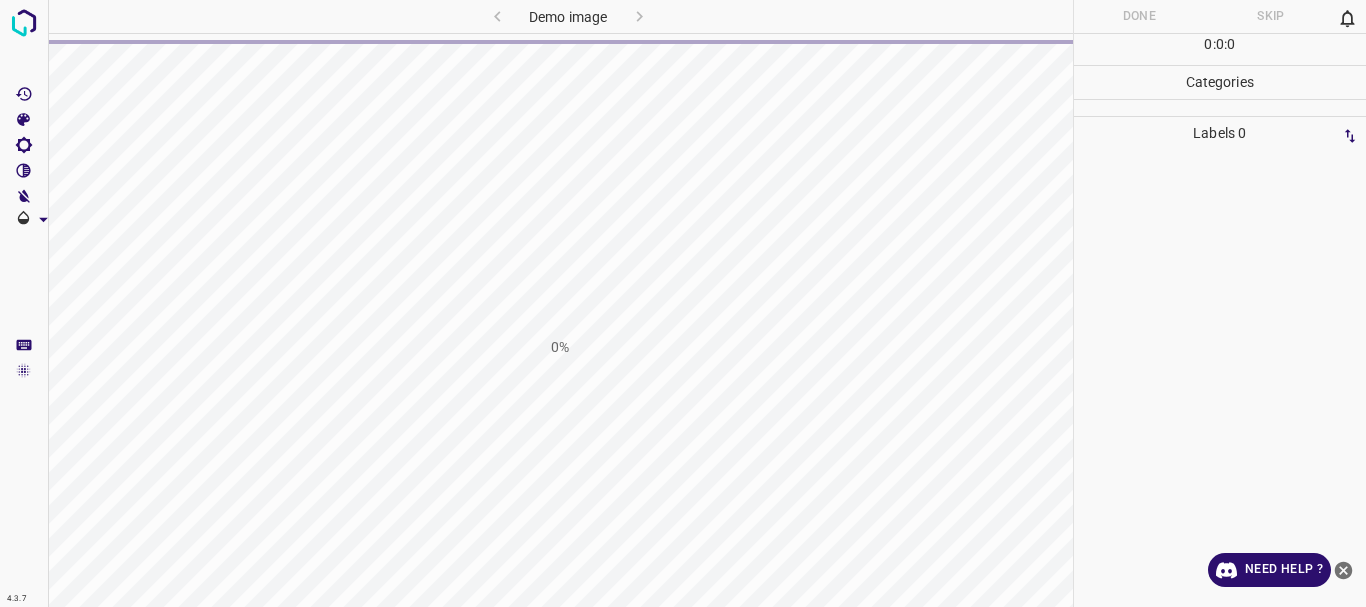 scroll, scrollTop: 0, scrollLeft: 0, axis: both 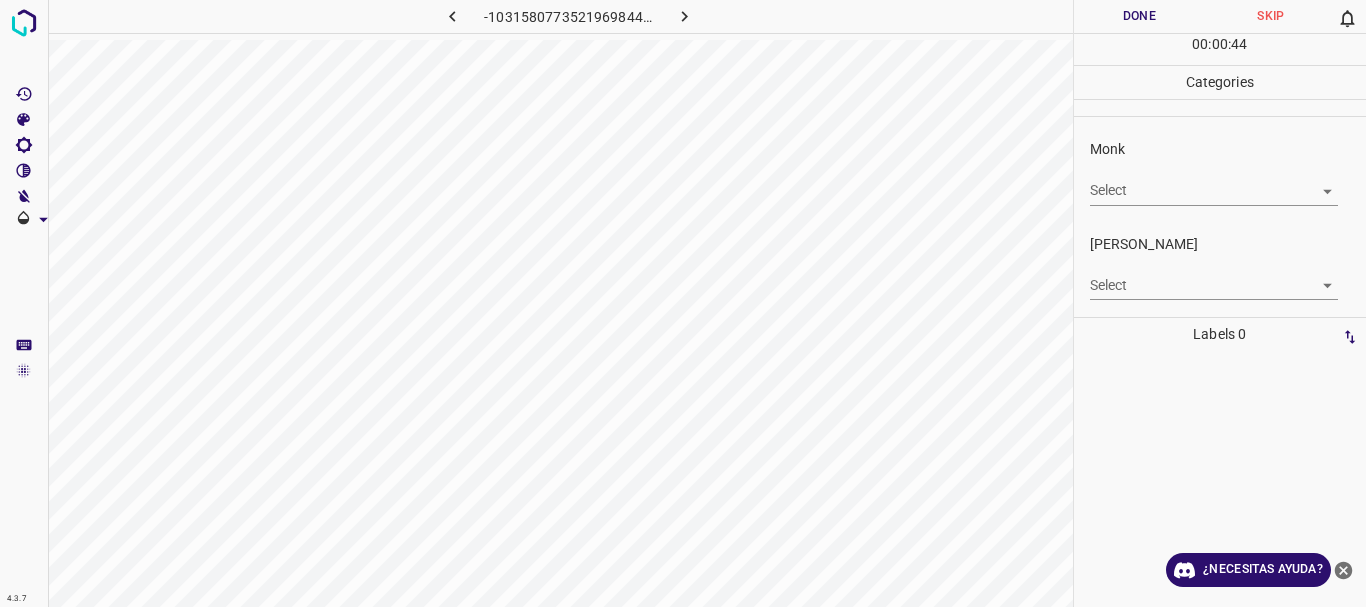 click on "4.3.7 -1031580773521969844.png Done Skip 0 00   : 00   : 44   Categories Monk   Select ​  [PERSON_NAME]   Select ​ Labels   0 Categories 1 Monk 2  [PERSON_NAME] Tools Space Change between modes (Draw & Edit) I Auto labeling R Restore zoom M Zoom in N Zoom out Delete Delete selecte label Filters Z Restore filters X Saturation filter C Brightness filter V Contrast filter B Gray scale filter General O Download ¿Necesitas ayuda? Texto original Valora esta traducción Tu opinión servirá para ayudar a mejorar el Traductor de Google - Texto - Esconder - Borrar" at bounding box center [683, 303] 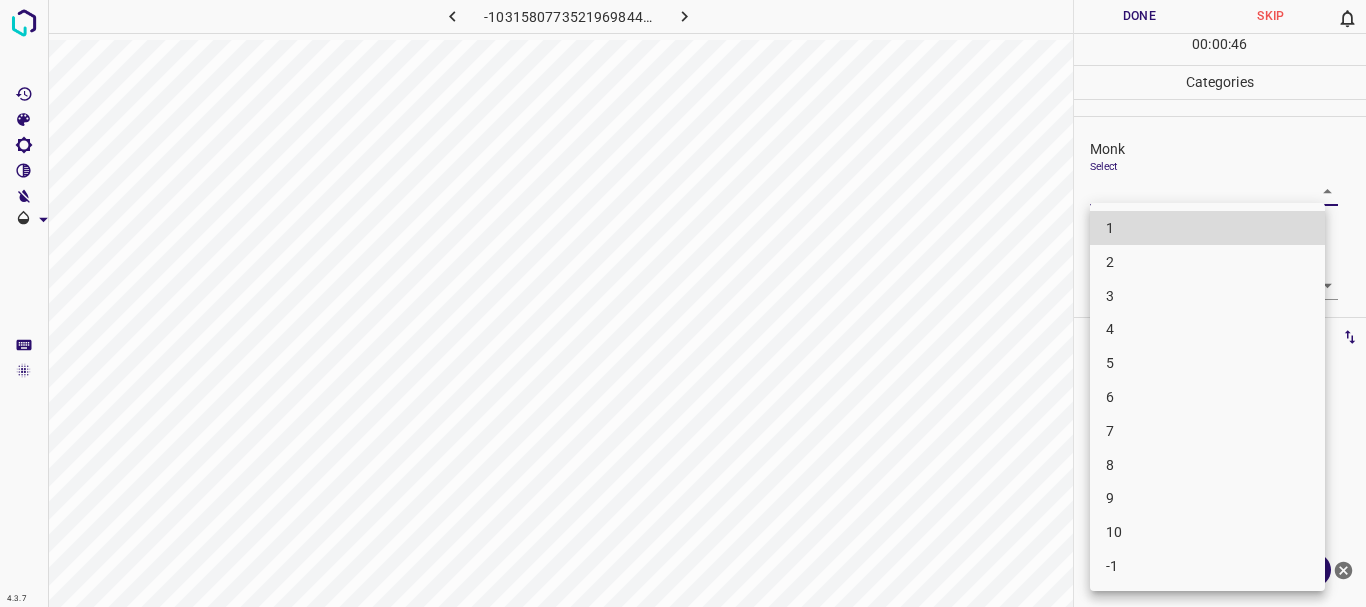 click on "3" at bounding box center (1207, 296) 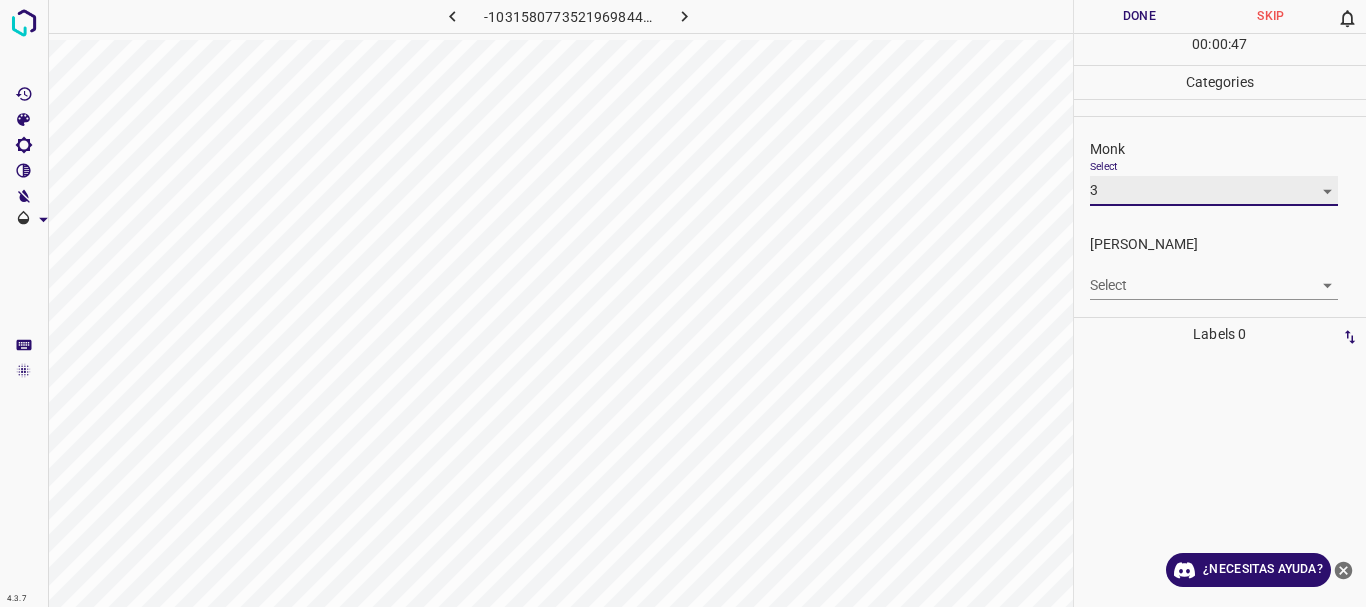 type on "3" 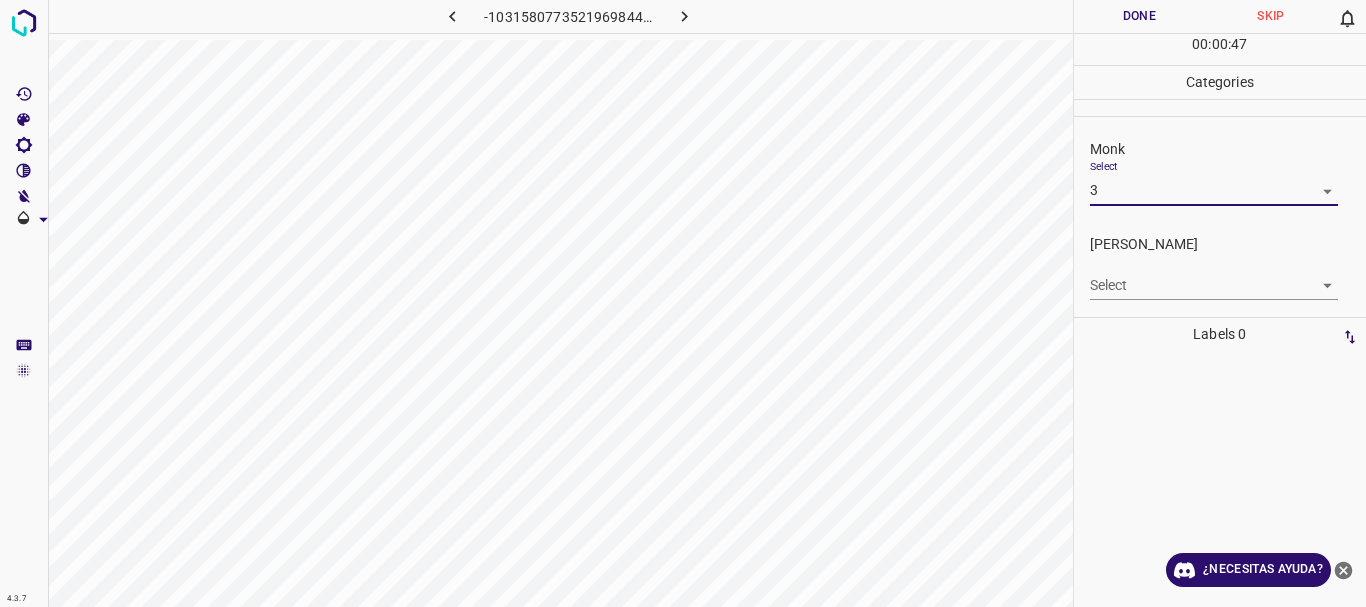 click on "4.3.7 -1031580773521969844.png Done Skip 0 00   : 00   : 47   Categories Monk   Select 3 3  [PERSON_NAME]   Select ​ Labels   0 Categories 1 Monk 2  [PERSON_NAME] Tools Space Change between modes (Draw & Edit) I Auto labeling R Restore zoom M Zoom in N Zoom out Delete Delete selecte label Filters Z Restore filters X Saturation filter C Brightness filter V Contrast filter B Gray scale filter General O Download ¿Necesitas ayuda? Texto original Valora esta traducción Tu opinión servirá para ayudar a mejorar el Traductor de Google - Texto - Esconder - Borrar" at bounding box center [683, 303] 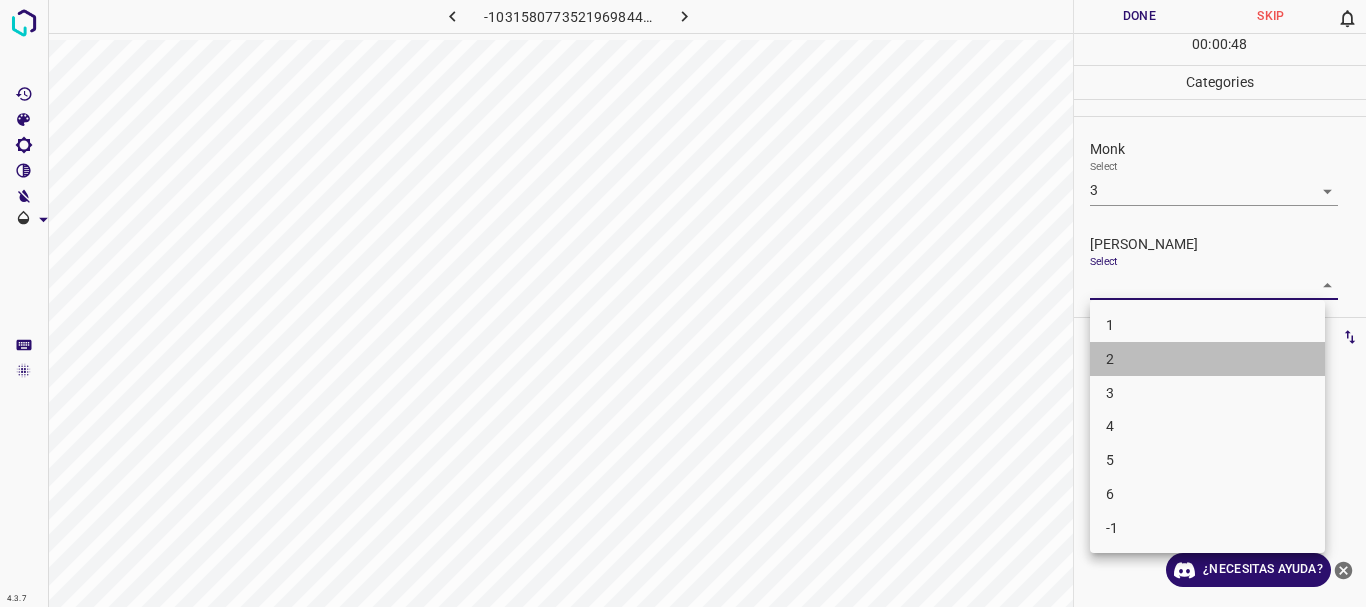 click on "2" at bounding box center (1207, 359) 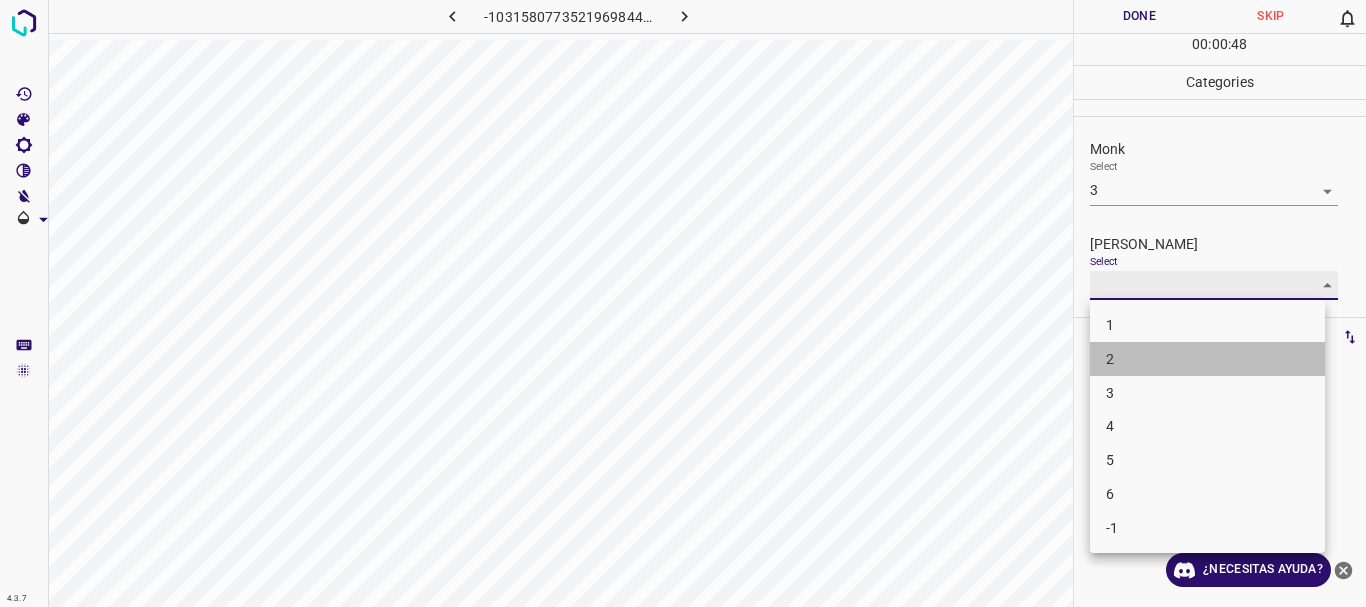 type on "2" 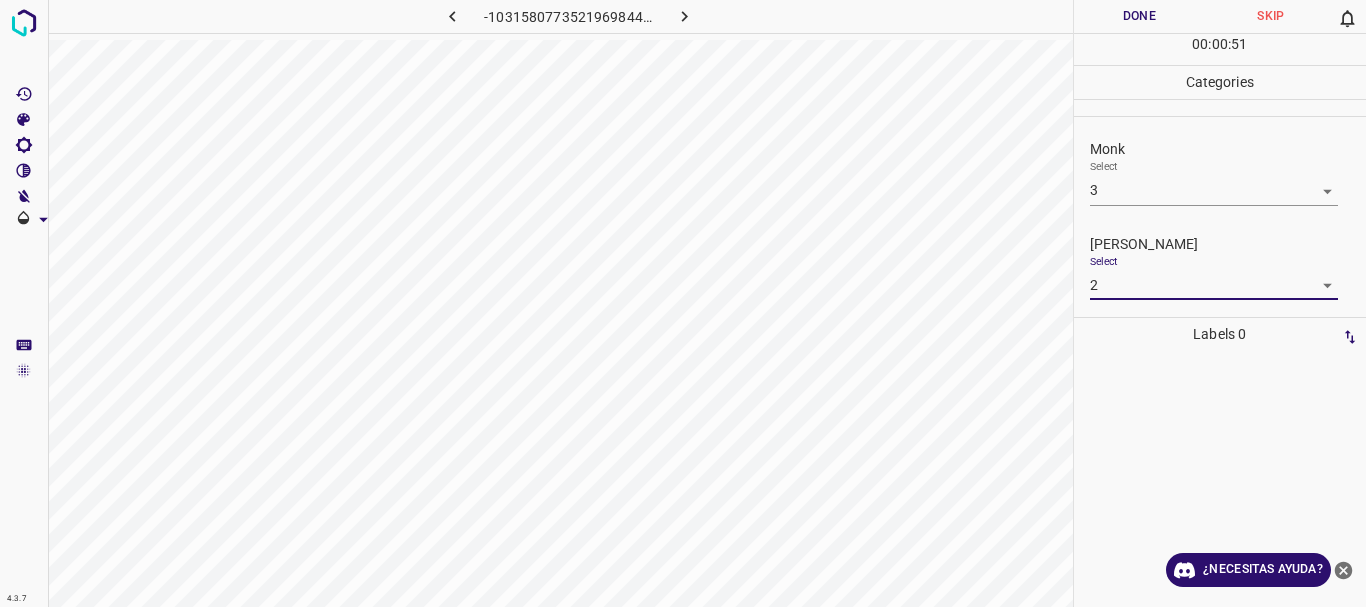 click on "Done" at bounding box center (1140, 16) 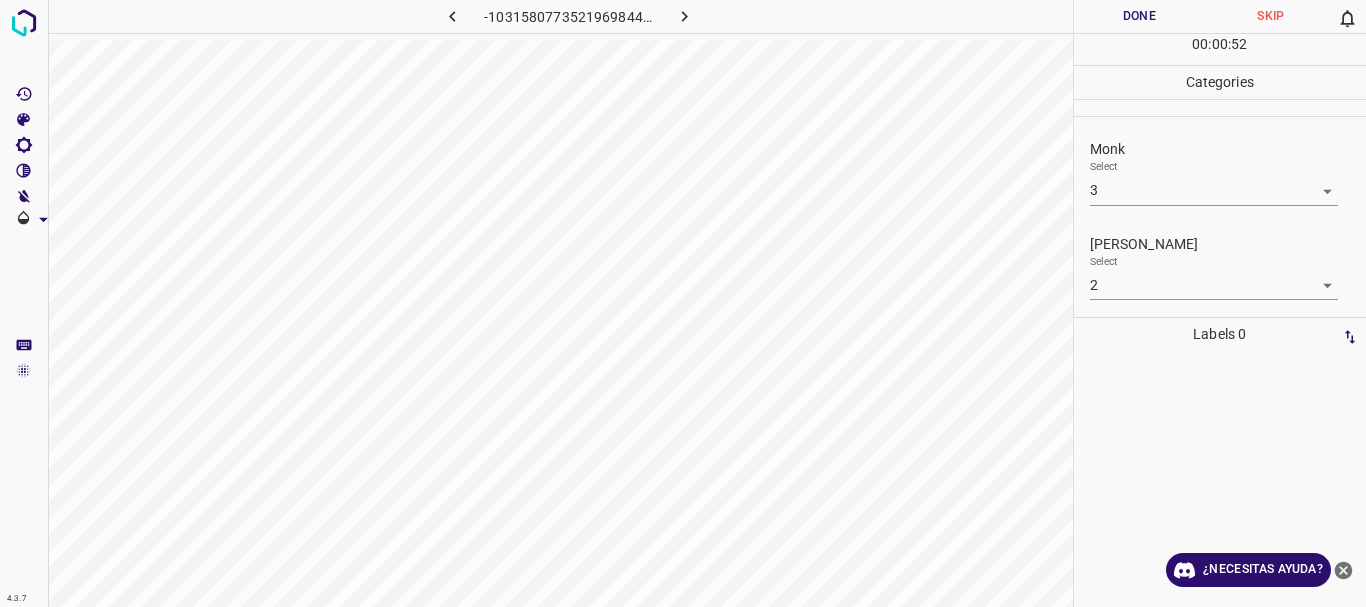 click 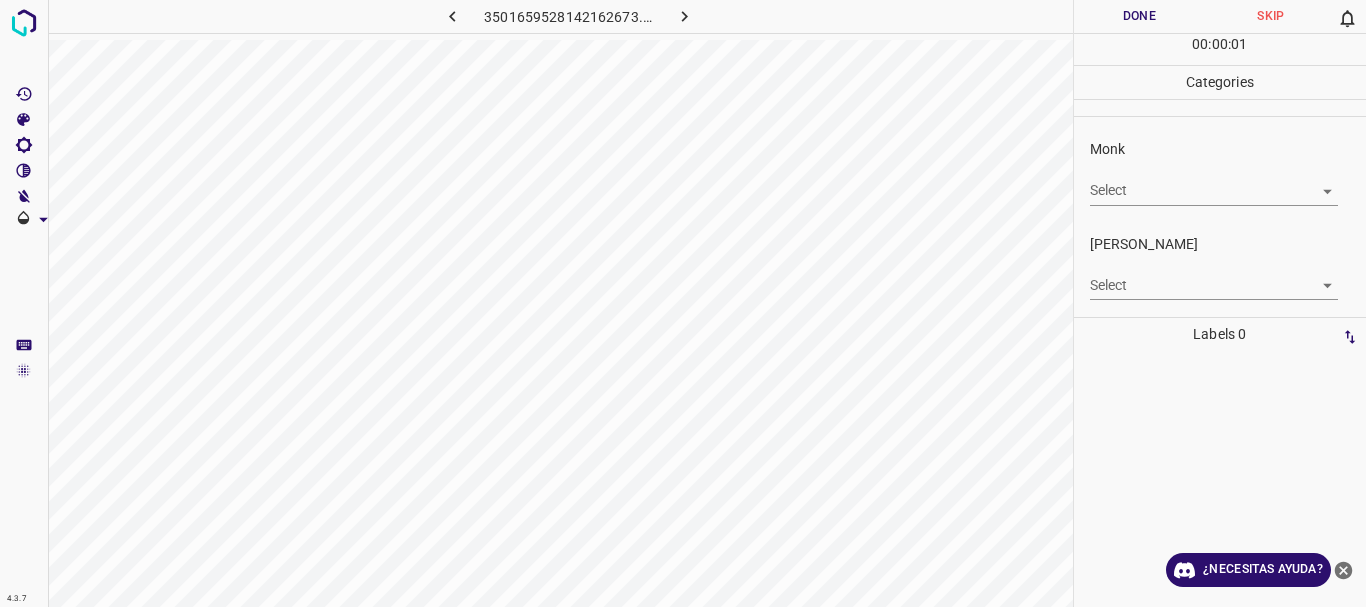 click 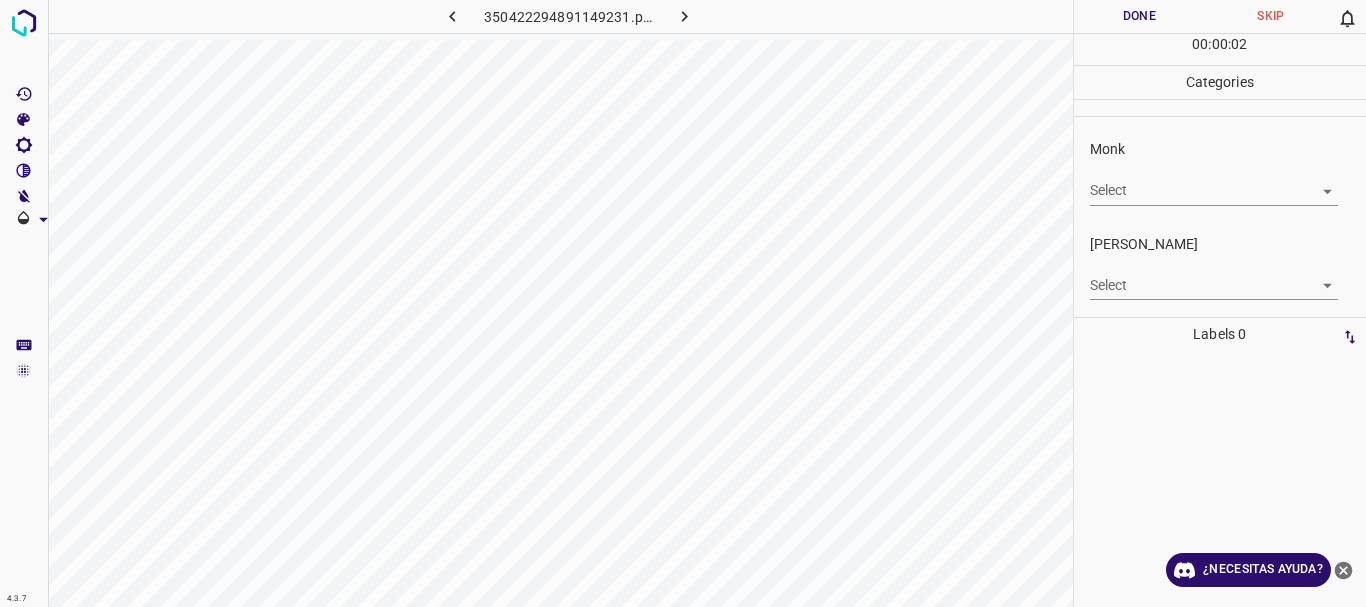 click 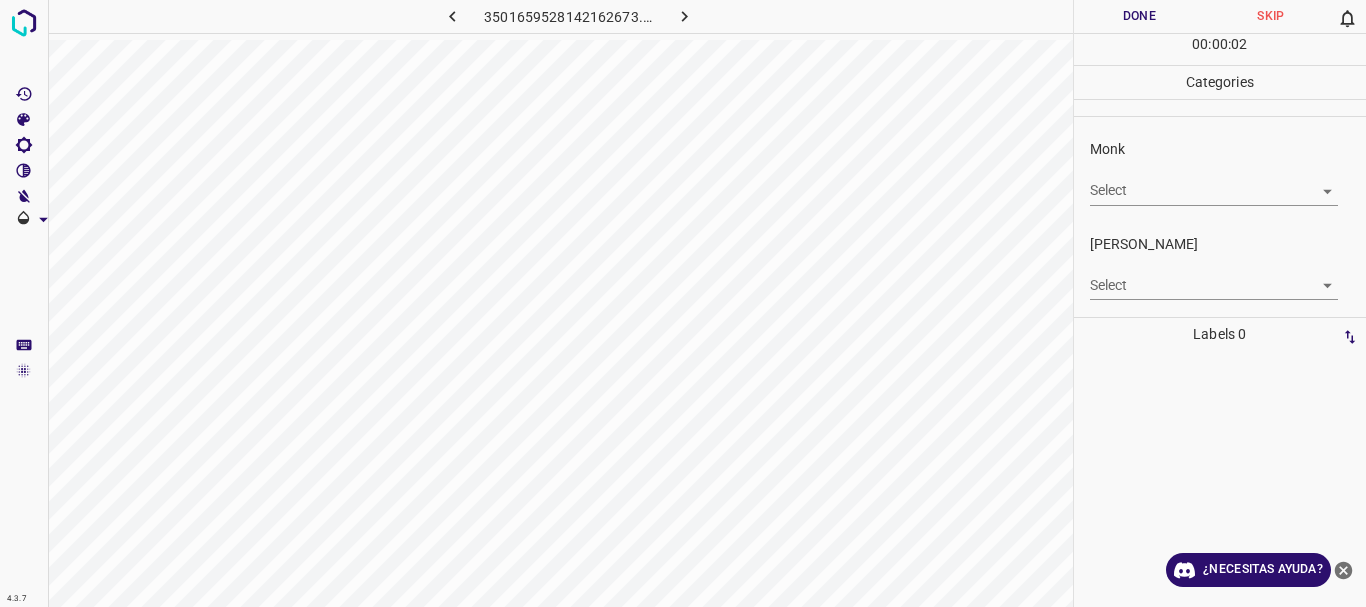 click on "4.3.7 3501659528142162673.png Done Skip 0 00   : 00   : 02   Categories Monk   Select ​  [PERSON_NAME]   Select ​ Labels   0 Categories 1 Monk 2  [PERSON_NAME] Tools Space Change between modes (Draw & Edit) I Auto labeling R Restore zoom M Zoom in N Zoom out Delete Delete selecte label Filters Z Restore filters X Saturation filter C Brightness filter V Contrast filter B Gray scale filter General O Download ¿Necesitas ayuda? Texto original Valora esta traducción Tu opinión servirá para ayudar a mejorar el Traductor de Google - Texto - Esconder - Borrar" at bounding box center [683, 303] 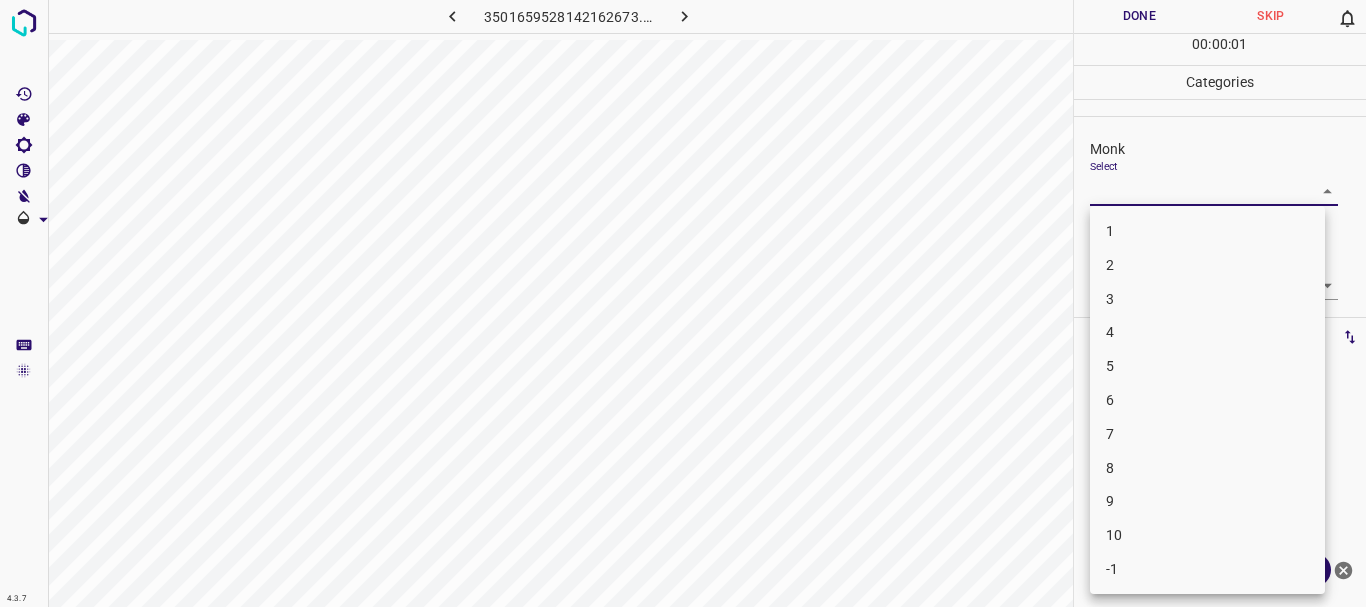 click on "4" at bounding box center (1207, 332) 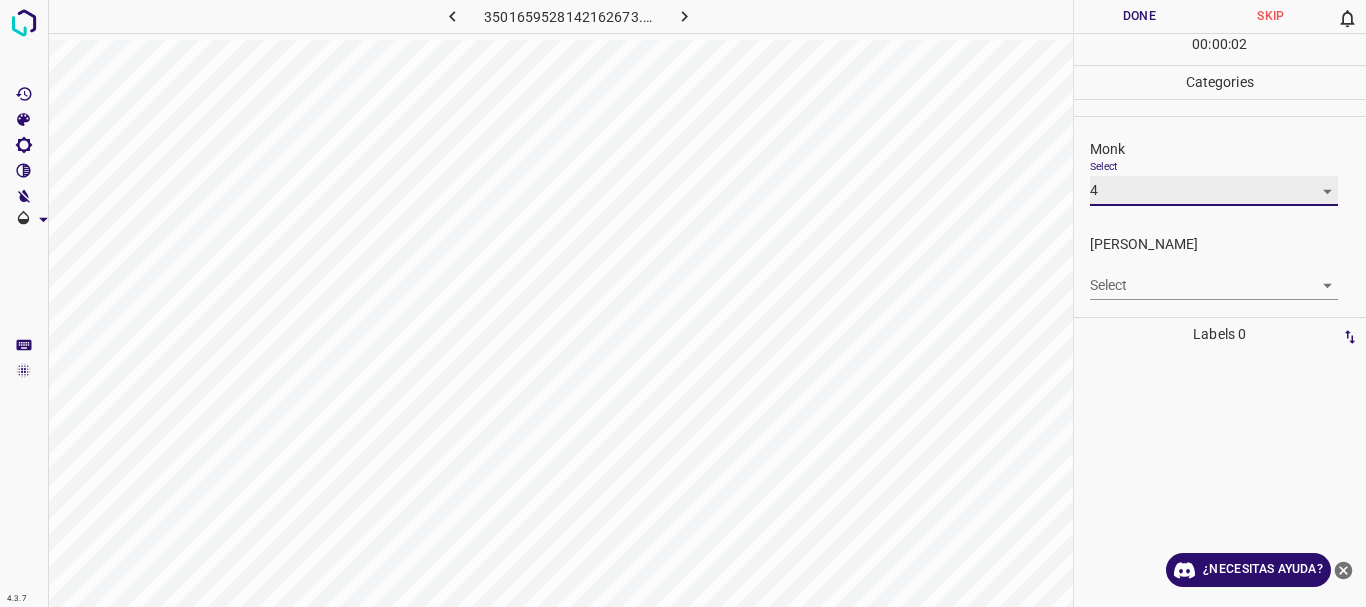 type on "4" 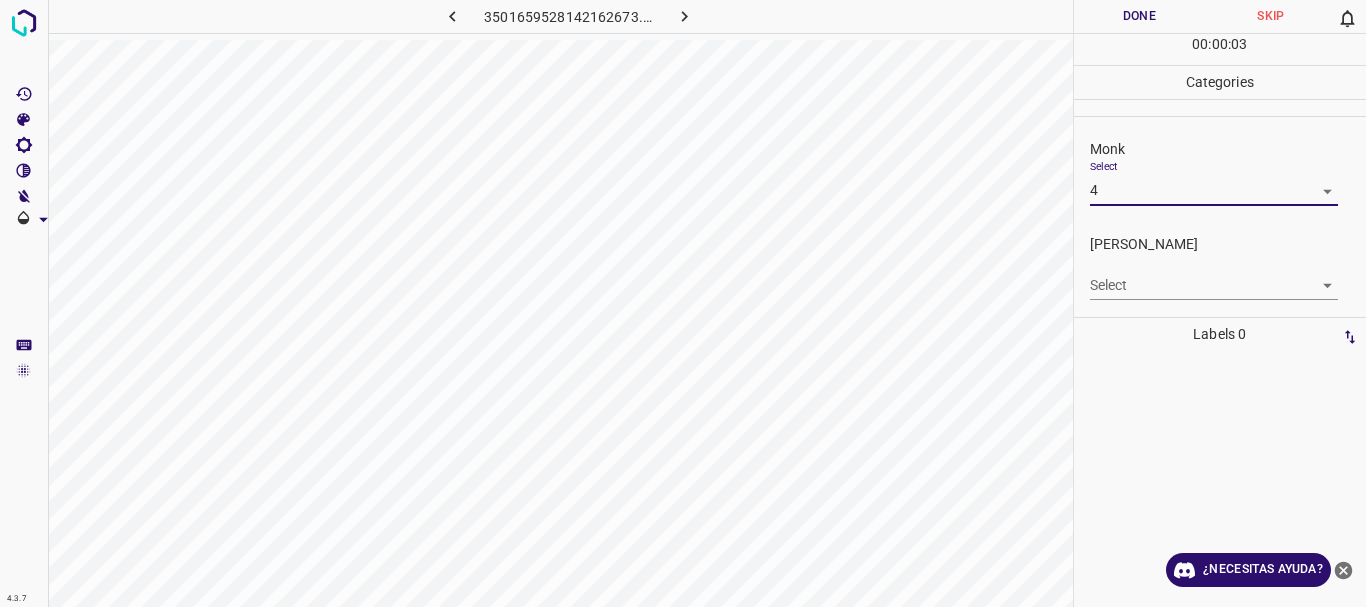 click on "4.3.7 3501659528142162673.png Done Skip 0 00   : 00   : 03   Categories Monk   Select 4 4  [PERSON_NAME]   Select ​ Labels   0 Categories 1 Monk 2  [PERSON_NAME] Tools Space Change between modes (Draw & Edit) I Auto labeling R Restore zoom M Zoom in N Zoom out Delete Delete selecte label Filters Z Restore filters X Saturation filter C Brightness filter V Contrast filter B Gray scale filter General O Download ¿Necesitas ayuda? Texto original Valora esta traducción Tu opinión servirá para ayudar a mejorar el Traductor de Google - Texto - Esconder - Borrar" at bounding box center (683, 303) 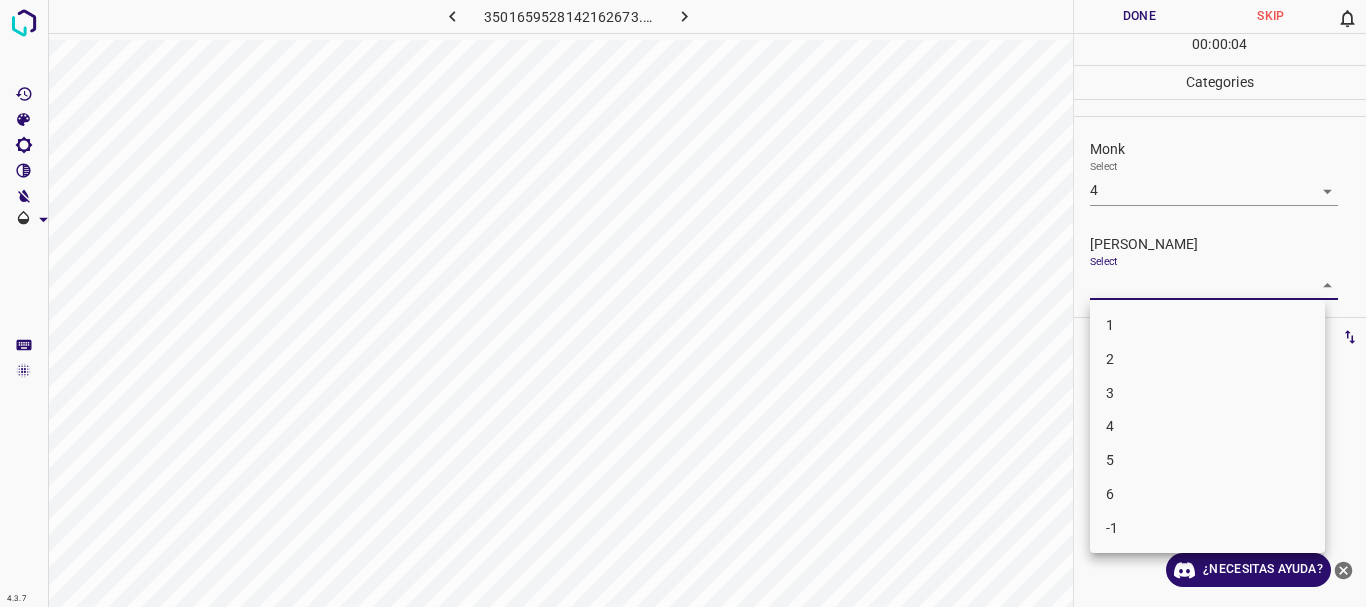 click on "3" at bounding box center [1207, 393] 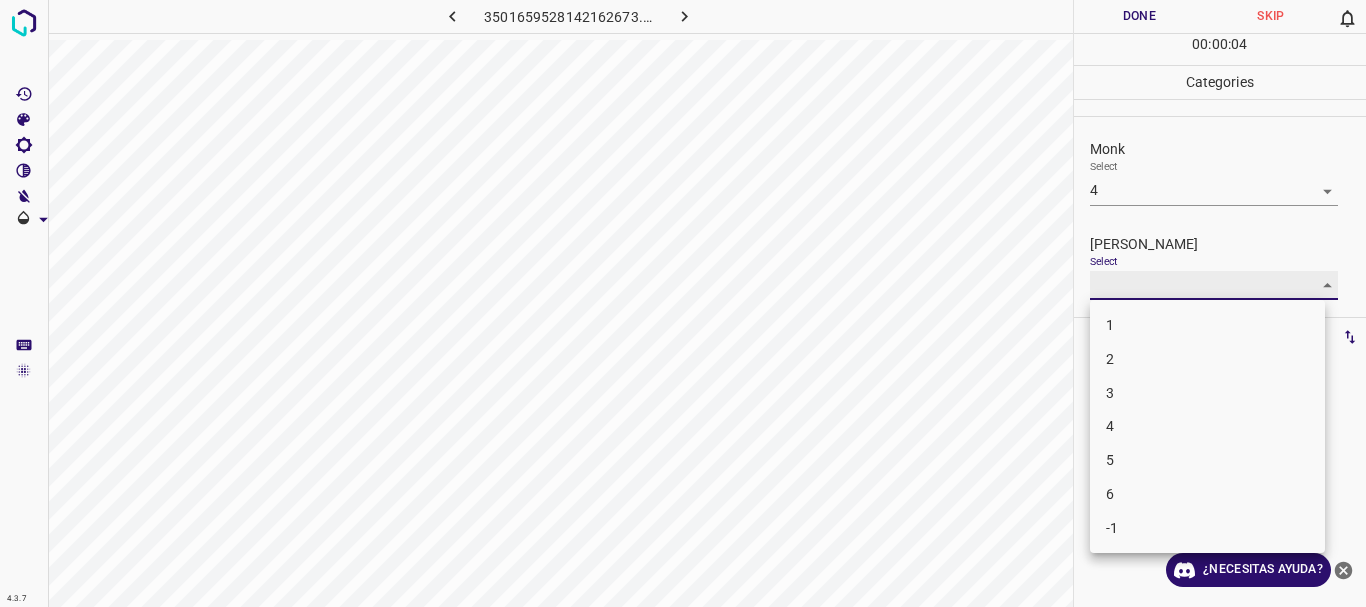 type on "3" 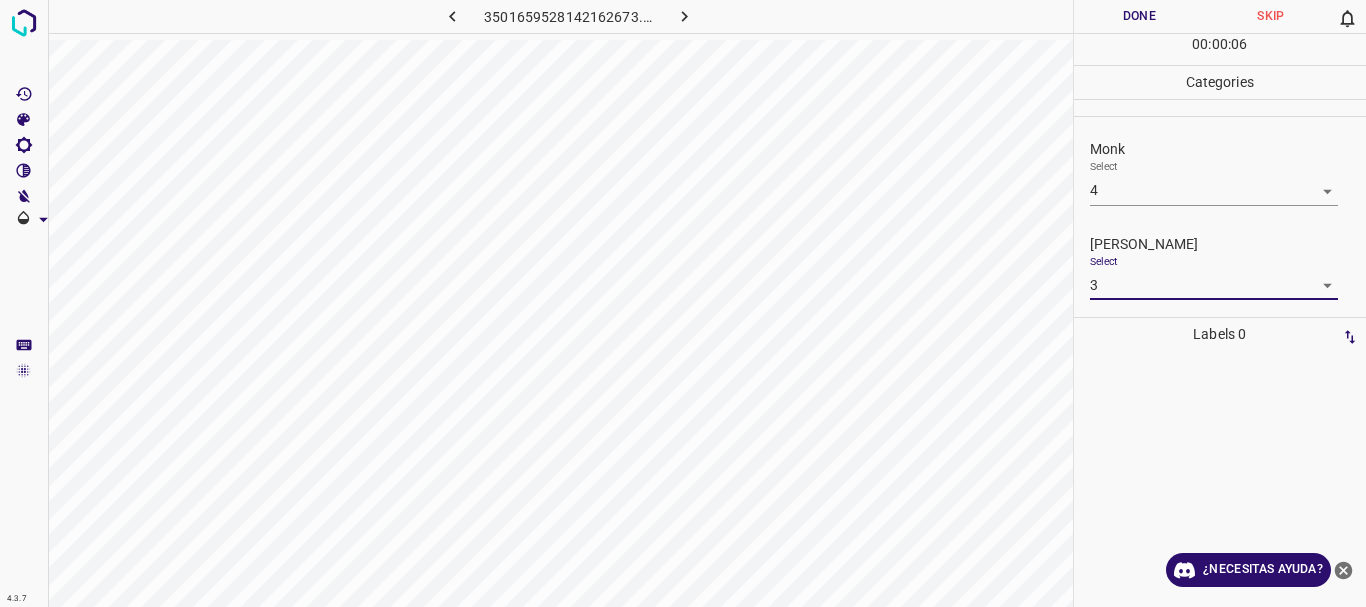 click on "Done" at bounding box center [1140, 16] 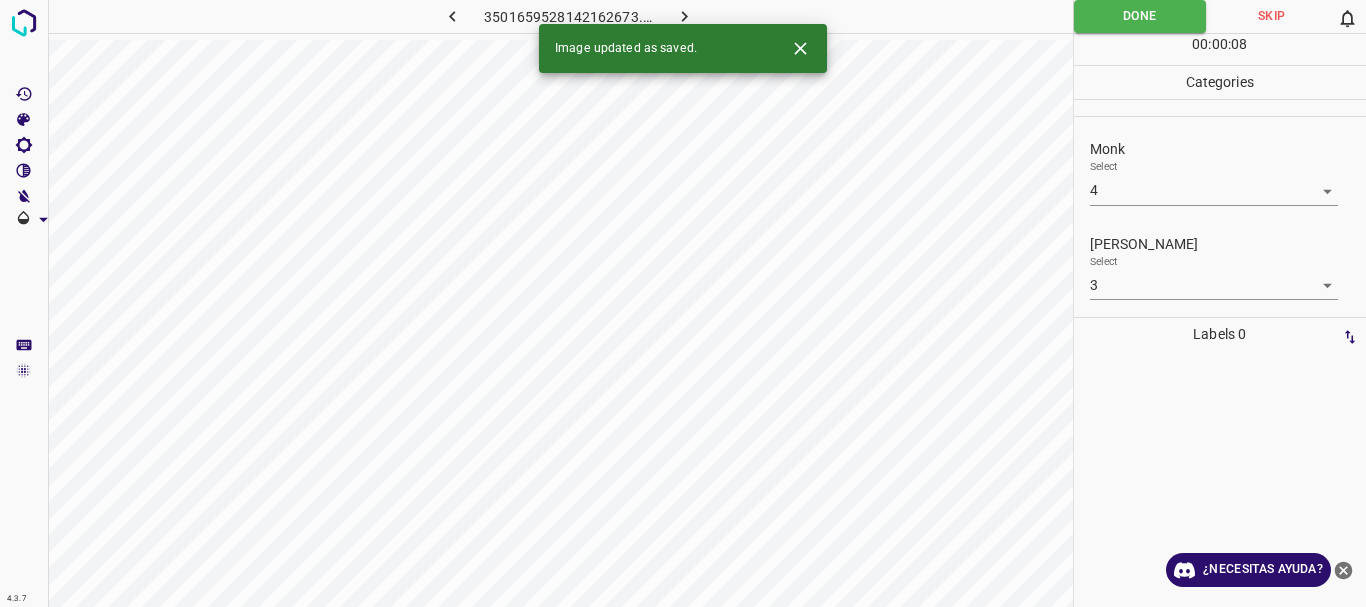 click 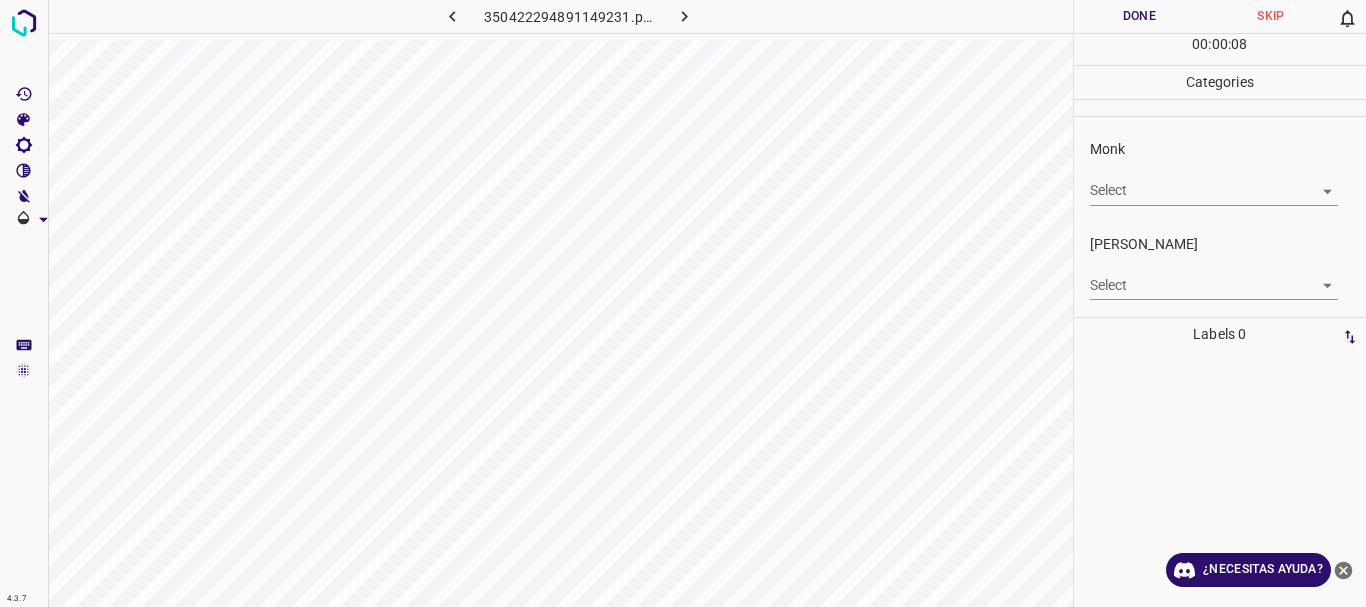 click on "4.3.7 350422294891149231.png Done Skip 0 00   : 00   : 08   Categories Monk   Select ​  [PERSON_NAME]   Select ​ Labels   0 Categories 1 Monk 2  [PERSON_NAME] Tools Space Change between modes (Draw & Edit) I Auto labeling R Restore zoom M Zoom in N Zoom out Delete Delete selecte label Filters Z Restore filters X Saturation filter C Brightness filter V Contrast filter B Gray scale filter General O Download ¿Necesitas ayuda? Texto original Valora esta traducción Tu opinión servirá para ayudar a mejorar el Traductor de Google - Texto - Esconder - Borrar" at bounding box center [683, 303] 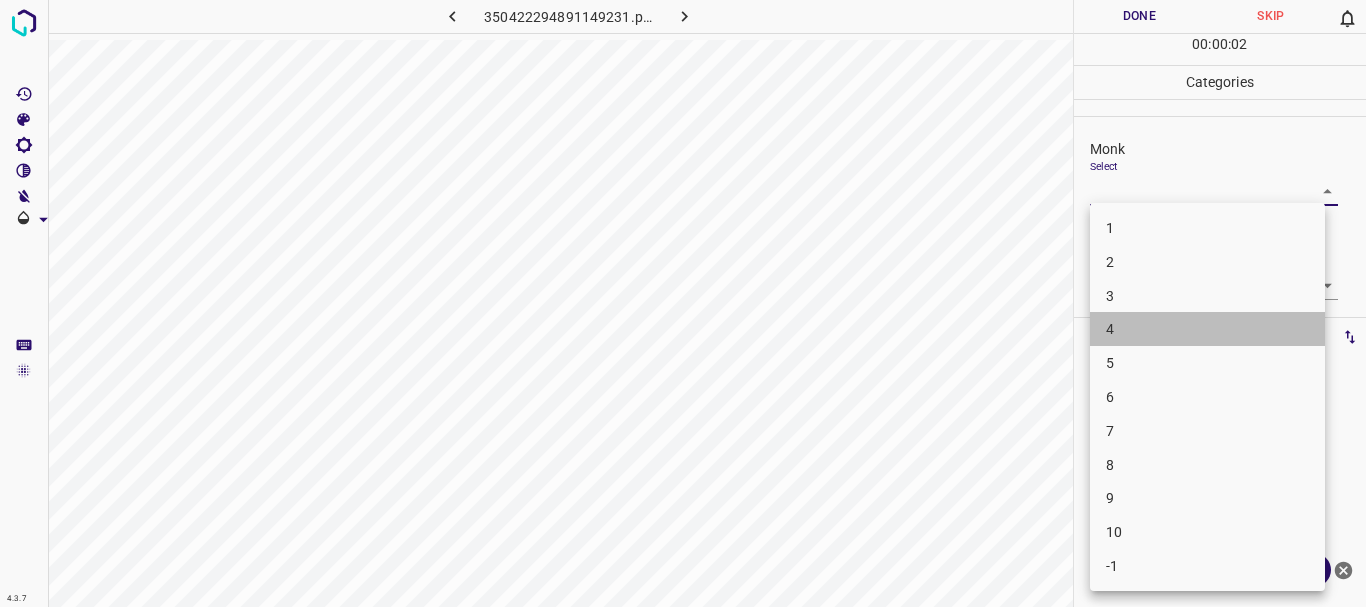 click on "4" at bounding box center [1207, 329] 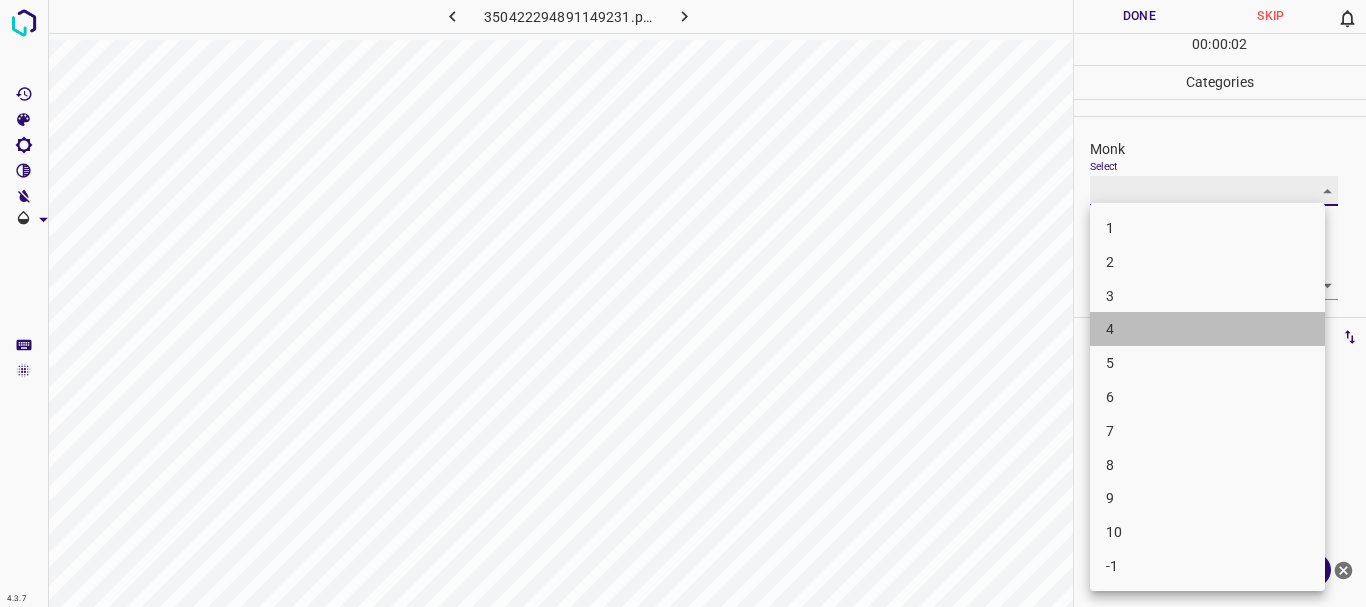 type on "4" 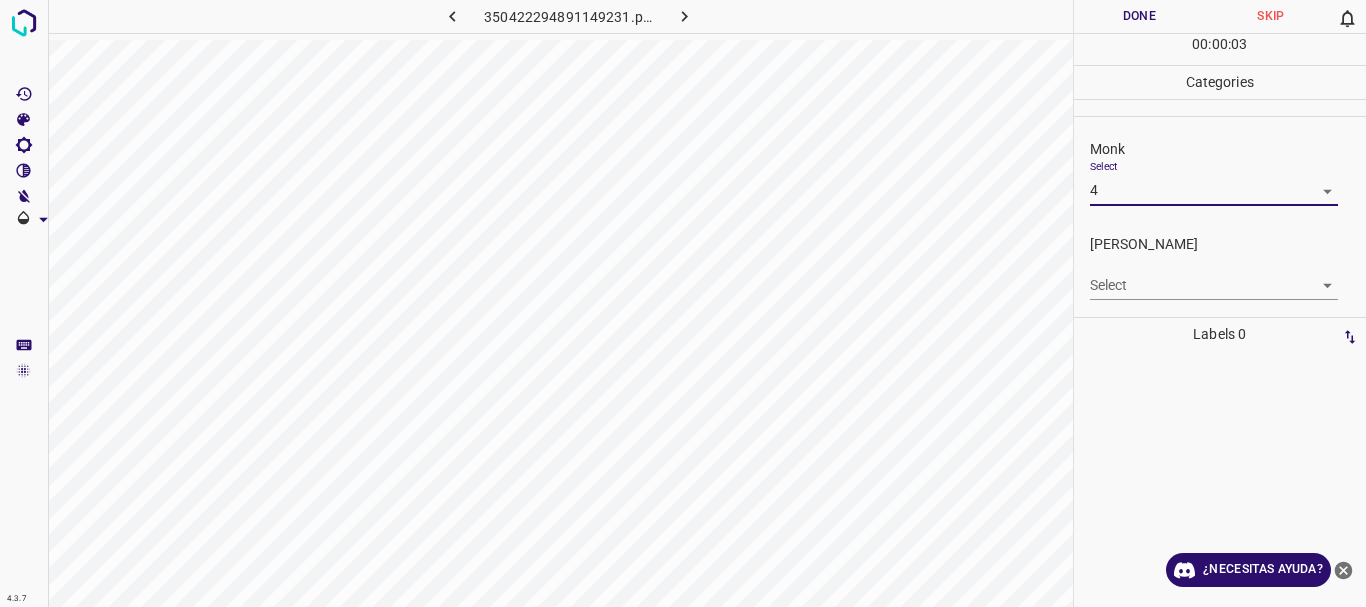 click on "4.3.7 350422294891149231.png Done Skip 0 00   : 00   : 03   Categories Monk   Select 4 4  [PERSON_NAME]   Select ​ Labels   0 Categories 1 Monk 2  [PERSON_NAME] Tools Space Change between modes (Draw & Edit) I Auto labeling R Restore zoom M Zoom in N Zoom out Delete Delete selecte label Filters Z Restore filters X Saturation filter C Brightness filter V Contrast filter B Gray scale filter General O Download ¿Necesitas ayuda? Texto original Valora esta traducción Tu opinión servirá para ayudar a mejorar el Traductor de Google - Texto - Esconder - Borrar" at bounding box center [683, 303] 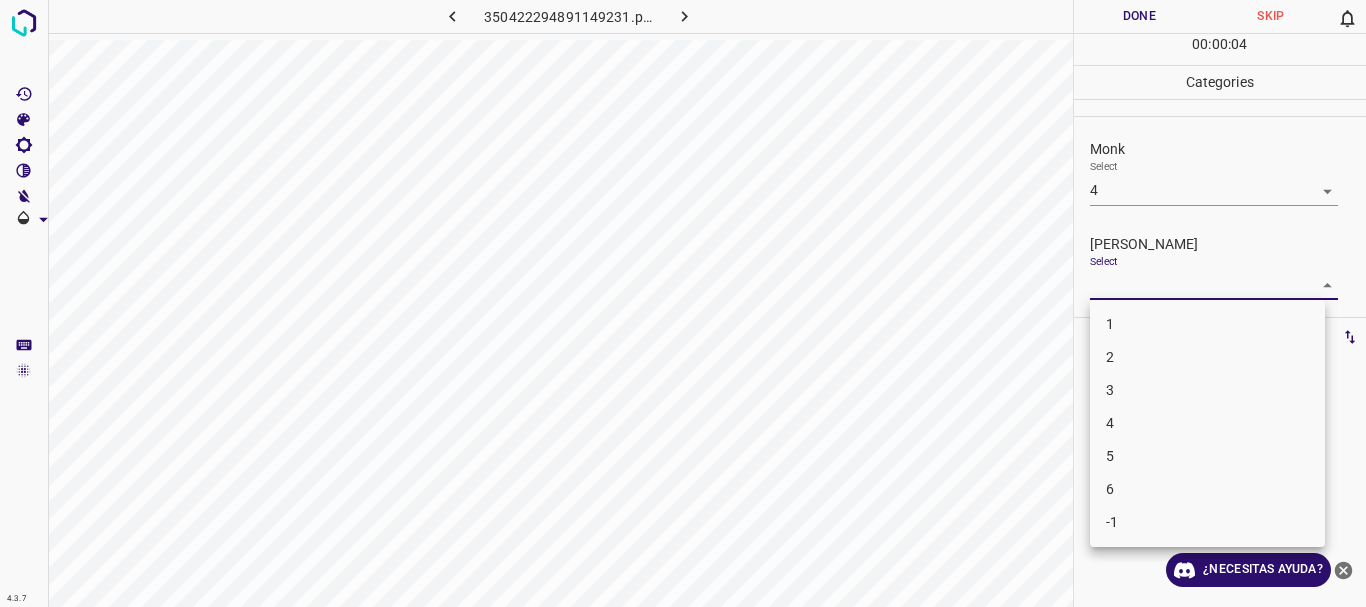 click on "1" at bounding box center [1207, 324] 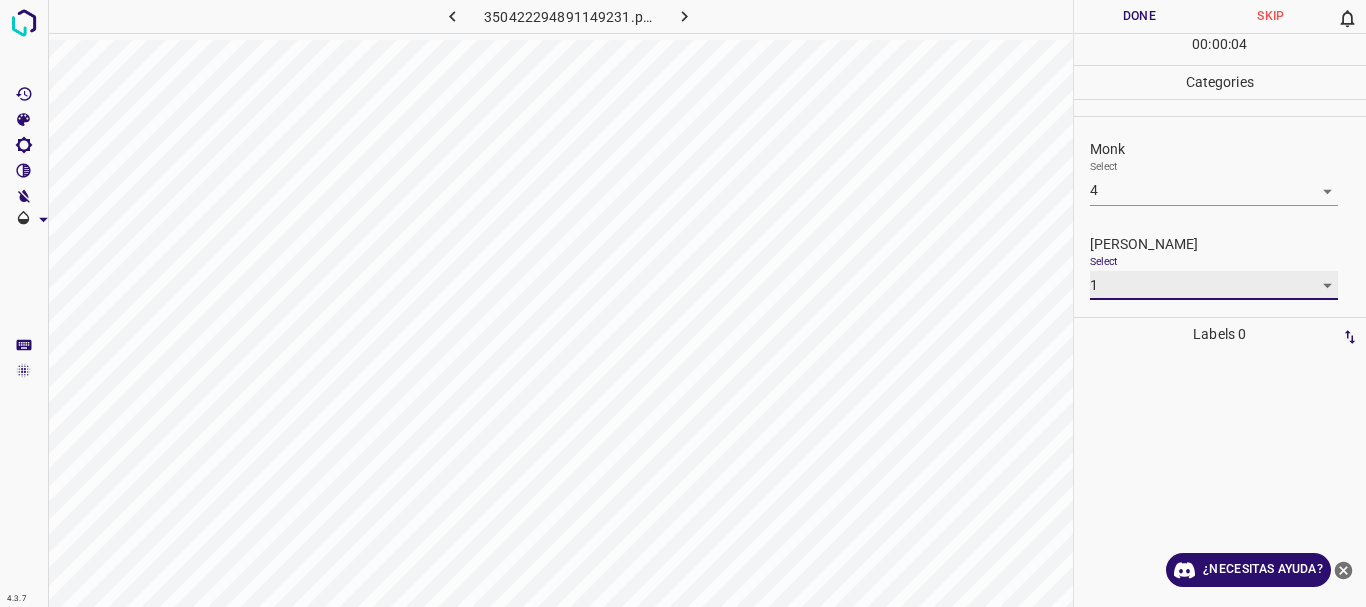type on "1" 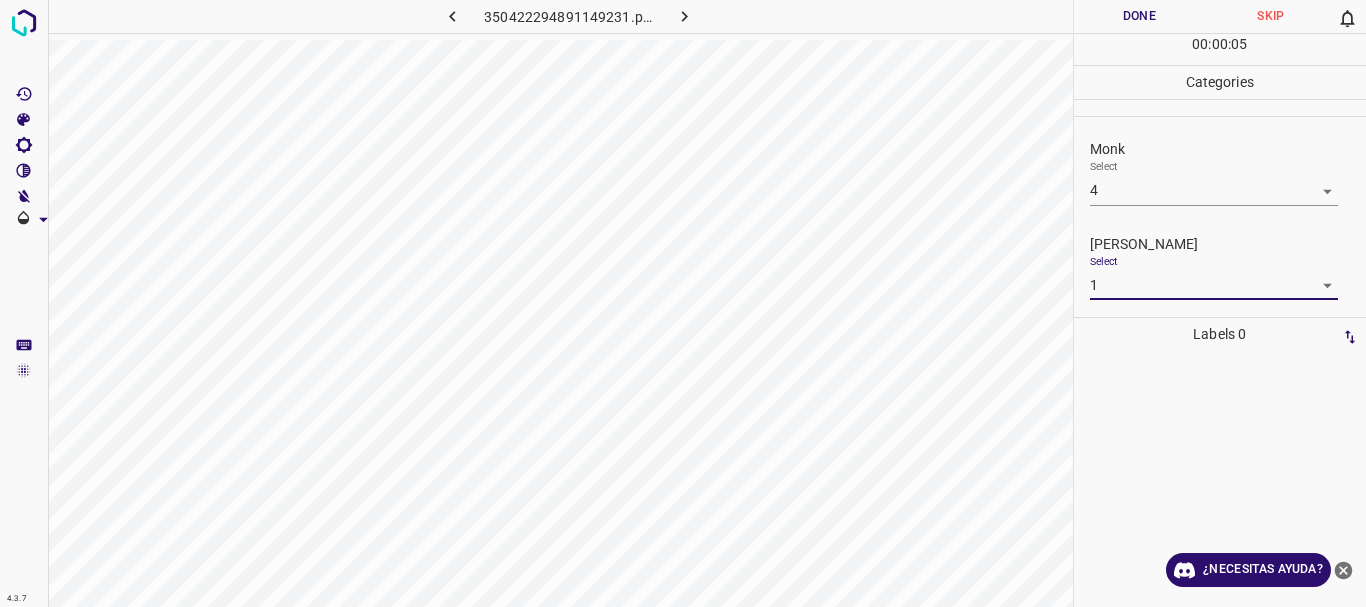 click on "Done" at bounding box center (1140, 16) 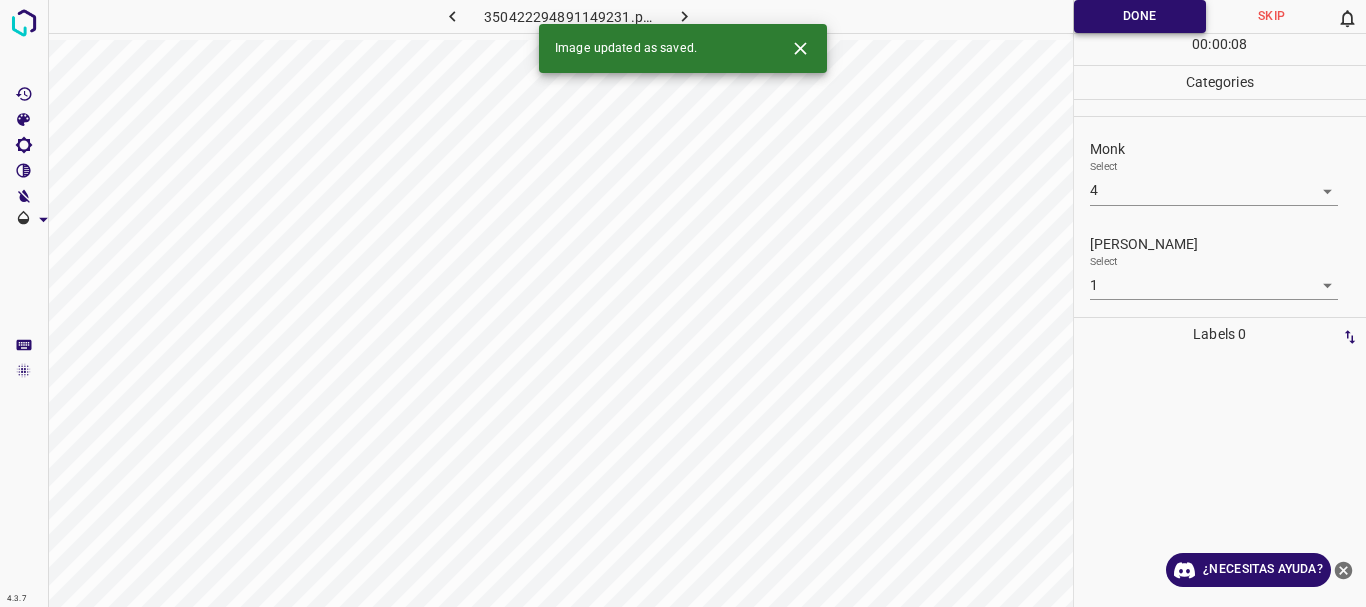 click on "Done" at bounding box center [1140, 16] 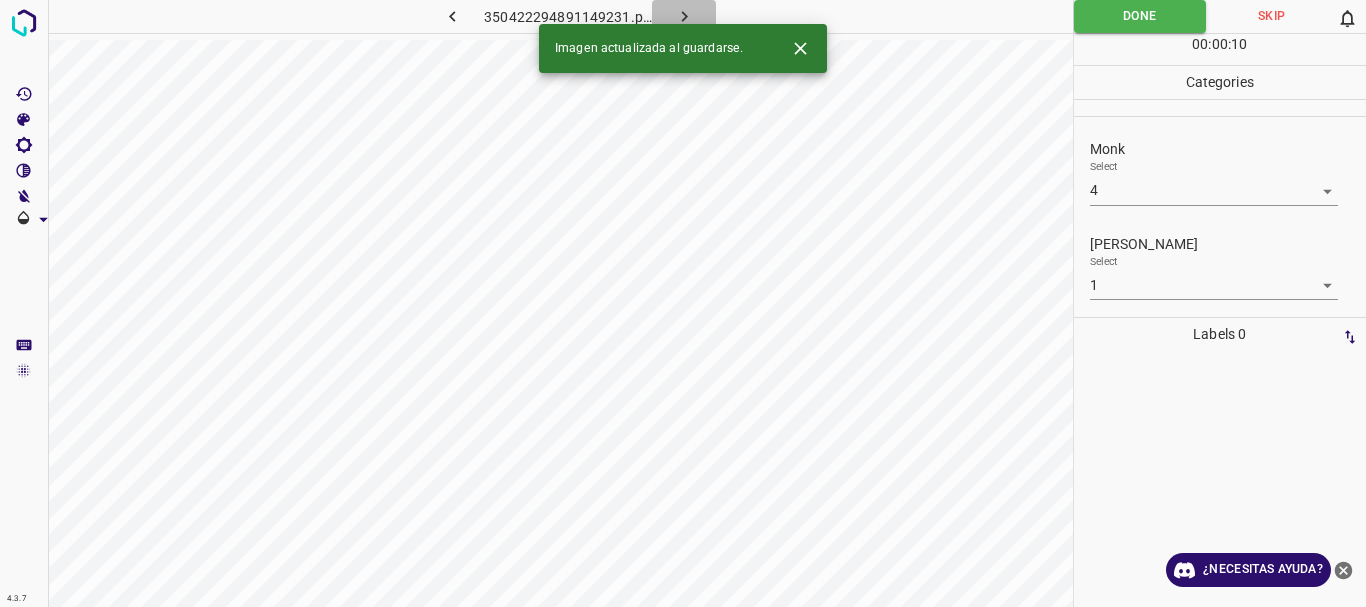 click 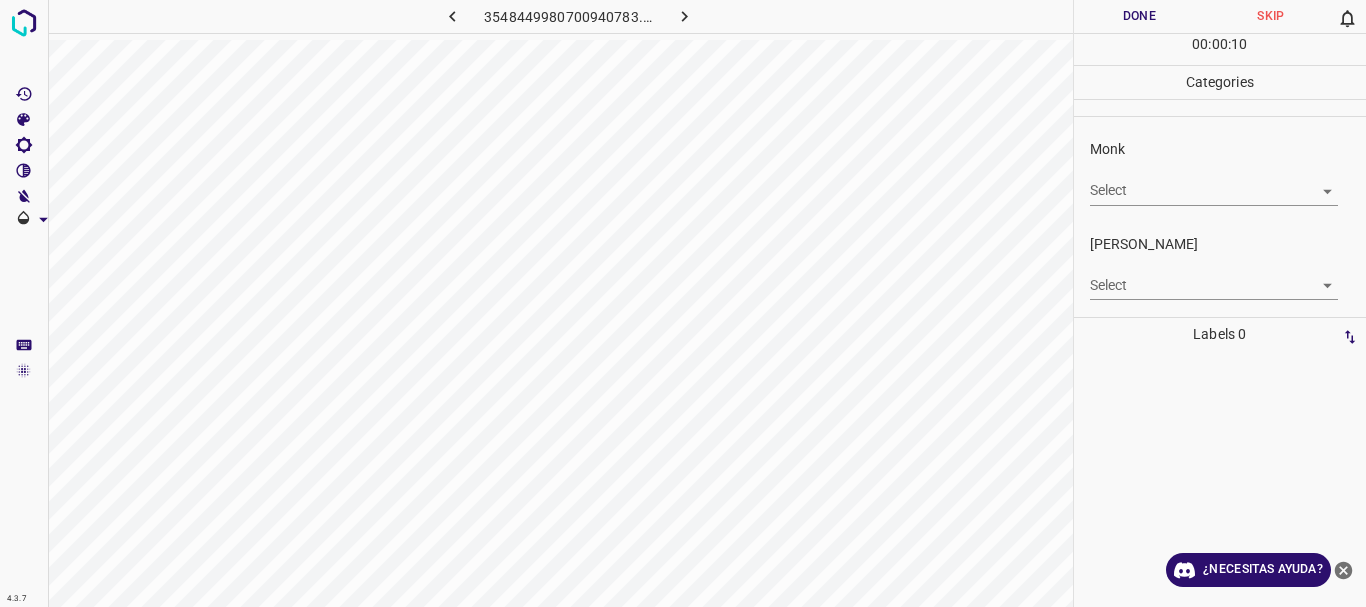click on "4.3.7 [CREDIT_CARD_NUMBER].png Done Skip 0 00   : 00   : 10   Categories Monk   Select ​  [PERSON_NAME]   Select ​ Labels   0 Categories 1 Monk 2  [PERSON_NAME] Tools Space Change between modes (Draw & Edit) I Auto labeling R Restore zoom M Zoom in N Zoom out Delete Delete selecte label Filters Z Restore filters X Saturation filter C Brightness filter V Contrast filter B Gray scale filter General O Download ¿Necesitas ayuda? Texto original Valora esta traducción Tu opinión servirá para ayudar a mejorar el Traductor de Google - Texto - Esconder - Borrar" at bounding box center [683, 303] 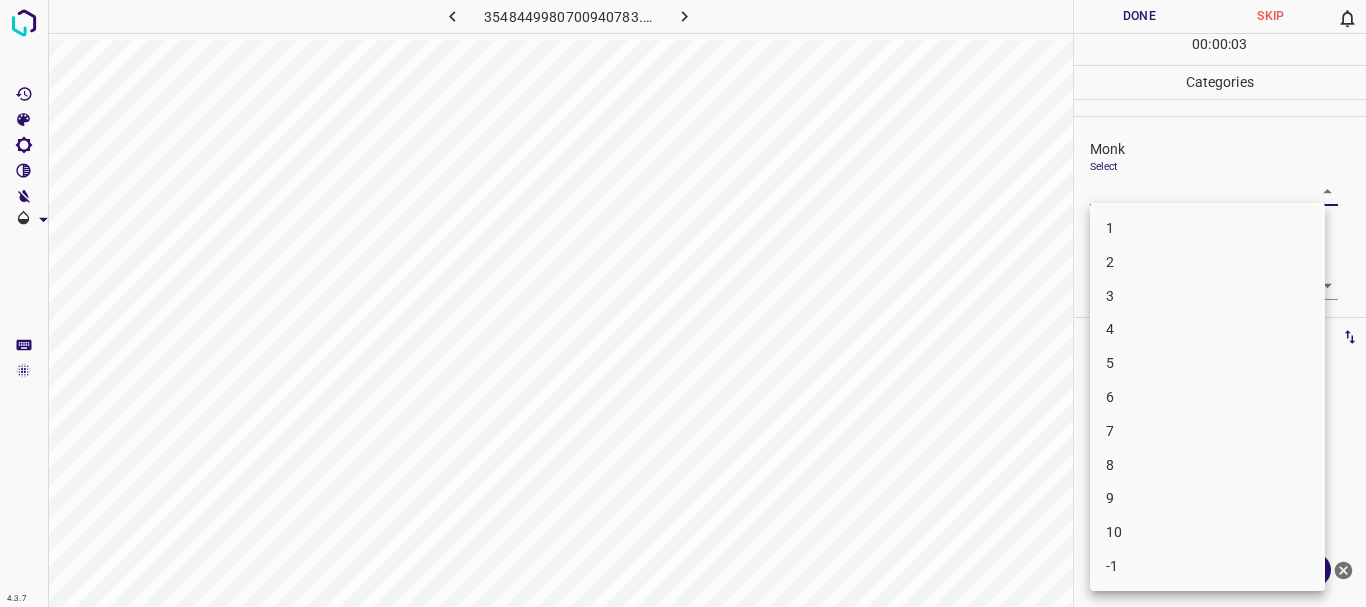 click on "5" at bounding box center [1207, 363] 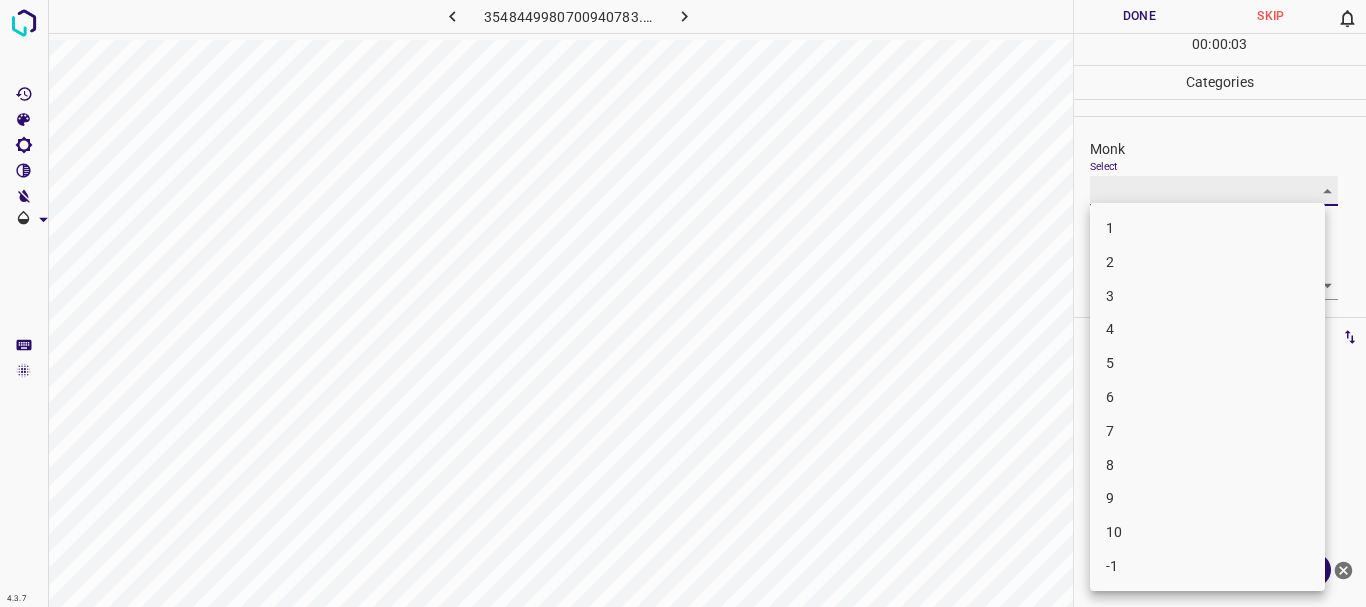 type on "5" 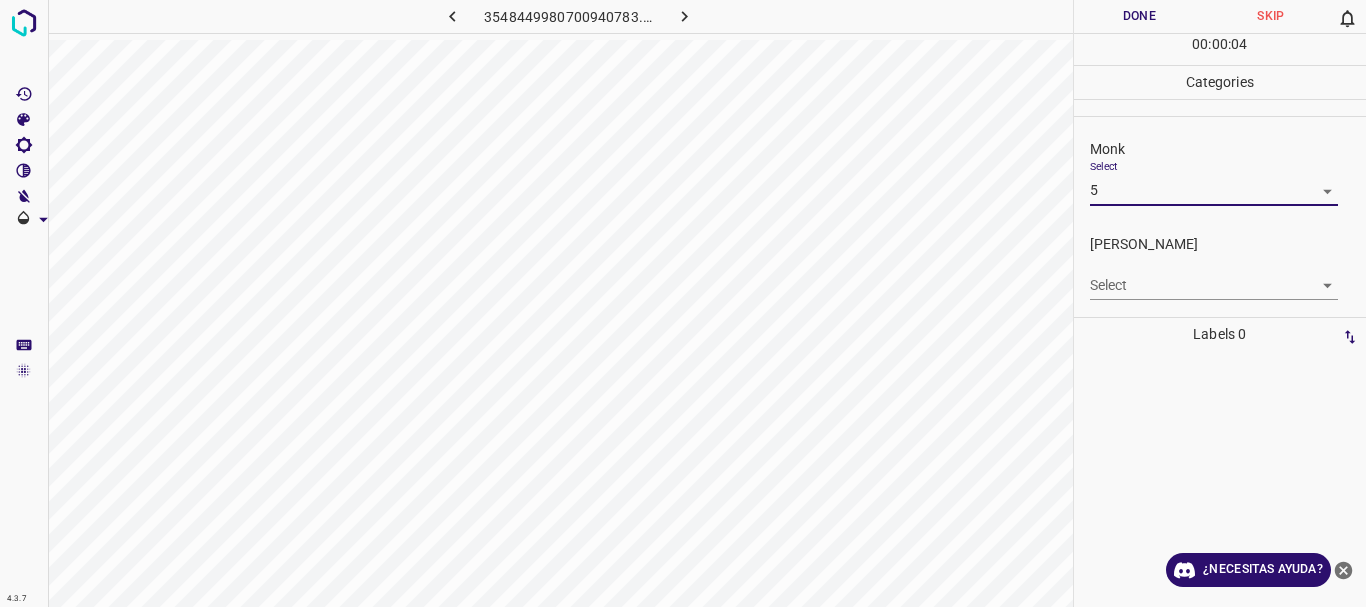 click on "4.3.7 [CREDIT_CARD_NUMBER].png Done Skip 0 00   : 00   : 04   Categories Monk   Select 5 5  [PERSON_NAME]   Select ​ Labels   0 Categories 1 Monk 2  [PERSON_NAME] Tools Space Change between modes (Draw & Edit) I Auto labeling R Restore zoom M Zoom in N Zoom out Delete Delete selecte label Filters Z Restore filters X Saturation filter C Brightness filter V Contrast filter B Gray scale filter General O Download ¿Necesitas ayuda? Texto original Valora esta traducción Tu opinión servirá para ayudar a mejorar el Traductor de Google - Texto - Esconder - Borrar 1 2 3 4 5 6 7 8 9 10 -1" at bounding box center (683, 303) 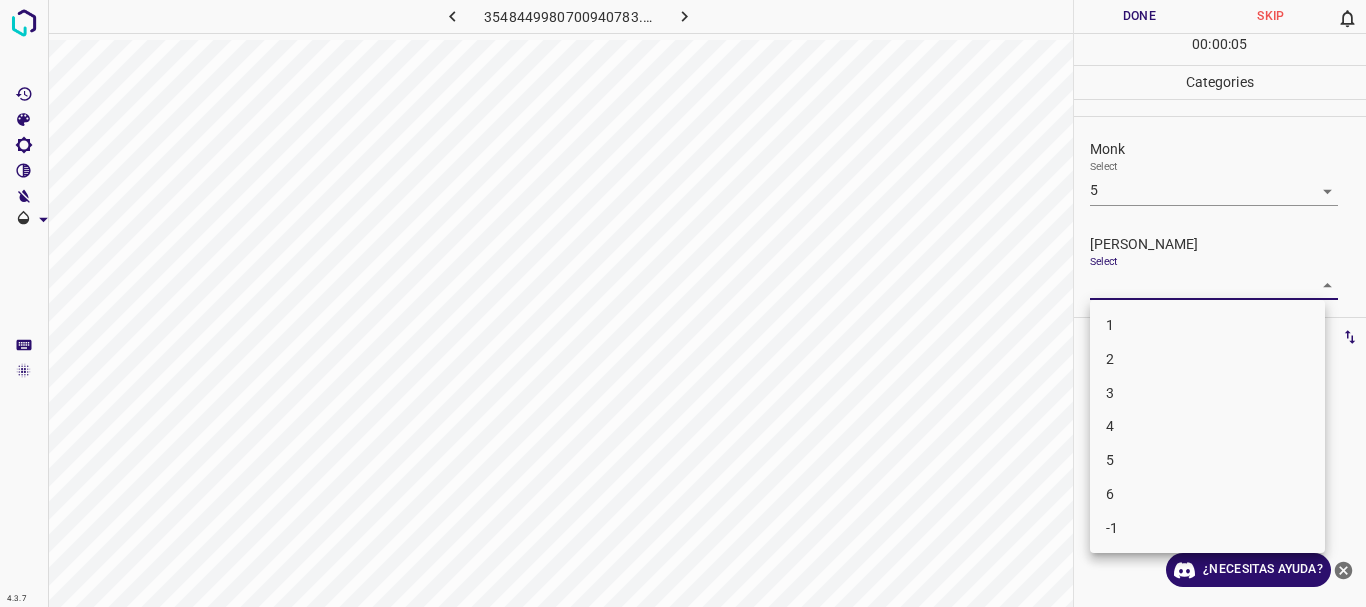 click on "2" at bounding box center (1207, 359) 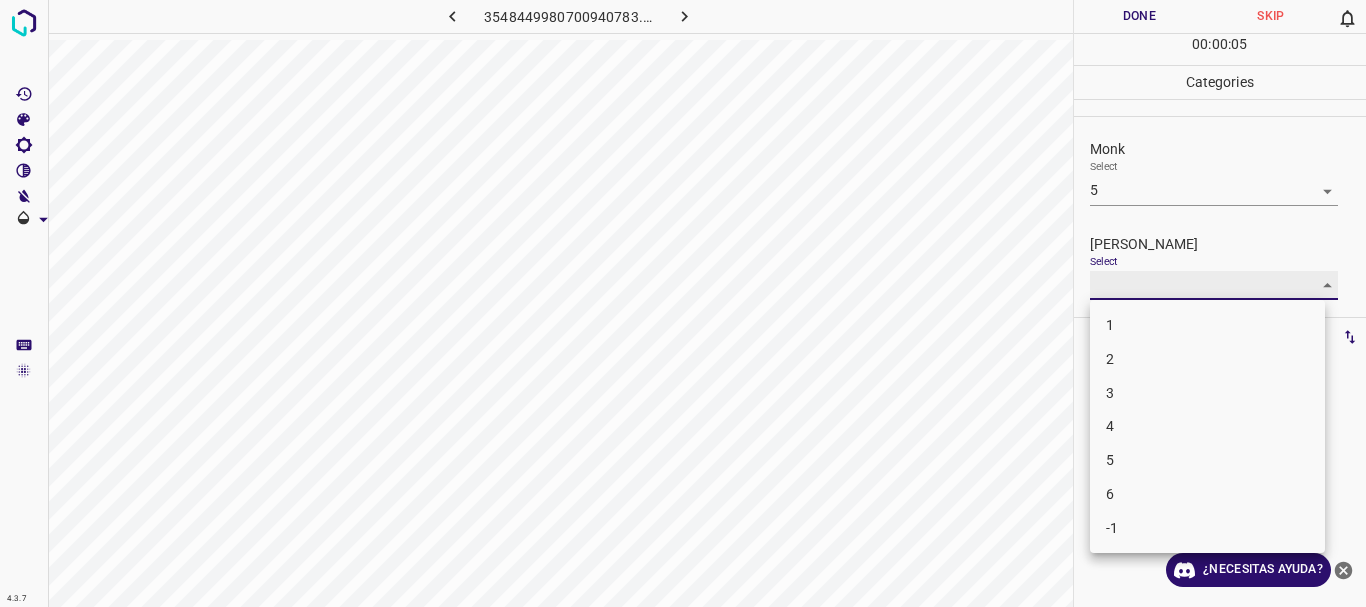 type on "2" 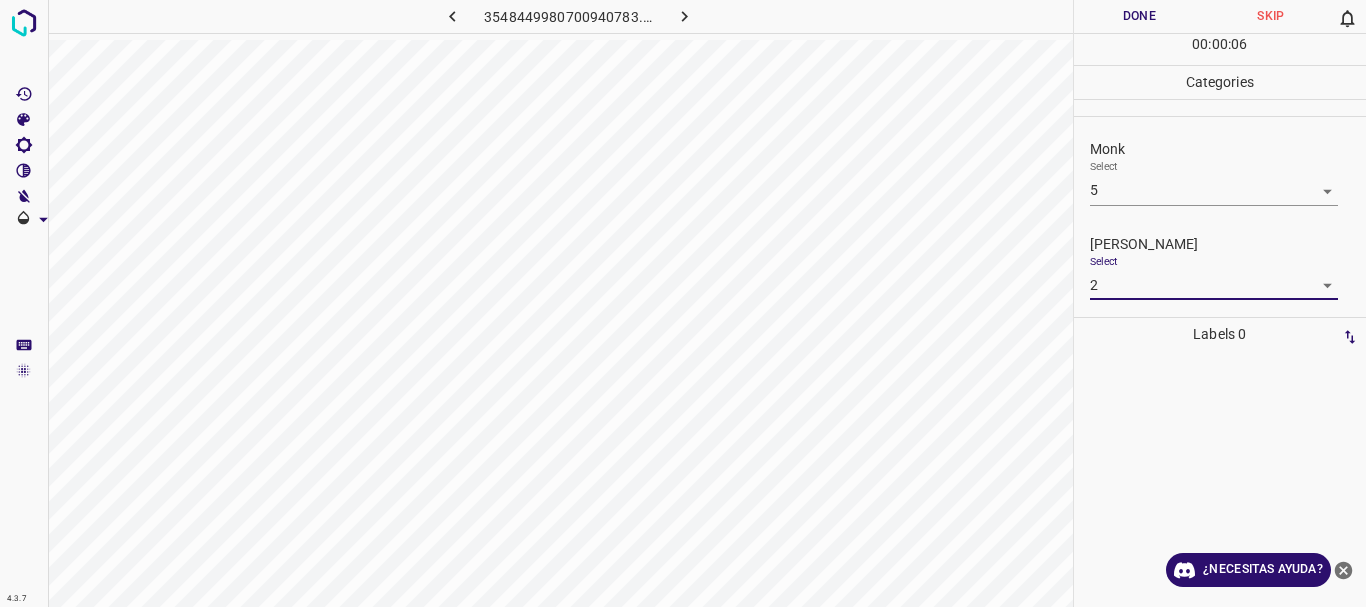 click on "Done" at bounding box center [1140, 16] 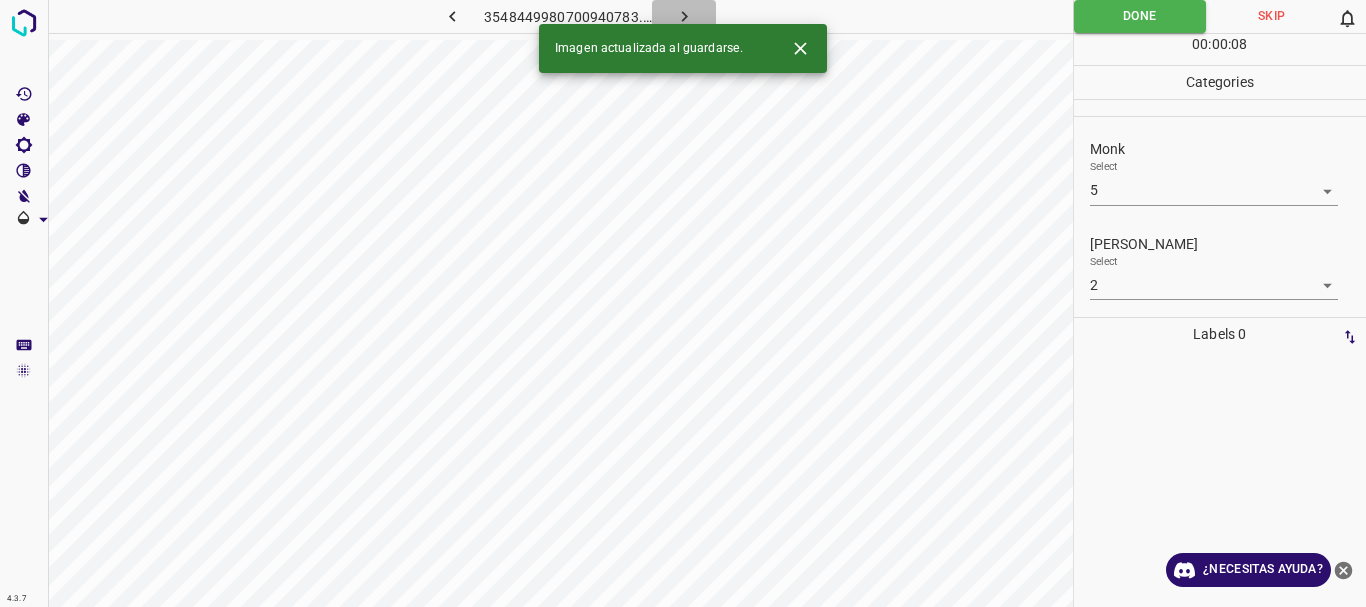 click at bounding box center (684, 16) 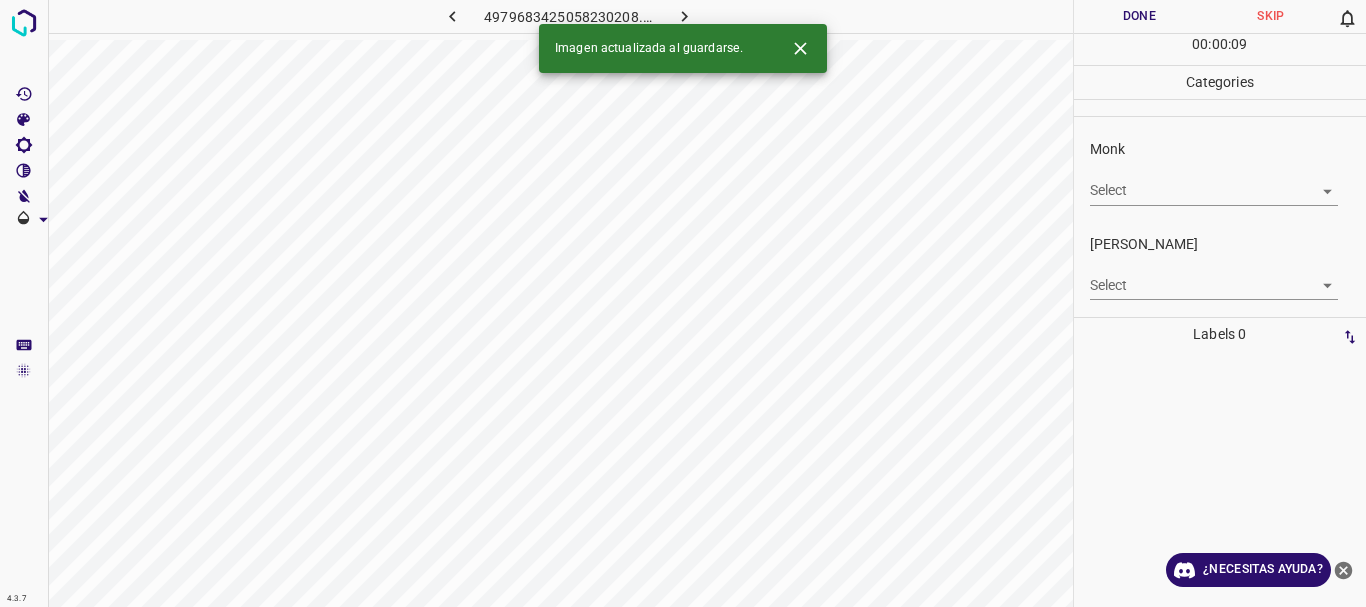 click on "4.3.7 4979683425058230208.png Done Skip 0 00   : 00   : 09   Categories Monk   Select ​  [PERSON_NAME]   Select ​ Labels   0 Categories 1 Monk 2  [PERSON_NAME] Tools Space Change between modes (Draw & Edit) I Auto labeling R Restore zoom M Zoom in N Zoom out Delete Delete selecte label Filters Z Restore filters X Saturation filter C Brightness filter V Contrast filter B Gray scale filter General O Download Imagen actualizada al guardarse. ¿Necesitas ayuda? Texto original Valora esta traducción Tu opinión servirá para ayudar a mejorar el Traductor de Google - Texto - Esconder - Borrar" at bounding box center (683, 303) 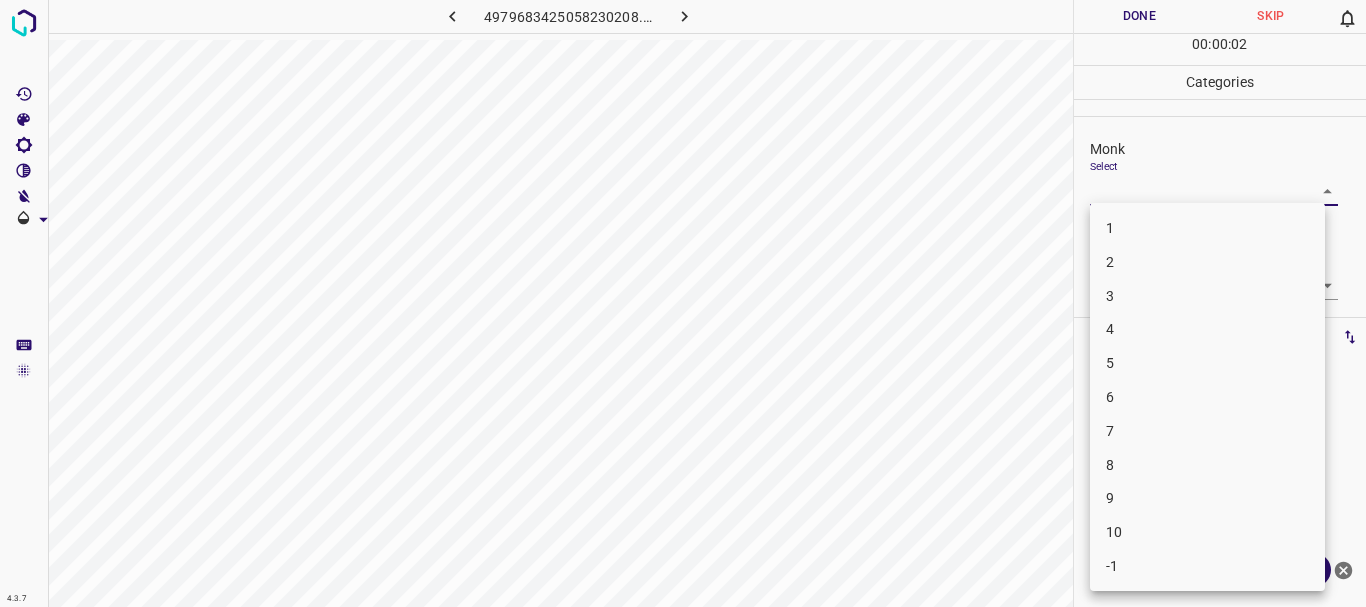 click on "4" at bounding box center [1207, 329] 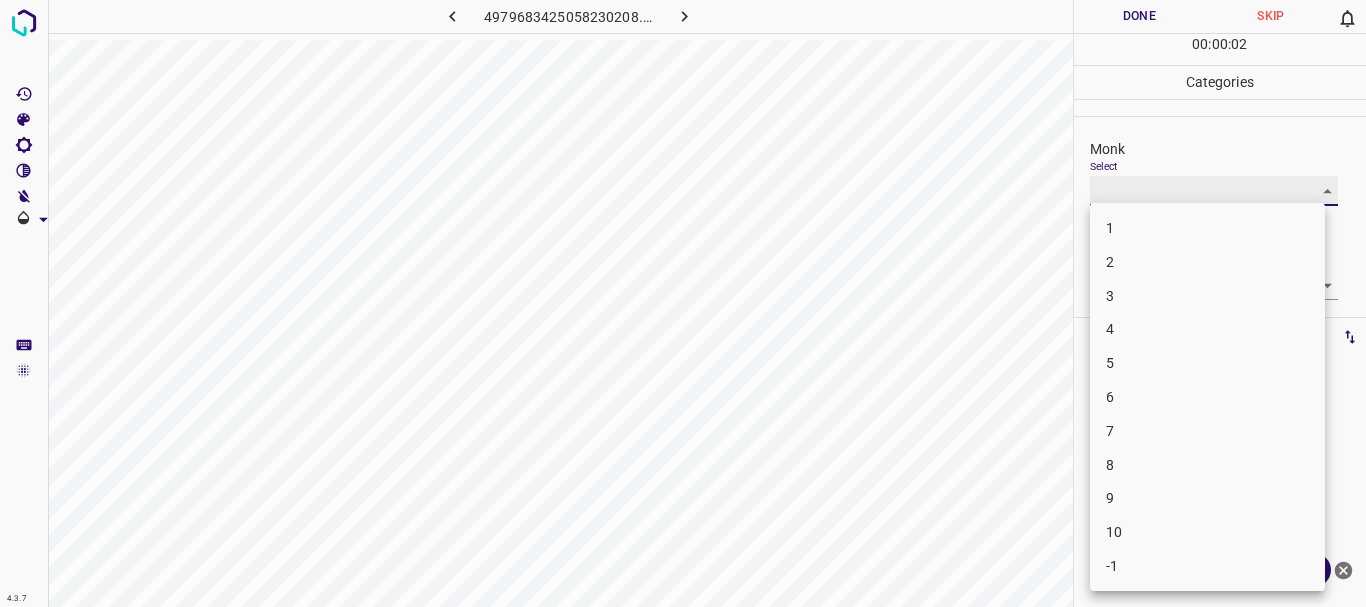 type on "4" 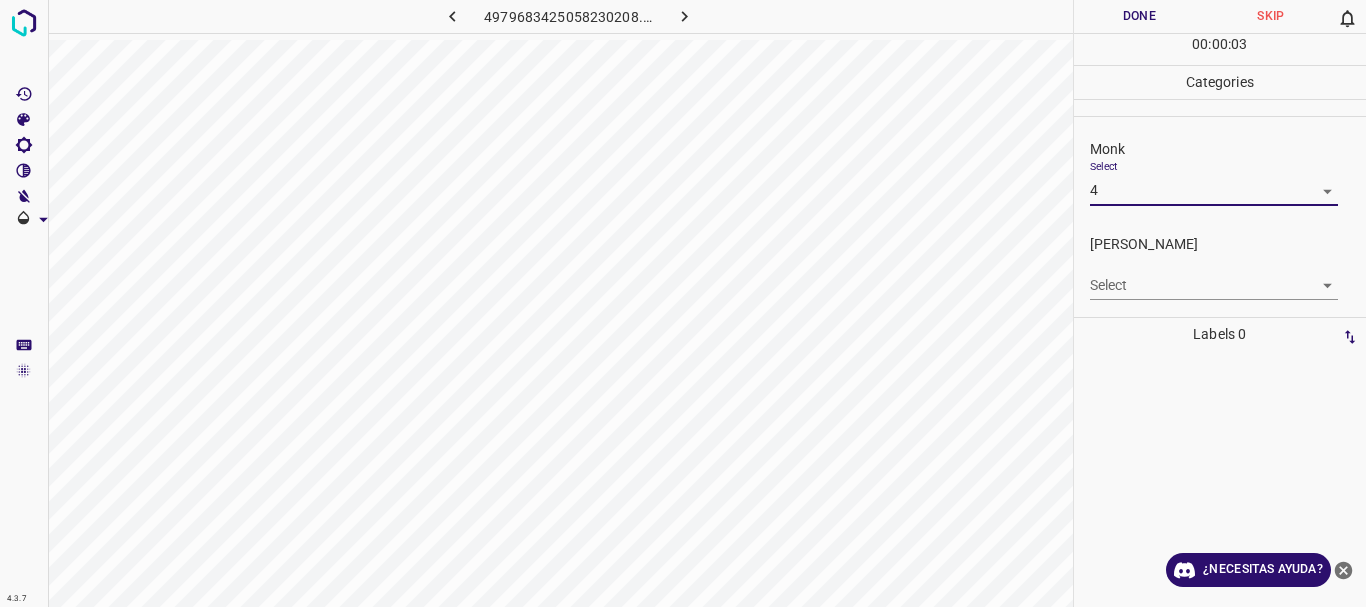click on "4.3.7 4979683425058230208.png Done Skip 0 00   : 00   : 03   Categories Monk   Select 4 4  [PERSON_NAME]   Select ​ Labels   0 Categories 1 Monk 2  [PERSON_NAME] Tools Space Change between modes (Draw & Edit) I Auto labeling R Restore zoom M Zoom in N Zoom out Delete Delete selecte label Filters Z Restore filters X Saturation filter C Brightness filter V Contrast filter B Gray scale filter General O Download ¿Necesitas ayuda? Texto original Valora esta traducción Tu opinión servirá para ayudar a mejorar el Traductor de Google - Texto - Esconder - Borrar" at bounding box center [683, 303] 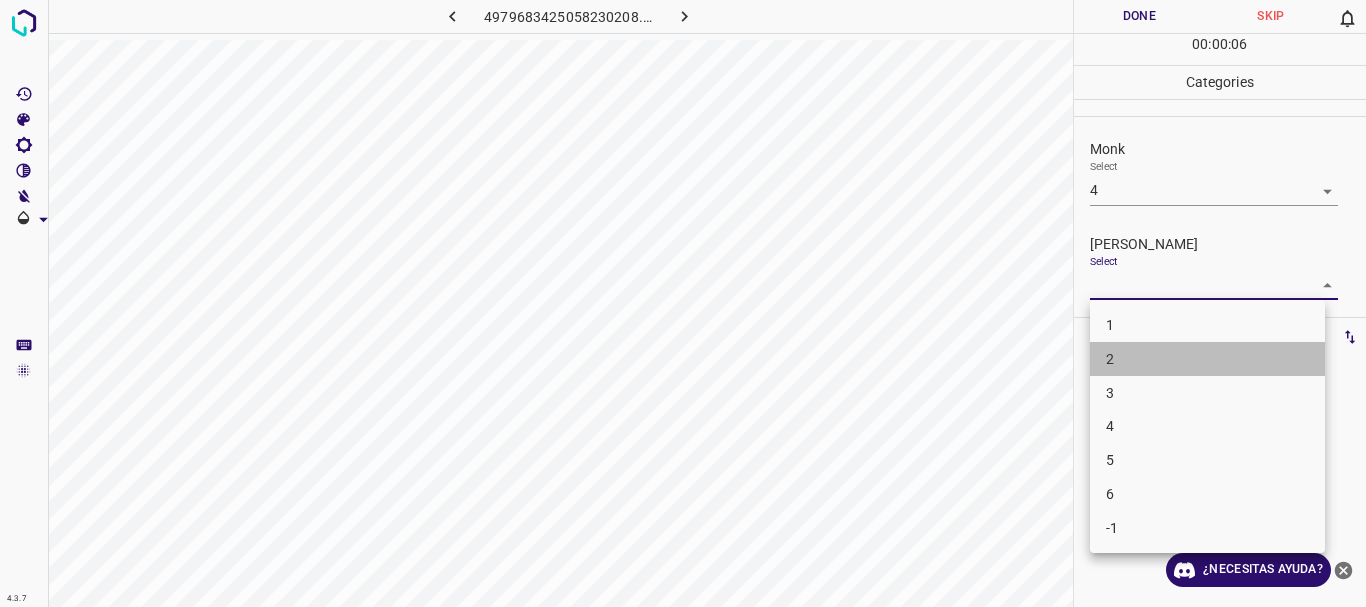 click on "2" at bounding box center [1207, 359] 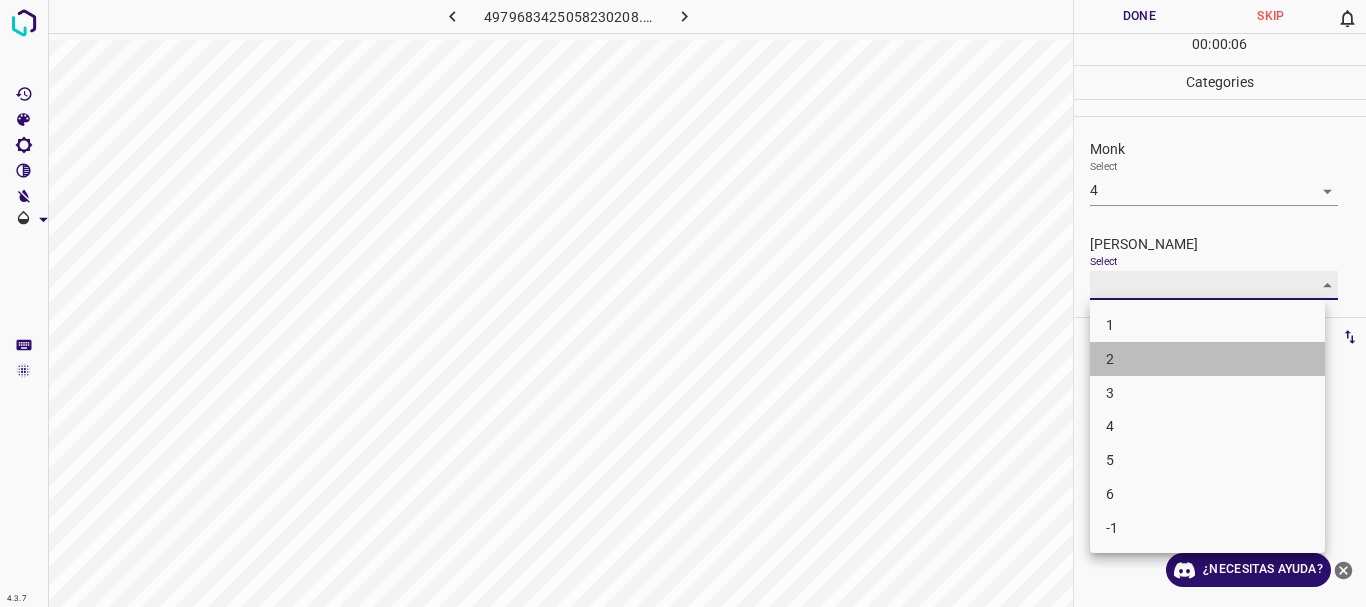 type on "2" 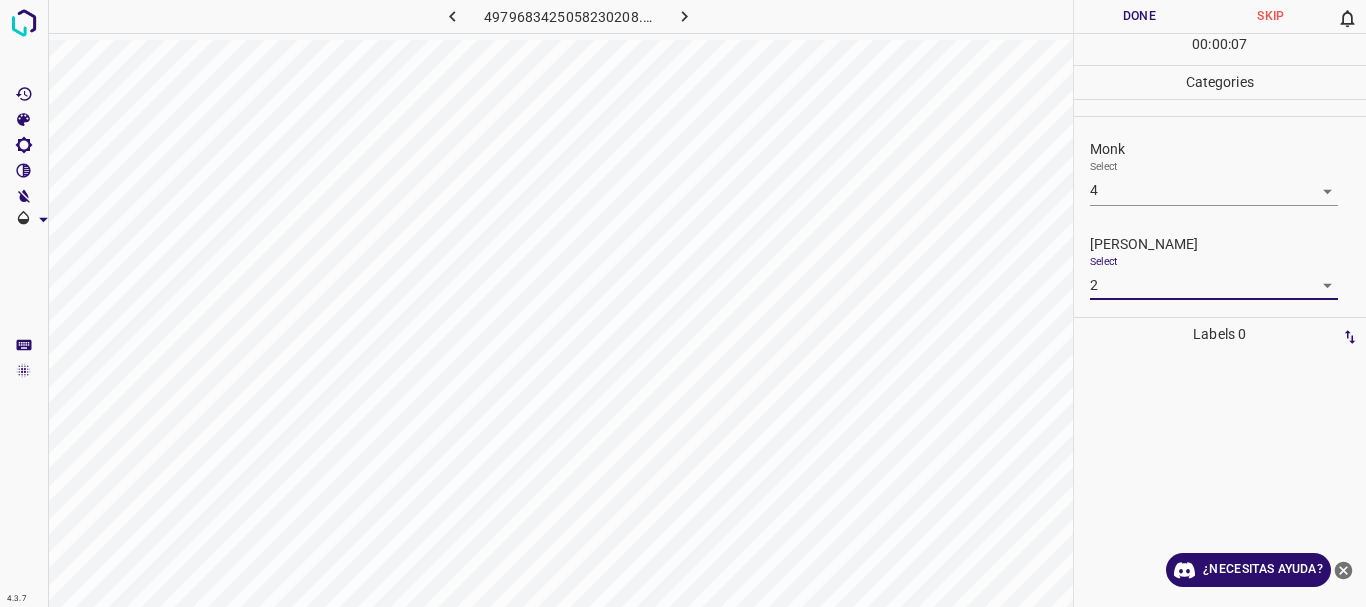 click on "Done" at bounding box center [1140, 16] 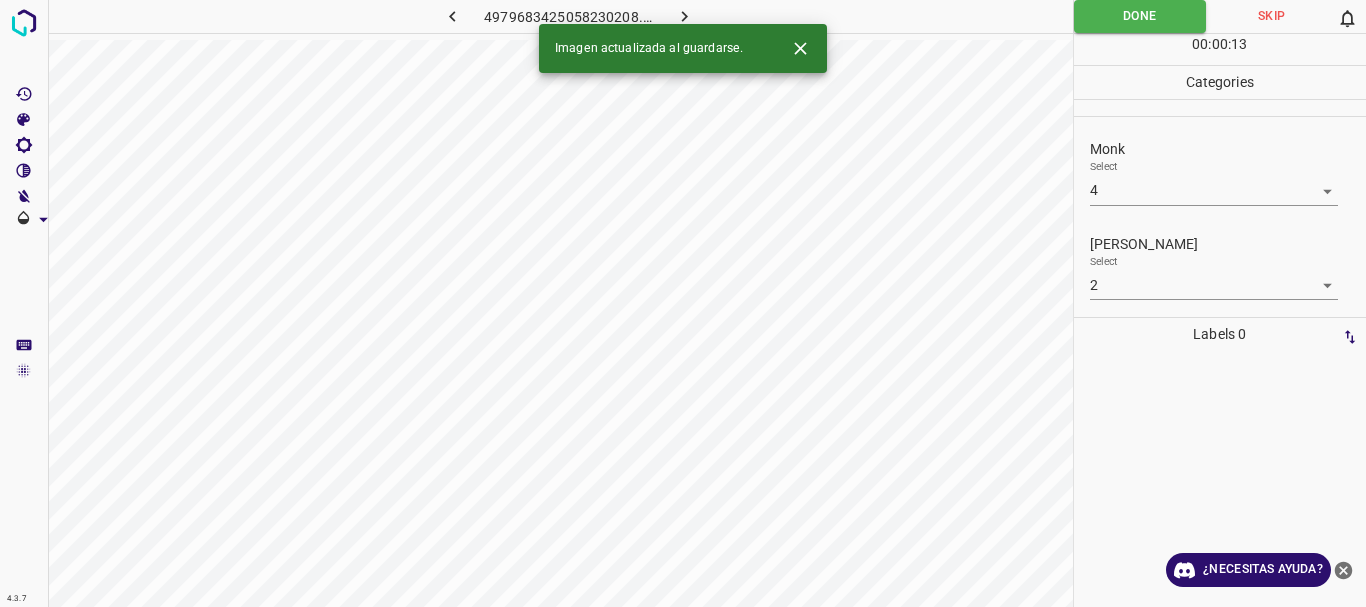 click 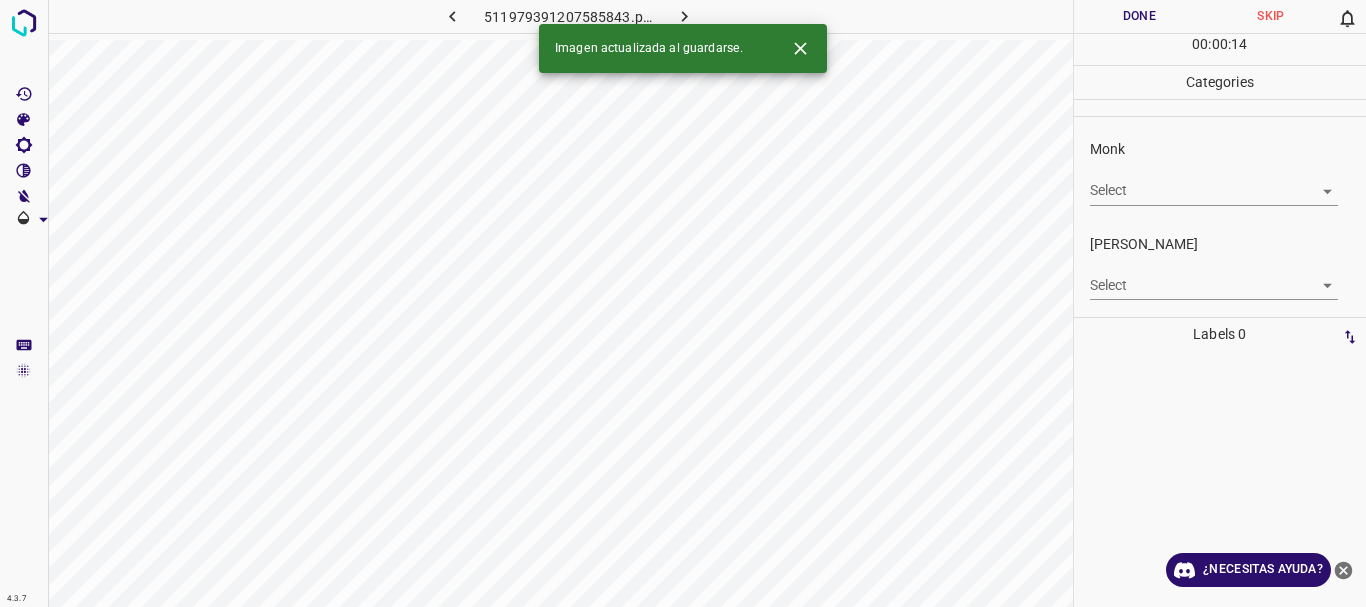 click on "4.3.7 511979391207585843.png Done Skip 0 00   : 00   : 14   Categories Monk   Select ​  [PERSON_NAME]   Select ​ Labels   0 Categories 1 Monk 2  [PERSON_NAME] Tools Space Change between modes (Draw & Edit) I Auto labeling R Restore zoom M Zoom in N Zoom out Delete Delete selecte label Filters Z Restore filters X Saturation filter C Brightness filter V Contrast filter B Gray scale filter General O Download Imagen actualizada al guardarse. ¿Necesitas ayuda? Texto original Valora esta traducción Tu opinión servirá para ayudar a mejorar el Traductor de Google - Texto - Esconder - Borrar" at bounding box center (683, 303) 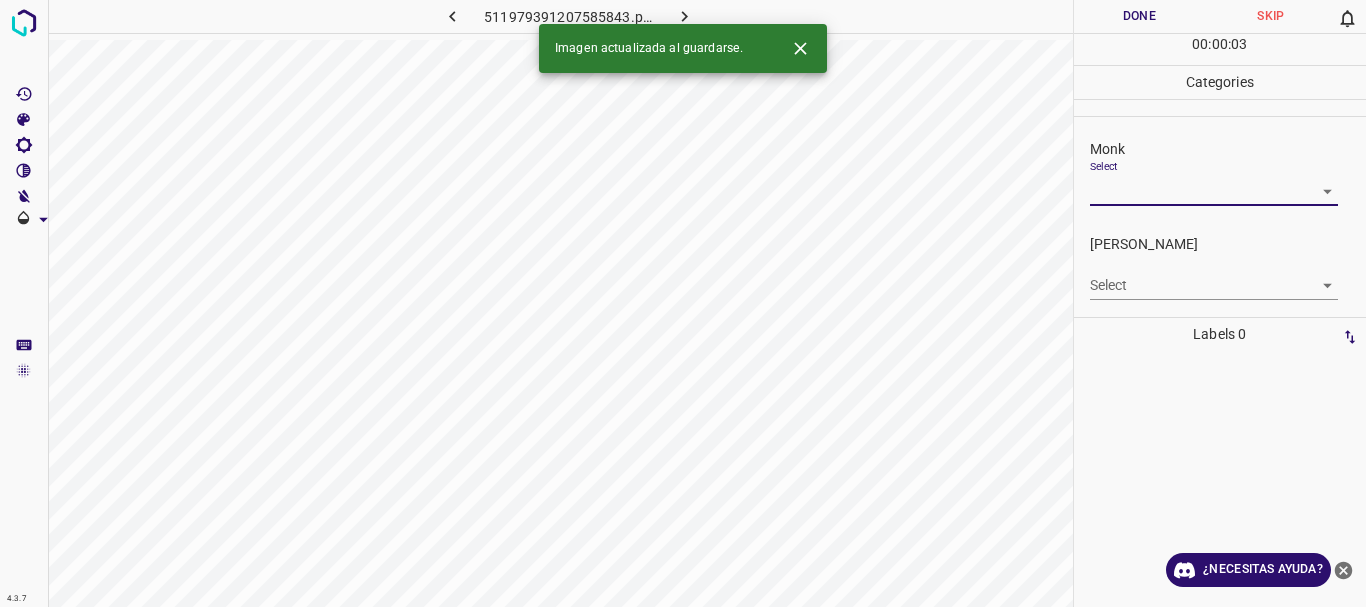 click on "4.3.7 511979391207585843.png Done Skip 0 00   : 00   : 03   Categories Monk   Select ​  [PERSON_NAME]   Select ​ Labels   0 Categories 1 Monk 2  [PERSON_NAME] Tools Space Change between modes (Draw & Edit) I Auto labeling R Restore zoom M Zoom in N Zoom out Delete Delete selecte label Filters Z Restore filters X Saturation filter C Brightness filter V Contrast filter B Gray scale filter General O Download Imagen actualizada al guardarse. ¿Necesitas ayuda? Texto original Valora esta traducción Tu opinión servirá para ayudar a mejorar el Traductor de Google - Texto - Esconder - Borrar" at bounding box center (683, 303) 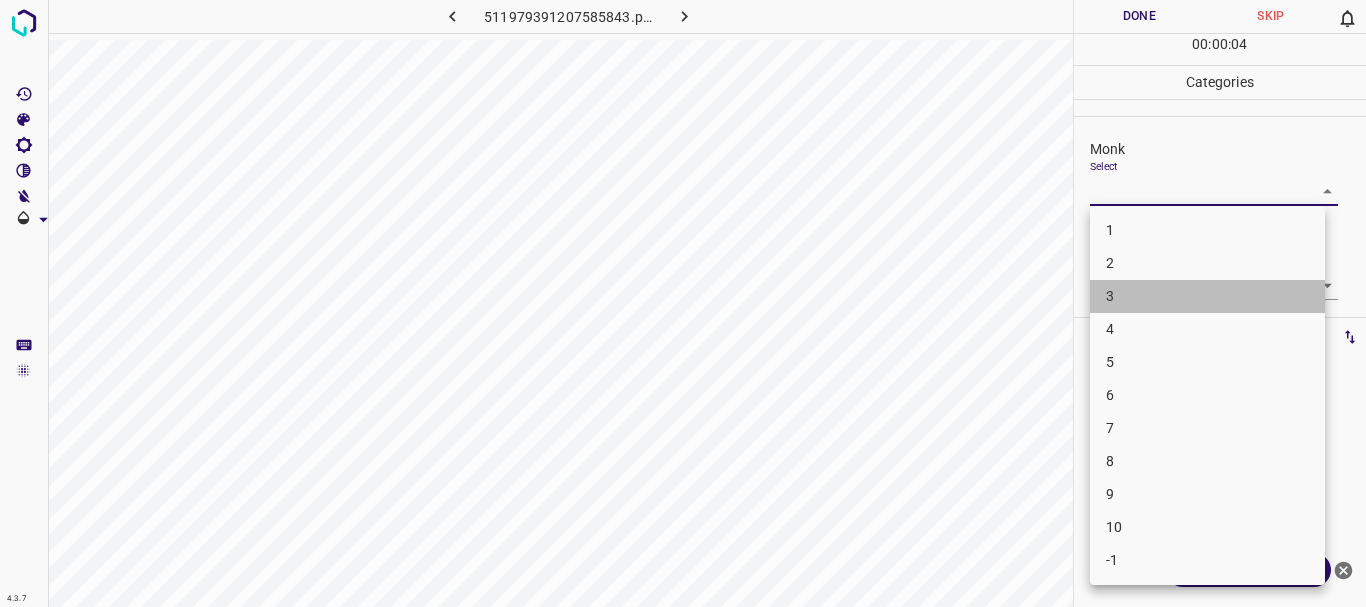 click on "3" at bounding box center [1207, 296] 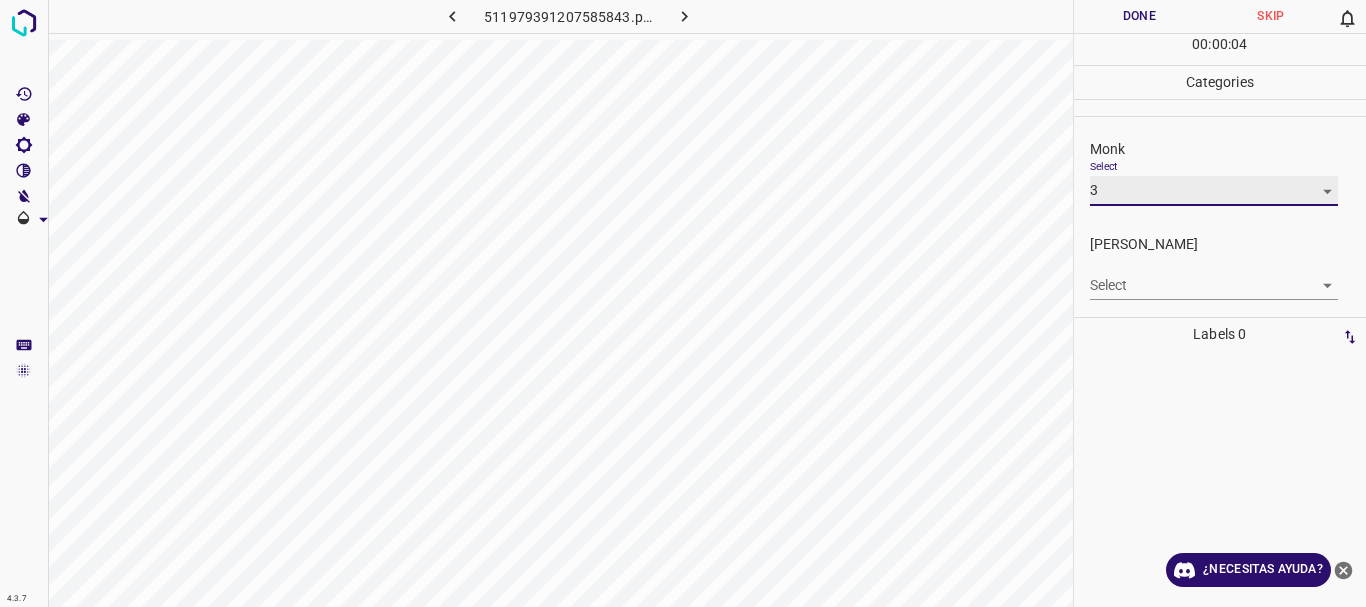 type on "3" 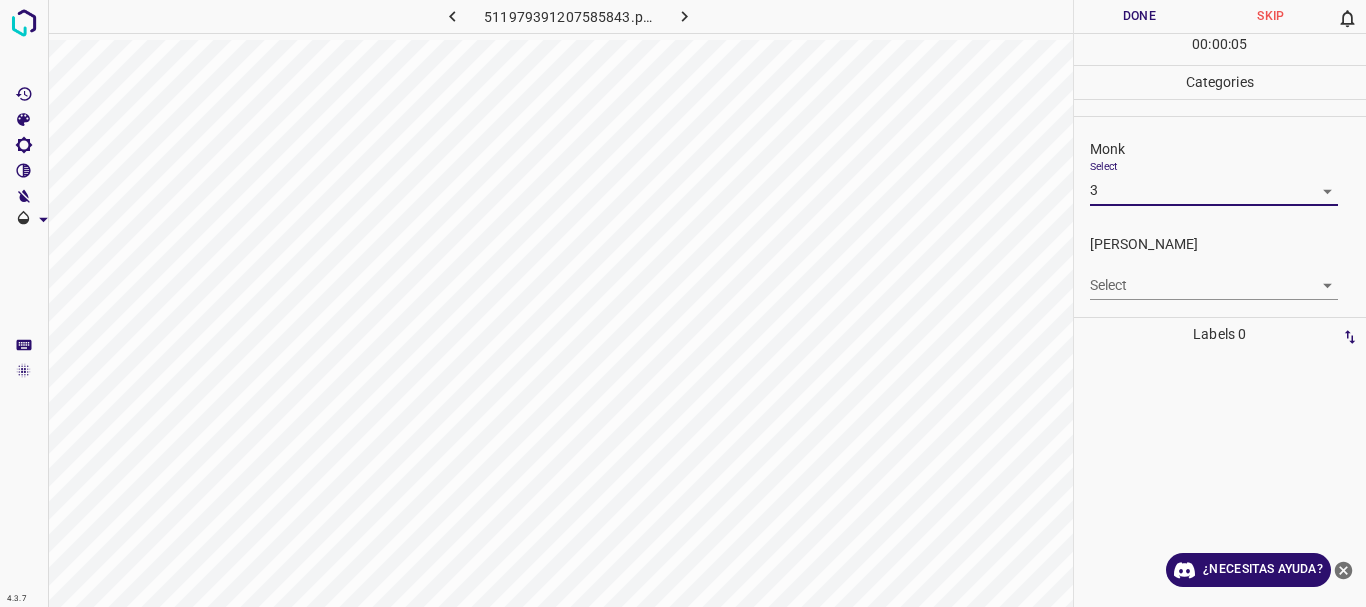 click on "4.3.7 511979391207585843.png Done Skip 0 00   : 00   : 05   Categories Monk   Select 3 3  [PERSON_NAME]   Select ​ Labels   0 Categories 1 Monk 2  [PERSON_NAME] Tools Space Change between modes (Draw & Edit) I Auto labeling R Restore zoom M Zoom in N Zoom out Delete Delete selecte label Filters Z Restore filters X Saturation filter C Brightness filter V Contrast filter B Gray scale filter General O Download ¿Necesitas ayuda? Texto original Valora esta traducción Tu opinión servirá para ayudar a mejorar el Traductor de Google - Texto - Esconder - Borrar" at bounding box center (683, 303) 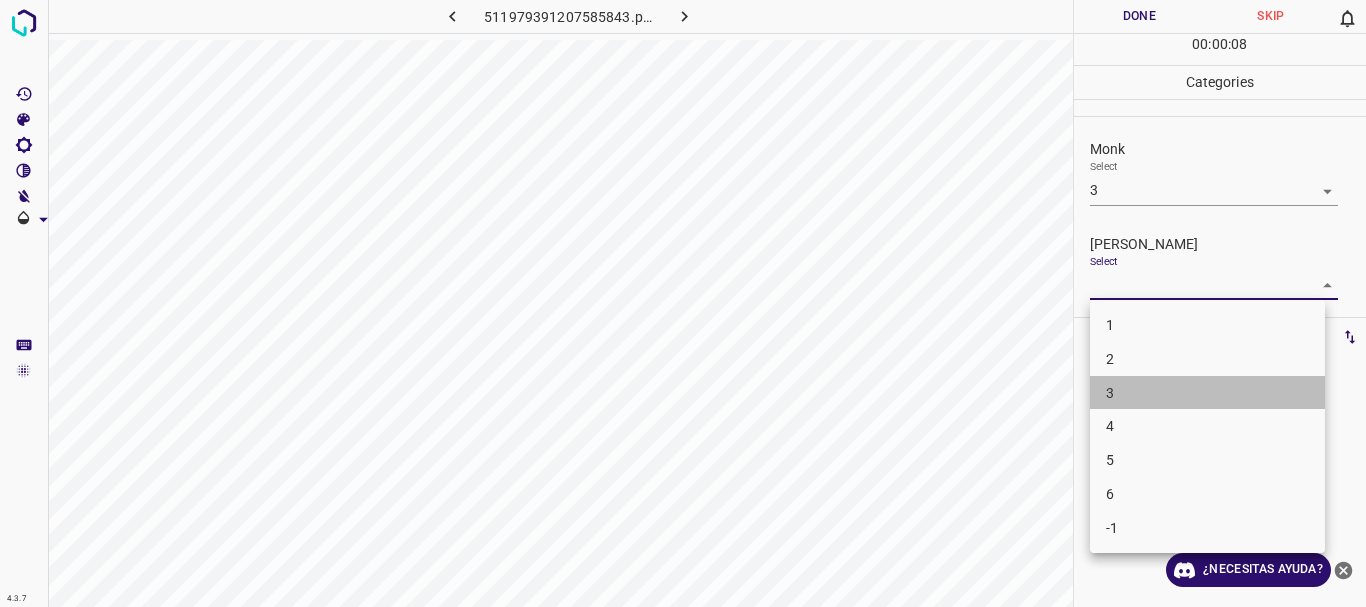 drag, startPoint x: 1132, startPoint y: 403, endPoint x: 1143, endPoint y: 2, distance: 401.15085 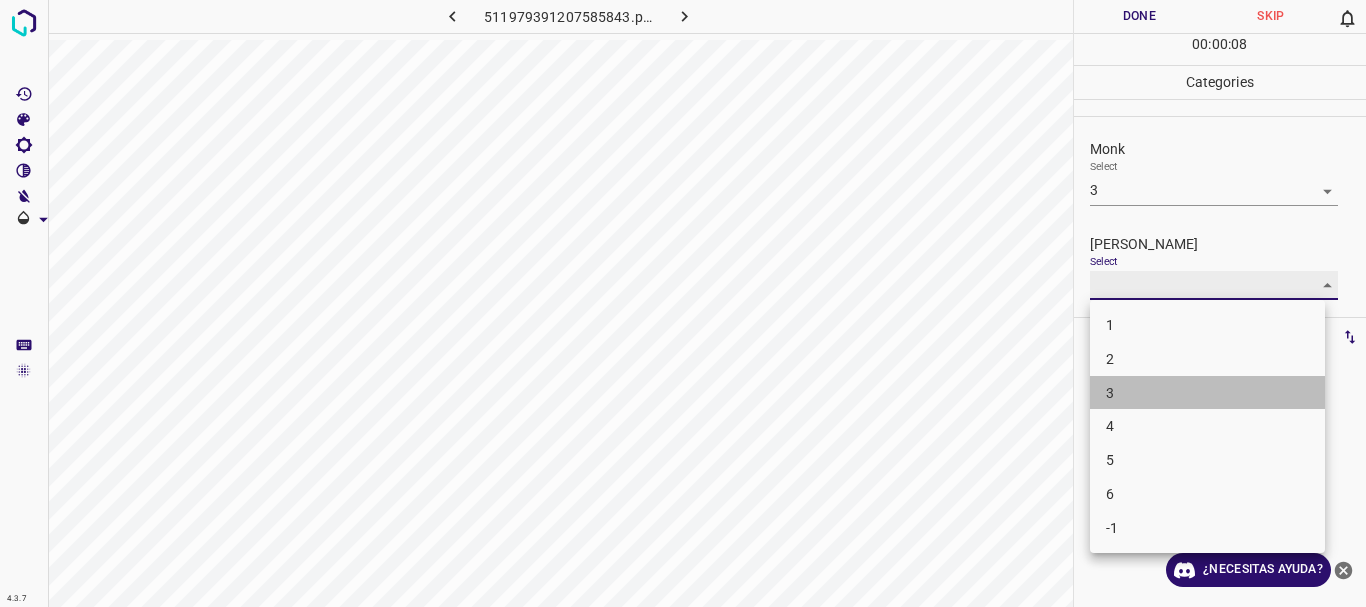 type on "3" 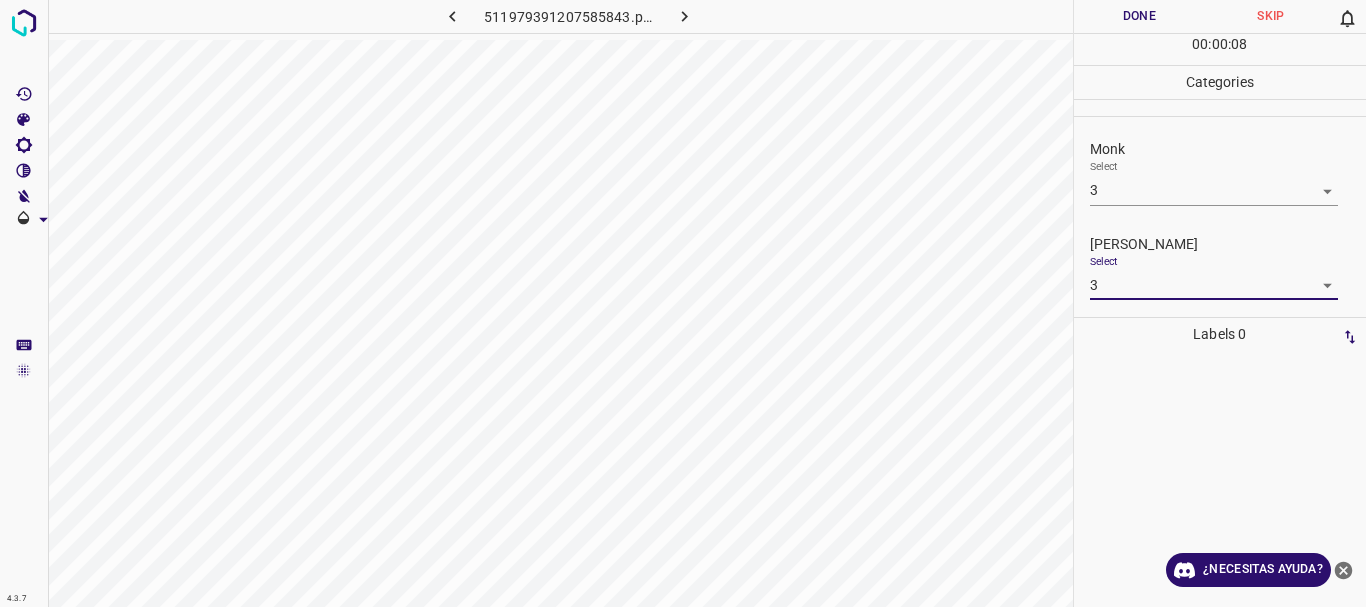 click at bounding box center (683, 303) 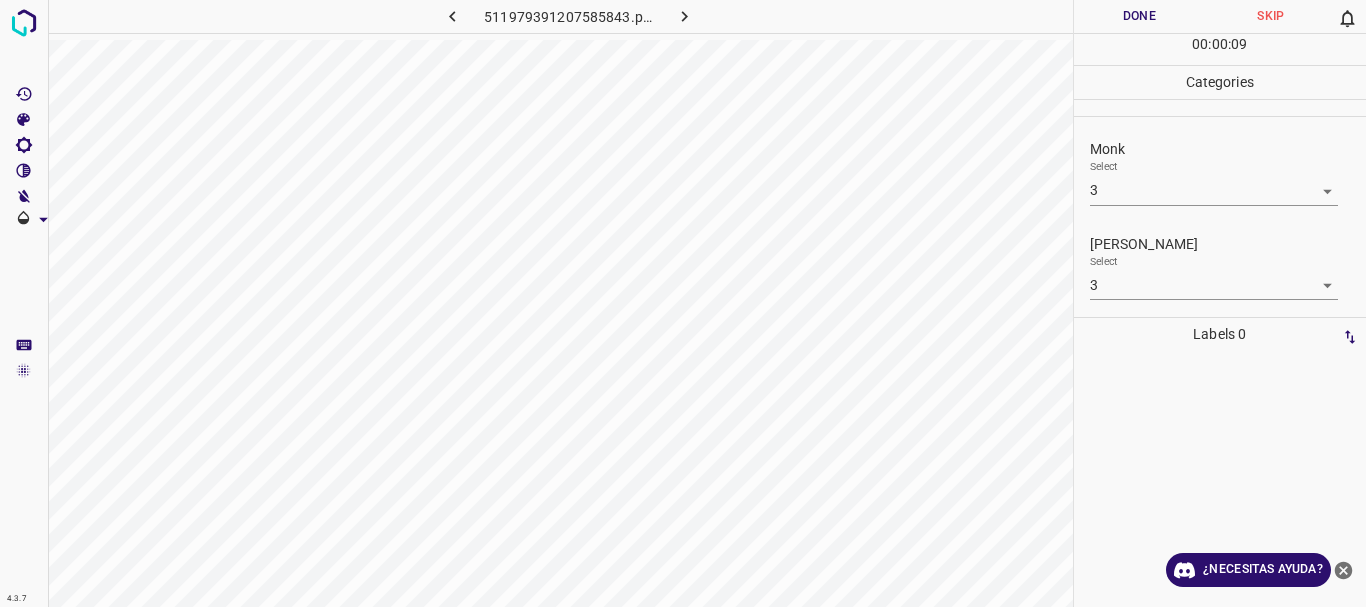 click on "Done" at bounding box center [1140, 16] 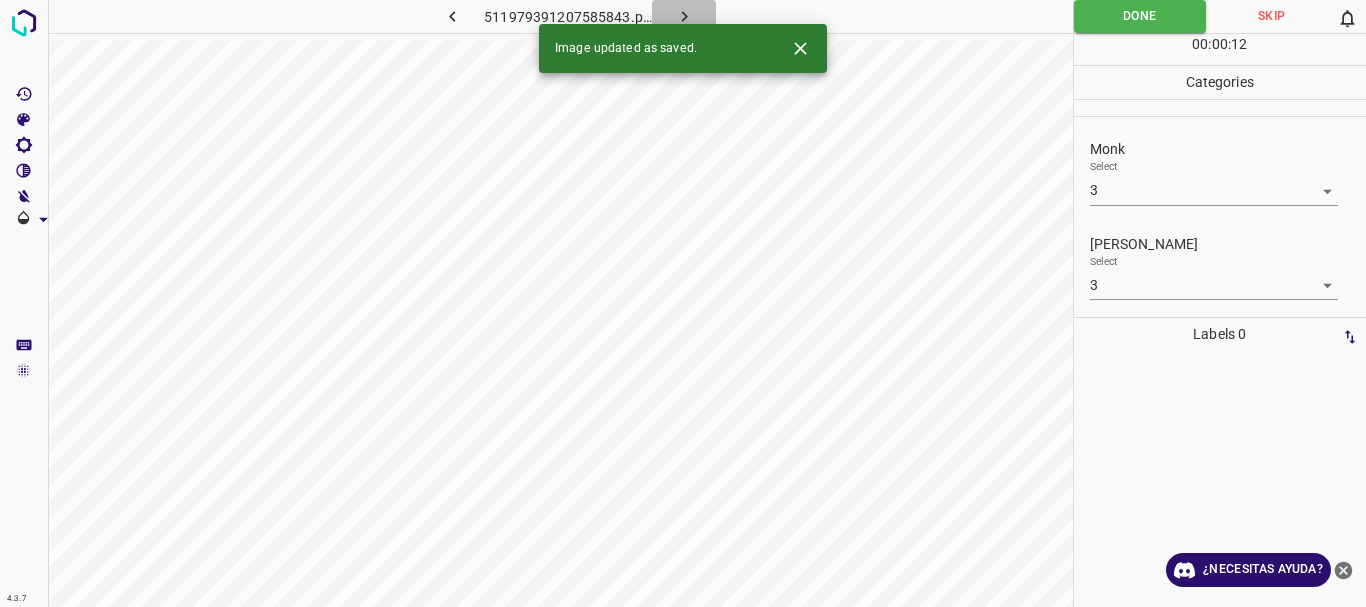 click 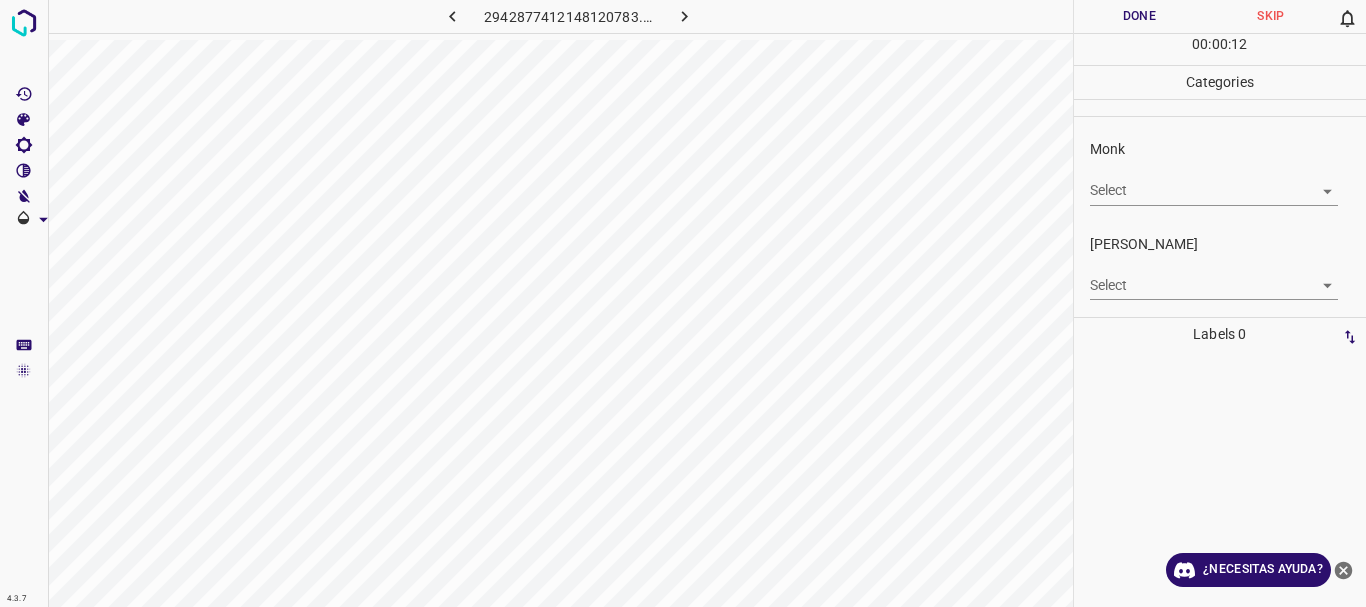 click on "4.3.7 2942877412148120783.png Done Skip 0 00   : 00   : 12   Categories Monk   Select ​  [PERSON_NAME]   Select ​ Labels   0 Categories 1 Monk 2  [PERSON_NAME] Tools Space Change between modes (Draw & Edit) I Auto labeling R Restore zoom M Zoom in N Zoom out Delete Delete selecte label Filters Z Restore filters X Saturation filter C Brightness filter V Contrast filter B Gray scale filter General O Download ¿Necesitas ayuda? Texto original Valora esta traducción Tu opinión servirá para ayudar a mejorar el Traductor de Google - Texto - Esconder - Borrar" at bounding box center [683, 303] 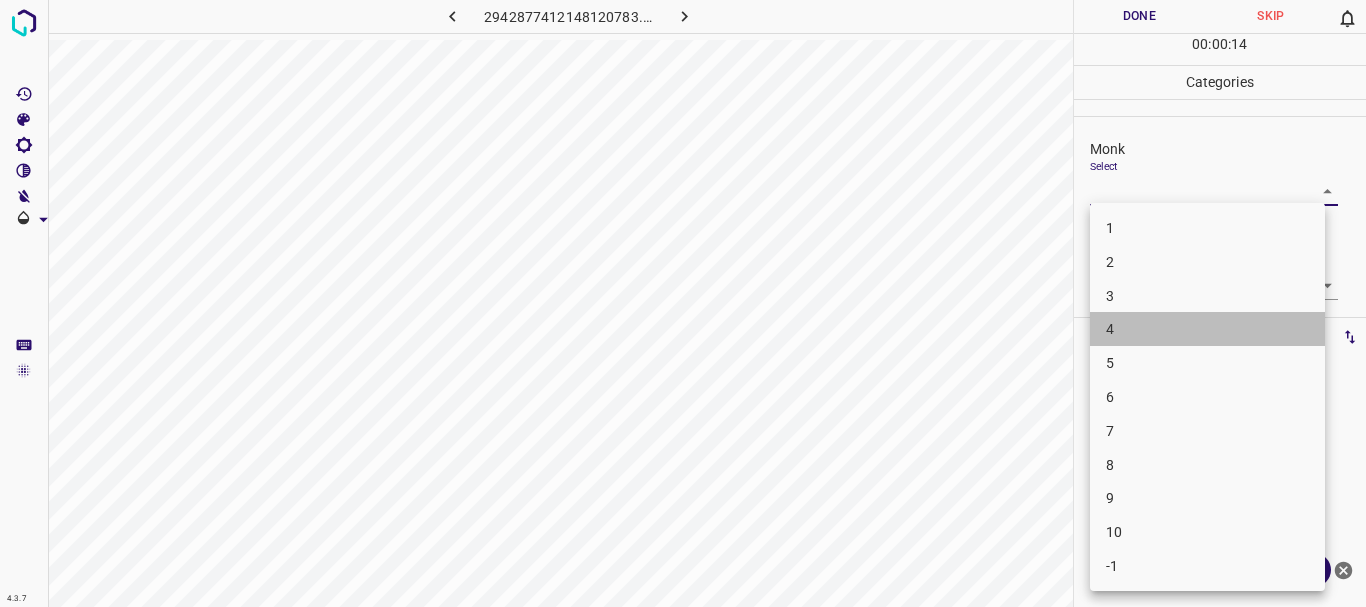 click on "4" at bounding box center [1207, 329] 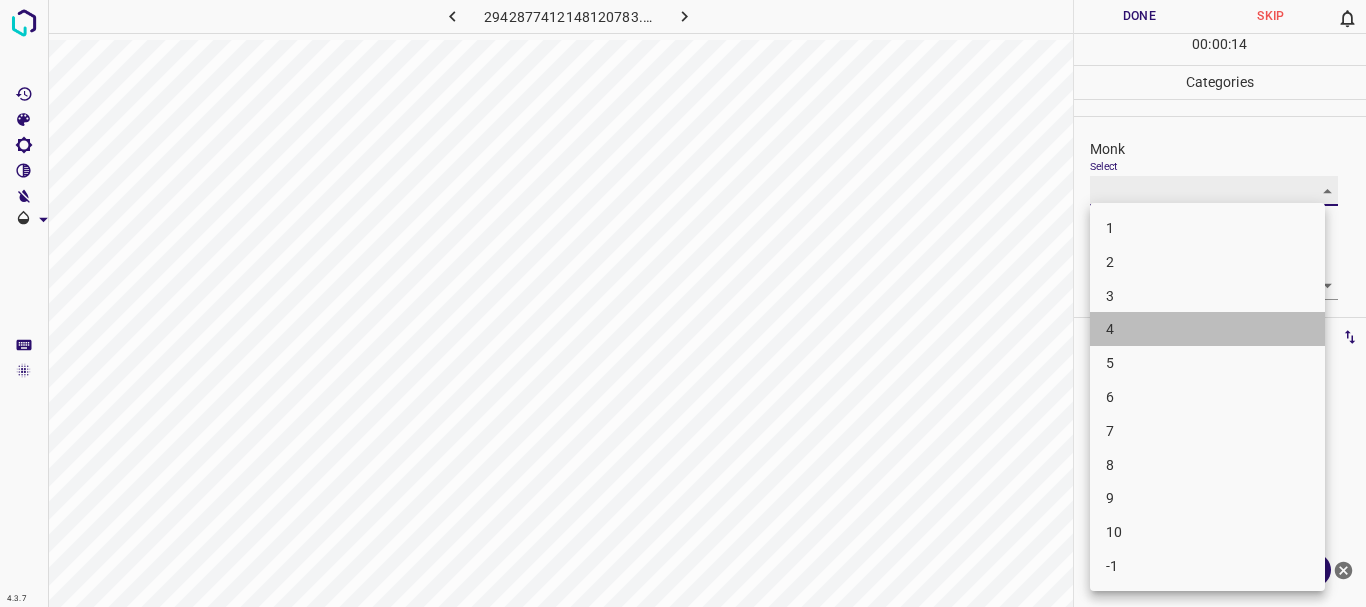 type on "4" 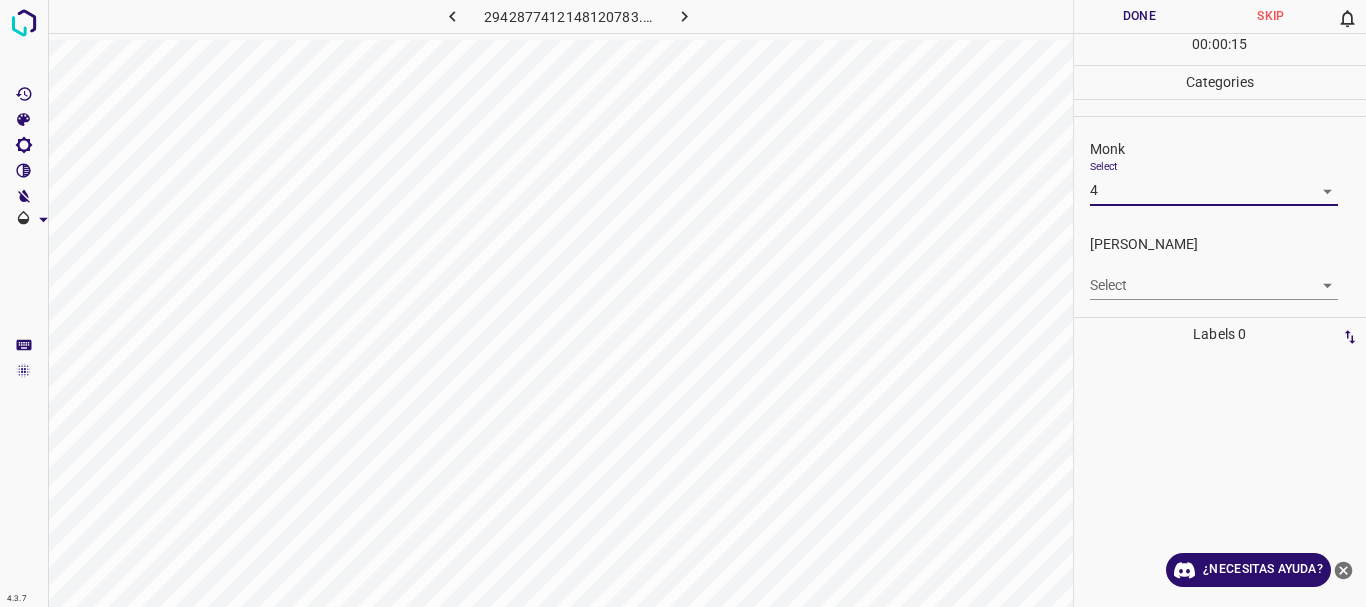 click on "4.3.7 2942877412148120783.png Done Skip 0 00   : 00   : 15   Categories Monk   Select 4 4  [PERSON_NAME]   Select ​ Labels   0 Categories 1 Monk 2  [PERSON_NAME] Tools Space Change between modes (Draw & Edit) I Auto labeling R Restore zoom M Zoom in N Zoom out Delete Delete selecte label Filters Z Restore filters X Saturation filter C Brightness filter V Contrast filter B Gray scale filter General O Download ¿Necesitas ayuda? Texto original Valora esta traducción Tu opinión servirá para ayudar a mejorar el Traductor de Google - Texto - Esconder - Borrar" at bounding box center [683, 303] 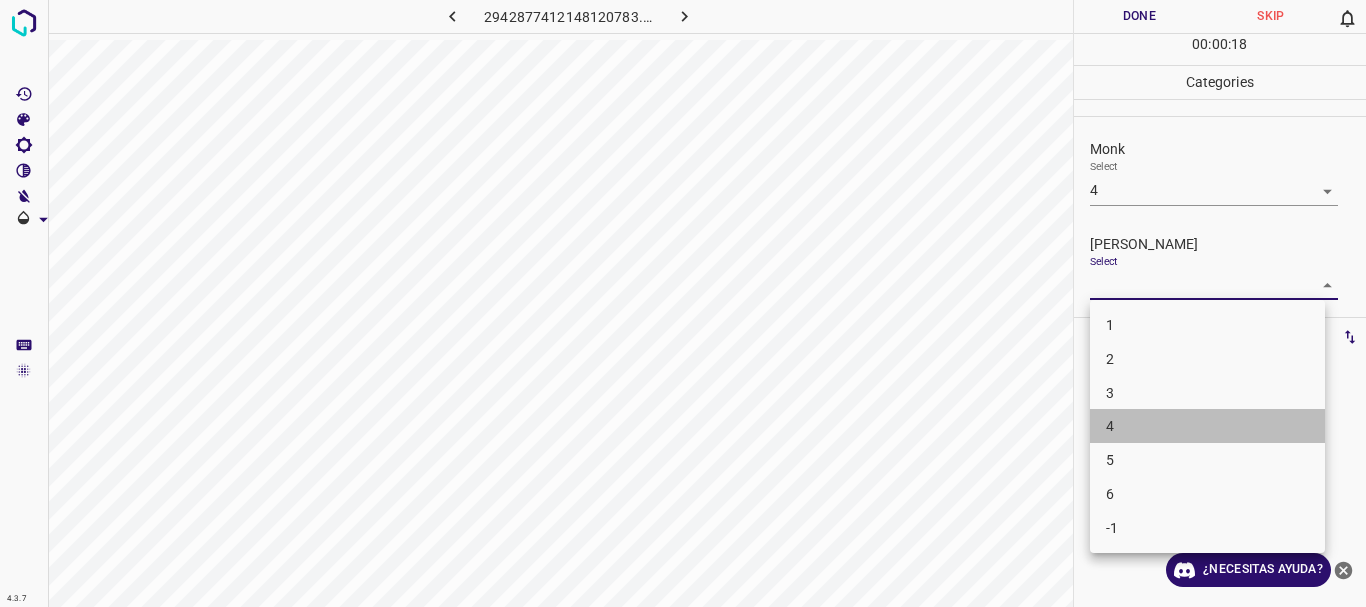 click on "4" at bounding box center (1207, 426) 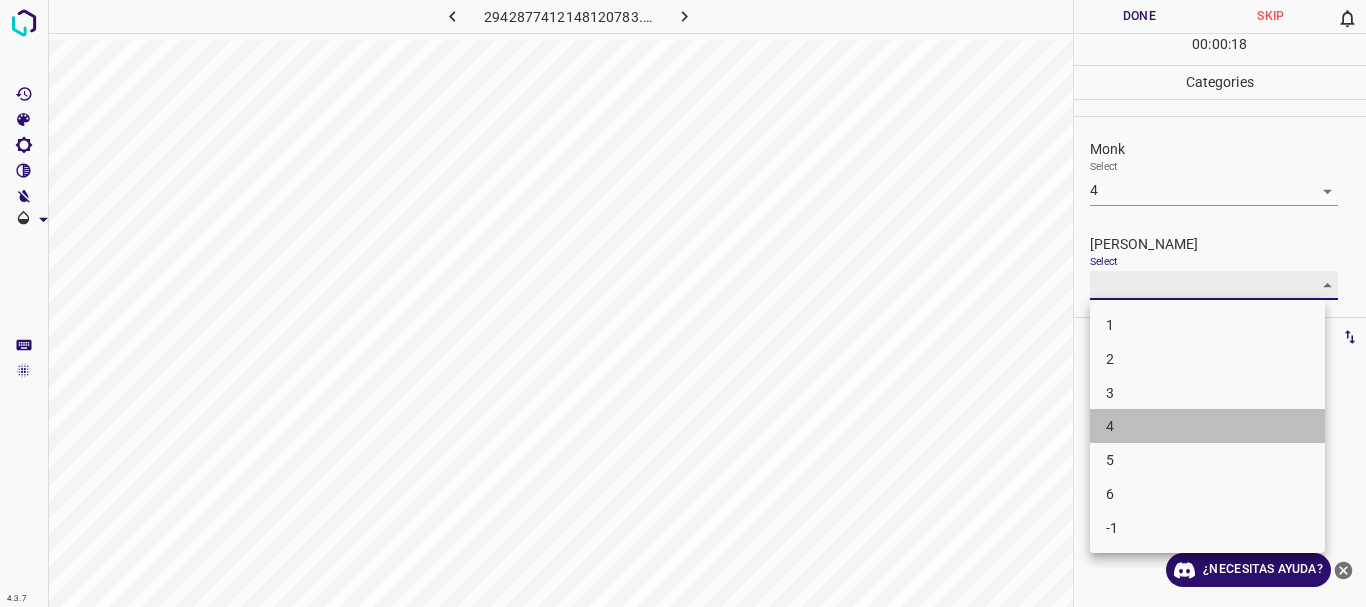 type on "4" 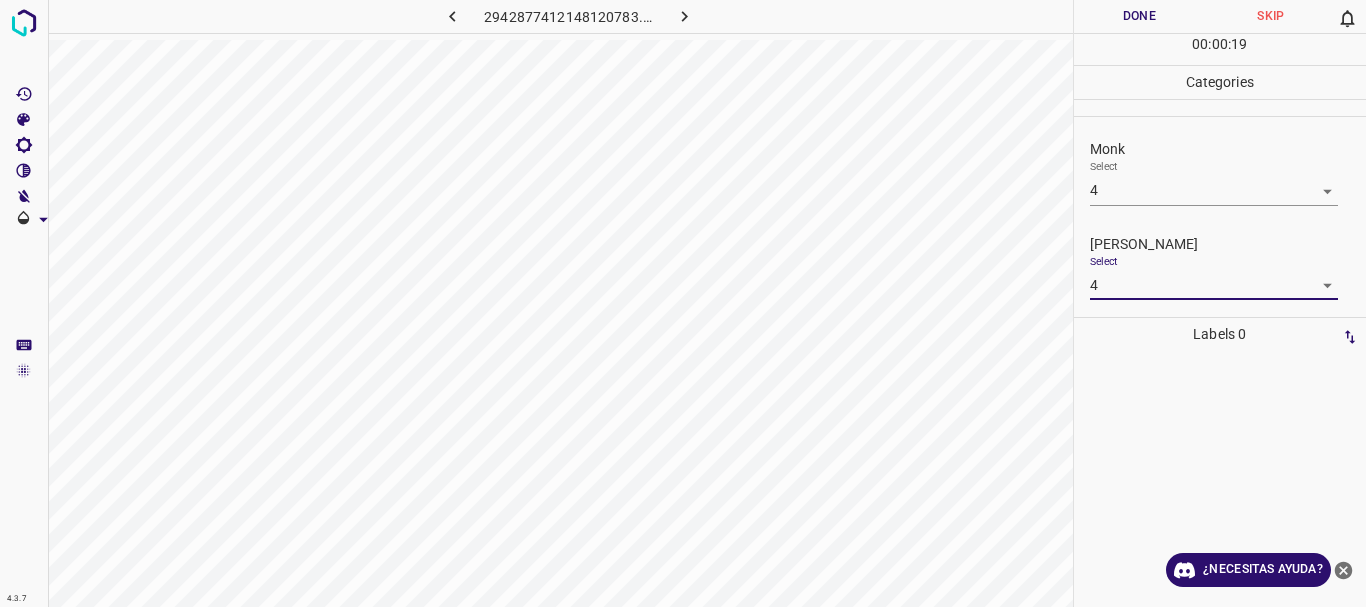 click on "Done" at bounding box center [1140, 16] 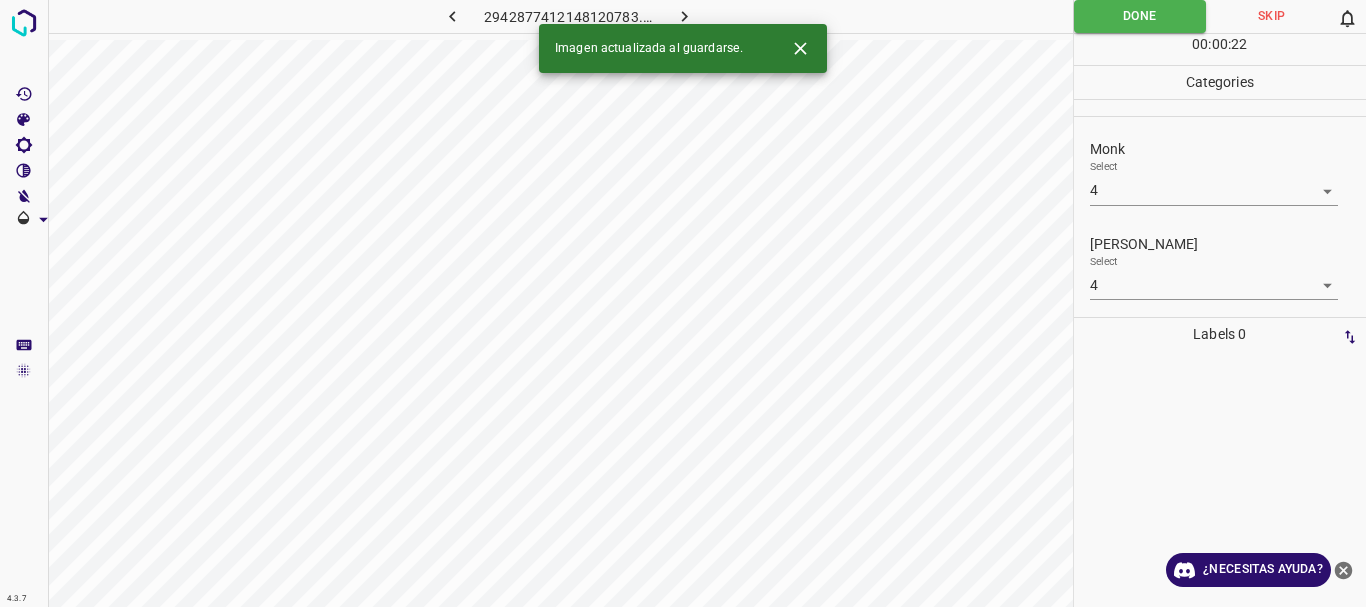 click on "4.3.7 2942877412148120783.png Done Skip 0 00   : 00   : 22   Categories Monk   Select 4 4  [PERSON_NAME]   Select 4 4 Labels   0 Categories 1 Monk 2  [PERSON_NAME] Tools Space Change between modes (Draw & Edit) I Auto labeling R Restore zoom M Zoom in N Zoom out Delete Delete selecte label Filters Z Restore filters X Saturation filter C Brightness filter V Contrast filter B Gray scale filter General O Download Imagen actualizada al guardarse. ¿Necesitas ayuda? Texto original Valora esta traducción Tu opinión servirá para ayudar a mejorar el Traductor de Google - Texto - Esconder - Borrar" at bounding box center (683, 303) 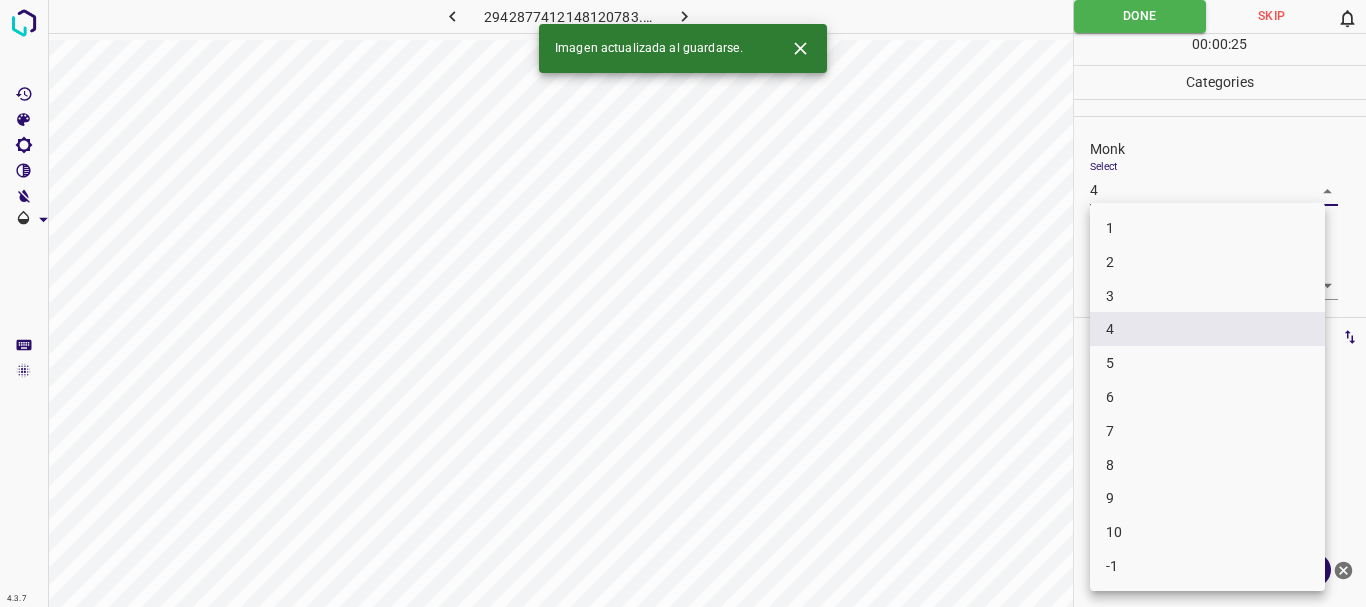 click at bounding box center [683, 303] 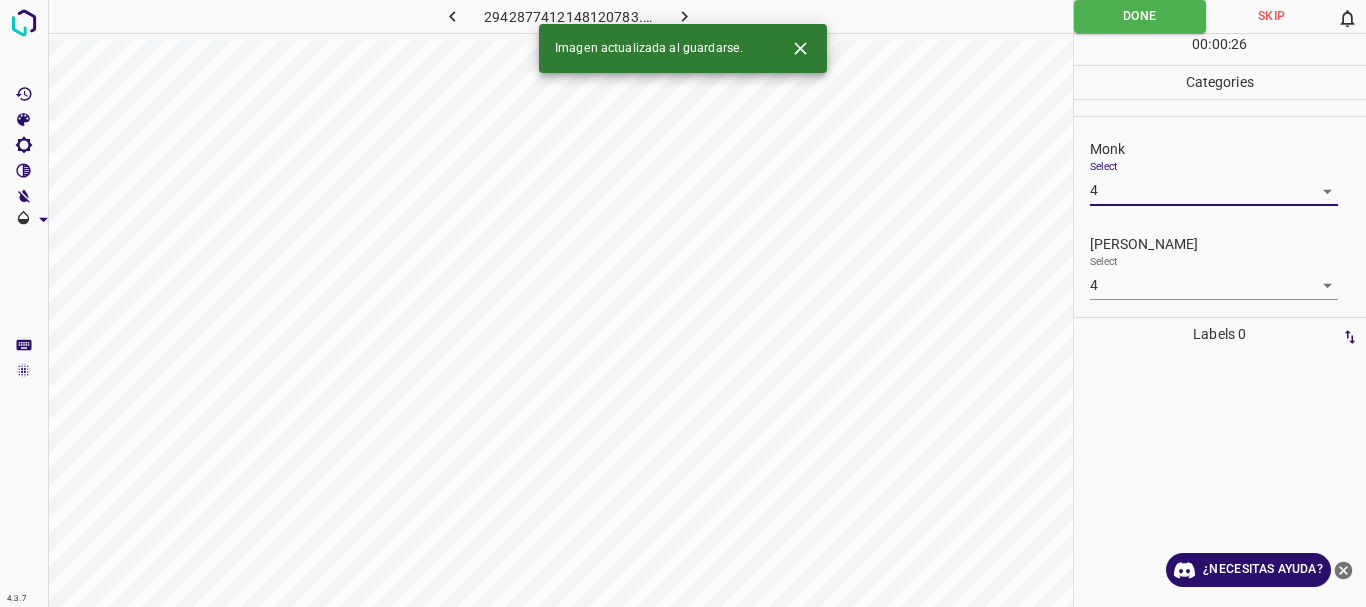 click 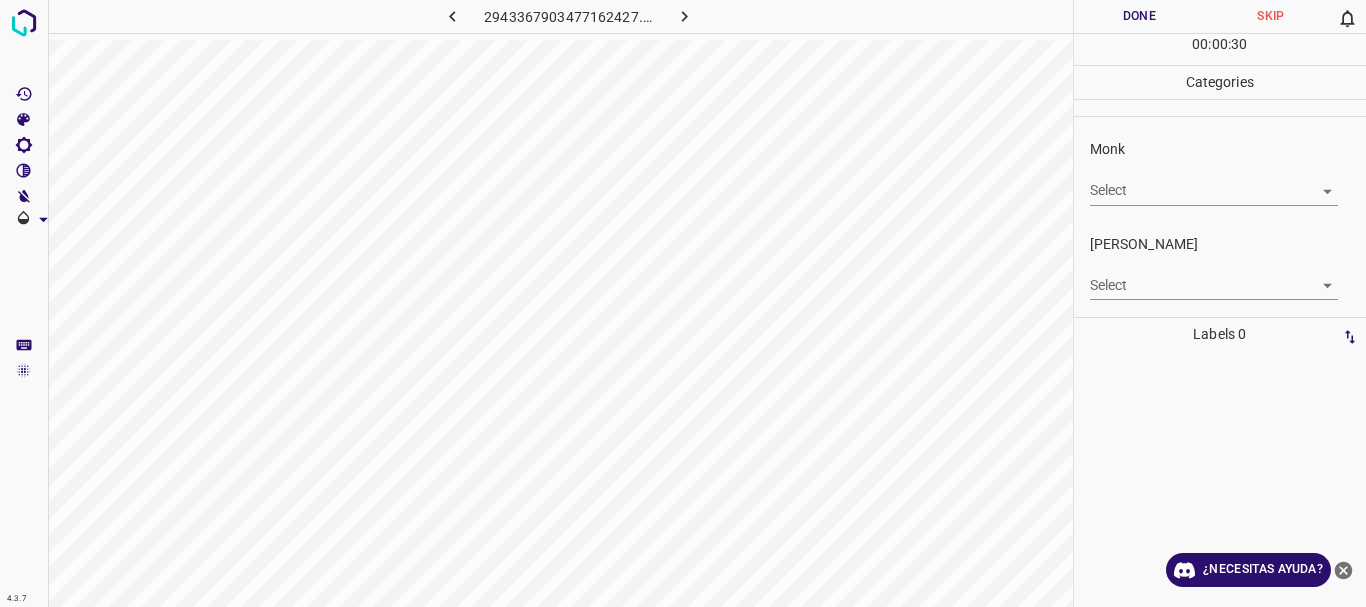 click on "4.3.7 2943367903477162427.png Done Skip 0 00   : 00   : 30   Categories Monk   Select ​  [PERSON_NAME]   Select ​ Labels   0 Categories 1 Monk 2  [PERSON_NAME] Tools Space Change between modes (Draw & Edit) I Auto labeling R Restore zoom M Zoom in N Zoom out Delete Delete selecte label Filters Z Restore filters X Saturation filter C Brightness filter V Contrast filter B Gray scale filter General O Download ¿Necesitas ayuda? Texto original Valora esta traducción Tu opinión servirá para ayudar a mejorar el Traductor de Google - Texto - Esconder - Borrar" at bounding box center [683, 303] 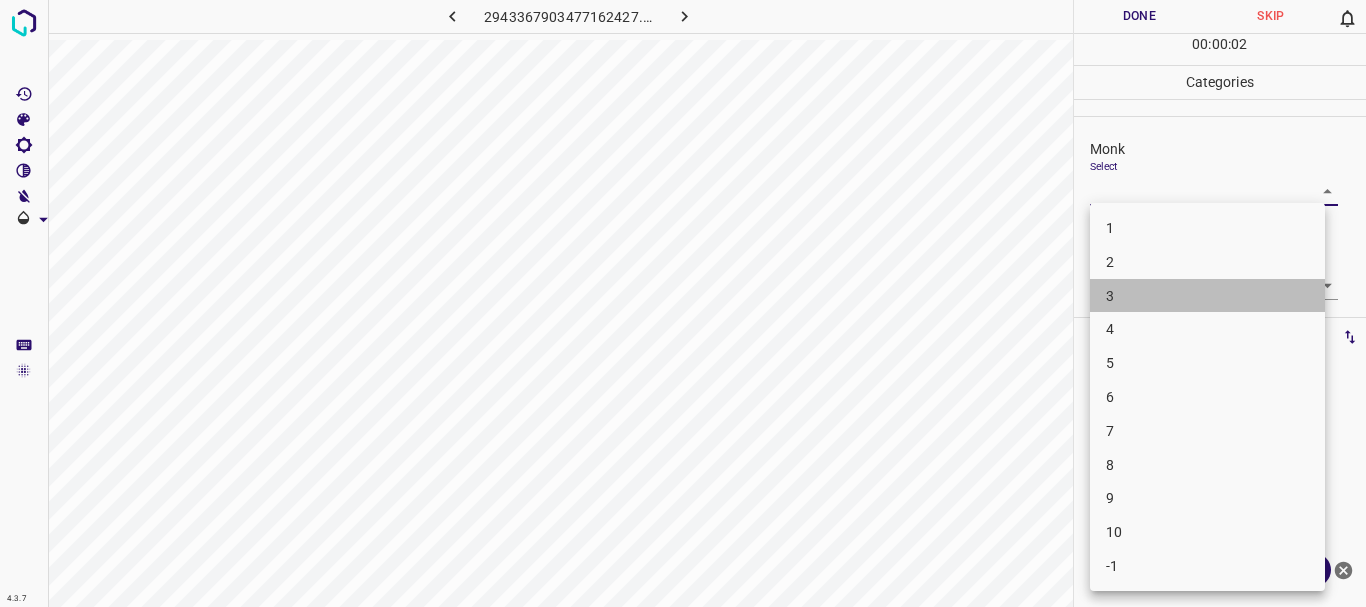 click on "3" at bounding box center [1207, 296] 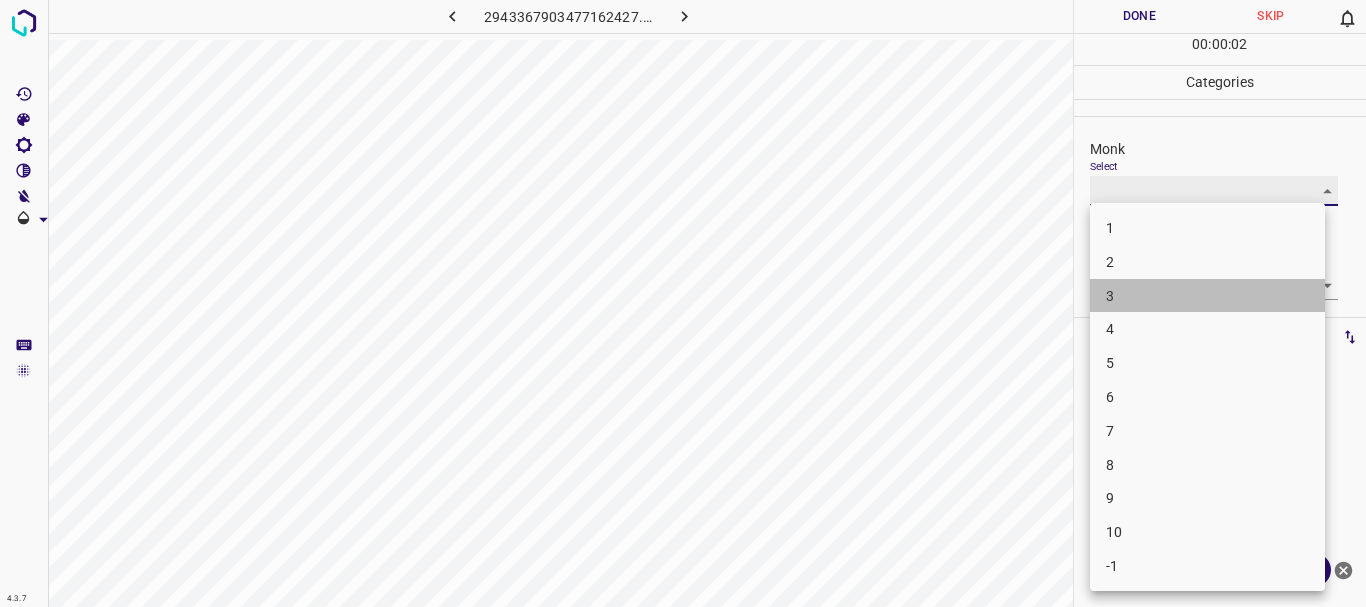 type on "3" 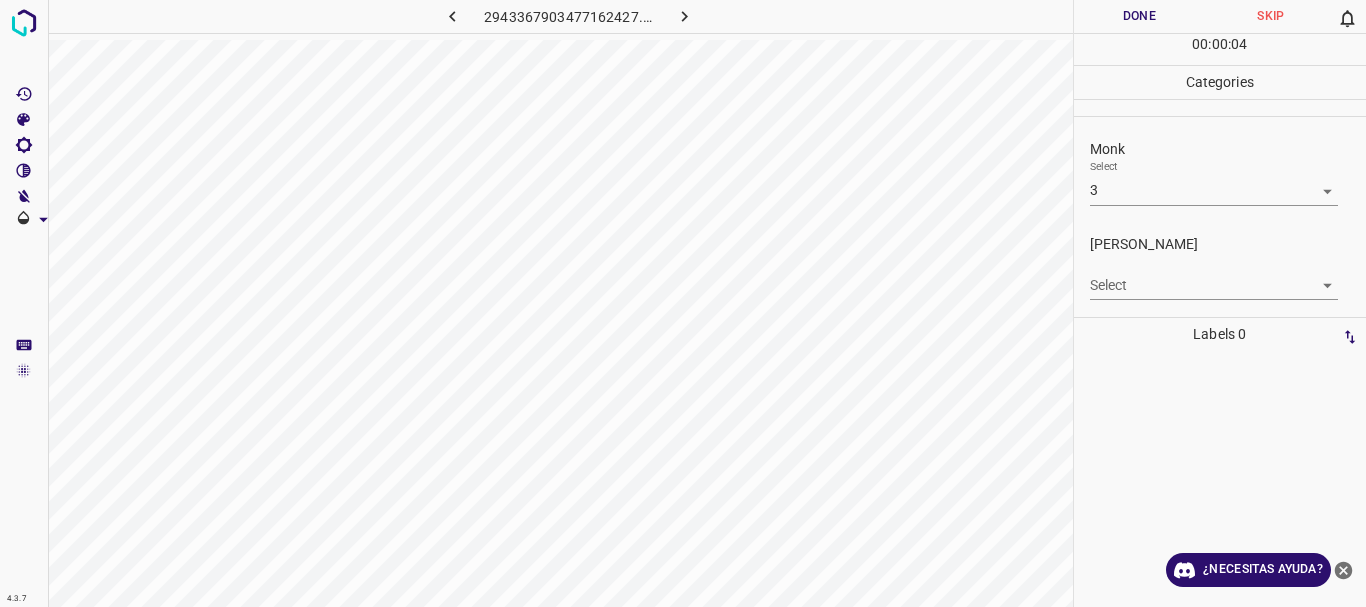 click on "4.3.7 2943367903477162427.png Done Skip 0 00   : 00   : 04   Categories Monk   Select 3 3  [PERSON_NAME]   Select ​ Labels   0 Categories 1 Monk 2  [PERSON_NAME] Tools Space Change between modes (Draw & Edit) I Auto labeling R Restore zoom M Zoom in N Zoom out Delete Delete selecte label Filters Z Restore filters X Saturation filter C Brightness filter V Contrast filter B Gray scale filter General O Download ¿Necesitas ayuda? Texto original Valora esta traducción Tu opinión servirá para ayudar a mejorar el Traductor de Google - Texto - Esconder - Borrar" at bounding box center [683, 303] 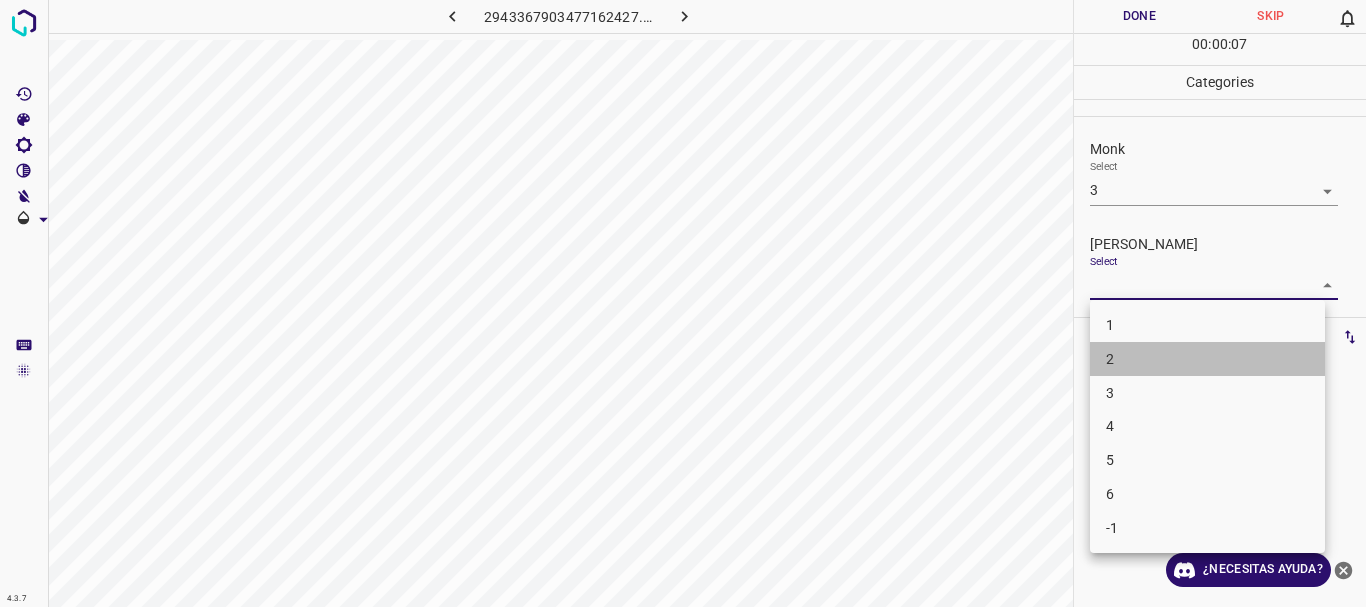 click on "2" at bounding box center (1207, 359) 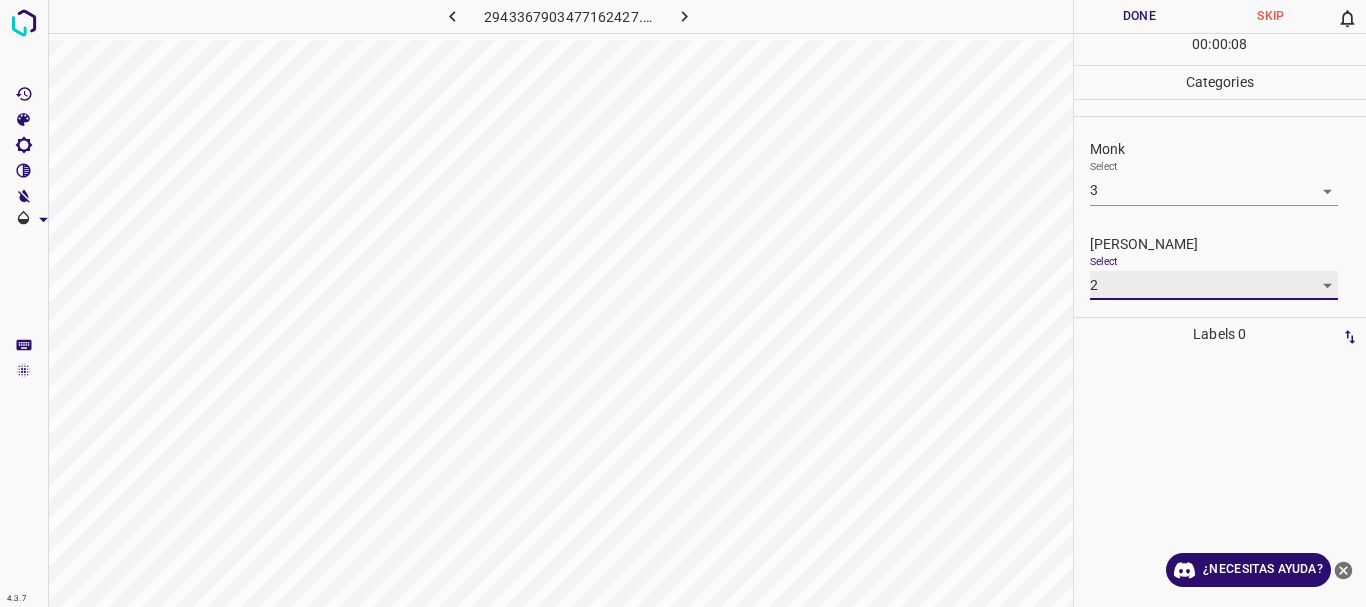 type on "2" 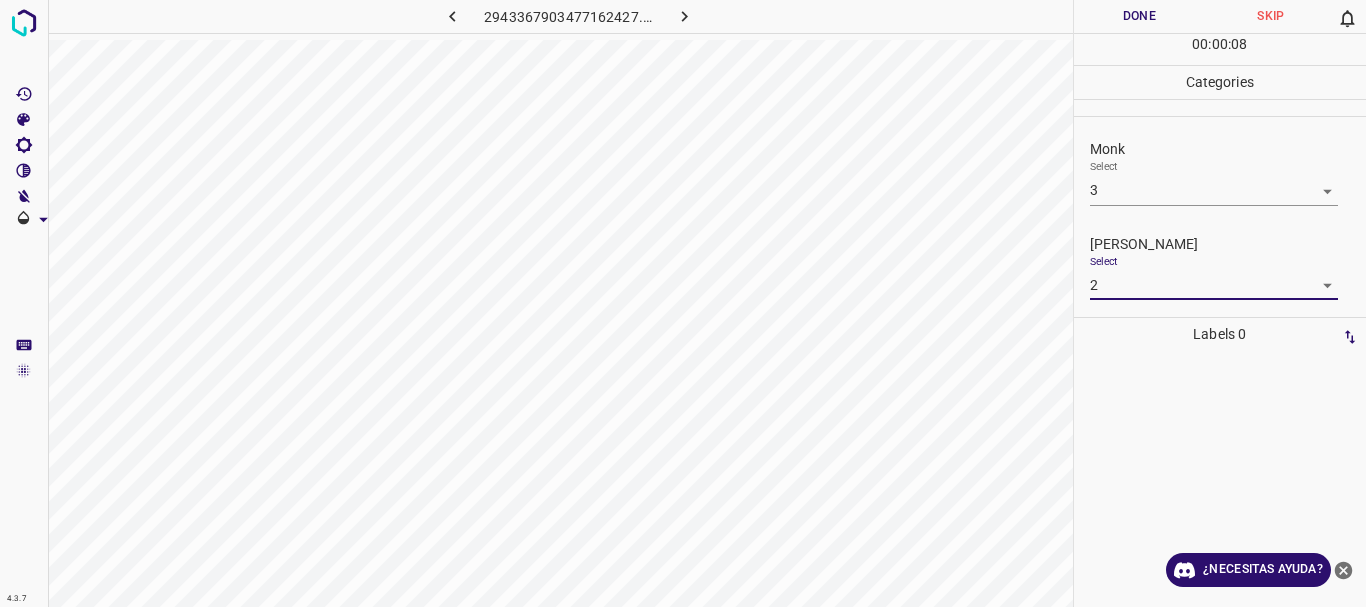 click on "Done" at bounding box center [1140, 16] 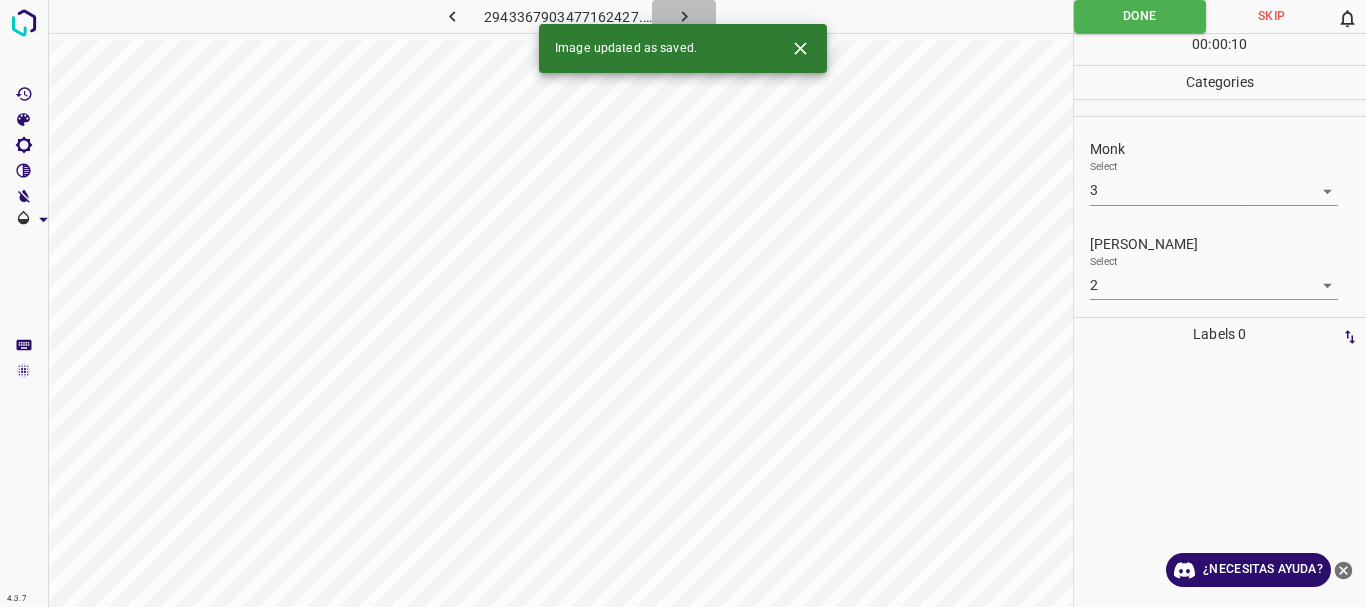 click 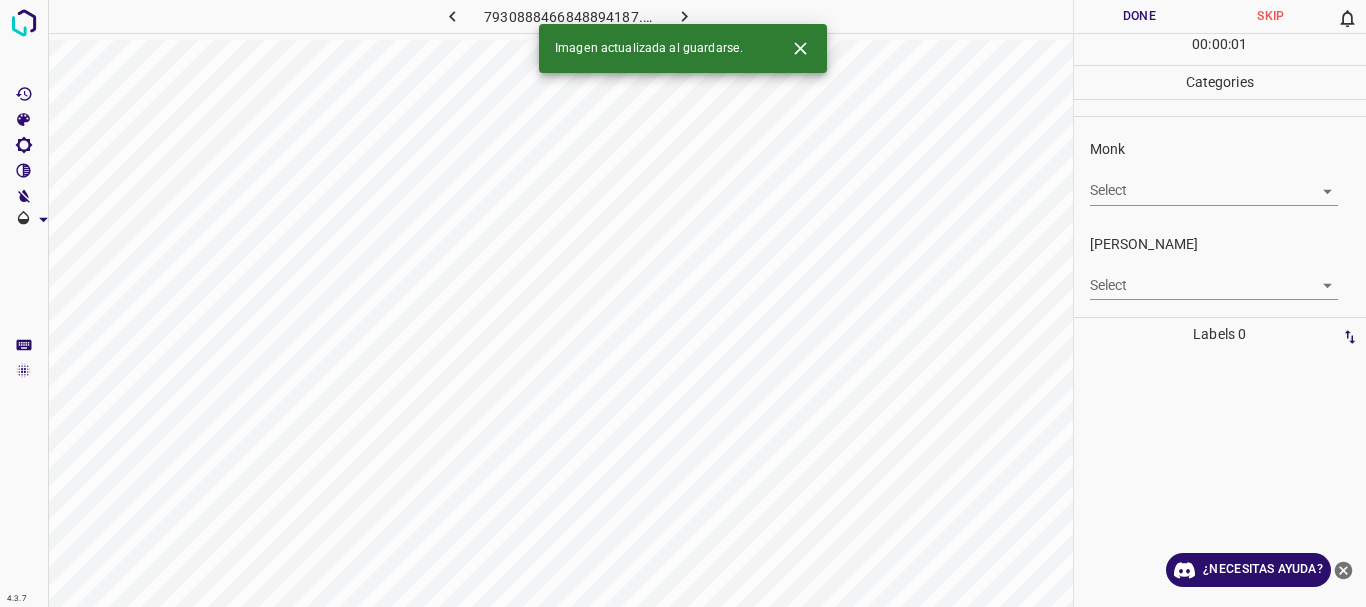 click on "4.3.7 7930888466848894187.png Done Skip 0 00   : 00   : 01   Categories Monk   Select ​  [PERSON_NAME]   Select ​ Labels   0 Categories 1 Monk 2  [PERSON_NAME] Tools Space Change between modes (Draw & Edit) I Auto labeling R Restore zoom M Zoom in N Zoom out Delete Delete selecte label Filters Z Restore filters X Saturation filter C Brightness filter V Contrast filter B Gray scale filter General O Download Imagen actualizada al guardarse. ¿Necesitas ayuda? Texto original Valora esta traducción Tu opinión servirá para ayudar a mejorar el Traductor de Google - Texto - Esconder - Borrar" at bounding box center (683, 303) 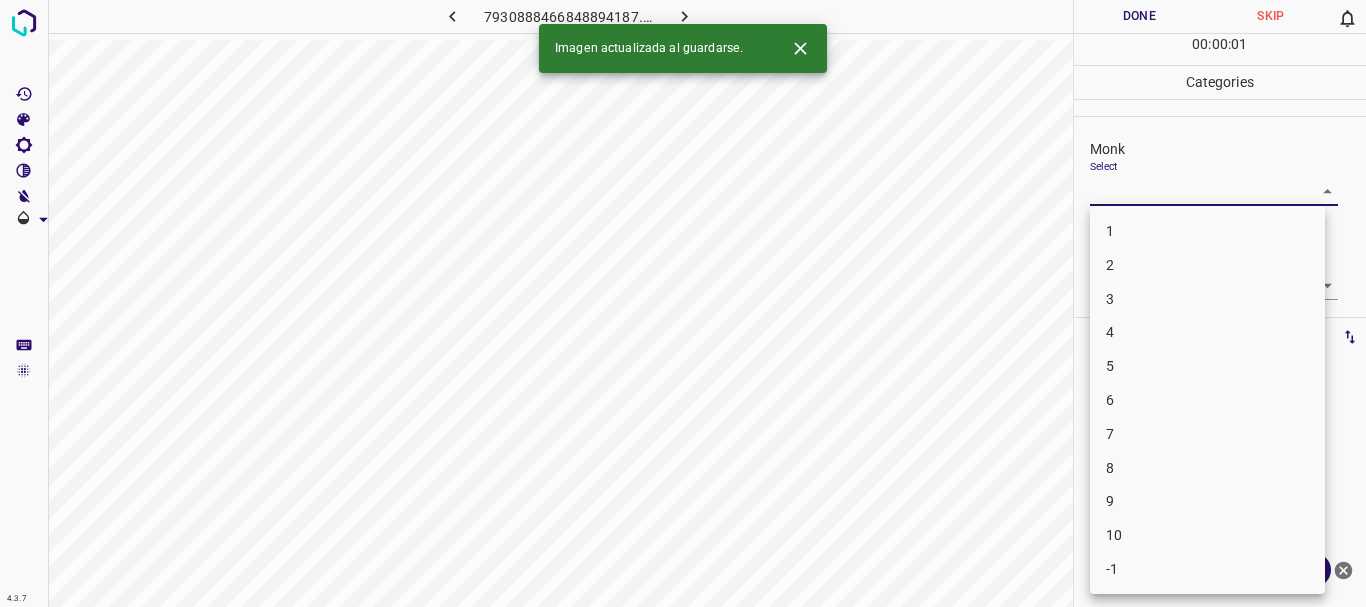 drag, startPoint x: 1139, startPoint y: 303, endPoint x: 1129, endPoint y: 287, distance: 18.867962 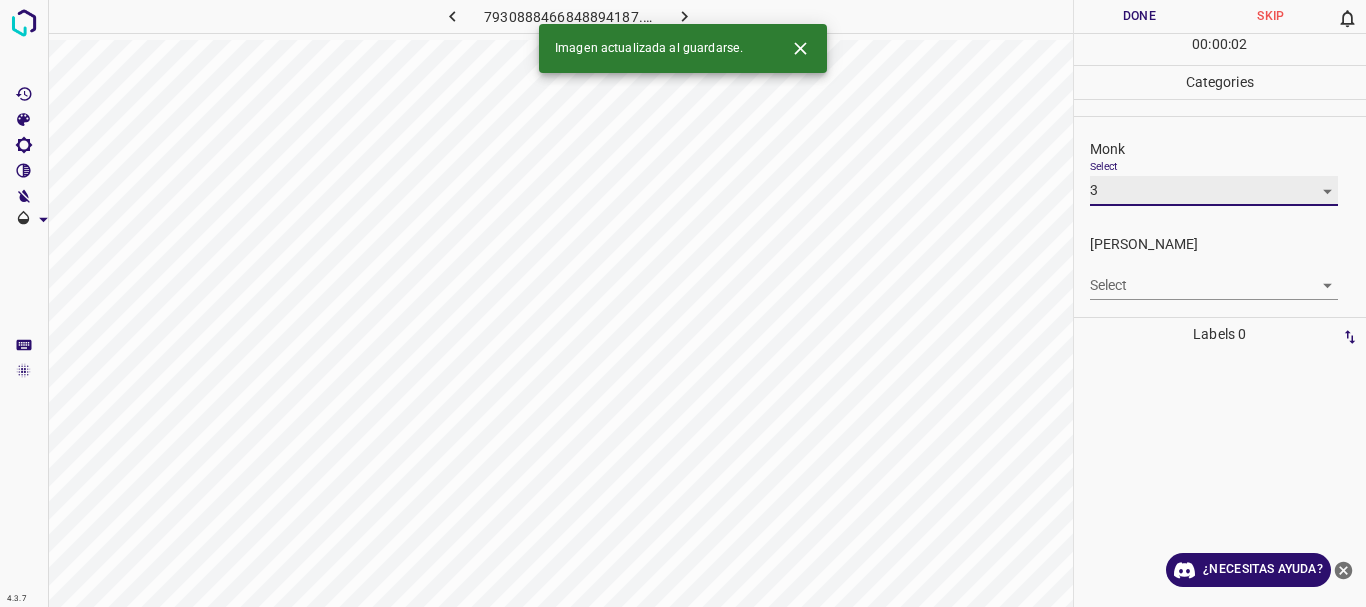 type on "3" 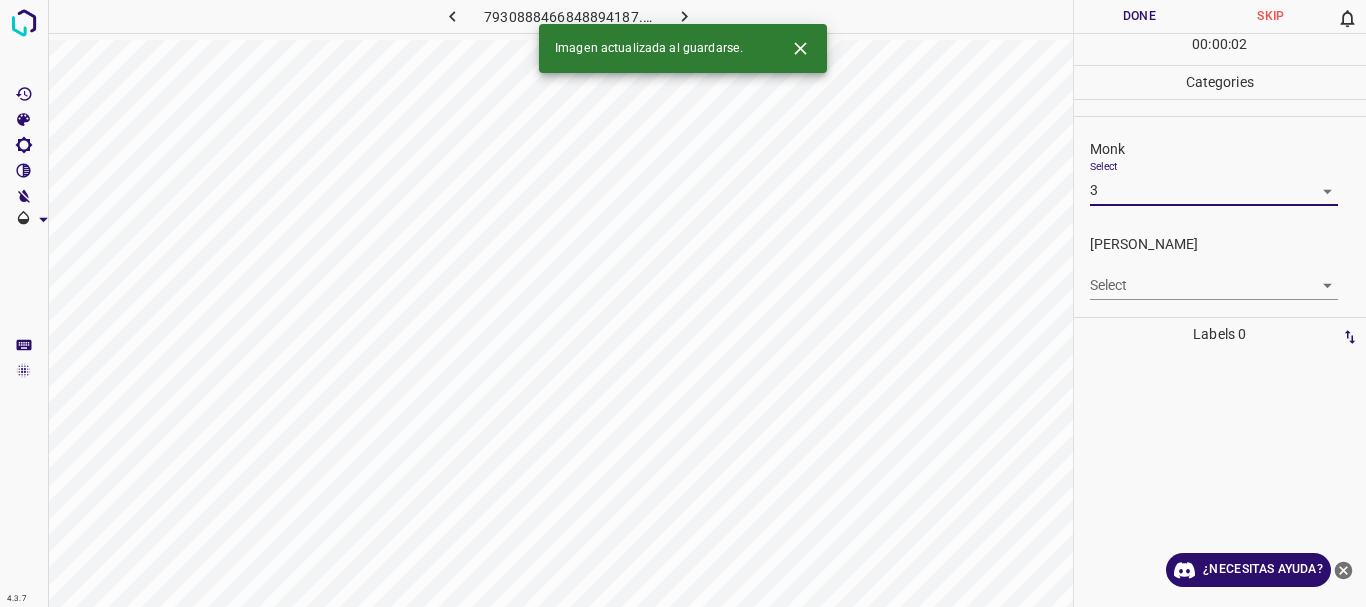 click on "4.3.7 7930888466848894187.png Done Skip 0 00   : 00   : 02   Categories Monk   Select 3 3  [PERSON_NAME]   Select ​ Labels   0 Categories 1 Monk 2  [PERSON_NAME] Tools Space Change between modes (Draw & Edit) I Auto labeling R Restore zoom M Zoom in N Zoom out Delete Delete selecte label Filters Z Restore filters X Saturation filter C Brightness filter V Contrast filter B Gray scale filter General O Download Imagen actualizada al guardarse. ¿Necesitas ayuda? Texto original Valora esta traducción Tu opinión servirá para ayudar a mejorar el Traductor de Google - Texto - Esconder - Borrar 1 2 3 4 5 6 7 8 9 10 -1" at bounding box center (683, 303) 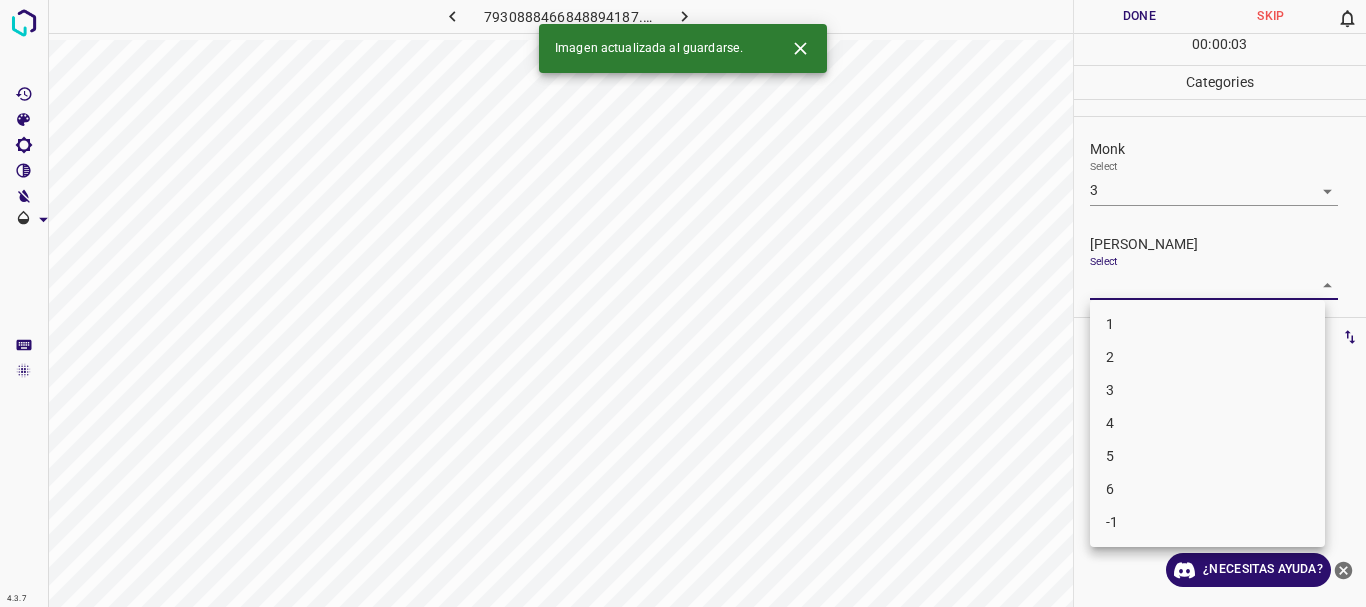 click on "1" at bounding box center (1207, 324) 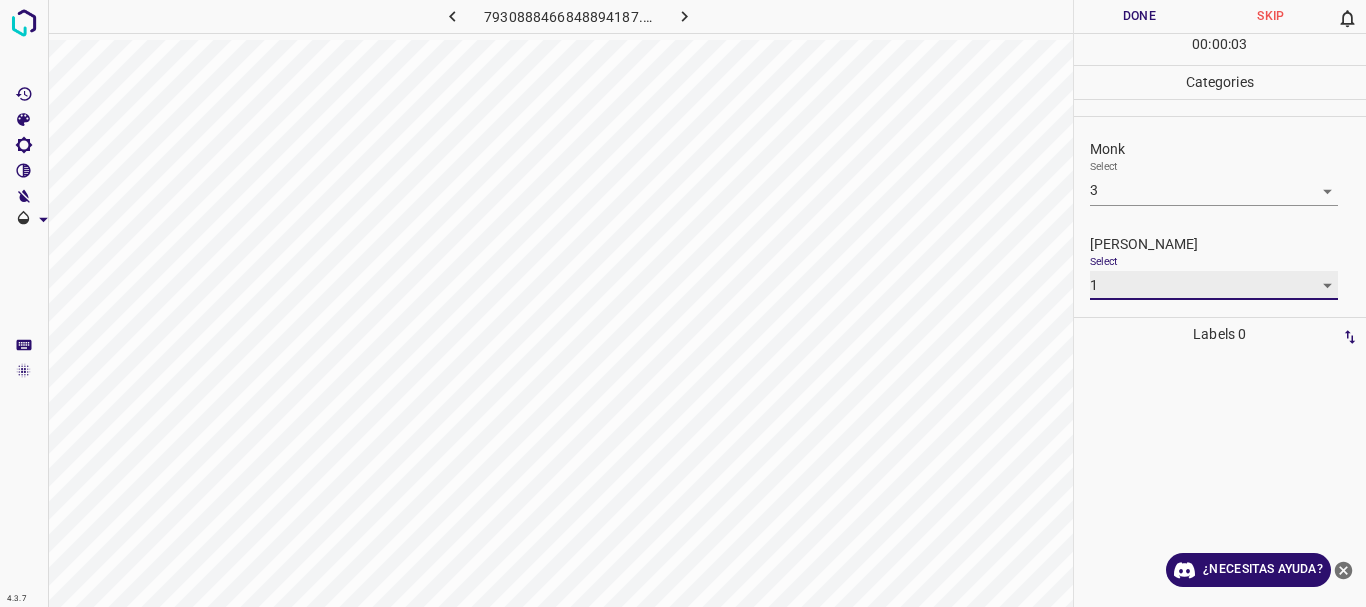 type on "1" 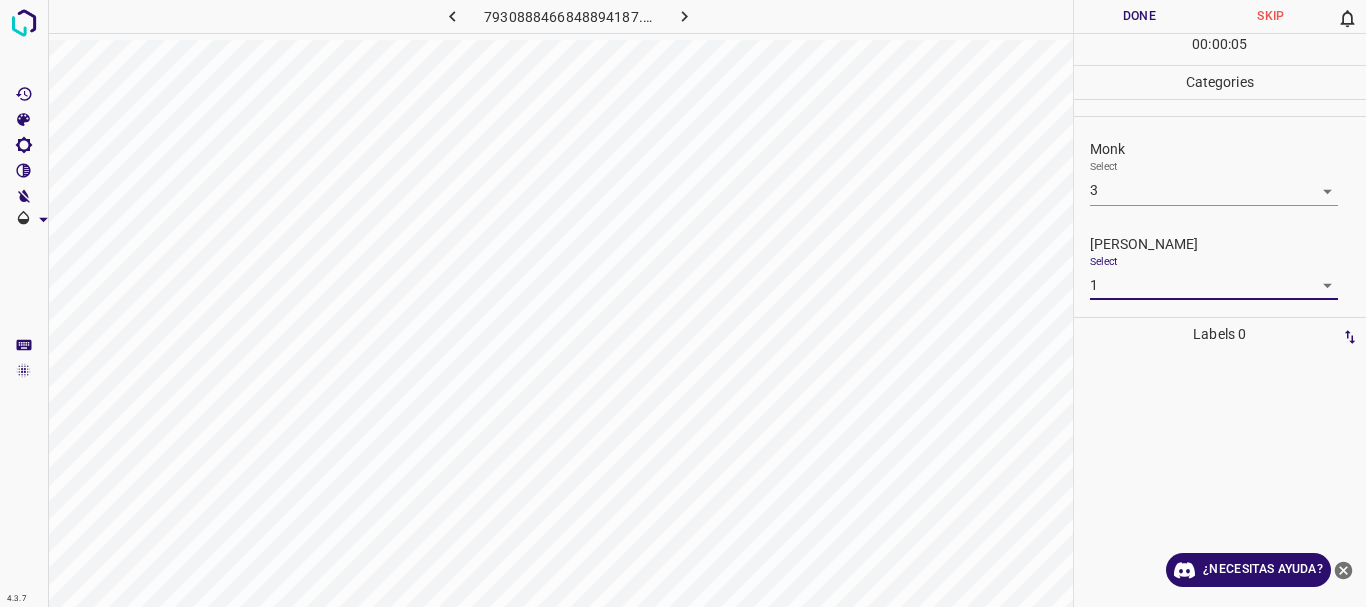 click on "Done" at bounding box center (1140, 16) 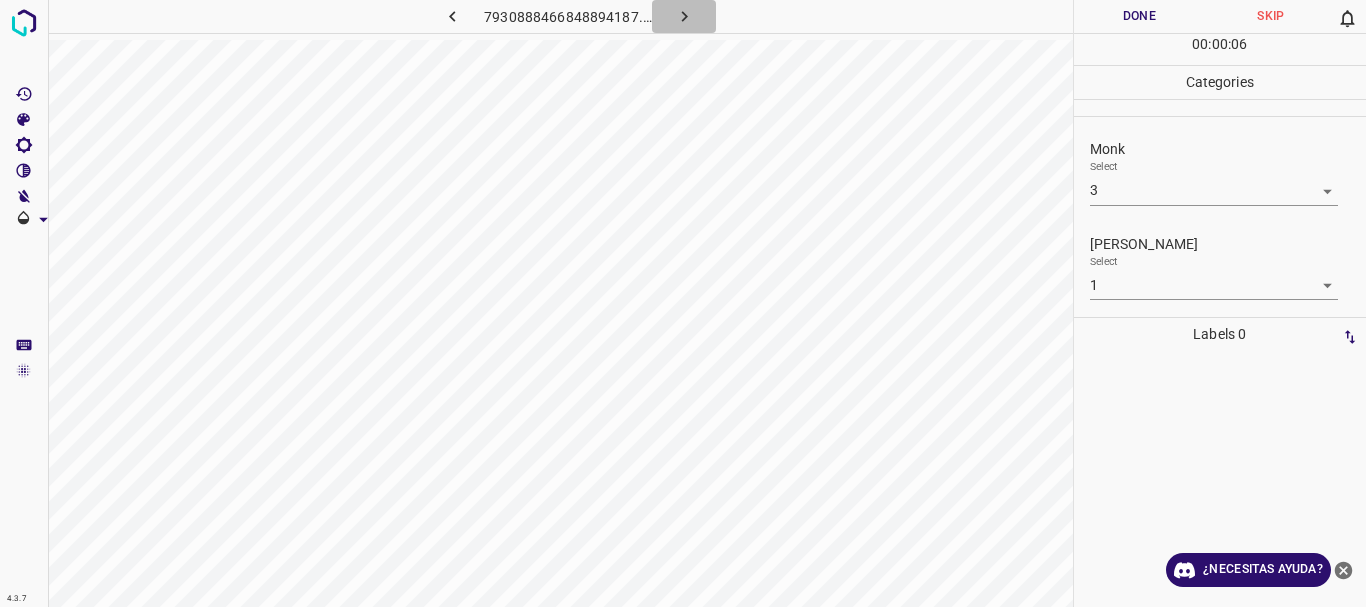 click at bounding box center [684, 16] 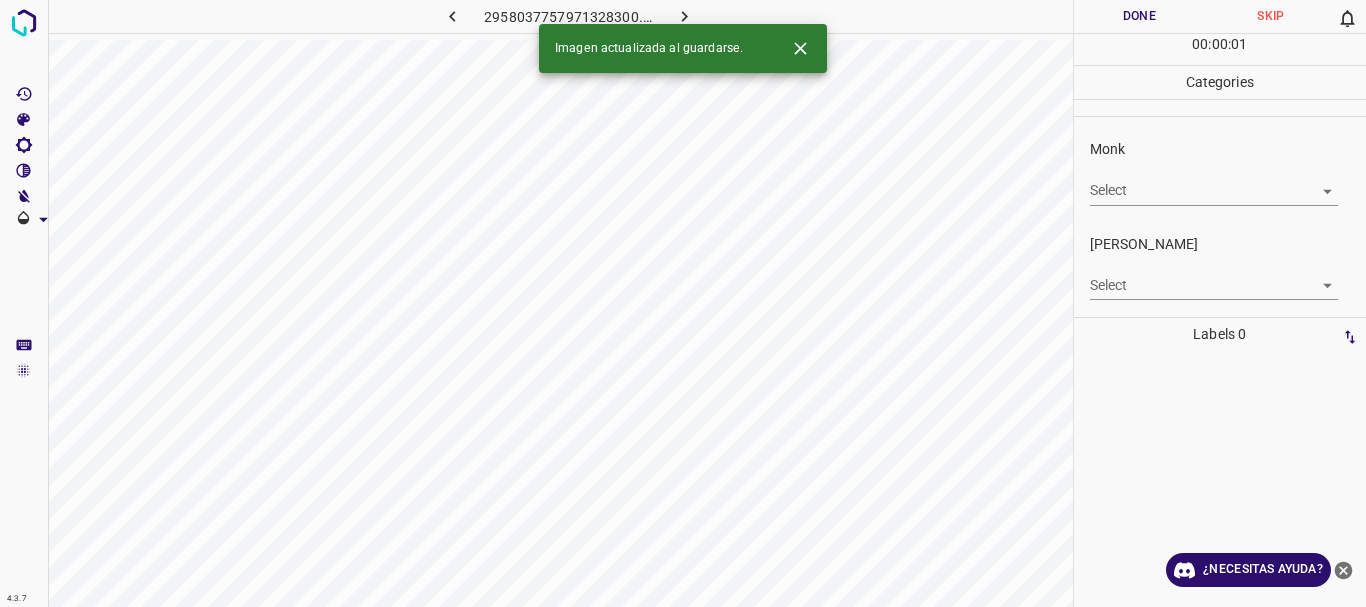 click on "4.3.7 2958037757971328300.png Done Skip 0 00   : 00   : 01   Categories Monk   Select ​  [PERSON_NAME]   Select ​ Labels   0 Categories 1 Monk 2  [PERSON_NAME] Tools Space Change between modes (Draw & Edit) I Auto labeling R Restore zoom M Zoom in N Zoom out Delete Delete selecte label Filters Z Restore filters X Saturation filter C Brightness filter V Contrast filter B Gray scale filter General O Download Imagen actualizada al guardarse. ¿Necesitas ayuda? Texto original Valora esta traducción Tu opinión servirá para ayudar a mejorar el Traductor de Google - Texto - Esconder - Borrar" at bounding box center [683, 303] 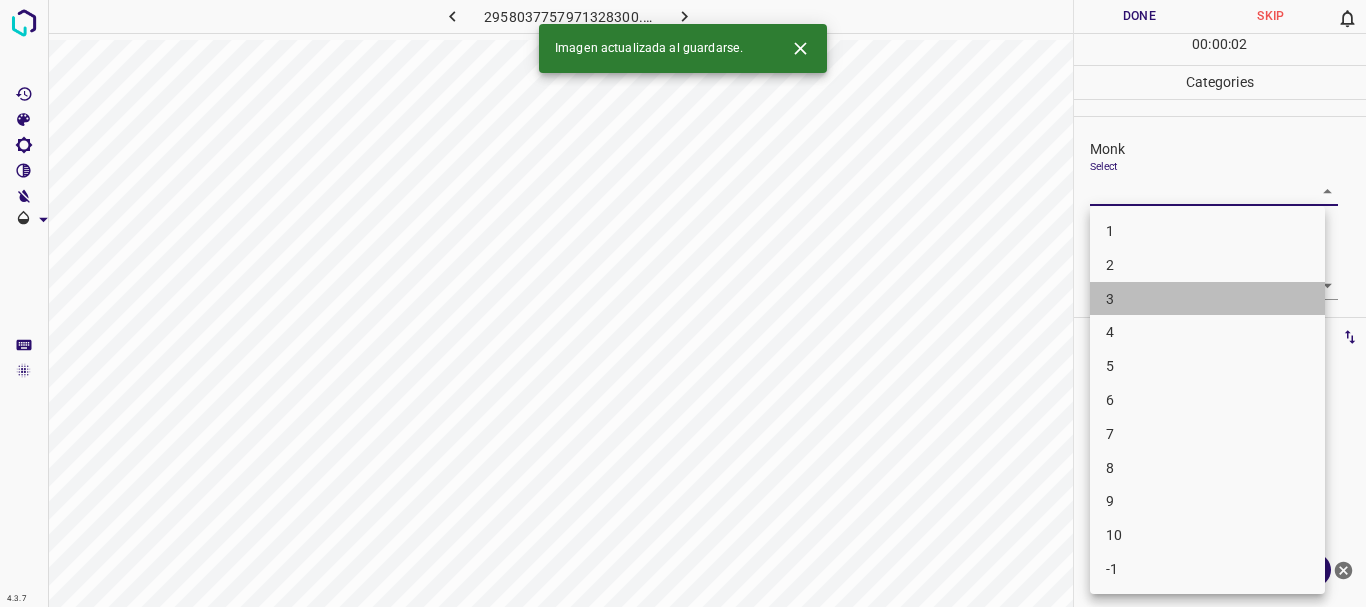 click on "3" at bounding box center (1207, 299) 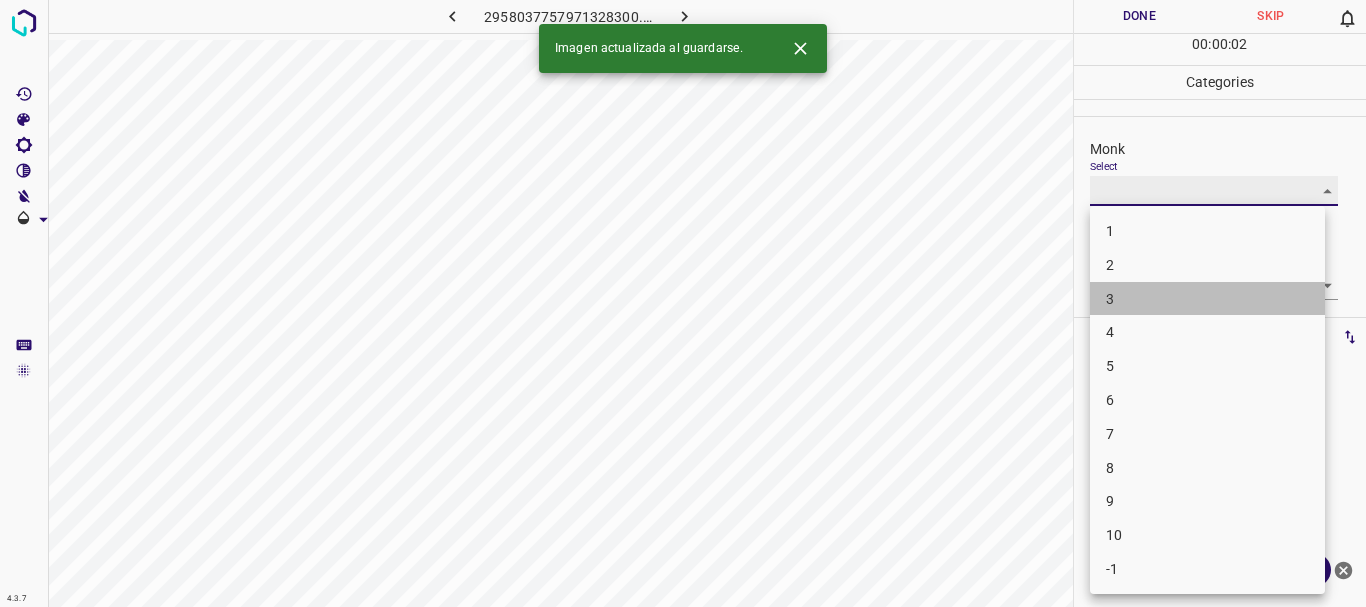 type on "3" 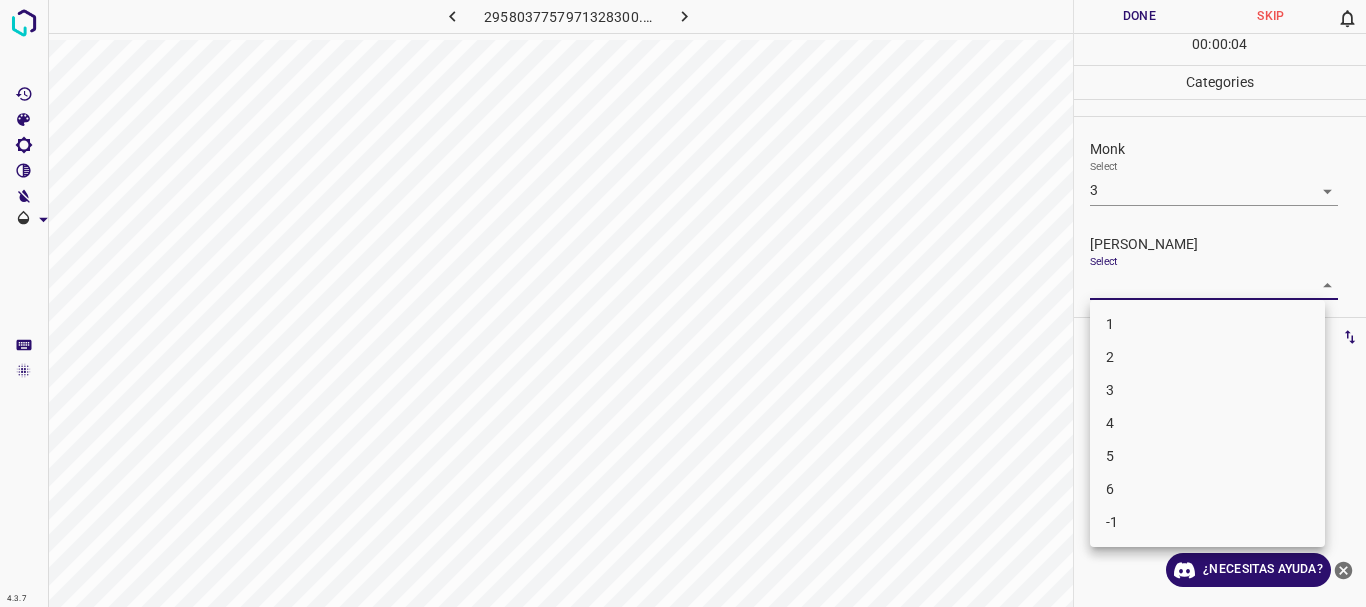 click on "4.3.7 2958037757971328300.png Done Skip 0 00   : 00   : 04   Categories Monk   Select 3 3  [PERSON_NAME]   Select ​ Labels   0 Categories 1 Monk 2  [PERSON_NAME] Tools Space Change between modes (Draw & Edit) I Auto labeling R Restore zoom M Zoom in N Zoom out Delete Delete selecte label Filters Z Restore filters X Saturation filter C Brightness filter V Contrast filter B Gray scale filter General O Download ¿Necesitas ayuda? Texto original Valora esta traducción Tu opinión servirá para ayudar a mejorar el Traductor de Google - Texto - Esconder - Borrar 1 2 3 4 5 6 -1" at bounding box center [683, 303] 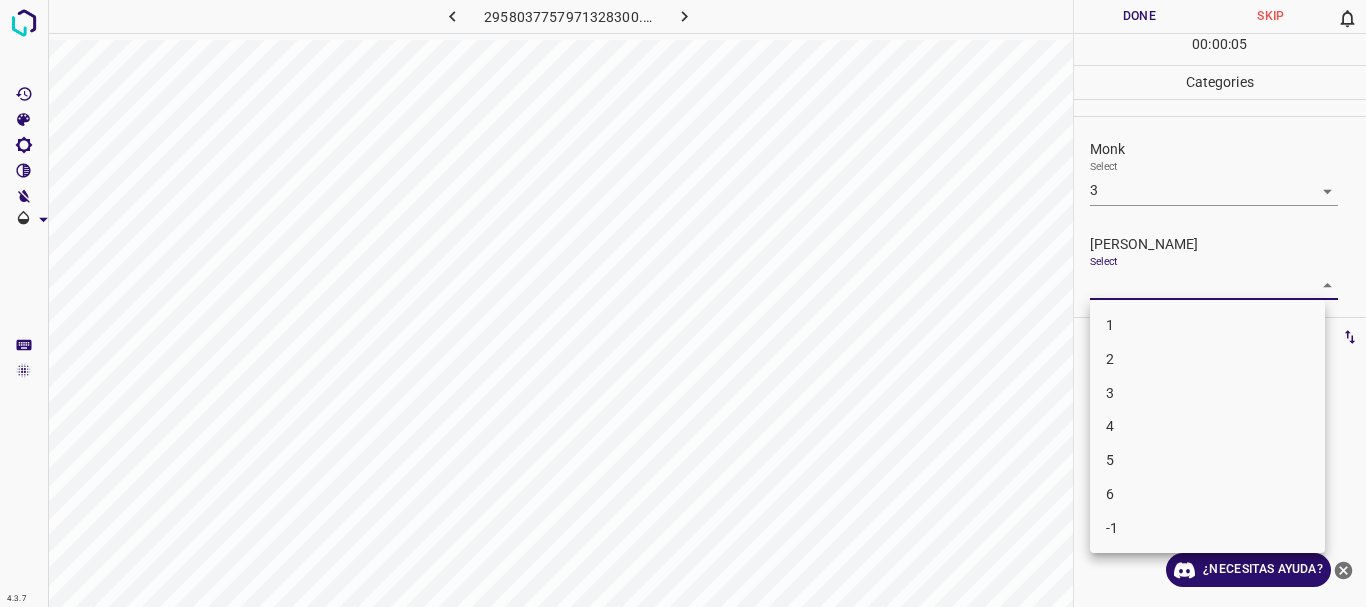 click on "3" at bounding box center (1207, 393) 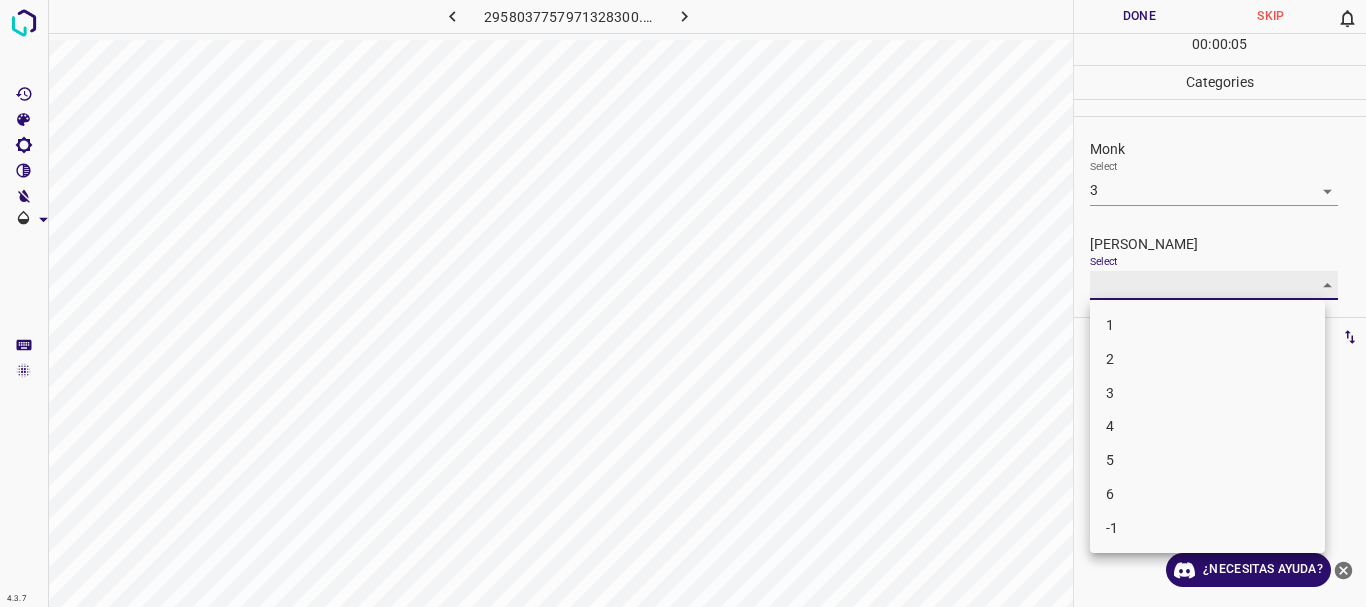 type on "3" 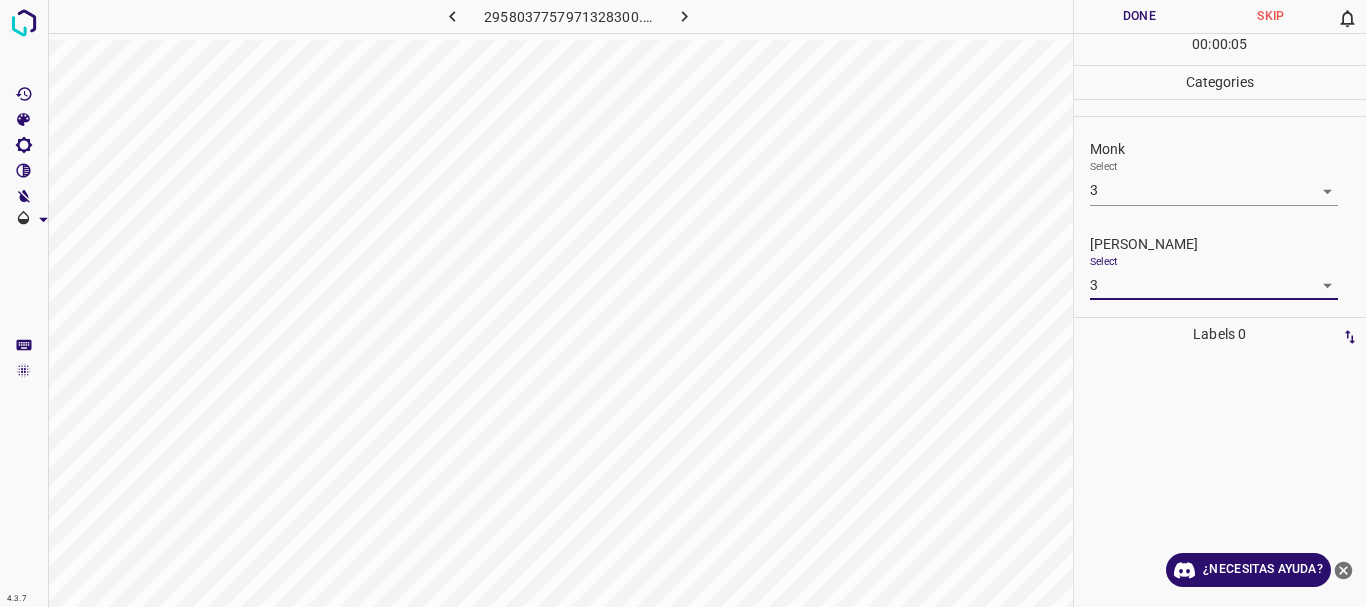 click on "Done" at bounding box center [1140, 16] 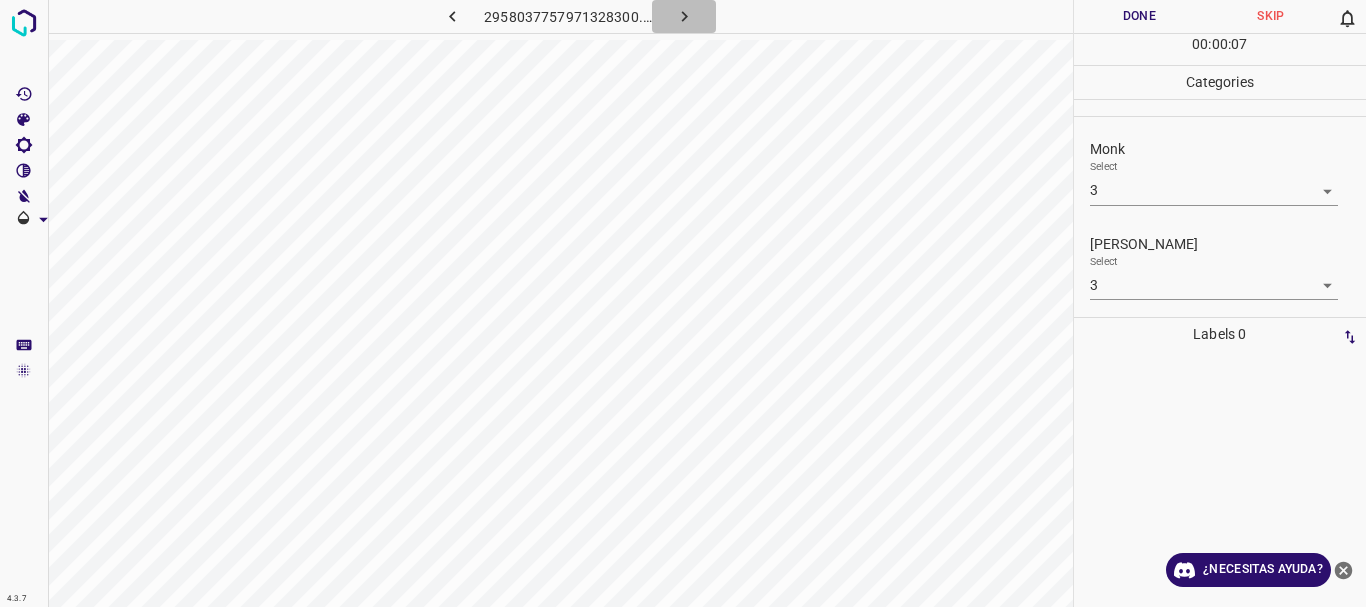 click at bounding box center [684, 16] 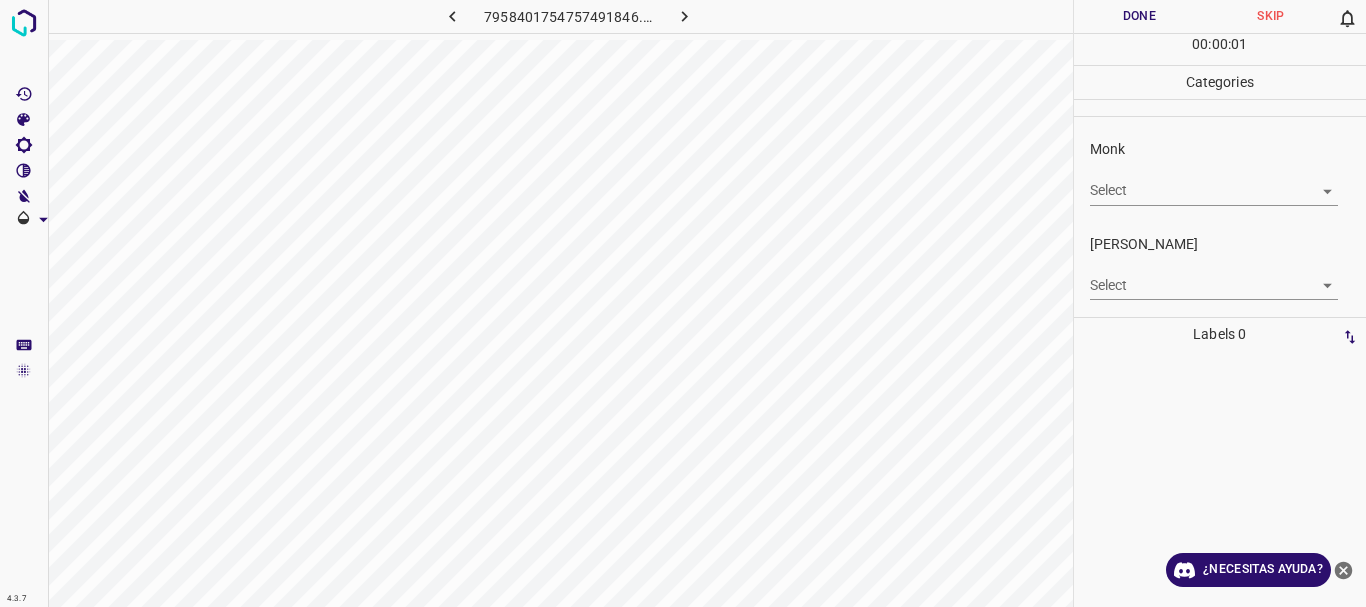 click on "4.3.7 7958401754757491846.png Done Skip 0 00   : 00   : 01   Categories Monk   Select ​  [PERSON_NAME]   Select ​ Labels   0 Categories 1 Monk 2  [PERSON_NAME] Tools Space Change between modes (Draw & Edit) I Auto labeling R Restore zoom M Zoom in N Zoom out Delete Delete selecte label Filters Z Restore filters X Saturation filter C Brightness filter V Contrast filter B Gray scale filter General O Download ¿Necesitas ayuda? Texto original Valora esta traducción Tu opinión servirá para ayudar a mejorar el Traductor de Google - Texto - Esconder - Borrar" at bounding box center [683, 303] 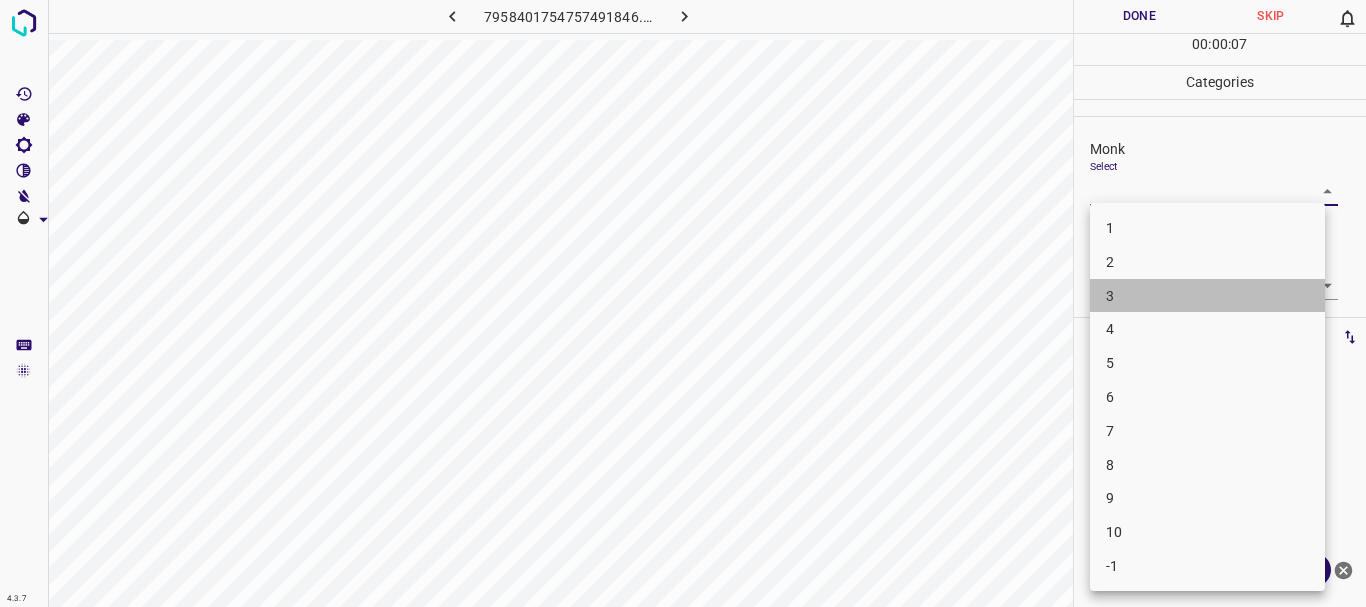 click on "3" at bounding box center (1207, 296) 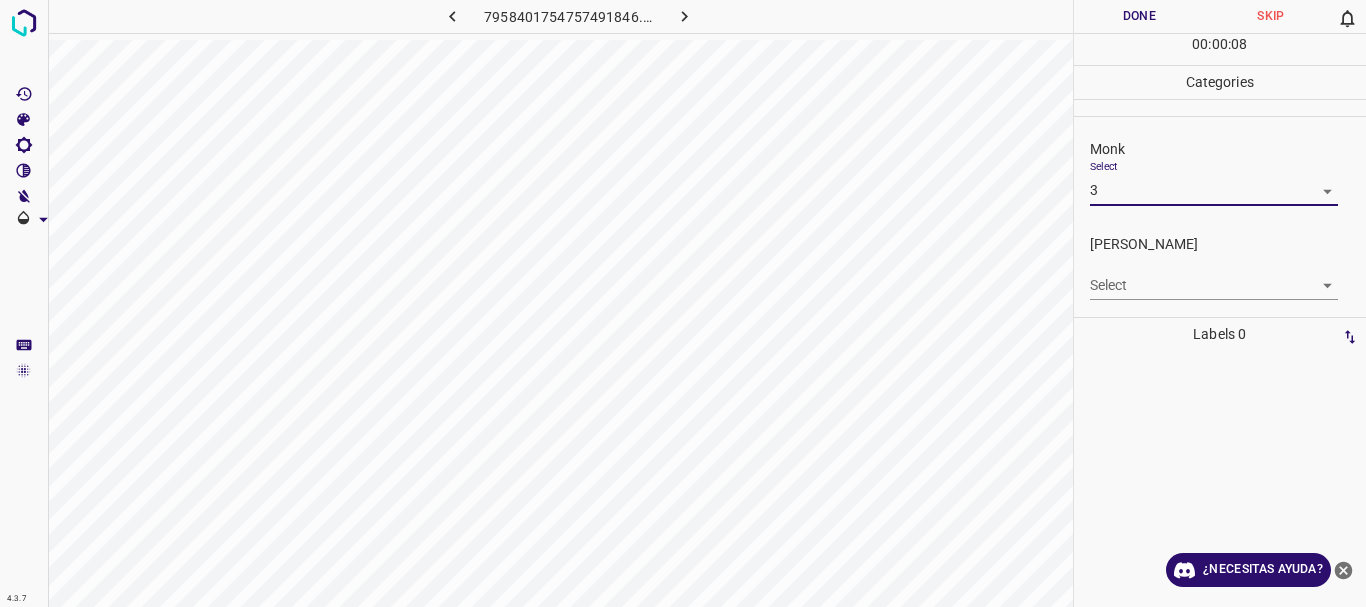 drag, startPoint x: 1127, startPoint y: 277, endPoint x: 1129, endPoint y: 297, distance: 20.09975 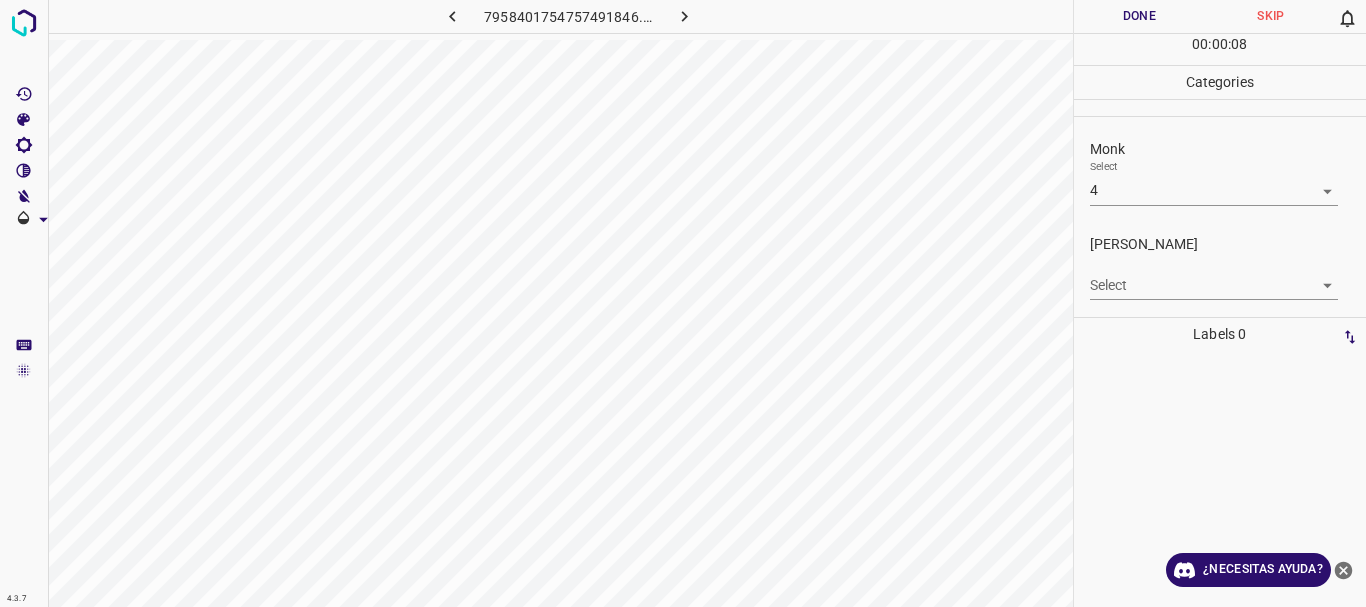 click on "4.3.7 7958401754757491846.png Done Skip 0 00   : 00   : 08   Categories Monk   Select 4 4  [PERSON_NAME]   Select ​ Labels   0 Categories 1 Monk 2  [PERSON_NAME] Tools Space Change between modes (Draw & Edit) I Auto labeling R Restore zoom M Zoom in N Zoom out Delete Delete selecte label Filters Z Restore filters X Saturation filter C Brightness filter V Contrast filter B Gray scale filter General O Download ¿Necesitas ayuda? Texto original Valora esta traducción Tu opinión servirá para ayudar a mejorar el Traductor de Google - Texto - Esconder - Borrar" at bounding box center (683, 303) 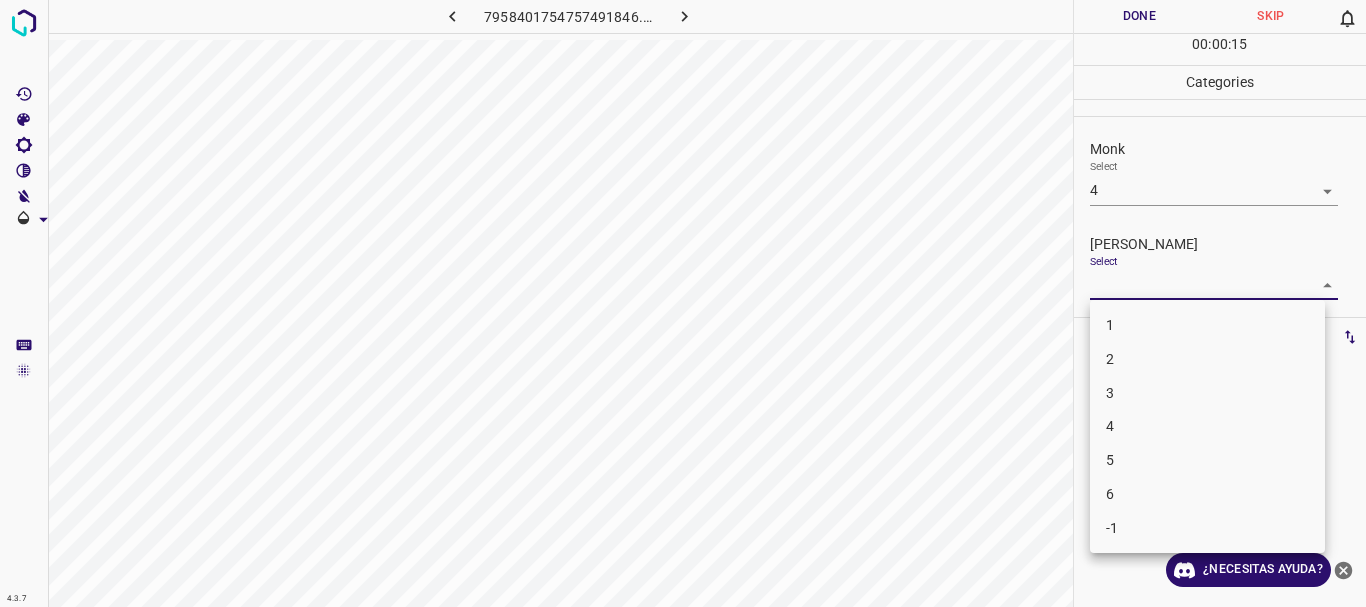 click on "2" at bounding box center [1110, 359] 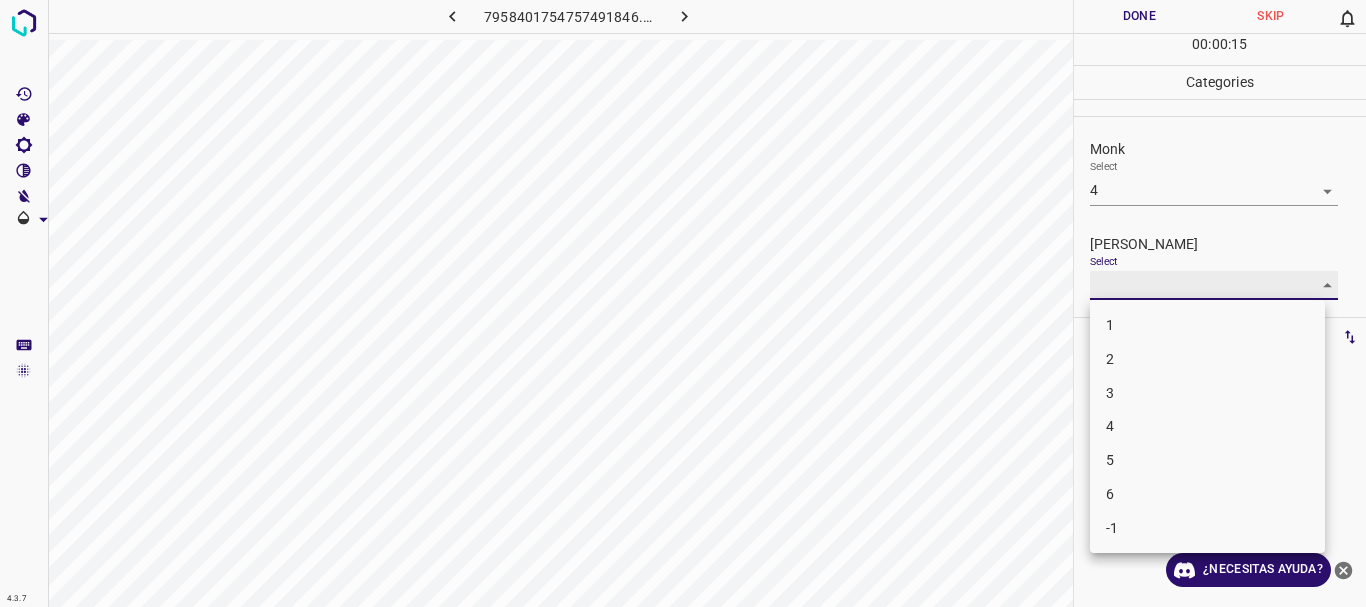 type on "2" 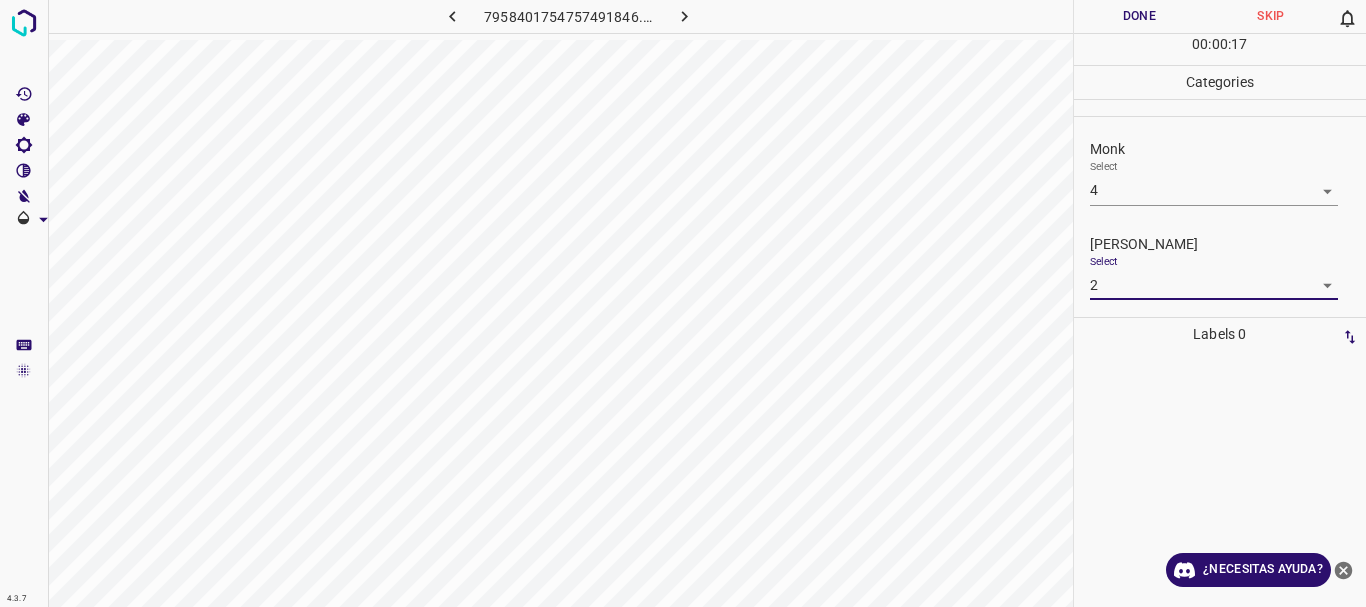 drag, startPoint x: 1151, startPoint y: 11, endPoint x: 1089, endPoint y: 5, distance: 62.289646 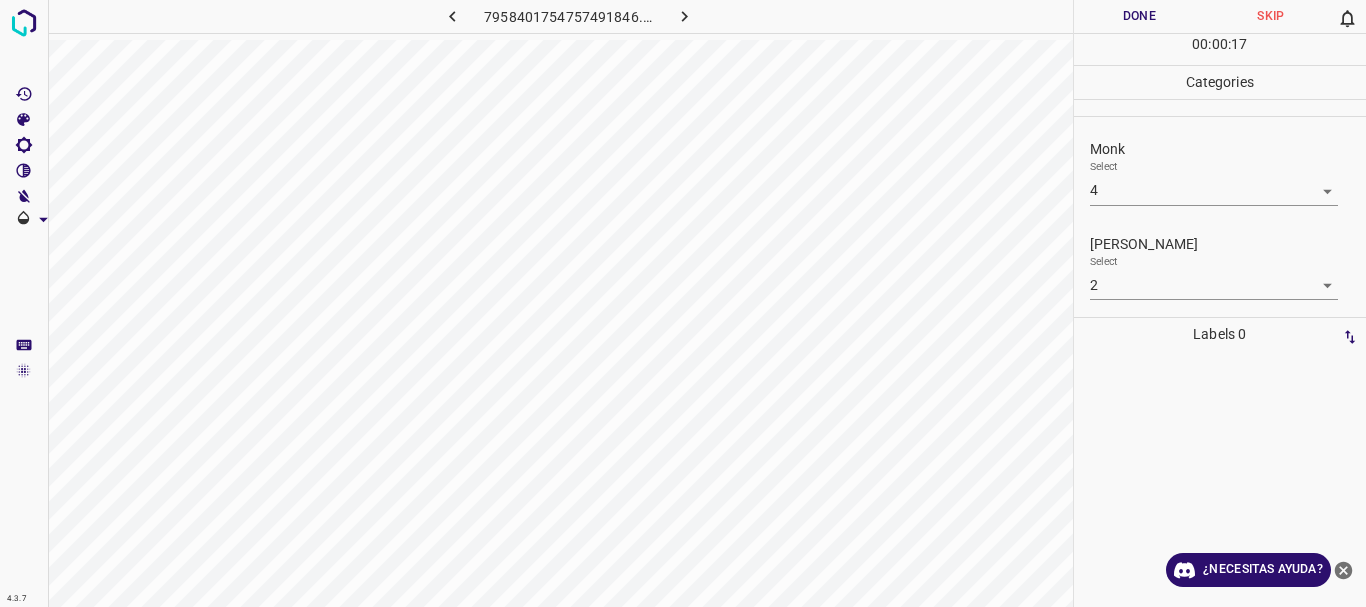 click 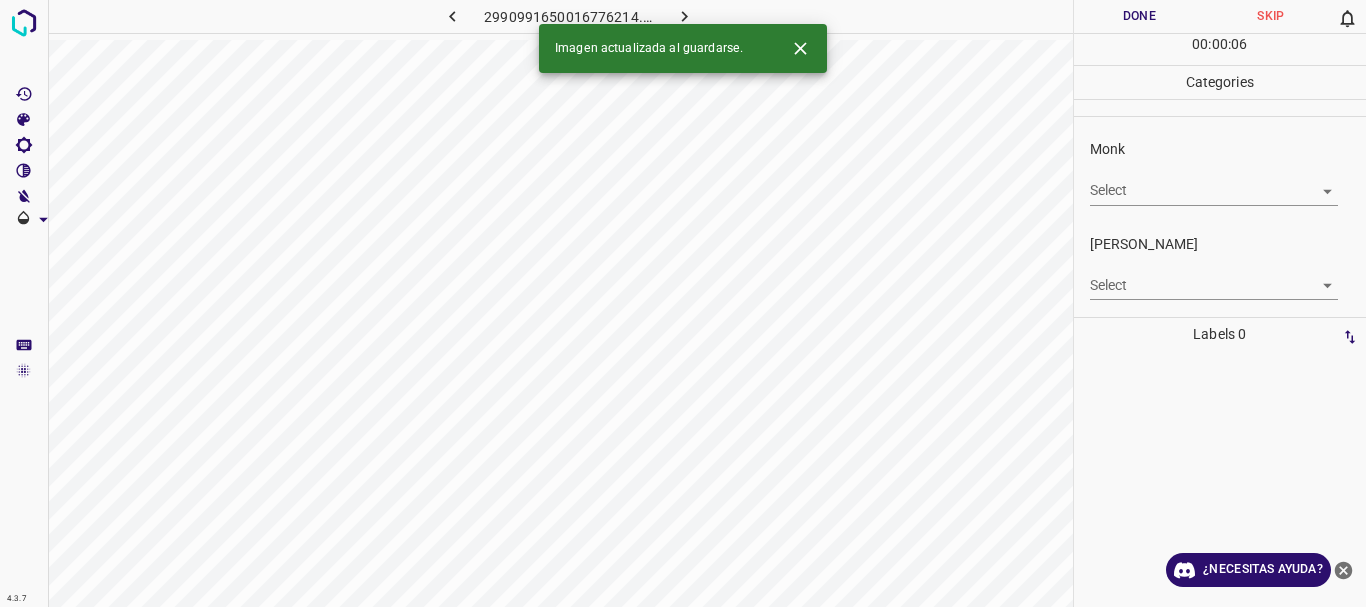 click 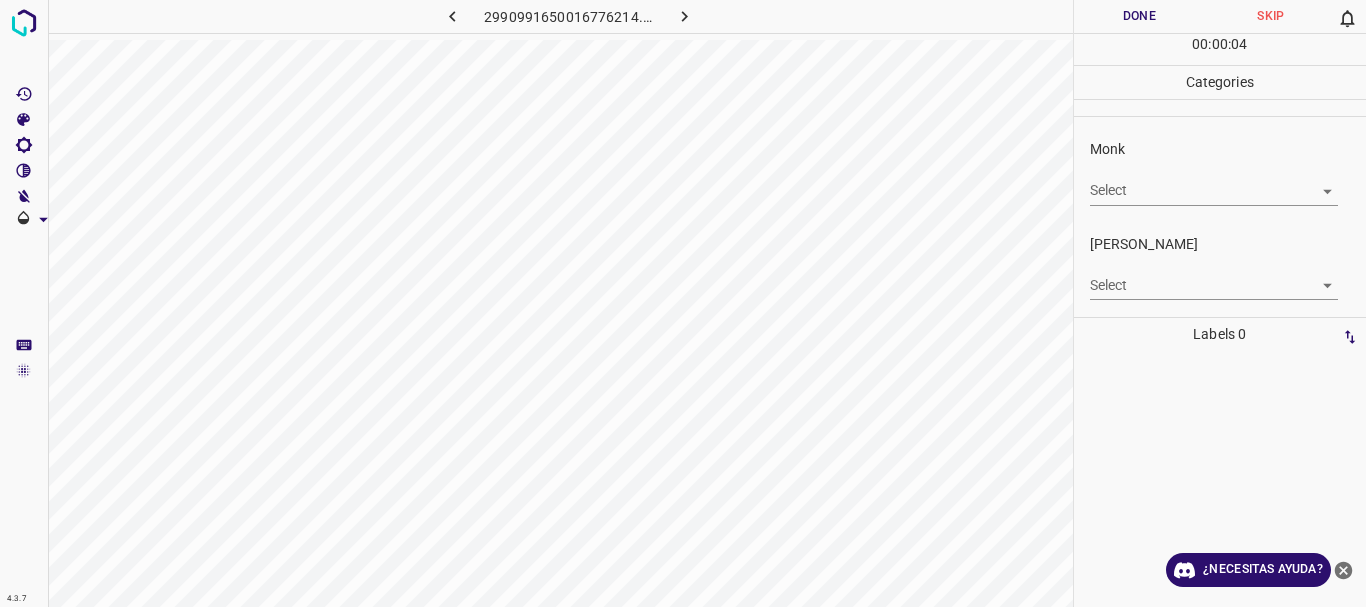 click on "4.3.7 2990991650016776214.png Done Skip 0 00   : 00   : 04   Categories Monk   Select ​  [PERSON_NAME]   Select ​ Labels   0 Categories 1 Monk 2  [PERSON_NAME] Tools Space Change between modes (Draw & Edit) I Auto labeling R Restore zoom M Zoom in N Zoom out Delete Delete selecte label Filters Z Restore filters X Saturation filter C Brightness filter V Contrast filter B Gray scale filter General O Download ¿Necesitas ayuda? Texto original Valora esta traducción Tu opinión servirá para ayudar a mejorar el Traductor de Google - Texto - Esconder - Borrar" at bounding box center (683, 303) 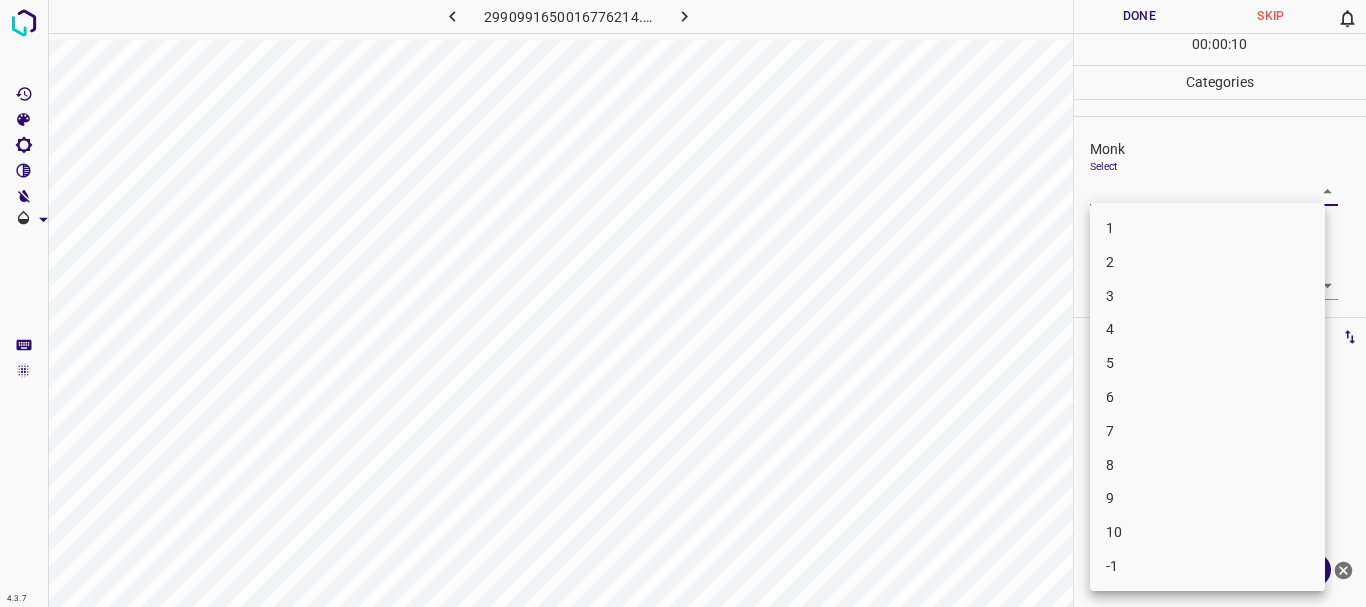 drag, startPoint x: 1110, startPoint y: 327, endPoint x: 1113, endPoint y: 304, distance: 23.194826 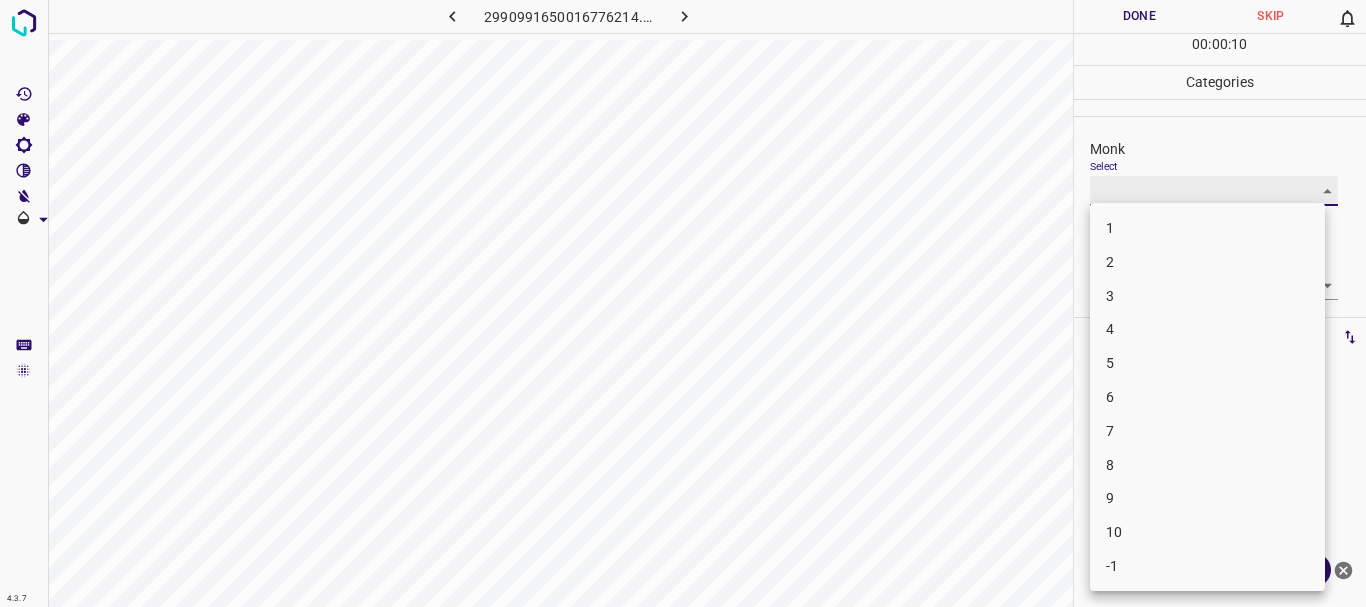 type on "4" 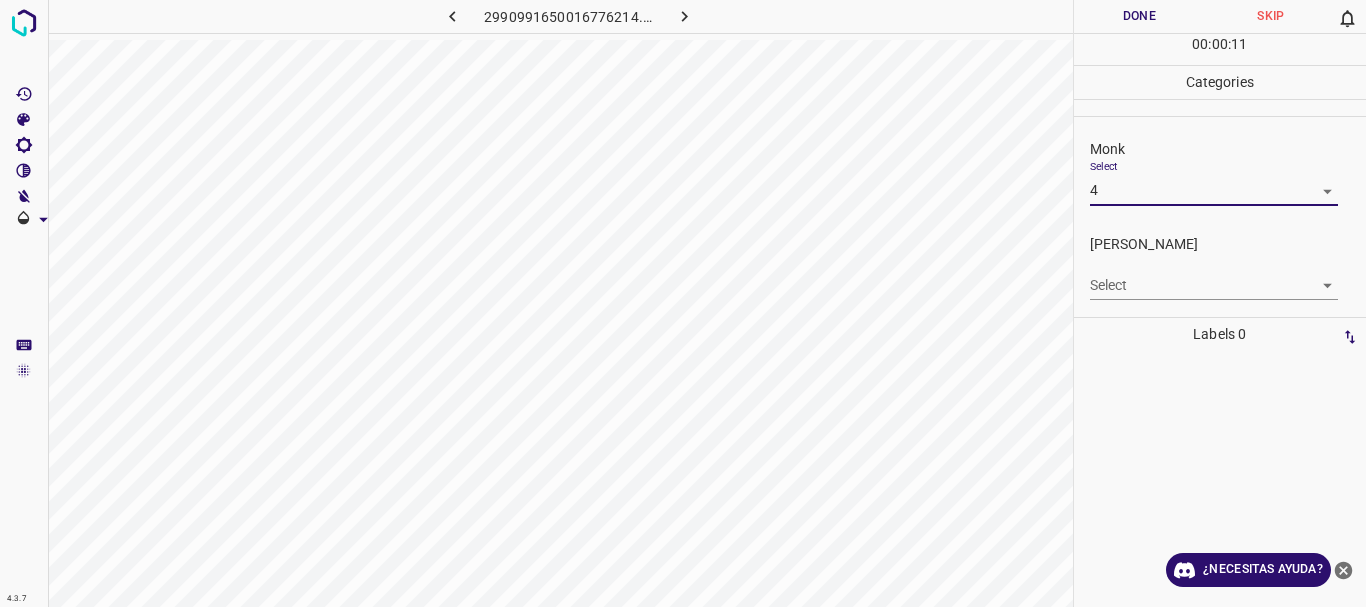 click on "4.3.7 2990991650016776214.png Done Skip 0 00   : 00   : 11   Categories Monk   Select 4 4  [PERSON_NAME]   Select ​ Labels   0 Categories 1 Monk 2  [PERSON_NAME] Tools Space Change between modes (Draw & Edit) I Auto labeling R Restore zoom M Zoom in N Zoom out Delete Delete selecte label Filters Z Restore filters X Saturation filter C Brightness filter V Contrast filter B Gray scale filter General O Download ¿Necesitas ayuda? Texto original Valora esta traducción Tu opinión servirá para ayudar a mejorar el Traductor de Google - Texto - Esconder - Borrar 1 2 3 4 5 6 7 8 9 10 -1" at bounding box center [683, 303] 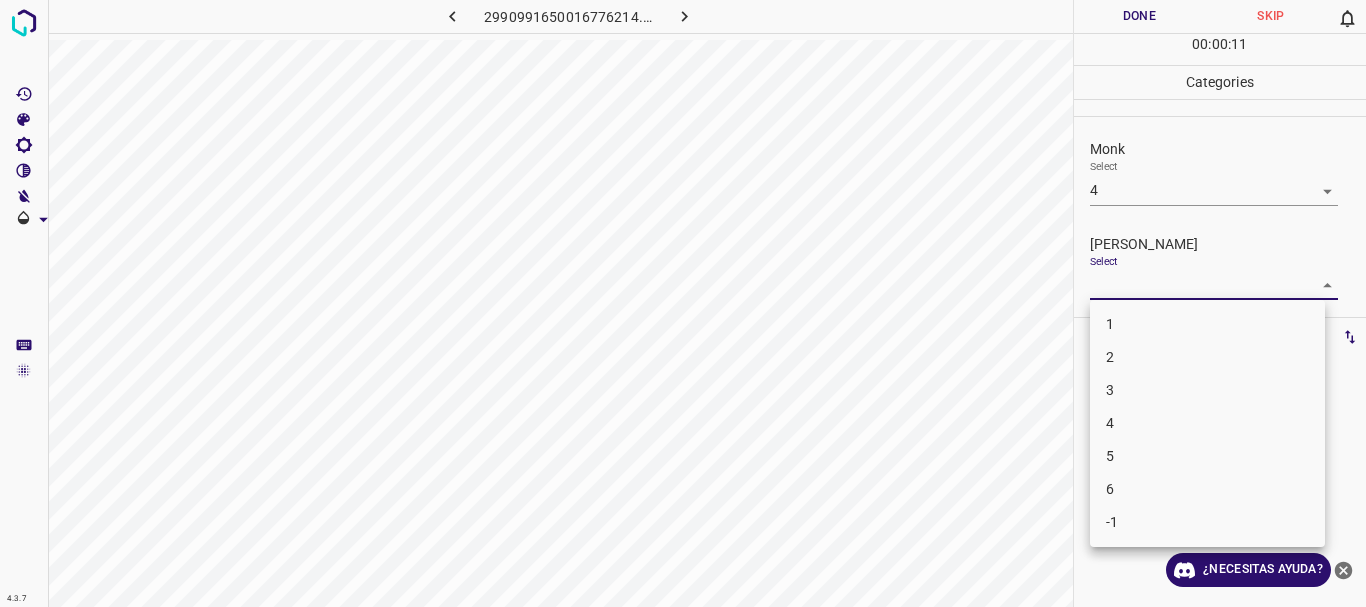 click at bounding box center (683, 303) 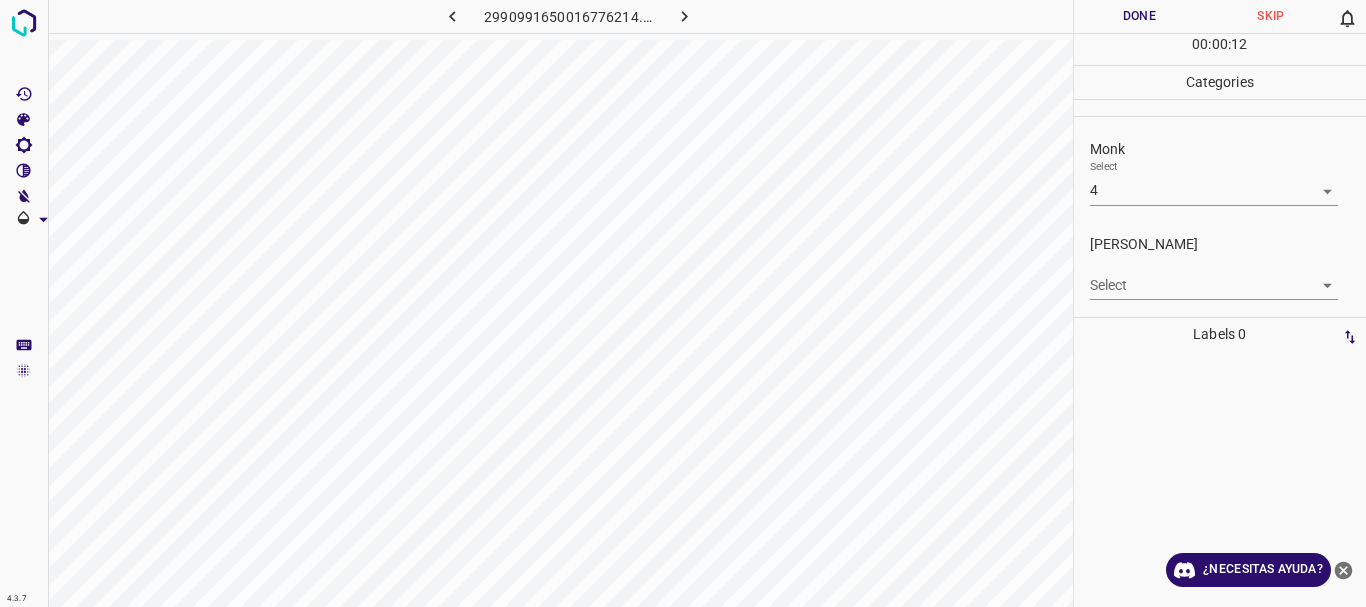 drag, startPoint x: 1093, startPoint y: 261, endPoint x: 1102, endPoint y: 280, distance: 21.023796 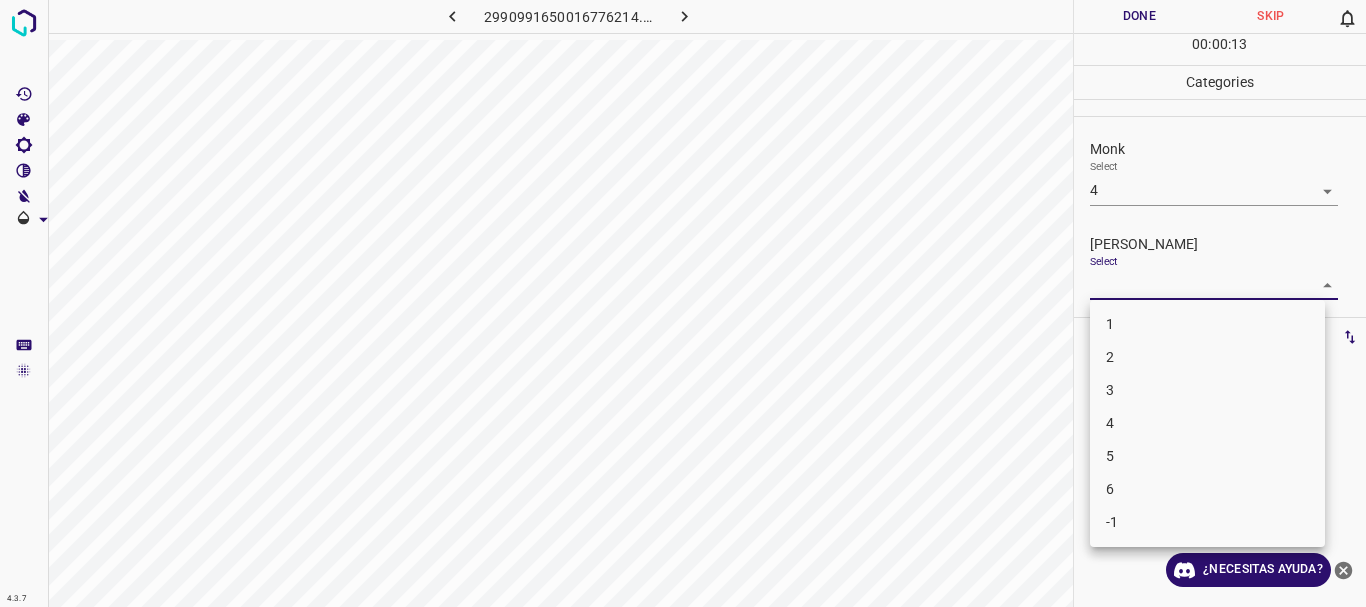 click on "3" at bounding box center (1207, 390) 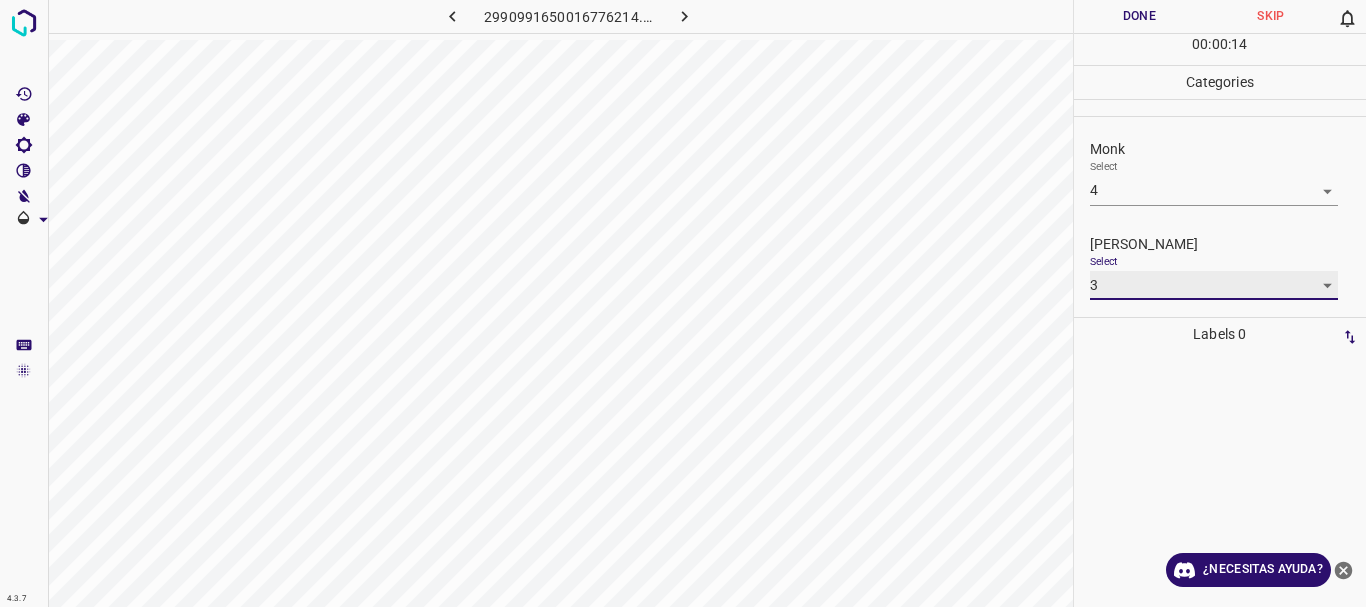 type on "3" 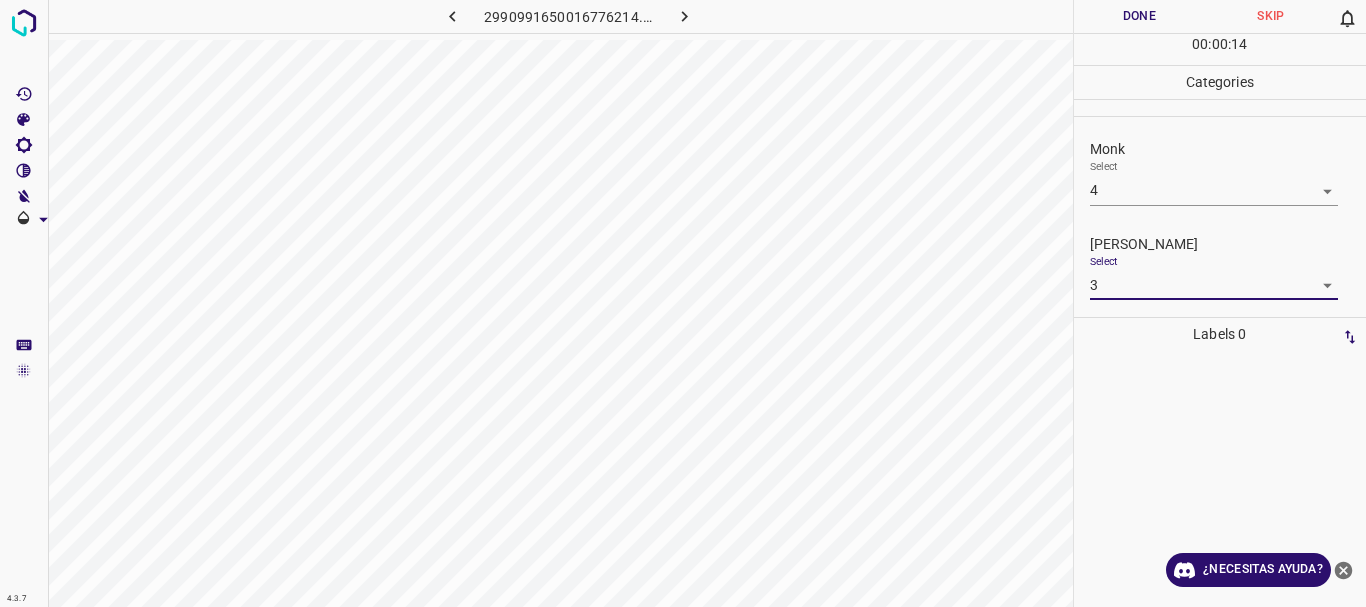 click on "Done" at bounding box center (1140, 16) 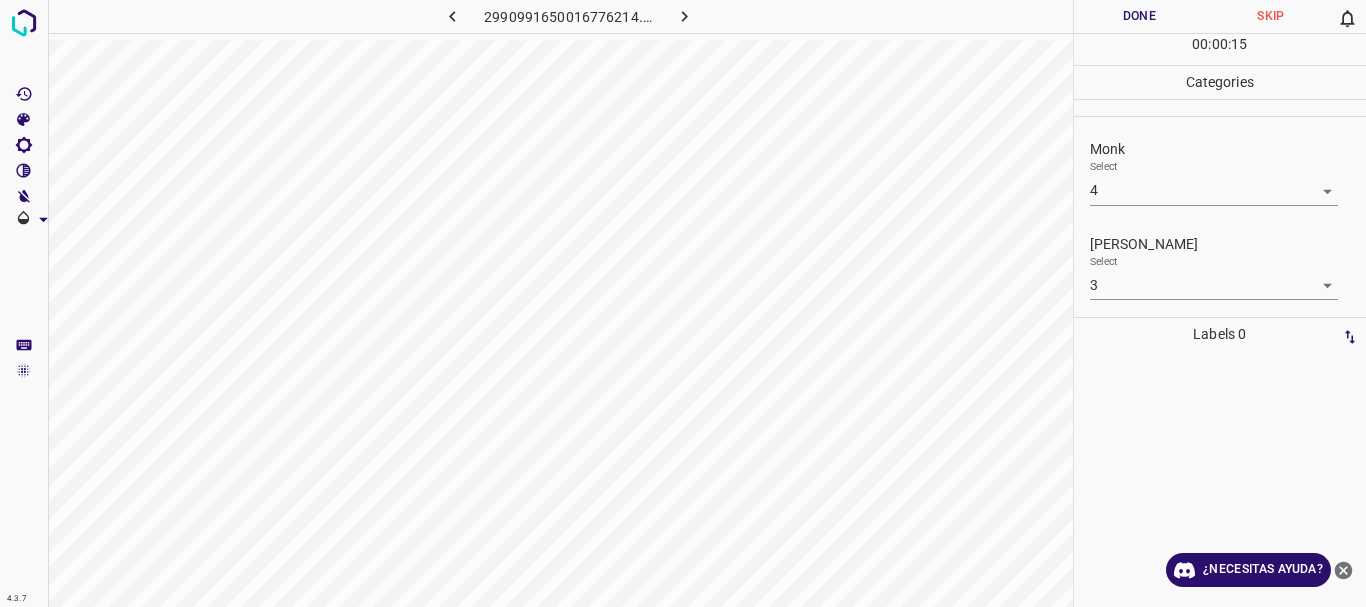 click at bounding box center (684, 16) 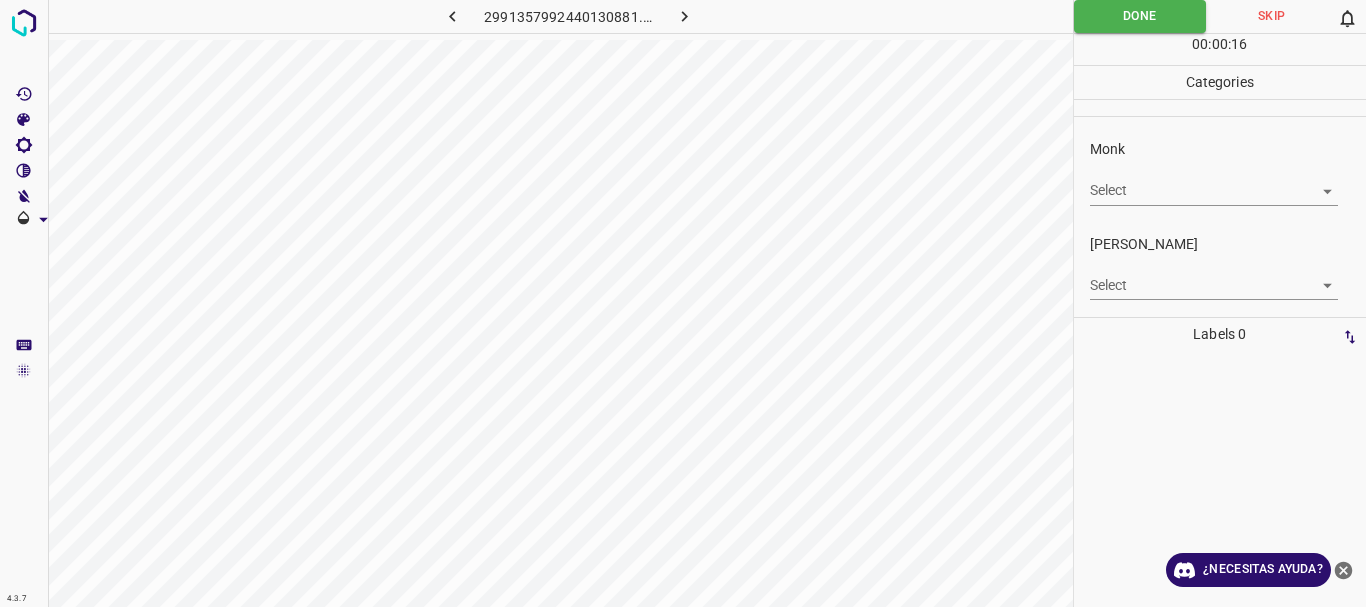 click on "4.3.7 2991357992440130881.png Done Skip 0 00   : 00   : 16   Categories Monk   Select ​  [PERSON_NAME]   Select ​ Labels   0 Categories 1 Monk 2  [PERSON_NAME] Tools Space Change between modes (Draw & Edit) I Auto labeling R Restore zoom M Zoom in N Zoom out Delete Delete selecte label Filters Z Restore filters X Saturation filter C Brightness filter V Contrast filter B Gray scale filter General O Download ¿Necesitas ayuda? Texto original Valora esta traducción Tu opinión servirá para ayudar a mejorar el Traductor de Google - Texto - Esconder - Borrar" at bounding box center [683, 303] 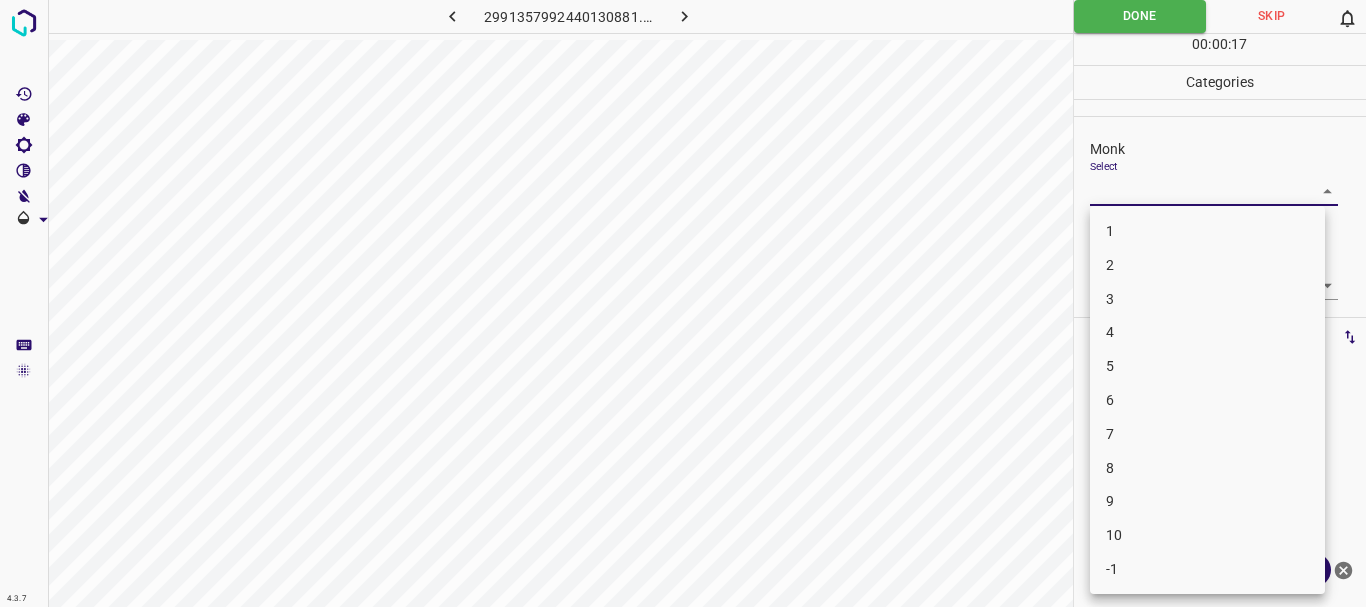 click on "3" at bounding box center [1207, 299] 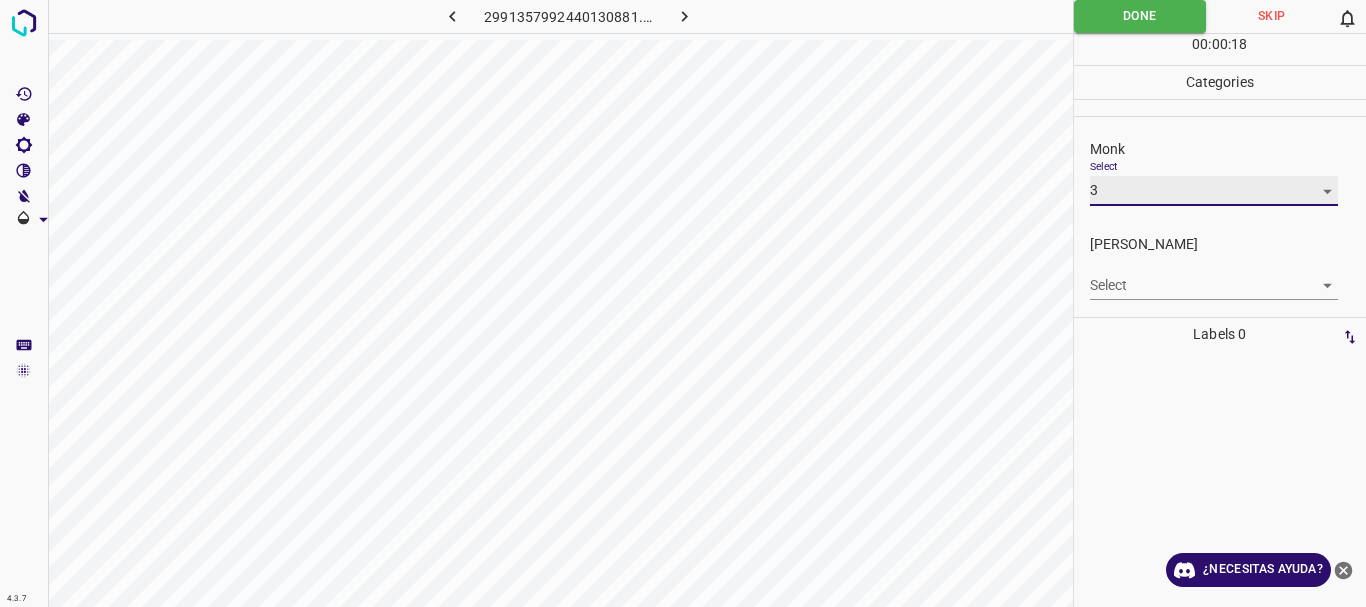 type on "3" 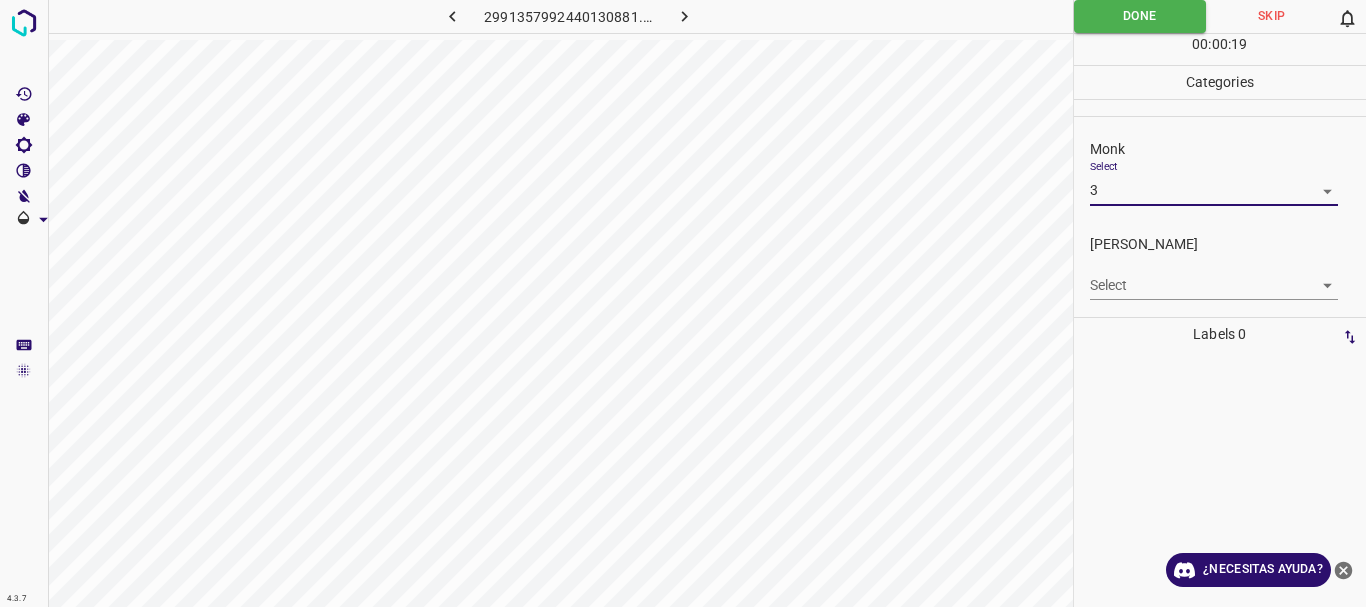 click on "4.3.7 2991357992440130881.png Done Skip 0 00   : 00   : 19   Categories Monk   Select 3 3  [PERSON_NAME]   Select ​ Labels   0 Categories 1 Monk 2  [PERSON_NAME] Tools Space Change between modes (Draw & Edit) I Auto labeling R Restore zoom M Zoom in N Zoom out Delete Delete selecte label Filters Z Restore filters X Saturation filter C Brightness filter V Contrast filter B Gray scale filter General O Download ¿Necesitas ayuda? Texto original Valora esta traducción Tu opinión servirá para ayudar a mejorar el Traductor de Google - Texto - Esconder - Borrar" at bounding box center [683, 303] 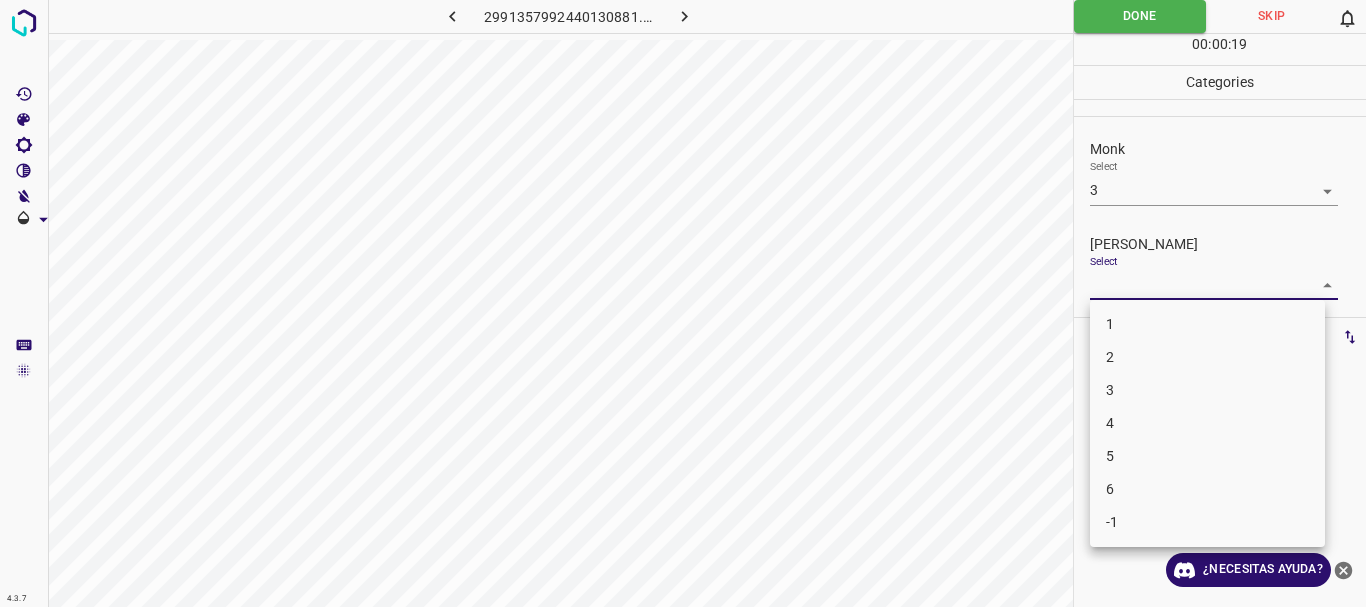 click on "3" at bounding box center [1207, 390] 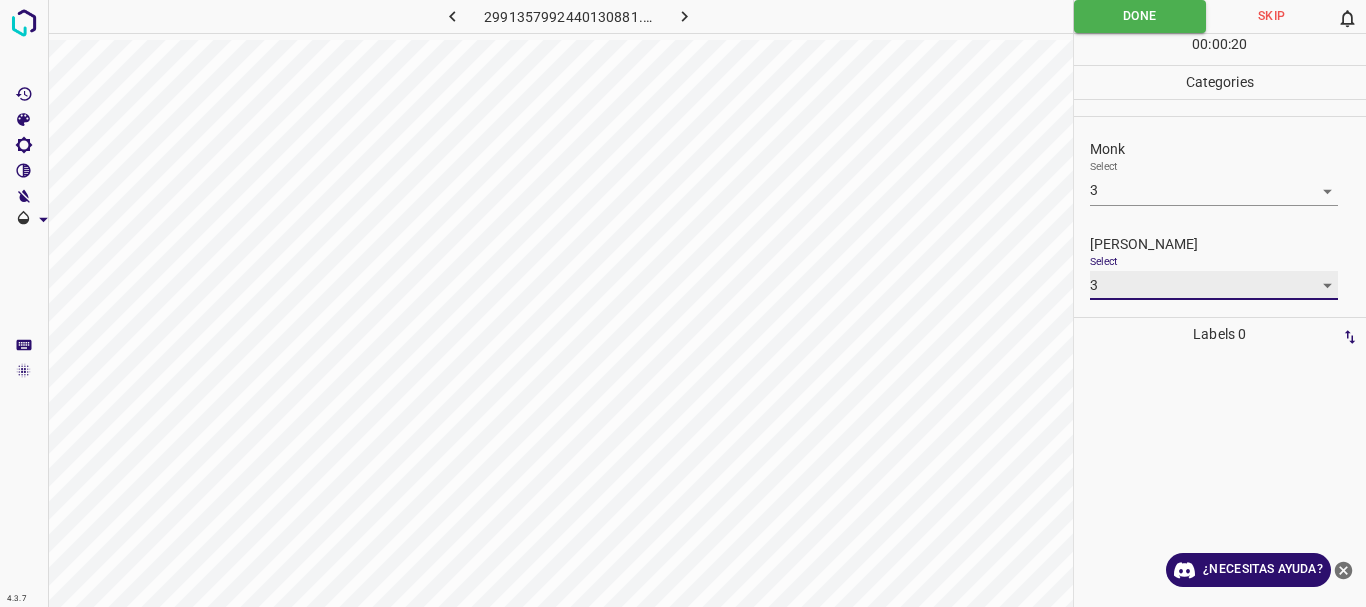 type on "3" 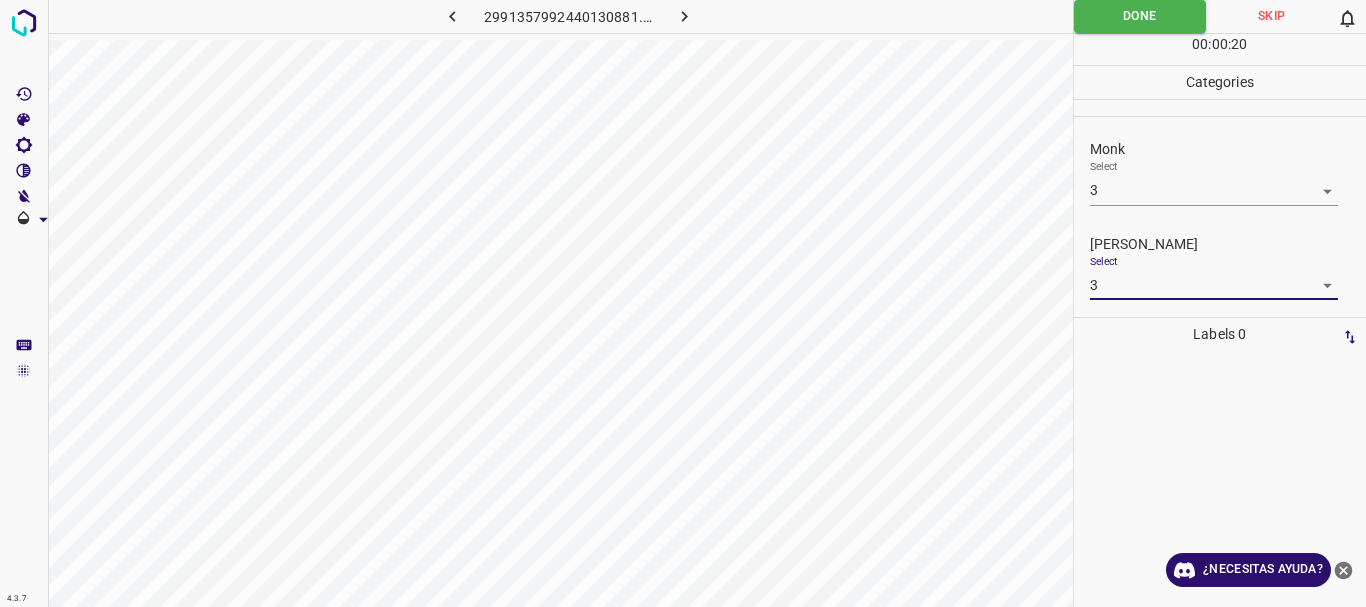 click on "1 2 3 4 5 6 -1" at bounding box center [683, 303] 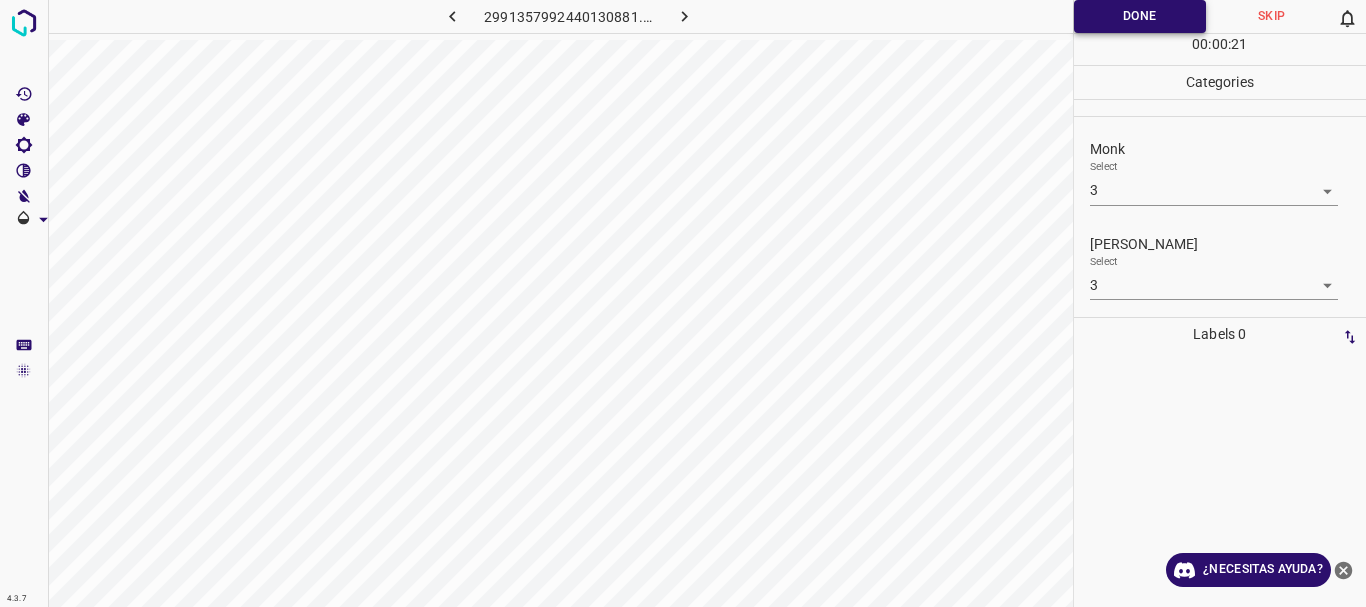 click on "Done" at bounding box center [1140, 16] 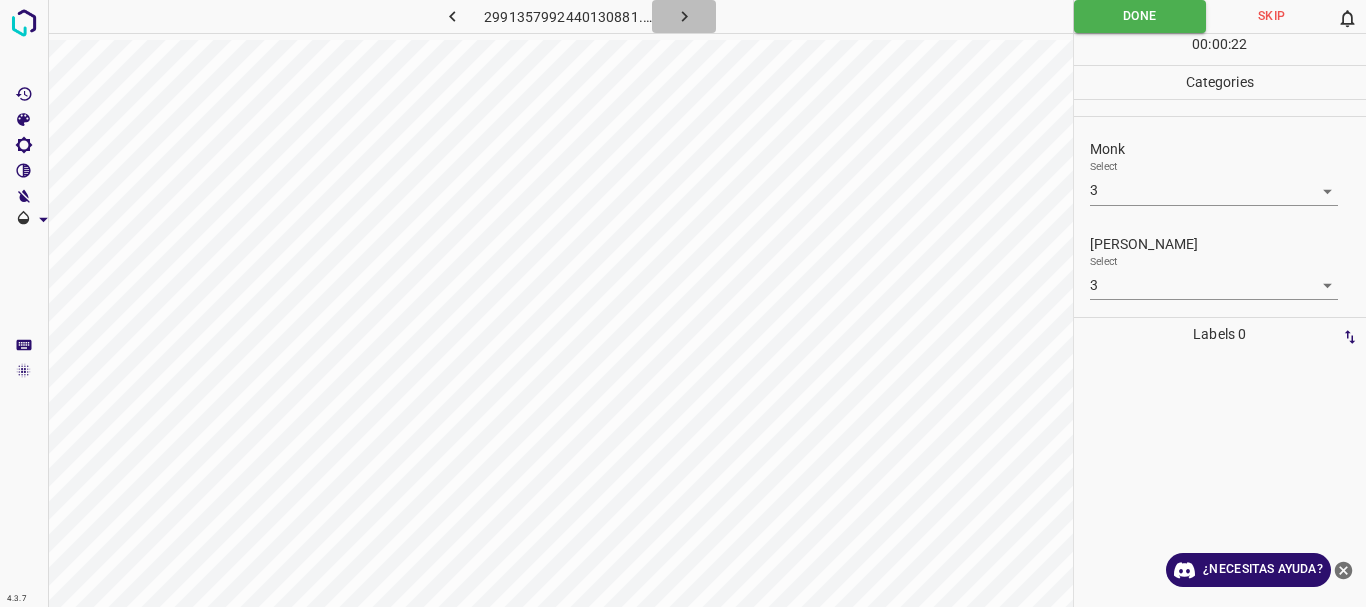 click 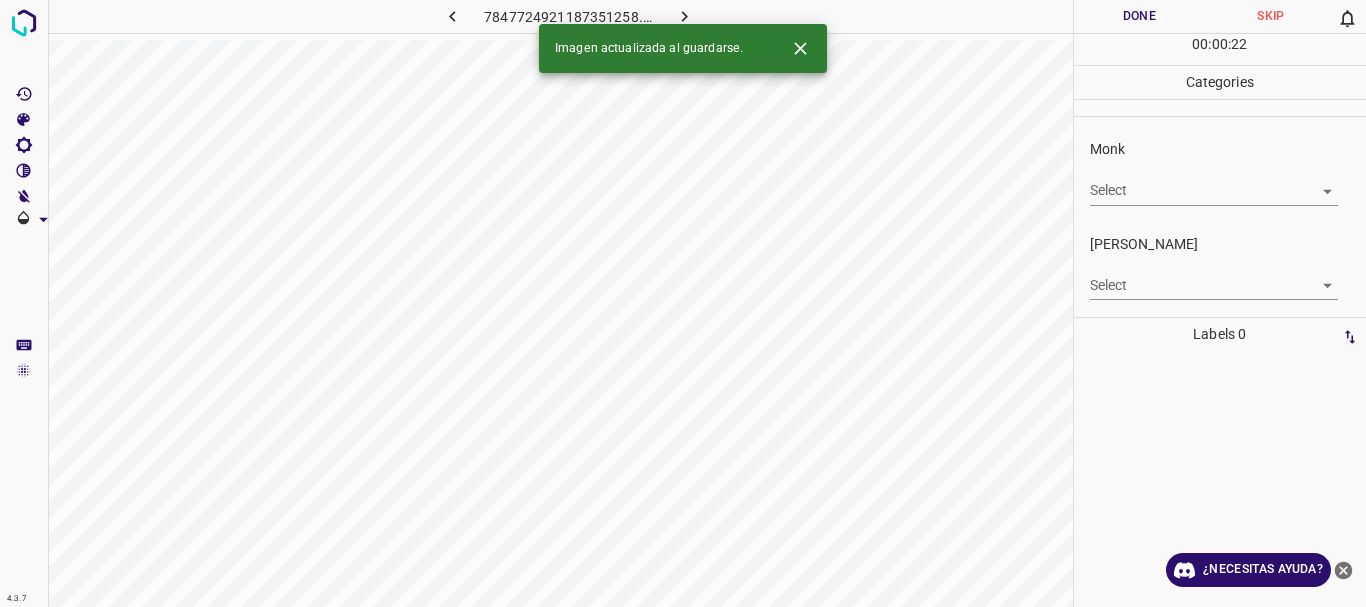 click on "4.3.7 7847724921187351258.png Done Skip 0 00   : 00   : 22   Categories Monk   Select ​  [PERSON_NAME]   Select ​ Labels   0 Categories 1 Monk 2  [PERSON_NAME] Tools Space Change between modes (Draw & Edit) I Auto labeling R Restore zoom M Zoom in N Zoom out Delete Delete selecte label Filters Z Restore filters X Saturation filter C Brightness filter V Contrast filter B Gray scale filter General O Download Imagen actualizada al guardarse. ¿Necesitas ayuda? Texto original Valora esta traducción Tu opinión servirá para ayudar a mejorar el Traductor de Google - Texto - Esconder - Borrar" at bounding box center (683, 303) 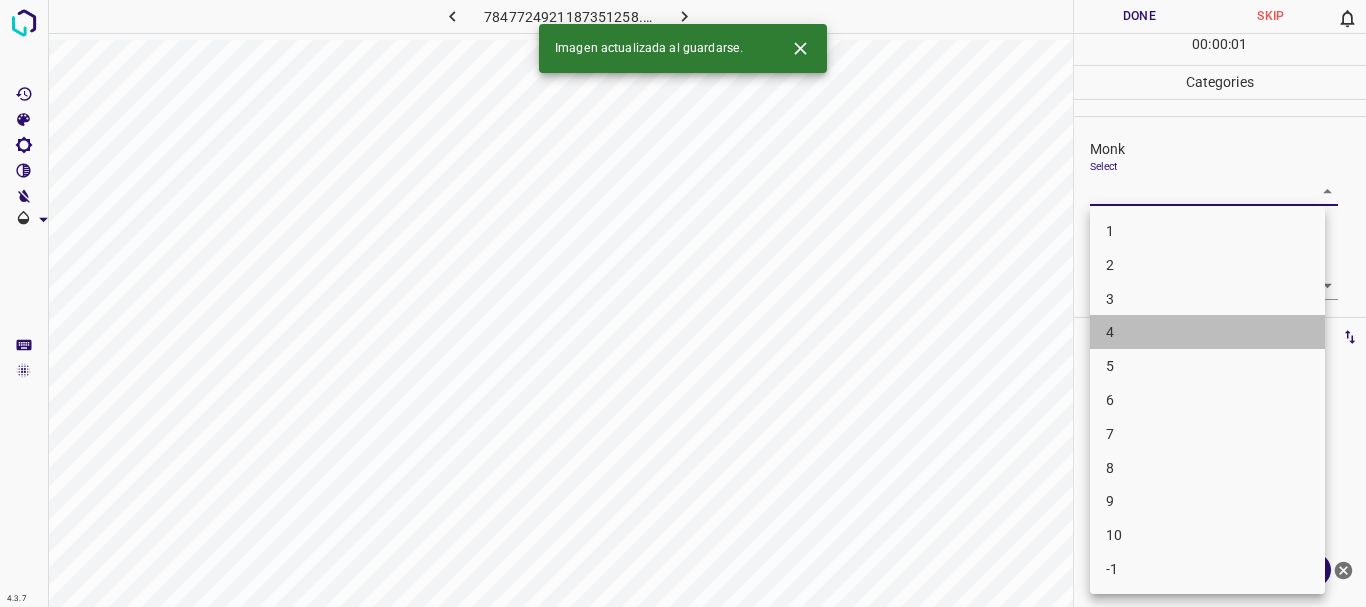 click on "4" at bounding box center (1207, 332) 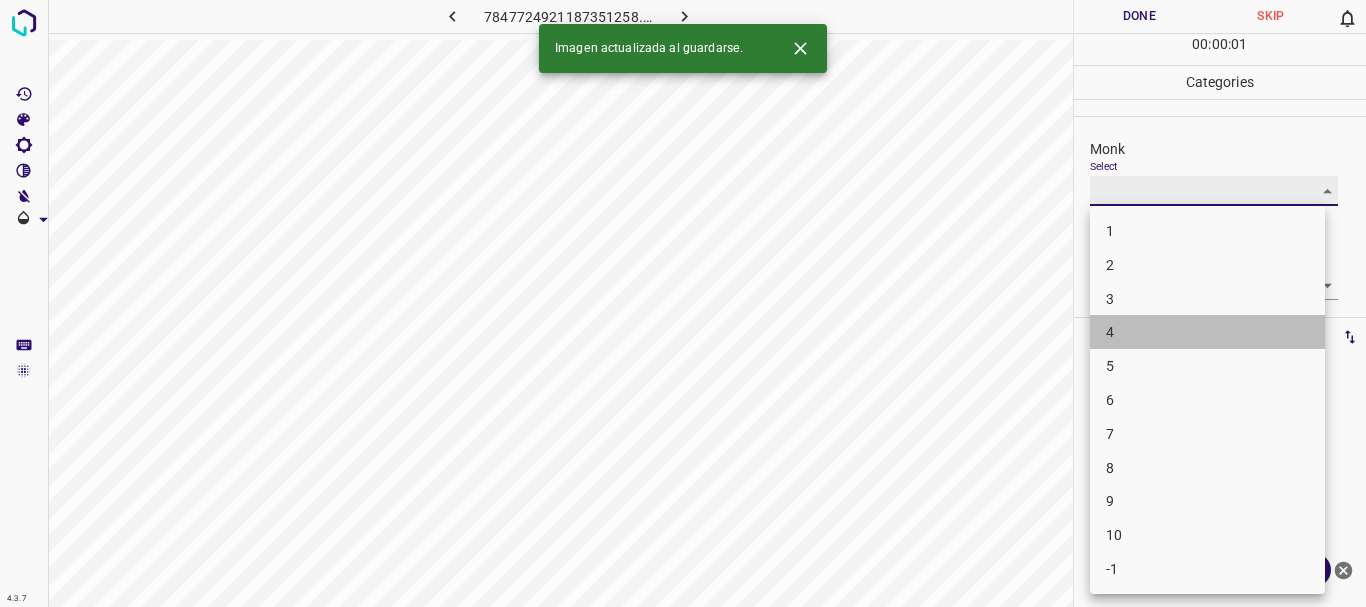 type on "4" 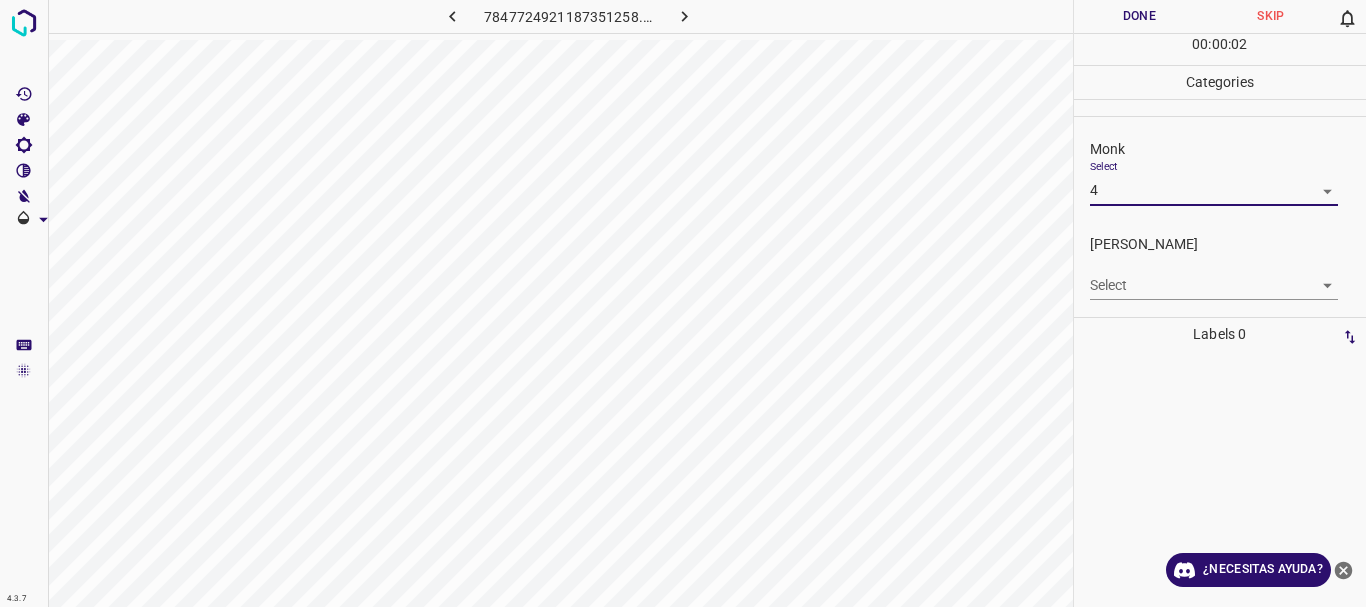 click on "4.3.7 7847724921187351258.png Done Skip 0 00   : 00   : 02   Categories Monk   Select 4 4  [PERSON_NAME]   Select ​ Labels   0 Categories 1 Monk 2  [PERSON_NAME] Tools Space Change between modes (Draw & Edit) I Auto labeling R Restore zoom M Zoom in N Zoom out Delete Delete selecte label Filters Z Restore filters X Saturation filter C Brightness filter V Contrast filter B Gray scale filter General O Download ¿Necesitas ayuda? Texto original Valora esta traducción Tu opinión servirá para ayudar a mejorar el Traductor de Google - Texto - Esconder - Borrar" at bounding box center [683, 303] 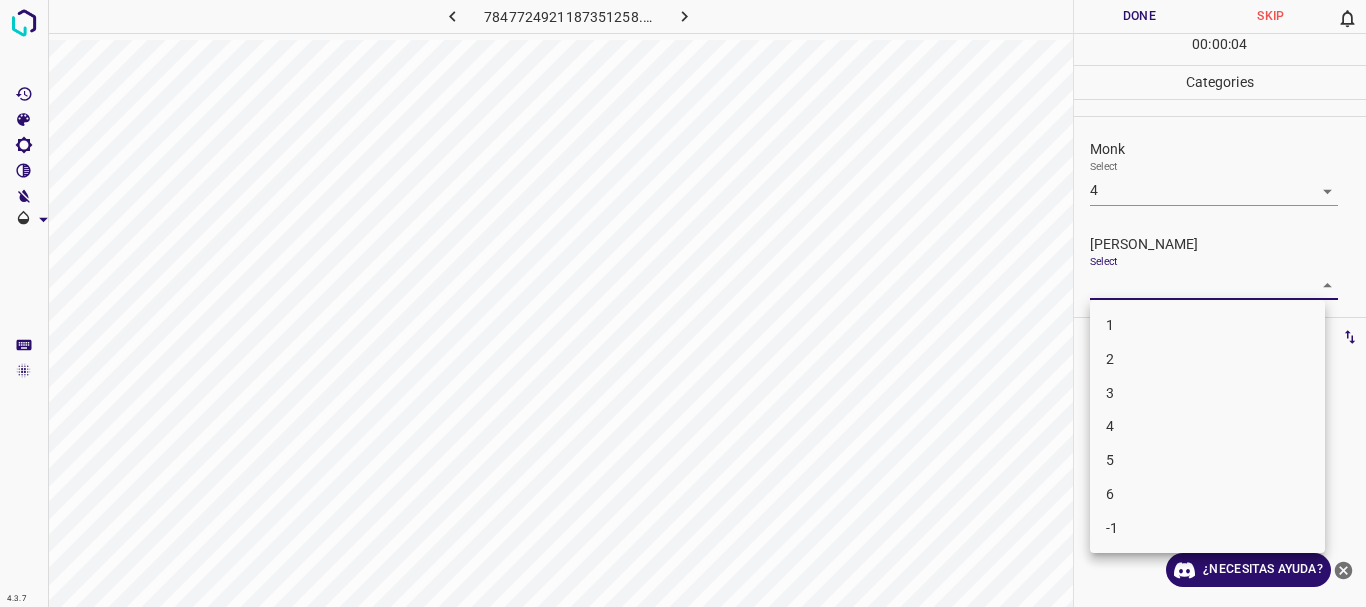 drag, startPoint x: 1152, startPoint y: 380, endPoint x: 1181, endPoint y: 345, distance: 45.453274 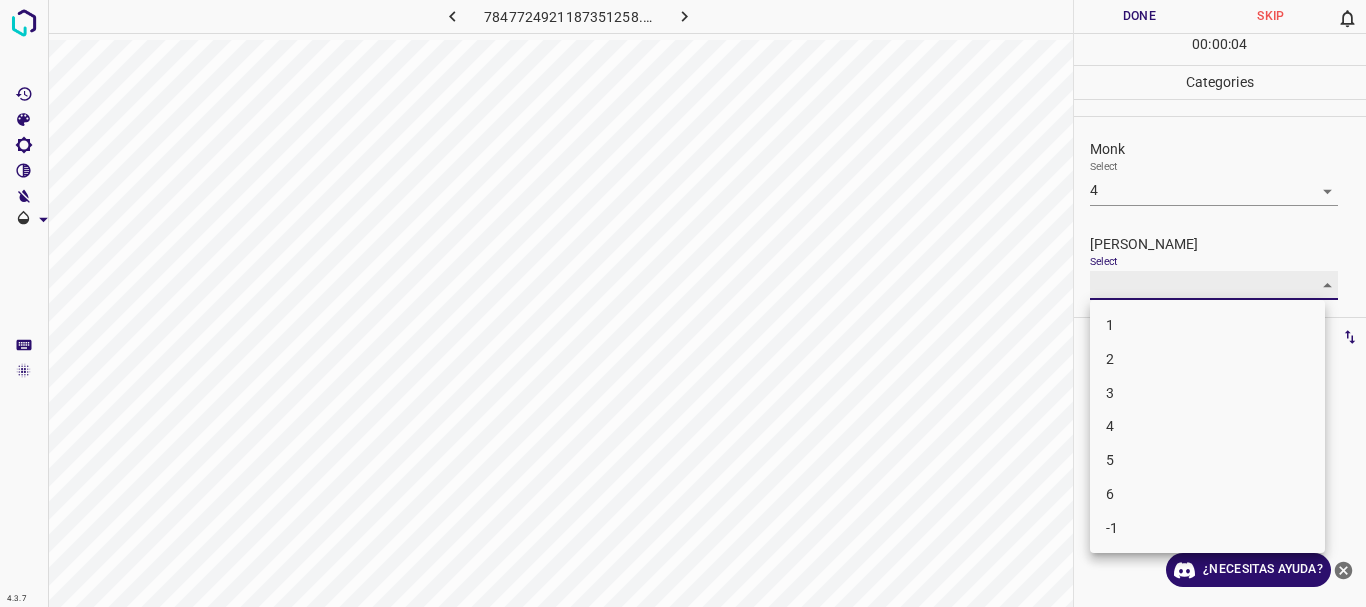 type on "2" 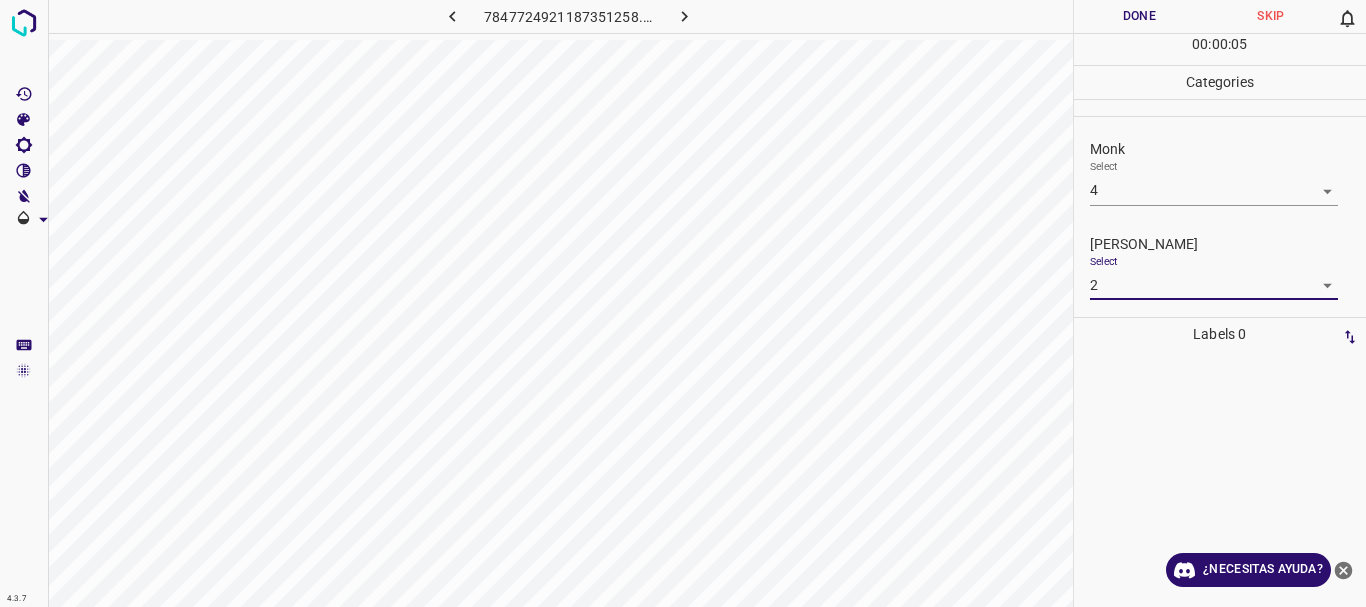 click on "Done" at bounding box center [1140, 16] 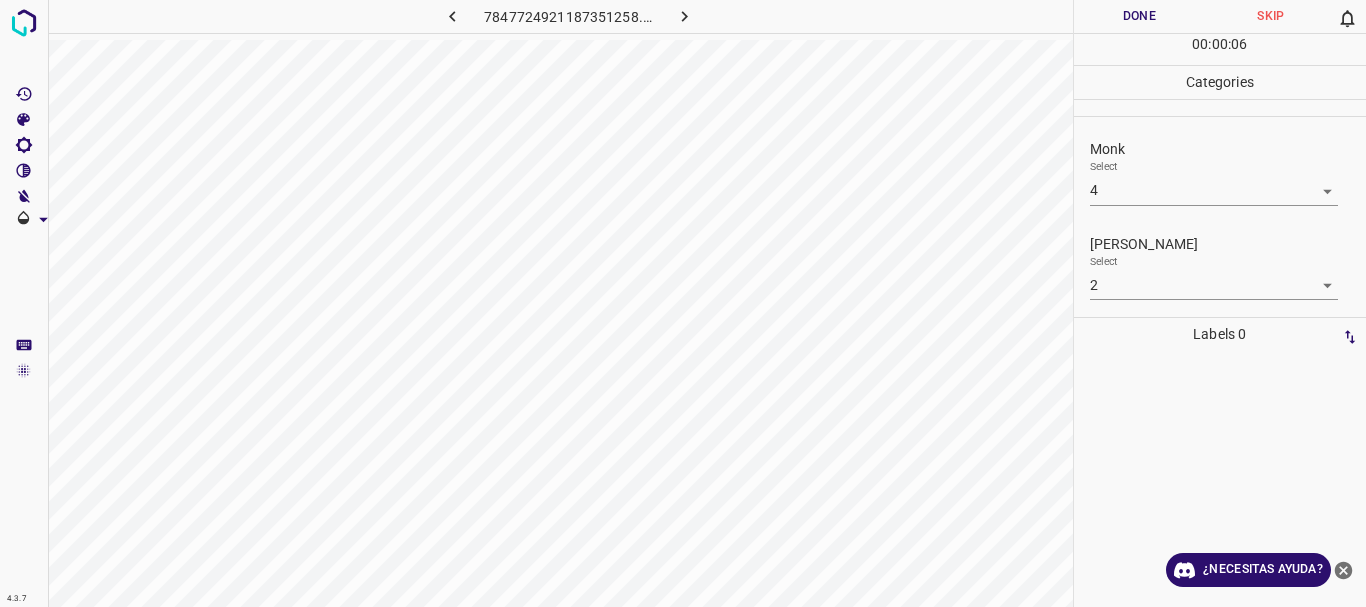 click at bounding box center (684, 16) 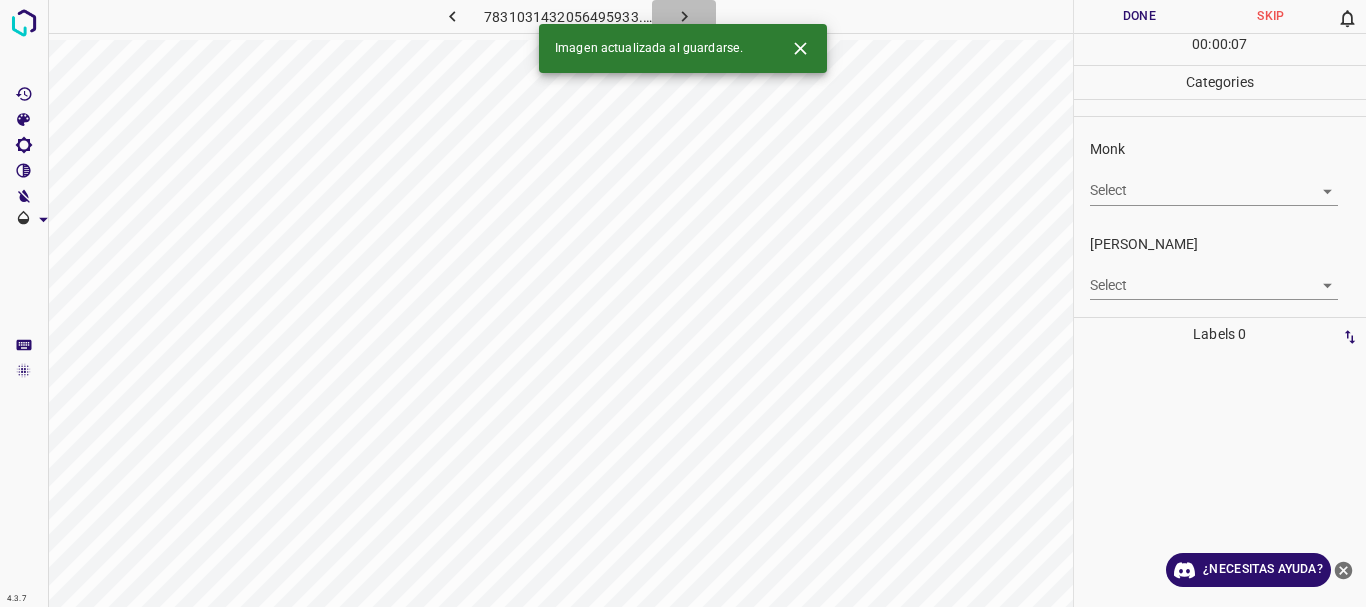 click 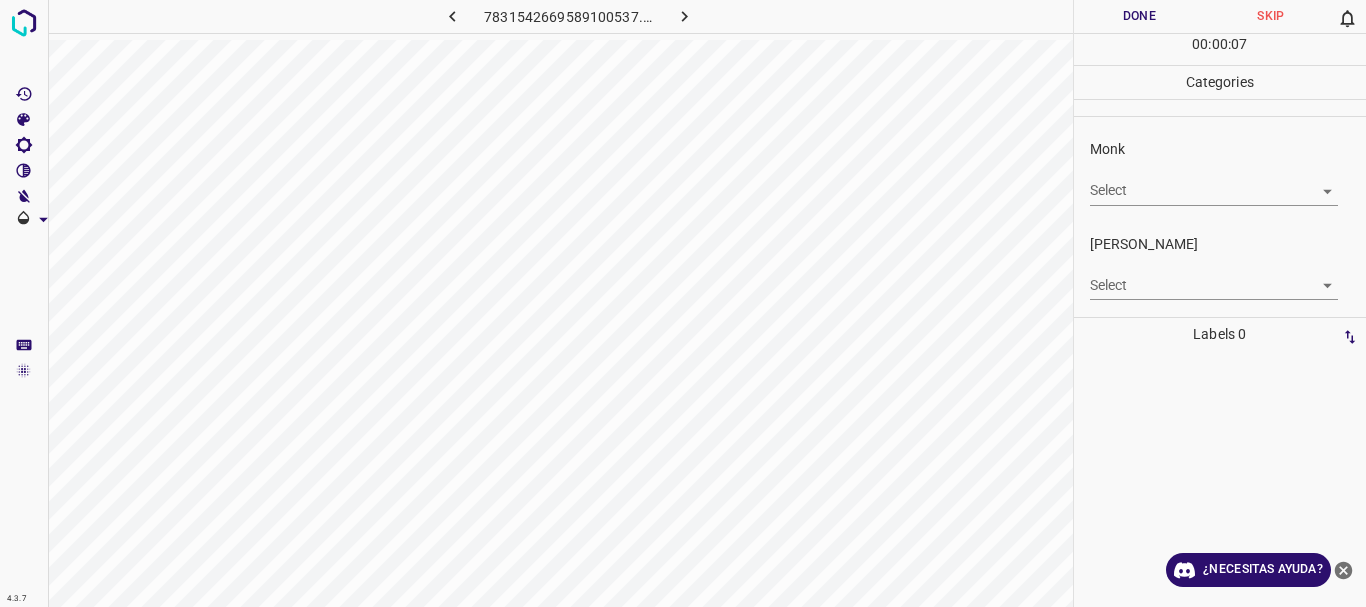 click 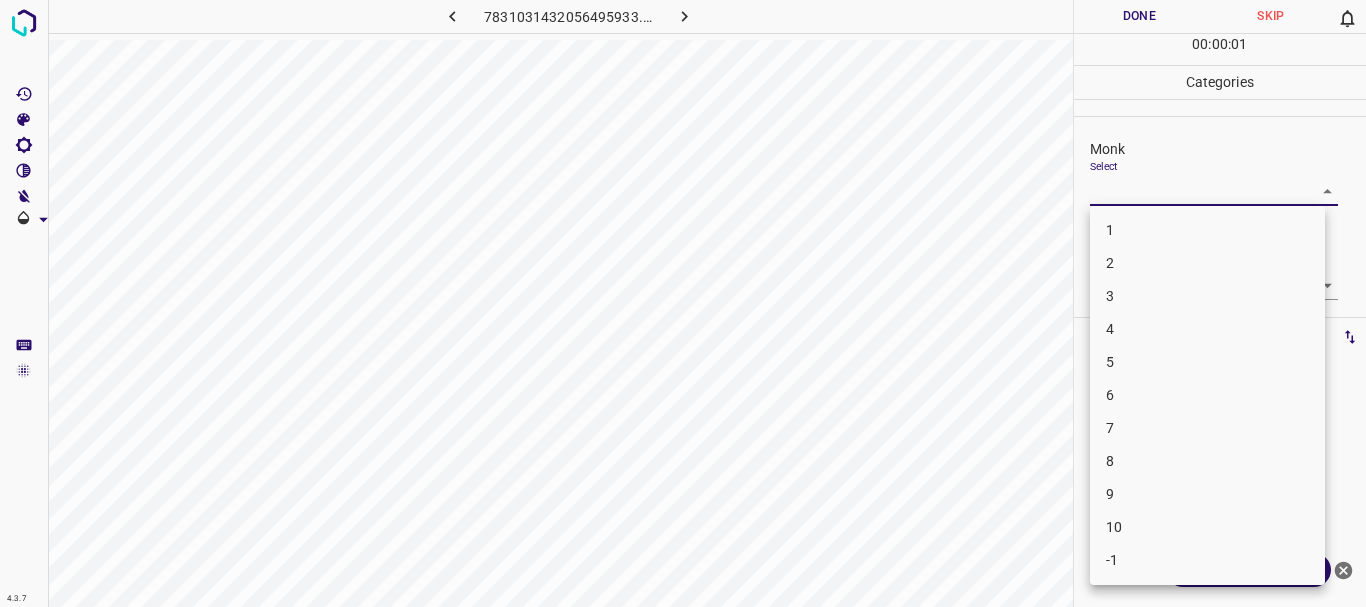 click on "4.3.7 7831031432056495933.png Done Skip 0 00   : 00   : 01   Categories Monk   Select ​  [PERSON_NAME]   Select ​ Labels   0 Categories 1 Monk 2  [PERSON_NAME] Tools Space Change between modes (Draw & Edit) I Auto labeling R Restore zoom M Zoom in N Zoom out Delete Delete selecte label Filters Z Restore filters X Saturation filter C Brightness filter V Contrast filter B Gray scale filter General O Download ¿Necesitas ayuda? Texto original Valora esta traducción Tu opinión servirá para ayudar a mejorar el Traductor de Google - Texto - Esconder - Borrar 1 2 3 4 5 6 7 8 9 10 -1" at bounding box center (683, 303) 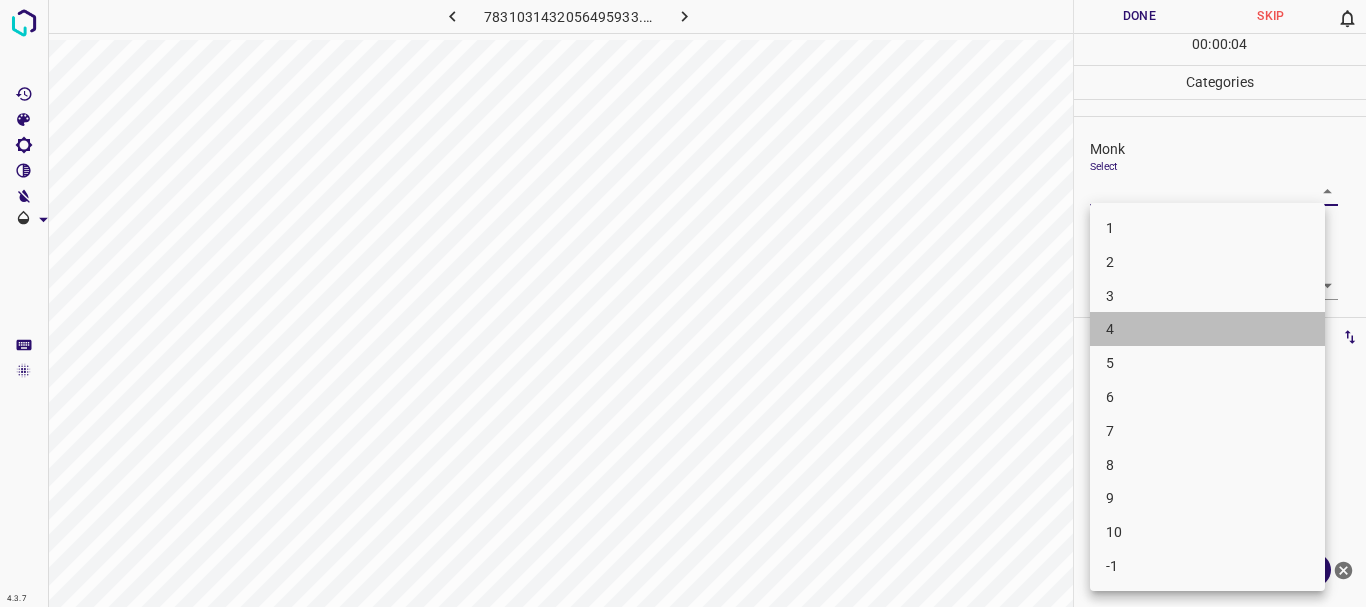 click on "4" at bounding box center [1207, 329] 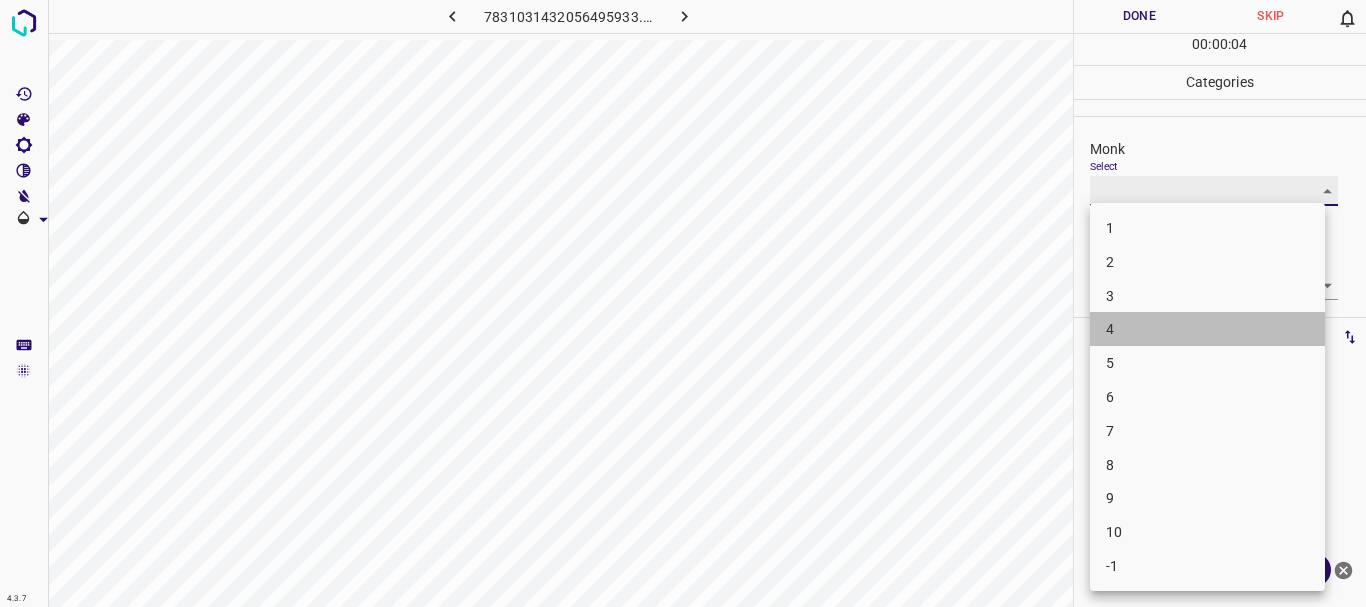 type on "4" 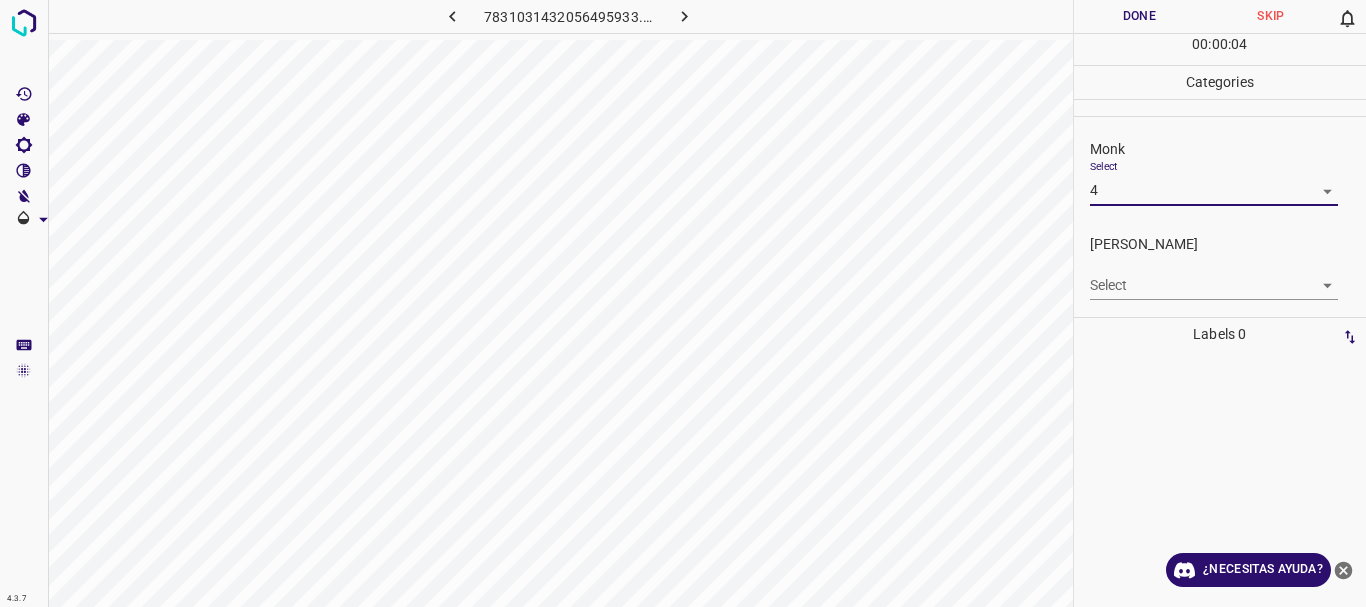click on "4.3.7 7831031432056495933.png Done Skip 0 00   : 00   : 04   Categories Monk   Select 4 4  [PERSON_NAME]   Select ​ Labels   0 Categories 1 Monk 2  [PERSON_NAME] Tools Space Change between modes (Draw & Edit) I Auto labeling R Restore zoom M Zoom in N Zoom out Delete Delete selecte label Filters Z Restore filters X Saturation filter C Brightness filter V Contrast filter B Gray scale filter General O Download ¿Necesitas ayuda? Texto original Valora esta traducción Tu opinión servirá para ayudar a mejorar el Traductor de Google - Texto - Esconder - Borrar 1 2 3 4 5 6 7 8 9 10 -1" at bounding box center (683, 303) 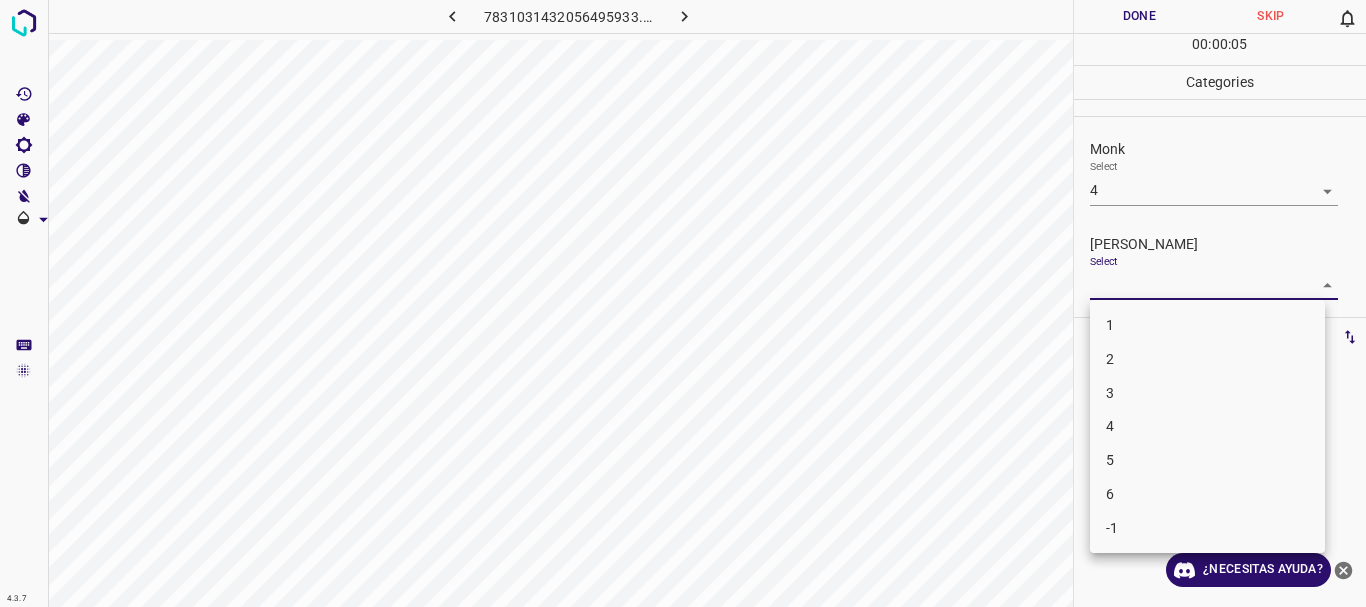 click on "2" at bounding box center [1207, 359] 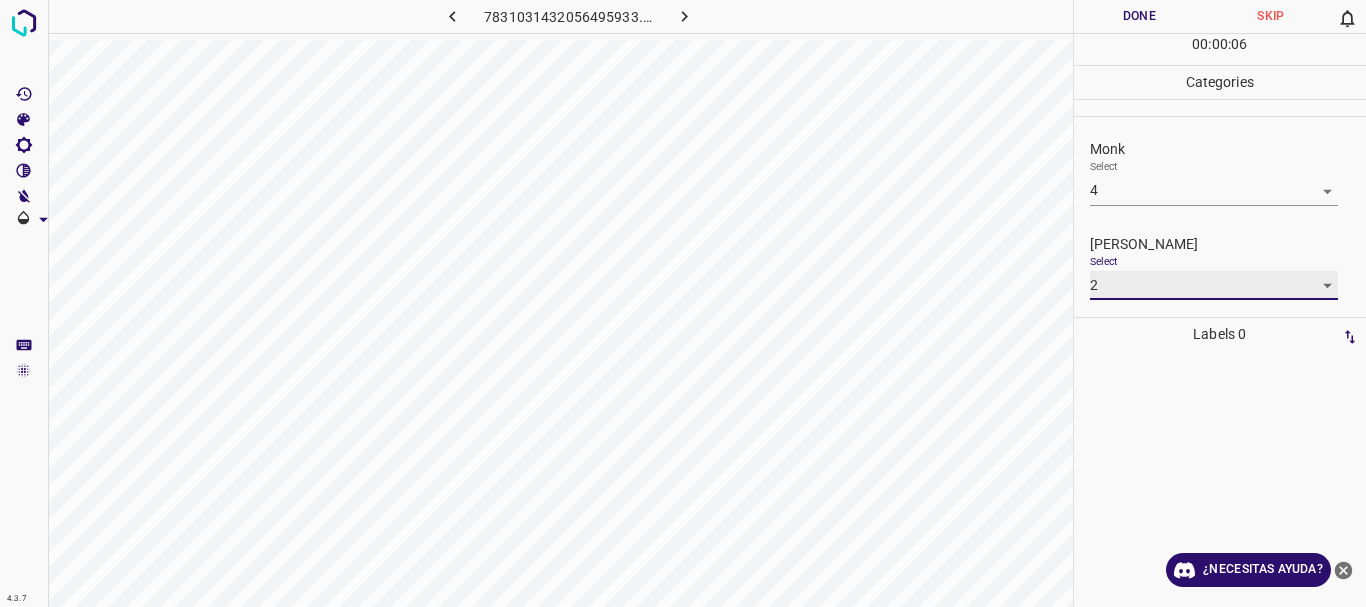 type on "2" 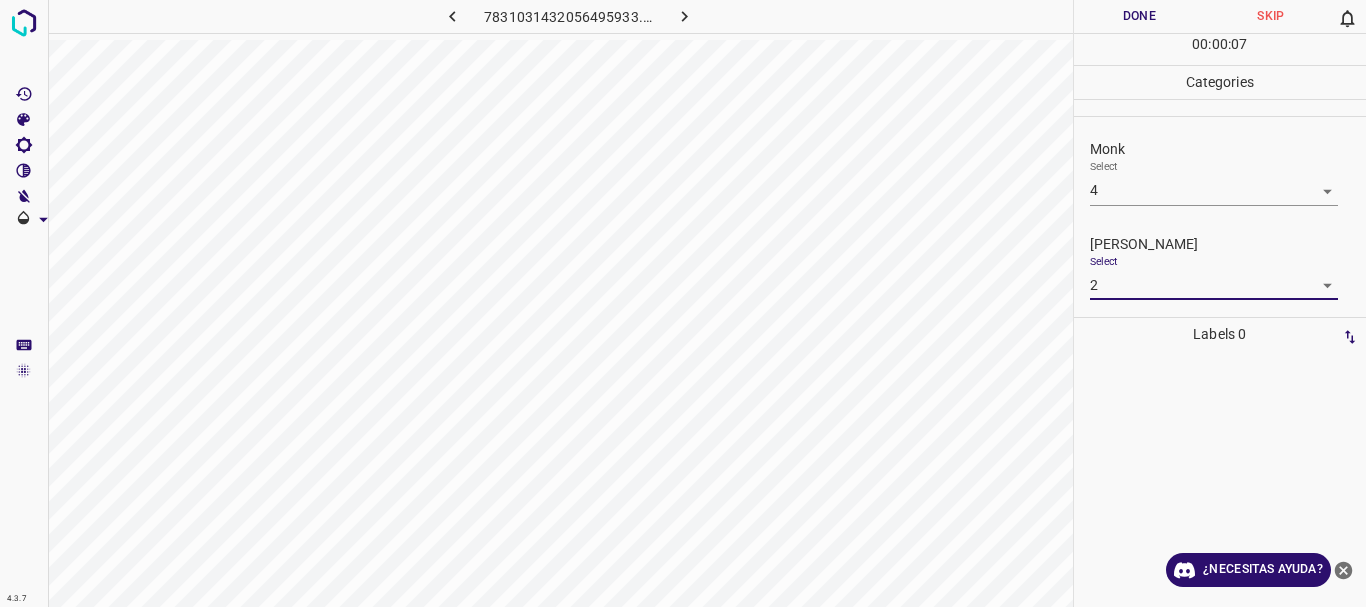 click on "Done" at bounding box center (1140, 16) 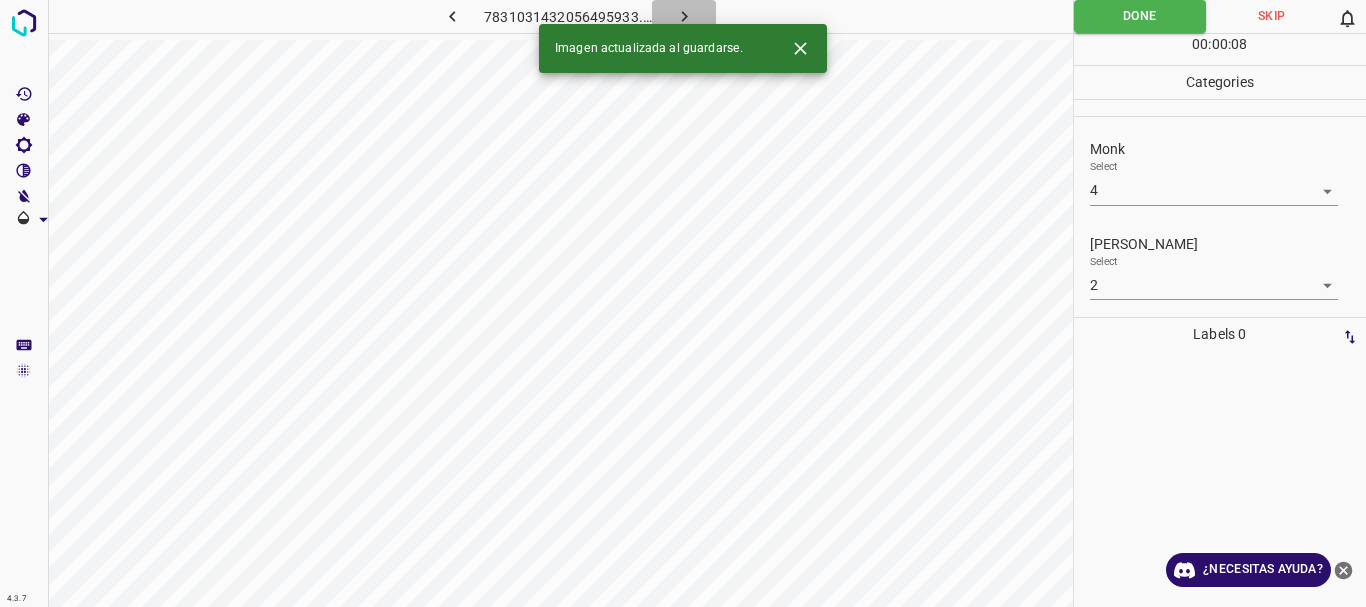 click 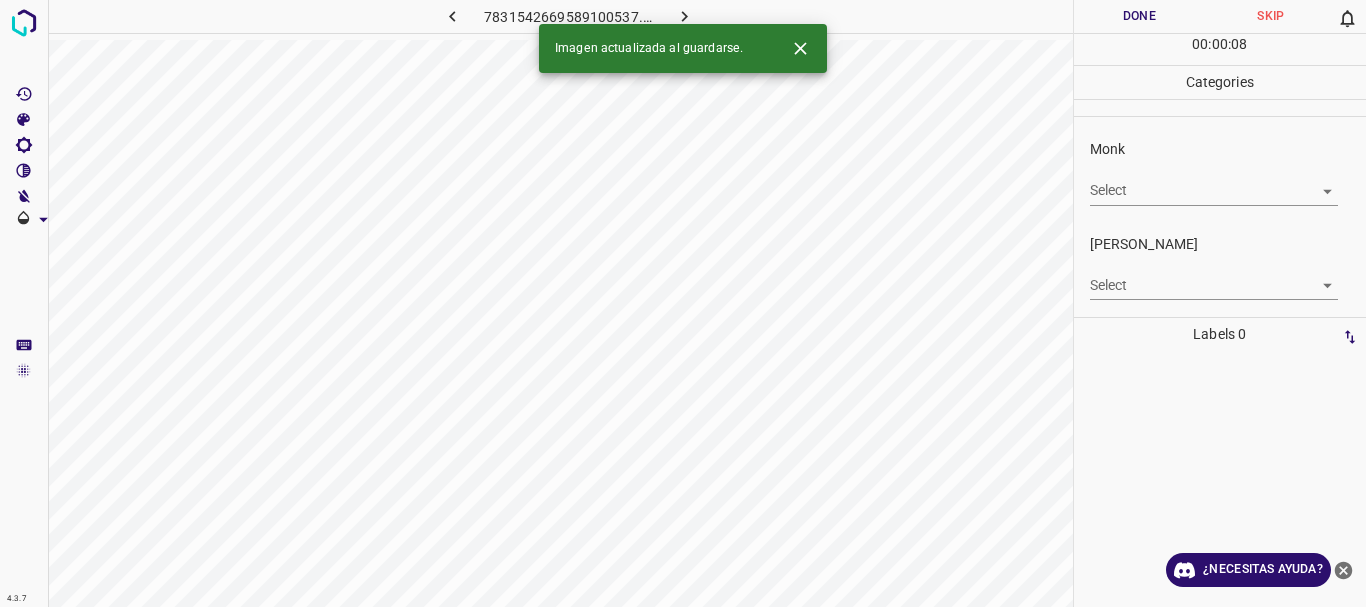 click on "4.3.7 7831542669589100537.png Done Skip 0 00   : 00   : 08   Categories Monk   Select ​  [PERSON_NAME]   Select ​ Labels   0 Categories 1 Monk 2  [PERSON_NAME] Tools Space Change between modes (Draw & Edit) I Auto labeling R Restore zoom M Zoom in N Zoom out Delete Delete selecte label Filters Z Restore filters X Saturation filter C Brightness filter V Contrast filter B Gray scale filter General O Download Imagen actualizada al guardarse. ¿Necesitas ayuda? Texto original Valora esta traducción Tu opinión servirá para ayudar a mejorar el Traductor de Google - Texto - Esconder - Borrar" at bounding box center [683, 303] 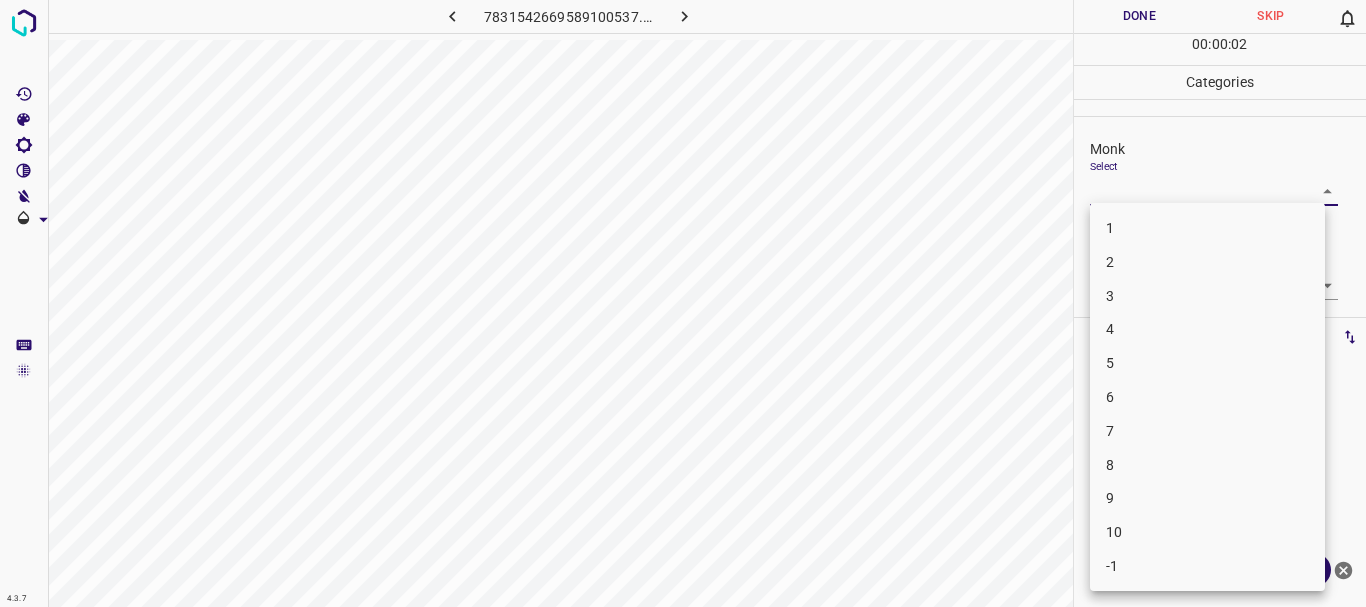click on "7" at bounding box center (1207, 431) 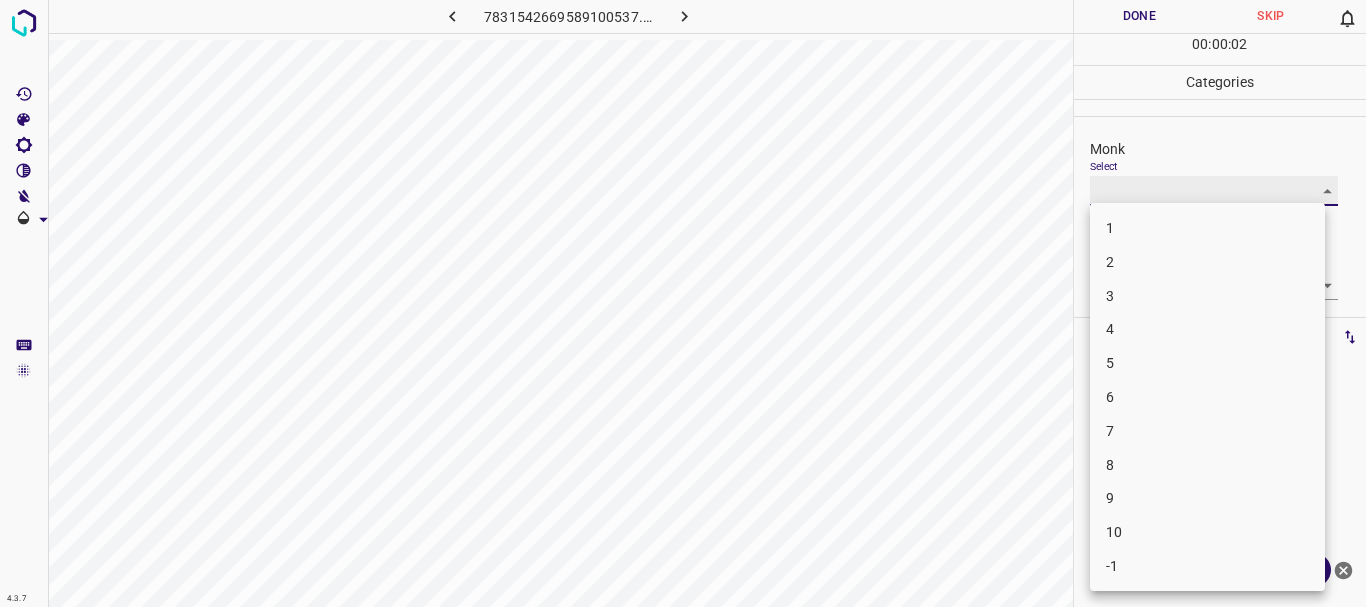 type on "7" 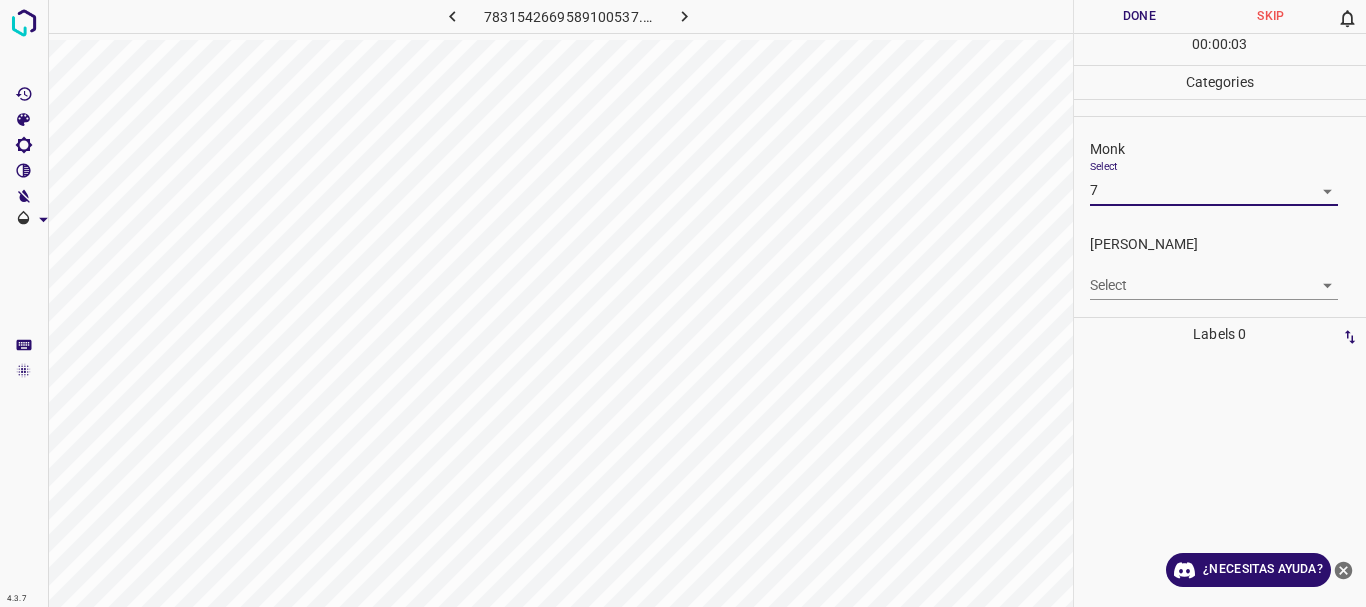 click on "4.3.7 7831542669589100537.png Done Skip 0 00   : 00   : 03   Categories Monk   Select 7 7  [PERSON_NAME]   Select ​ Labels   0 Categories 1 Monk 2  [PERSON_NAME] Tools Space Change between modes (Draw & Edit) I Auto labeling R Restore zoom M Zoom in N Zoom out Delete Delete selecte label Filters Z Restore filters X Saturation filter C Brightness filter V Contrast filter B Gray scale filter General O Download ¿Necesitas ayuda? Texto original Valora esta traducción Tu opinión servirá para ayudar a mejorar el Traductor de Google - Texto - Esconder - Borrar" at bounding box center (683, 303) 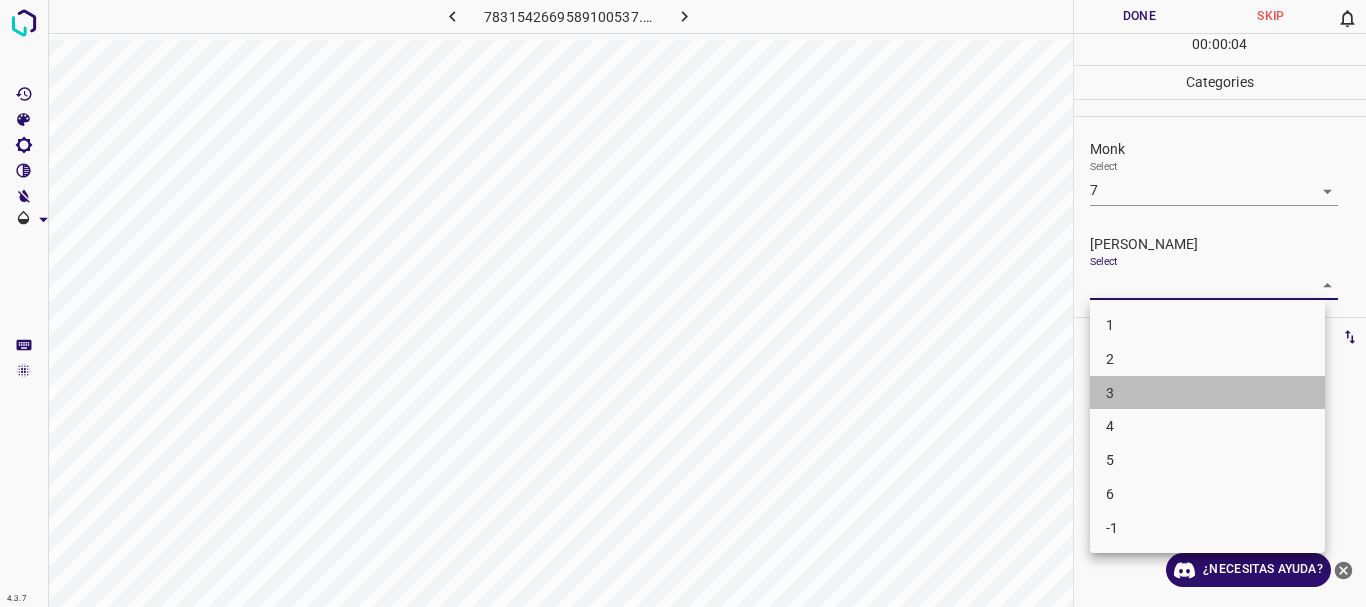 click on "3" at bounding box center (1207, 393) 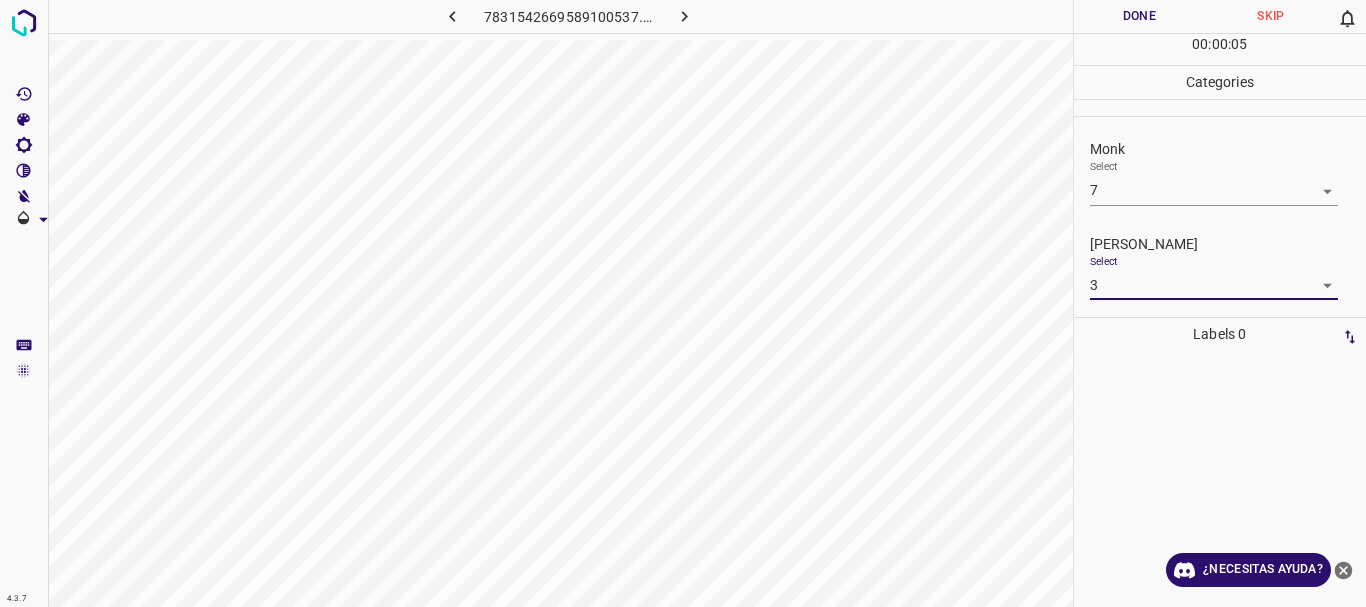 click on "4.3.7 7831542669589100537.png Done Skip 0 00   : 00   : 05   Categories Monk   Select 7 7  [PERSON_NAME]   Select 3 3 Labels   0 Categories 1 Monk 2  [PERSON_NAME] Tools Space Change between modes (Draw & Edit) I Auto labeling R Restore zoom M Zoom in N Zoom out Delete Delete selecte label Filters Z Restore filters X Saturation filter C Brightness filter V Contrast filter B Gray scale filter General O Download ¿Necesitas ayuda? Texto original Valora esta traducción Tu opinión servirá para ayudar a mejorar el Traductor de Google - Texto - Esconder - Borrar" at bounding box center [683, 303] 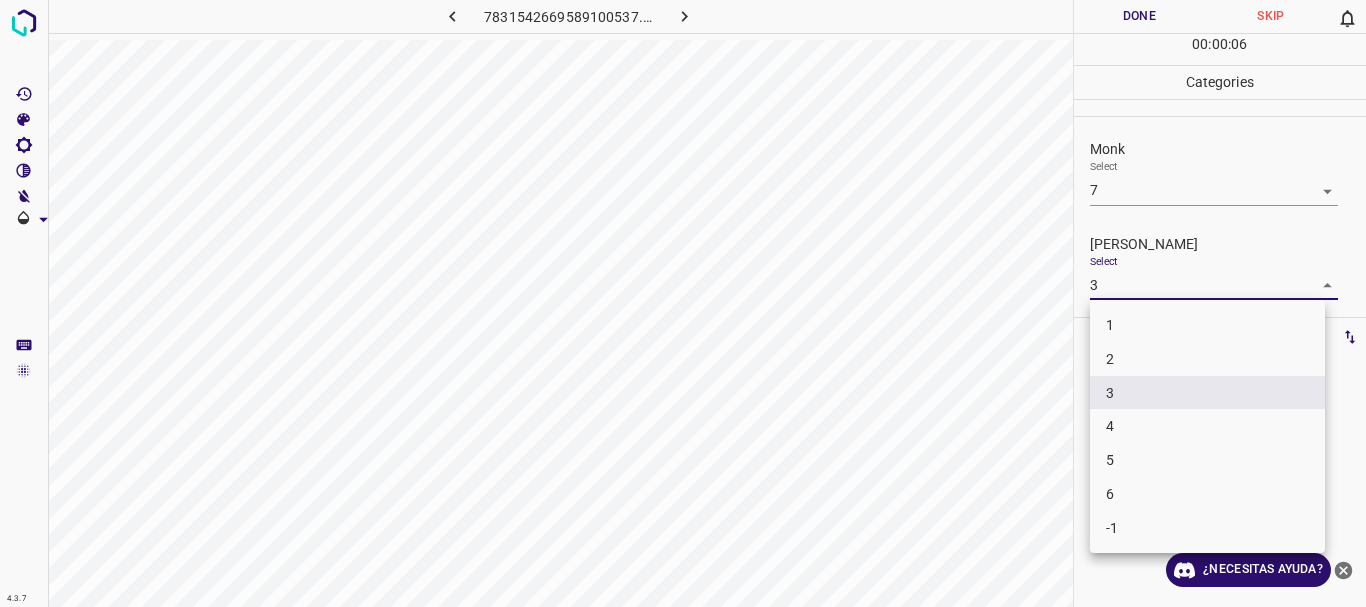 click on "4" at bounding box center (1207, 426) 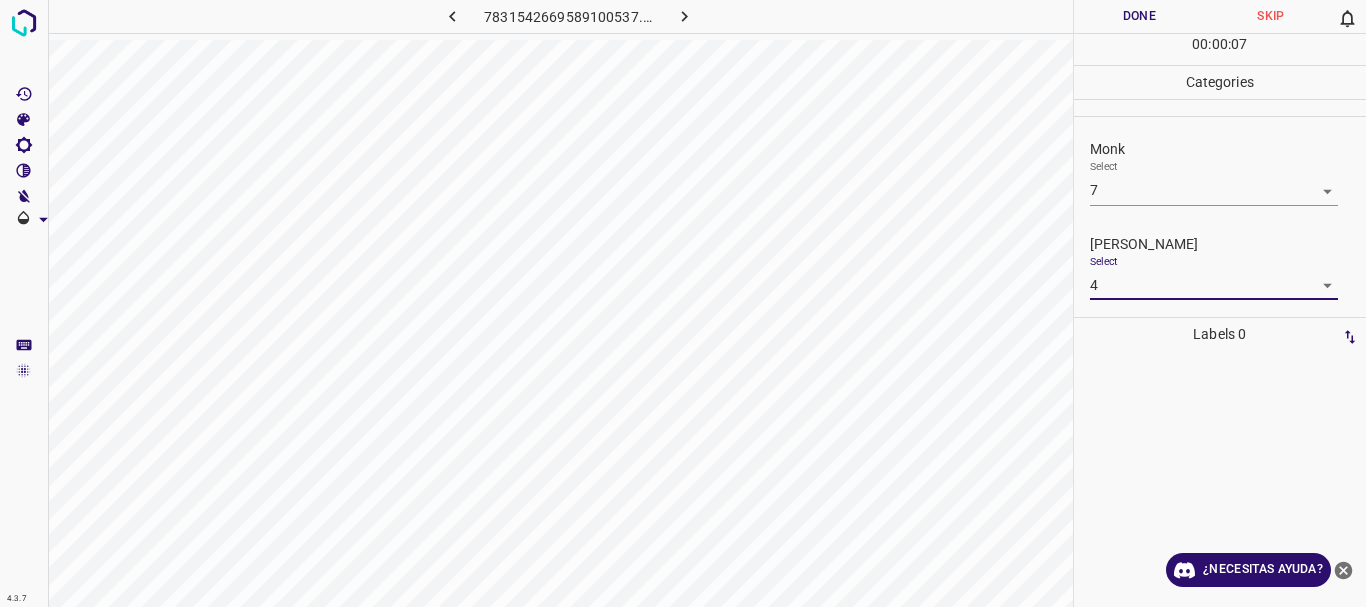 type on "4" 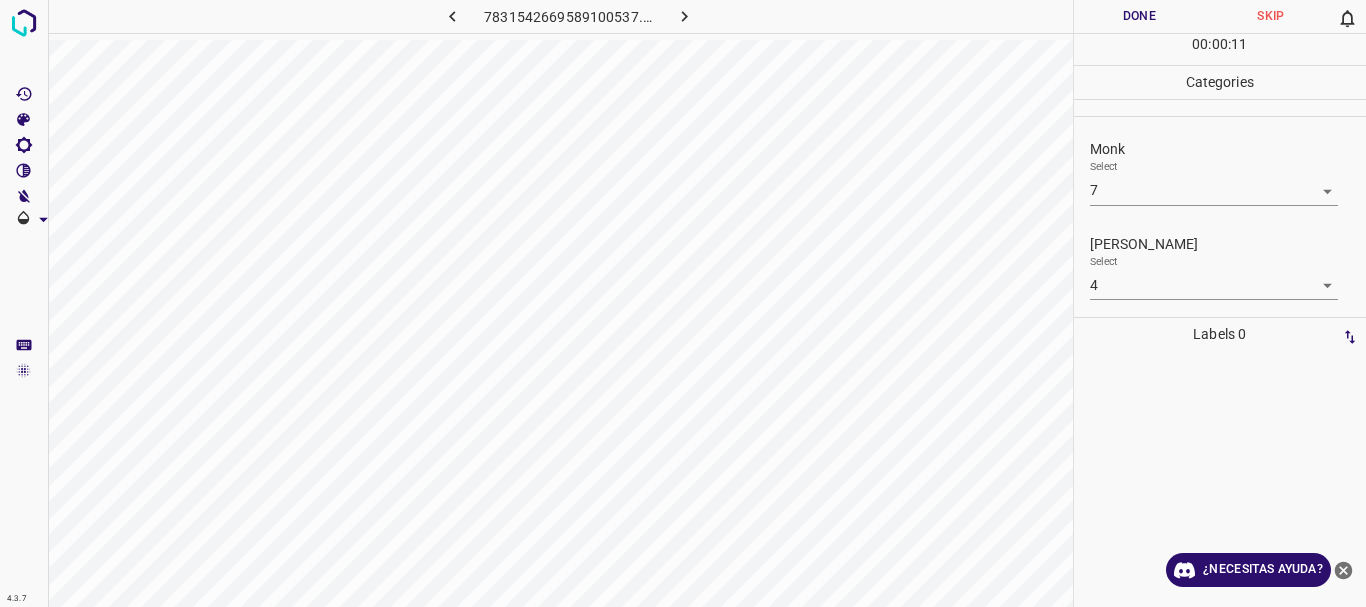 drag, startPoint x: 1154, startPoint y: 17, endPoint x: 878, endPoint y: 27, distance: 276.1811 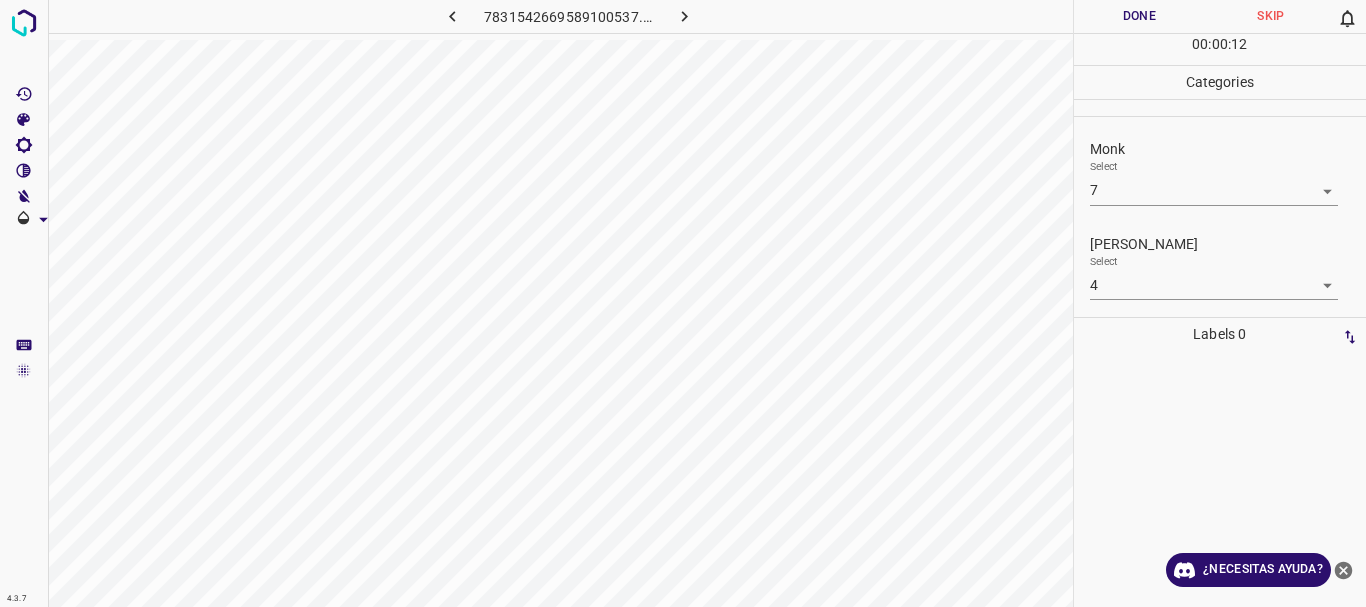 click 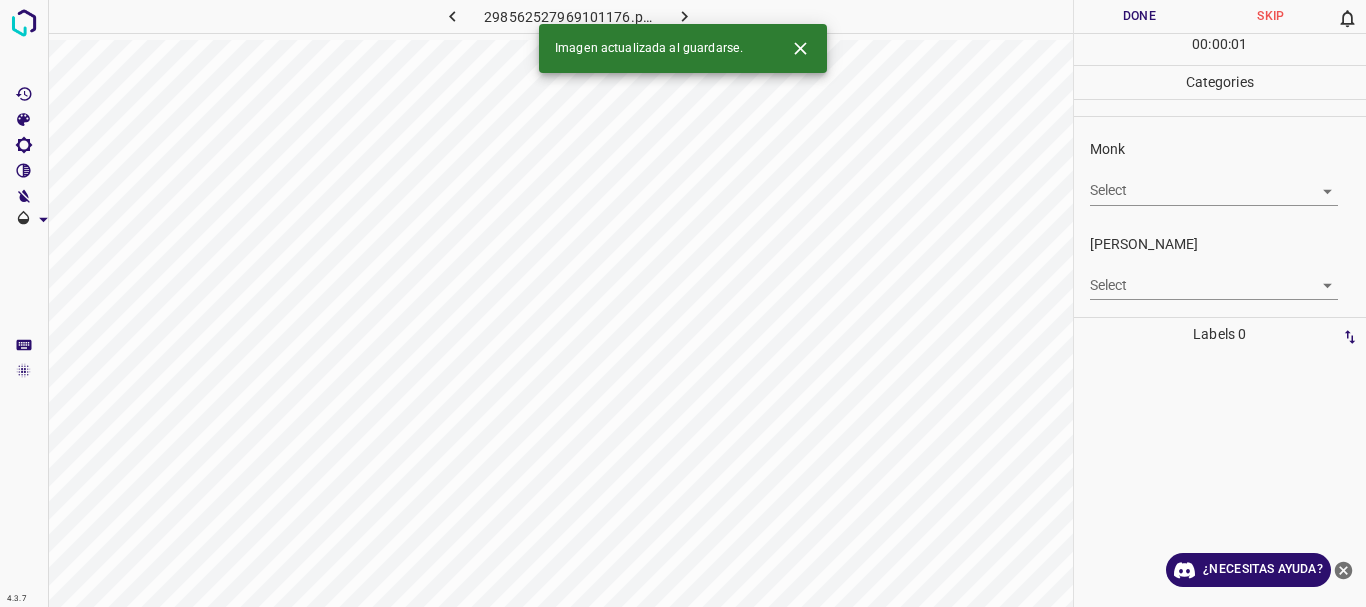 click on "4.3.7 298562527969101176.png Done Skip 0 00   : 00   : 01   Categories Monk   Select ​  [PERSON_NAME]   Select ​ Labels   0 Categories 1 Monk 2  [PERSON_NAME] Tools Space Change between modes (Draw & Edit) I Auto labeling R Restore zoom M Zoom in N Zoom out Delete Delete selecte label Filters Z Restore filters X Saturation filter C Brightness filter V Contrast filter B Gray scale filter General O Download Imagen actualizada al guardarse. ¿Necesitas ayuda? Texto original Valora esta traducción Tu opinión servirá para ayudar a mejorar el Traductor de Google - Texto - Esconder - Borrar" at bounding box center (683, 303) 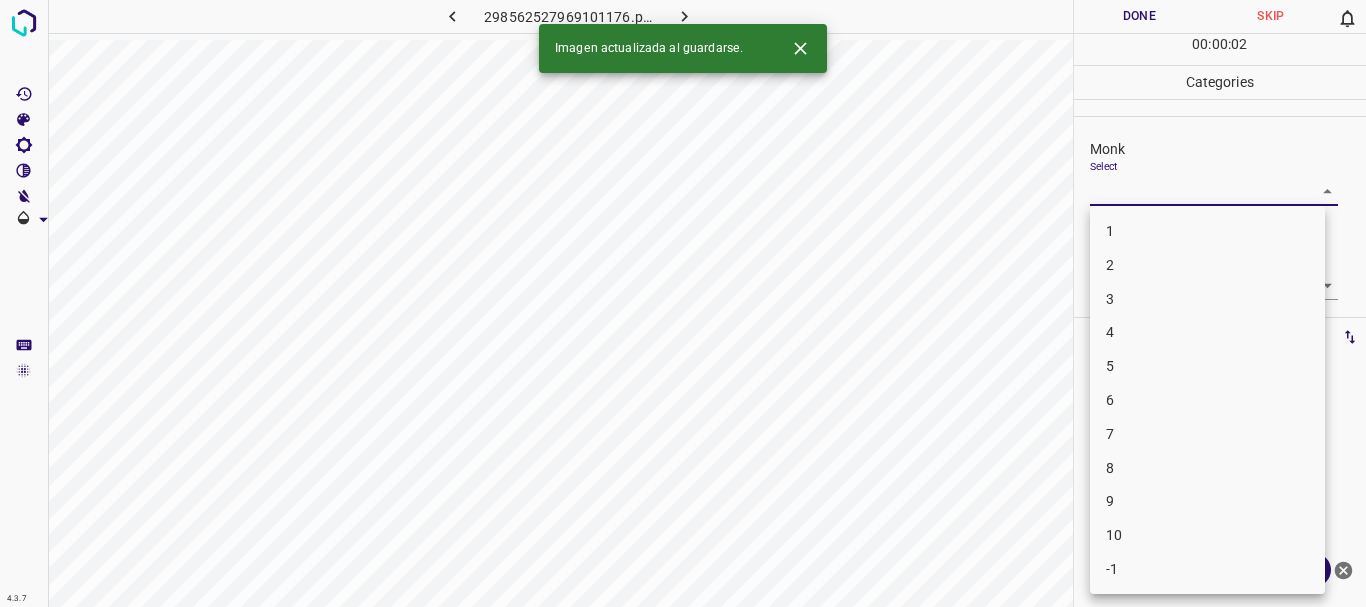 click on "4" at bounding box center (1207, 332) 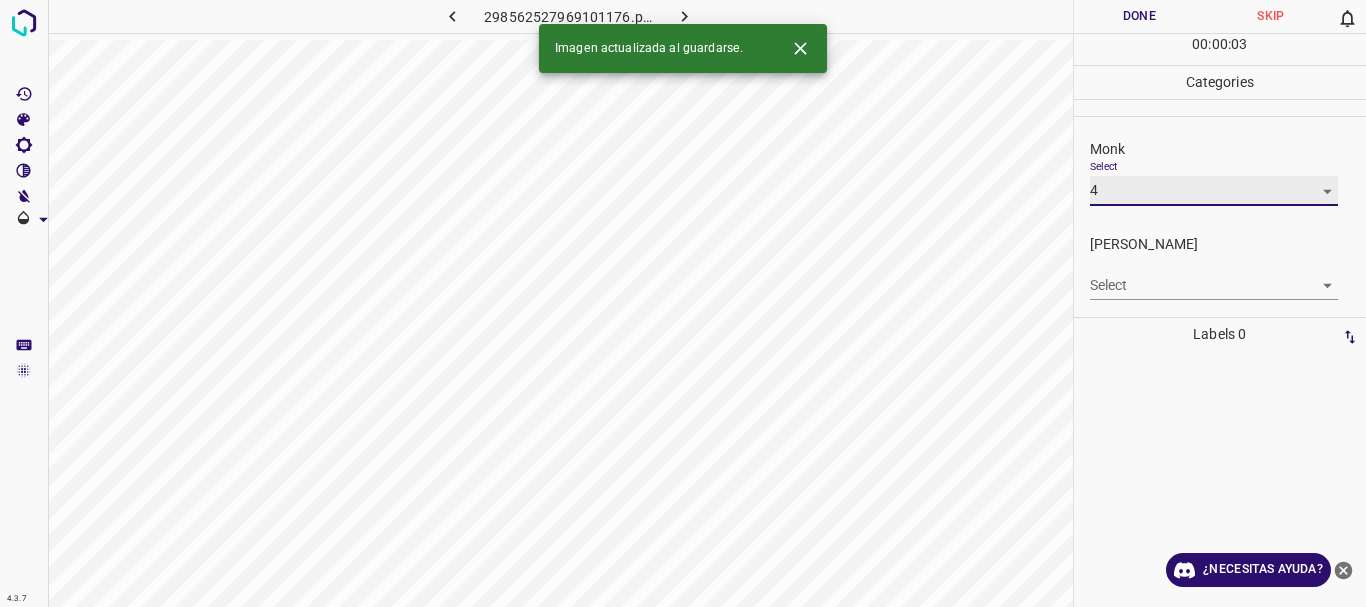 type on "4" 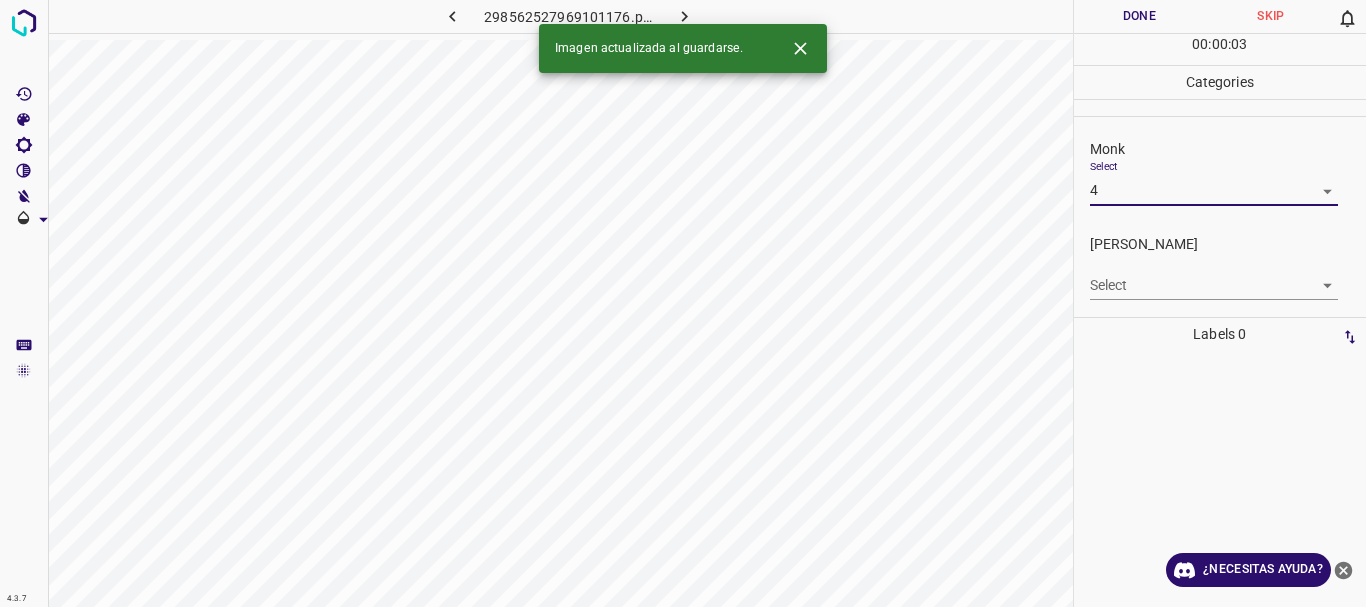 click on "4.3.7 298562527969101176.png Done Skip 0 00   : 00   : 03   Categories Monk   Select 4 4  [PERSON_NAME]   Select ​ Labels   0 Categories 1 Monk 2  [PERSON_NAME] Tools Space Change between modes (Draw & Edit) I Auto labeling R Restore zoom M Zoom in N Zoom out Delete Delete selecte label Filters Z Restore filters X Saturation filter C Brightness filter V Contrast filter B Gray scale filter General O Download Imagen actualizada al guardarse. ¿Necesitas ayuda? Texto original Valora esta traducción Tu opinión servirá para ayudar a mejorar el Traductor de Google - Texto - Esconder - Borrar" at bounding box center (683, 303) 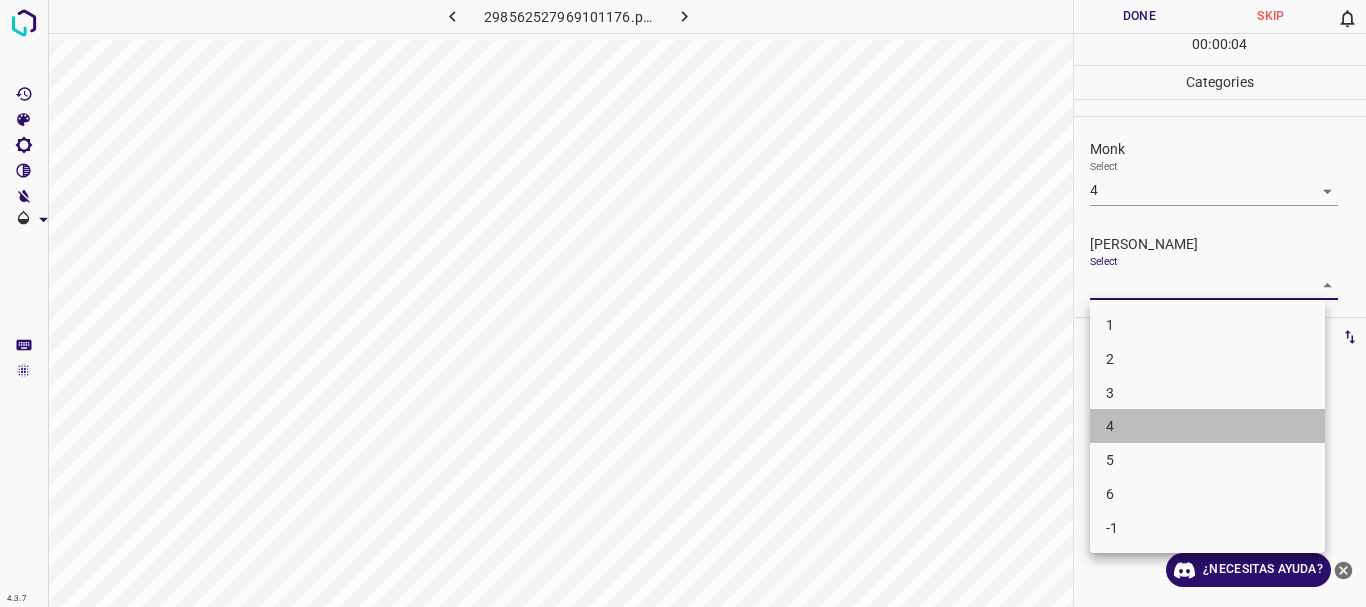 click on "4" at bounding box center (1207, 426) 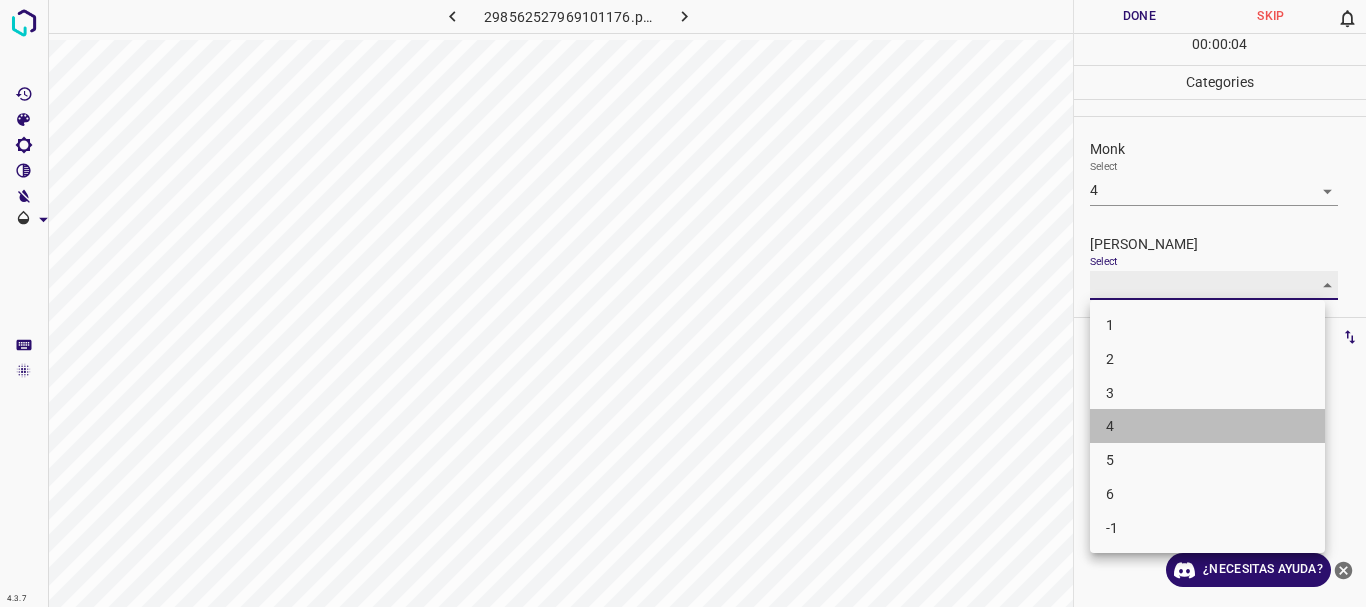 type on "4" 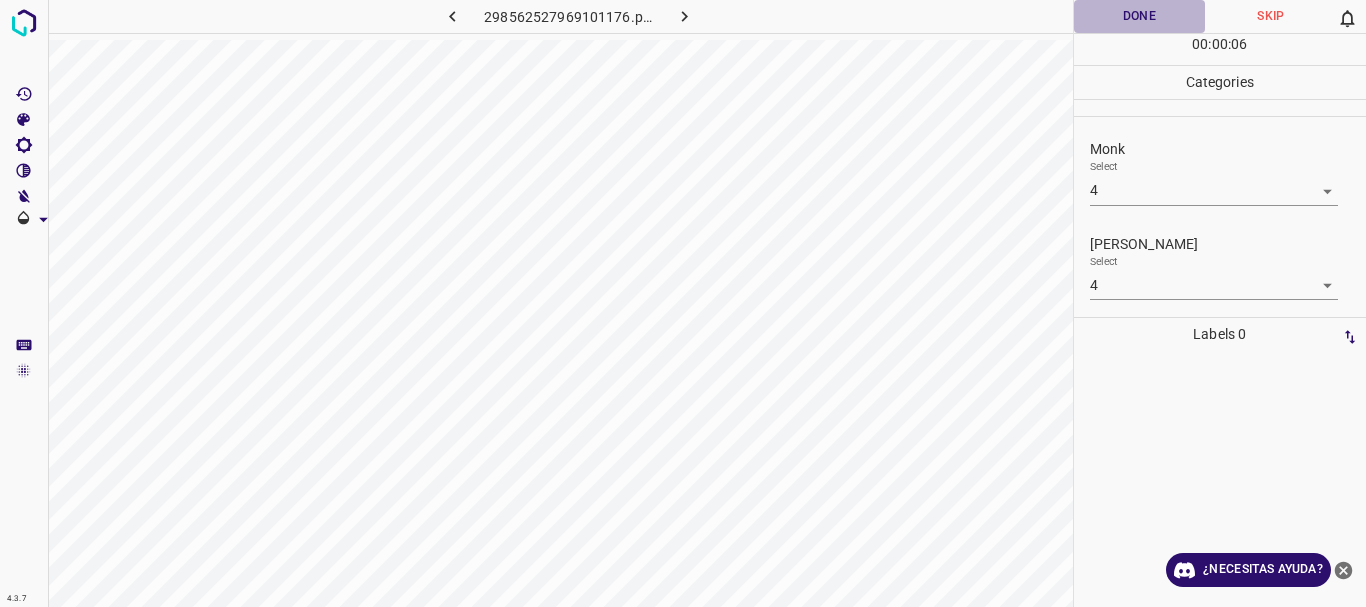 click on "Done" at bounding box center [1140, 16] 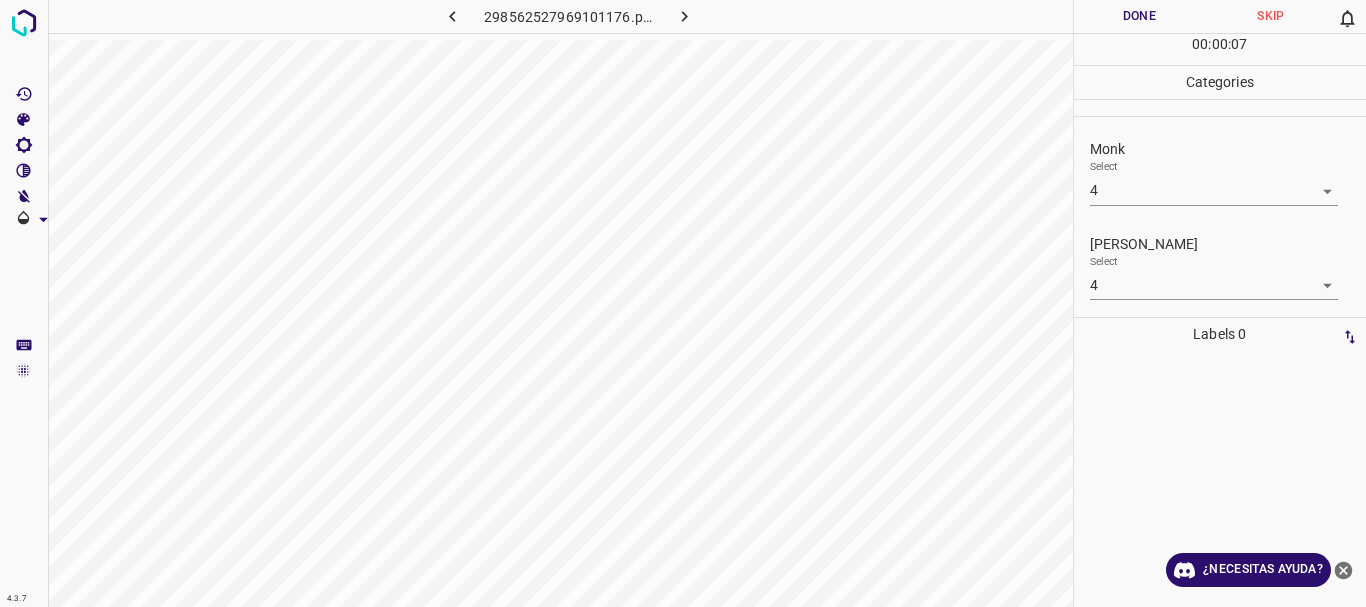 click 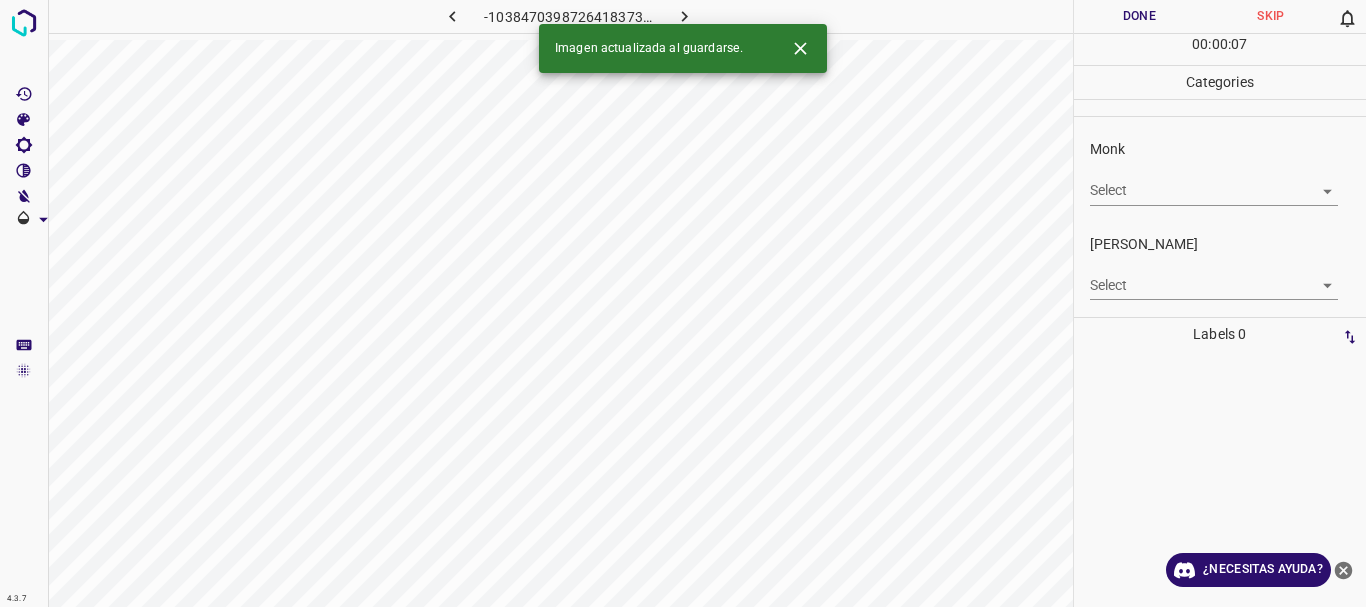 click on "4.3.7 -1038470398726418373.png Done Skip 0 00   : 00   : 07   Categories Monk   Select ​  [PERSON_NAME]   Select ​ Labels   0 Categories 1 Monk 2  [PERSON_NAME] Tools Space Change between modes (Draw & Edit) I Auto labeling R Restore zoom M Zoom in N Zoom out Delete Delete selecte label Filters Z Restore filters X Saturation filter C Brightness filter V Contrast filter B Gray scale filter General O Download Imagen actualizada al guardarse. ¿Necesitas ayuda? Texto original Valora esta traducción Tu opinión servirá para ayudar a mejorar el Traductor de Google - Texto - Esconder - Borrar" at bounding box center [683, 303] 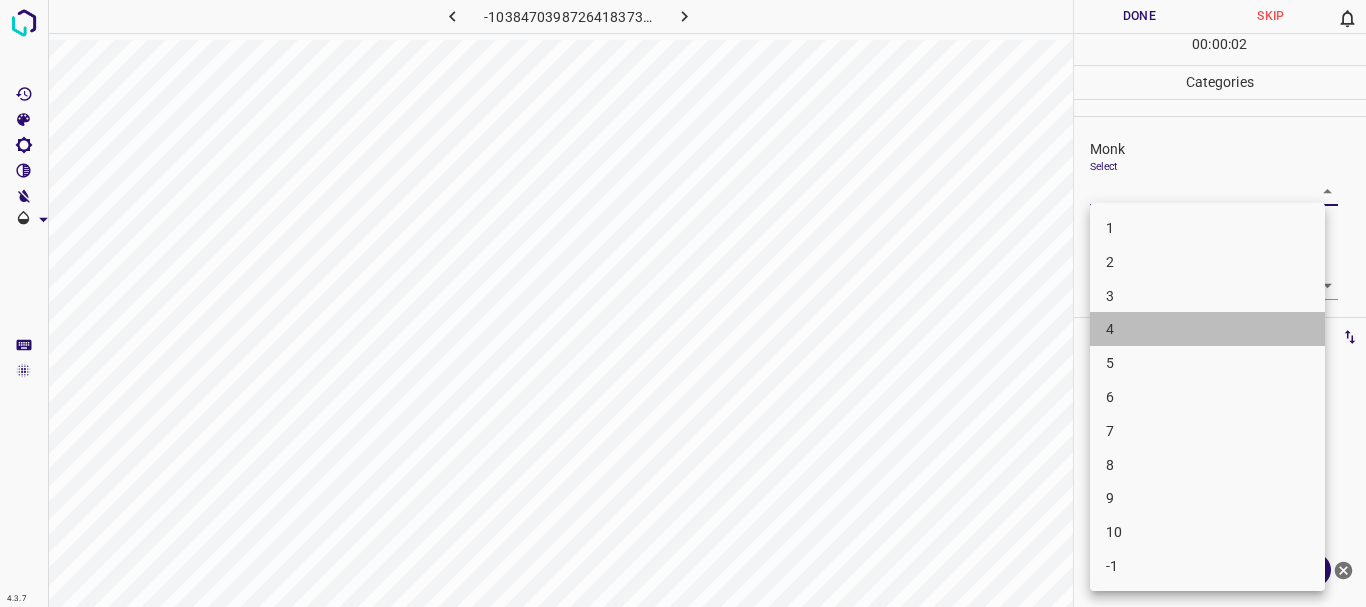 click on "4" at bounding box center (1207, 329) 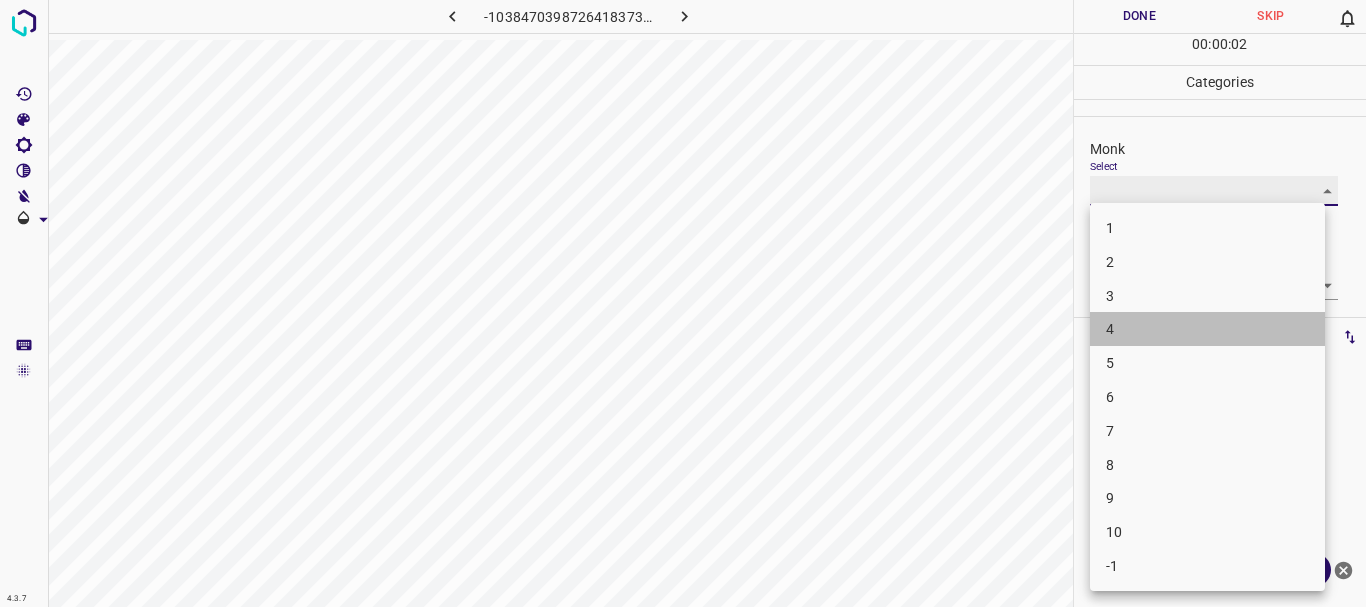 type on "4" 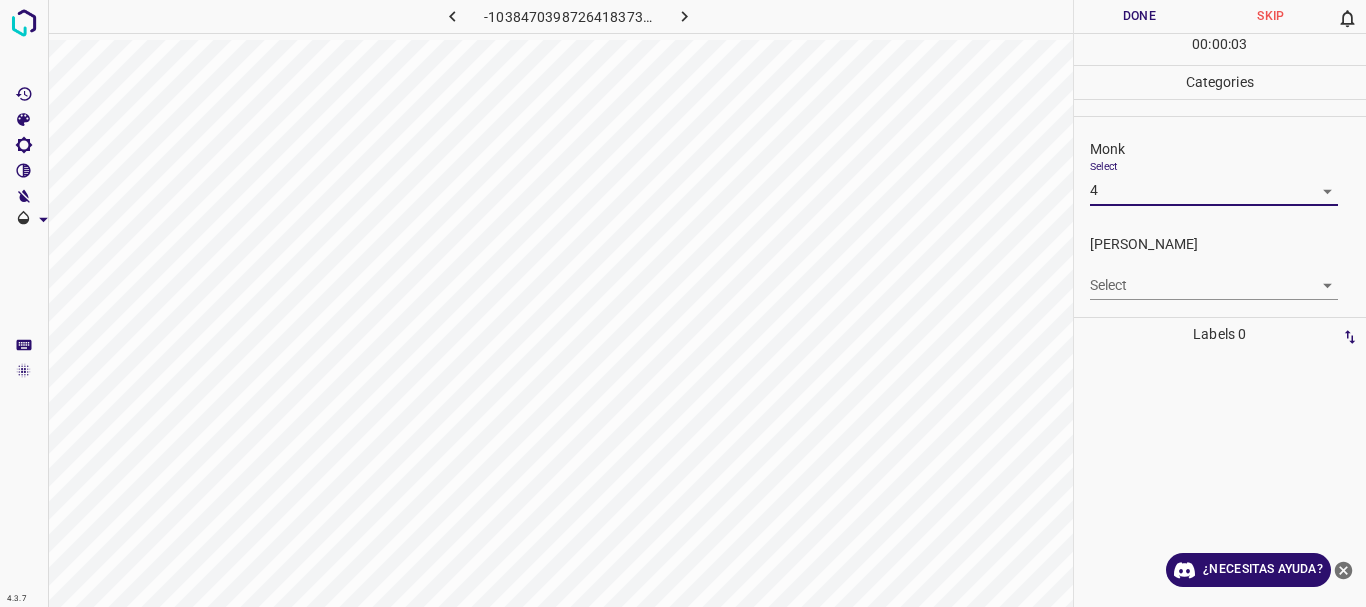 click on "4.3.7 -1038470398726418373.png Done Skip 0 00   : 00   : 03   Categories Monk   Select 4 4  [PERSON_NAME]   Select ​ Labels   0 Categories 1 Monk 2  [PERSON_NAME] Tools Space Change between modes (Draw & Edit) I Auto labeling R Restore zoom M Zoom in N Zoom out Delete Delete selecte label Filters Z Restore filters X Saturation filter C Brightness filter V Contrast filter B Gray scale filter General O Download ¿Necesitas ayuda? Texto original Valora esta traducción Tu opinión servirá para ayudar a mejorar el Traductor de Google - Texto - Esconder - Borrar 1 2 3 4 5 6 7 8 9 10 -1" at bounding box center (683, 303) 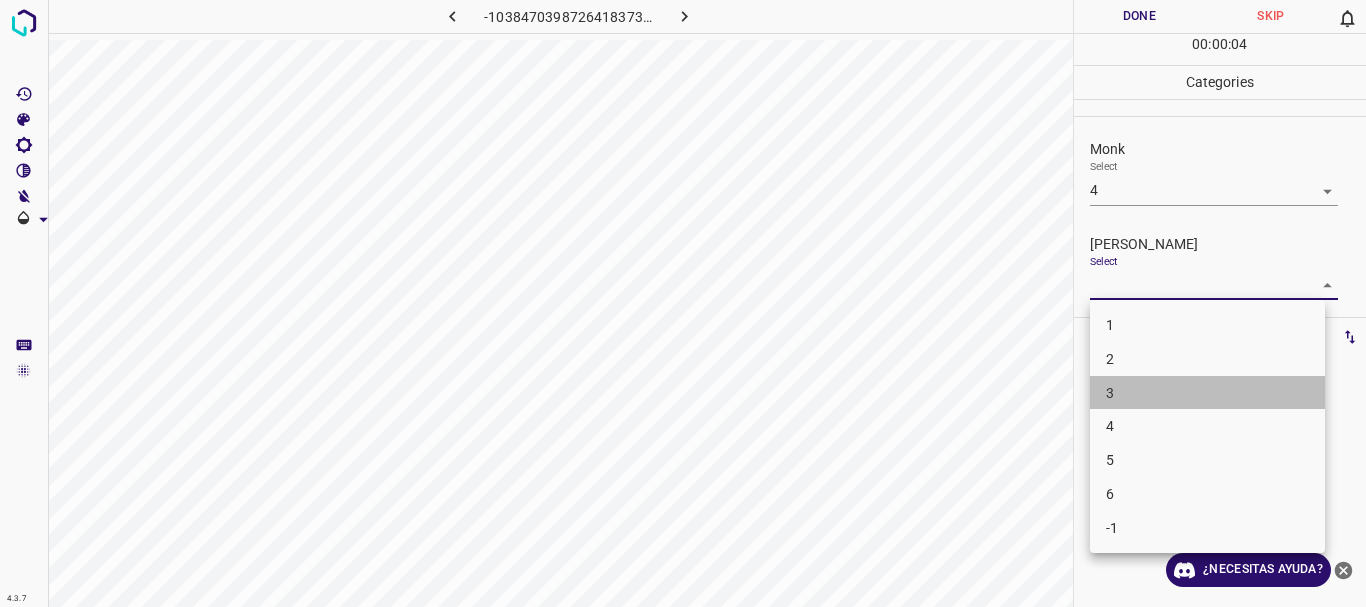 click on "3" at bounding box center [1207, 393] 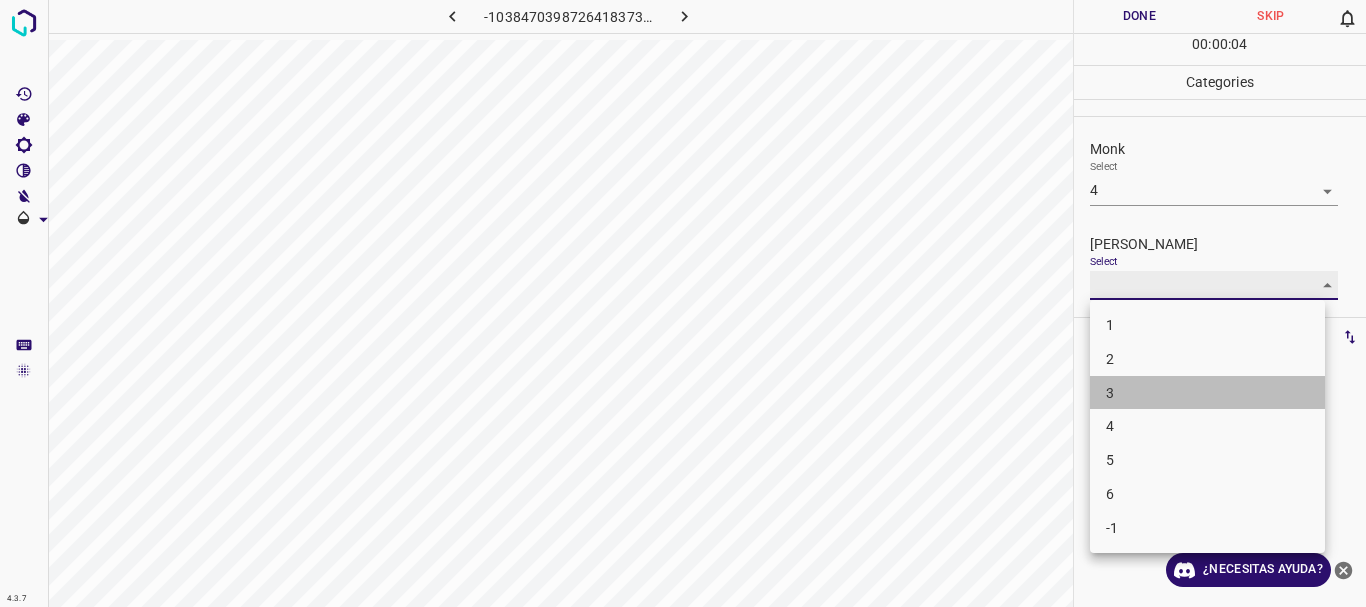 type on "3" 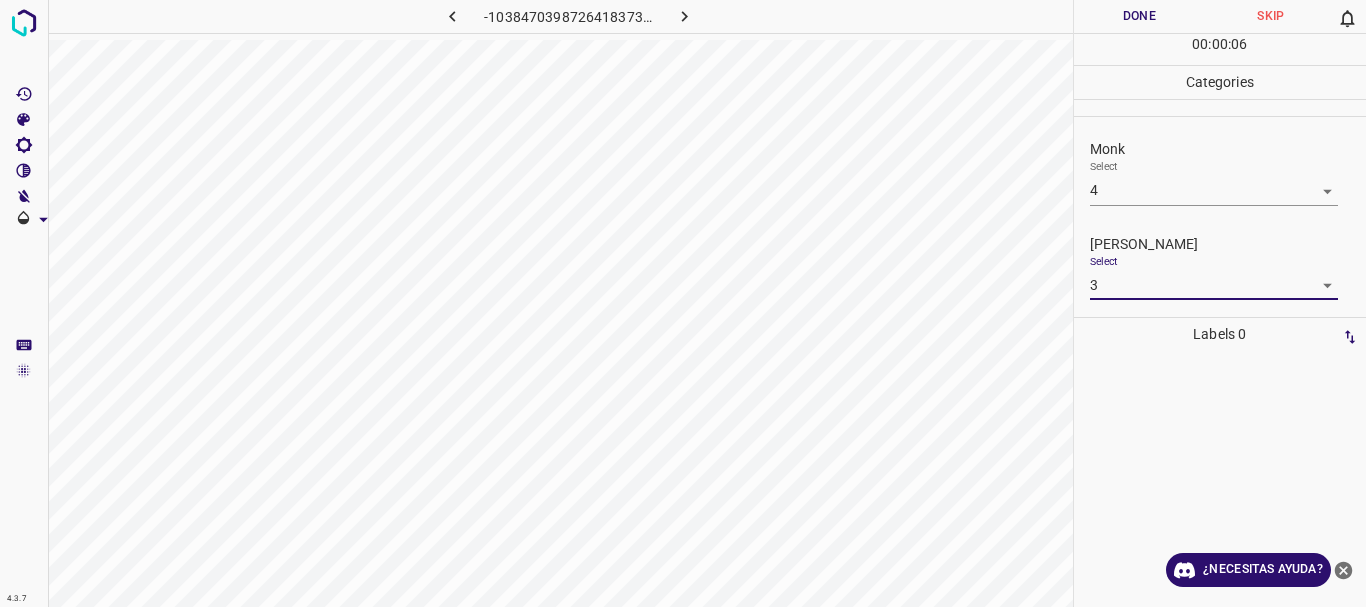 click on "Done" at bounding box center [1140, 16] 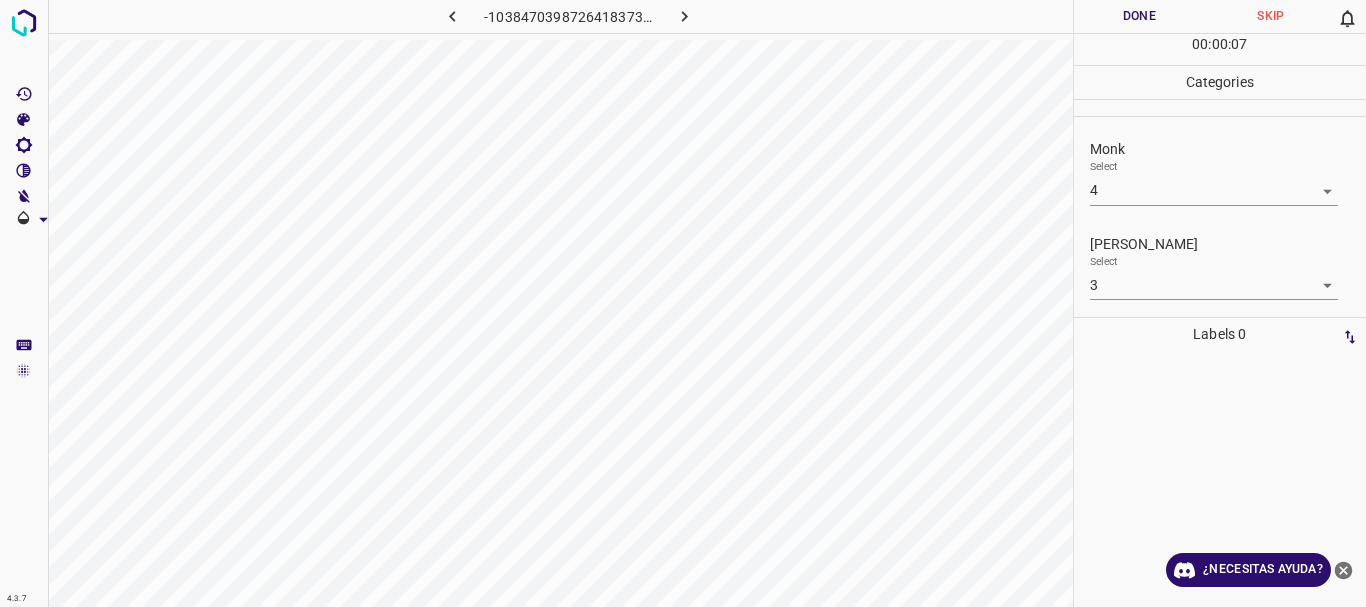 click 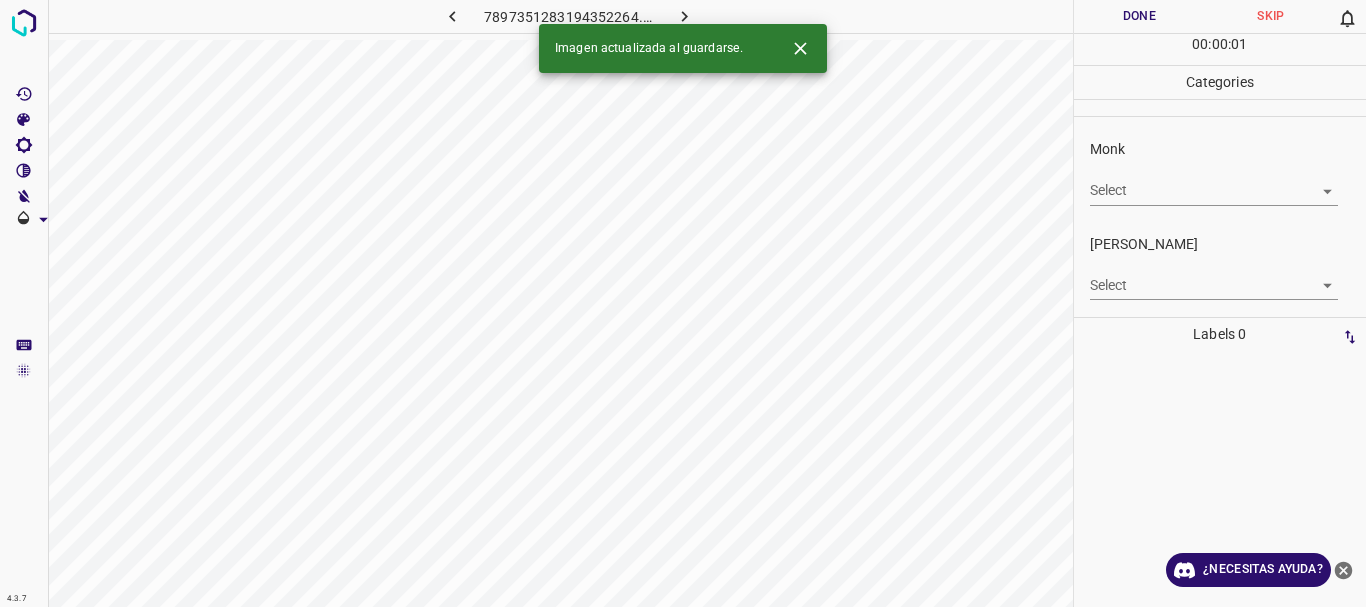 click on "4.3.7 7897351283194352264.png Done Skip 0 00   : 00   : 01   Categories Monk   Select ​  [PERSON_NAME]   Select ​ Labels   0 Categories 1 Monk 2  [PERSON_NAME] Tools Space Change between modes (Draw & Edit) I Auto labeling R Restore zoom M Zoom in N Zoom out Delete Delete selecte label Filters Z Restore filters X Saturation filter C Brightness filter V Contrast filter B Gray scale filter General O Download Imagen actualizada al guardarse. ¿Necesitas ayuda? Texto original Valora esta traducción Tu opinión servirá para ayudar a mejorar el Traductor de Google - Texto - Esconder - Borrar" at bounding box center (683, 303) 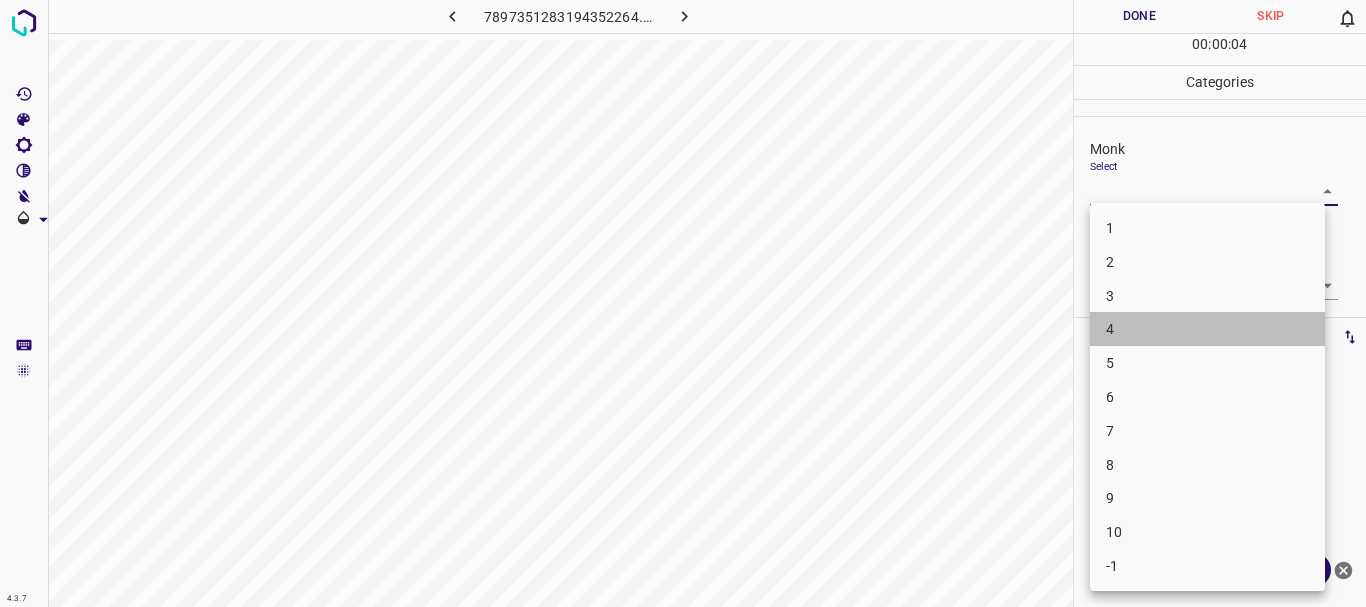 click on "4" at bounding box center [1207, 329] 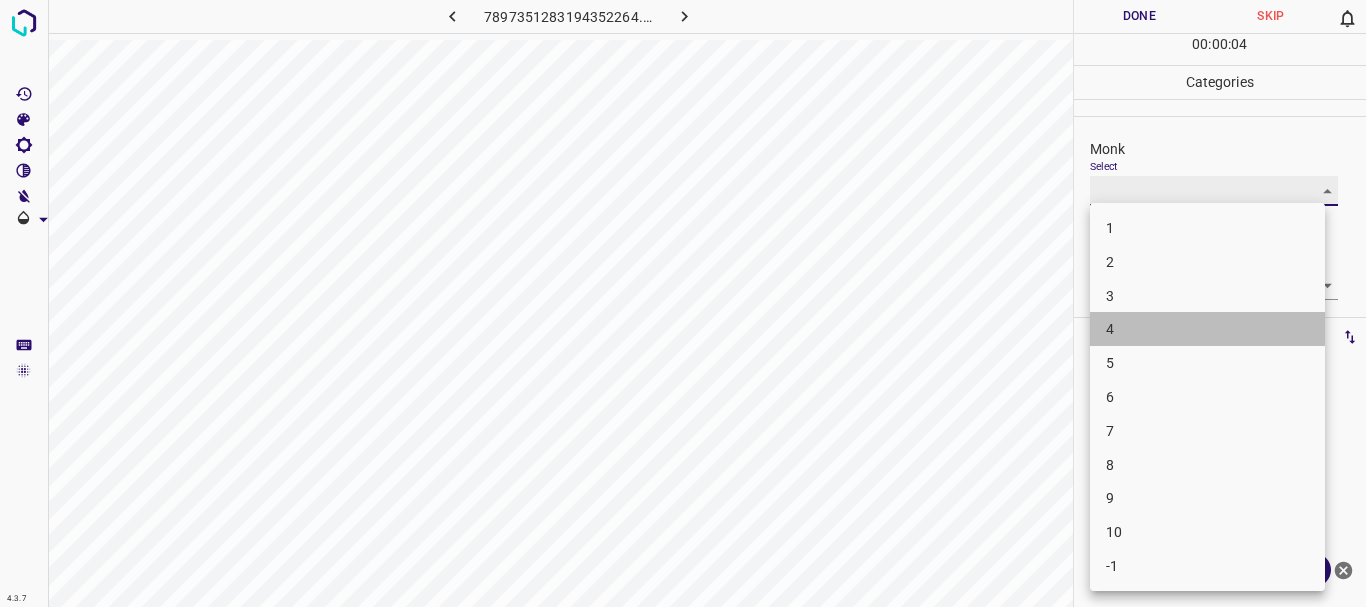 type on "4" 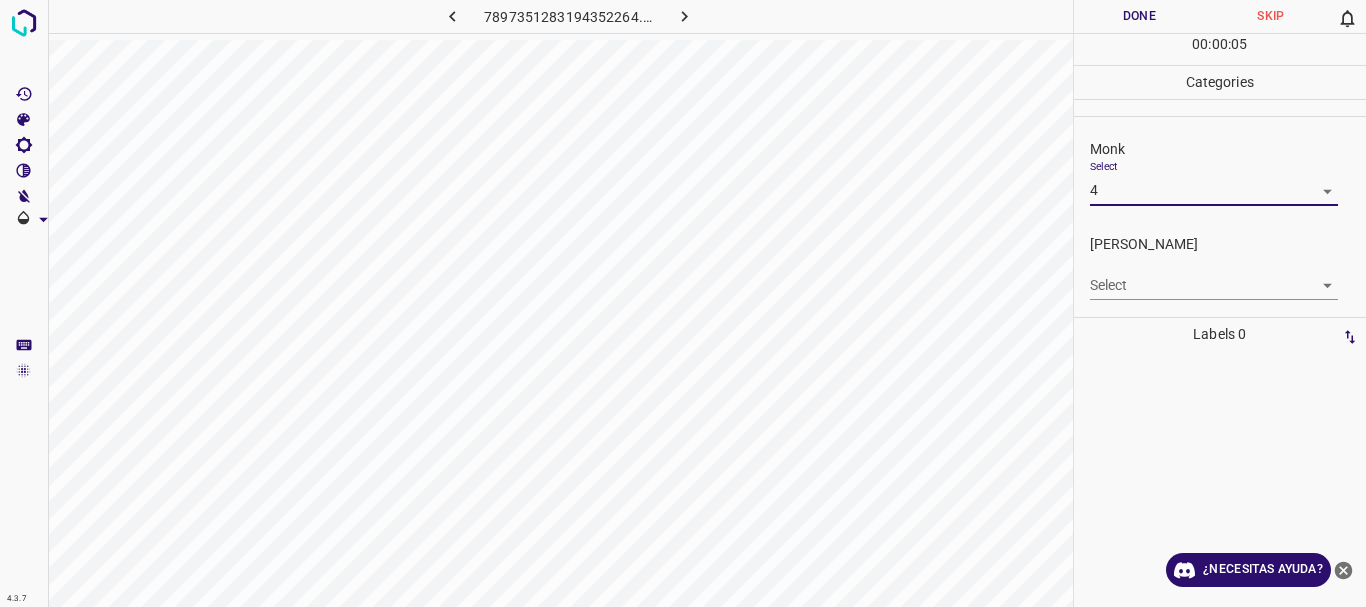 click on "4.3.7 7897351283194352264.png Done Skip 0 00   : 00   : 05   Categories Monk   Select 4 4  [PERSON_NAME]   Select ​ Labels   0 Categories 1 Monk 2  [PERSON_NAME] Tools Space Change between modes (Draw & Edit) I Auto labeling R Restore zoom M Zoom in N Zoom out Delete Delete selecte label Filters Z Restore filters X Saturation filter C Brightness filter V Contrast filter B Gray scale filter General O Download ¿Necesitas ayuda? Texto original Valora esta traducción Tu opinión servirá para ayudar a mejorar el Traductor de Google - Texto - Esconder - Borrar" at bounding box center [683, 303] 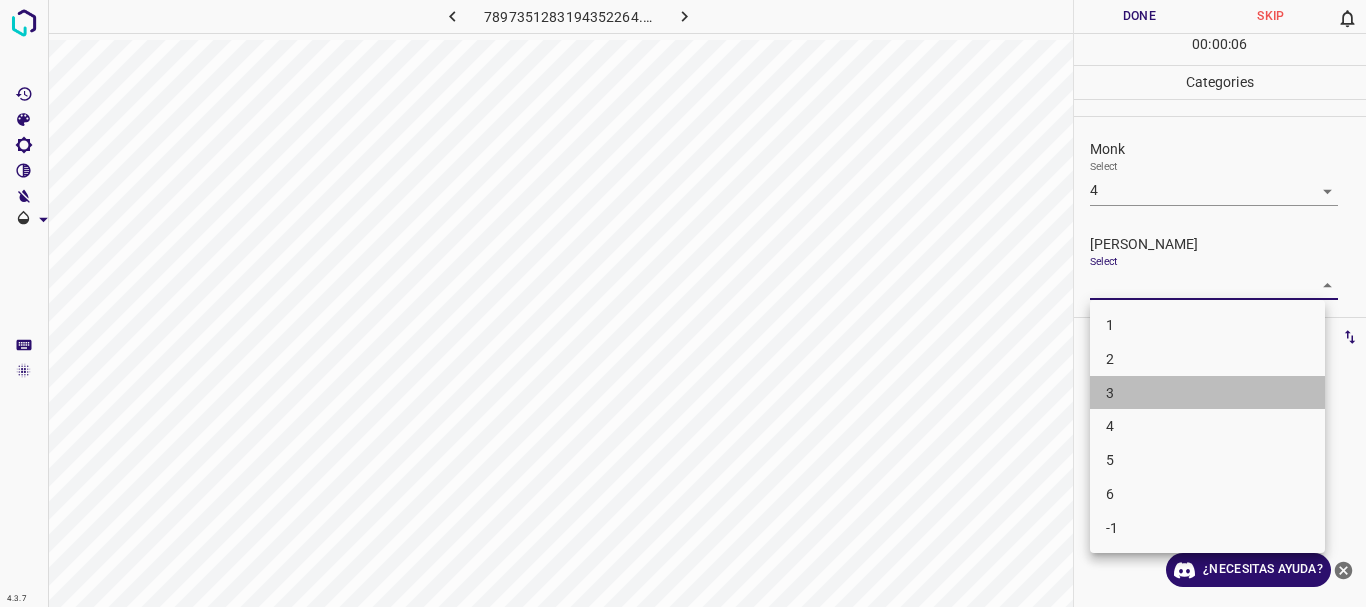 click on "3" at bounding box center [1207, 393] 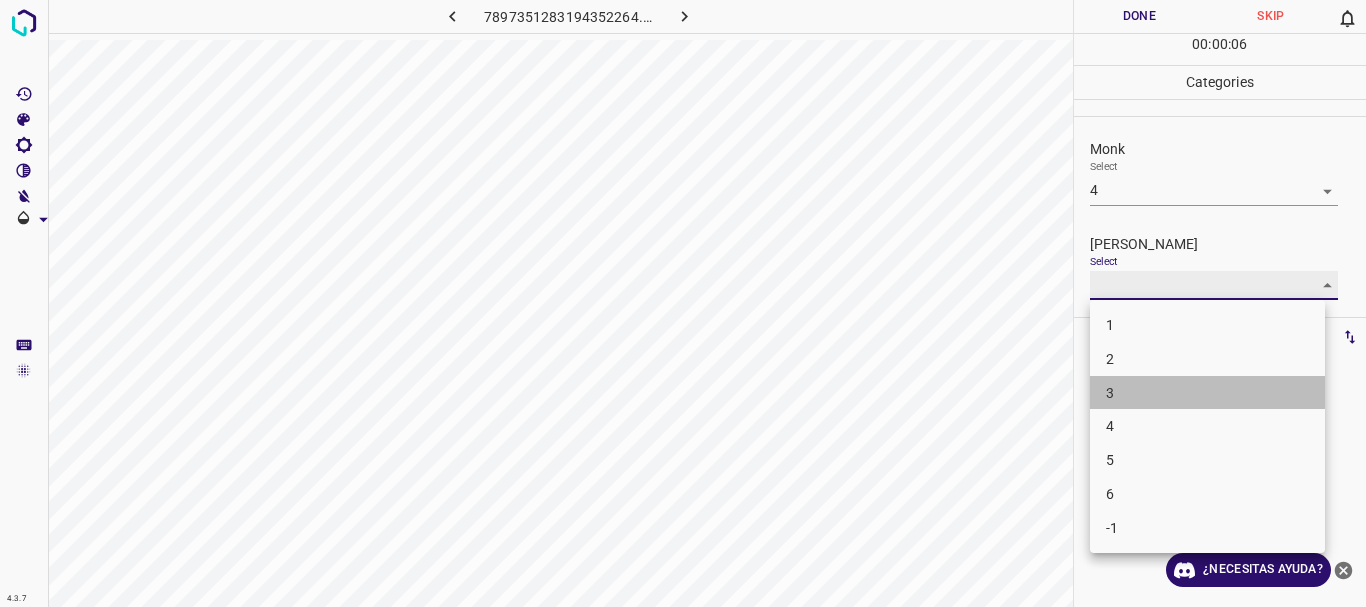 type on "3" 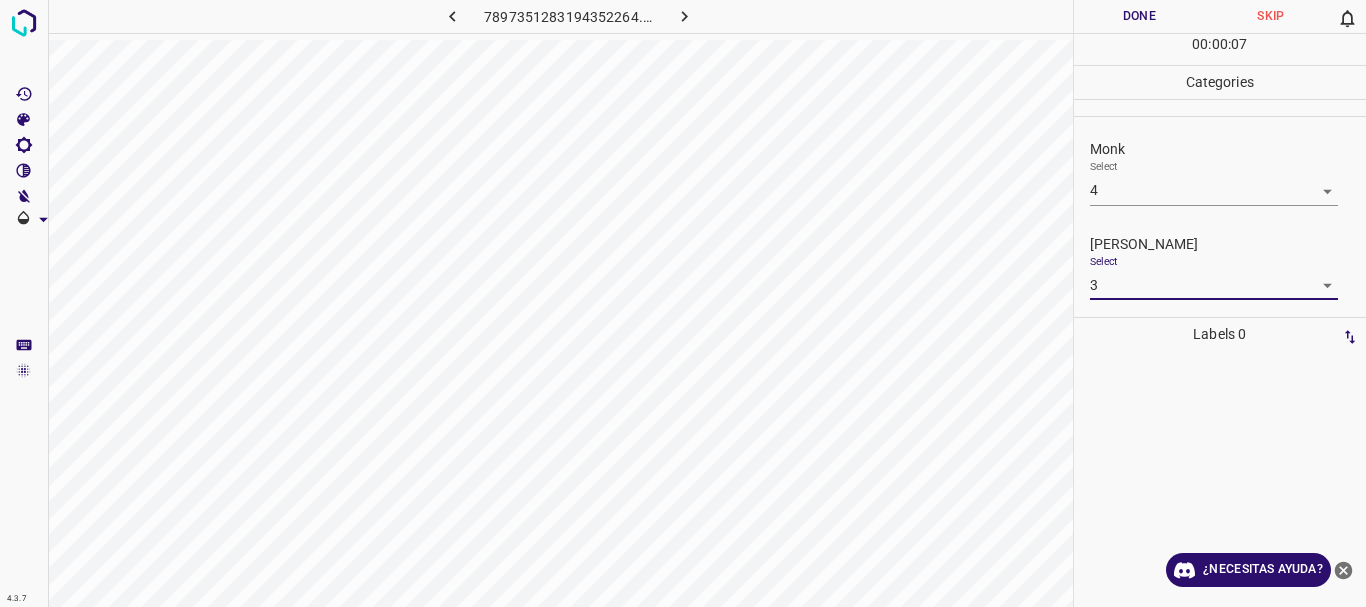 drag, startPoint x: 1145, startPoint y: 10, endPoint x: 879, endPoint y: 24, distance: 266.36816 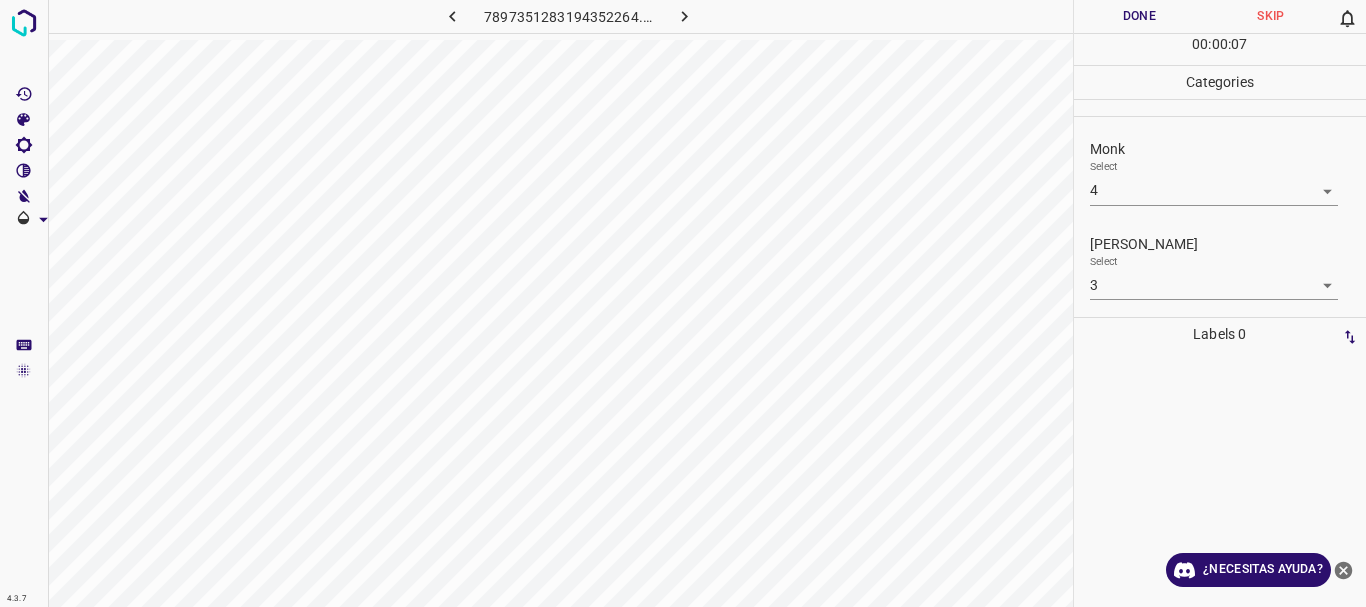 click at bounding box center [684, 16] 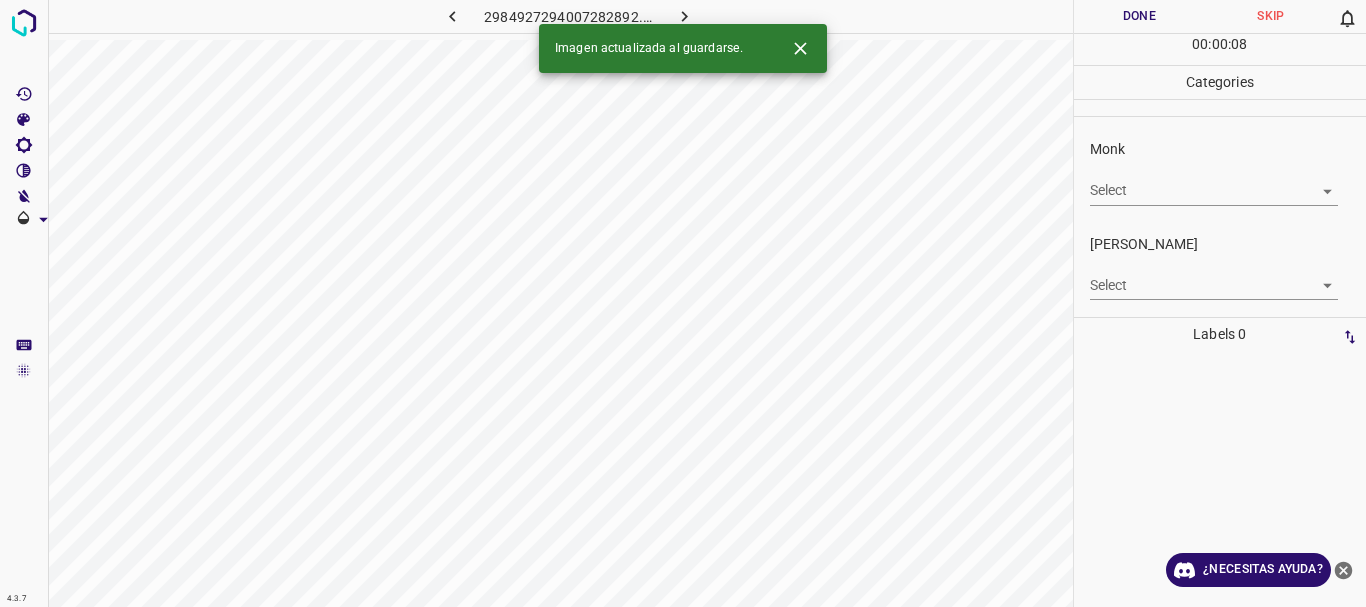 click 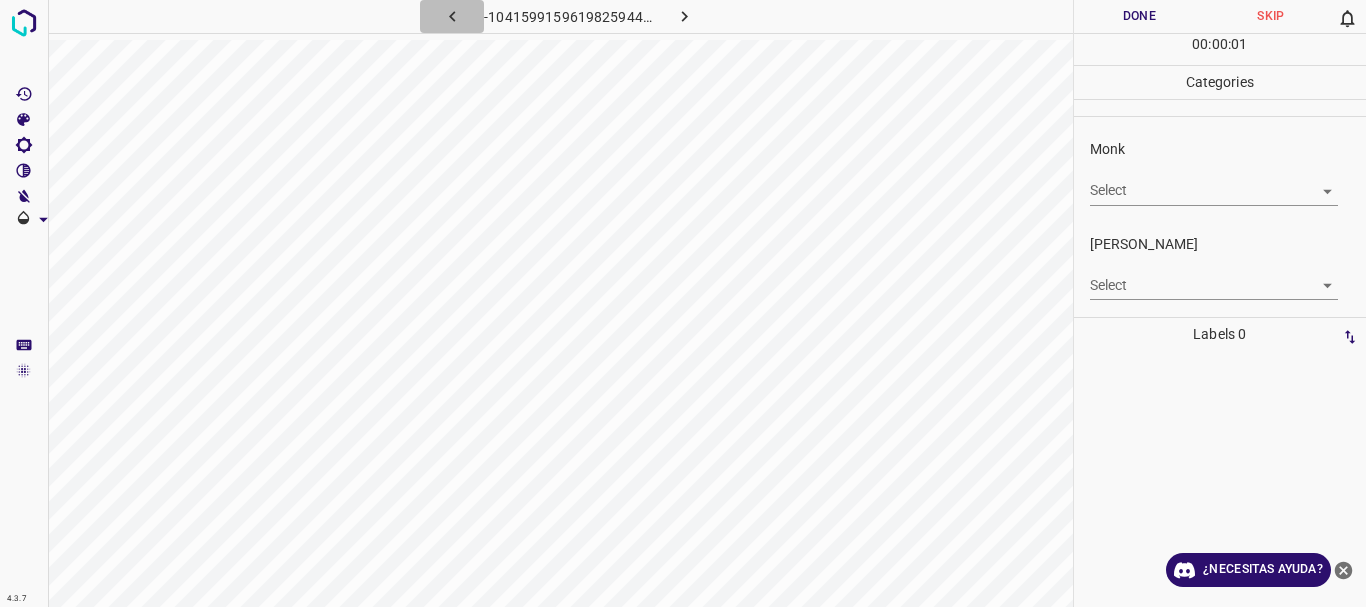 click 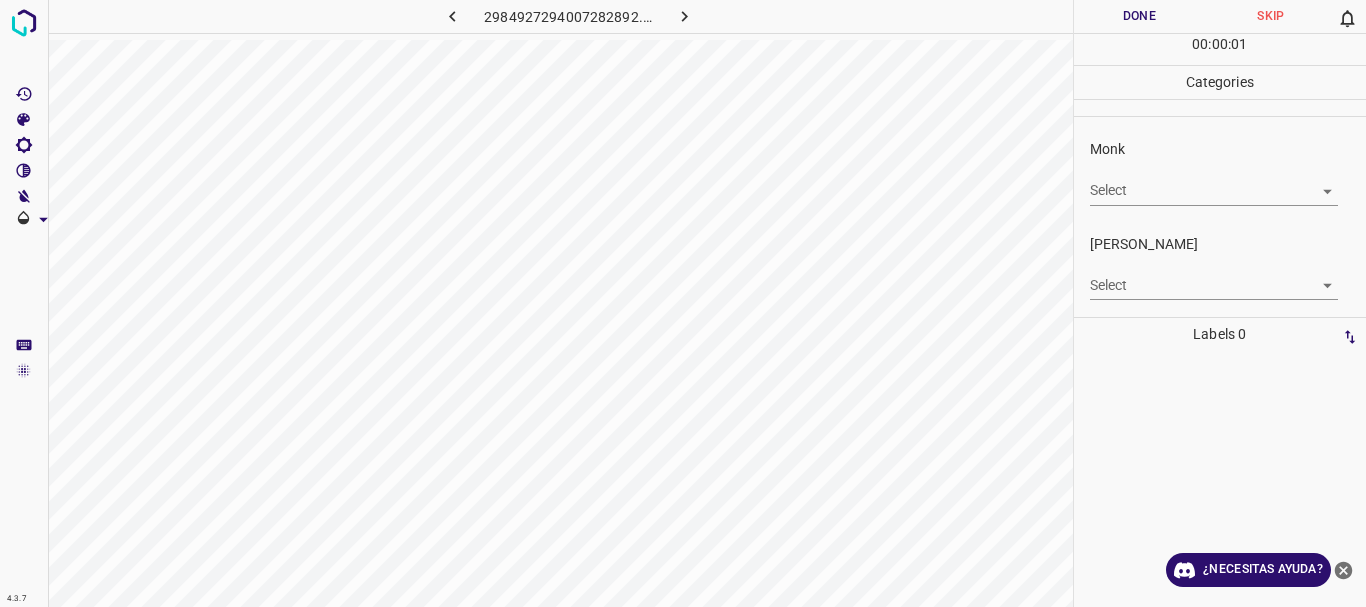click on "4.3.7 2984927294007282892.png Done Skip 0 00   : 00   : 01   Categories Monk   Select ​  [PERSON_NAME]   Select ​ Labels   0 Categories 1 Monk 2  [PERSON_NAME] Tools Space Change between modes (Draw & Edit) I Auto labeling R Restore zoom M Zoom in N Zoom out Delete Delete selecte label Filters Z Restore filters X Saturation filter C Brightness filter V Contrast filter B Gray scale filter General O Download ¿Necesitas ayuda? Texto original Valora esta traducción Tu opinión servirá para ayudar a mejorar el Traductor de Google - Texto - Esconder - Borrar" at bounding box center (683, 303) 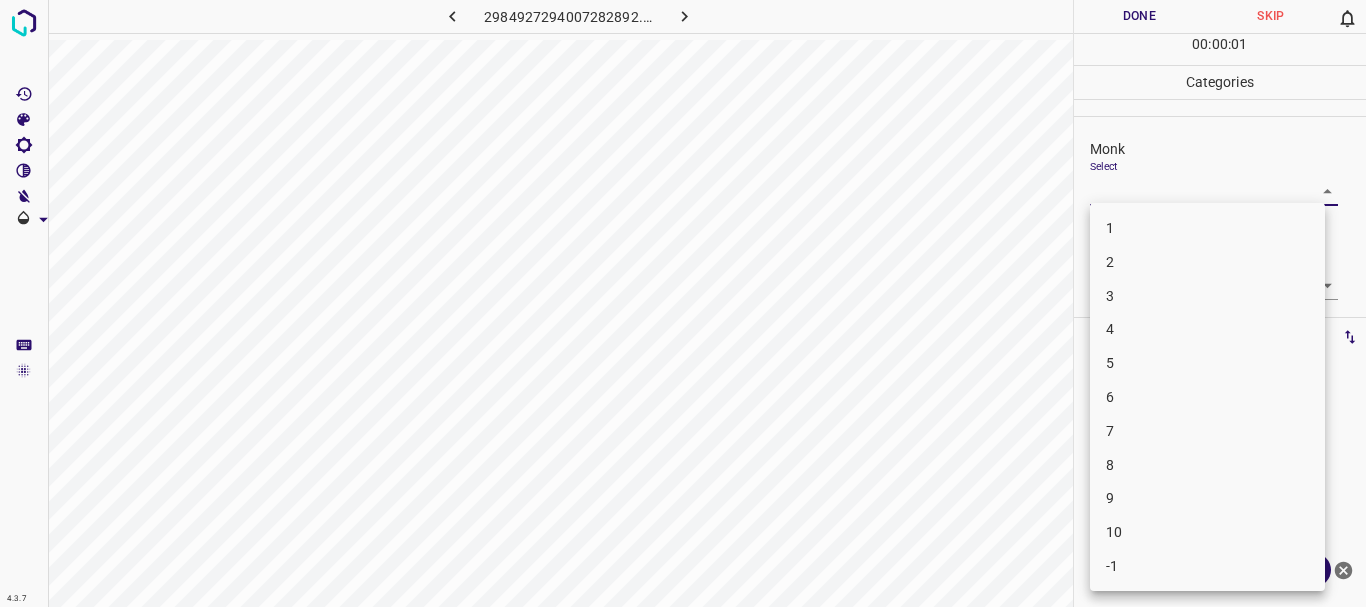 click on "4" at bounding box center [1207, 329] 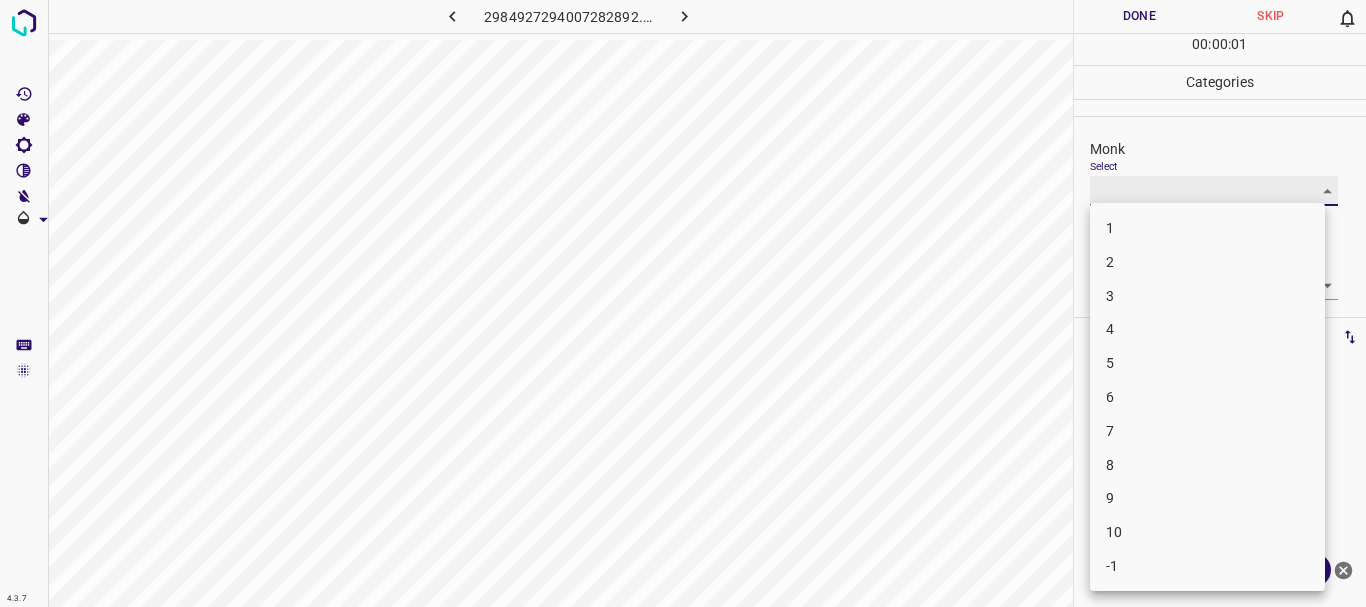 type on "4" 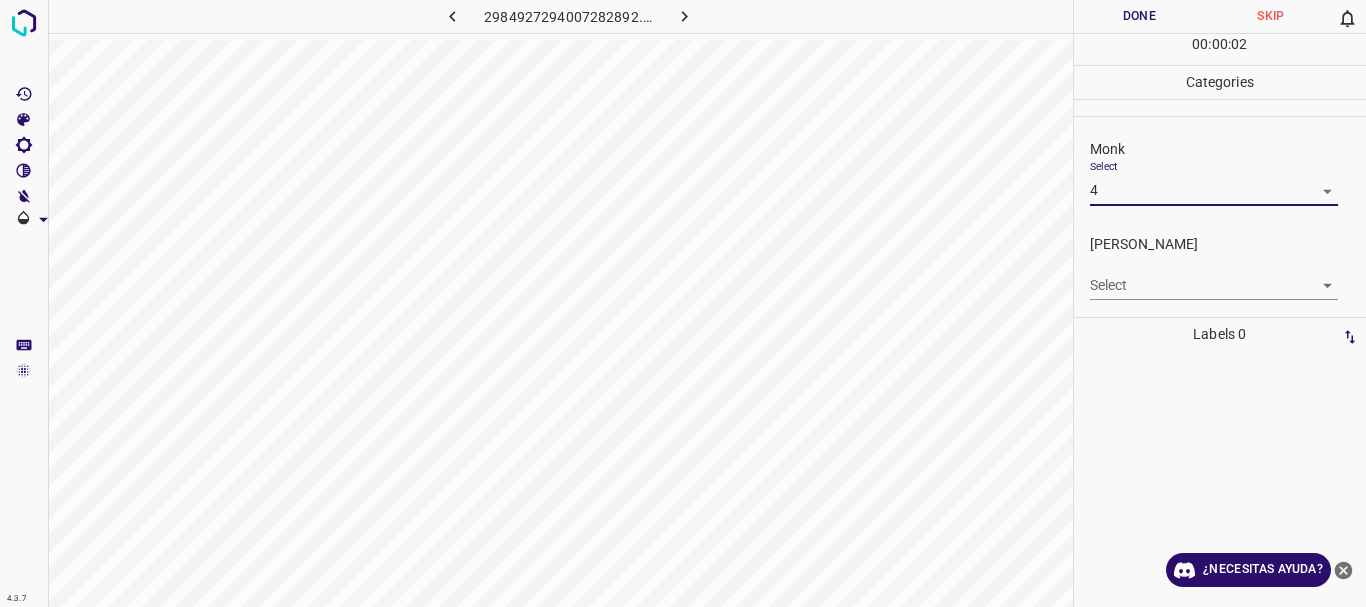 click on "4.3.7 2984927294007282892.png Done Skip 0 00   : 00   : 02   Categories Monk   Select 4 4  [PERSON_NAME]   Select ​ Labels   0 Categories 1 Monk 2  [PERSON_NAME] Tools Space Change between modes (Draw & Edit) I Auto labeling R Restore zoom M Zoom in N Zoom out Delete Delete selecte label Filters Z Restore filters X Saturation filter C Brightness filter V Contrast filter B Gray scale filter General O Download ¿Necesitas ayuda? Texto original Valora esta traducción Tu opinión servirá para ayudar a mejorar el Traductor de Google - Texto - Esconder - Borrar" at bounding box center [683, 303] 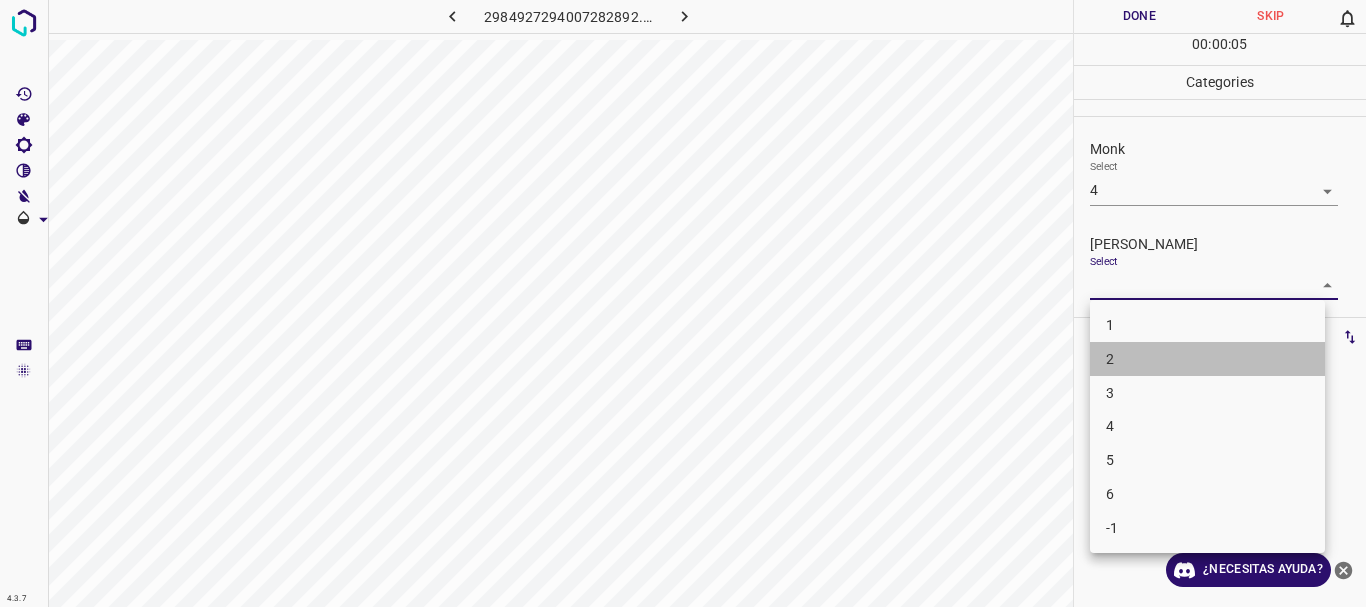 drag, startPoint x: 1130, startPoint y: 350, endPoint x: 1137, endPoint y: 194, distance: 156.15697 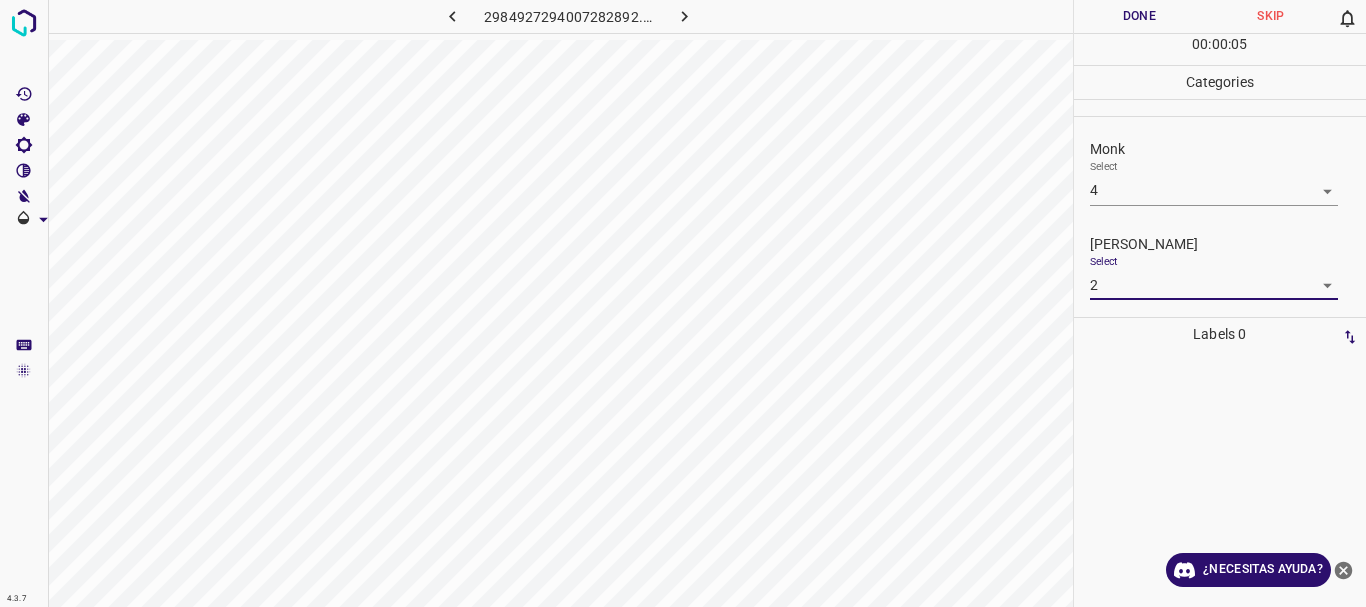 click at bounding box center [683, 303] 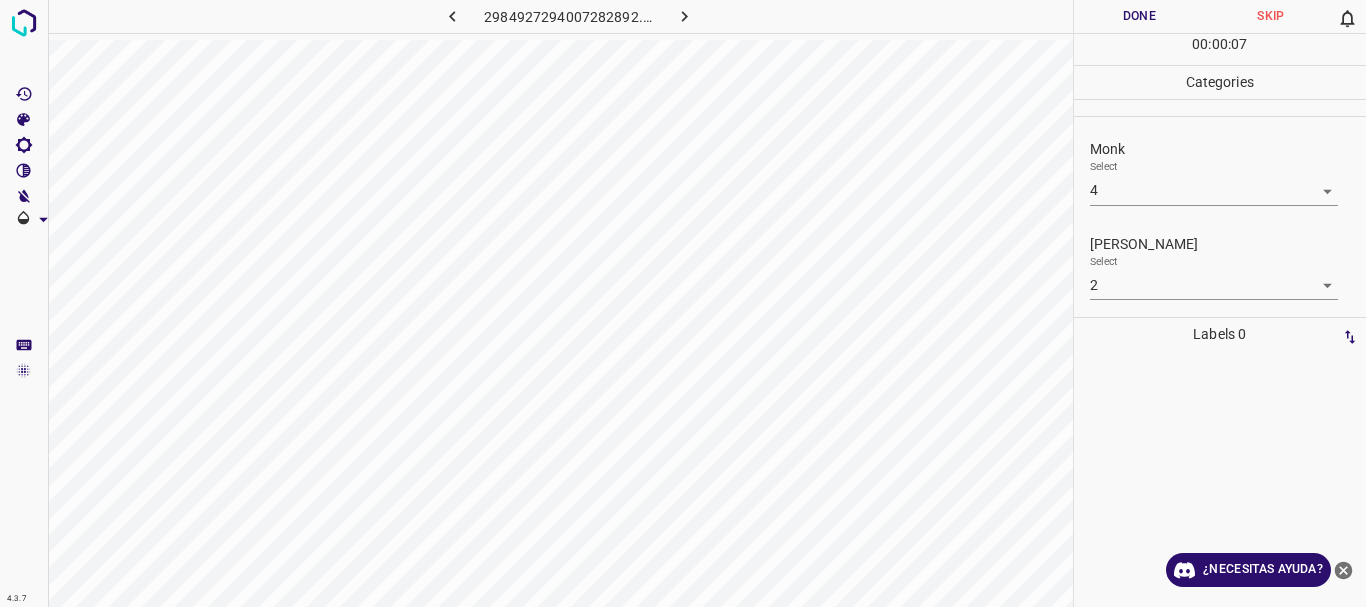 click on "4.3.7 2984927294007282892.png Done Skip 0 00   : 00   : 07   Categories Monk   Select 4 4  [PERSON_NAME]   Select 2 2 Labels   0 Categories 1 Monk 2  [PERSON_NAME] Tools Space Change between modes (Draw & Edit) I Auto labeling R Restore zoom M Zoom in N Zoom out Delete Delete selecte label Filters Z Restore filters X Saturation filter C Brightness filter V Contrast filter B Gray scale filter General O Download ¿Necesitas ayuda? Texto original Valora esta traducción Tu opinión servirá para ayudar a mejorar el Traductor de Google - Texto - Esconder - Borrar" at bounding box center (683, 303) 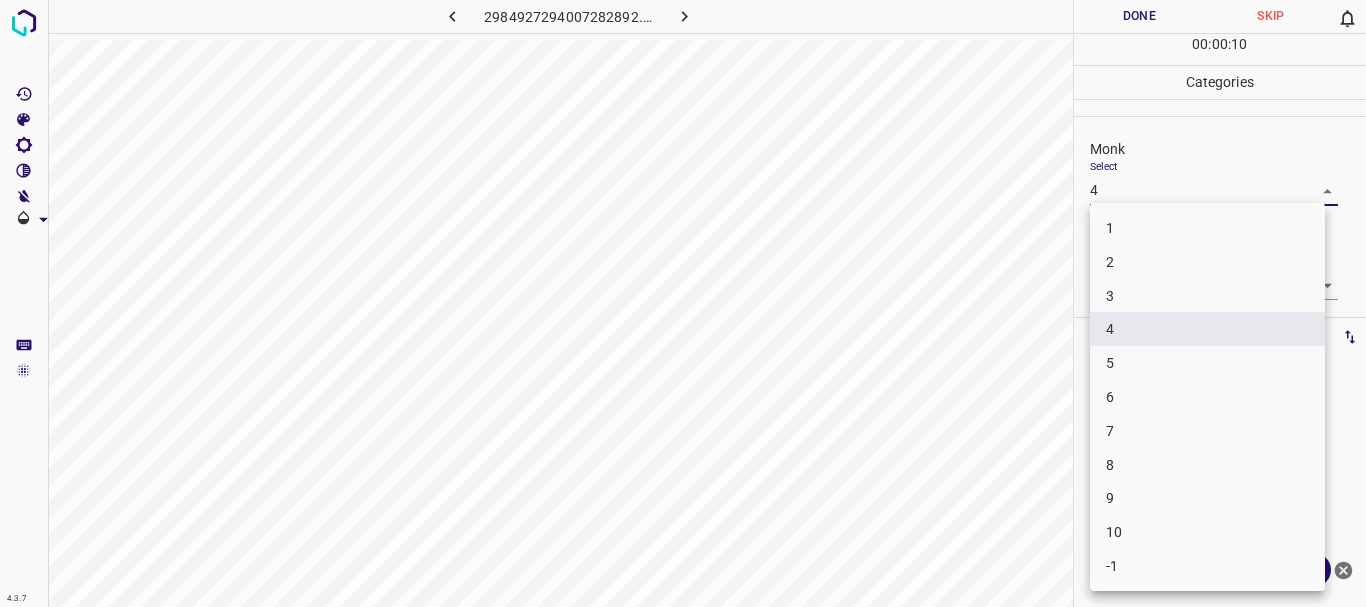 drag, startPoint x: 1026, startPoint y: 323, endPoint x: 1066, endPoint y: 295, distance: 48.82622 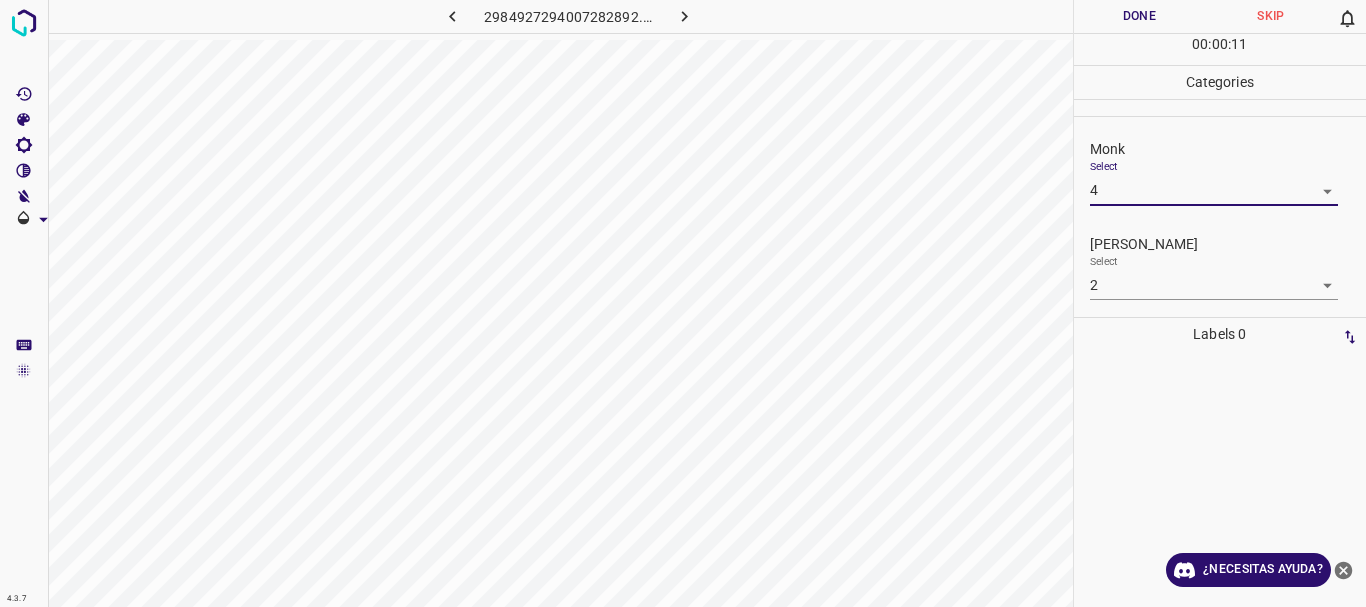 click on "4.3.7 2984927294007282892.png Done Skip 0 00   : 00   : 11   Categories Monk   Select 4 4  [PERSON_NAME]   Select 2 2 Labels   0 Categories 1 Monk 2  [PERSON_NAME] Tools Space Change between modes (Draw & Edit) I Auto labeling R Restore zoom M Zoom in N Zoom out Delete Delete selecte label Filters Z Restore filters X Saturation filter C Brightness filter V Contrast filter B Gray scale filter General O Download ¿Necesitas ayuda? Texto original Valora esta traducción Tu opinión servirá para ayudar a mejorar el Traductor de Google - Texto - Esconder - Borrar" at bounding box center [683, 303] 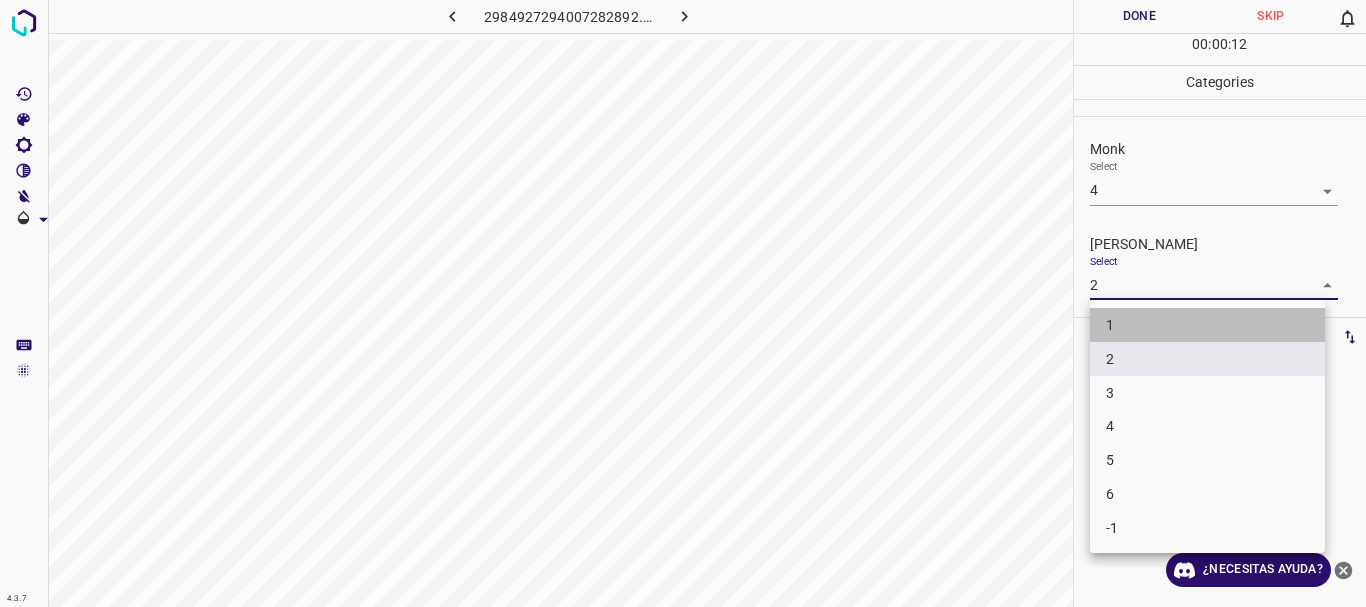 click on "1" at bounding box center [1207, 325] 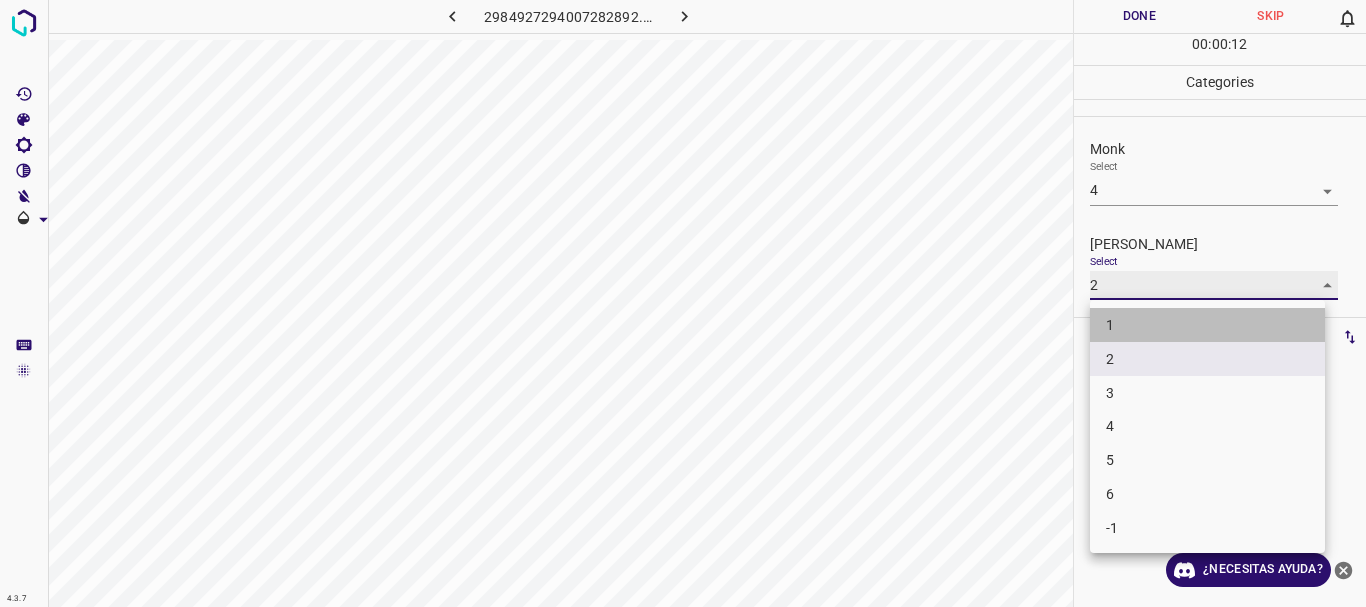 type on "1" 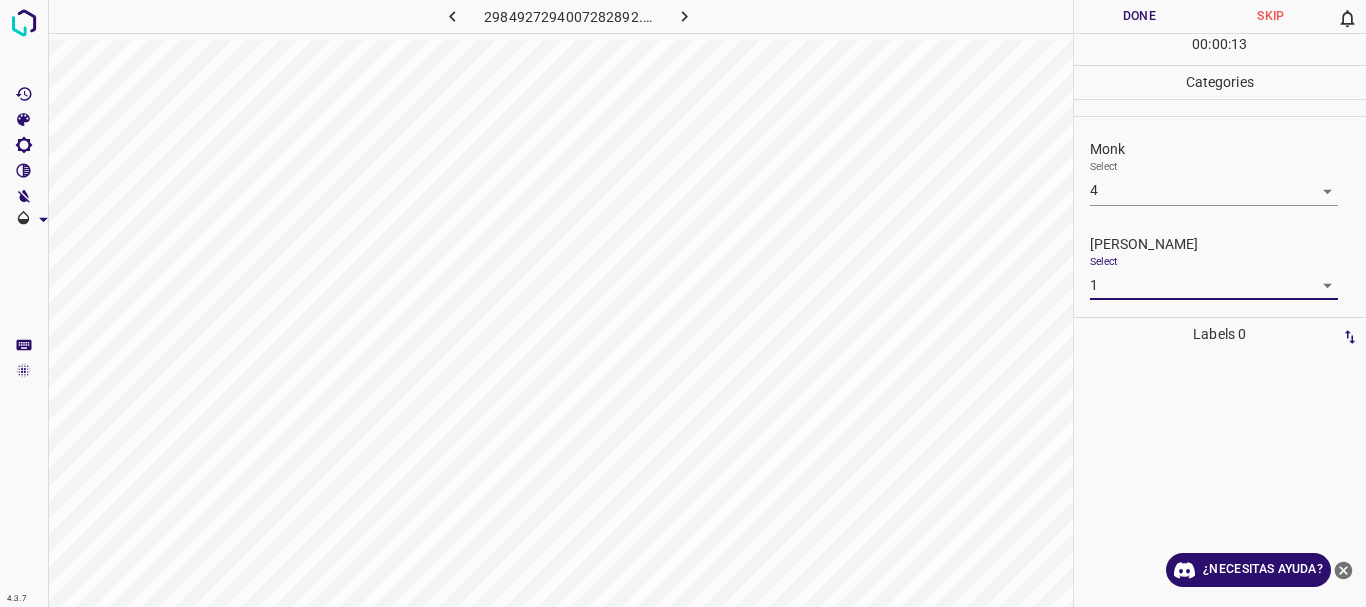 click on "Done" at bounding box center [1140, 16] 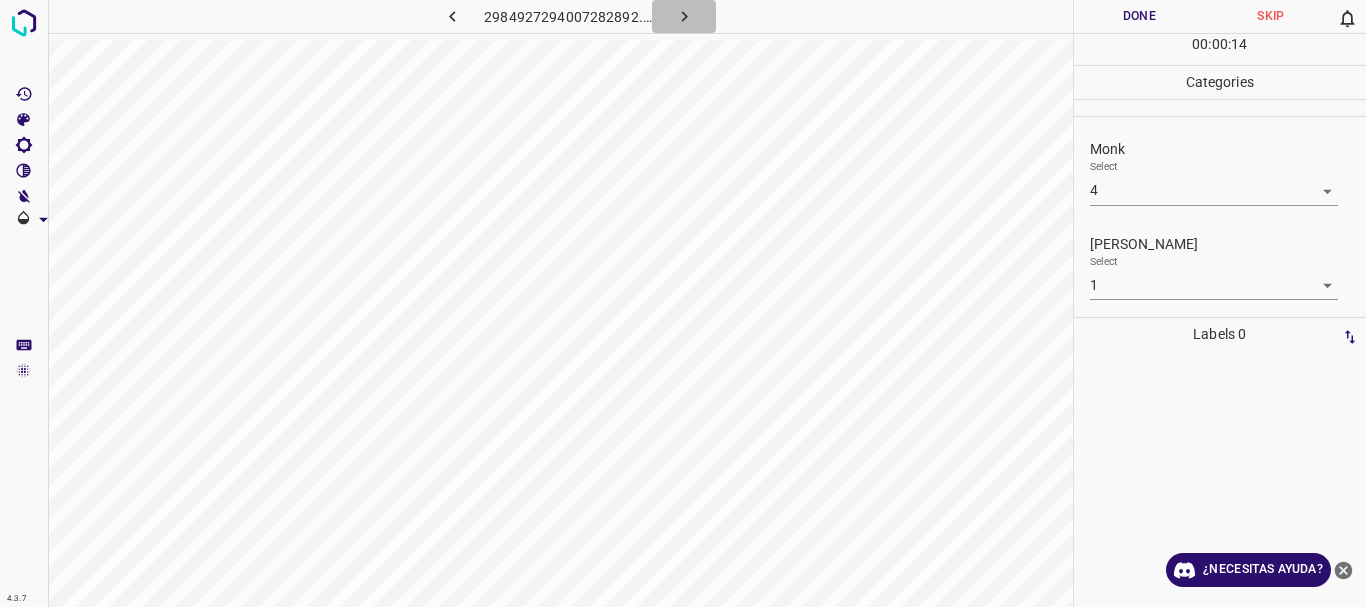 click 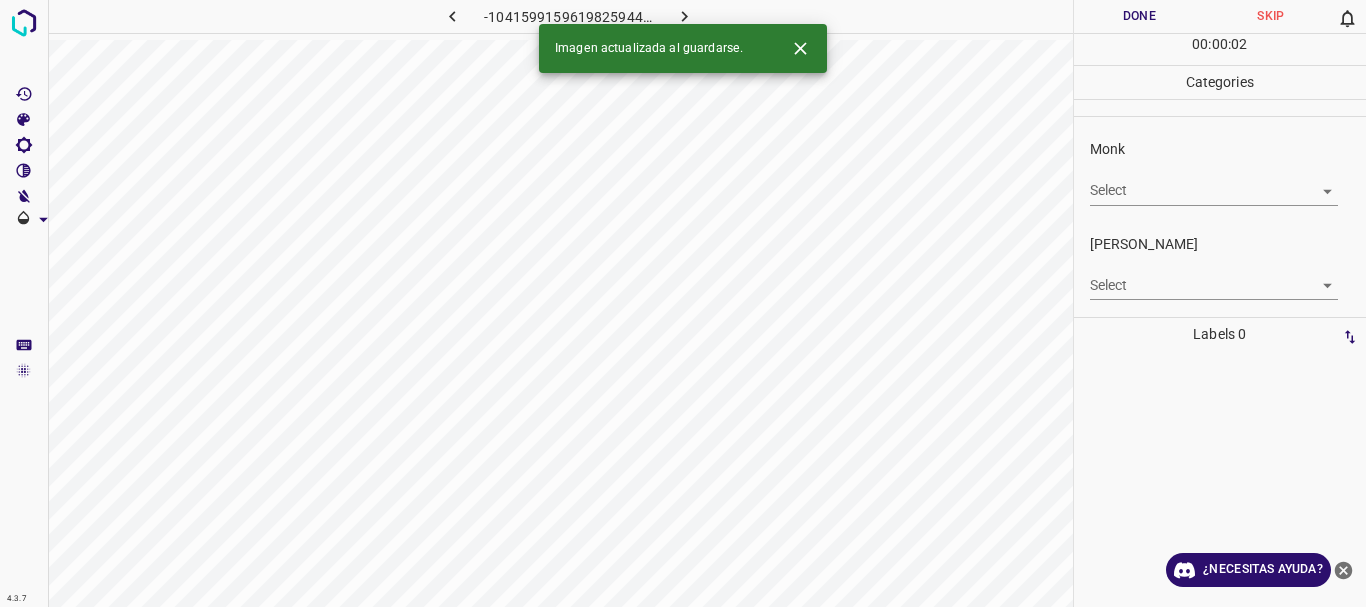 click on "4.3.7 -1041599159619825944.png Done Skip 0 00   : 00   : 02   Categories Monk   Select ​  [PERSON_NAME]   Select ​ Labels   0 Categories 1 Monk 2  [PERSON_NAME] Tools Space Change between modes (Draw & Edit) I Auto labeling R Restore zoom M Zoom in N Zoom out Delete Delete selecte label Filters Z Restore filters X Saturation filter C Brightness filter V Contrast filter B Gray scale filter General O Download Imagen actualizada al guardarse. ¿Necesitas ayuda? Texto original Valora esta traducción Tu opinión servirá para ayudar a mejorar el Traductor de Google - Texto - Esconder - Borrar" at bounding box center [683, 303] 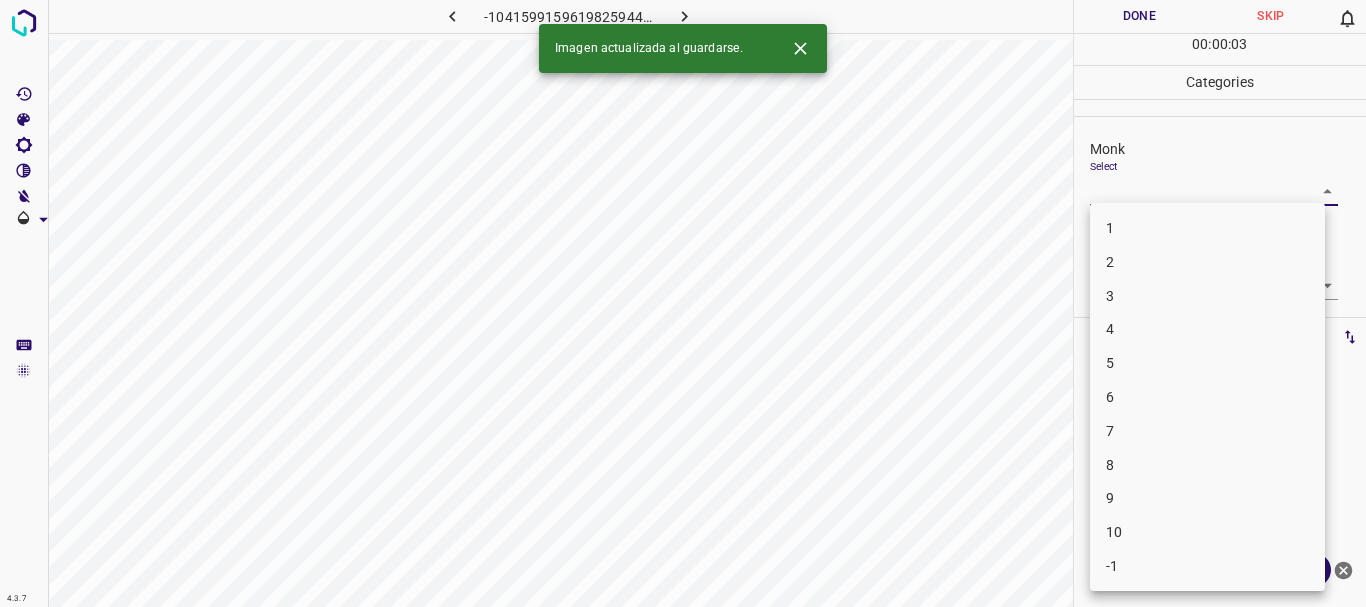 click on "4" at bounding box center [1207, 329] 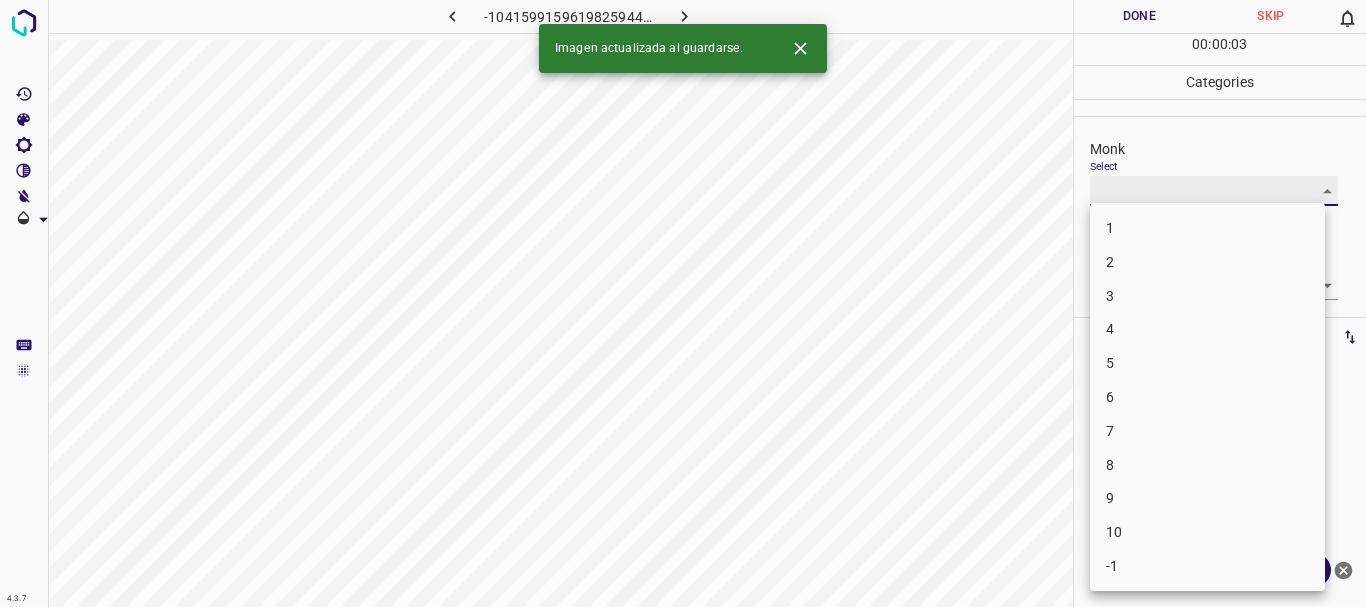type on "4" 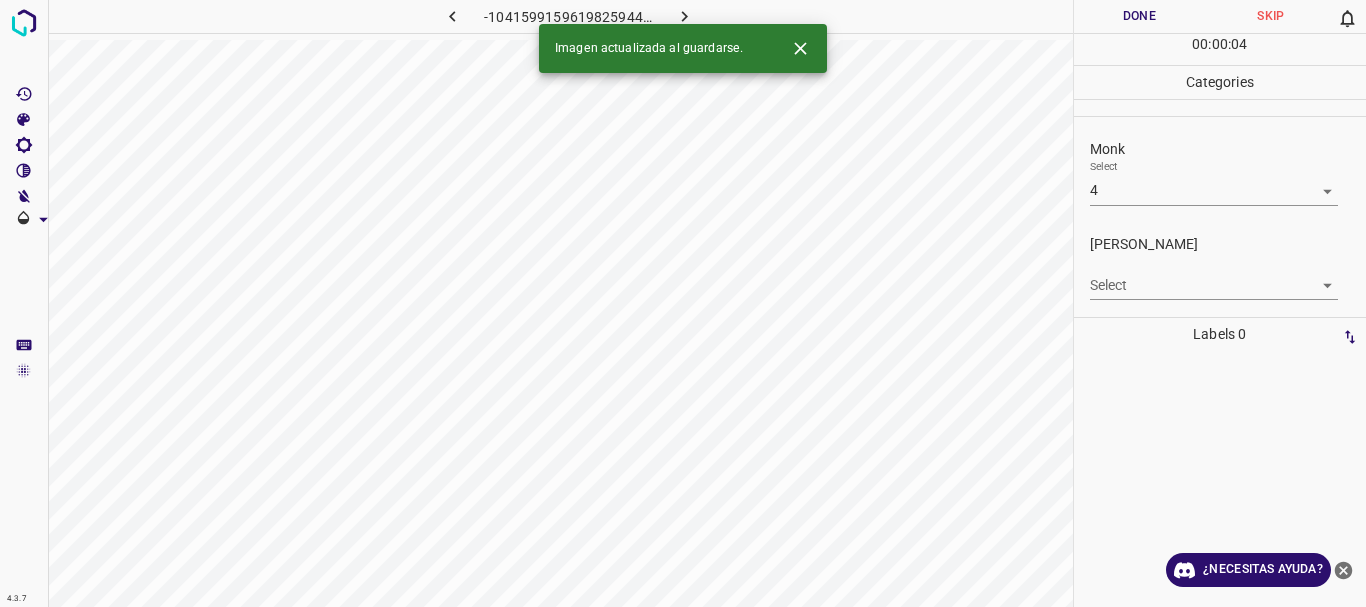 drag, startPoint x: 1120, startPoint y: 268, endPoint x: 1122, endPoint y: 307, distance: 39.051247 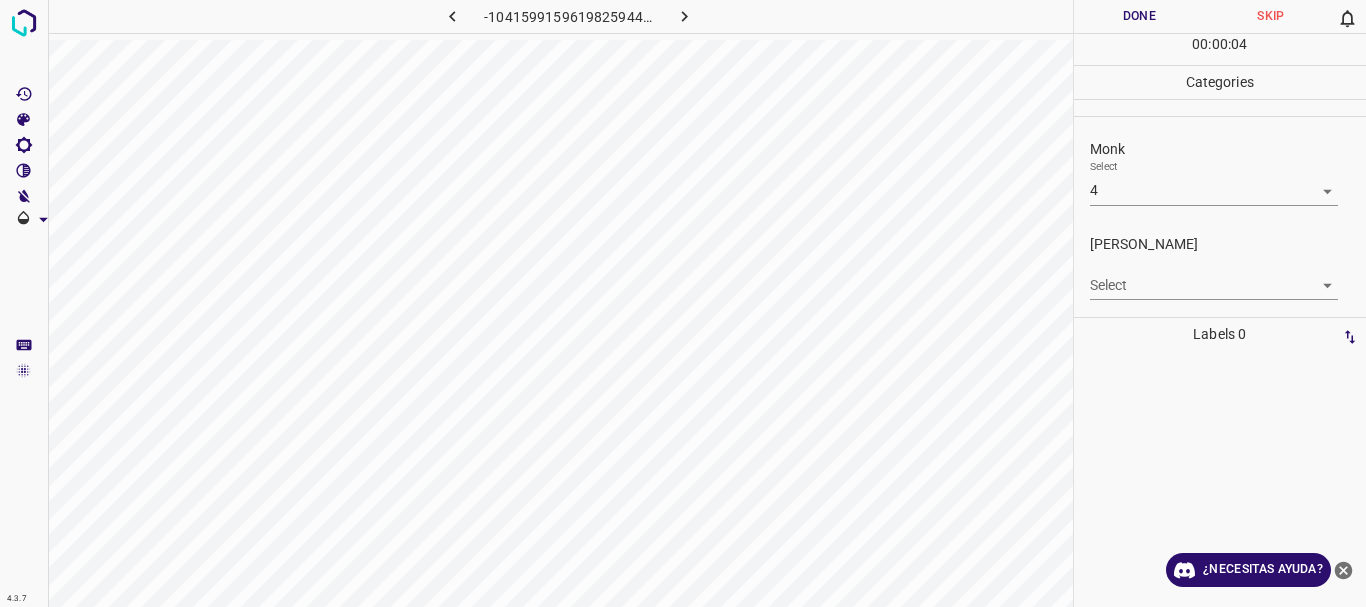 click on "4.3.7 -1041599159619825944.png Done Skip 0 00   : 00   : 04   Categories Monk   Select 4 4  [PERSON_NAME]   Select ​ Labels   0 Categories 1 Monk 2  [PERSON_NAME] Tools Space Change between modes (Draw & Edit) I Auto labeling R Restore zoom M Zoom in N Zoom out Delete Delete selecte label Filters Z Restore filters X Saturation filter C Brightness filter V Contrast filter B Gray scale filter General O Download ¿Necesitas ayuda? Texto original Valora esta traducción Tu opinión servirá para ayudar a mejorar el Traductor de Google - Texto - Esconder - Borrar" at bounding box center [683, 303] 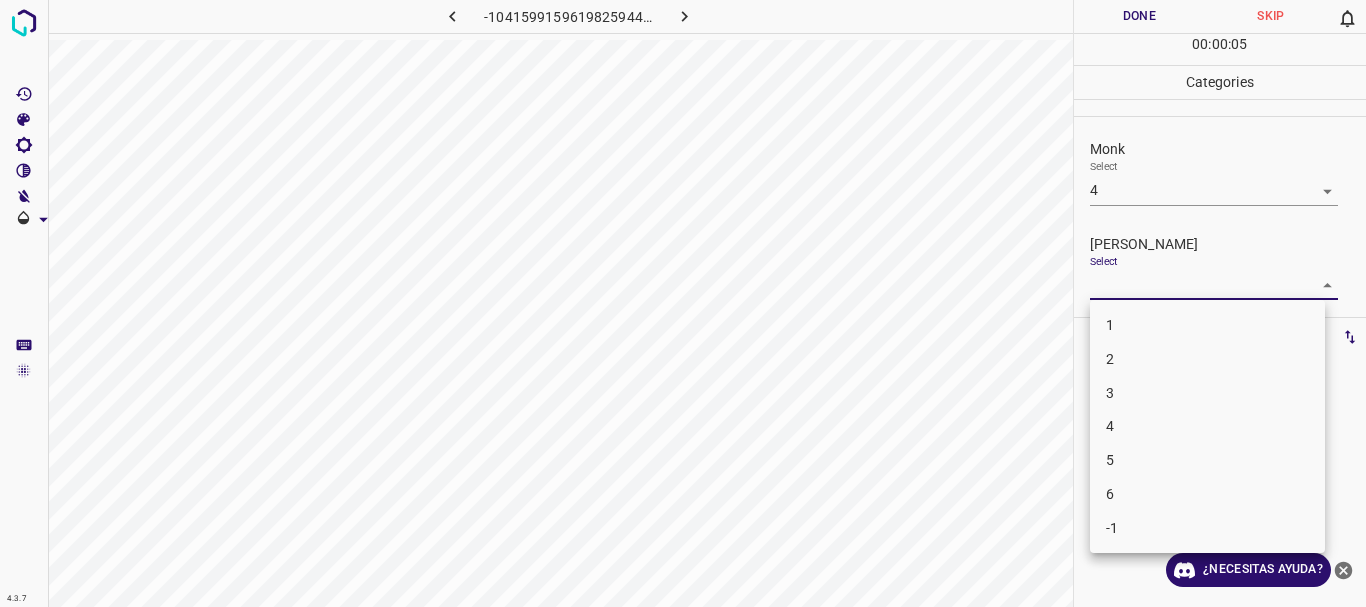 drag, startPoint x: 1119, startPoint y: 386, endPoint x: 1178, endPoint y: 4, distance: 386.52942 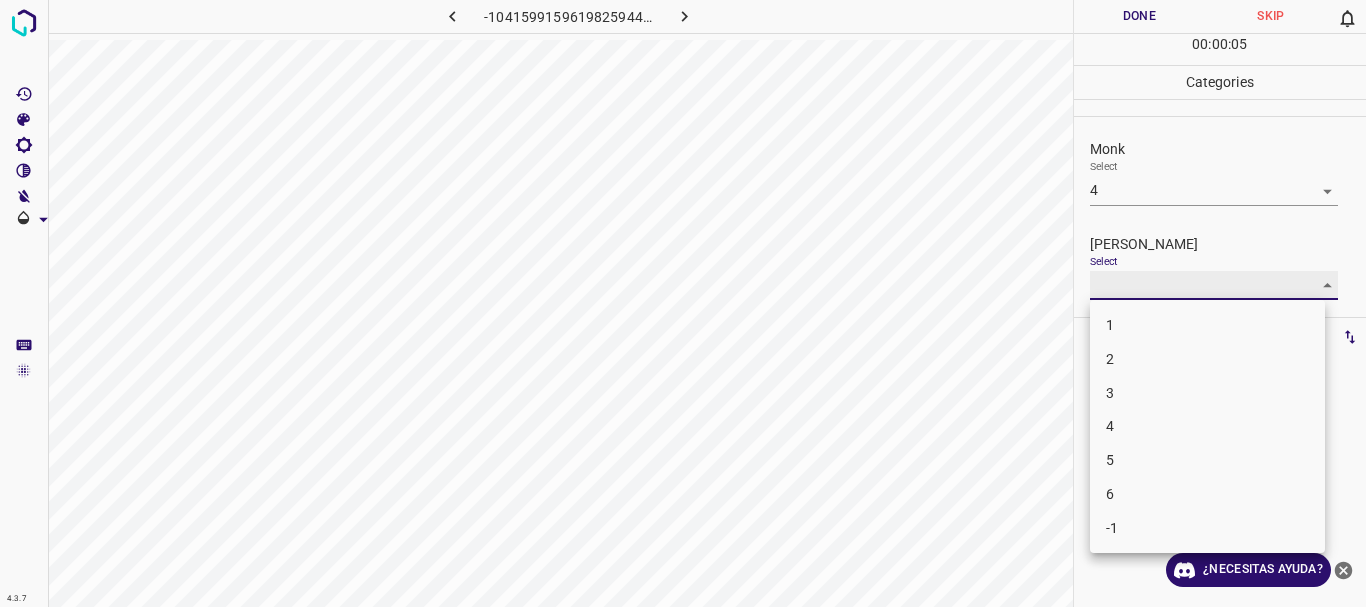 type on "3" 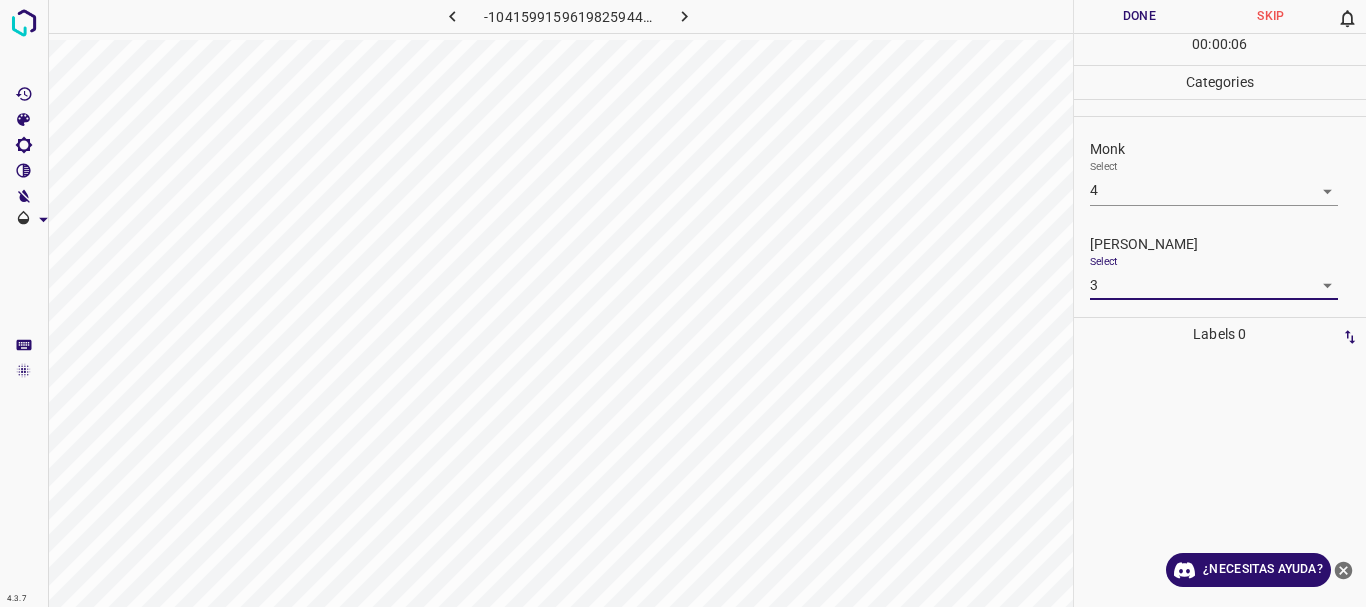 click on "Done" at bounding box center [1140, 16] 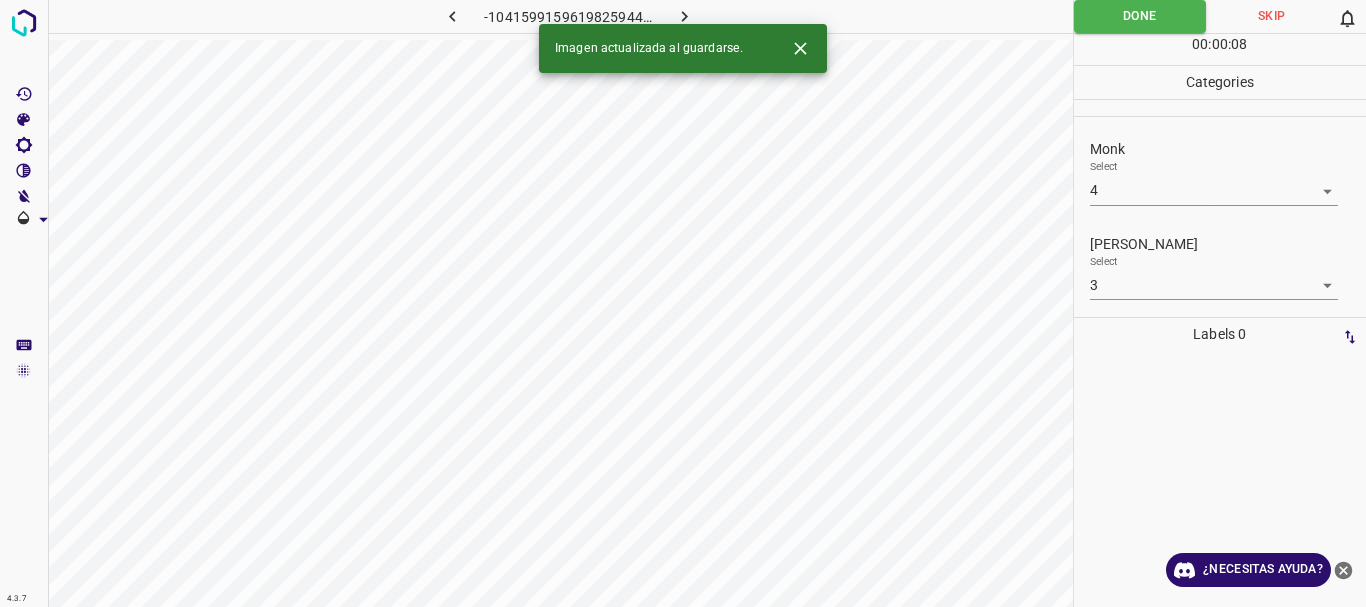 click at bounding box center (684, 16) 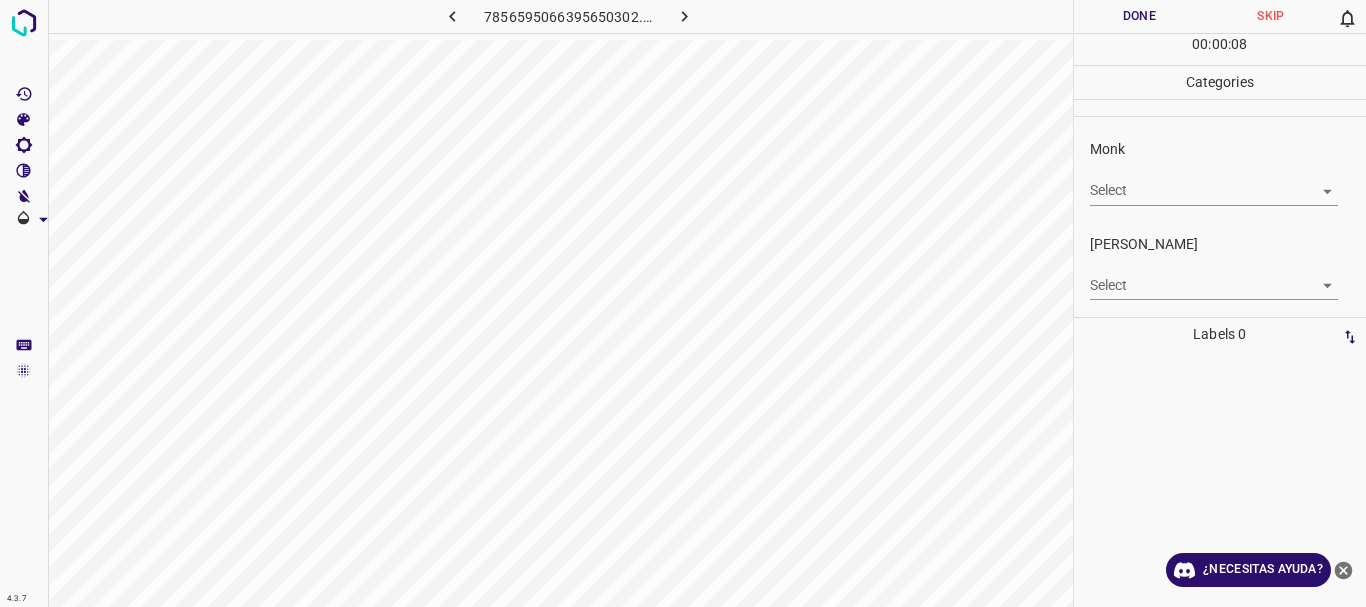 click on "4.3.7 7856595066395650302.png Done Skip 0 00   : 00   : 08   Categories Monk   Select ​  [PERSON_NAME]   Select ​ Labels   0 Categories 1 Monk 2  [PERSON_NAME] Tools Space Change between modes (Draw & Edit) I Auto labeling R Restore zoom M Zoom in N Zoom out Delete Delete selecte label Filters Z Restore filters X Saturation filter C Brightness filter V Contrast filter B Gray scale filter General O Download ¿Necesitas ayuda? Texto original Valora esta traducción Tu opinión servirá para ayudar a mejorar el Traductor de Google - Texto - Esconder - Borrar" at bounding box center (683, 303) 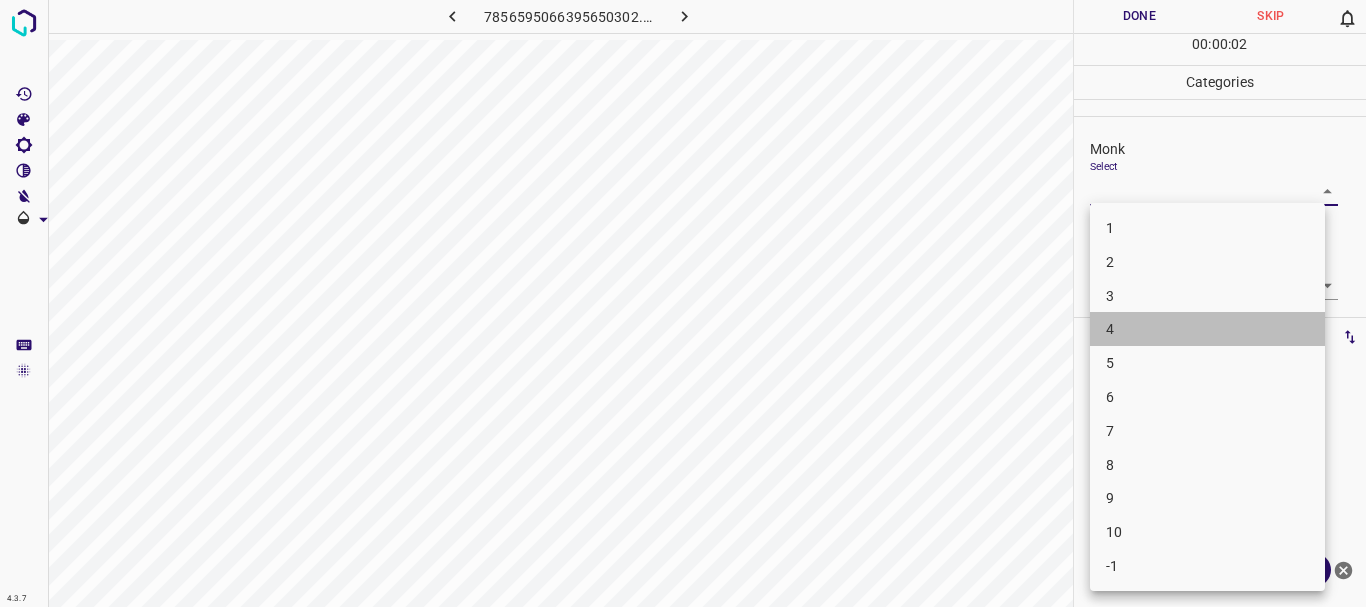 click on "4" at bounding box center [1207, 329] 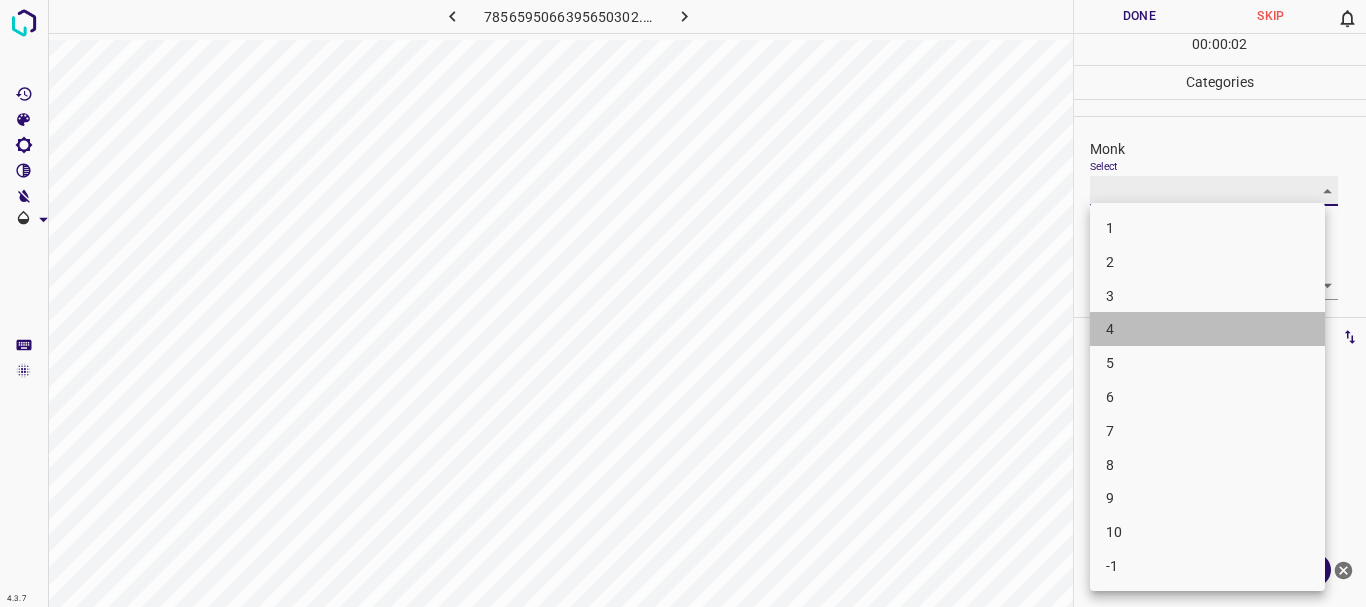 type on "4" 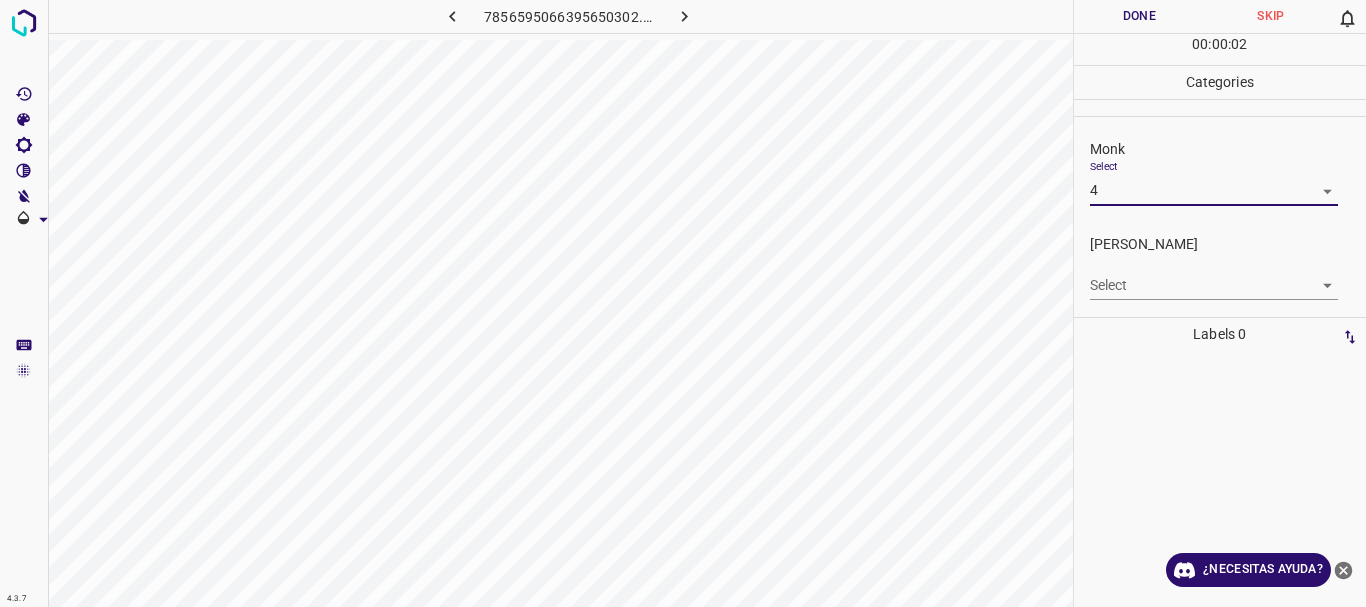 click on "4.3.7 7856595066395650302.png Done Skip 0 00   : 00   : 02   Categories Monk   Select 4 4  [PERSON_NAME]   Select ​ Labels   0 Categories 1 Monk 2  [PERSON_NAME] Tools Space Change between modes (Draw & Edit) I Auto labeling R Restore zoom M Zoom in N Zoom out Delete Delete selecte label Filters Z Restore filters X Saturation filter C Brightness filter V Contrast filter B Gray scale filter General O Download ¿Necesitas ayuda? Texto original Valora esta traducción Tu opinión servirá para ayudar a mejorar el Traductor de Google - Texto - Esconder - Borrar 1 2 3 4 5 6 7 8 9 10 -1" at bounding box center [683, 303] 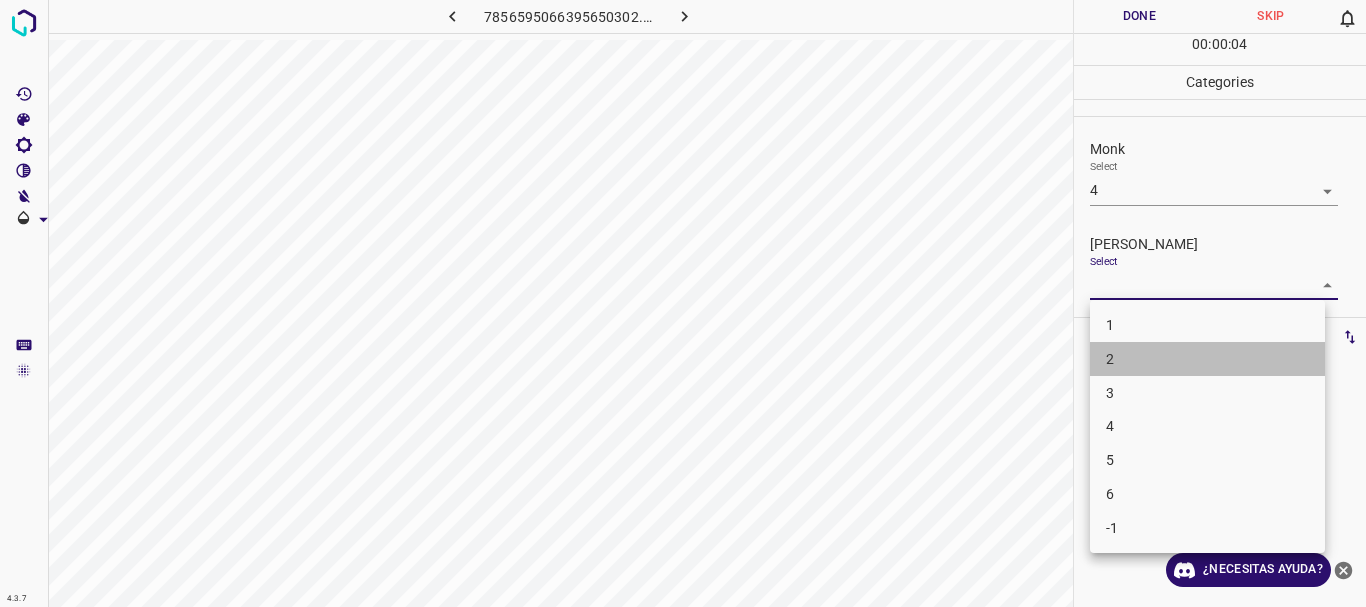 click on "2" at bounding box center [1207, 359] 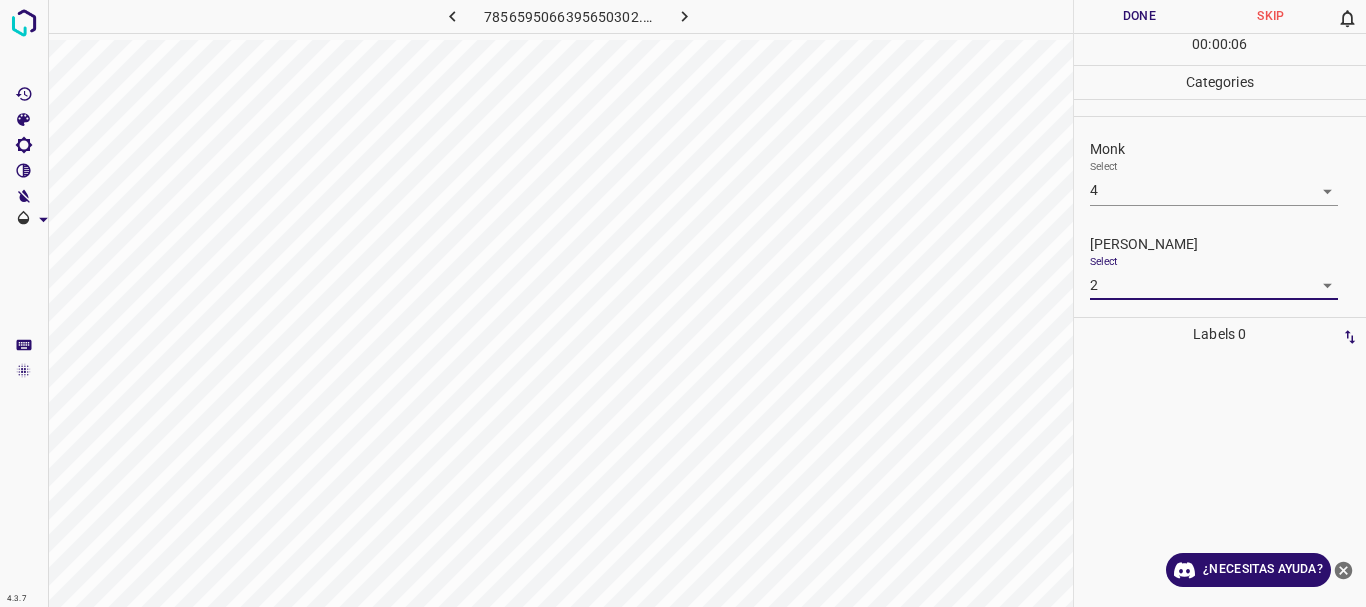 click on "4.3.7 7856595066395650302.png Done Skip 0 00   : 00   : 06   Categories Monk   Select 4 4  [PERSON_NAME]   Select 2 2 Labels   0 Categories 1 Monk 2  [PERSON_NAME] Tools Space Change between modes (Draw & Edit) I Auto labeling R Restore zoom M Zoom in N Zoom out Delete Delete selecte label Filters Z Restore filters X Saturation filter C Brightness filter V Contrast filter B Gray scale filter General O Download ¿Necesitas ayuda? Texto original Valora esta traducción Tu opinión servirá para ayudar a mejorar el Traductor de Google - Texto - Esconder - Borrar" at bounding box center (683, 303) 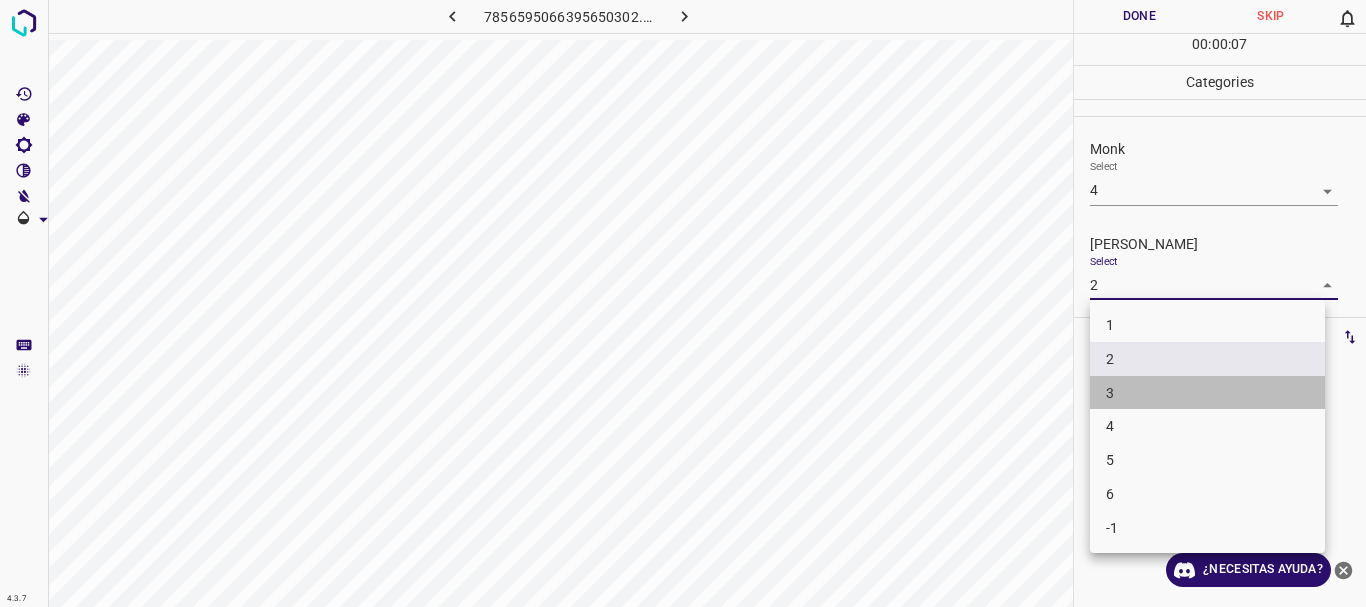 drag, startPoint x: 1134, startPoint y: 395, endPoint x: 1136, endPoint y: 1, distance: 394.00507 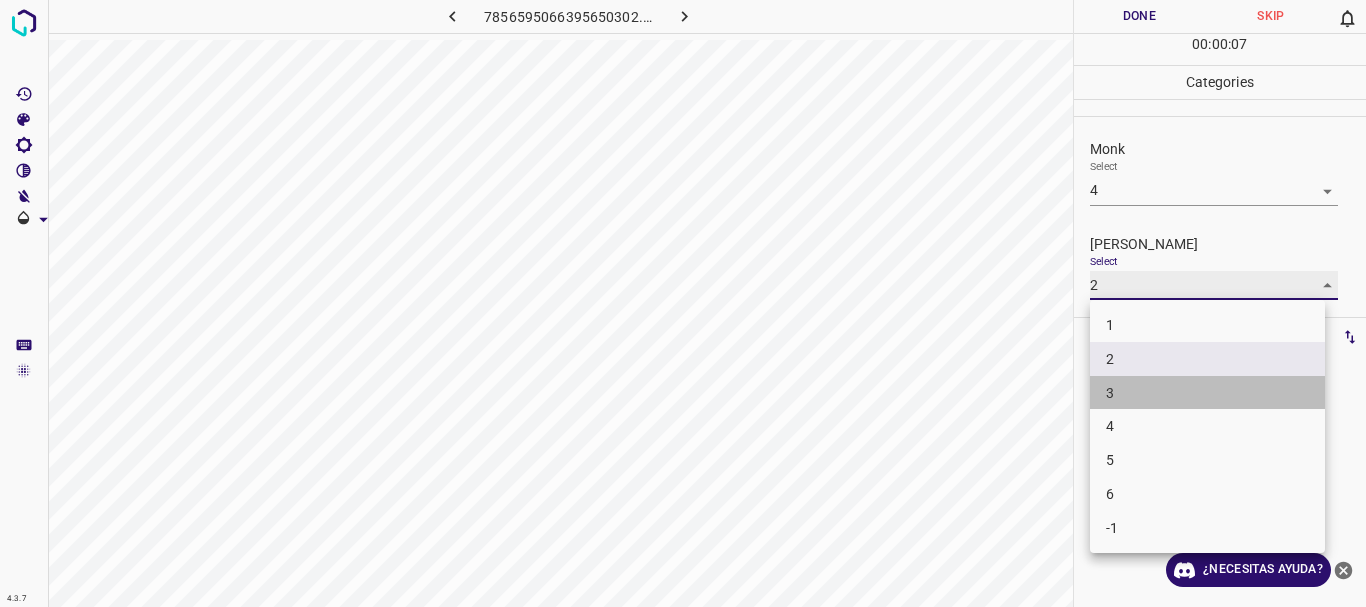 type on "3" 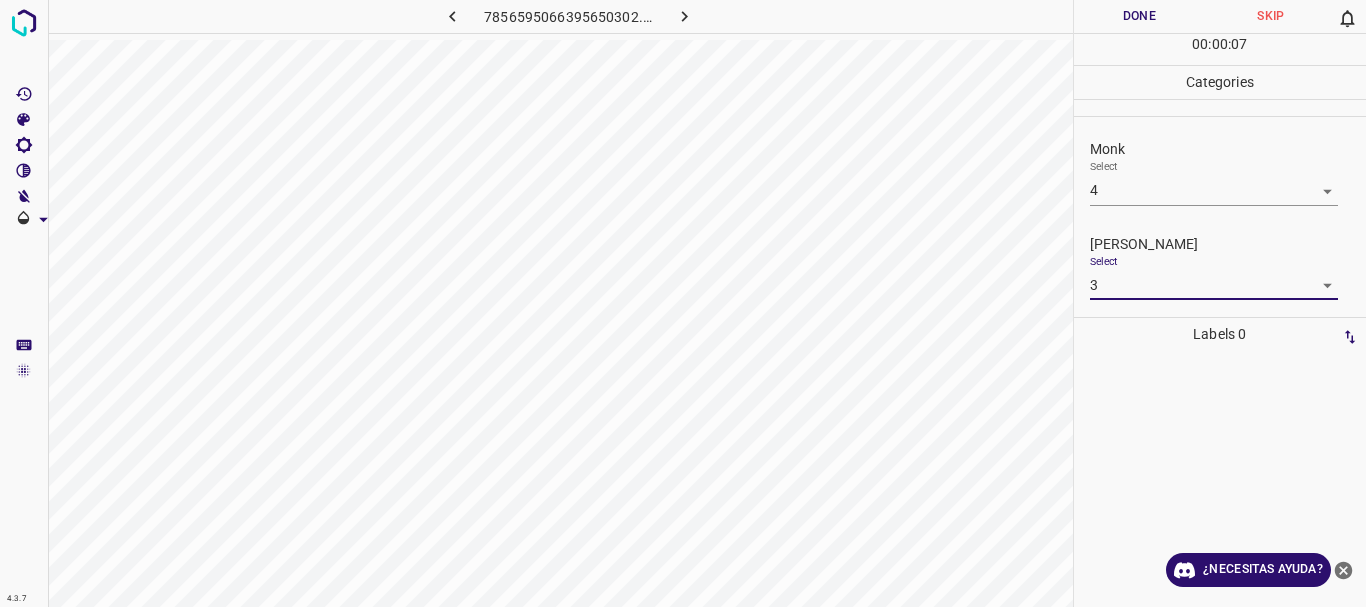 click on "Done" at bounding box center [1140, 16] 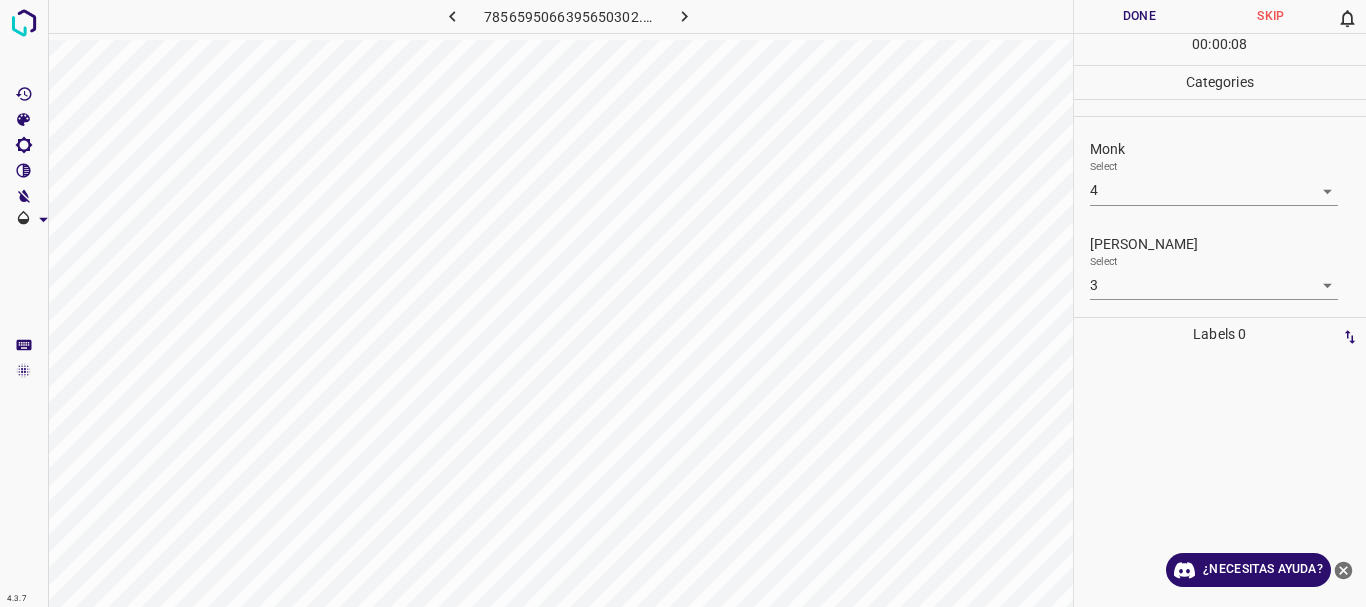 click on "Done" at bounding box center [1140, 16] 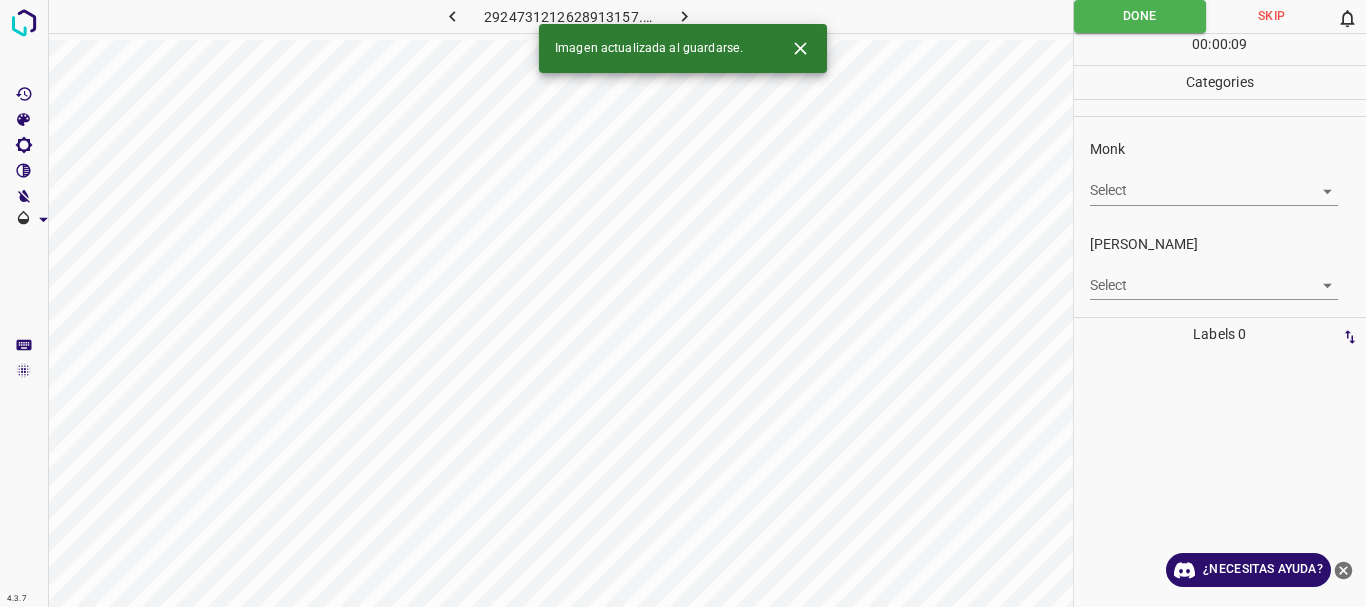click 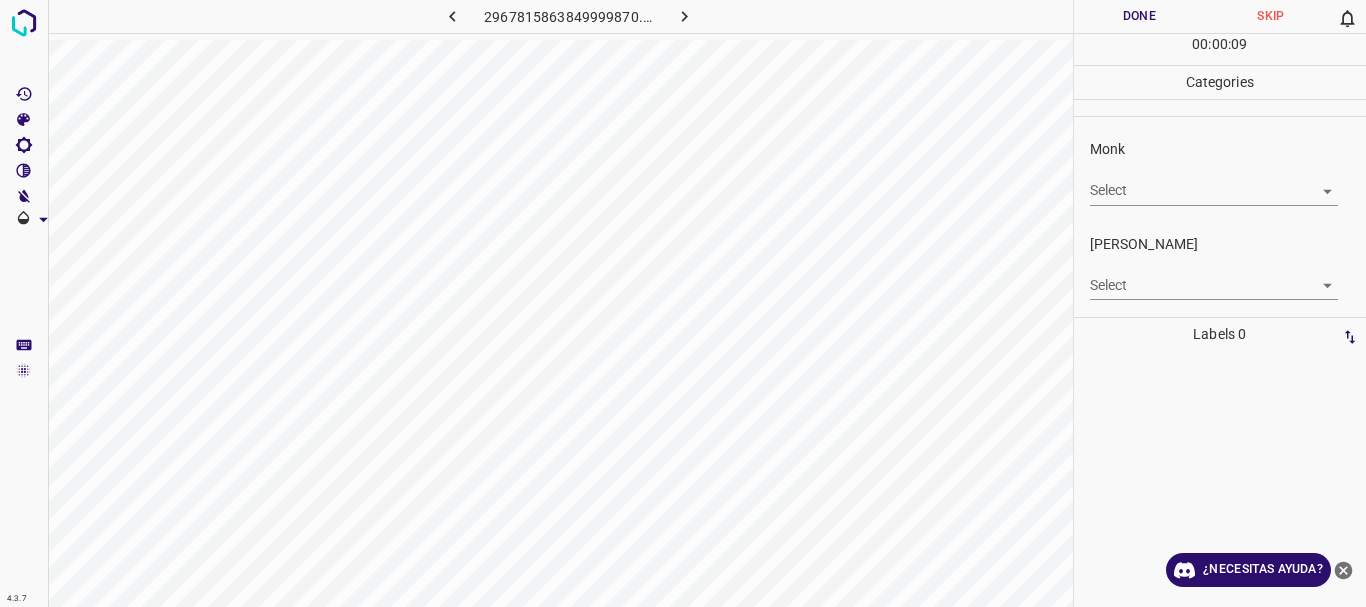 click on "4.3.7 2967815863849999870.png Done Skip 0 00   : 00   : 09   Categories Monk   Select ​  [PERSON_NAME]   Select ​ Labels   0 Categories 1 Monk 2  [PERSON_NAME] Tools Space Change between modes (Draw & Edit) I Auto labeling R Restore zoom M Zoom in N Zoom out Delete Delete selecte label Filters Z Restore filters X Saturation filter C Brightness filter V Contrast filter B Gray scale filter General O Download ¿Necesitas ayuda? Texto original Valora esta traducción Tu opinión servirá para ayudar a mejorar el Traductor de Google - Texto - Esconder - Borrar" at bounding box center (683, 303) 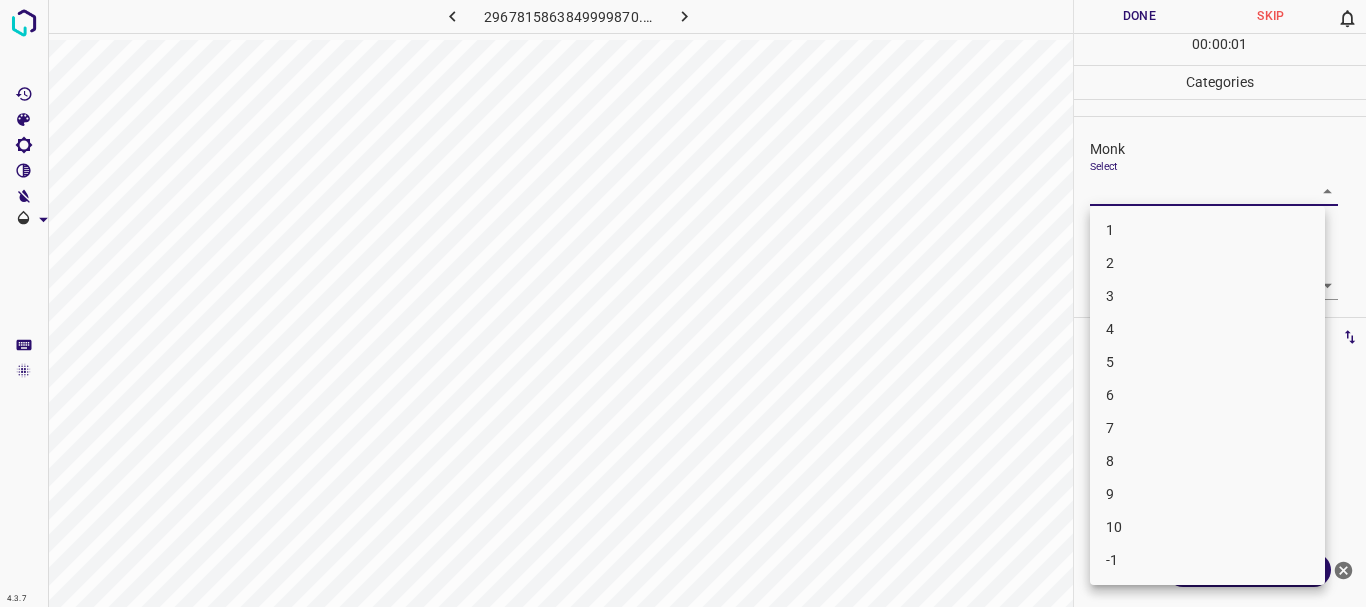 click on "3" at bounding box center (1207, 296) 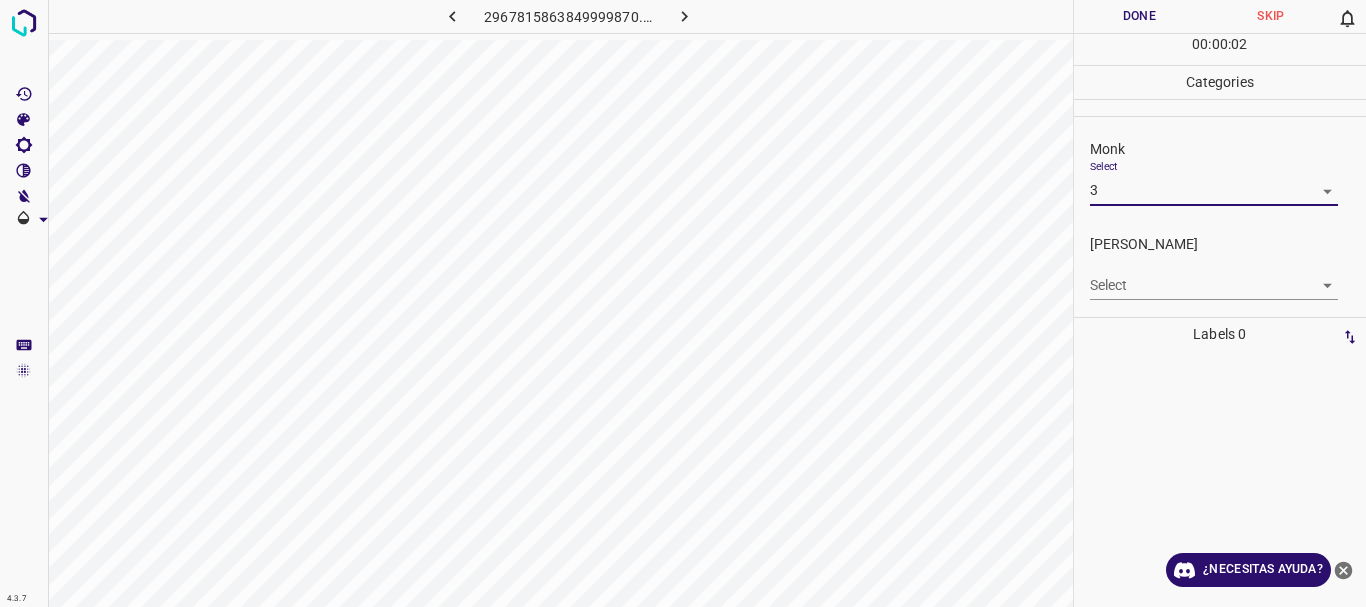 click on "4.3.7 2967815863849999870.png Done Skip 0 00   : 00   : 02   Categories Monk   Select 3 3  [PERSON_NAME]   Select ​ Labels   0 Categories 1 Monk 2  [PERSON_NAME] Tools Space Change between modes (Draw & Edit) I Auto labeling R Restore zoom M Zoom in N Zoom out Delete Delete selecte label Filters Z Restore filters X Saturation filter C Brightness filter V Contrast filter B Gray scale filter General O Download ¿Necesitas ayuda? Texto original Valora esta traducción Tu opinión servirá para ayudar a mejorar el Traductor de Google - Texto - Esconder - Borrar" at bounding box center (683, 303) 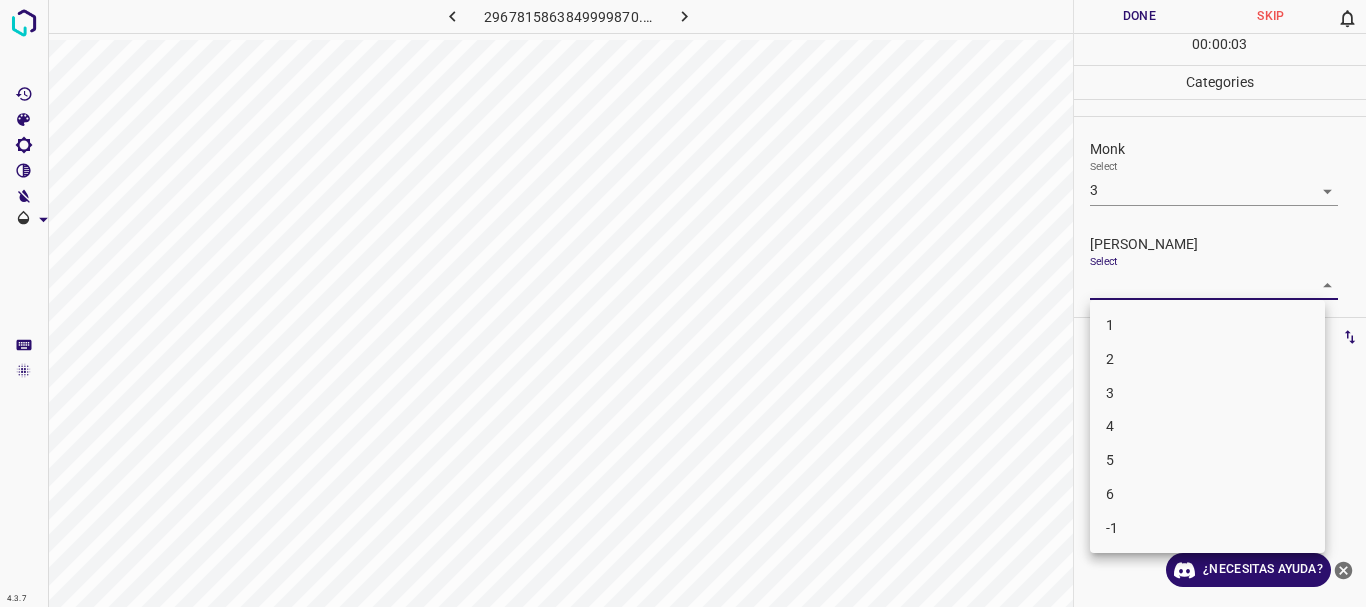 click at bounding box center [683, 303] 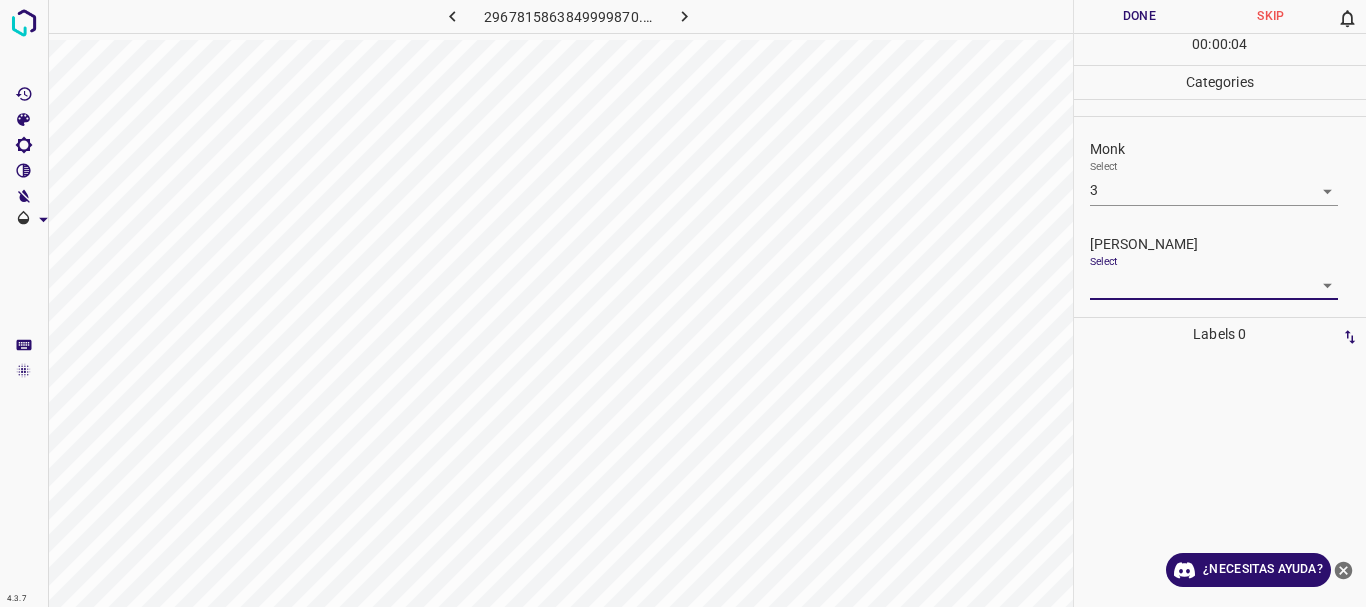 click on "4.3.7 2967815863849999870.png Done Skip 0 00   : 00   : 04   Categories Monk   Select 3 3  [PERSON_NAME]   Select ​ Labels   0 Categories 1 Monk 2  [PERSON_NAME] Tools Space Change between modes (Draw & Edit) I Auto labeling R Restore zoom M Zoom in N Zoom out Delete Delete selecte label Filters Z Restore filters X Saturation filter C Brightness filter V Contrast filter B Gray scale filter General O Download ¿Necesitas ayuda? Texto original Valora esta traducción Tu opinión servirá para ayudar a mejorar el Traductor de Google - Texto - Esconder - Borrar 1 2 3 4 5 6 -1" at bounding box center (683, 303) 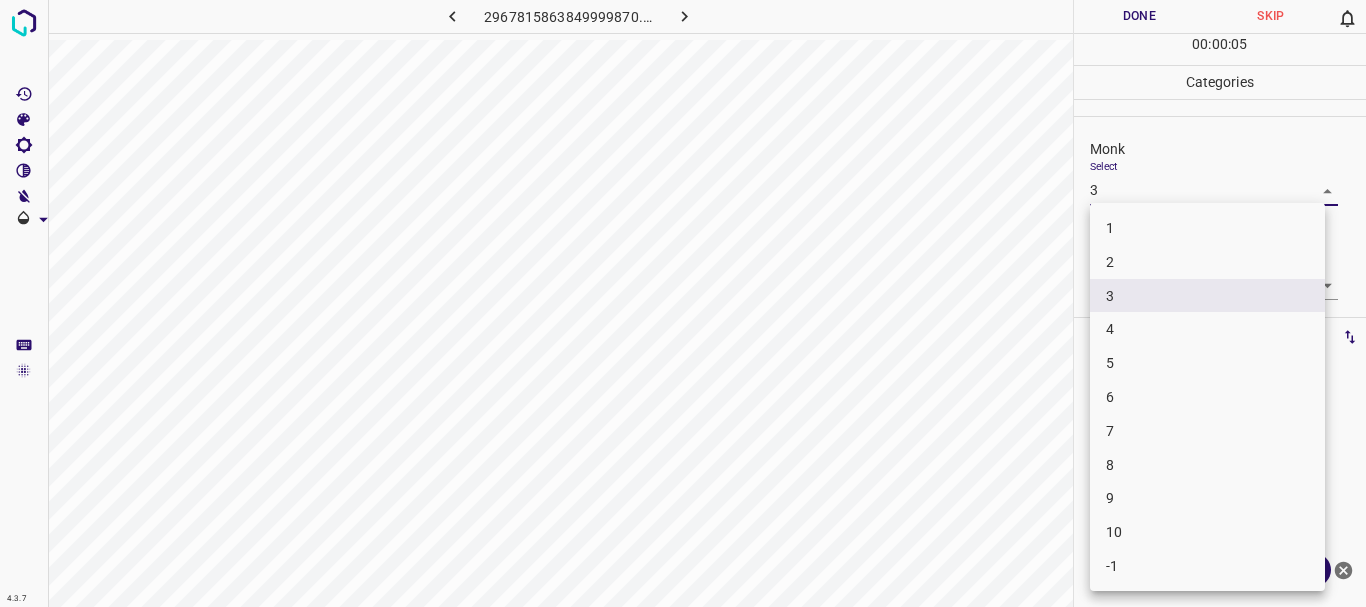 click on "2" at bounding box center [1207, 262] 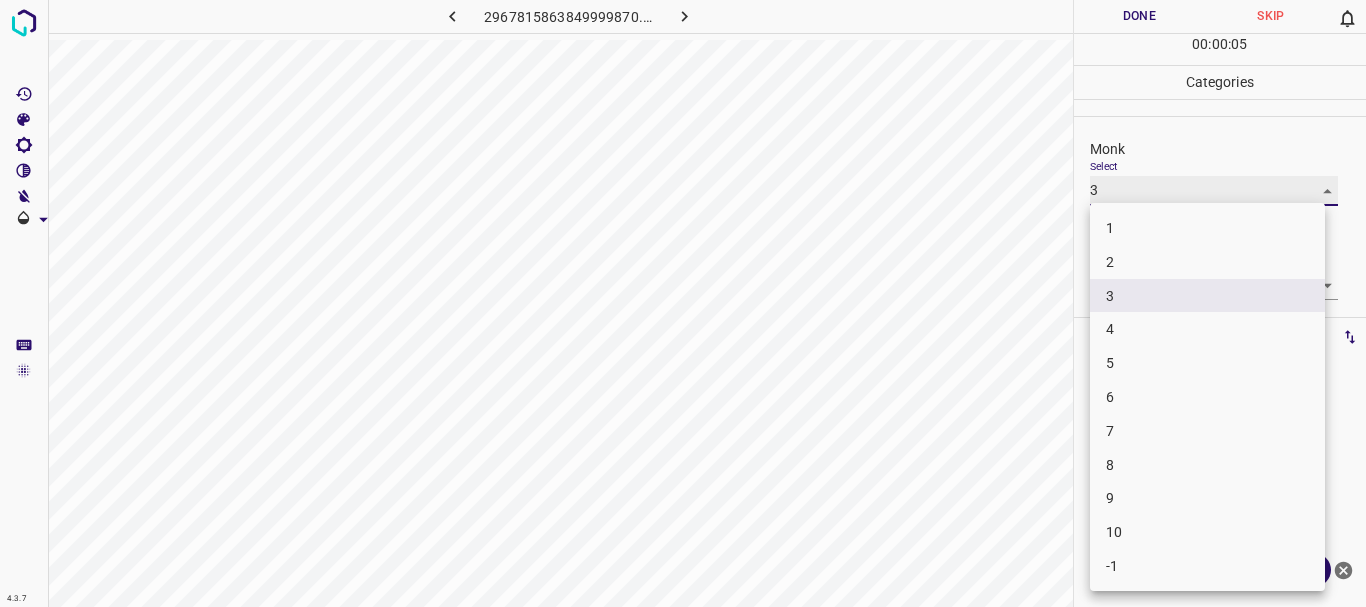 type on "2" 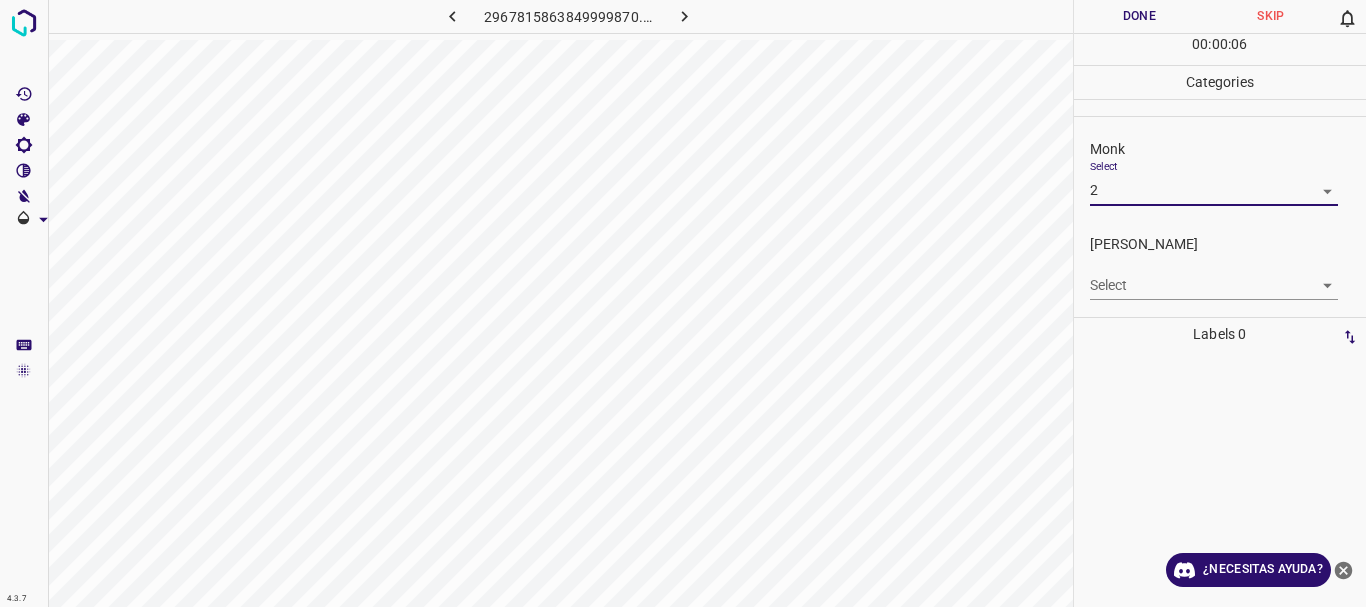 click on "4.3.7 2967815863849999870.png Done Skip 0 00   : 00   : 06   Categories Monk   Select 2 2  [PERSON_NAME]   Select ​ Labels   0 Categories 1 Monk 2  [PERSON_NAME] Tools Space Change between modes (Draw & Edit) I Auto labeling R Restore zoom M Zoom in N Zoom out Delete Delete selecte label Filters Z Restore filters X Saturation filter C Brightness filter V Contrast filter B Gray scale filter General O Download ¿Necesitas ayuda? Texto original Valora esta traducción Tu opinión servirá para ayudar a mejorar el Traductor de Google - Texto - Esconder - Borrar" at bounding box center [683, 303] 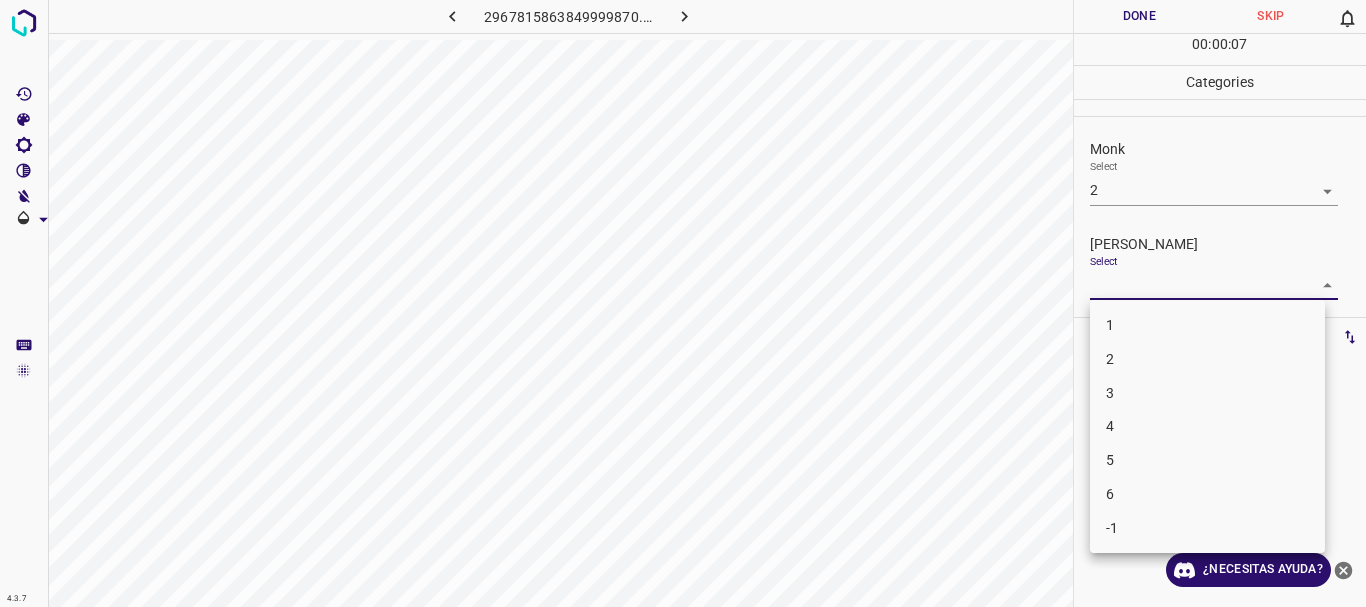 drag, startPoint x: 1149, startPoint y: 329, endPoint x: 1143, endPoint y: 359, distance: 30.594116 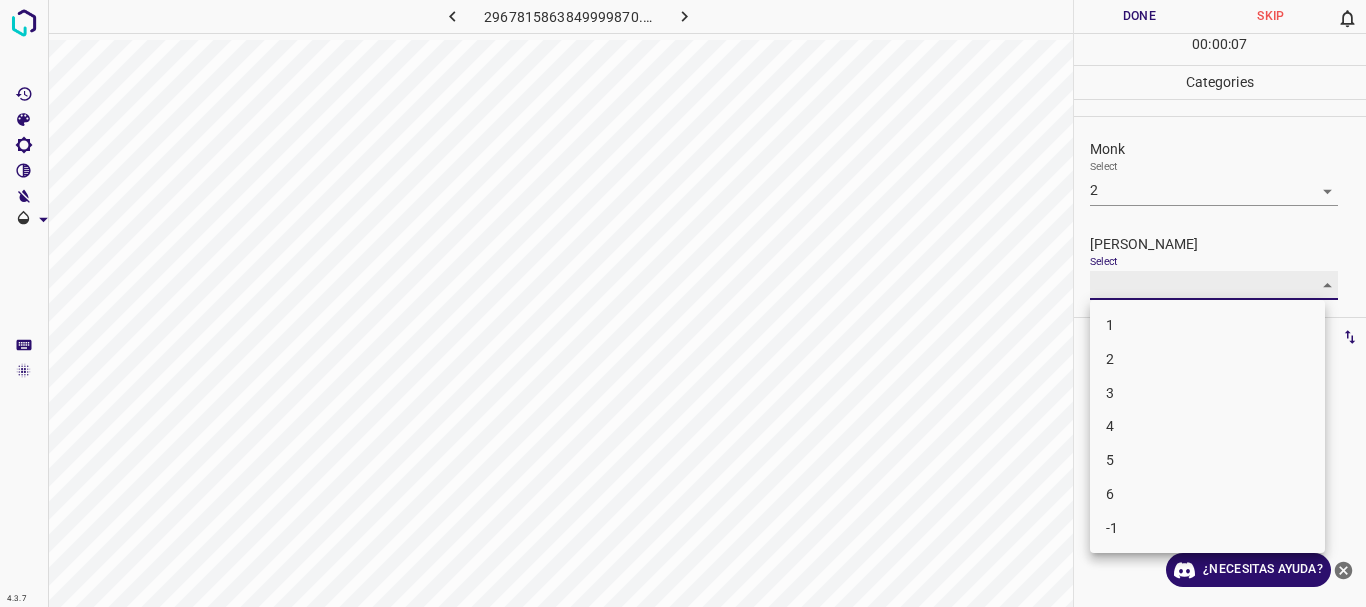 type on "2" 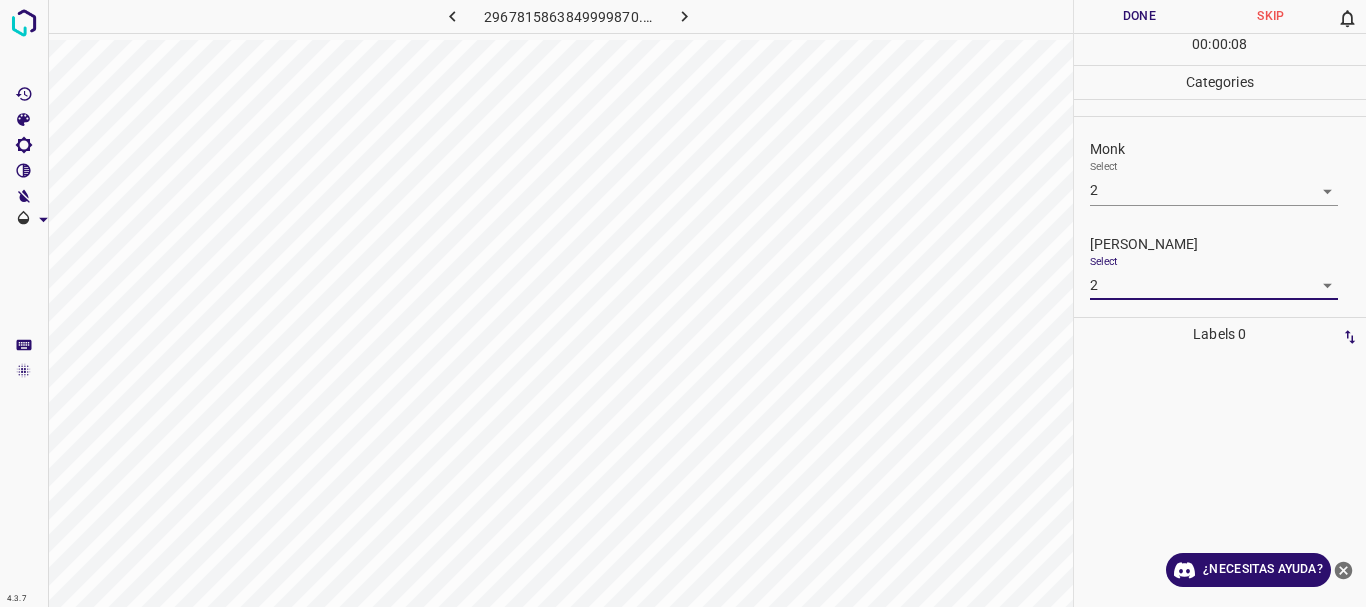 click on "Done" at bounding box center [1140, 16] 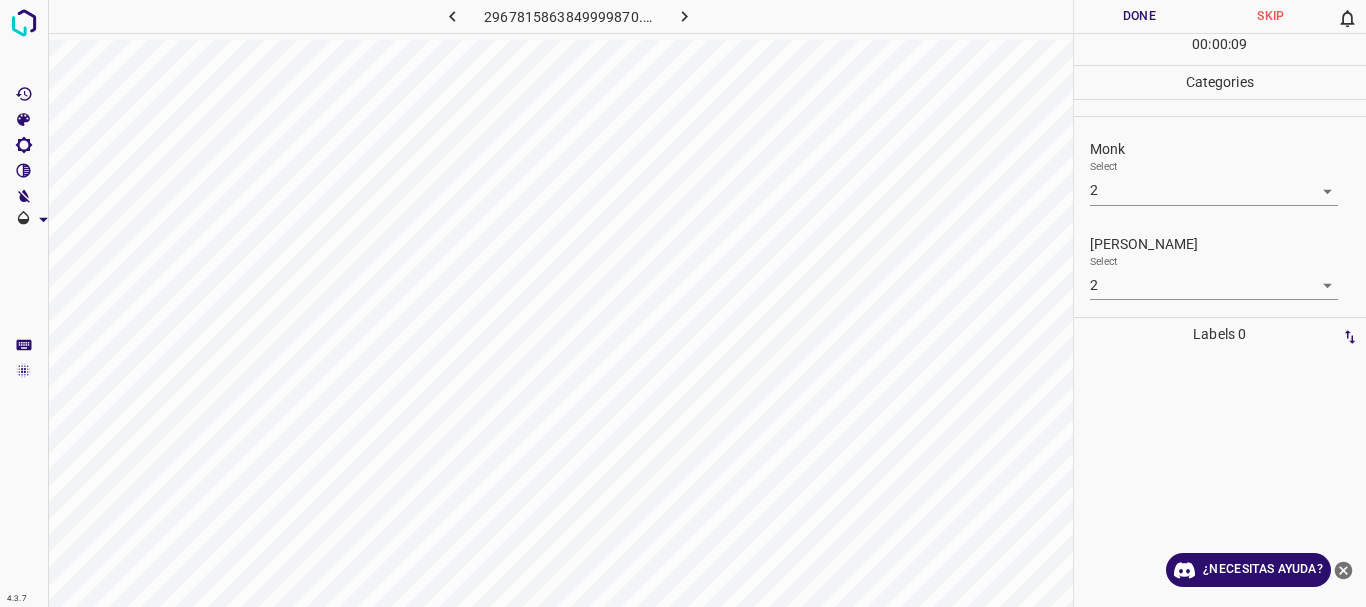 click 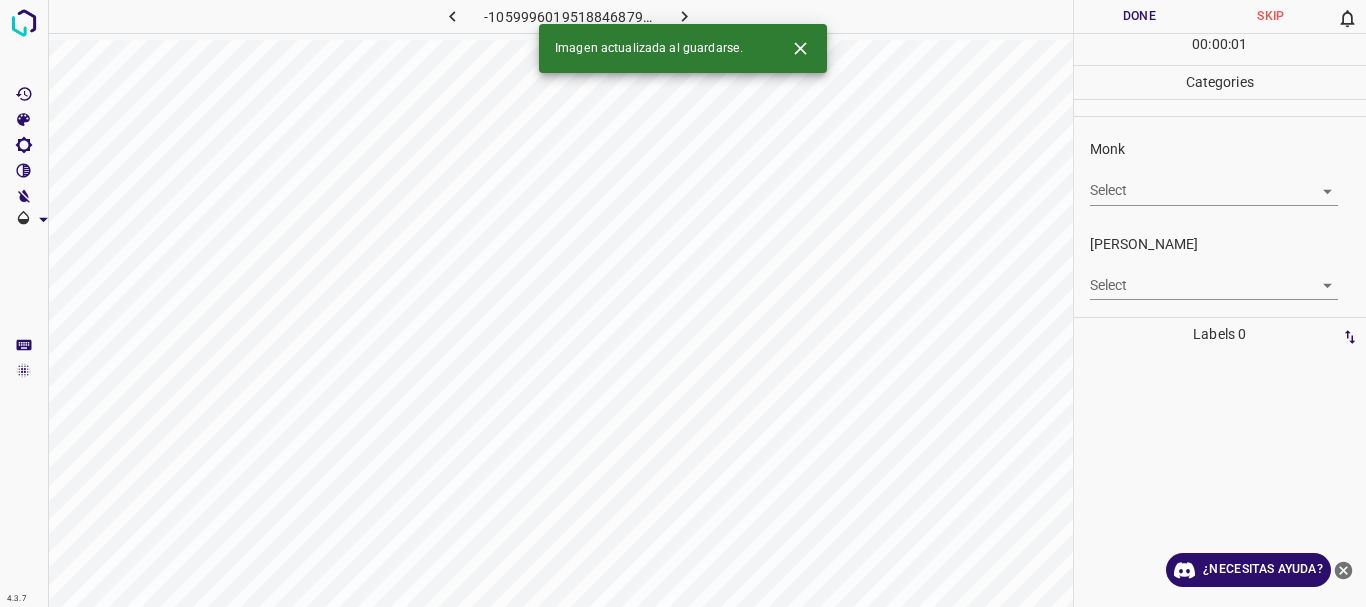 click on "4.3.7 -1059996019518846879.png Done Skip 0 00   : 00   : 01   Categories Monk   Select ​  [PERSON_NAME]   Select ​ Labels   0 Categories 1 Monk 2  [PERSON_NAME] Tools Space Change between modes (Draw & Edit) I Auto labeling R Restore zoom M Zoom in N Zoom out Delete Delete selecte label Filters Z Restore filters X Saturation filter C Brightness filter V Contrast filter B Gray scale filter General O Download Imagen actualizada al guardarse. ¿Necesitas ayuda? Texto original Valora esta traducción Tu opinión servirá para ayudar a mejorar el Traductor de Google - Texto - Esconder - Borrar" at bounding box center (683, 303) 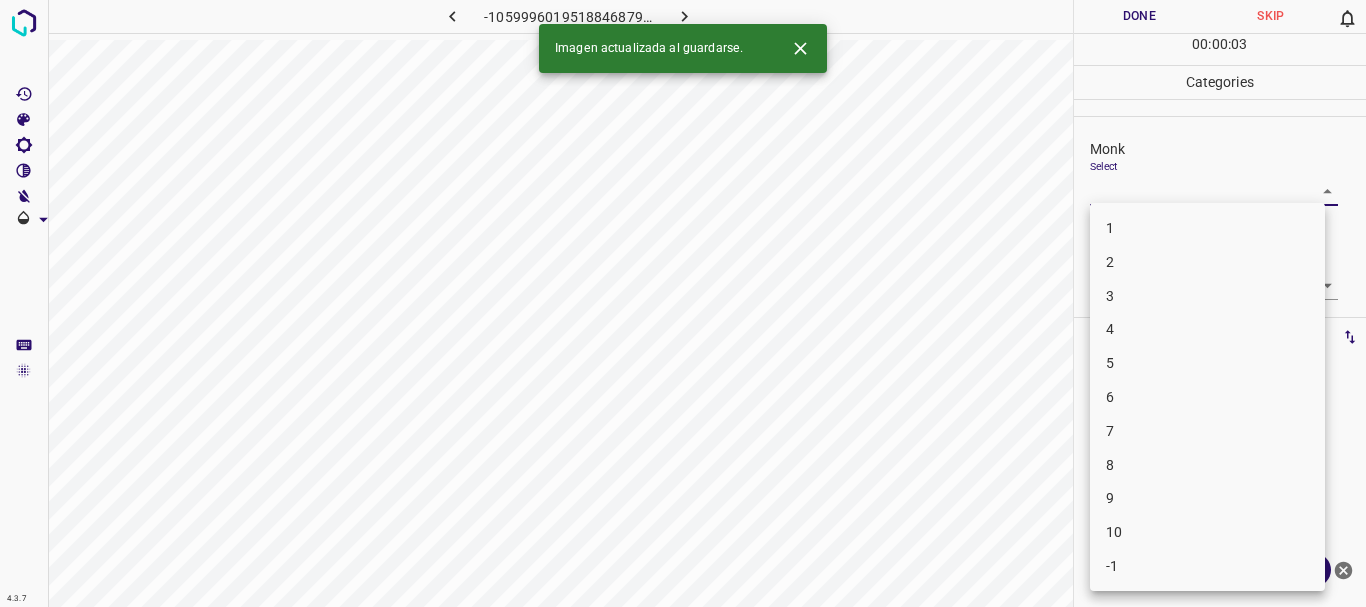 drag, startPoint x: 1156, startPoint y: 365, endPoint x: 1168, endPoint y: 326, distance: 40.804413 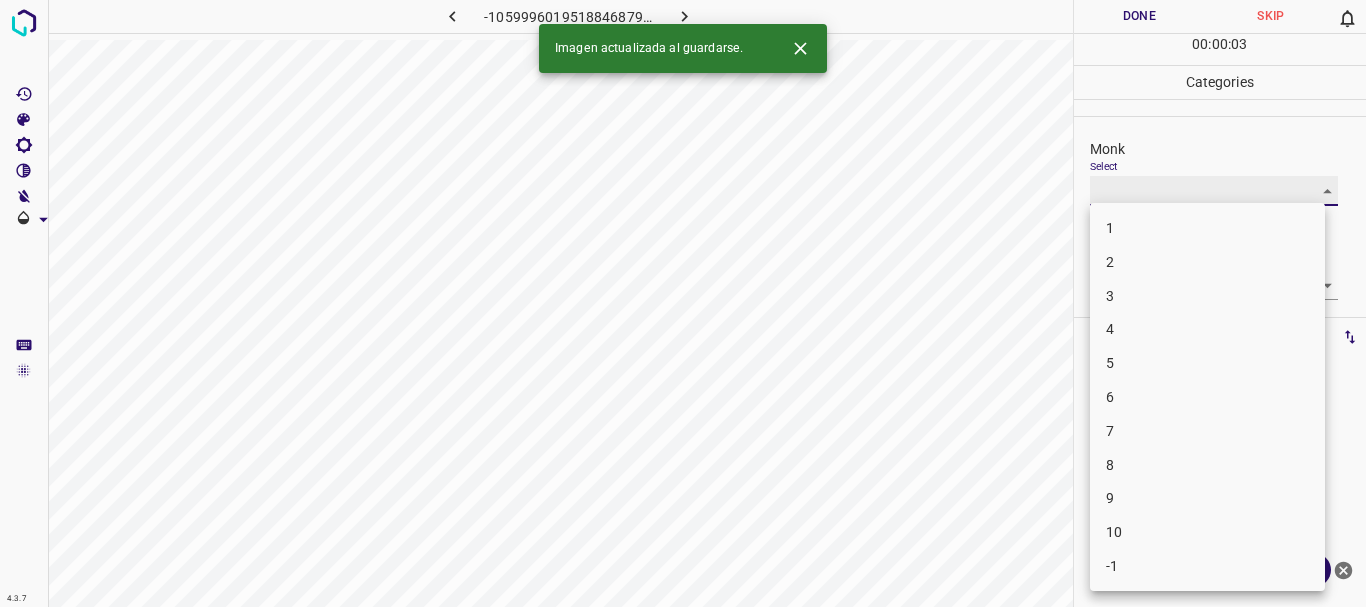 type on "4" 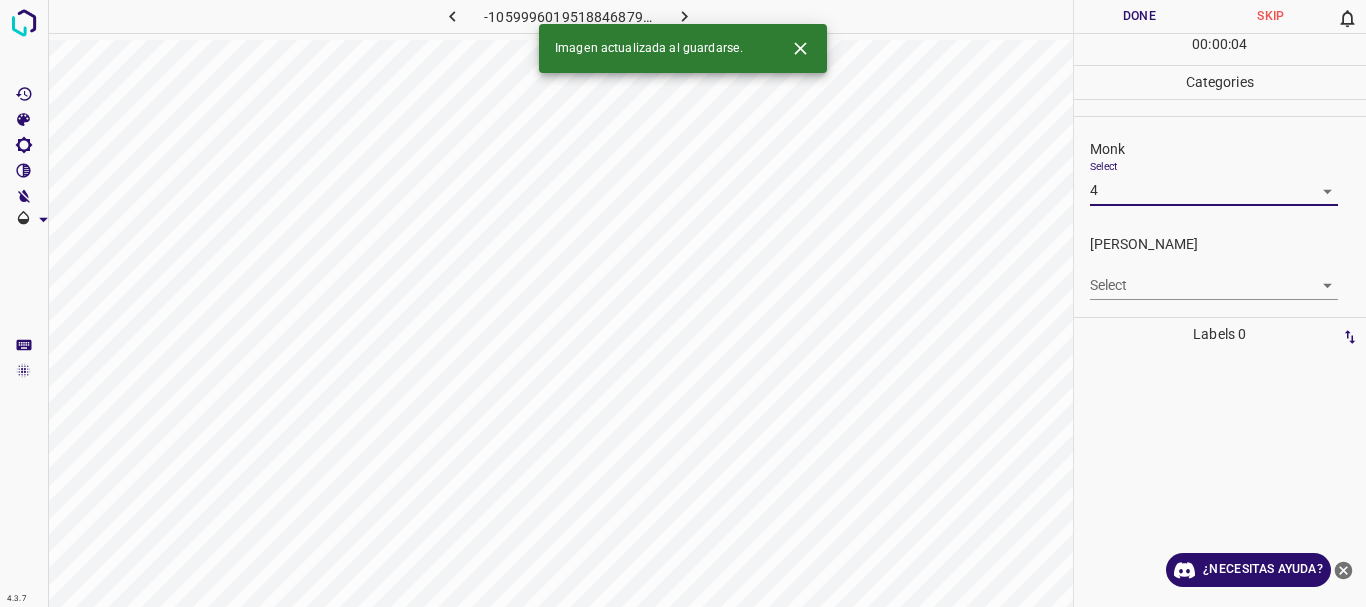 click on "4.3.7 -1059996019518846879.png Done Skip 0 00   : 00   : 04   Categories Monk   Select 4 4  [PERSON_NAME]   Select ​ Labels   0 Categories 1 Monk 2  [PERSON_NAME] Tools Space Change between modes (Draw & Edit) I Auto labeling R Restore zoom M Zoom in N Zoom out Delete Delete selecte label Filters Z Restore filters X Saturation filter C Brightness filter V Contrast filter B Gray scale filter General O Download Imagen actualizada al guardarse. ¿Necesitas ayuda? Texto original Valora esta traducción Tu opinión servirá para ayudar a mejorar el Traductor de Google - Texto - Esconder - Borrar 1 2 3 4 5 6 7 8 9 10 -1" at bounding box center (683, 303) 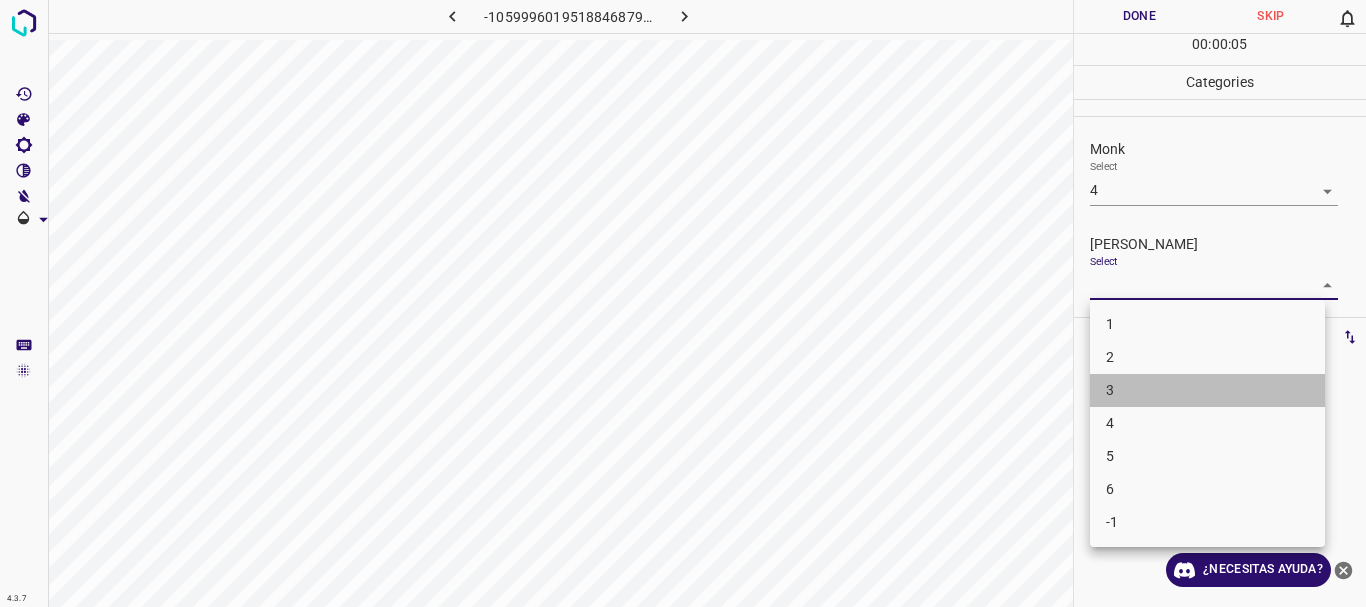 click on "3" at bounding box center [1207, 390] 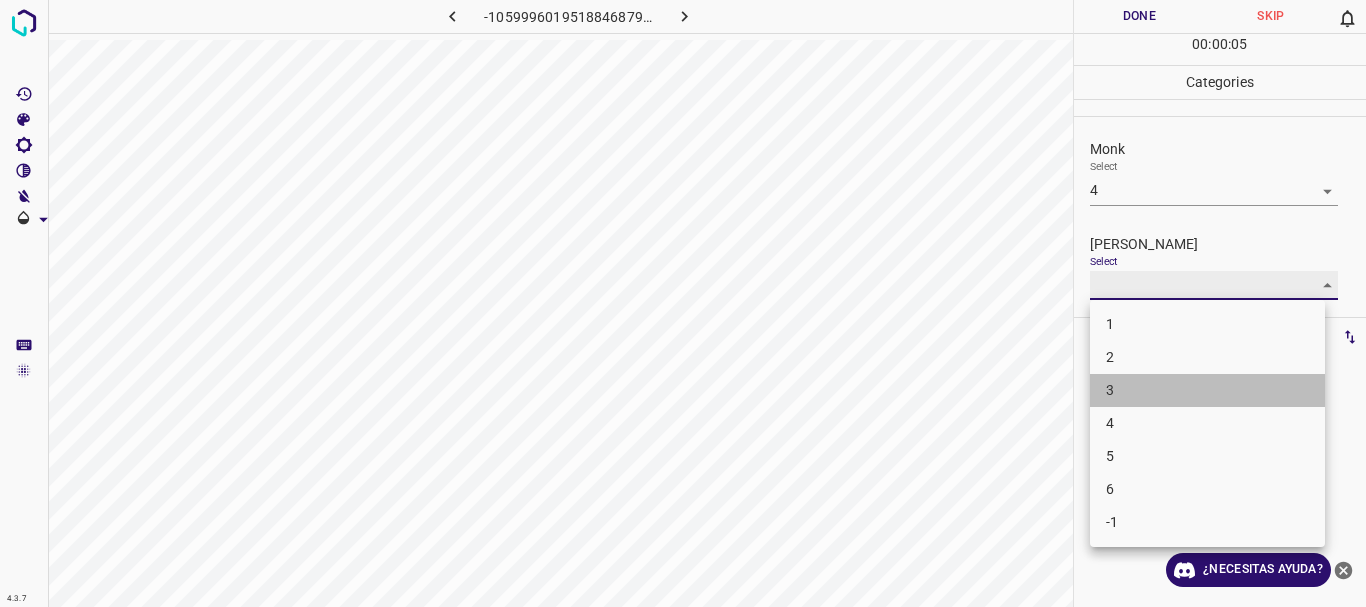 type on "3" 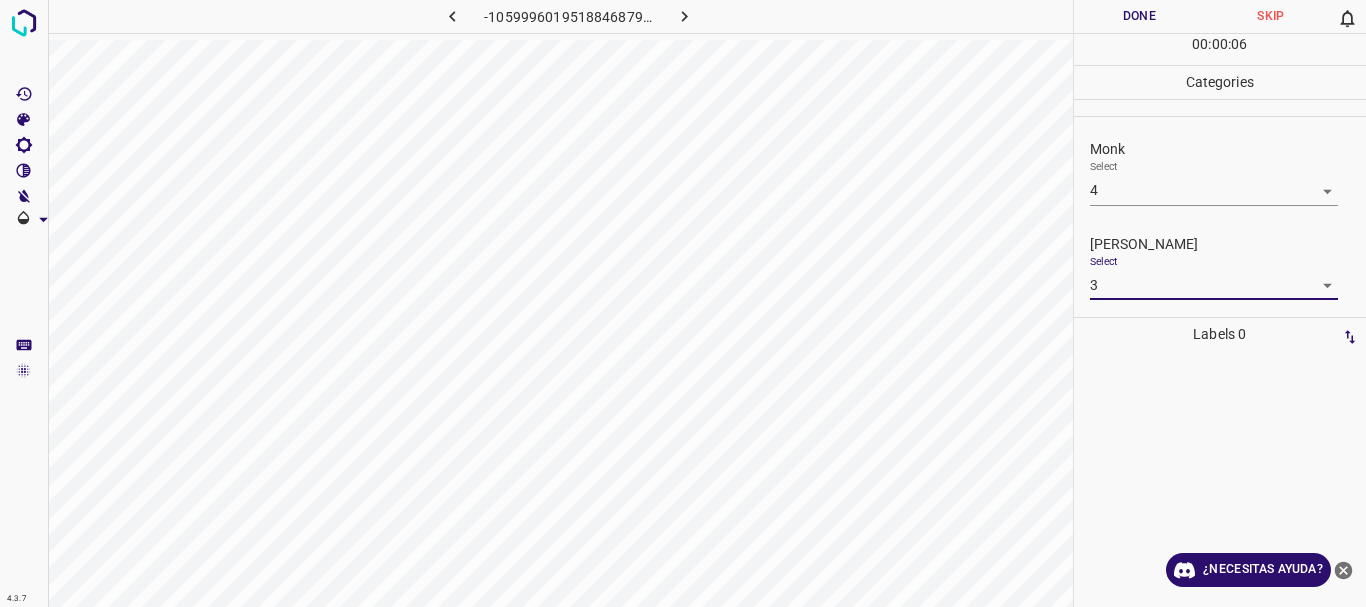 click on "Done" at bounding box center (1140, 16) 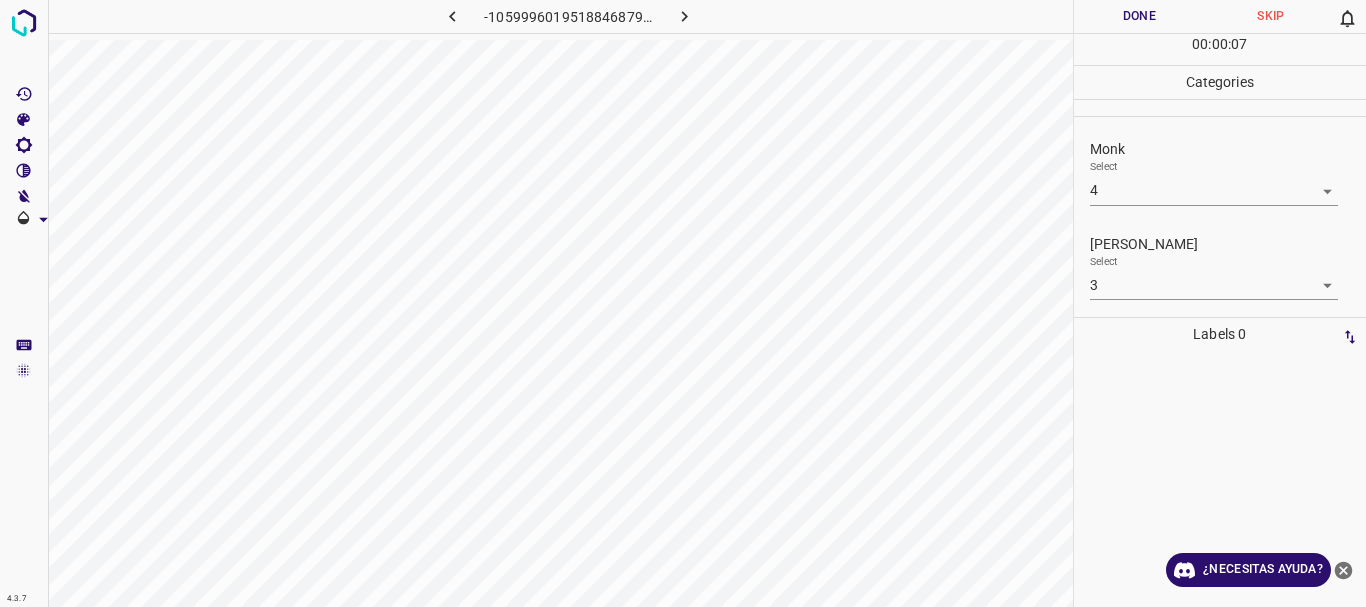 click at bounding box center (684, 16) 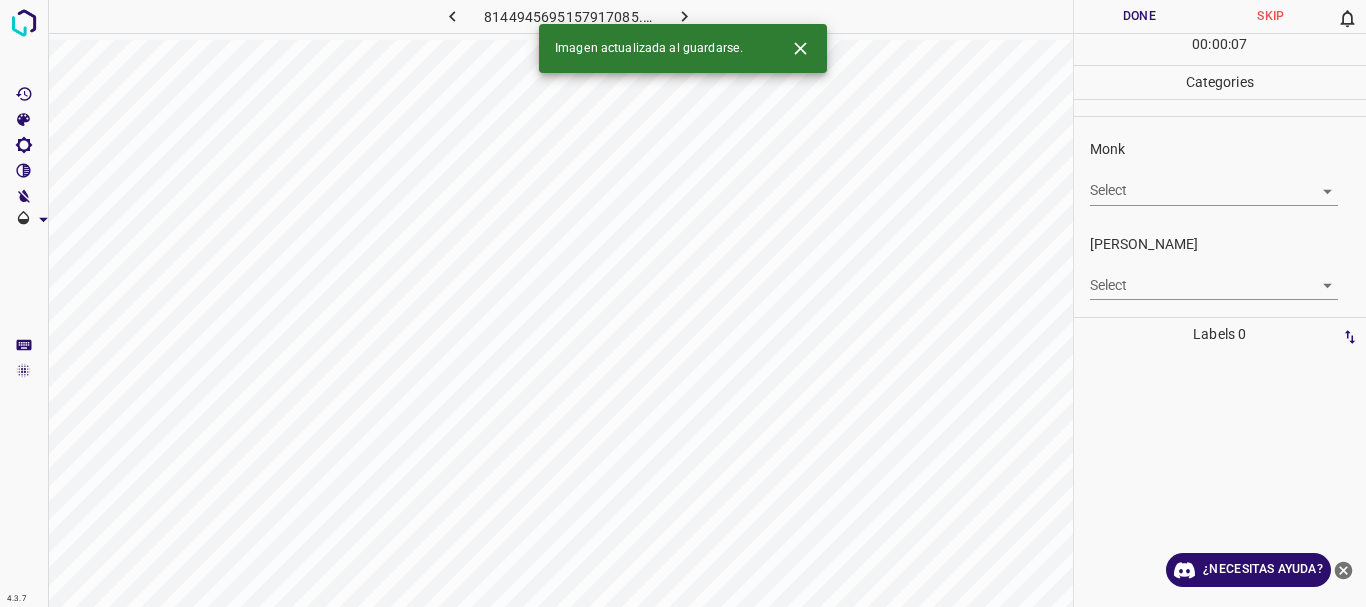 click on "4.3.7 8144945695157917085.png Done Skip 0 00   : 00   : 07   Categories Monk   Select ​  [PERSON_NAME]   Select ​ Labels   0 Categories 1 Monk 2  [PERSON_NAME] Tools Space Change between modes (Draw & Edit) I Auto labeling R Restore zoom M Zoom in N Zoom out Delete Delete selecte label Filters Z Restore filters X Saturation filter C Brightness filter V Contrast filter B Gray scale filter General O Download Imagen actualizada al guardarse. ¿Necesitas ayuda? Texto original Valora esta traducción Tu opinión servirá para ayudar a mejorar el Traductor de Google - Texto - Esconder - Borrar" at bounding box center (683, 303) 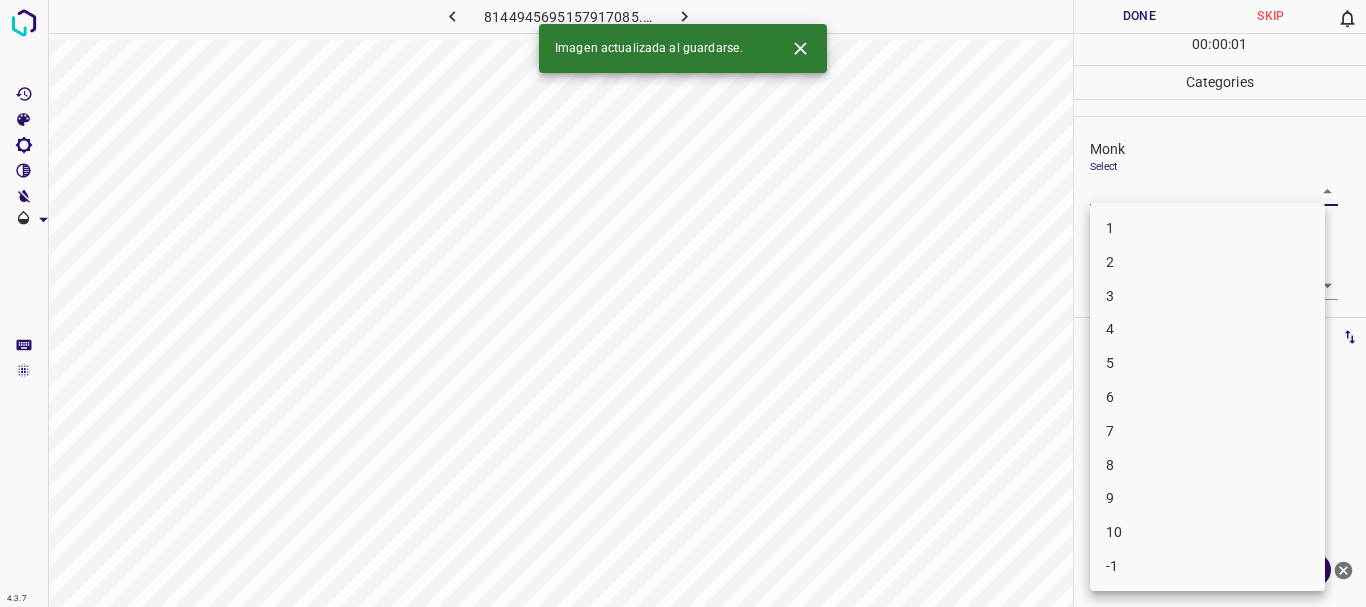 click on "3" at bounding box center (1207, 296) 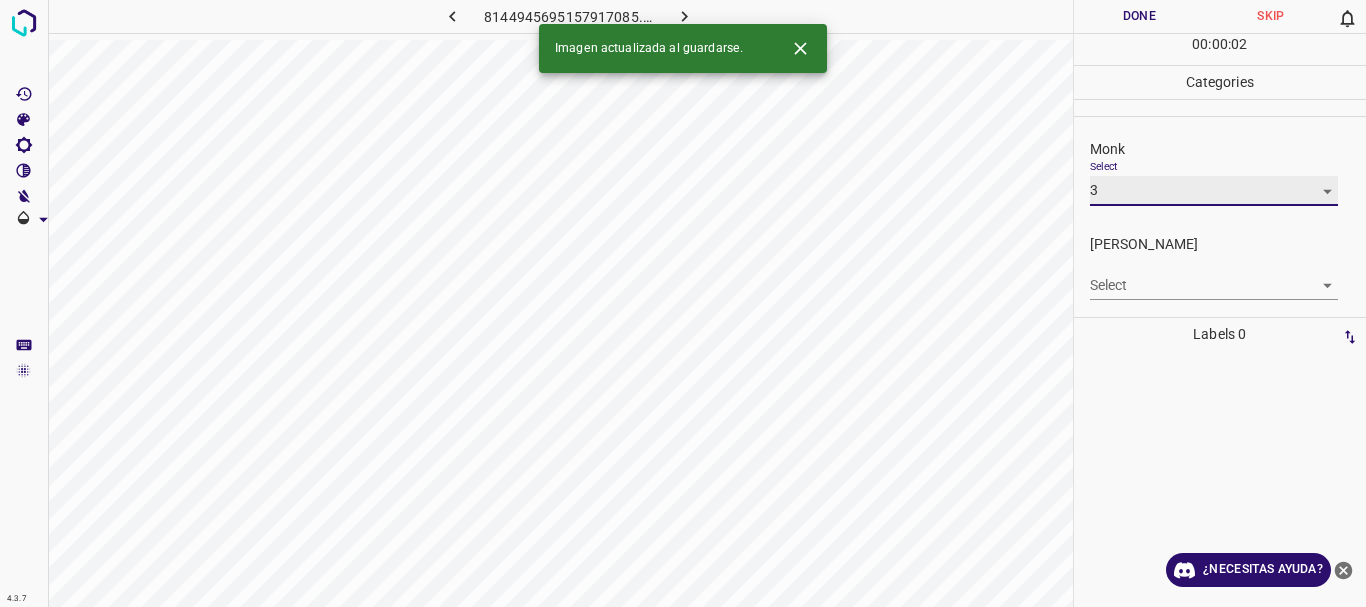 type on "3" 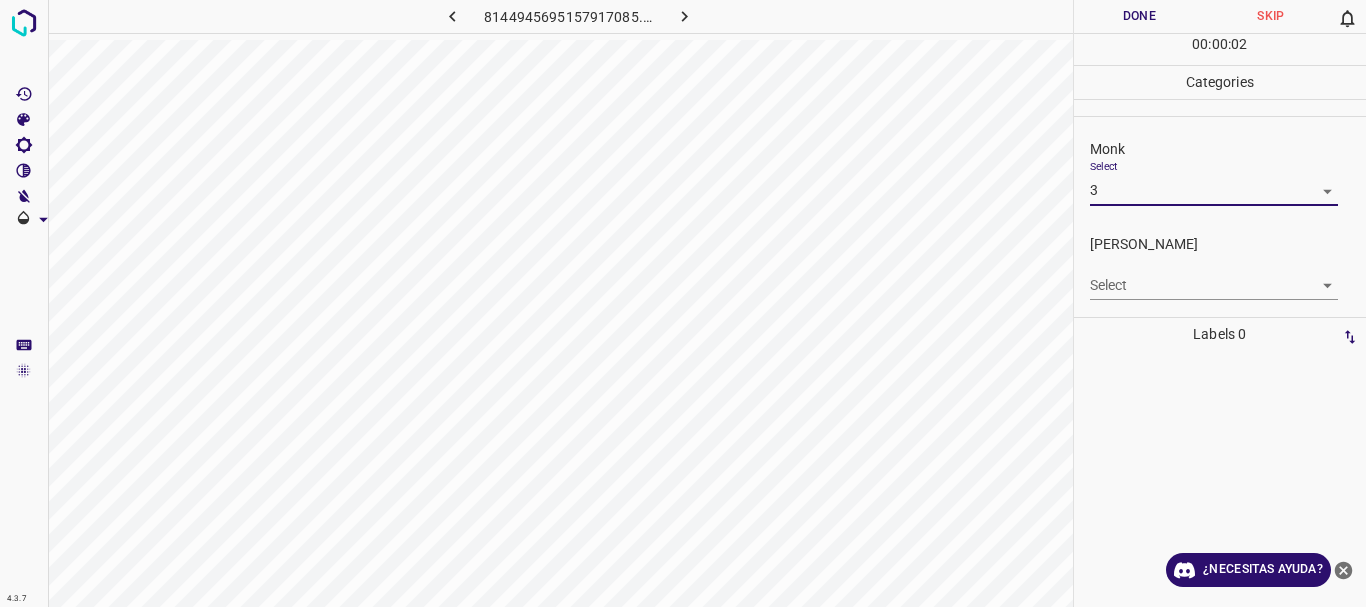 click on "4.3.7 8144945695157917085.png Done Skip 0 00   : 00   : 02   Categories Monk   Select 3 3  [PERSON_NAME]   Select ​ Labels   0 Categories 1 Monk 2  [PERSON_NAME] Tools Space Change between modes (Draw & Edit) I Auto labeling R Restore zoom M Zoom in N Zoom out Delete Delete selecte label Filters Z Restore filters X Saturation filter C Brightness filter V Contrast filter B Gray scale filter General O Download ¿Necesitas ayuda? Texto original Valora esta traducción Tu opinión servirá para ayudar a mejorar el Traductor de Google - Texto - Esconder - Borrar 1 2 3 4 5 6 7 8 9 10 -1" at bounding box center (683, 303) 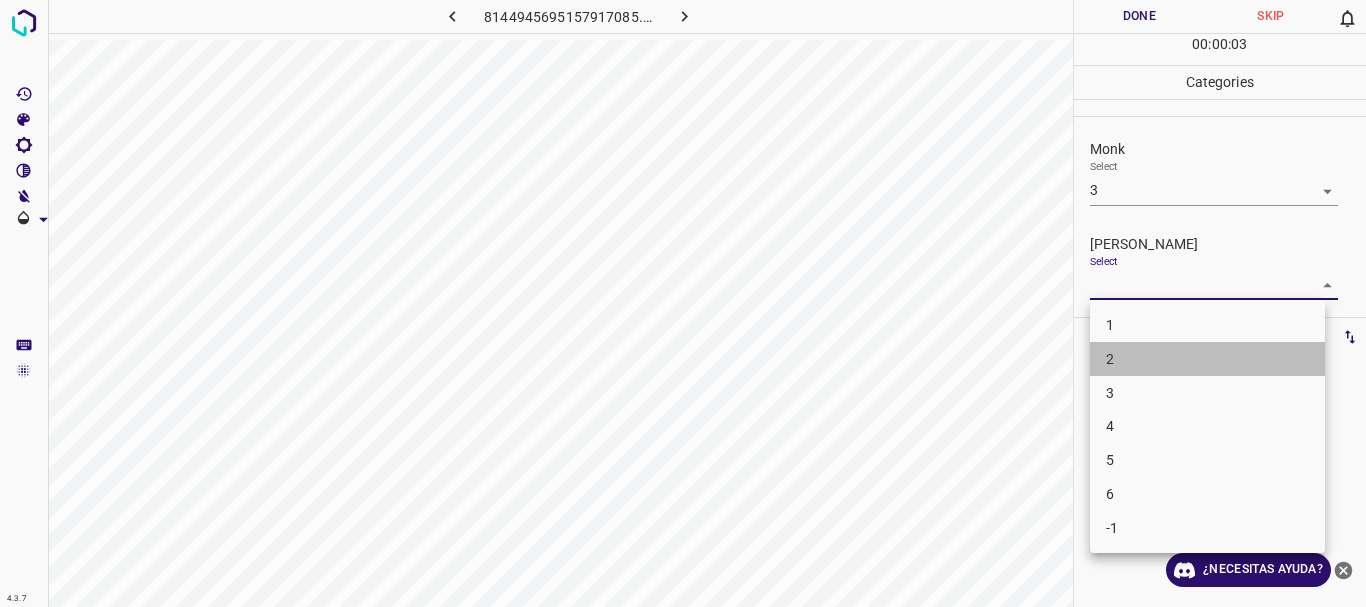 click on "2" at bounding box center [1207, 359] 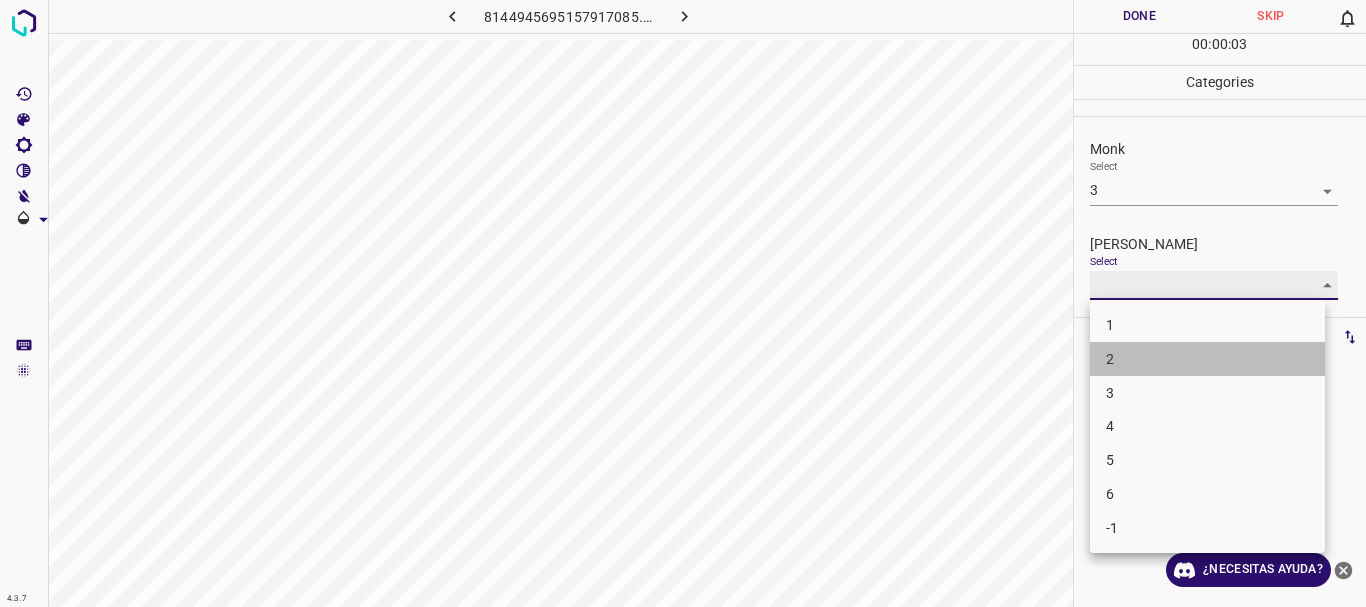 type on "2" 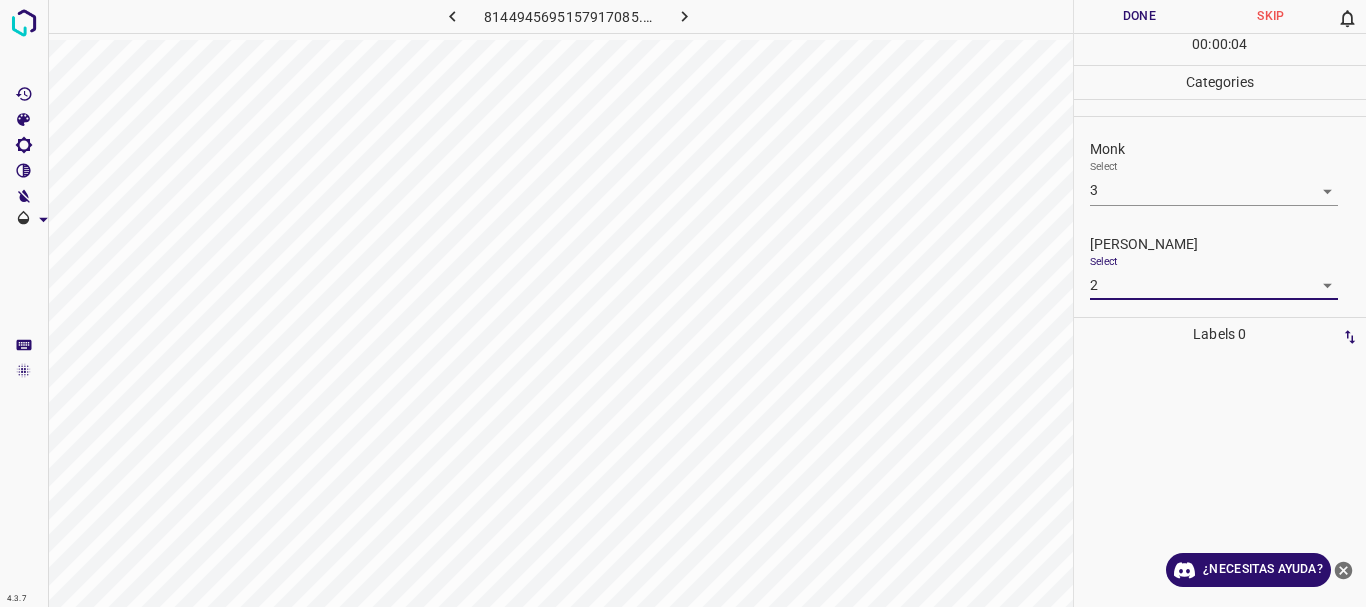 click on "Done" at bounding box center [1140, 16] 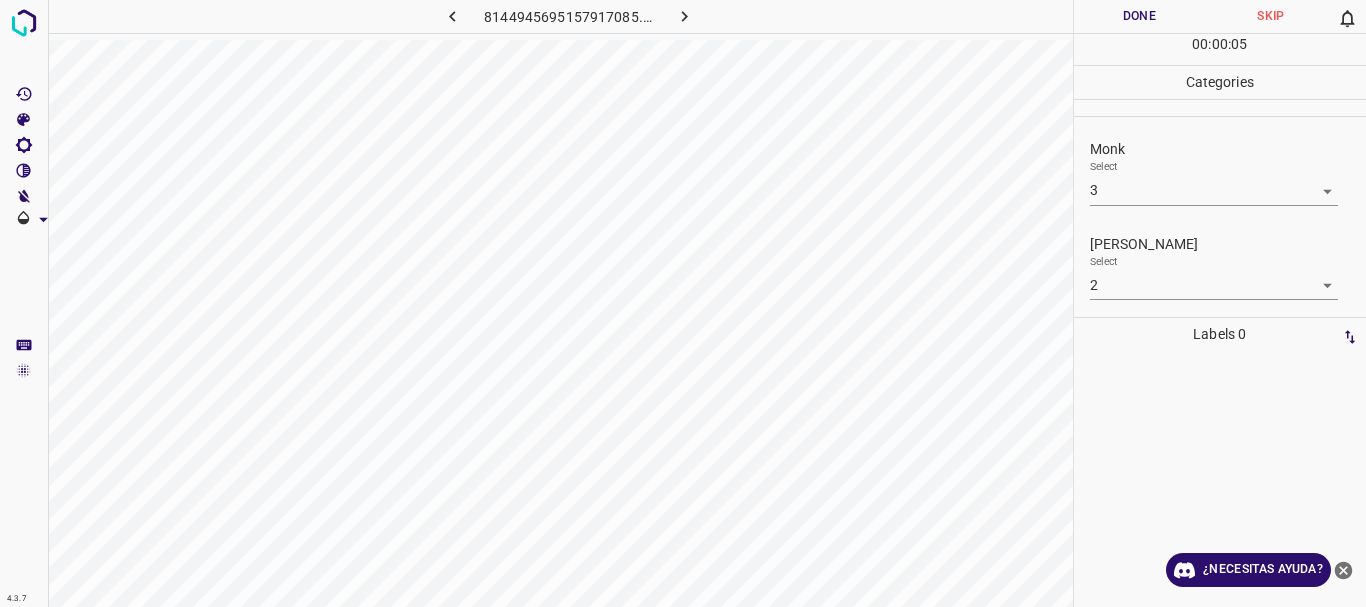 click 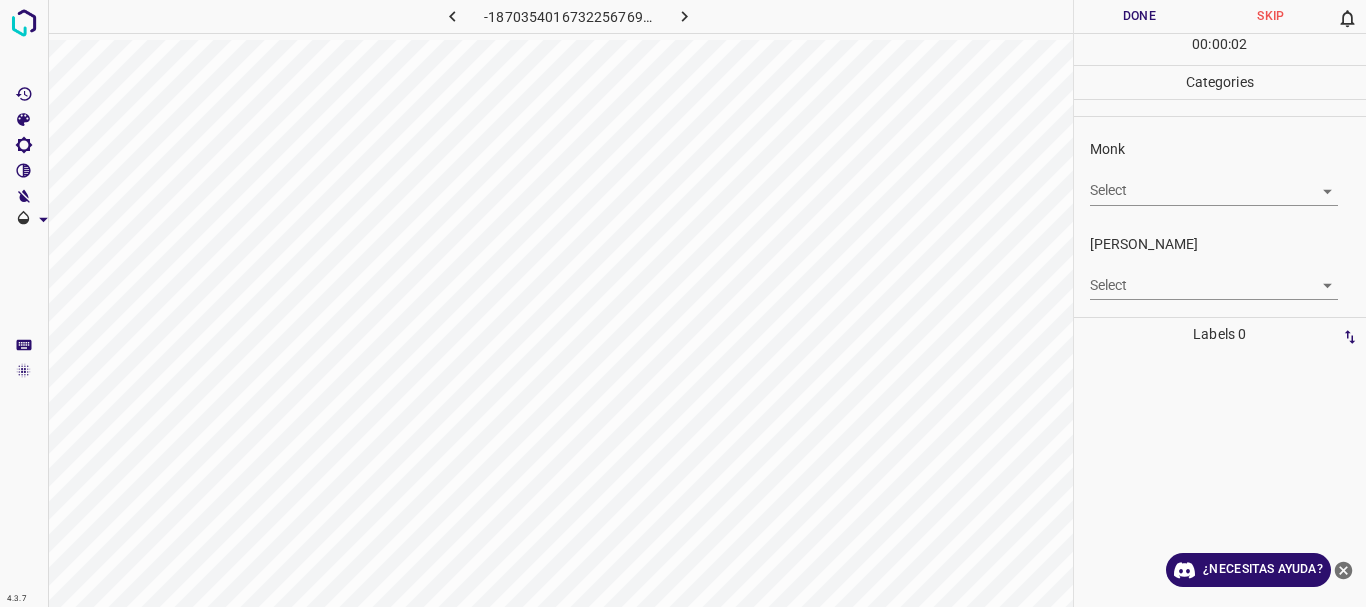 click on "4.3.7 -1870354016732256769.png Done Skip 0 00   : 00   : 02   Categories Monk   Select ​  [PERSON_NAME]   Select ​ Labels   0 Categories 1 Monk 2  [PERSON_NAME] Tools Space Change between modes (Draw & Edit) I Auto labeling R Restore zoom M Zoom in N Zoom out Delete Delete selecte label Filters Z Restore filters X Saturation filter C Brightness filter V Contrast filter B Gray scale filter General O Download ¿Necesitas ayuda? Texto original Valora esta traducción Tu opinión servirá para ayudar a mejorar el Traductor de Google - Texto - Esconder - Borrar" at bounding box center (683, 303) 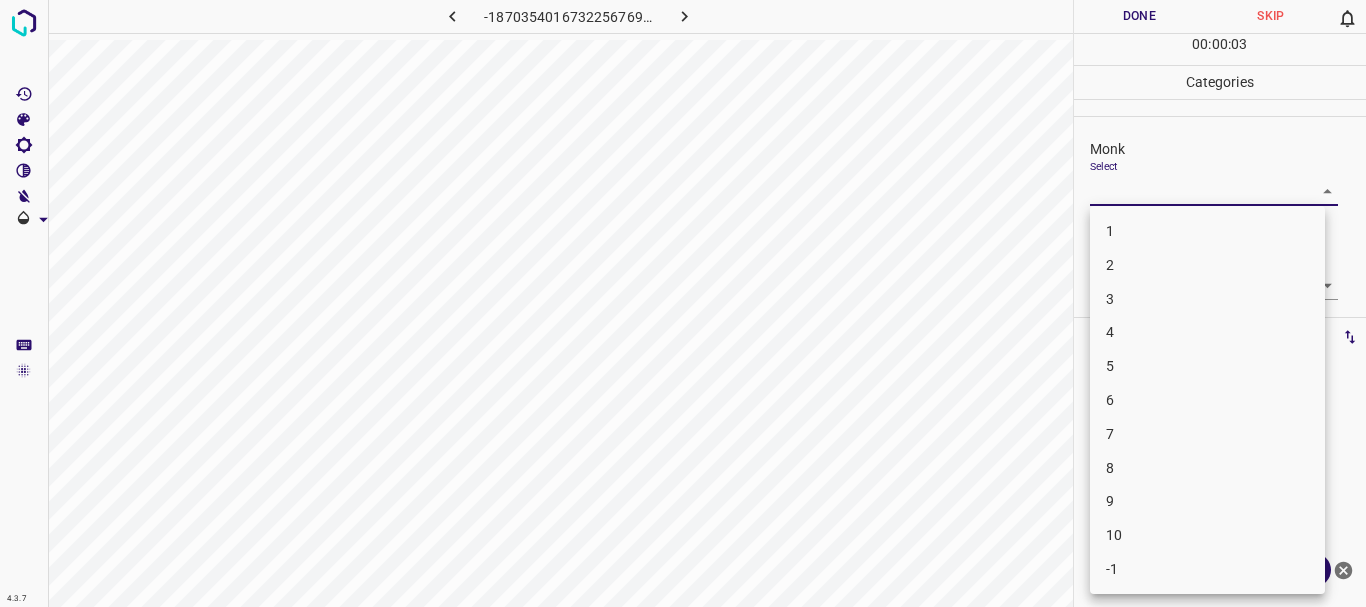 click on "5" at bounding box center (1207, 366) 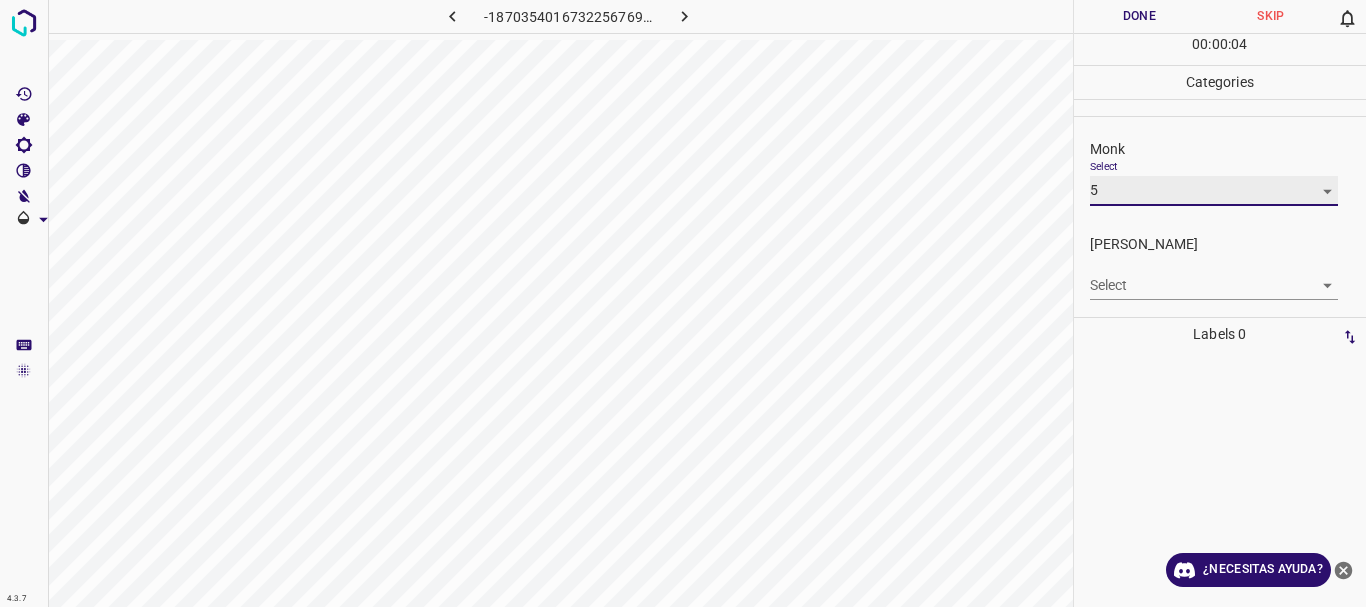 type on "5" 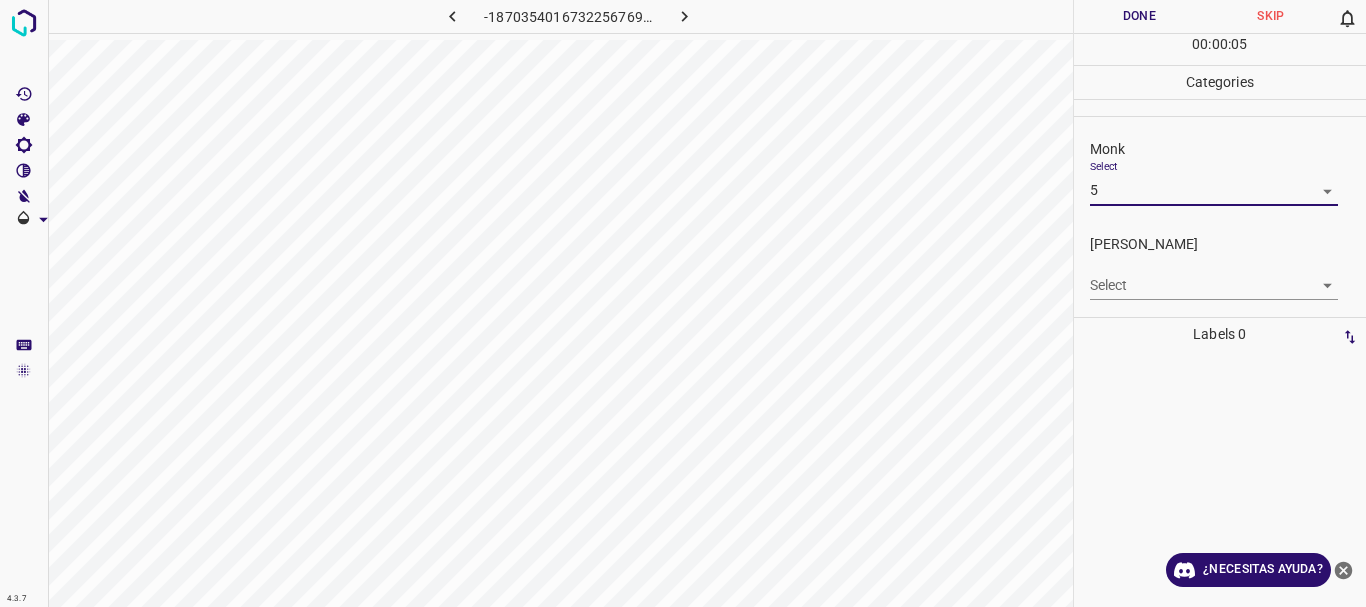 click on "4.3.7 -1870354016732256769.png Done Skip 0 00   : 00   : 05   Categories Monk   Select 5 5  [PERSON_NAME]   Select ​ Labels   0 Categories 1 Monk 2  [PERSON_NAME] Tools Space Change between modes (Draw & Edit) I Auto labeling R Restore zoom M Zoom in N Zoom out Delete Delete selecte label Filters Z Restore filters X Saturation filter C Brightness filter V Contrast filter B Gray scale filter General O Download ¿Necesitas ayuda? Texto original Valora esta traducción Tu opinión servirá para ayudar a mejorar el Traductor de Google - Texto - Esconder - Borrar" at bounding box center (683, 303) 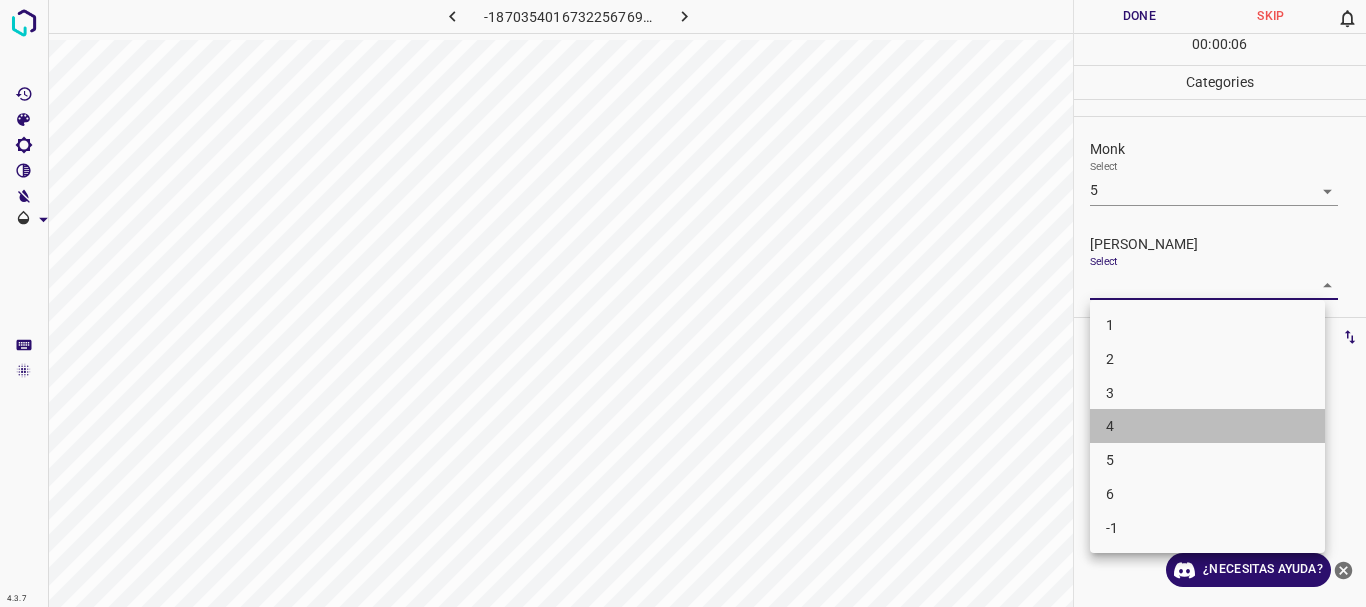 click on "4" at bounding box center (1207, 426) 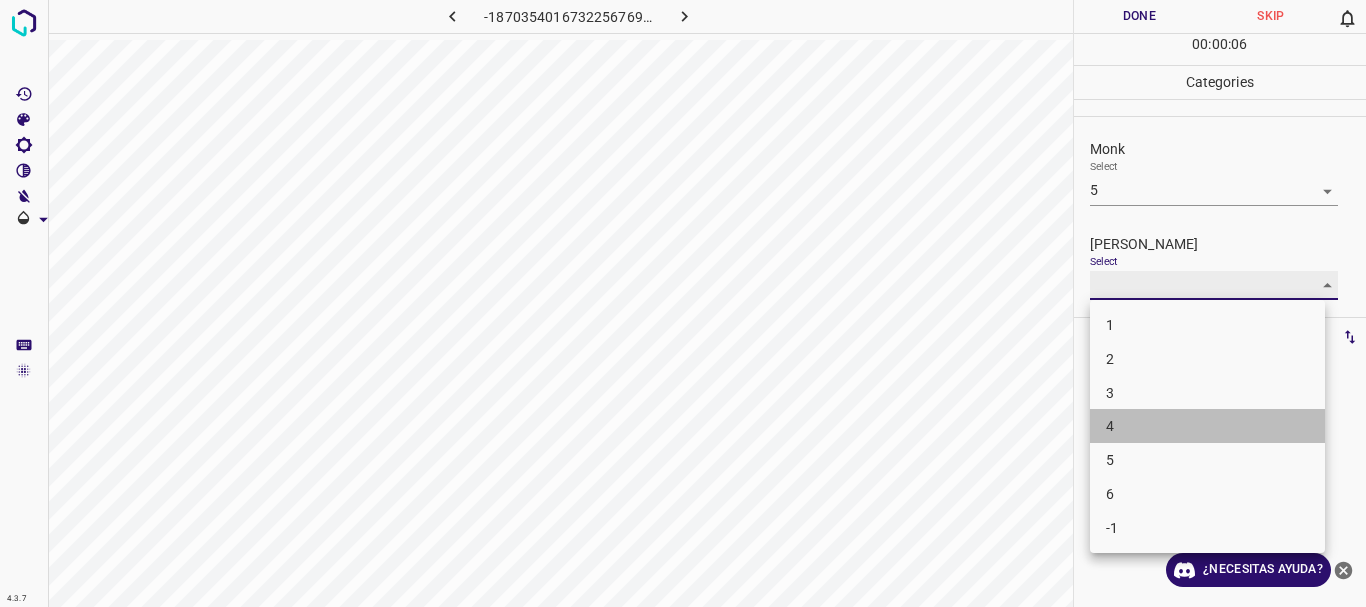 type on "4" 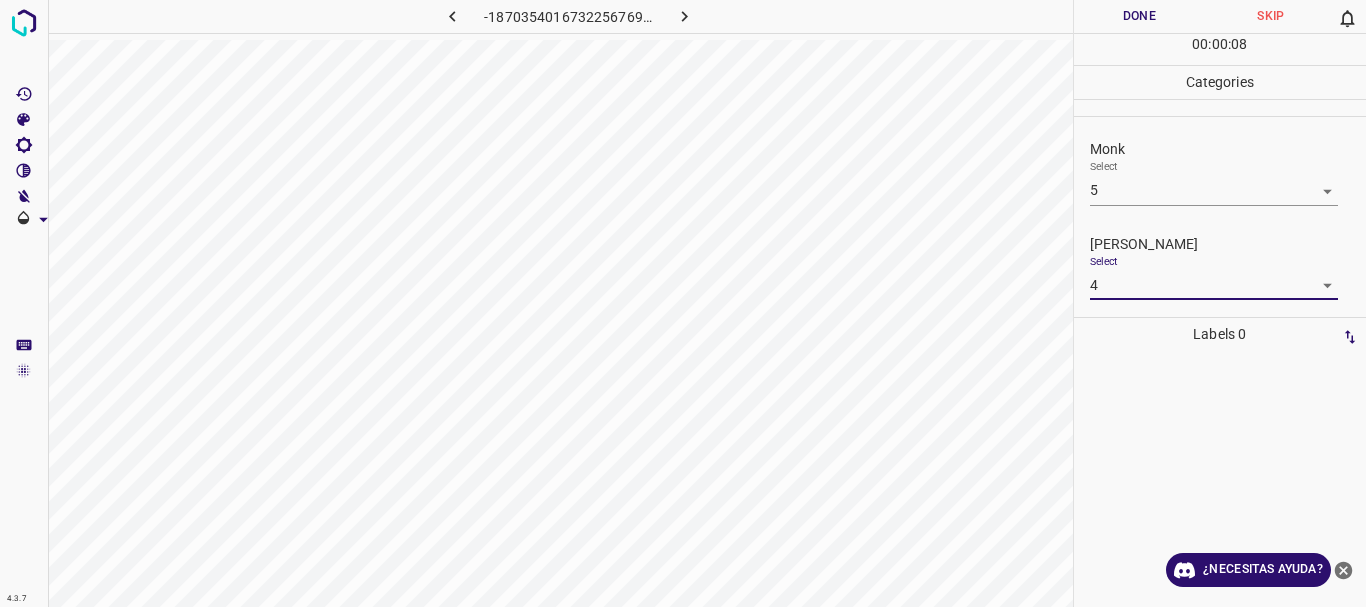 click on "Done" at bounding box center (1140, 16) 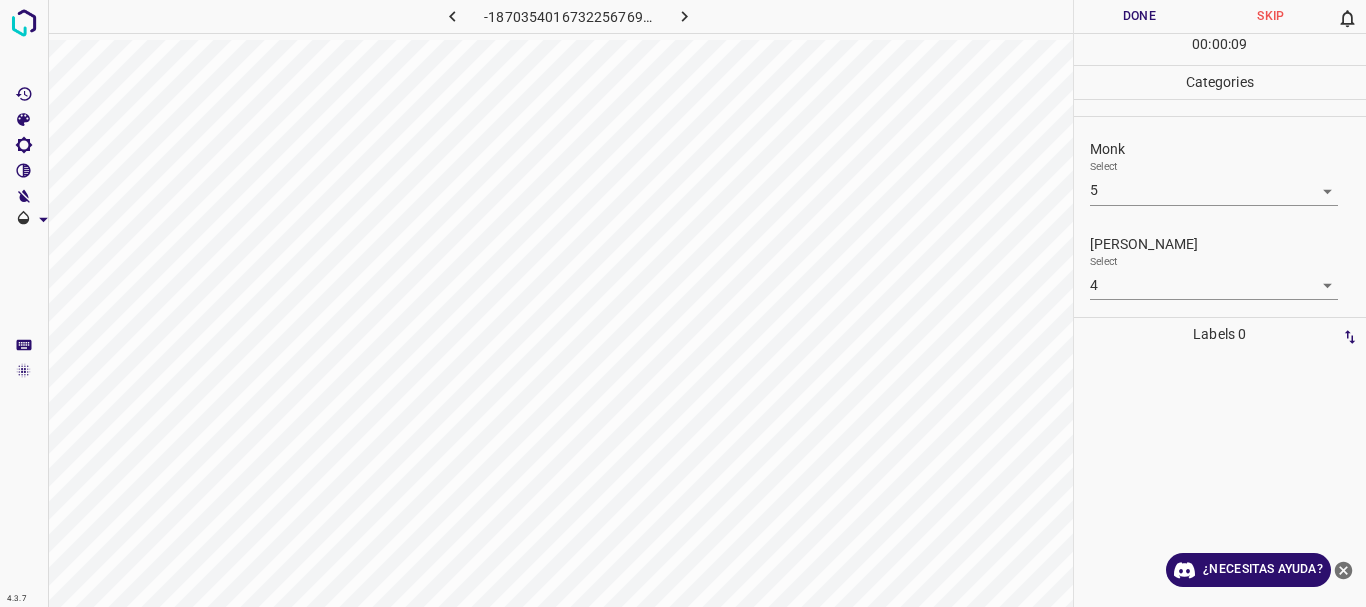 click 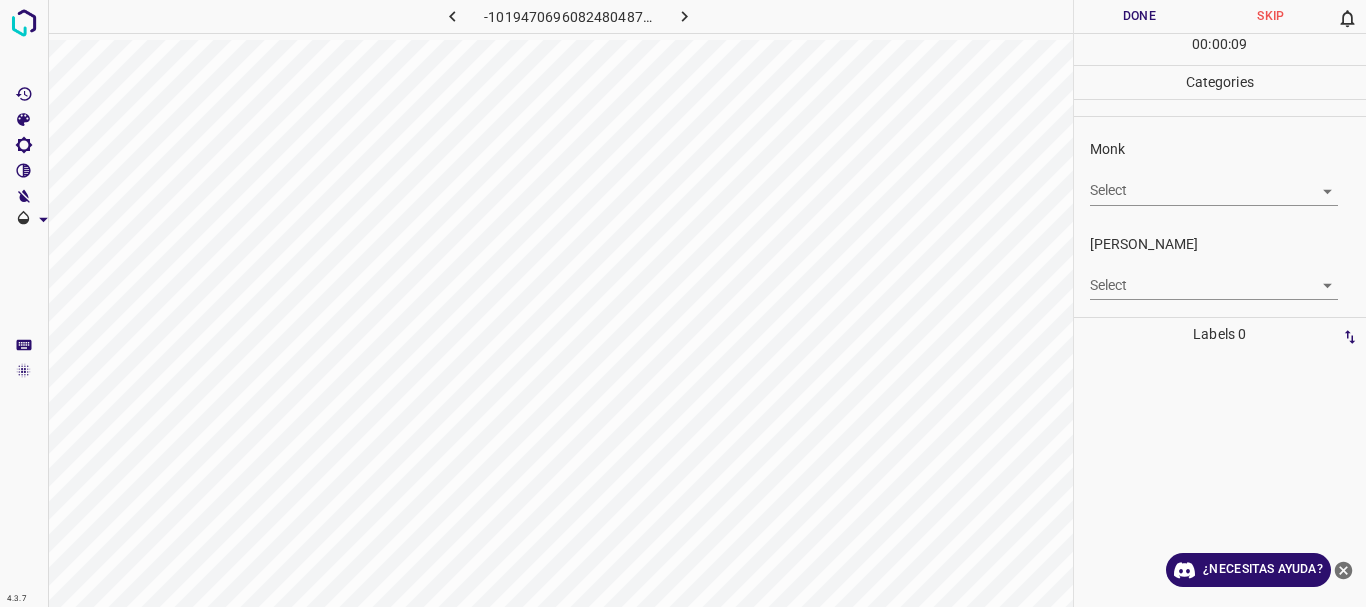 click on "4.3.7 -1019470696082480487.png Done Skip 0 00   : 00   : 09   Categories Monk   Select ​  [PERSON_NAME]   Select ​ Labels   0 Categories 1 Monk 2  [PERSON_NAME] Tools Space Change between modes (Draw & Edit) I Auto labeling R Restore zoom M Zoom in N Zoom out Delete Delete selecte label Filters Z Restore filters X Saturation filter C Brightness filter V Contrast filter B Gray scale filter General O Download ¿Necesitas ayuda? Texto original Valora esta traducción Tu opinión servirá para ayudar a mejorar el Traductor de Google - Texto - Esconder - Borrar" at bounding box center (683, 303) 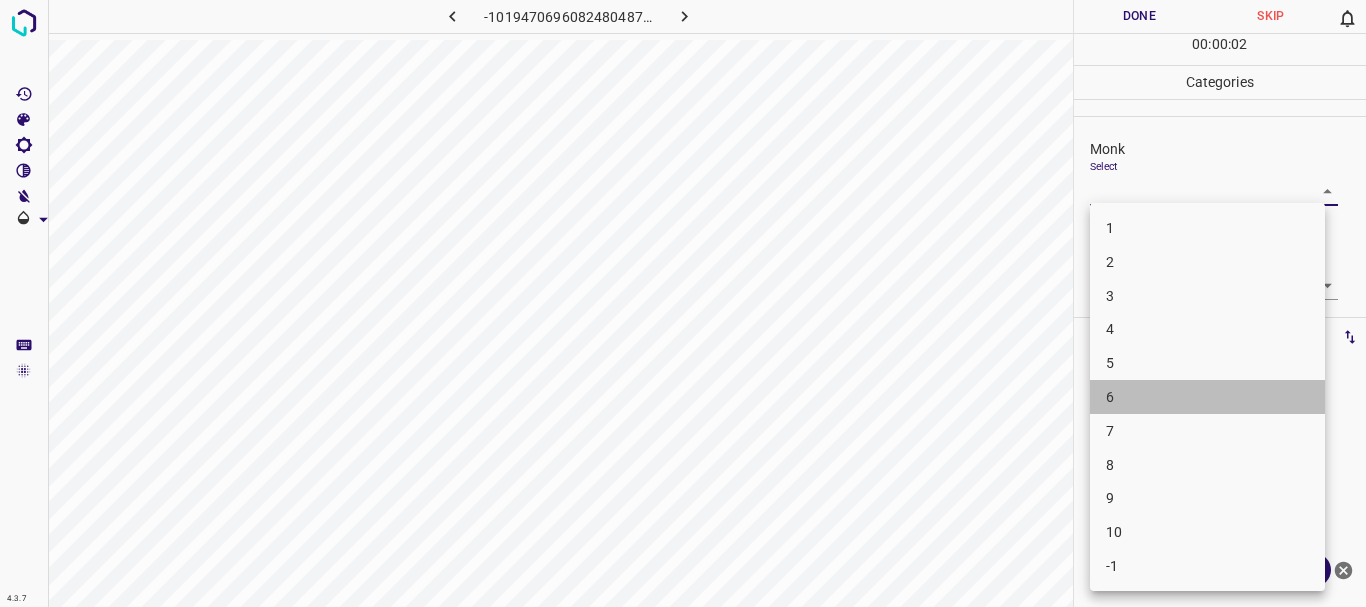 drag, startPoint x: 1154, startPoint y: 386, endPoint x: 1154, endPoint y: 306, distance: 80 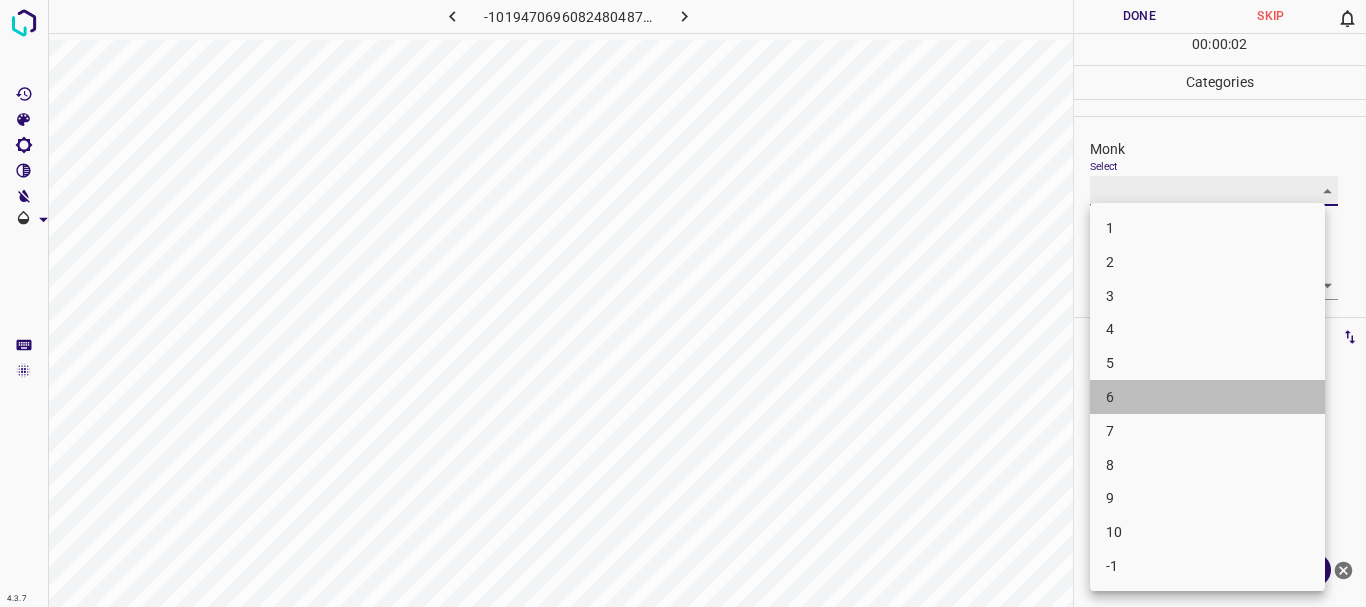 type on "6" 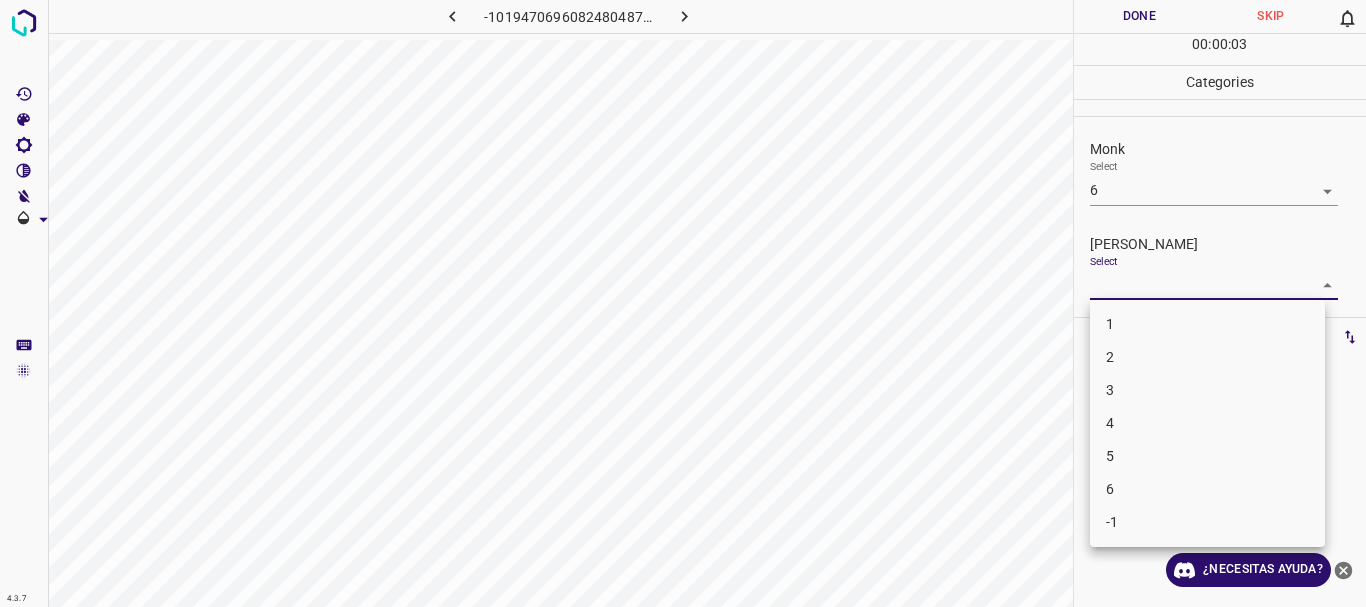 click on "4.3.7 -1019470696082480487.png Done Skip 0 00   : 00   : 03   Categories Monk   Select 6 6  [PERSON_NAME]   Select ​ Labels   0 Categories 1 Monk 2  [PERSON_NAME] Tools Space Change between modes (Draw & Edit) I Auto labeling R Restore zoom M Zoom in N Zoom out Delete Delete selecte label Filters Z Restore filters X Saturation filter C Brightness filter V Contrast filter B Gray scale filter General O Download ¿Necesitas ayuda? Texto original Valora esta traducción Tu opinión servirá para ayudar a mejorar el Traductor de Google - Texto - Esconder - Borrar 1 2 3 4 5 6 -1" at bounding box center (683, 303) 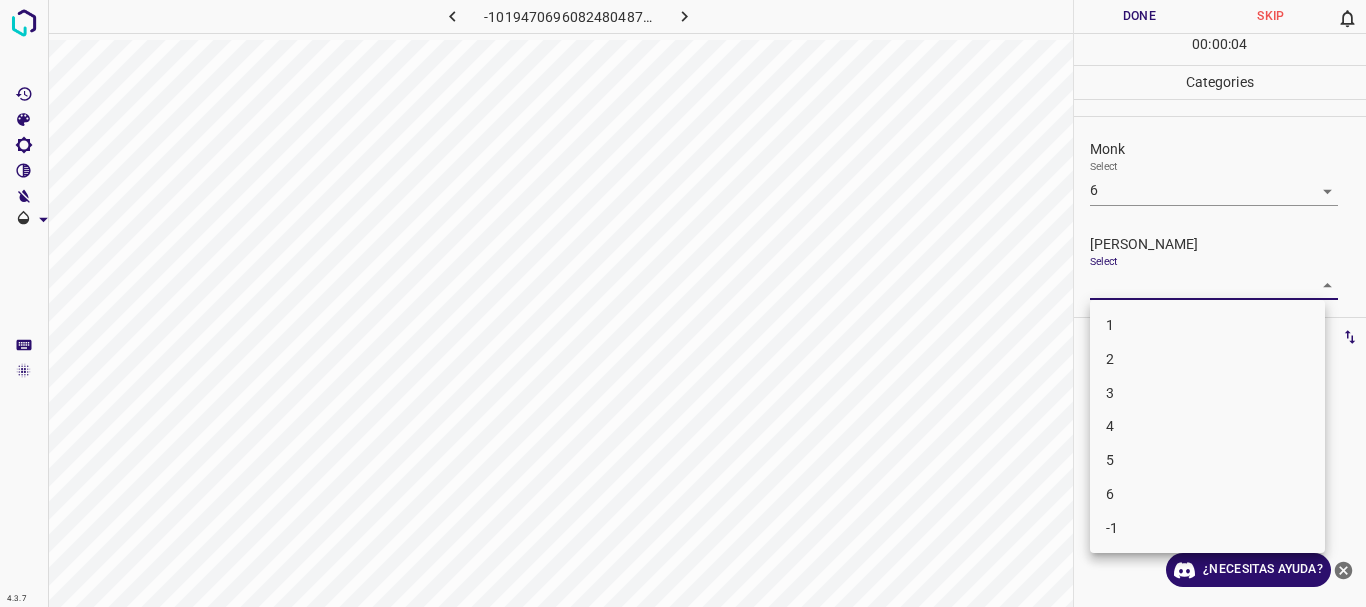 click on "4" at bounding box center (1207, 426) 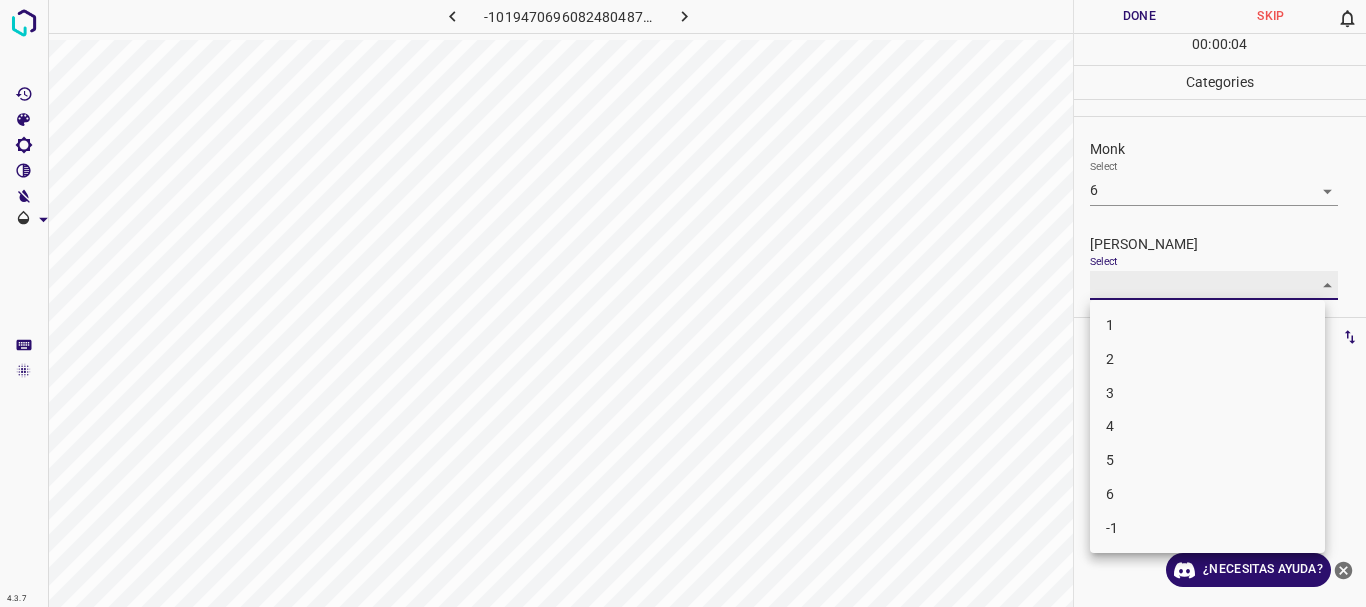 type on "4" 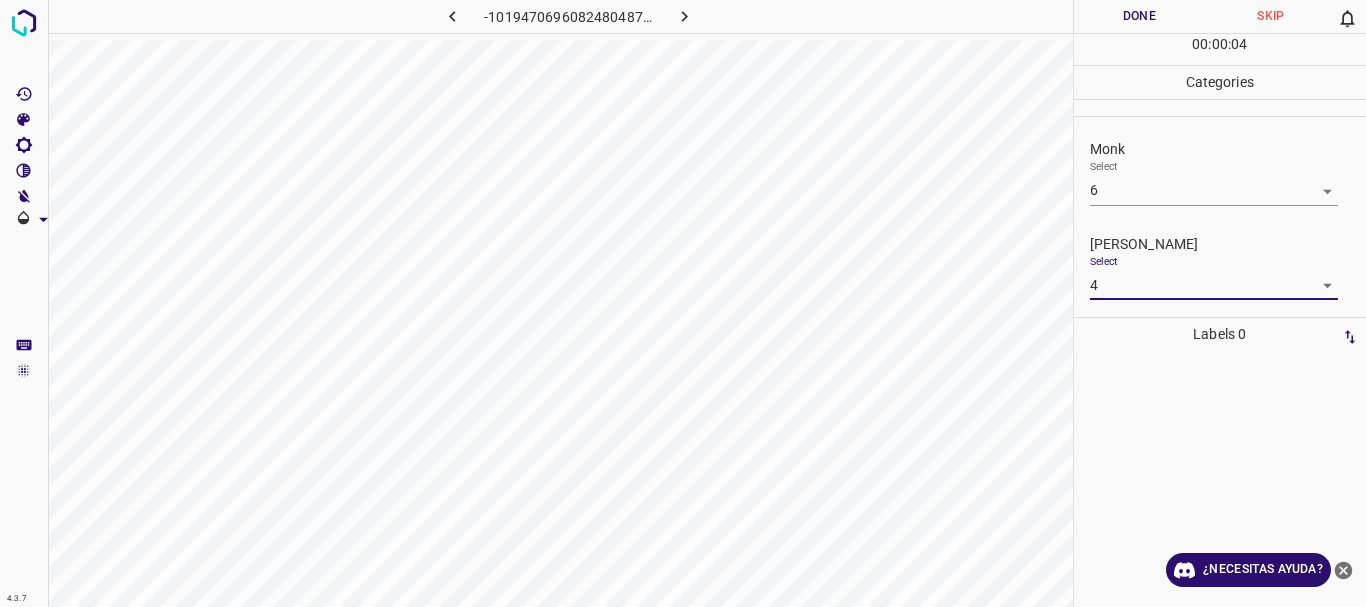 click on "Done" at bounding box center [1140, 16] 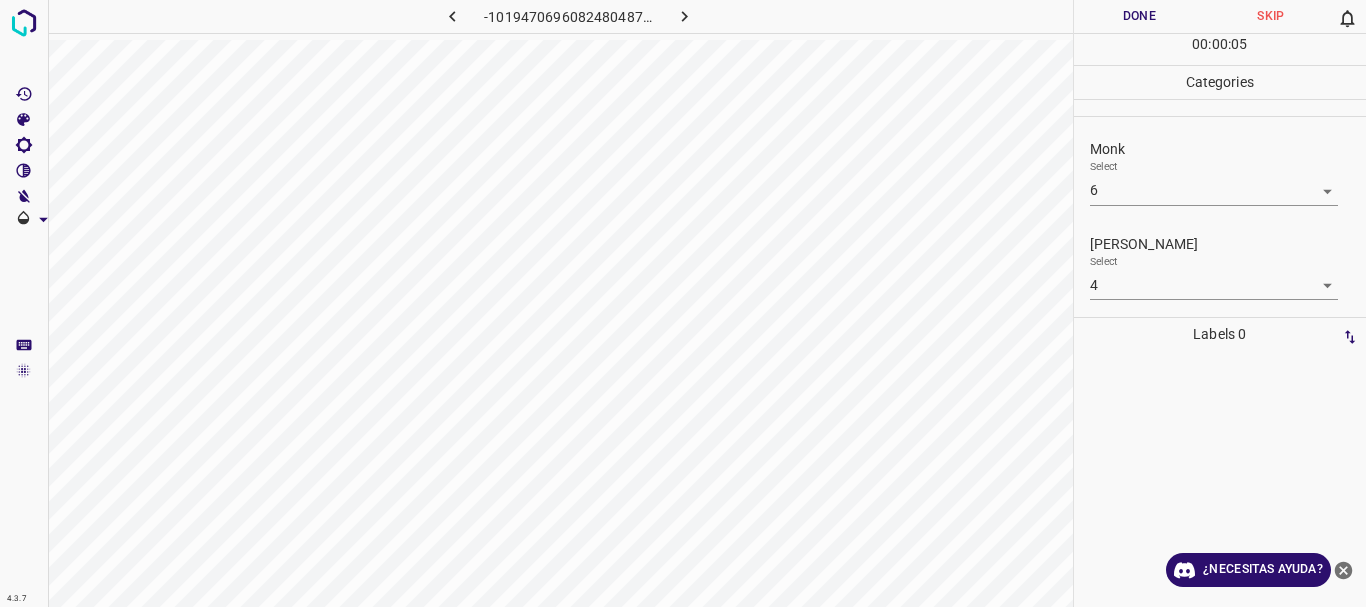 click on "Done" at bounding box center (1140, 16) 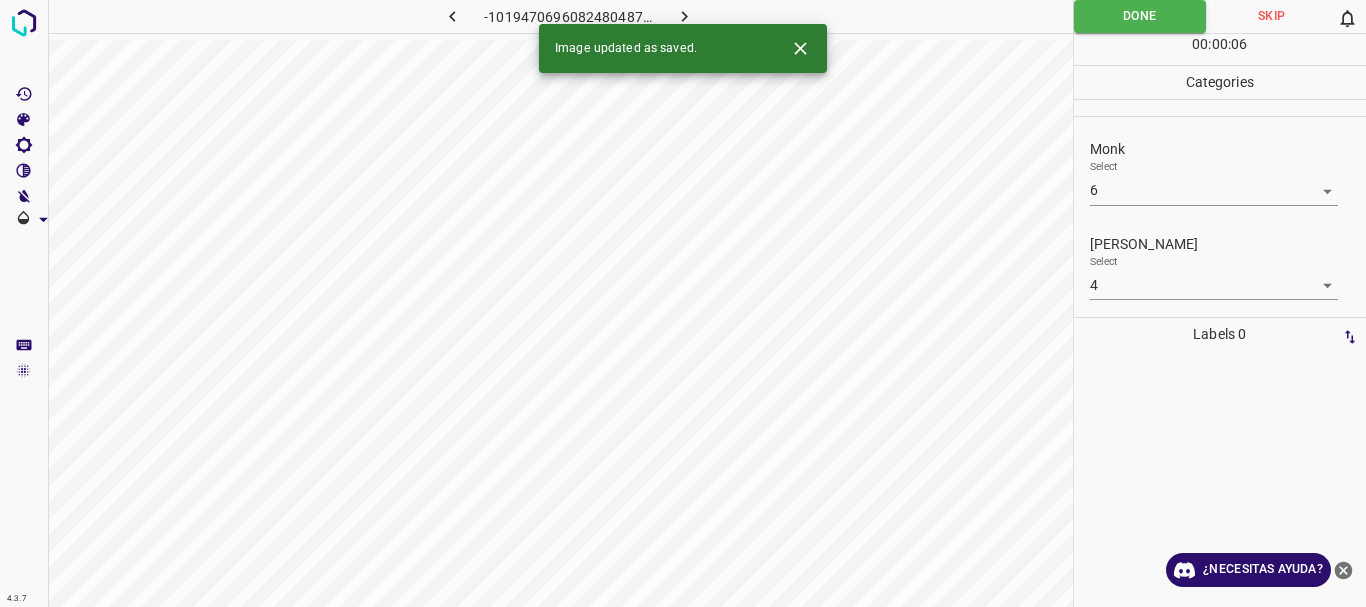 click 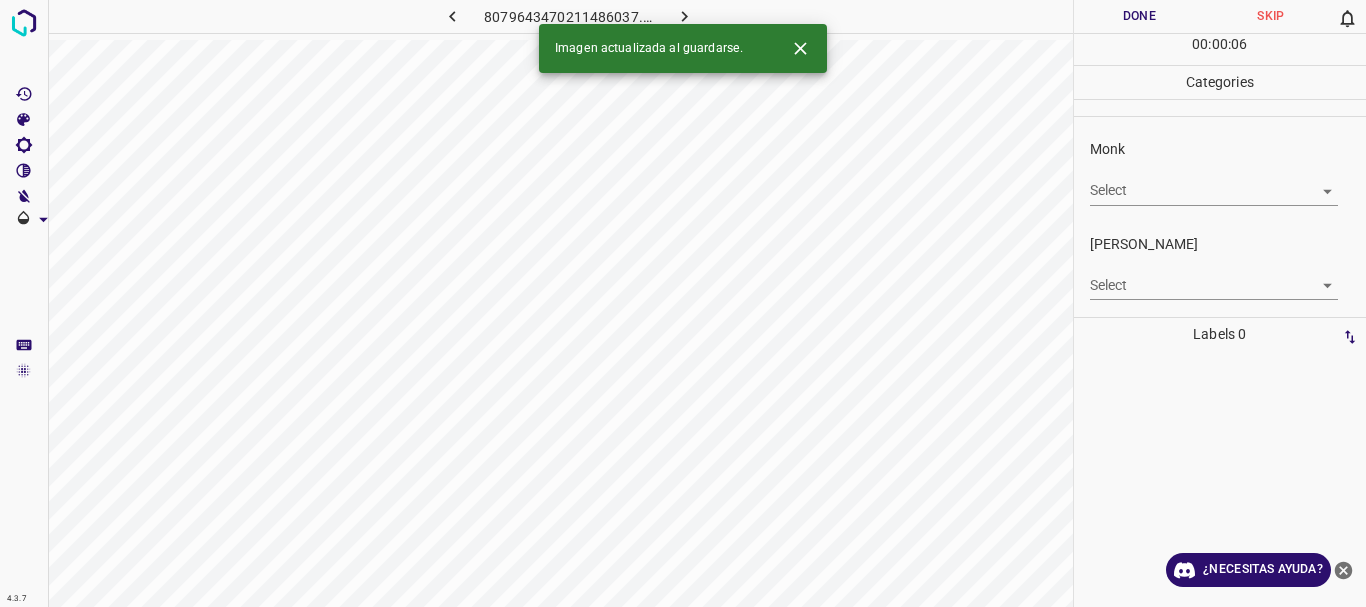 click on "4.3.7 8079643470211486037.png Done Skip 0 00   : 00   : 06   Categories Monk   Select ​  [PERSON_NAME]   Select ​ Labels   0 Categories 1 Monk 2  [PERSON_NAME] Tools Space Change between modes (Draw & Edit) I Auto labeling R Restore zoom M Zoom in N Zoom out Delete Delete selecte label Filters Z Restore filters X Saturation filter C Brightness filter V Contrast filter B Gray scale filter General O Download Imagen actualizada al guardarse. ¿Necesitas ayuda? Texto original Valora esta traducción Tu opinión servirá para ayudar a mejorar el Traductor de Google - Texto - Esconder - Borrar" at bounding box center [683, 303] 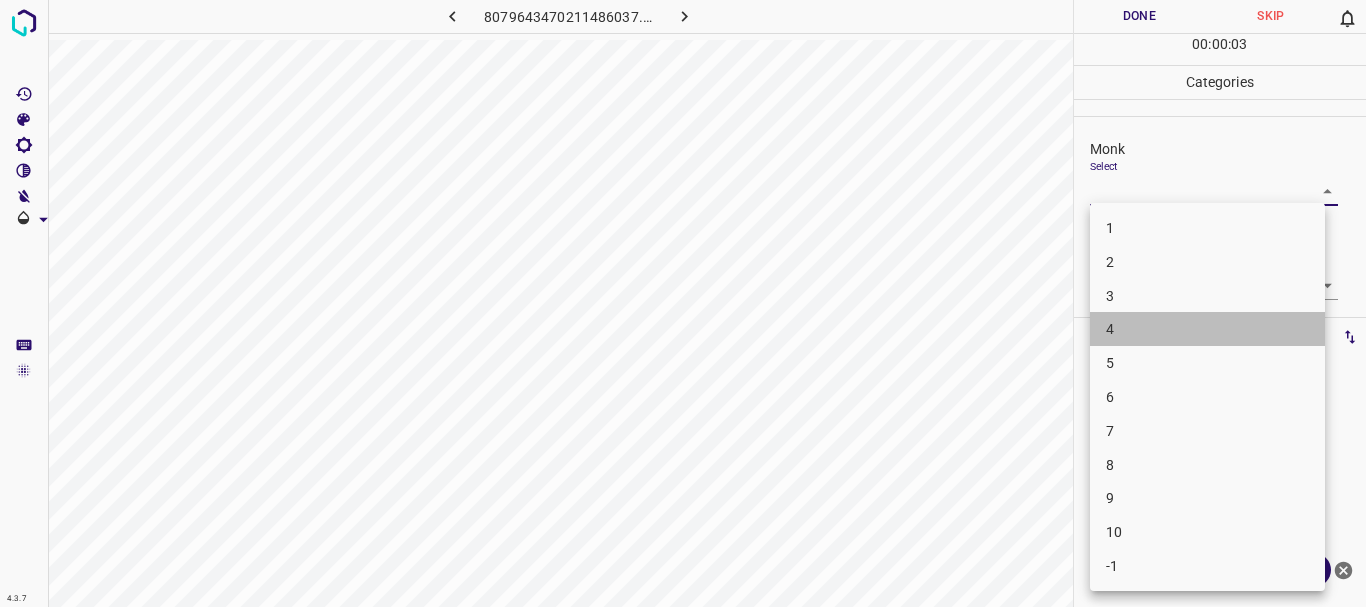 drag, startPoint x: 1154, startPoint y: 324, endPoint x: 1147, endPoint y: 358, distance: 34.713108 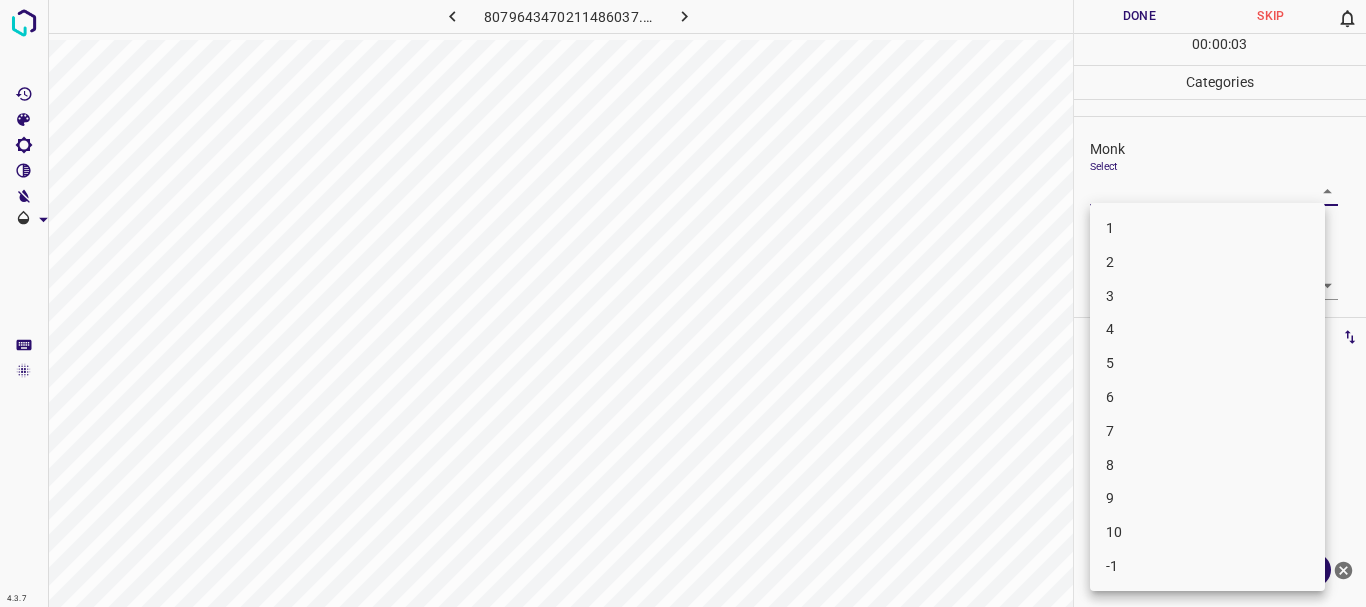 click on "5" at bounding box center [1207, 363] 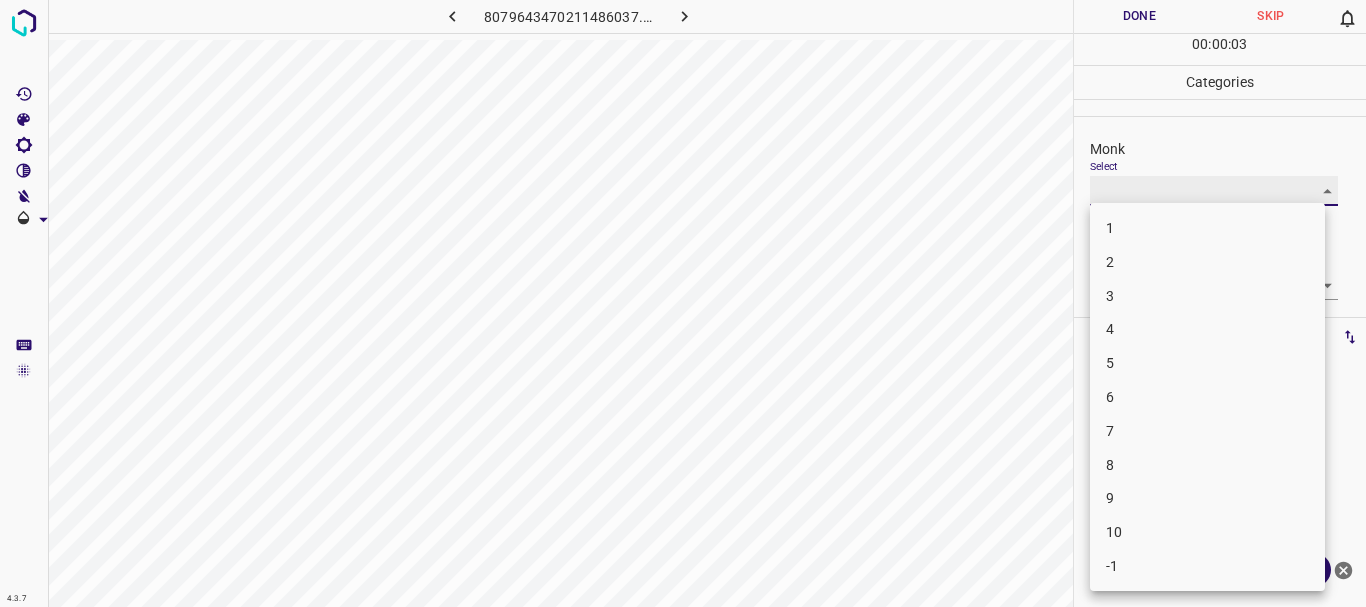 type on "5" 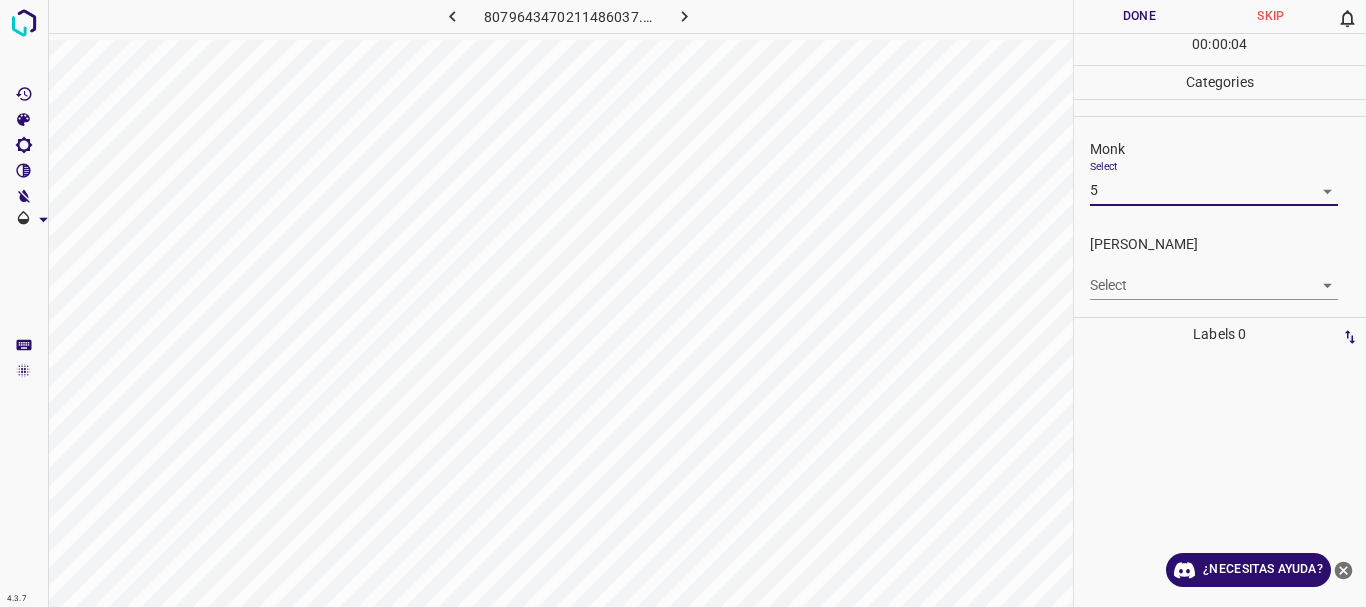 click on "4.3.7 8079643470211486037.png Done Skip 0 00   : 00   : 04   Categories Monk   Select 5 5  [PERSON_NAME]   Select ​ Labels   0 Categories 1 Monk 2  [PERSON_NAME] Tools Space Change between modes (Draw & Edit) I Auto labeling R Restore zoom M Zoom in N Zoom out Delete Delete selecte label Filters Z Restore filters X Saturation filter C Brightness filter V Contrast filter B Gray scale filter General O Download ¿Necesitas ayuda? Texto original Valora esta traducción Tu opinión servirá para ayudar a mejorar el Traductor de Google - Texto - Esconder - Borrar 1 2 3 4 5 6 7 8 9 10 -1" at bounding box center [683, 303] 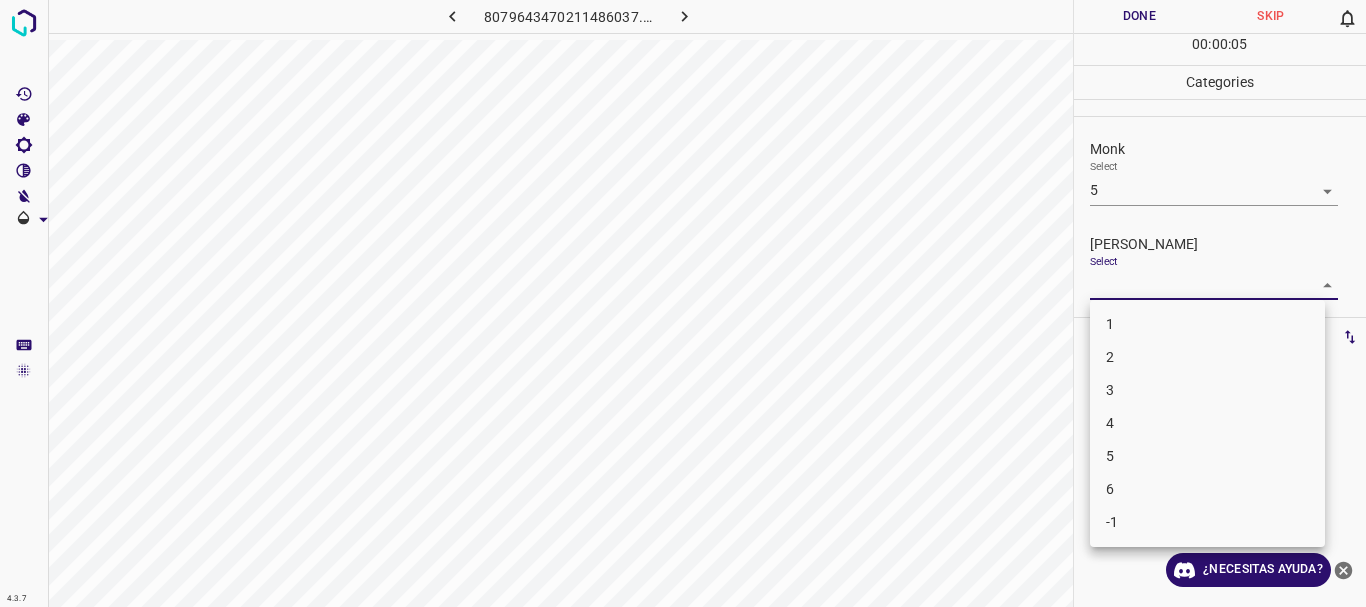 click on "2" at bounding box center (1207, 357) 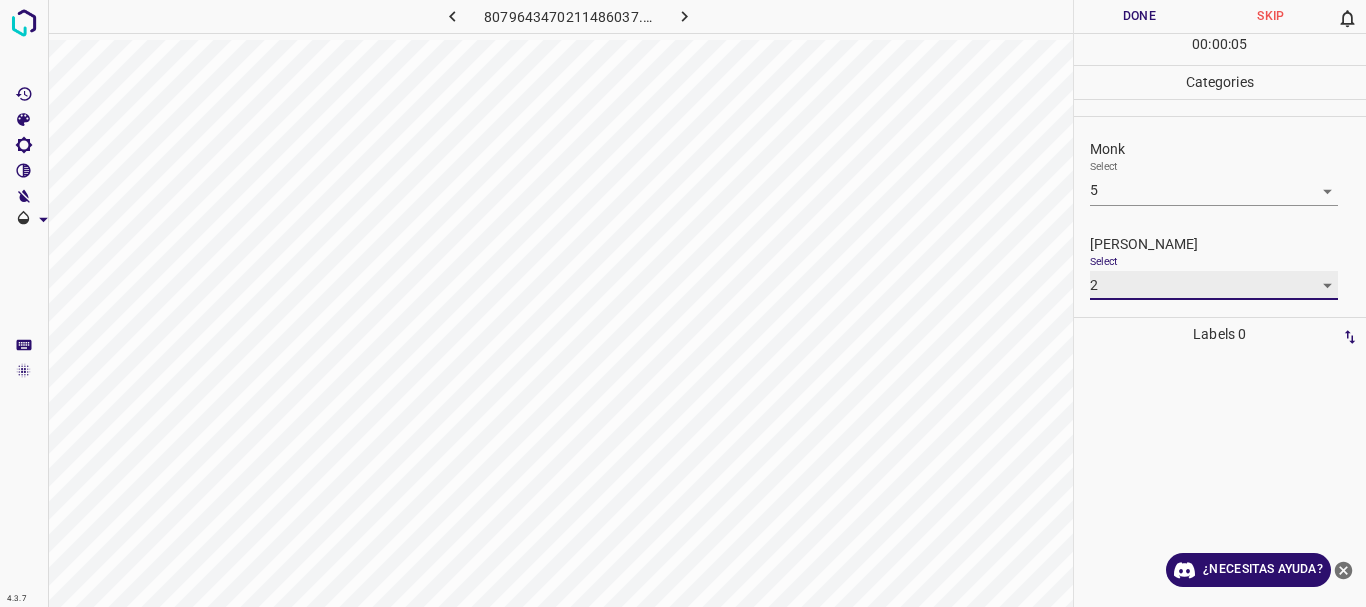 type on "2" 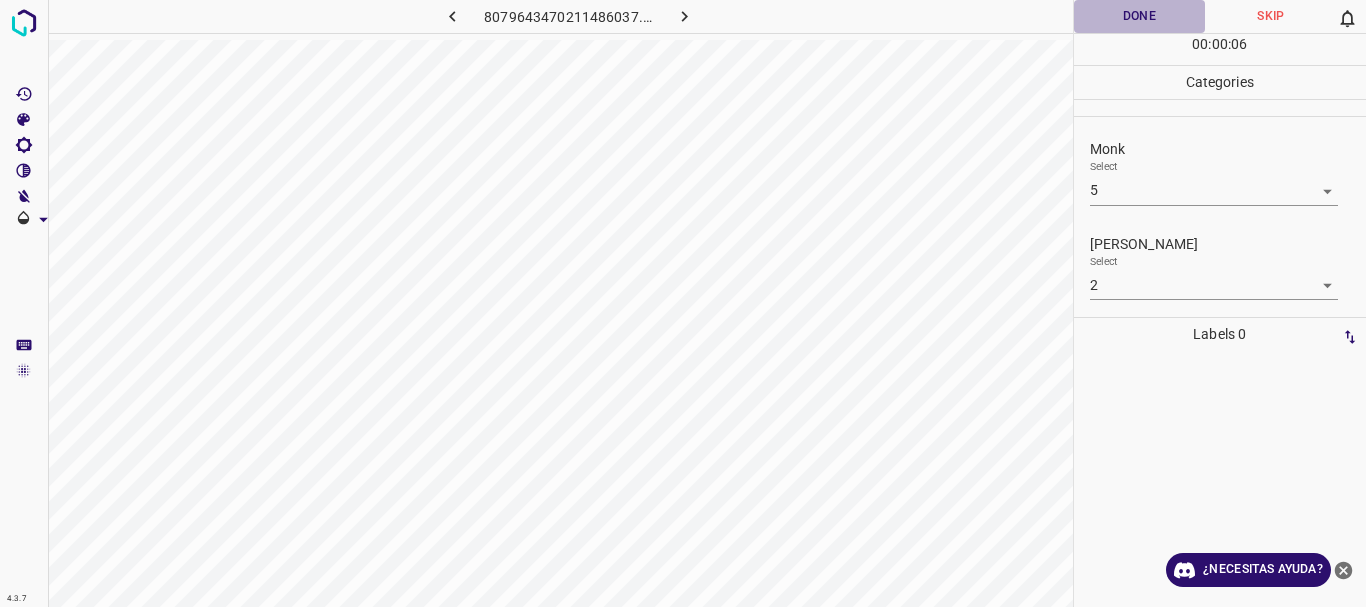 click on "Done" at bounding box center (1140, 16) 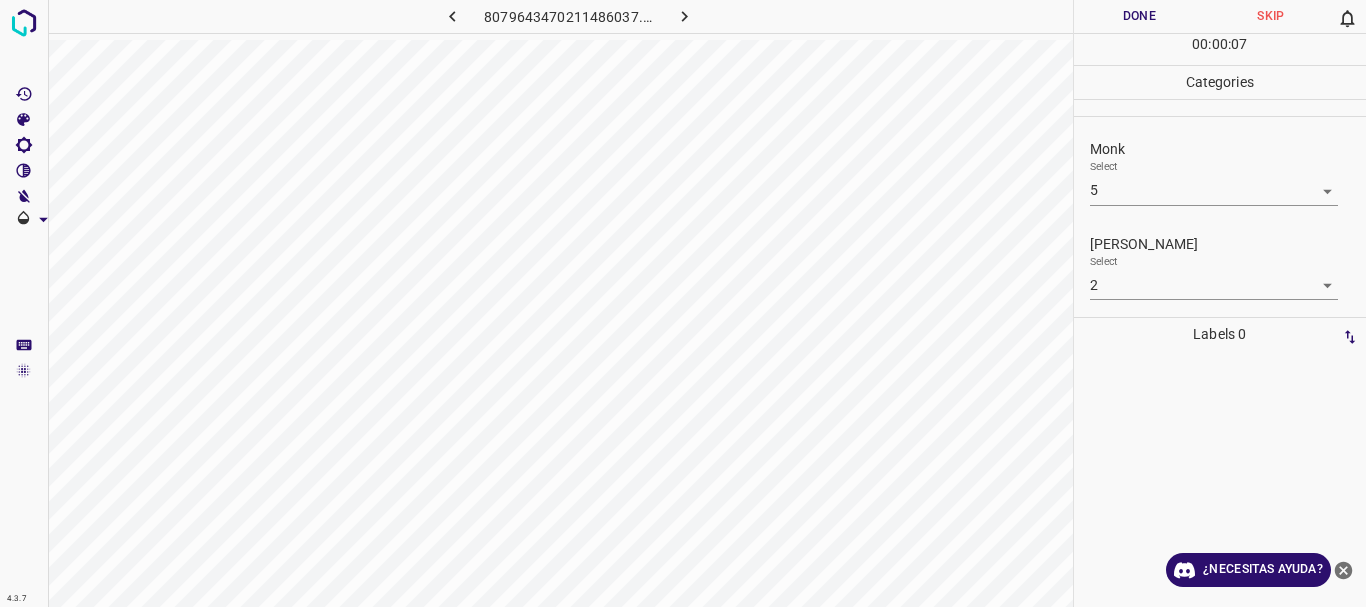 click at bounding box center (684, 16) 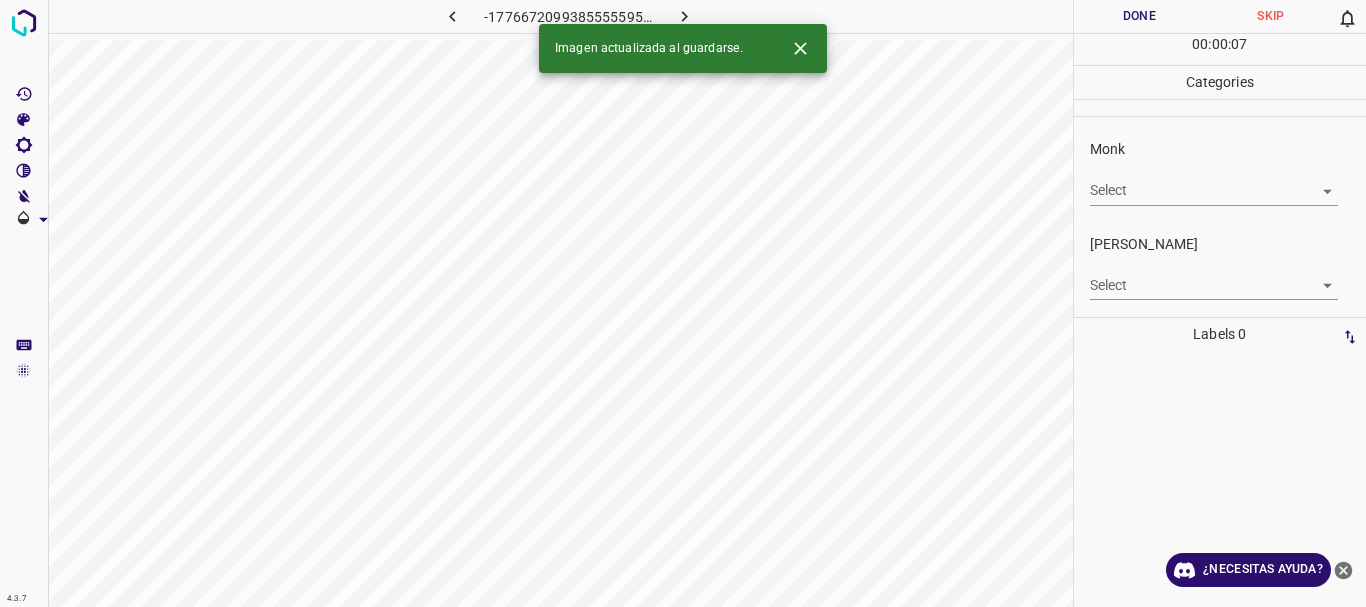 click on "4.3.7 -1776672099385555595.png Done Skip 0 00   : 00   : 07   Categories Monk   Select ​  [PERSON_NAME]   Select ​ Labels   0 Categories 1 Monk 2  [PERSON_NAME] Tools Space Change between modes (Draw & Edit) I Auto labeling R Restore zoom M Zoom in N Zoom out Delete Delete selecte label Filters Z Restore filters X Saturation filter C Brightness filter V Contrast filter B Gray scale filter General O Download Imagen actualizada al guardarse. ¿Necesitas ayuda? Texto original Valora esta traducción Tu opinión servirá para ayudar a mejorar el Traductor de Google - Texto - Esconder - Borrar" at bounding box center (683, 303) 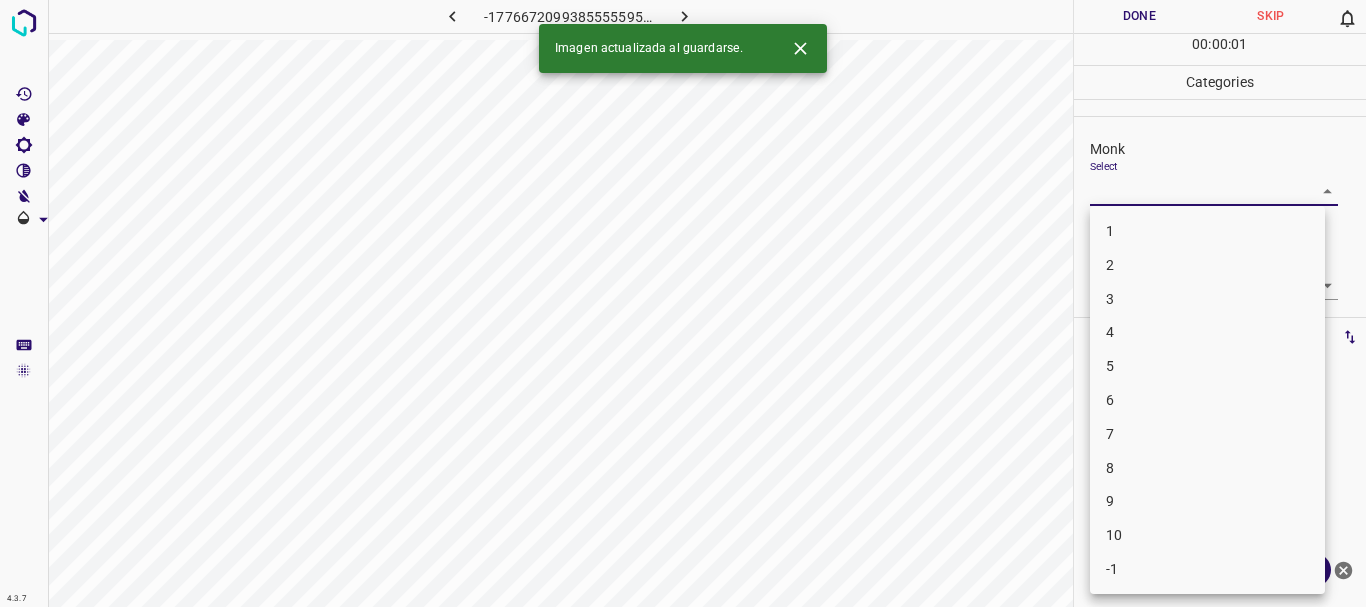click on "5" at bounding box center [1207, 366] 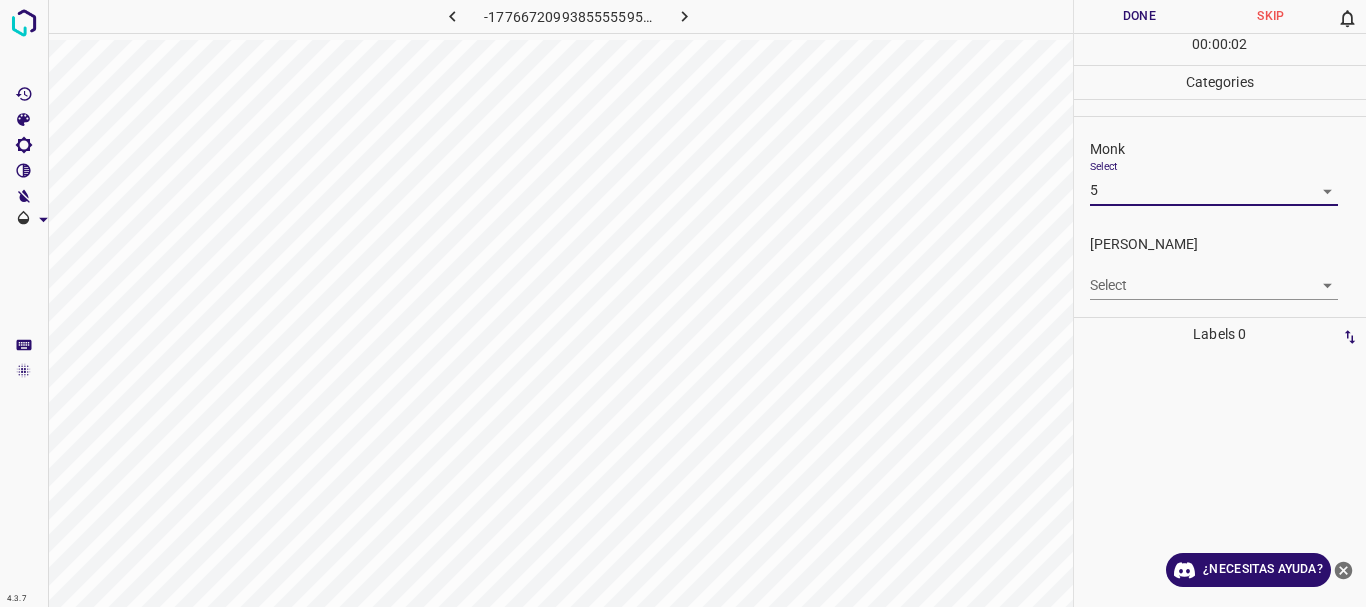 click on "4" at bounding box center [1134, 276] 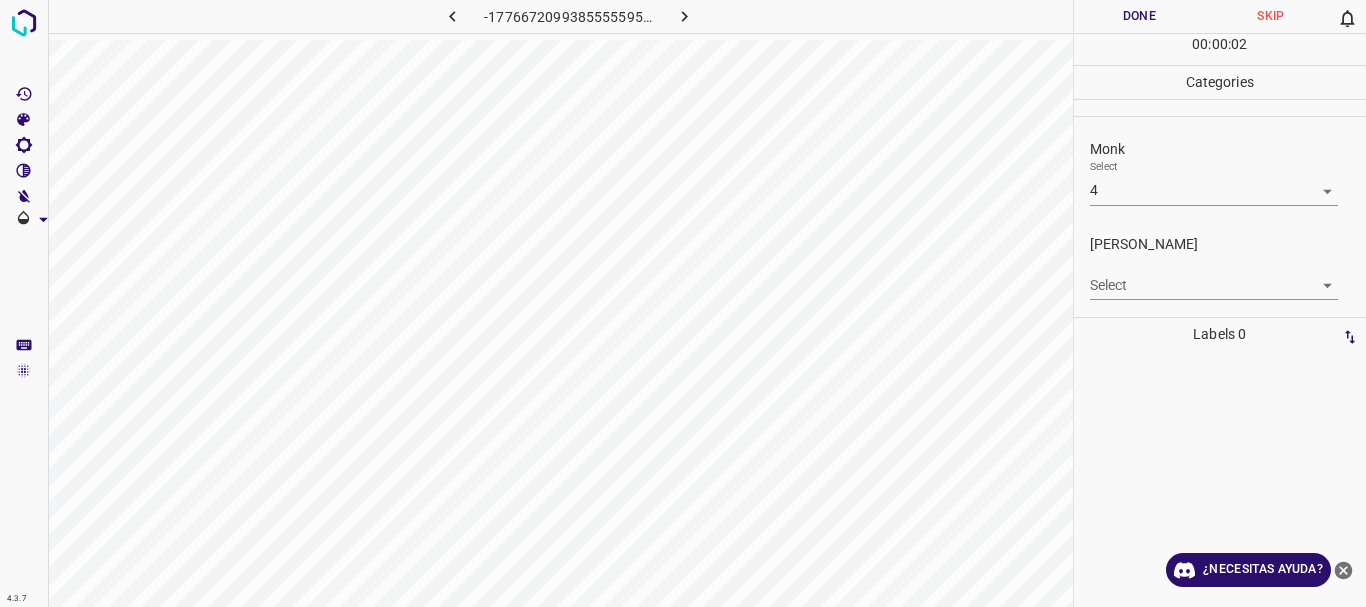 type on "4" 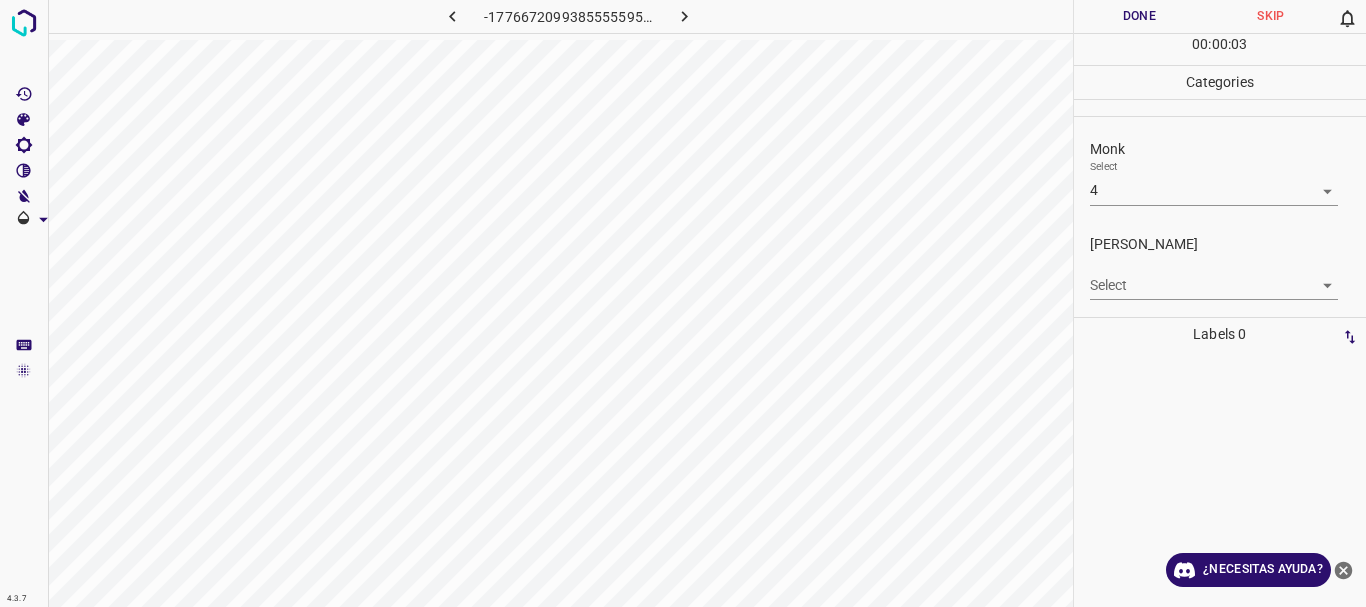 click on "4.3.7 -1776672099385555595.png Done Skip 0 00   : 00   : 03   Categories Monk   Select 4 4  [PERSON_NAME]   Select ​ Labels   0 Categories 1 Monk 2  [PERSON_NAME] Tools Space Change between modes (Draw & Edit) I Auto labeling R Restore zoom M Zoom in N Zoom out Delete Delete selecte label Filters Z Restore filters X Saturation filter C Brightness filter V Contrast filter B Gray scale filter General O Download ¿Necesitas ayuda? Texto original Valora esta traducción Tu opinión servirá para ayudar a mejorar el Traductor de Google - Texto - Esconder - Borrar" at bounding box center (683, 303) 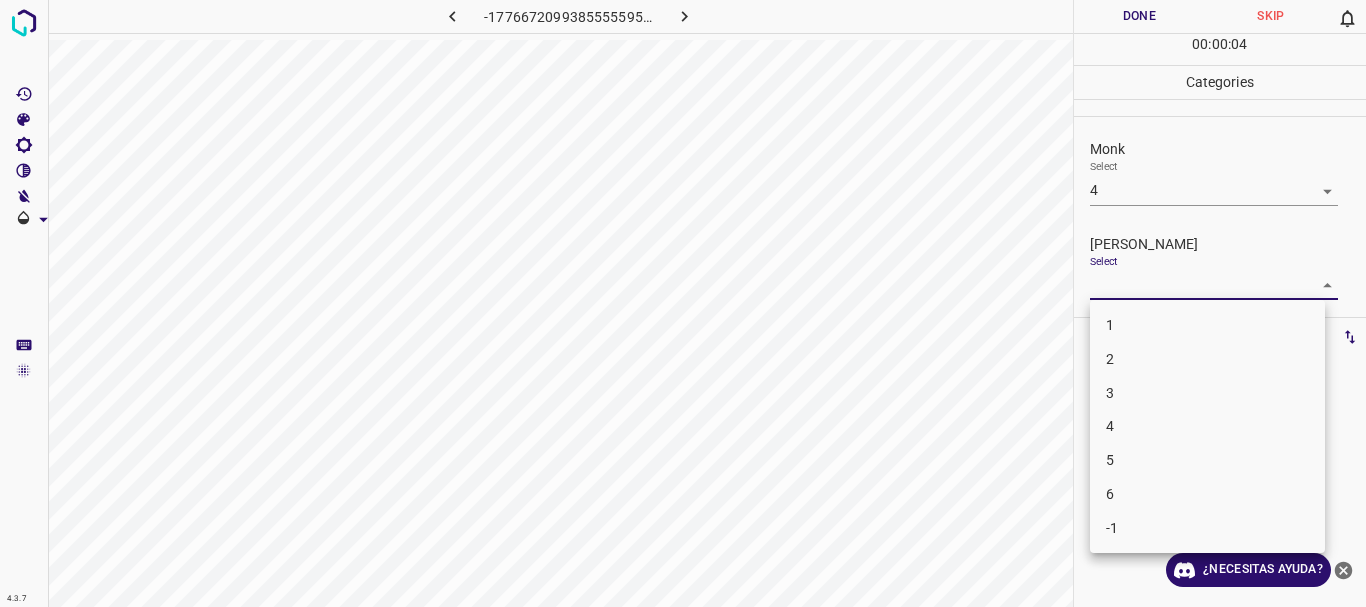 drag, startPoint x: 1123, startPoint y: 427, endPoint x: 580, endPoint y: 599, distance: 569.5902 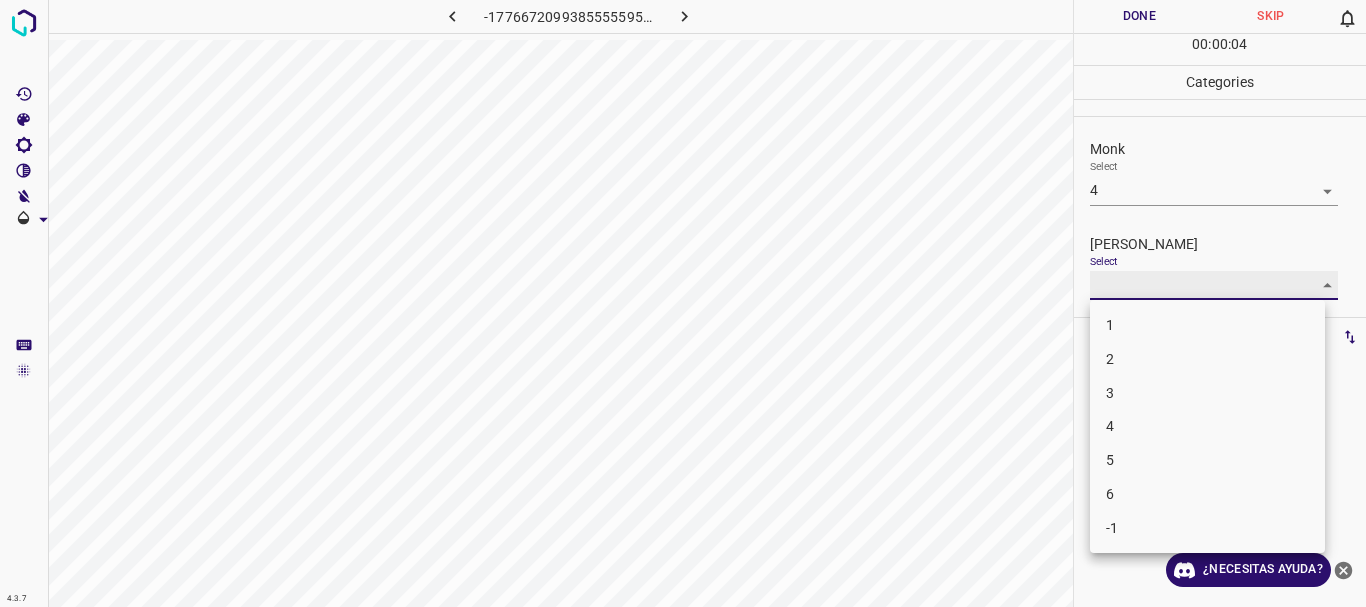 type on "4" 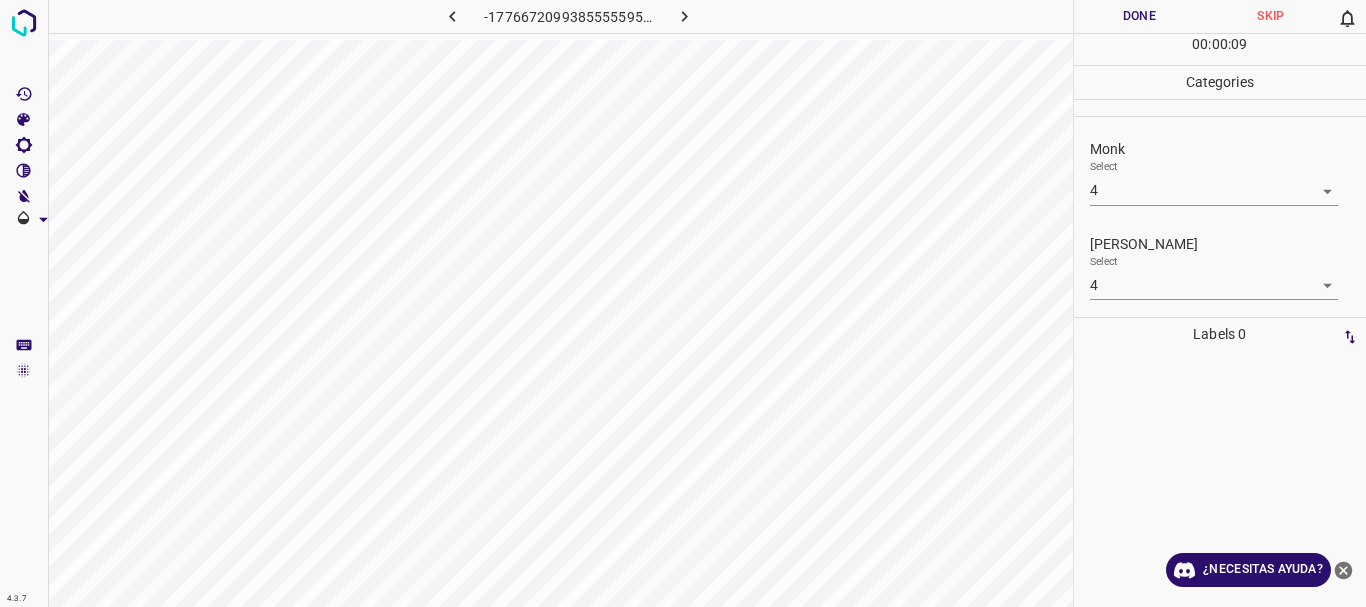 drag, startPoint x: 1128, startPoint y: 18, endPoint x: 594, endPoint y: 27, distance: 534.07587 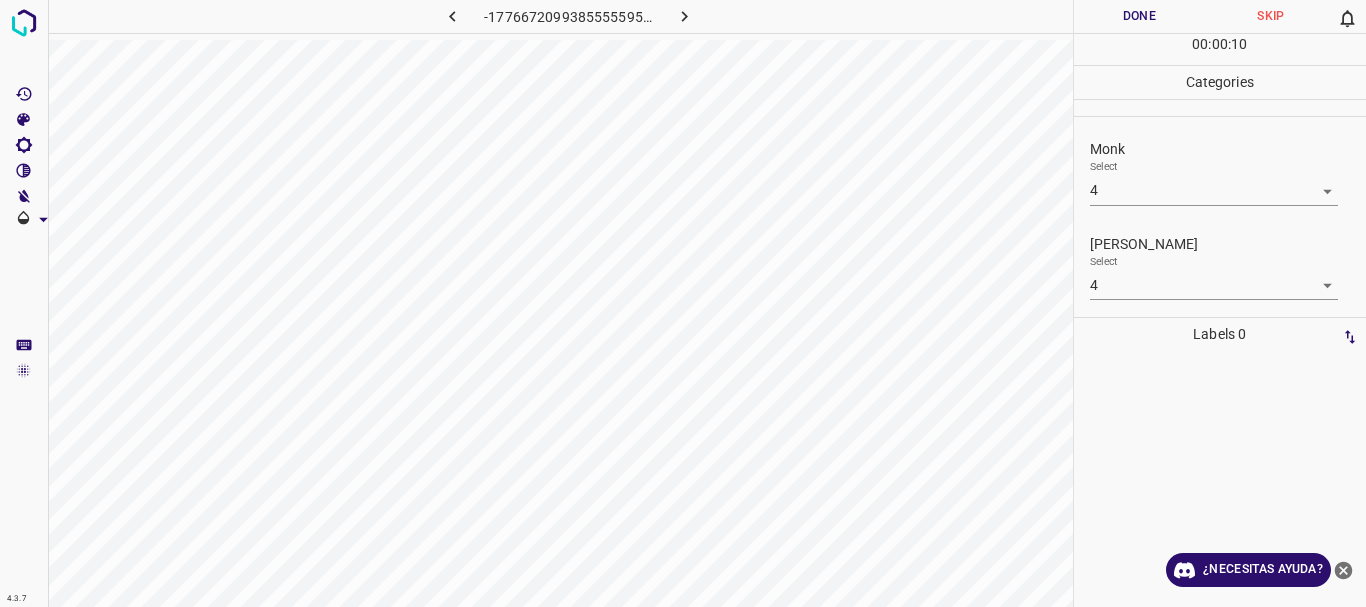 click on "4.3.7 -1776672099385555595.png Done Skip 0 00   : 00   : 10   Categories Monk   Select 4 4  [PERSON_NAME]   Select 4 4 Labels   0 Categories 1 Monk 2  [PERSON_NAME] Tools Space Change between modes (Draw & Edit) I Auto labeling R Restore zoom M Zoom in N Zoom out Delete Delete selecte label Filters Z Restore filters X Saturation filter C Brightness filter V Contrast filter B Gray scale filter General O Download ¿Necesitas ayuda? Texto original Valora esta traducción Tu opinión servirá para ayudar a mejorar el Traductor de Google - Texto - Esconder - Borrar" at bounding box center [683, 303] 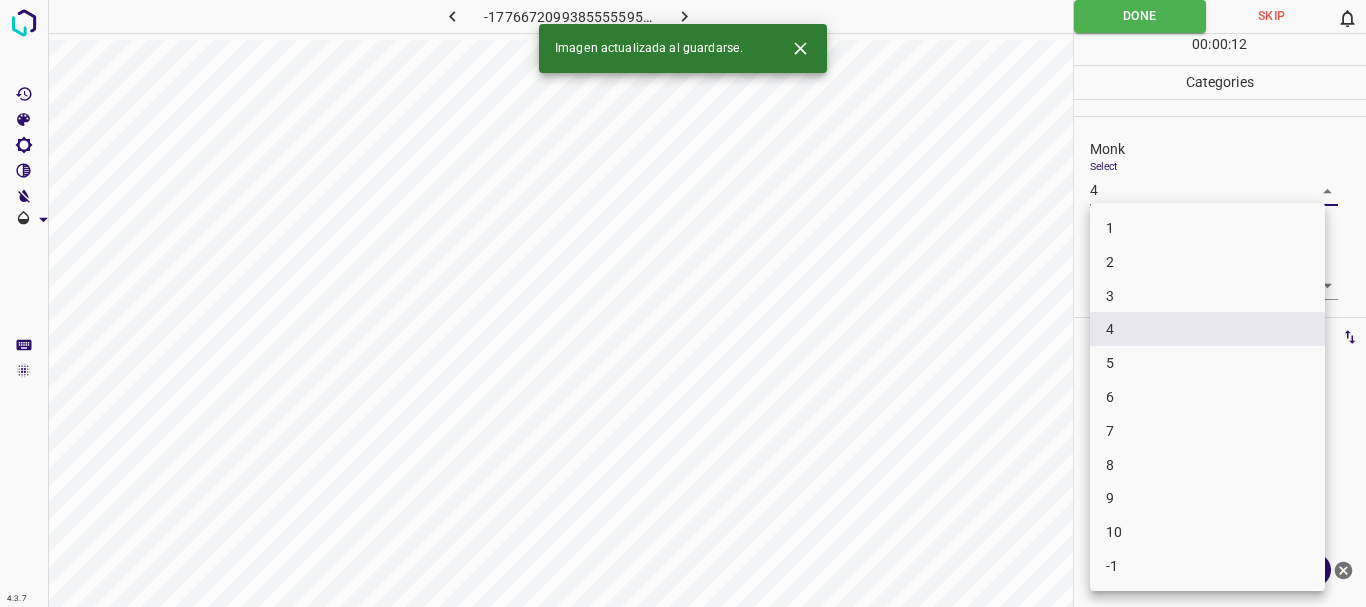 click on "5" at bounding box center (1110, 363) 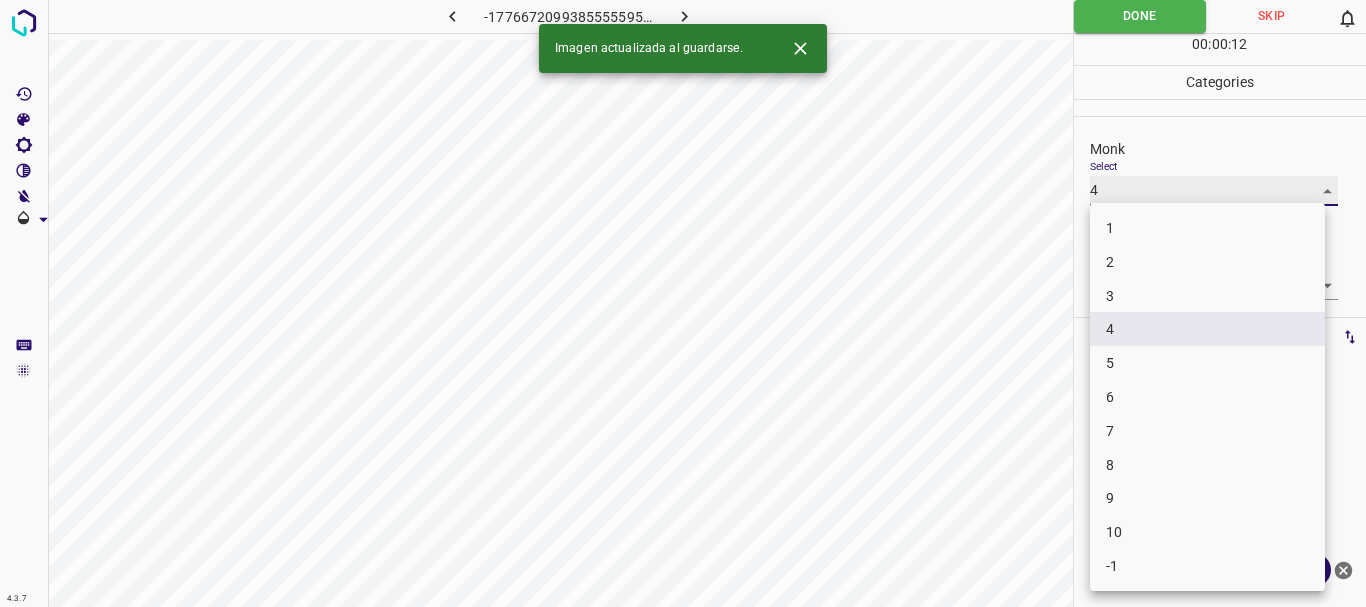 type on "5" 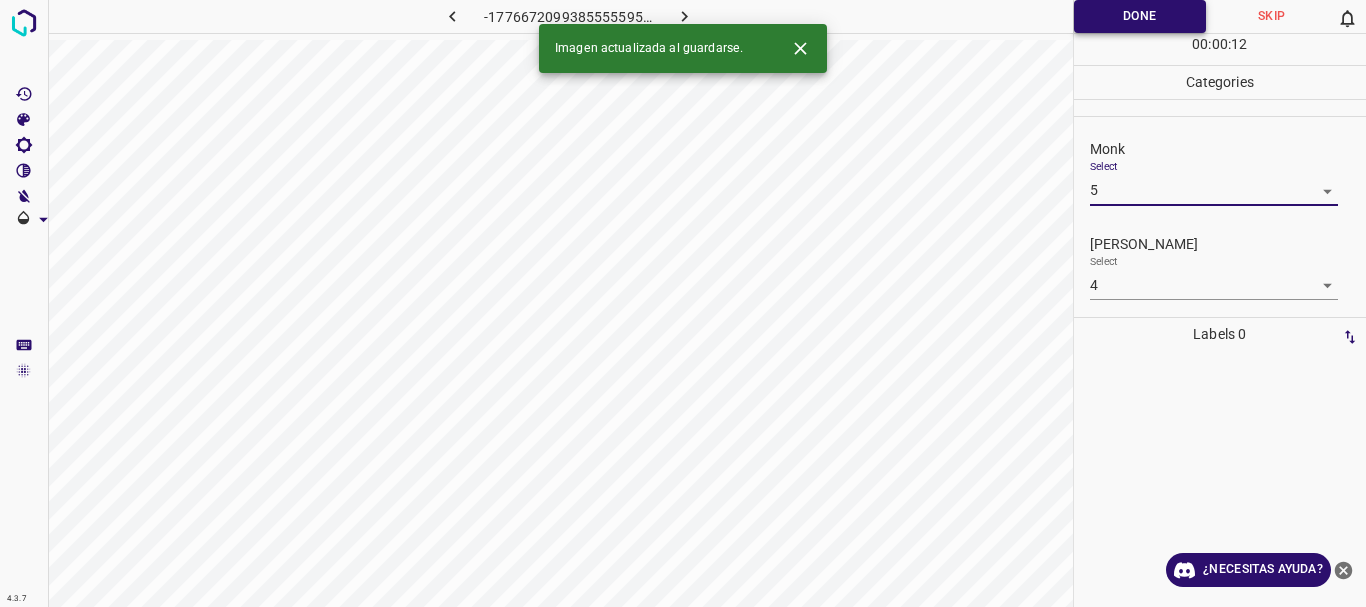 click on "Done" at bounding box center [1140, 16] 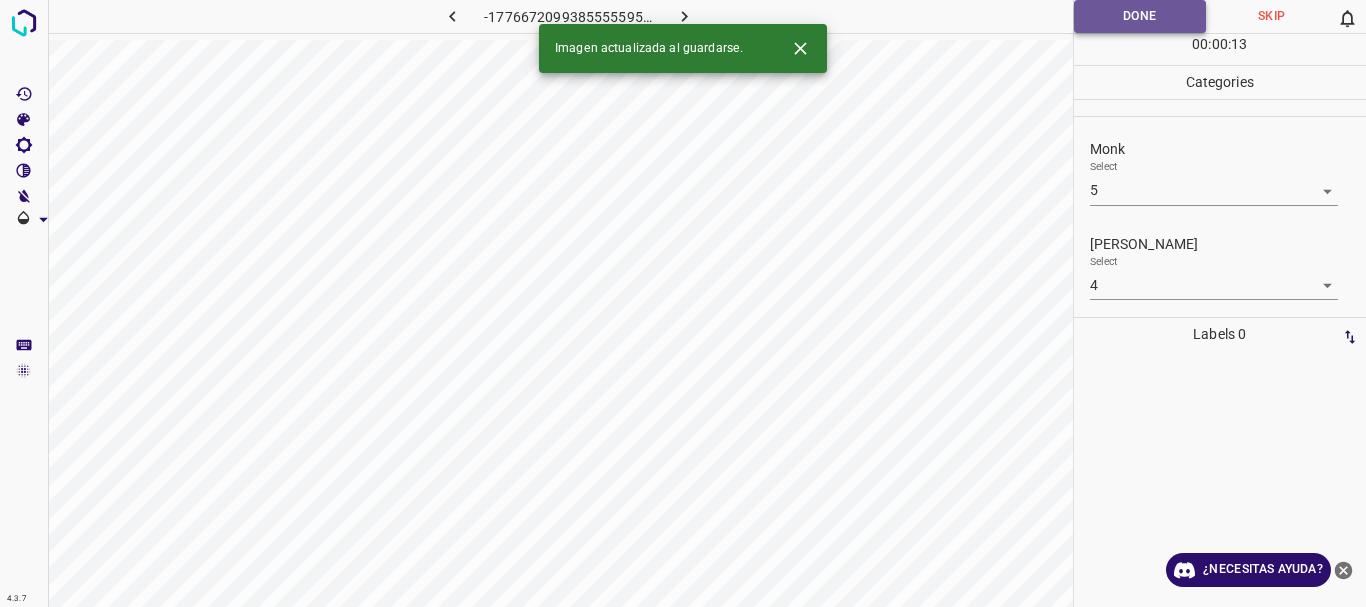 click on "Done" at bounding box center [1140, 16] 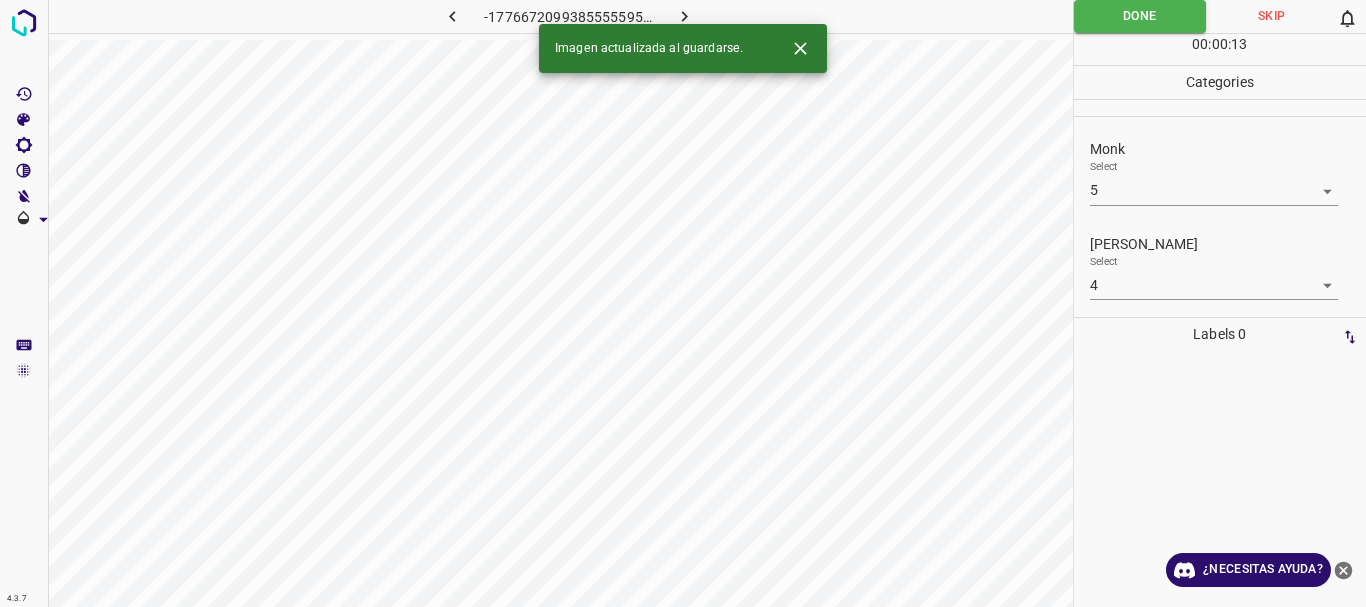 click at bounding box center [684, 16] 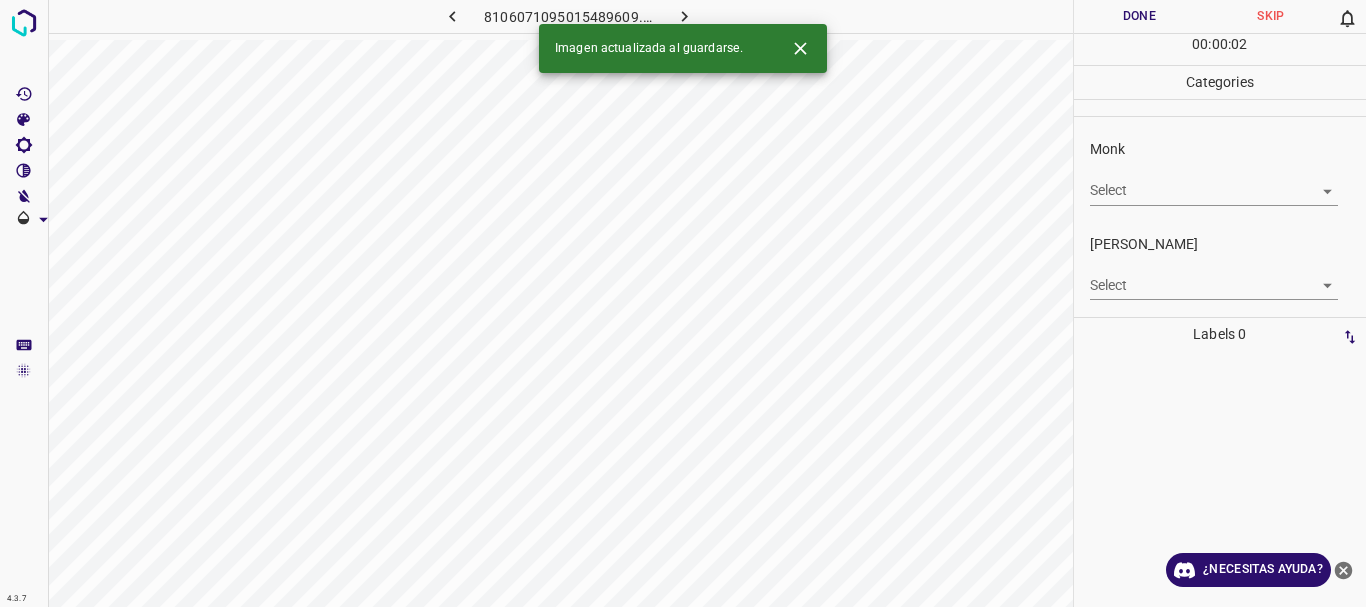 click on "4.3.7 8106071095015489609.png Done Skip 0 00   : 00   : 02   Categories Monk   Select ​  [PERSON_NAME]   Select ​ Labels   0 Categories 1 Monk 2  [PERSON_NAME] Tools Space Change between modes (Draw & Edit) I Auto labeling R Restore zoom M Zoom in N Zoom out Delete Delete selecte label Filters Z Restore filters X Saturation filter C Brightness filter V Contrast filter B Gray scale filter General O Download Imagen actualizada al guardarse. ¿Necesitas ayuda? Texto original Valora esta traducción Tu opinión servirá para ayudar a mejorar el Traductor de Google - Texto - Esconder - Borrar" at bounding box center (683, 303) 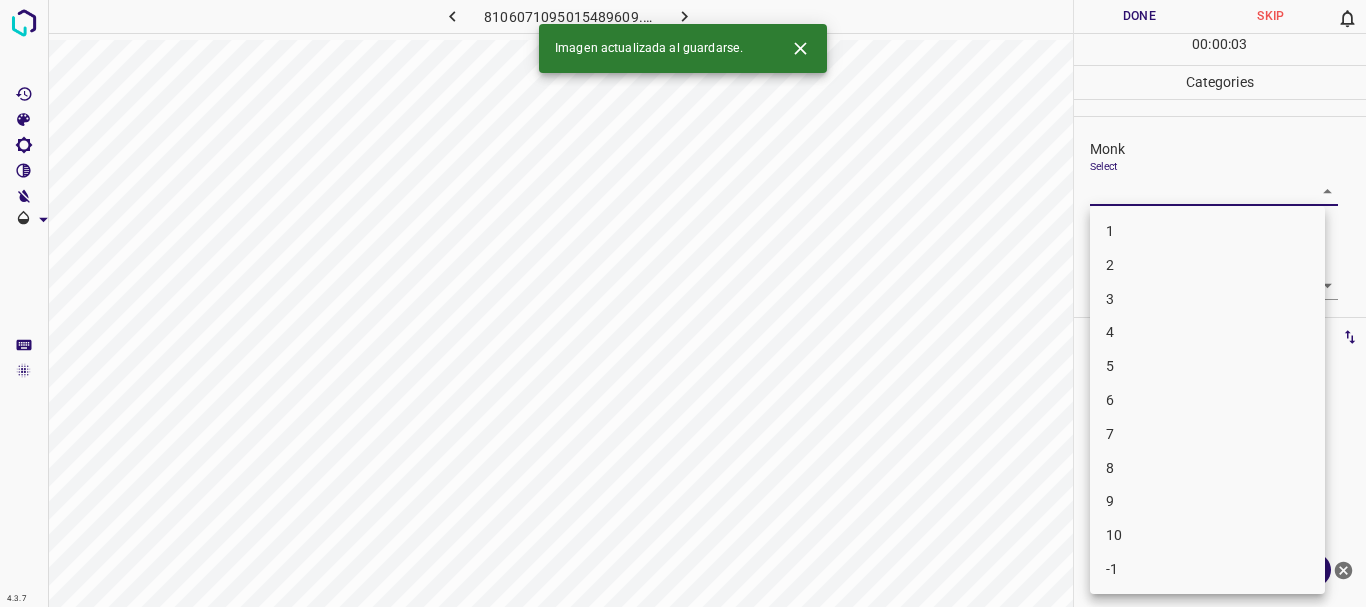 click on "4" at bounding box center (1110, 332) 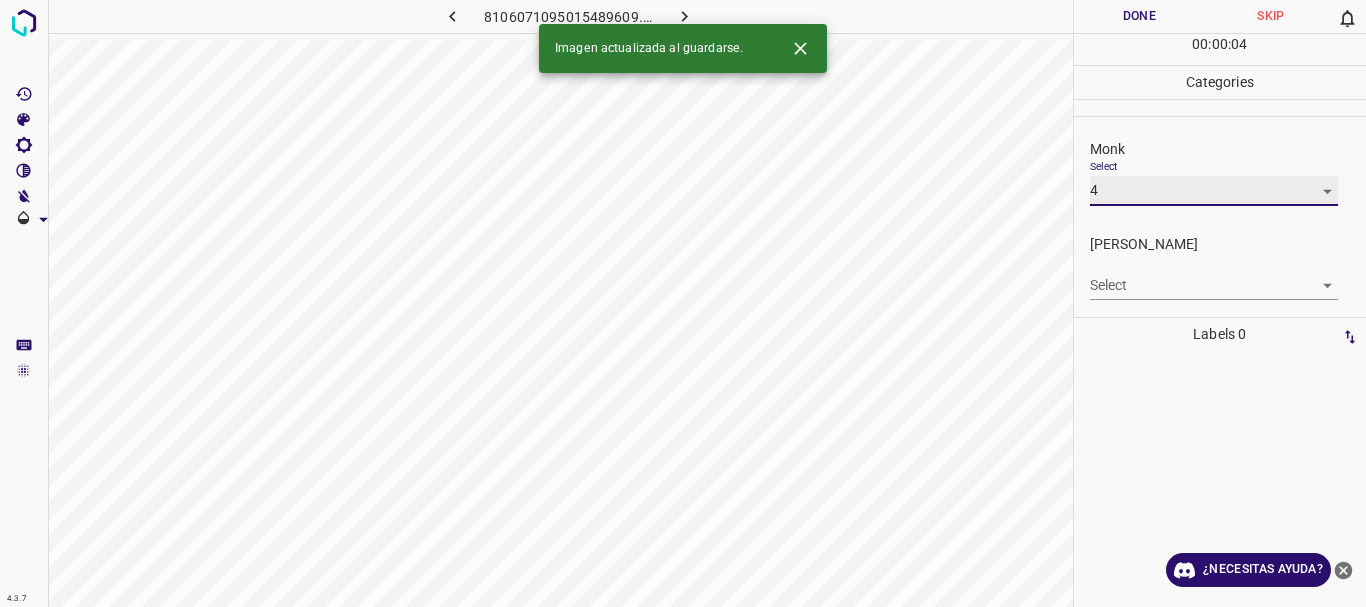 type on "4" 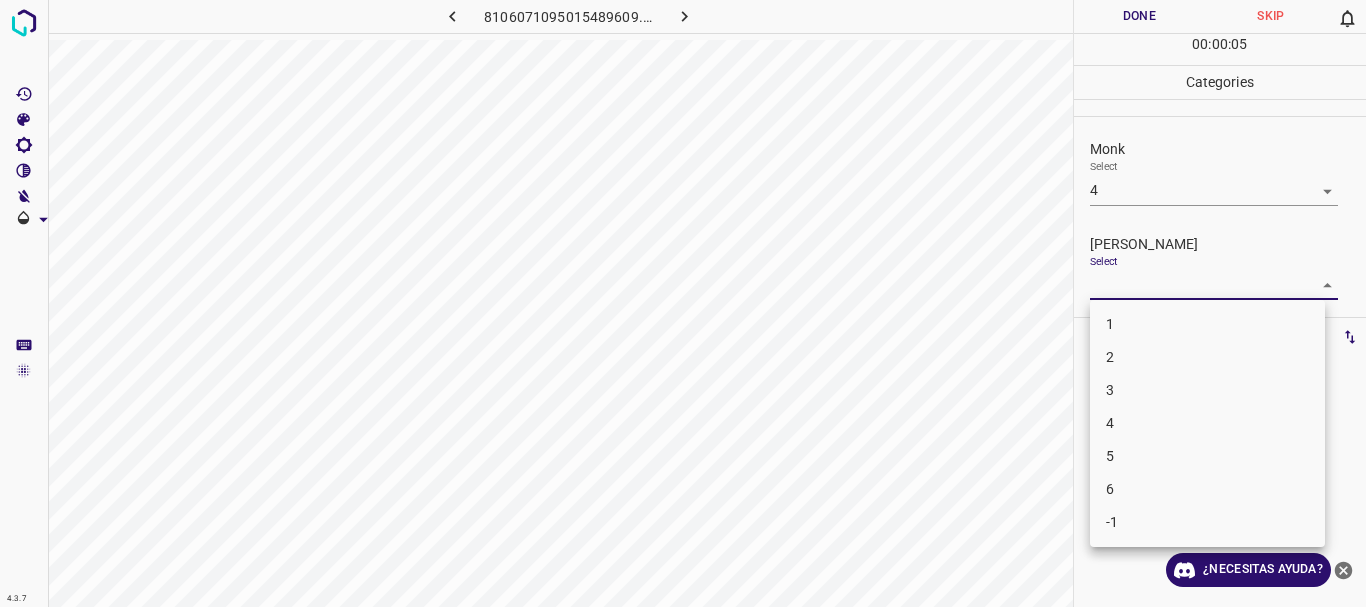 click on "4.3.7 8106071095015489609.png Done Skip 0 00   : 00   : 05   Categories Monk   Select 4 4  [PERSON_NAME]   Select ​ Labels   0 Categories 1 Monk 2  [PERSON_NAME] Tools Space Change between modes (Draw & Edit) I Auto labeling R Restore zoom M Zoom in N Zoom out Delete Delete selecte label Filters Z Restore filters X Saturation filter C Brightness filter V Contrast filter B Gray scale filter General O Download ¿Necesitas ayuda? Texto original Valora esta traducción Tu opinión servirá para ayudar a mejorar el Traductor de Google - Texto - Esconder - Borrar 1 2 3 4 5 6 -1" at bounding box center (683, 303) 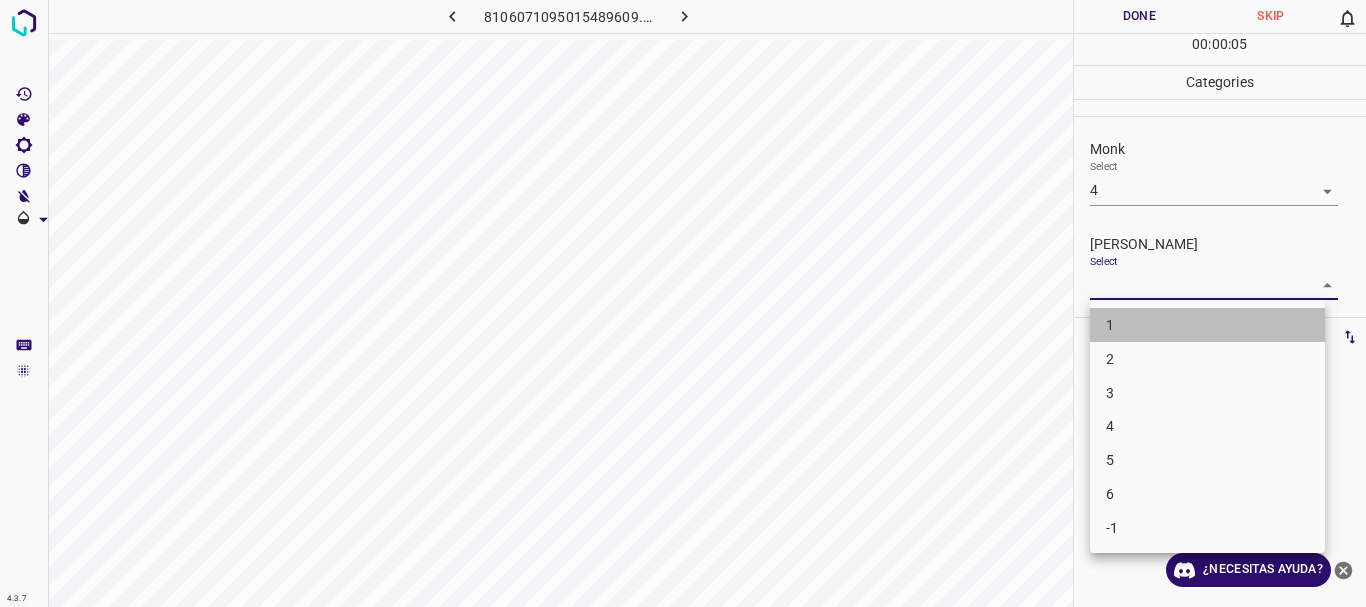 click on "1" at bounding box center [1207, 325] 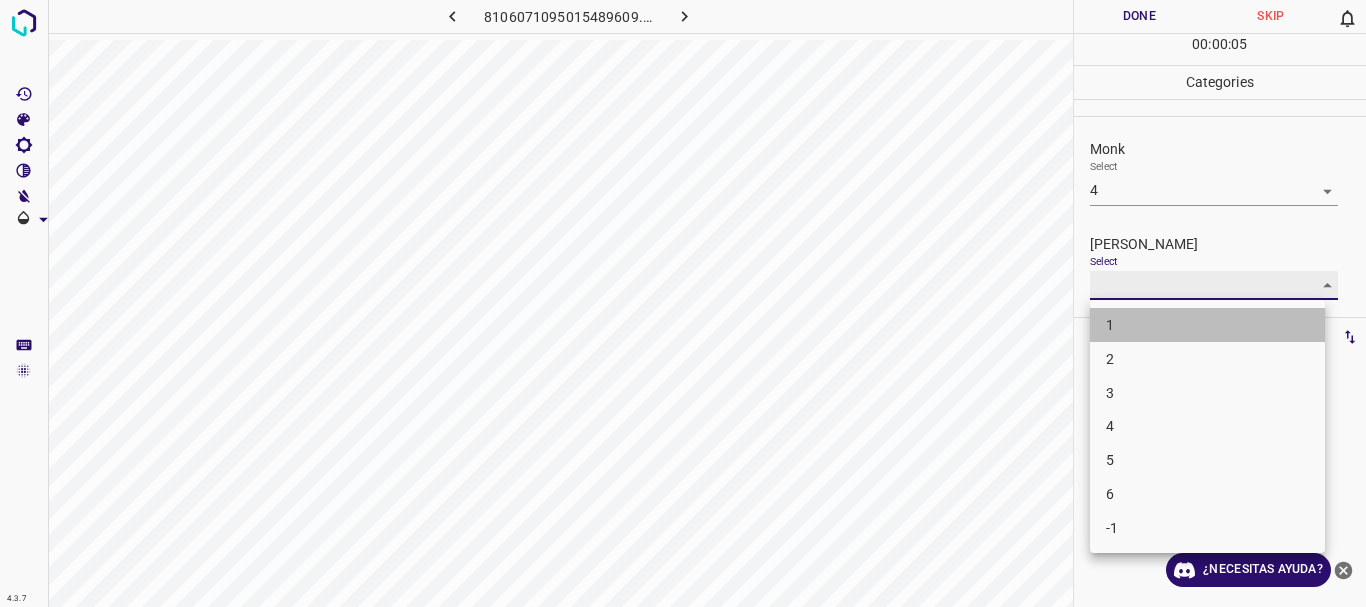 type on "1" 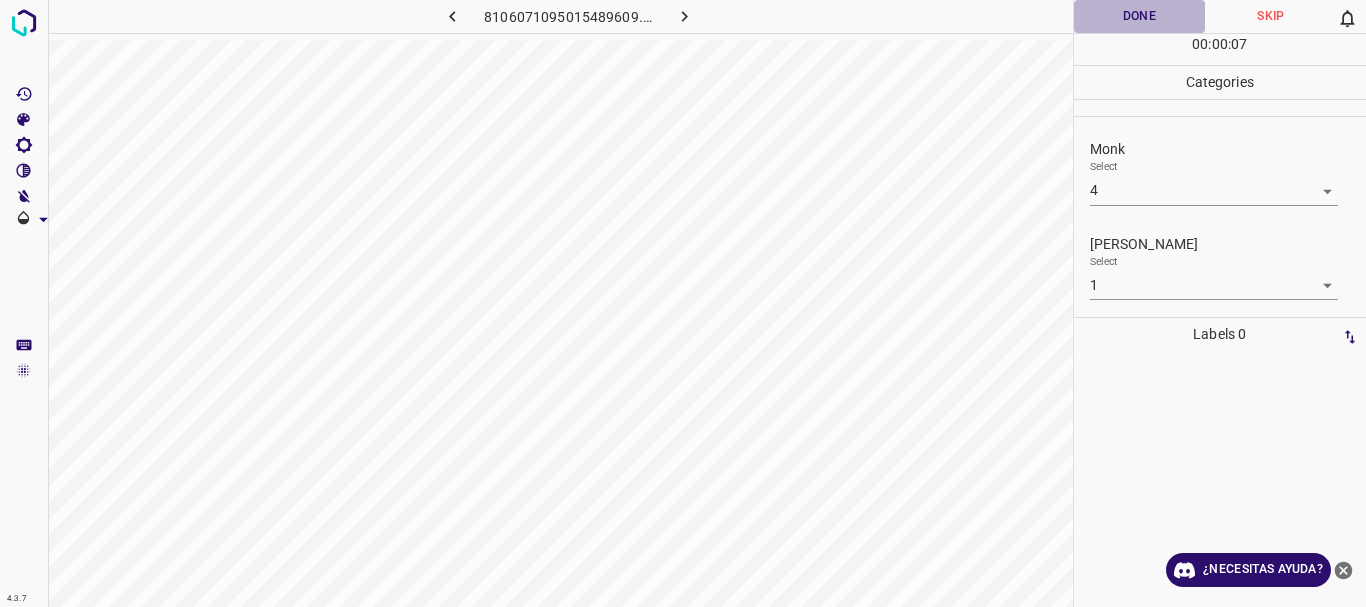 click on "Done" at bounding box center [1140, 16] 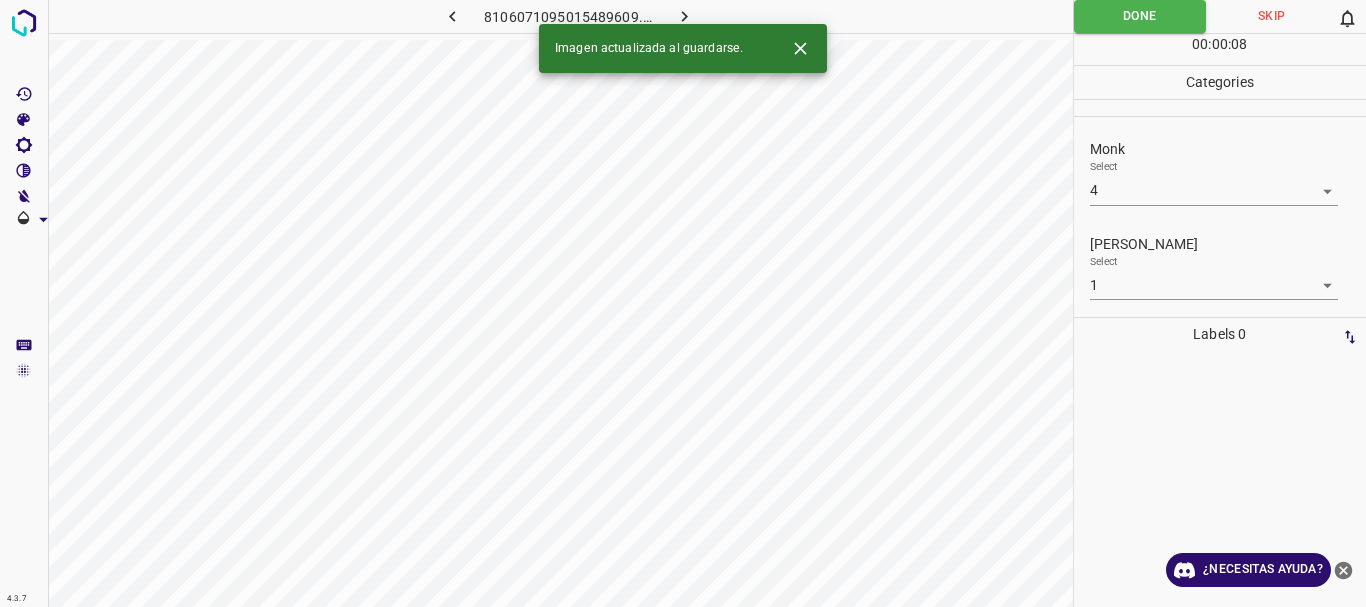 click 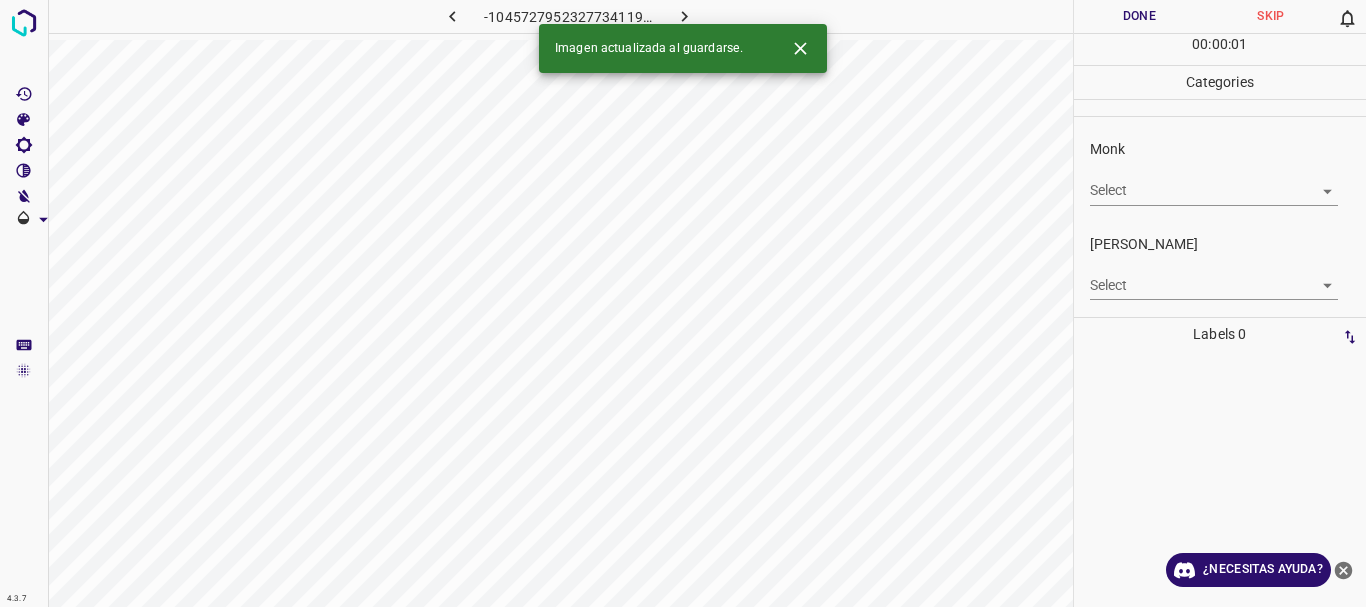 click on "4.3.7 -1045727952327734119.png Done Skip 0 00   : 00   : 01   Categories Monk   Select ​  [PERSON_NAME]   Select ​ Labels   0 Categories 1 Monk 2  [PERSON_NAME] Tools Space Change between modes (Draw & Edit) I Auto labeling R Restore zoom M Zoom in N Zoom out Delete Delete selecte label Filters Z Restore filters X Saturation filter C Brightness filter V Contrast filter B Gray scale filter General O Download Imagen actualizada al guardarse. ¿Necesitas ayuda? Texto original Valora esta traducción Tu opinión servirá para ayudar a mejorar el Traductor de Google - Texto - Esconder - Borrar" at bounding box center [683, 303] 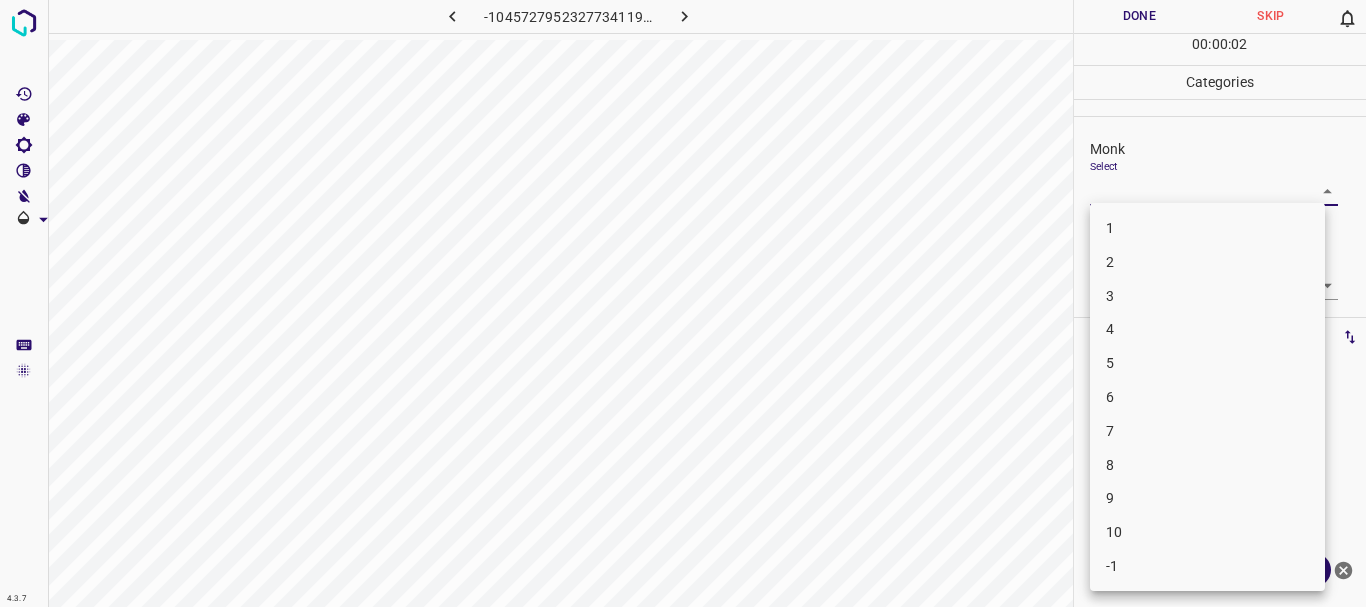 click on "5" at bounding box center (1207, 363) 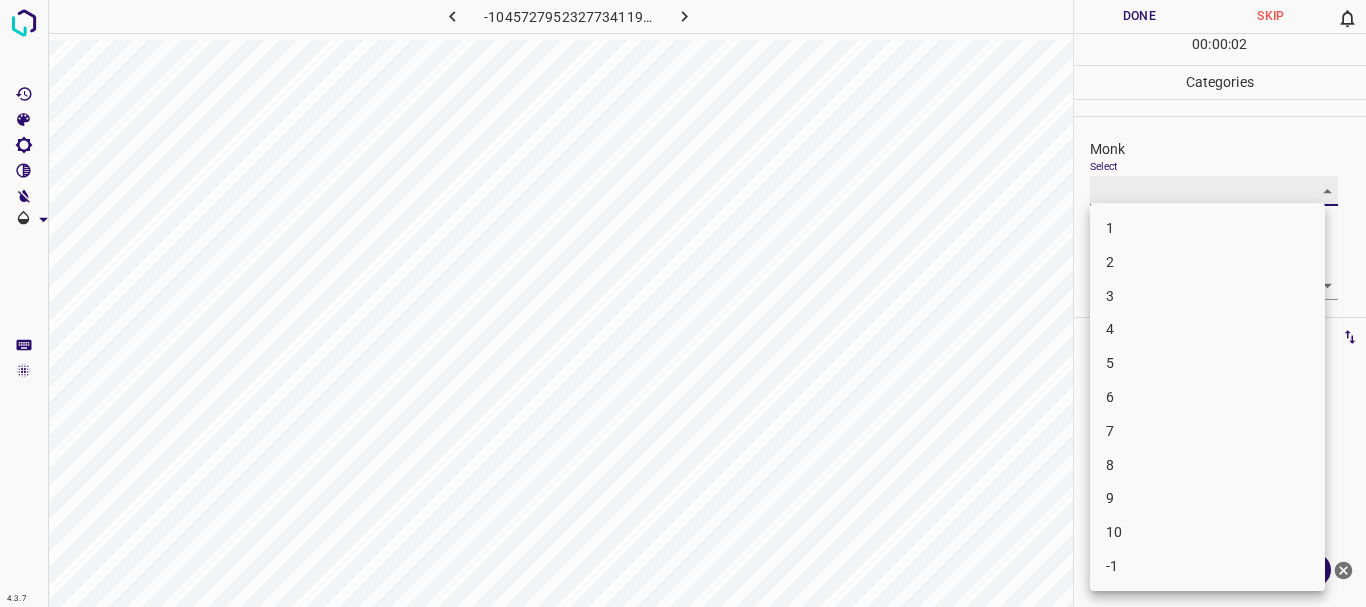 type on "5" 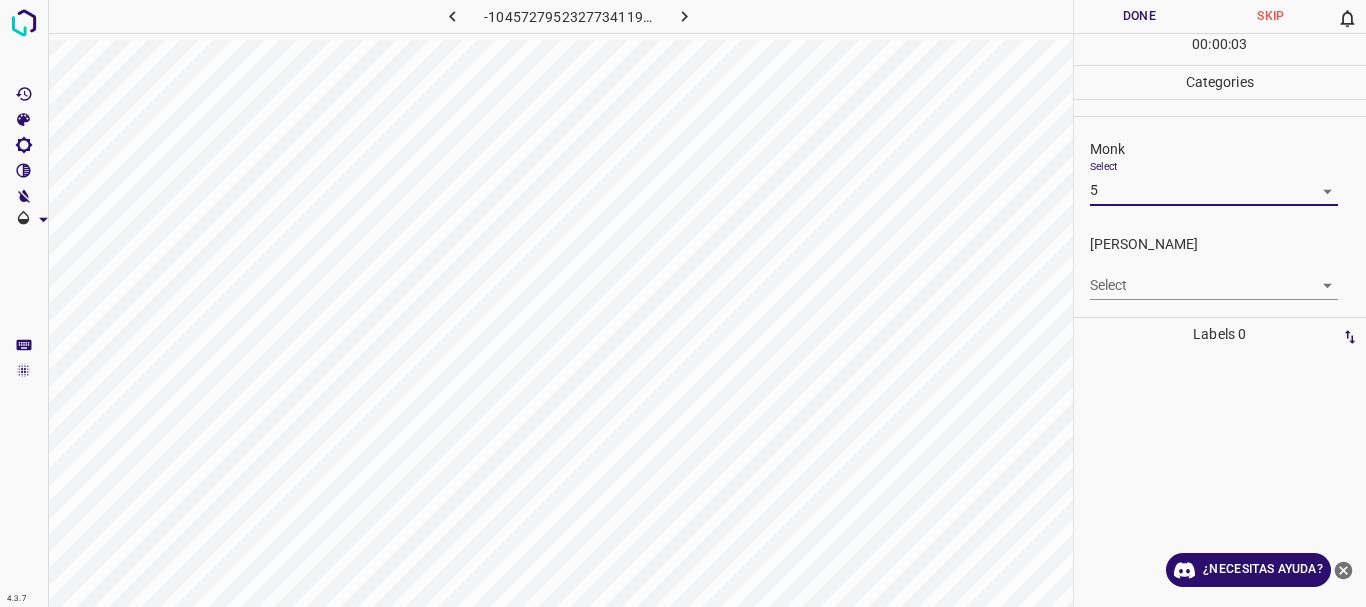 click on "4.3.7 -1045727952327734119.png Done Skip 0 00   : 00   : 03   Categories Monk   Select 5 5  [PERSON_NAME]   Select ​ Labels   0 Categories 1 Monk 2  [PERSON_NAME] Tools Space Change between modes (Draw & Edit) I Auto labeling R Restore zoom M Zoom in N Zoom out Delete Delete selecte label Filters Z Restore filters X Saturation filter C Brightness filter V Contrast filter B Gray scale filter General O Download ¿Necesitas ayuda? Texto original Valora esta traducción Tu opinión servirá para ayudar a mejorar el Traductor de Google - Texto - Esconder - Borrar" at bounding box center [683, 303] 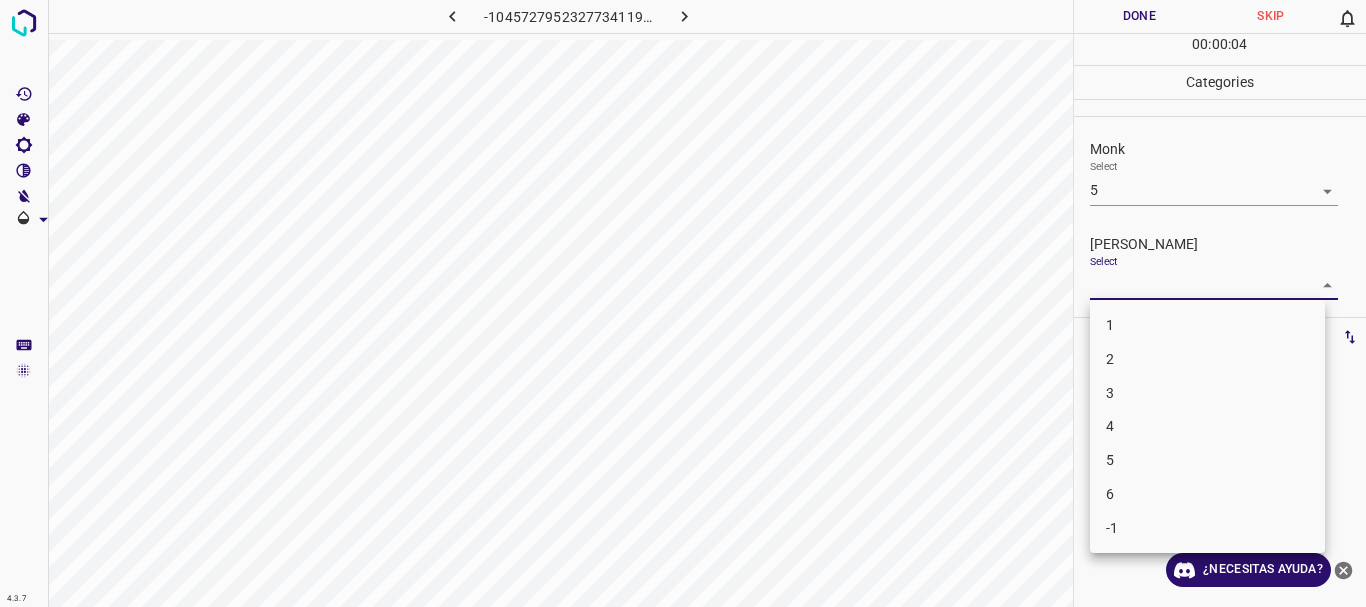 click on "3" at bounding box center (1207, 393) 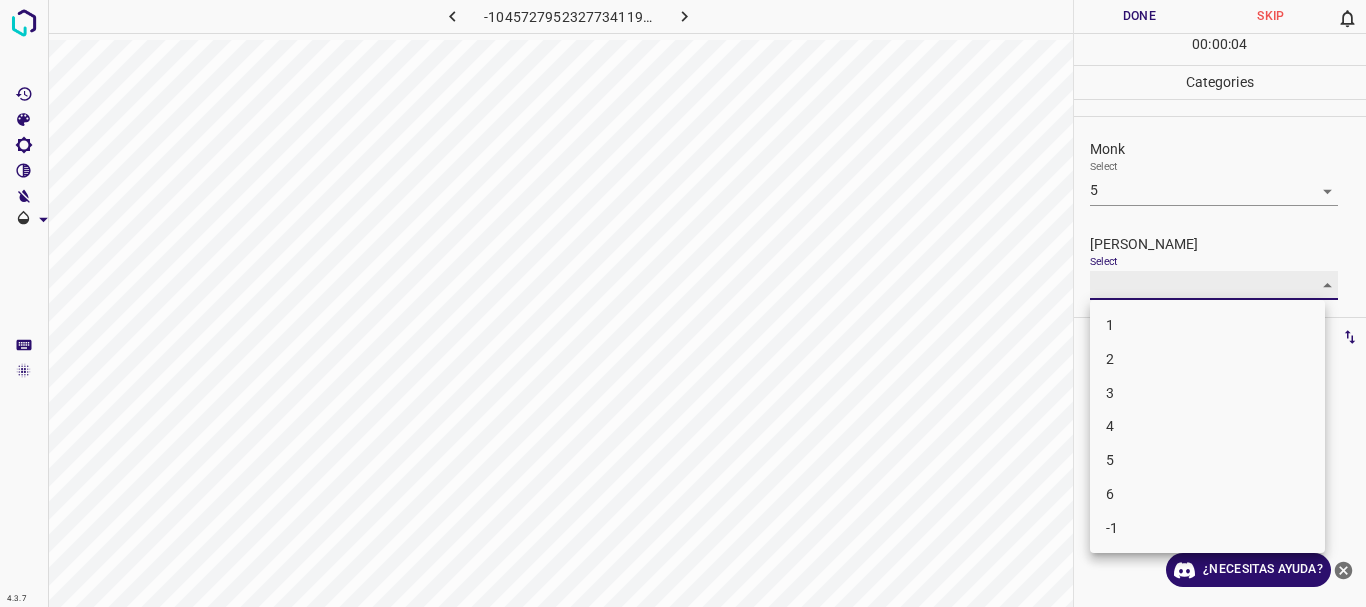 type on "3" 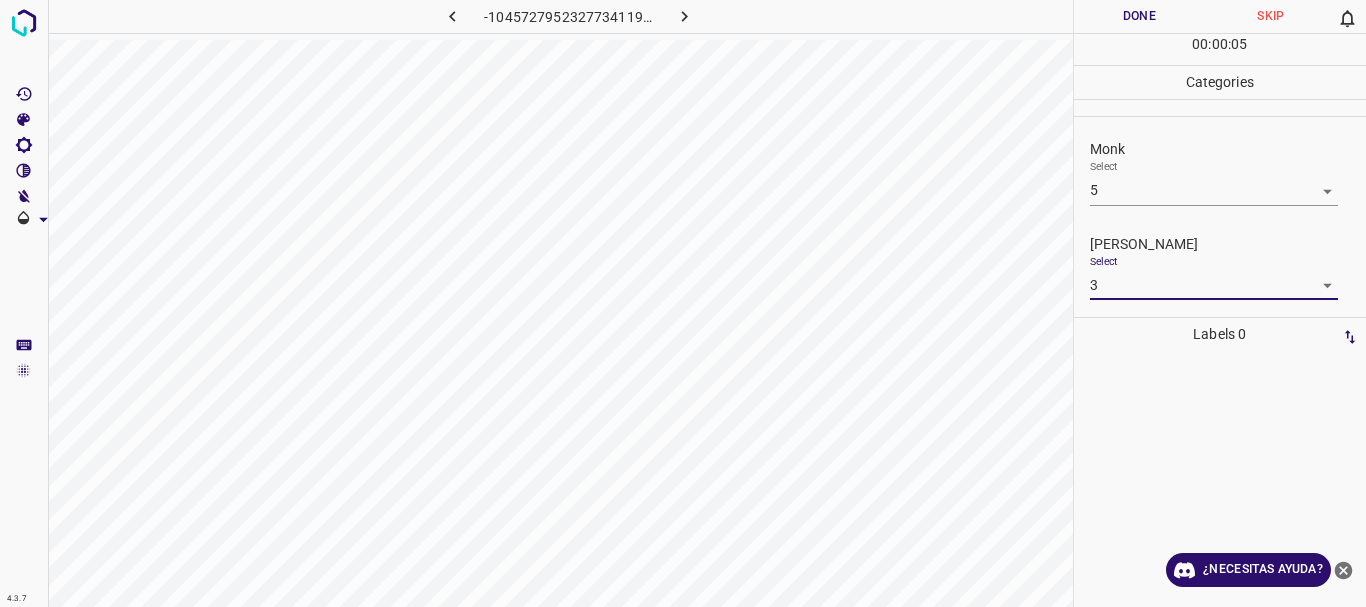 click on "Done" at bounding box center (1140, 16) 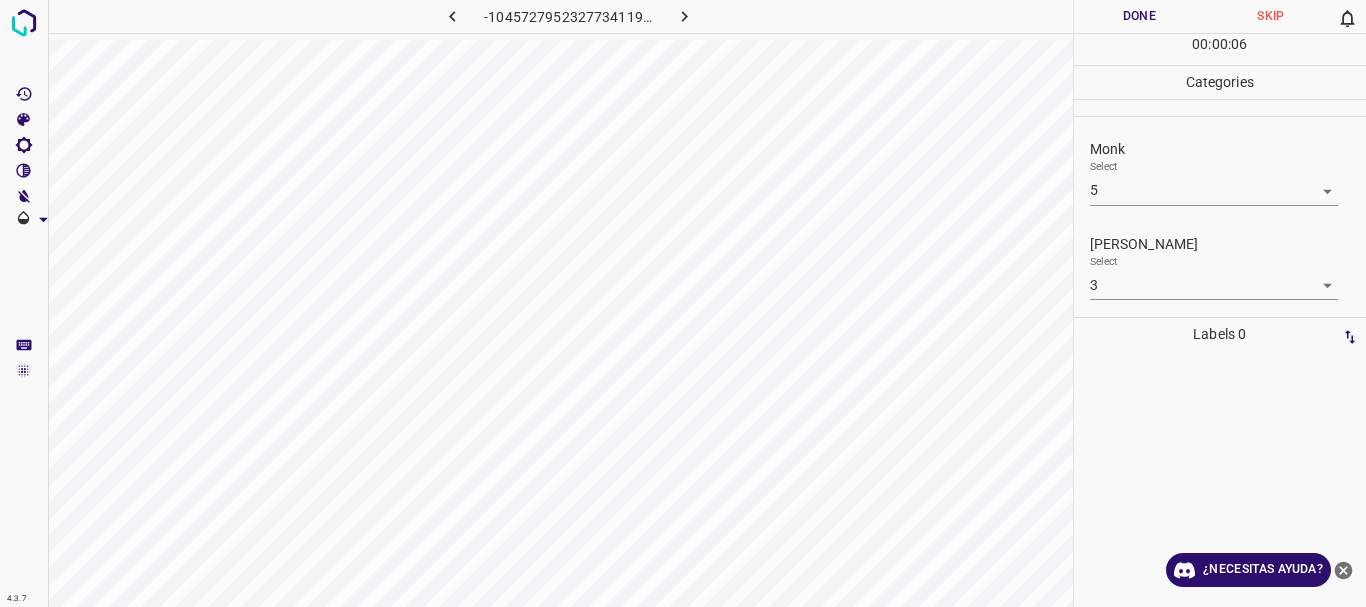 click 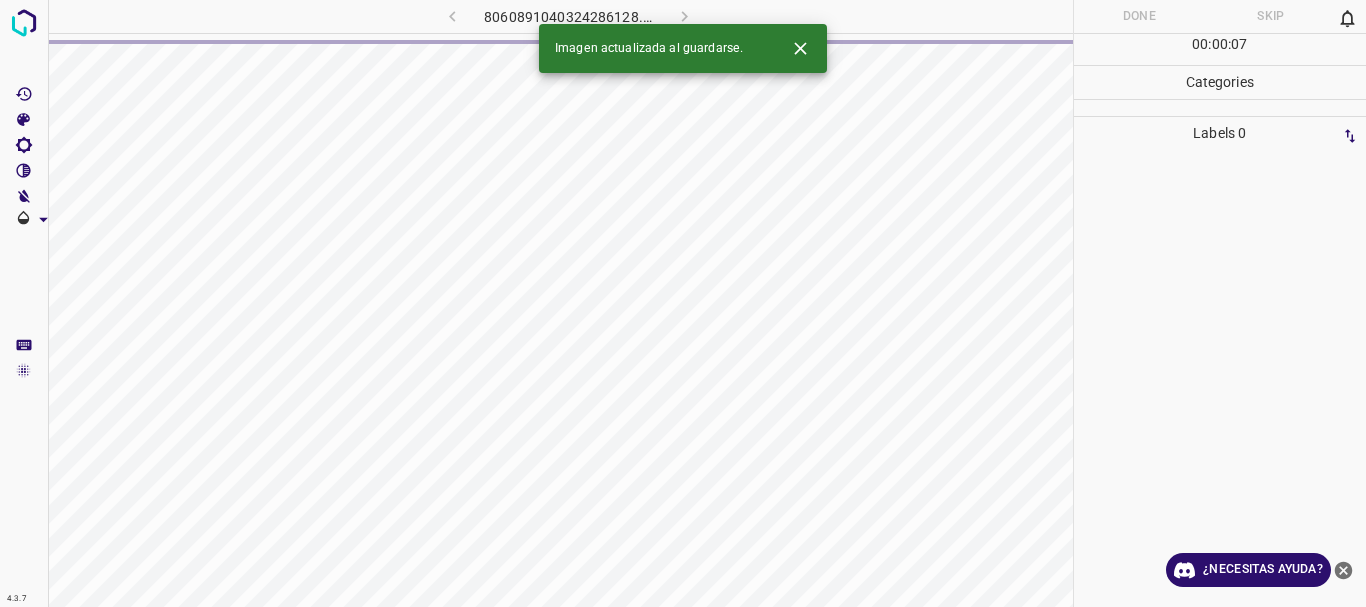 click on "4.3.7 8060891040324286128.png Done Skip 0 00   : 00   : 07   Categories Labels   0 Categories 1 Monk 2  [PERSON_NAME] Tools Space Change between modes (Draw & Edit) I Auto labeling R Restore zoom M Zoom in N Zoom out Delete Delete selecte label Filters Z Restore filters X Saturation filter C Brightness filter V Contrast filter B Gray scale filter General O Download Imagen actualizada al guardarse. ¿Necesitas ayuda? Texto original Valora esta traducción Tu opinión servirá para ayudar a mejorar el Traductor de Google - Texto - Esconder - Borrar" at bounding box center (683, 303) 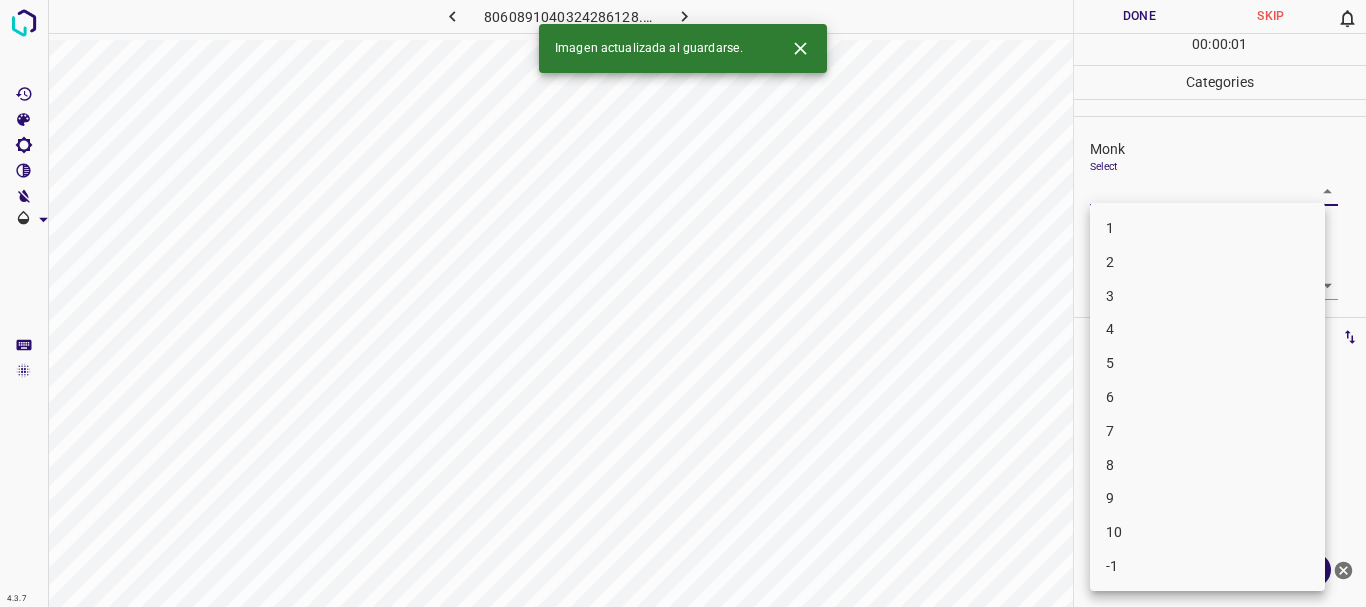 click on "4" at bounding box center (1207, 329) 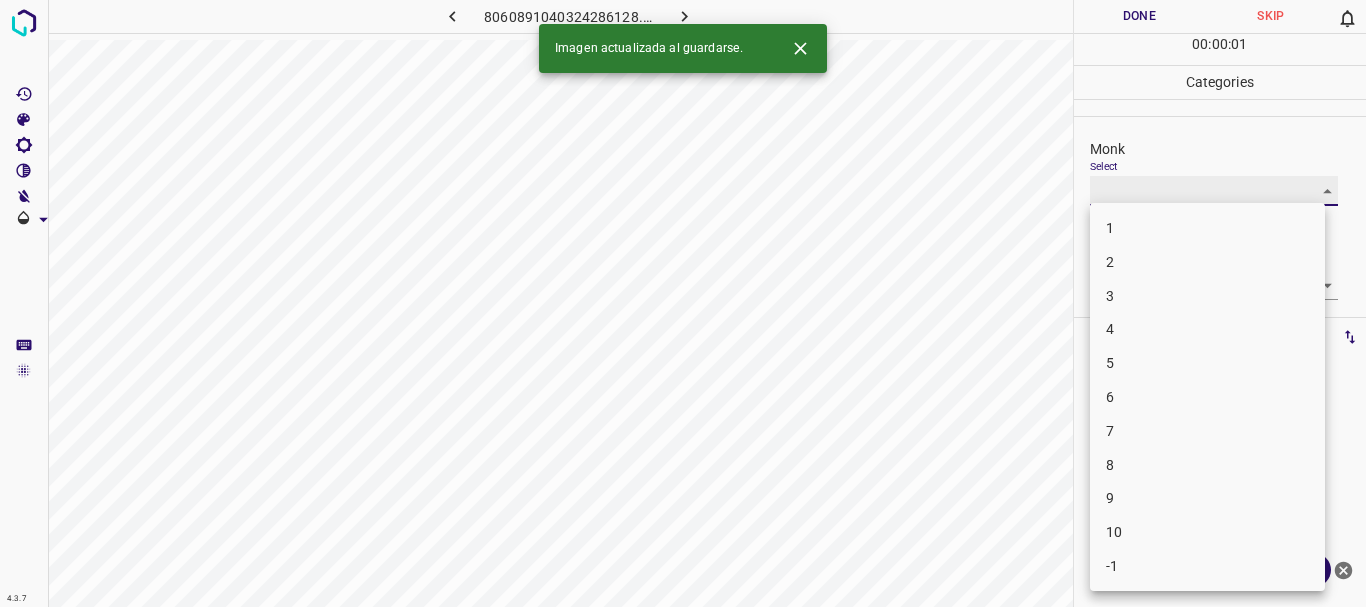 type on "4" 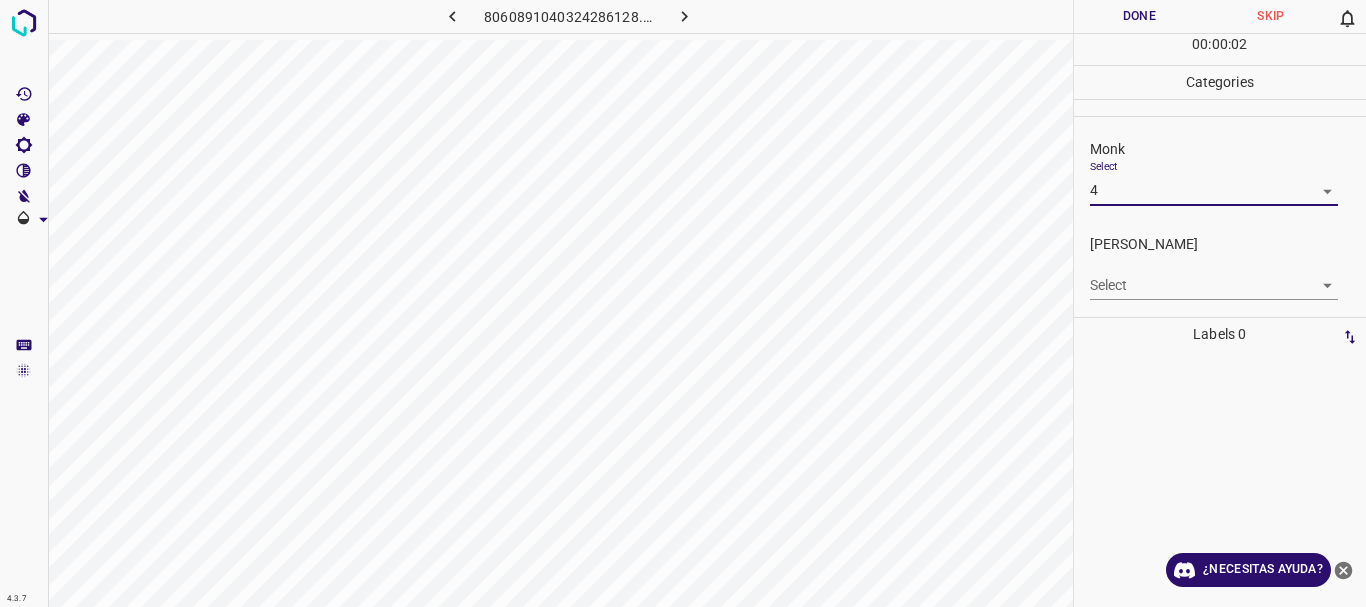 click on "4.3.7 8060891040324286128.png Done Skip 0 00   : 00   : 02   Categories Monk   Select 4 4  [PERSON_NAME]   Select ​ Labels   0 Categories 1 Monk 2  [PERSON_NAME] Tools Space Change between modes (Draw & Edit) I Auto labeling R Restore zoom M Zoom in N Zoom out Delete Delete selecte label Filters Z Restore filters X Saturation filter C Brightness filter V Contrast filter B Gray scale filter General O Download ¿Necesitas ayuda? Texto original Valora esta traducción Tu opinión servirá para ayudar a mejorar el Traductor de Google - Texto - Esconder - Borrar" at bounding box center [683, 303] 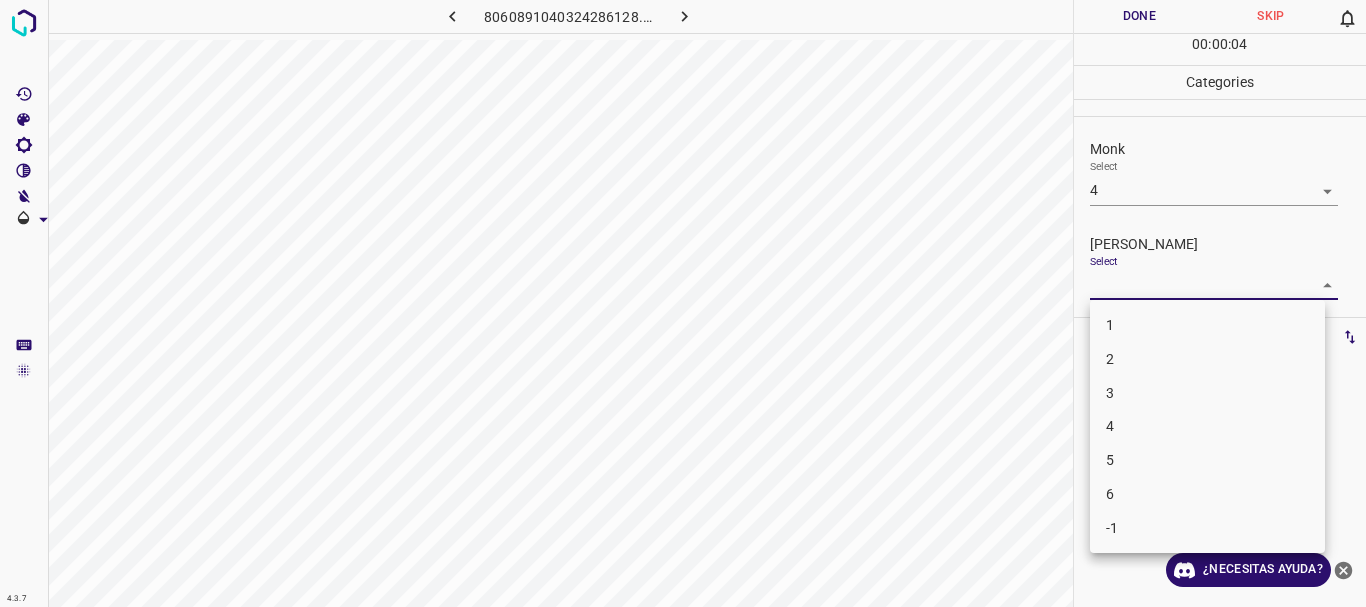 click on "3" at bounding box center (1207, 393) 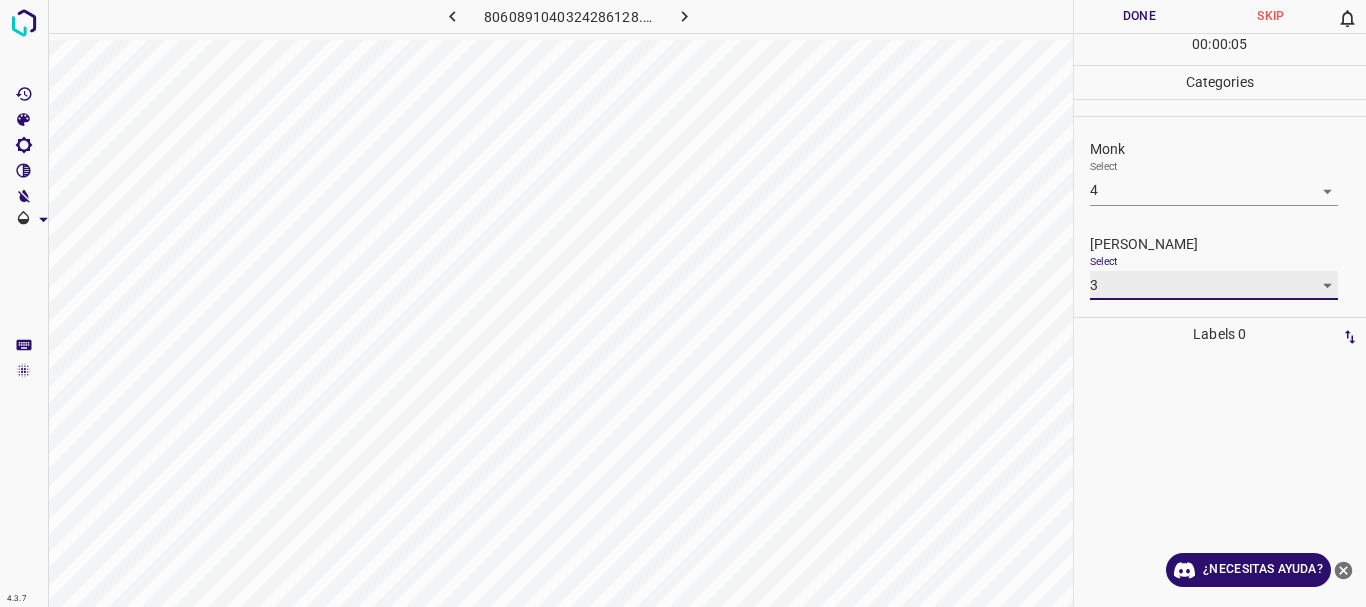 type on "3" 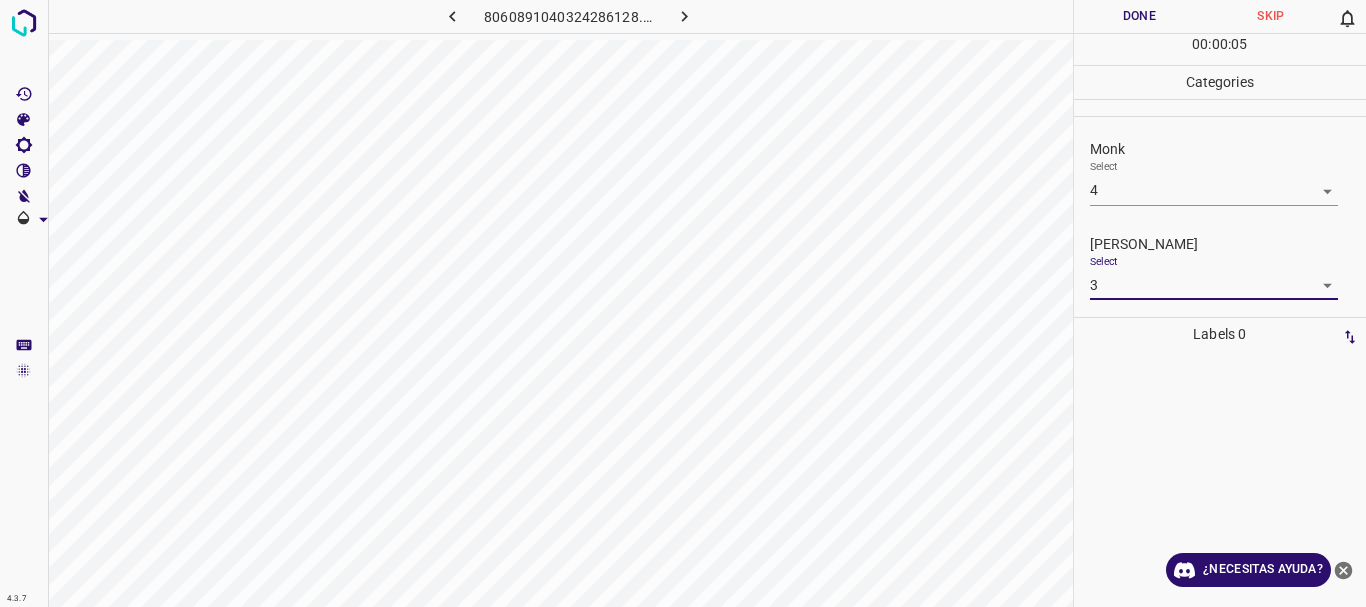 drag, startPoint x: 1151, startPoint y: 19, endPoint x: 1003, endPoint y: 28, distance: 148.27339 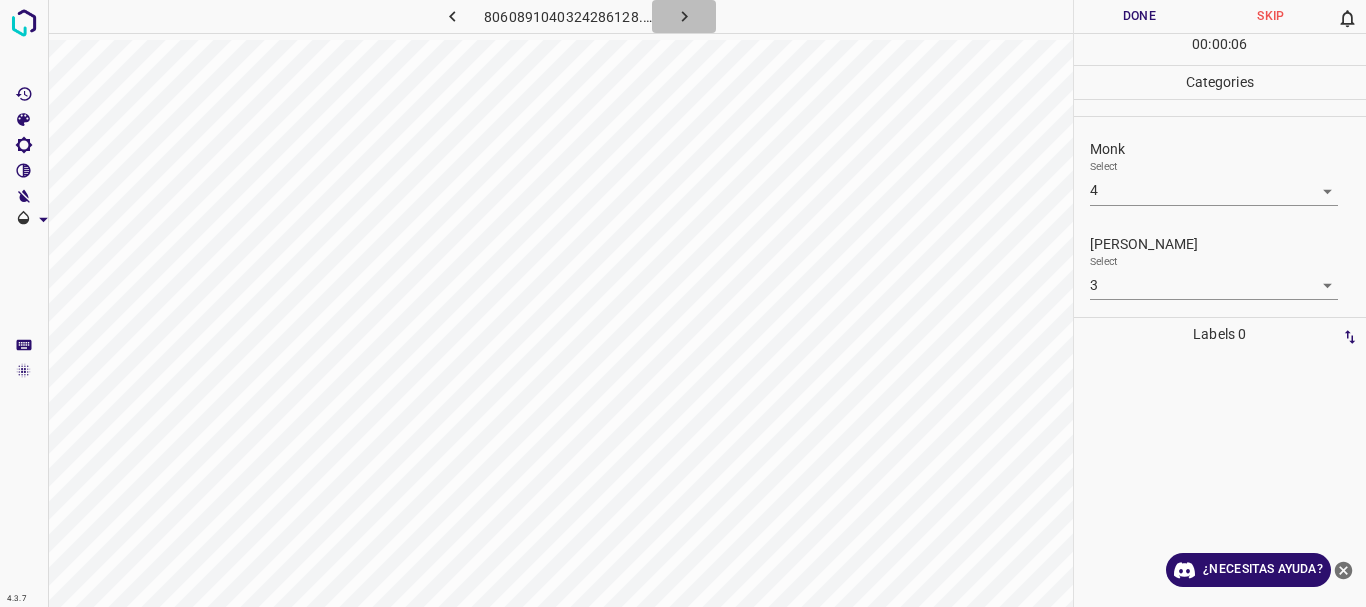 click at bounding box center (684, 16) 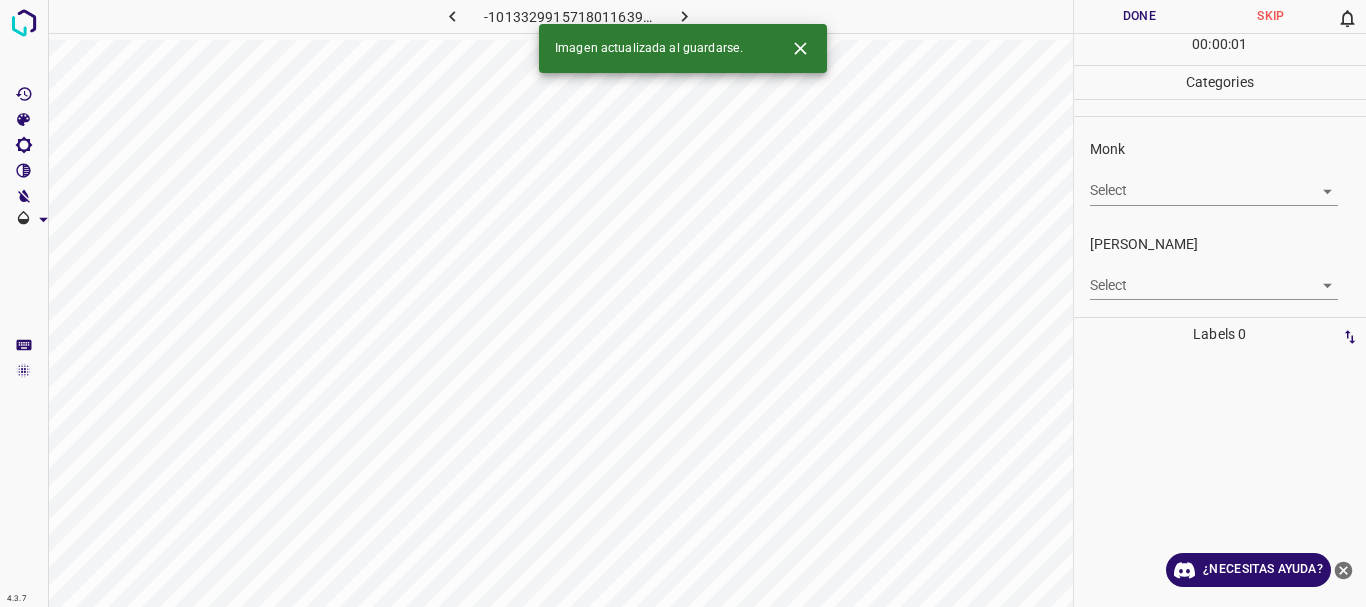 click on "4.3.7 -1013329915718011639.png Done Skip 0 00   : 00   : 01   Categories Monk   Select ​  [PERSON_NAME]   Select ​ Labels   0 Categories 1 Monk 2  [PERSON_NAME] Tools Space Change between modes (Draw & Edit) I Auto labeling R Restore zoom M Zoom in N Zoom out Delete Delete selecte label Filters Z Restore filters X Saturation filter C Brightness filter V Contrast filter B Gray scale filter General O Download Imagen actualizada al guardarse. ¿Necesitas ayuda? Texto original Valora esta traducción Tu opinión servirá para ayudar a mejorar el Traductor de Google - Texto - Esconder - Borrar" at bounding box center [683, 303] 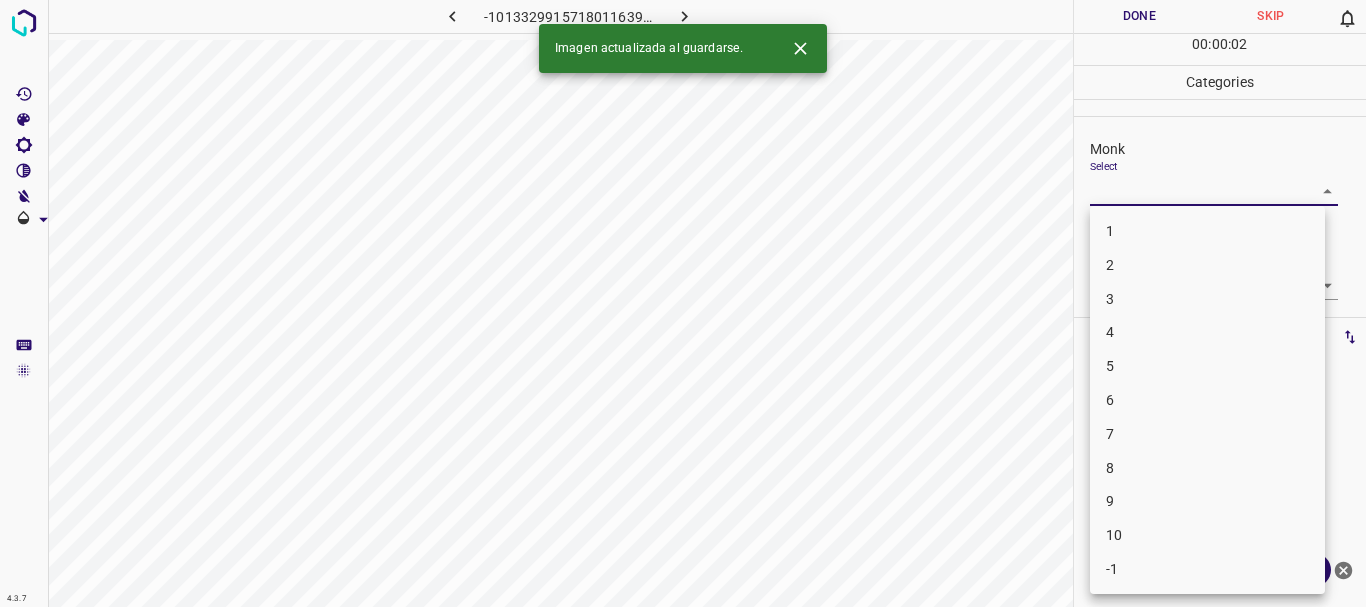 click on "6" at bounding box center (1207, 400) 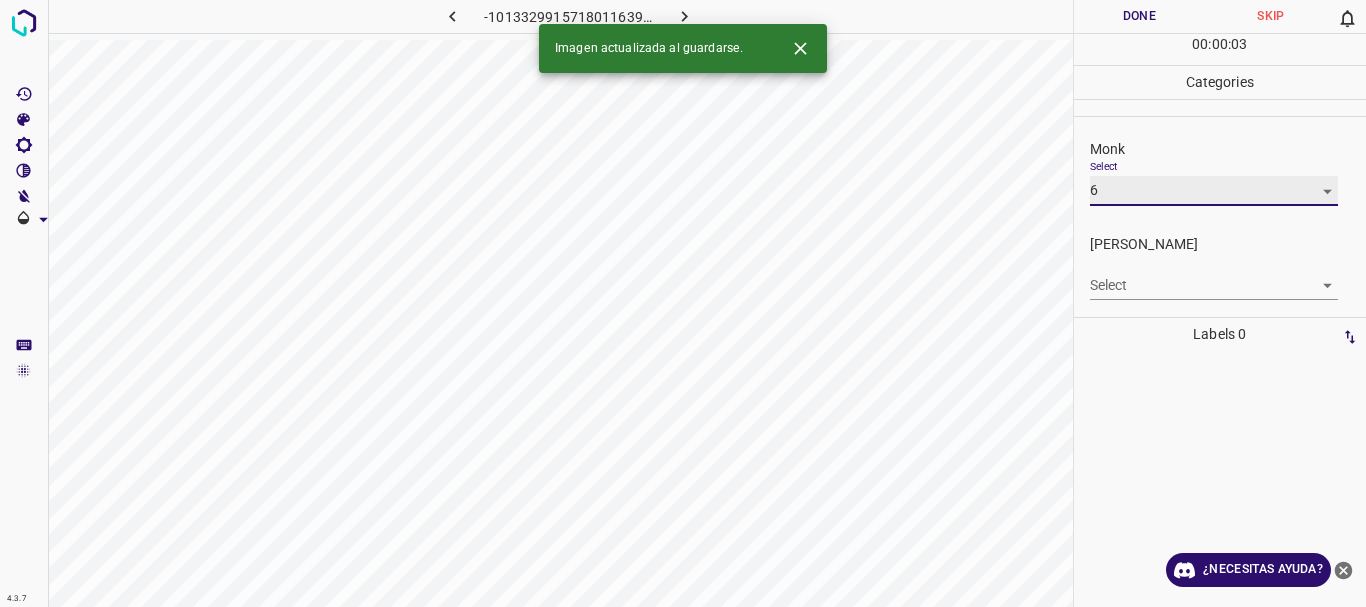type on "6" 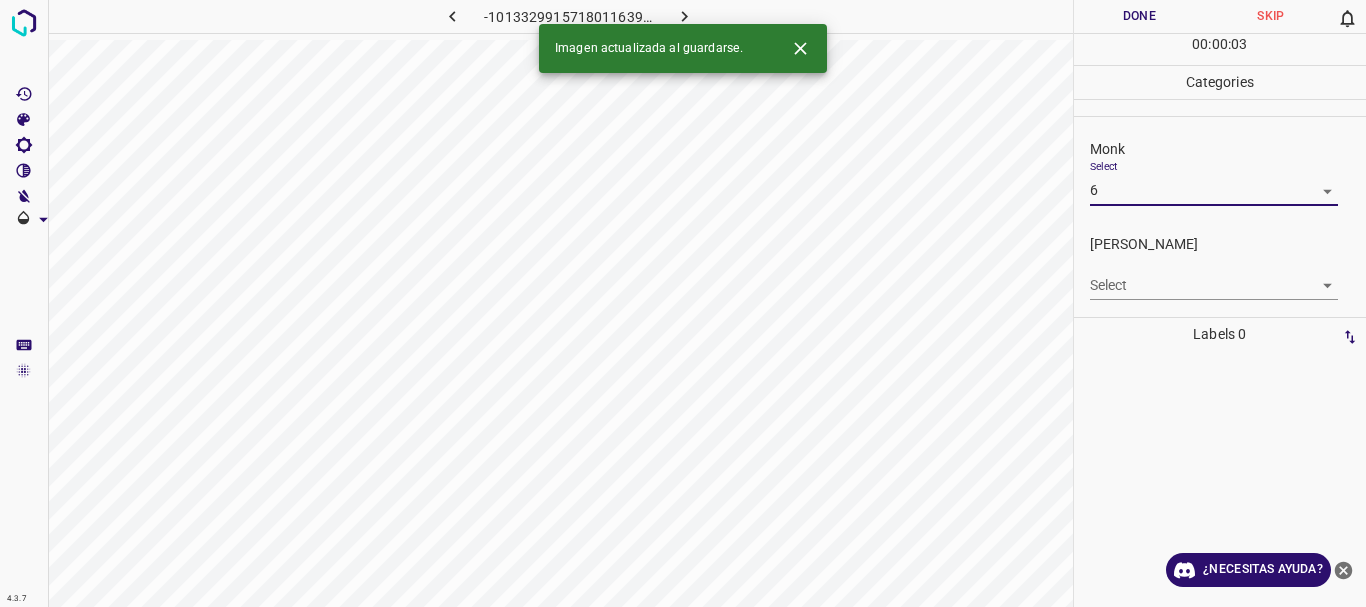 click on "4.3.7 -1013329915718011639.png Done Skip 0 00   : 00   : 03   Categories Monk   Select 6 6  [PERSON_NAME]   Select ​ Labels   0 Categories 1 Monk 2  [PERSON_NAME] Tools Space Change between modes (Draw & Edit) I Auto labeling R Restore zoom M Zoom in N Zoom out Delete Delete selecte label Filters Z Restore filters X Saturation filter C Brightness filter V Contrast filter B Gray scale filter General O Download Imagen actualizada al guardarse. ¿Necesitas ayuda? Texto original Valora esta traducción Tu opinión servirá para ayudar a mejorar el Traductor de Google - Texto - Esconder - Borrar" at bounding box center [683, 303] 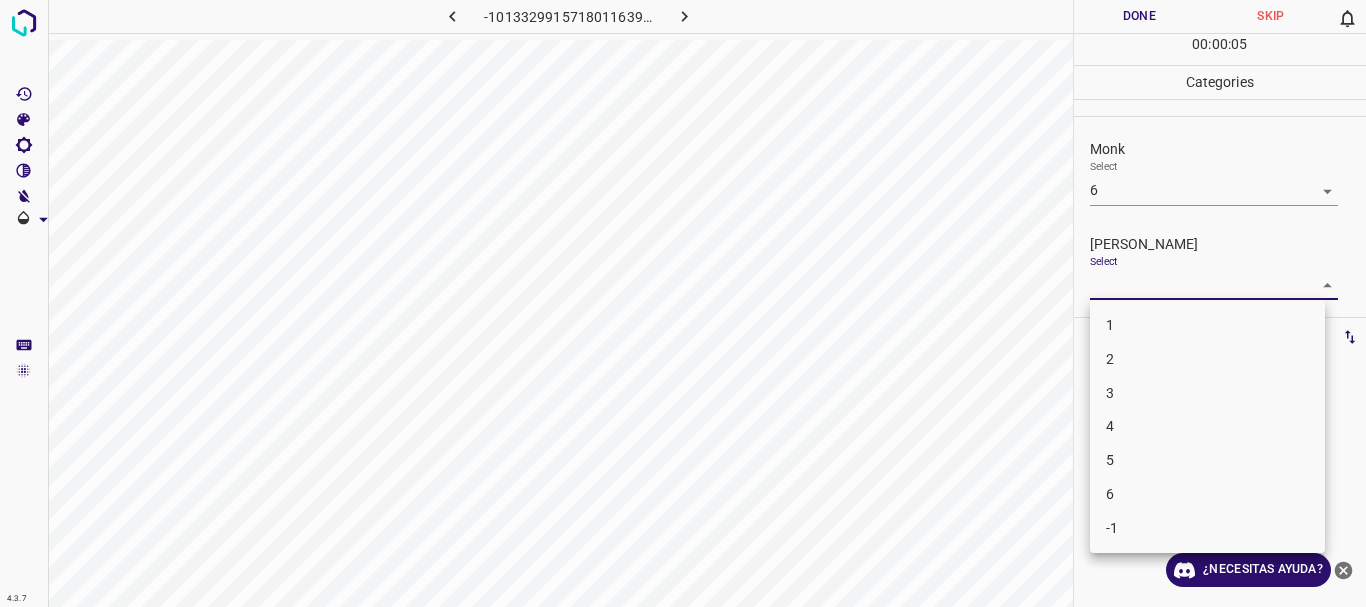 drag, startPoint x: 1148, startPoint y: 408, endPoint x: 1145, endPoint y: 425, distance: 17.262676 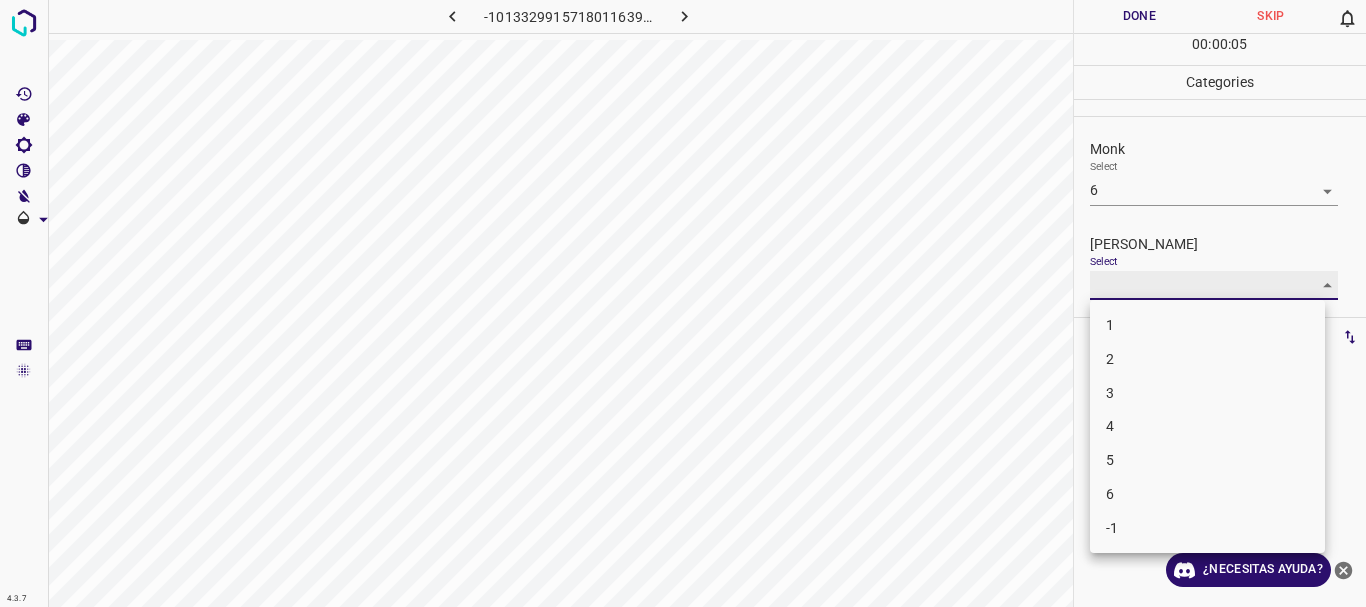 type on "4" 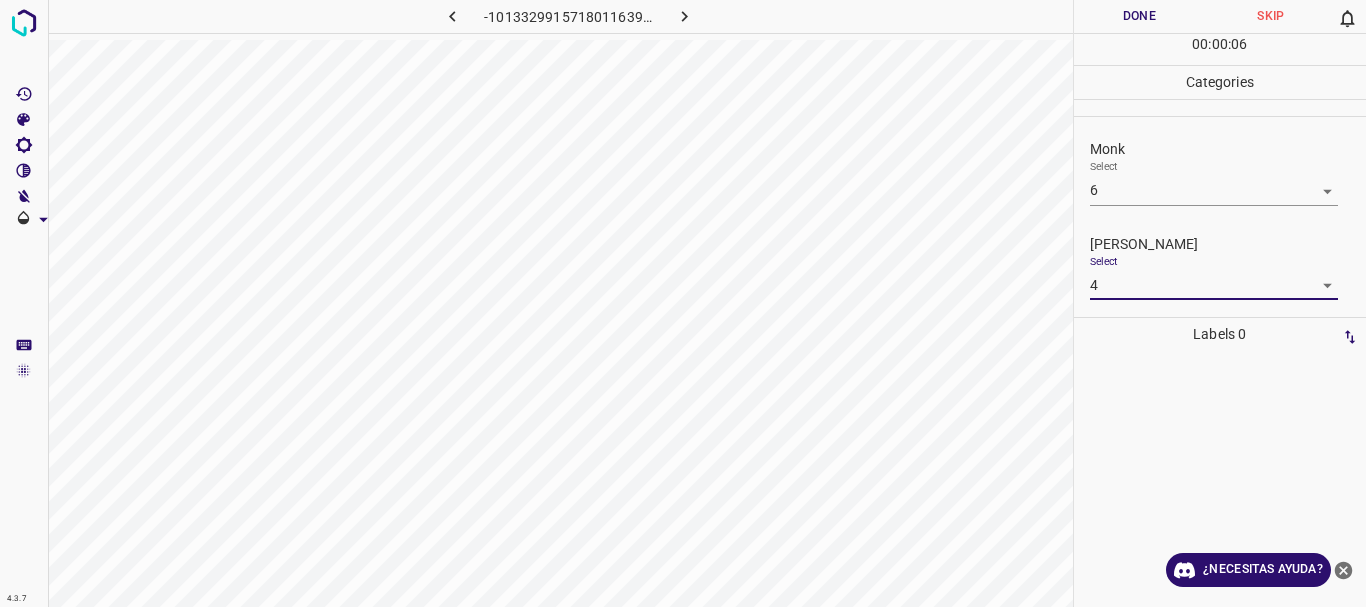 click on "Done" at bounding box center [1140, 16] 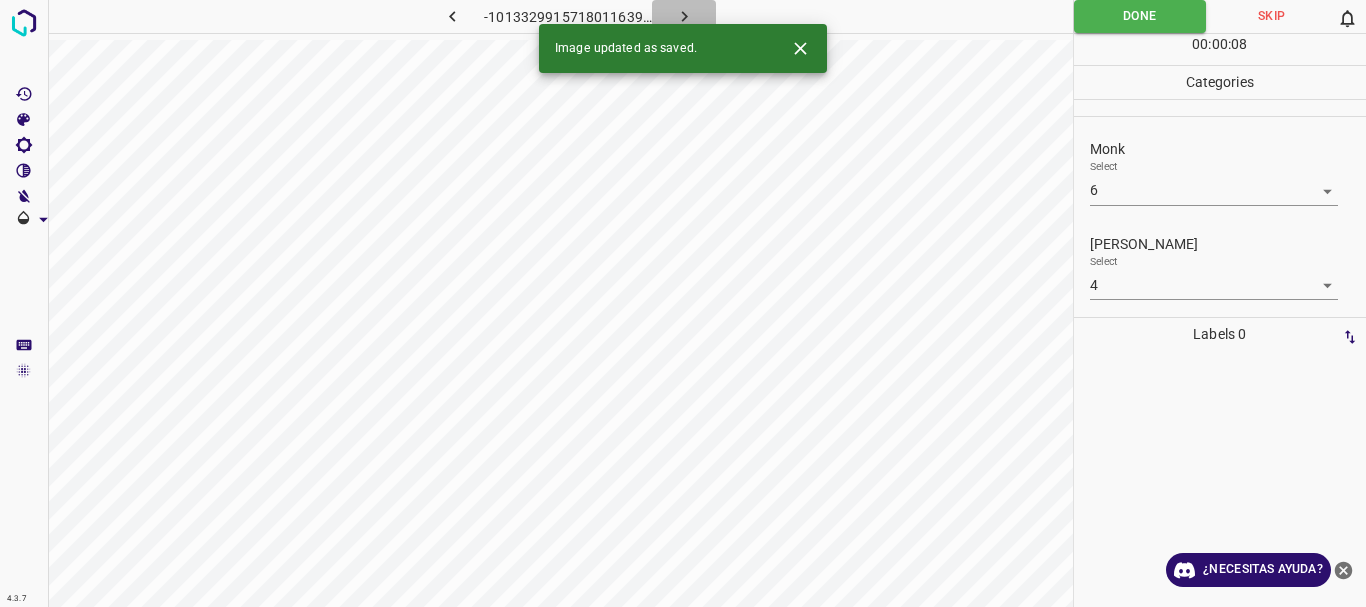 click 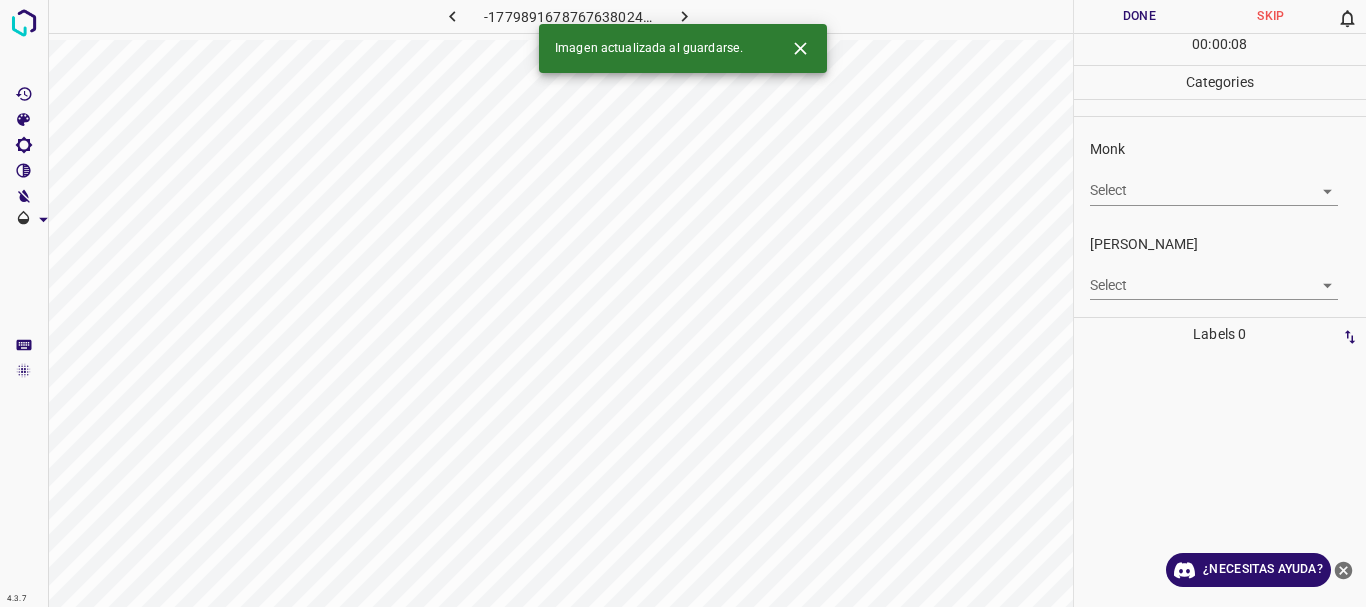 click on "4.3.7 -1779891678767638024.png Done Skip 0 00   : 00   : 08   Categories Monk   Select ​  [PERSON_NAME]   Select ​ Labels   0 Categories 1 Monk 2  [PERSON_NAME] Tools Space Change between modes (Draw & Edit) I Auto labeling R Restore zoom M Zoom in N Zoom out Delete Delete selecte label Filters Z Restore filters X Saturation filter C Brightness filter V Contrast filter B Gray scale filter General O Download Imagen actualizada al guardarse. ¿Necesitas ayuda? Texto original Valora esta traducción Tu opinión servirá para ayudar a mejorar el Traductor de Google - Texto - Esconder - Borrar" at bounding box center [683, 303] 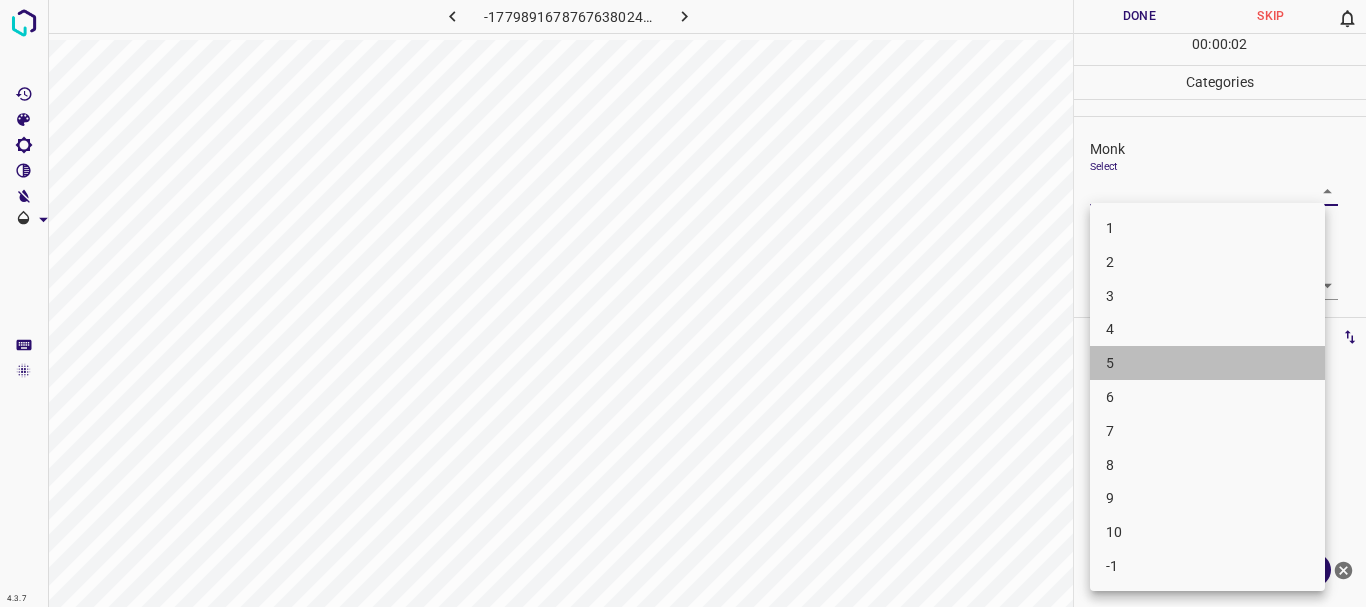click on "5" at bounding box center [1207, 363] 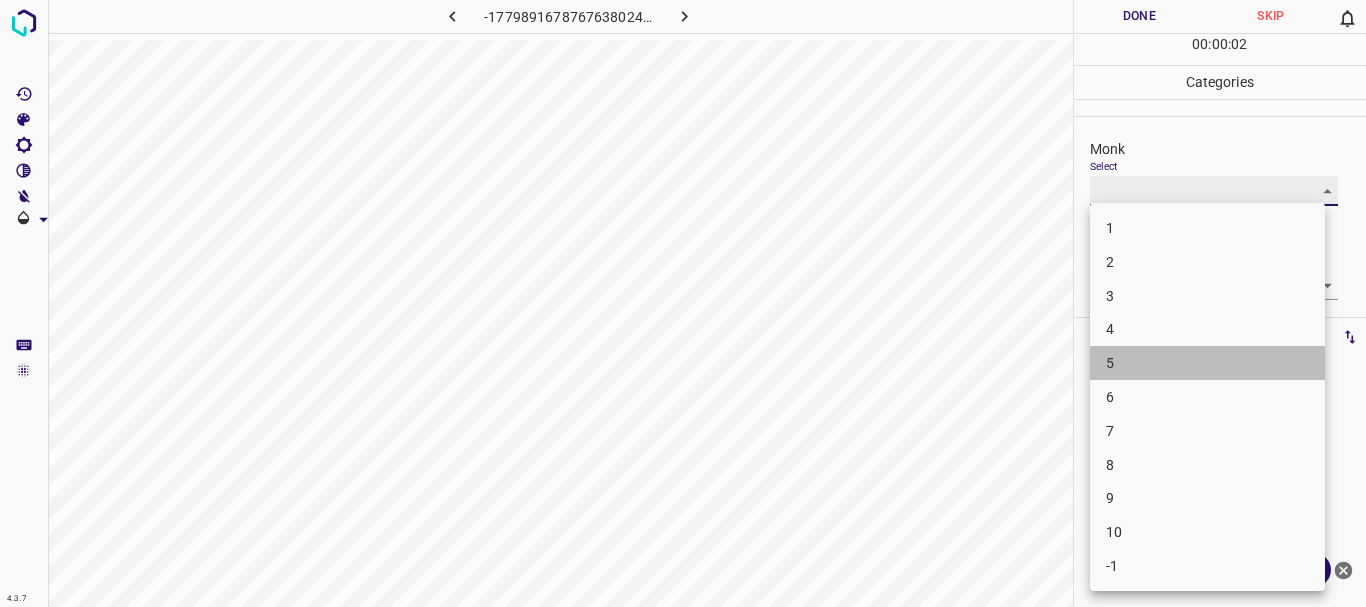 type on "5" 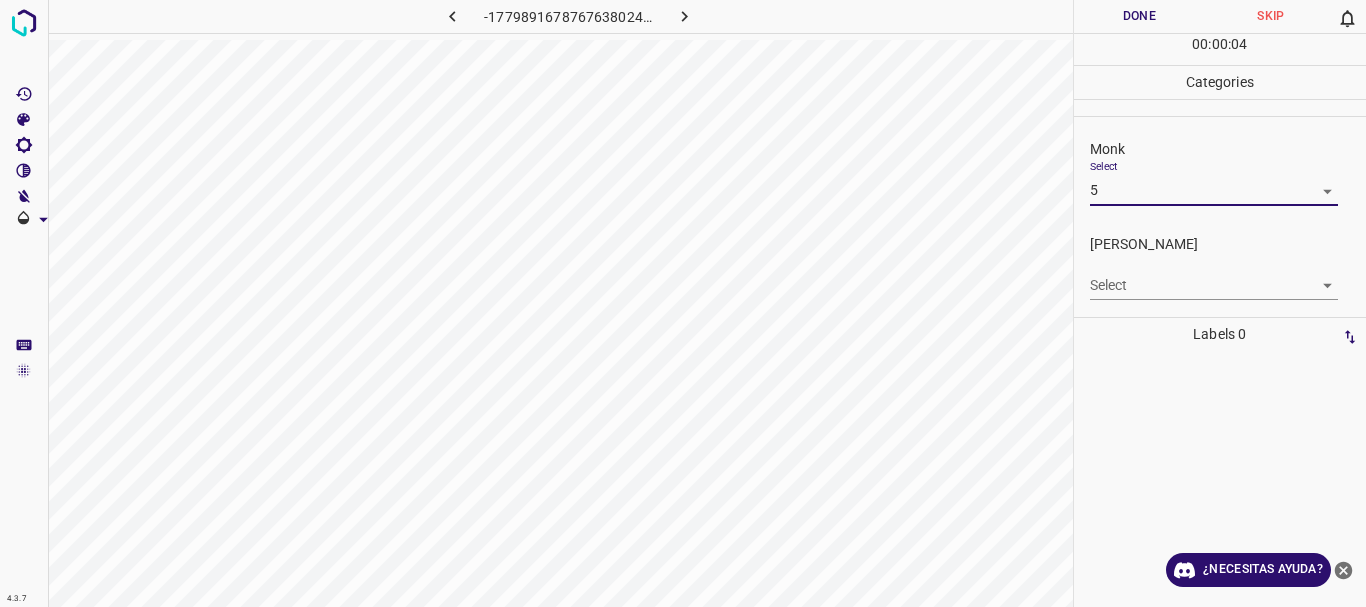 click on "4.3.7 -1779891678767638024.png Done Skip 0 00   : 00   : 04   Categories Monk   Select 5 5  [PERSON_NAME]   Select ​ Labels   0 Categories 1 Monk 2  [PERSON_NAME] Tools Space Change between modes (Draw & Edit) I Auto labeling R Restore zoom M Zoom in N Zoom out Delete Delete selecte label Filters Z Restore filters X Saturation filter C Brightness filter V Contrast filter B Gray scale filter General O Download ¿Necesitas ayuda? Texto original Valora esta traducción Tu opinión servirá para ayudar a mejorar el Traductor de Google - Texto - Esconder - Borrar" at bounding box center [683, 303] 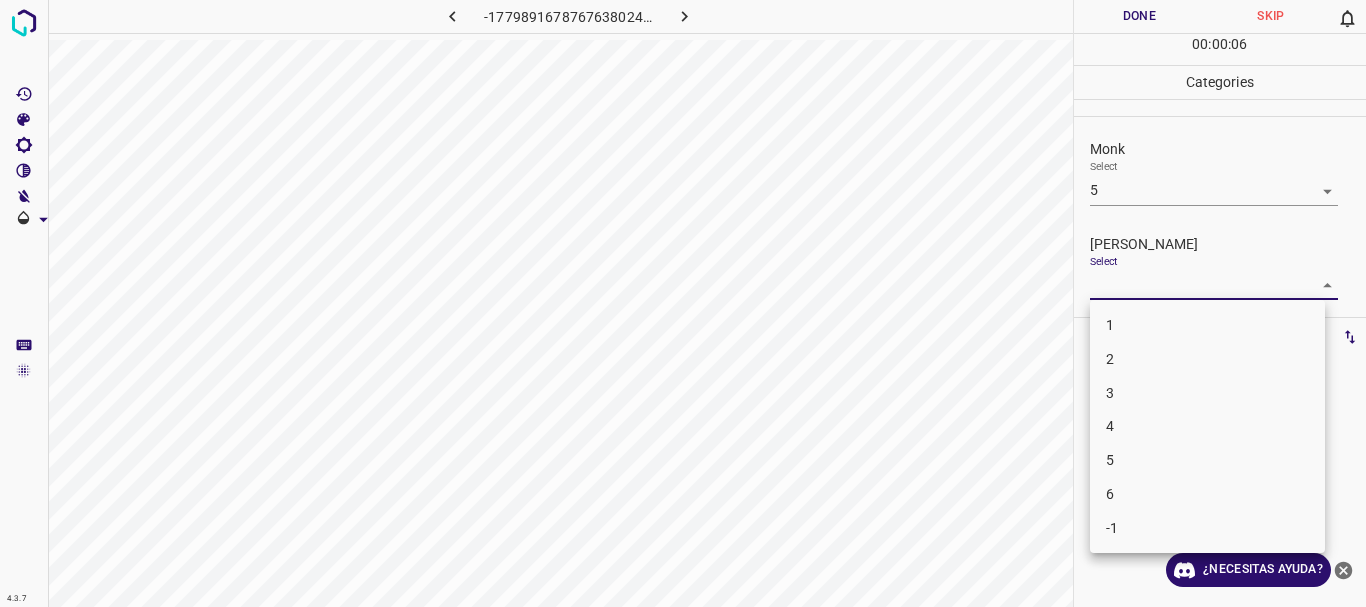 click on "1 2 3 4 5 6 -1" at bounding box center (1207, 426) 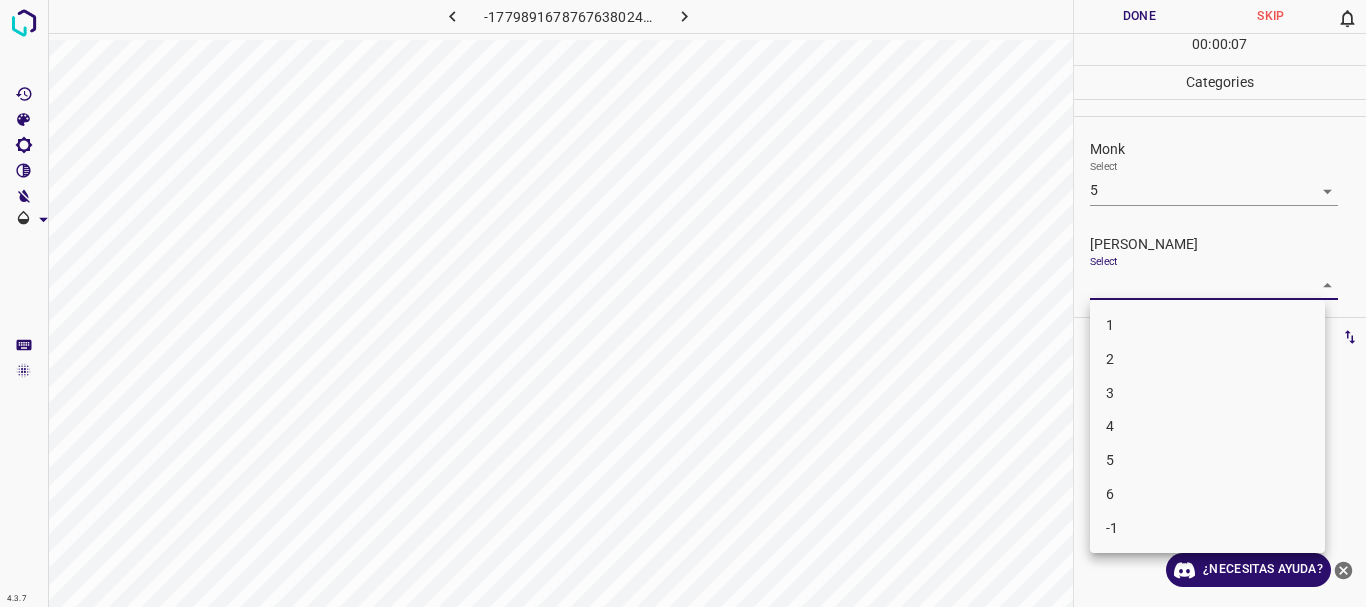 click on "2" at bounding box center [1207, 359] 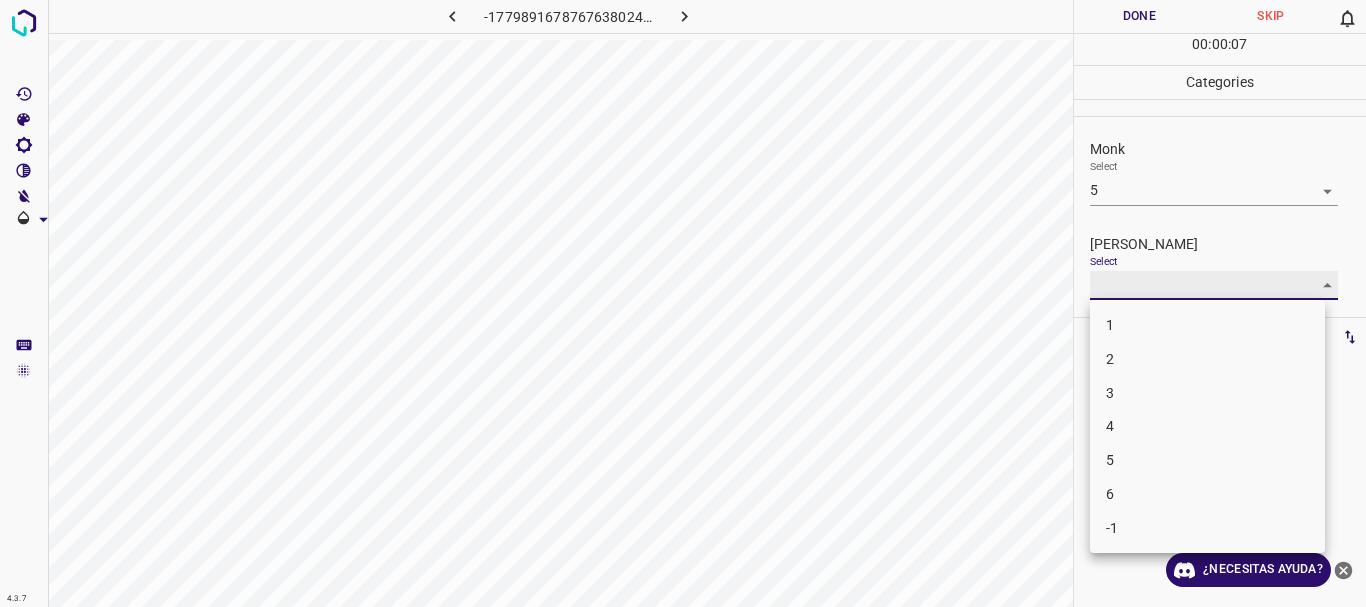 type on "2" 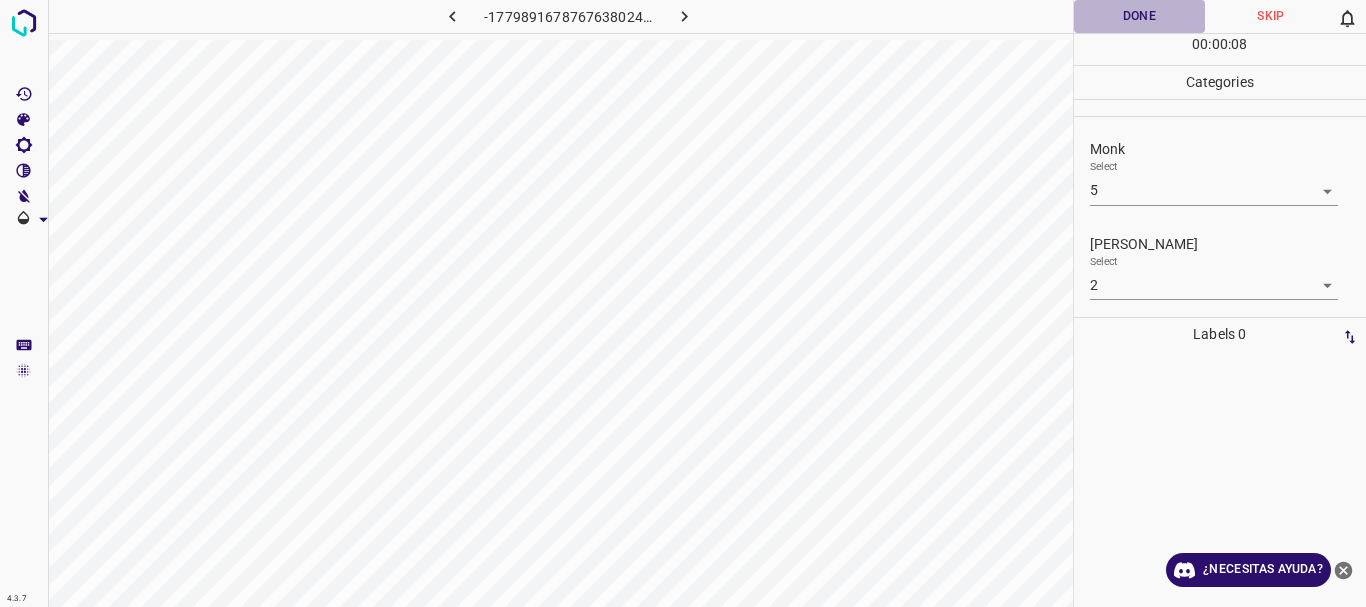 click on "Done" at bounding box center (1140, 16) 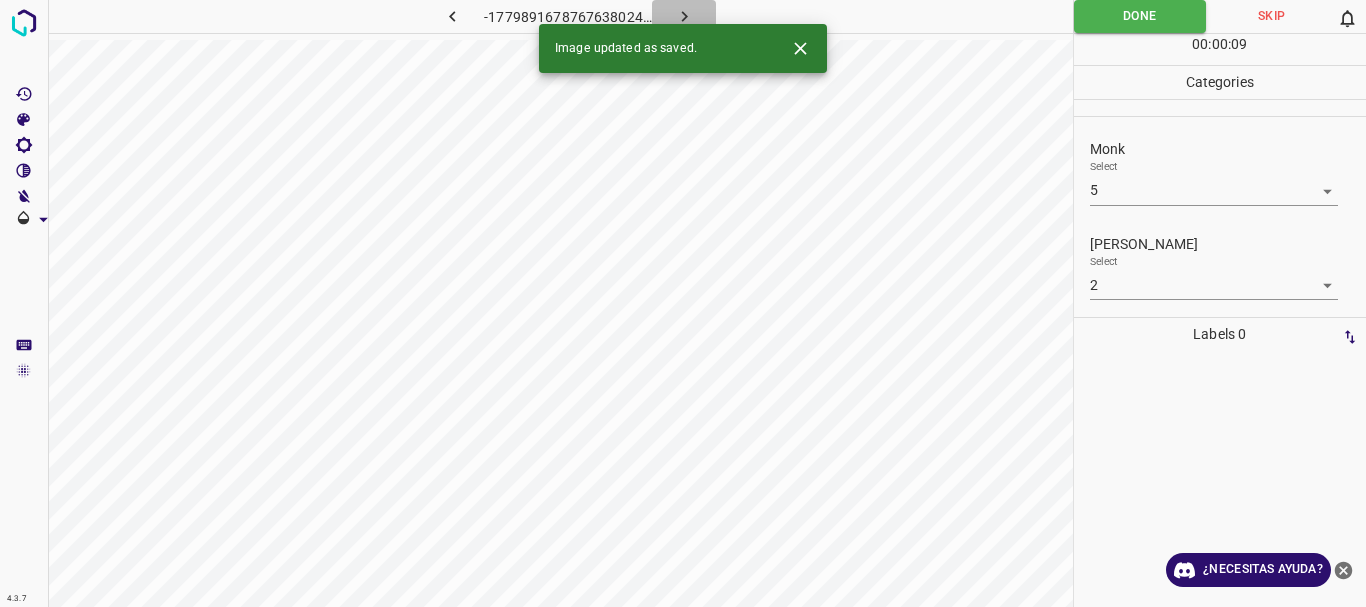 click 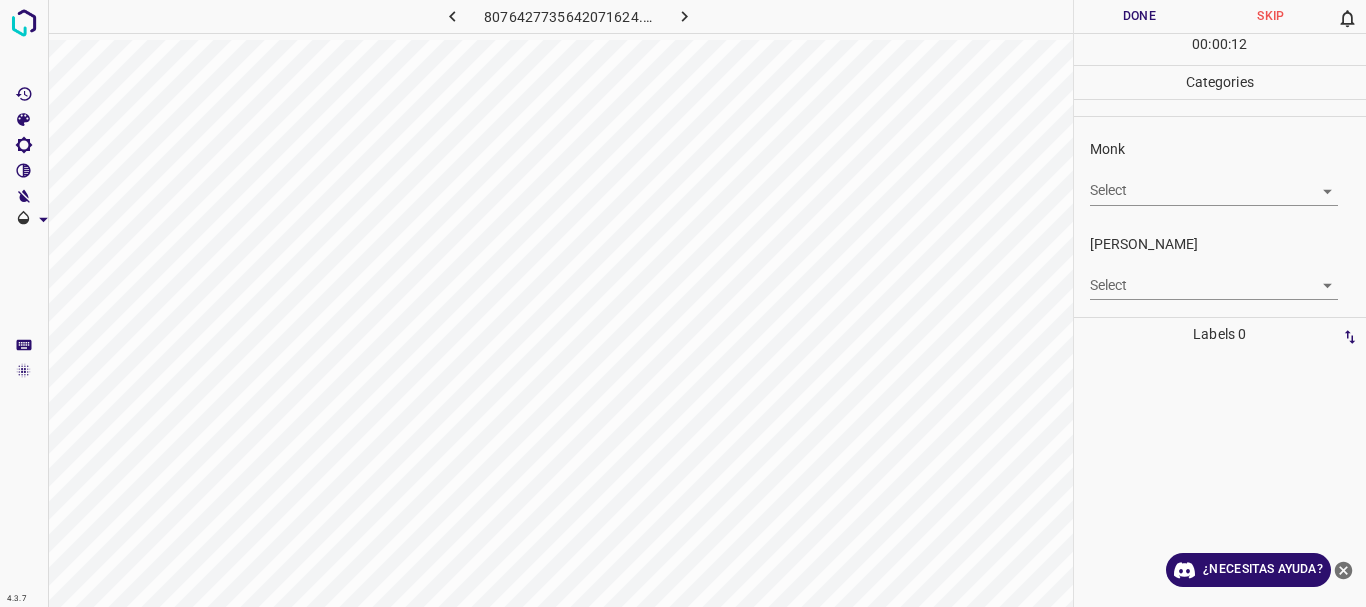 click on "4.3.7 8076427735642071624.png Done Skip 0 00   : 00   : 12   Categories Monk   Select ​  [PERSON_NAME]   Select ​ Labels   0 Categories 1 Monk 2  [PERSON_NAME] Tools Space Change between modes (Draw & Edit) I Auto labeling R Restore zoom M Zoom in N Zoom out Delete Delete selecte label Filters Z Restore filters X Saturation filter C Brightness filter V Contrast filter B Gray scale filter General O Download ¿Necesitas ayuda? Texto original Valora esta traducción Tu opinión servirá para ayudar a mejorar el Traductor de Google - Texto - Esconder - Borrar" at bounding box center (683, 303) 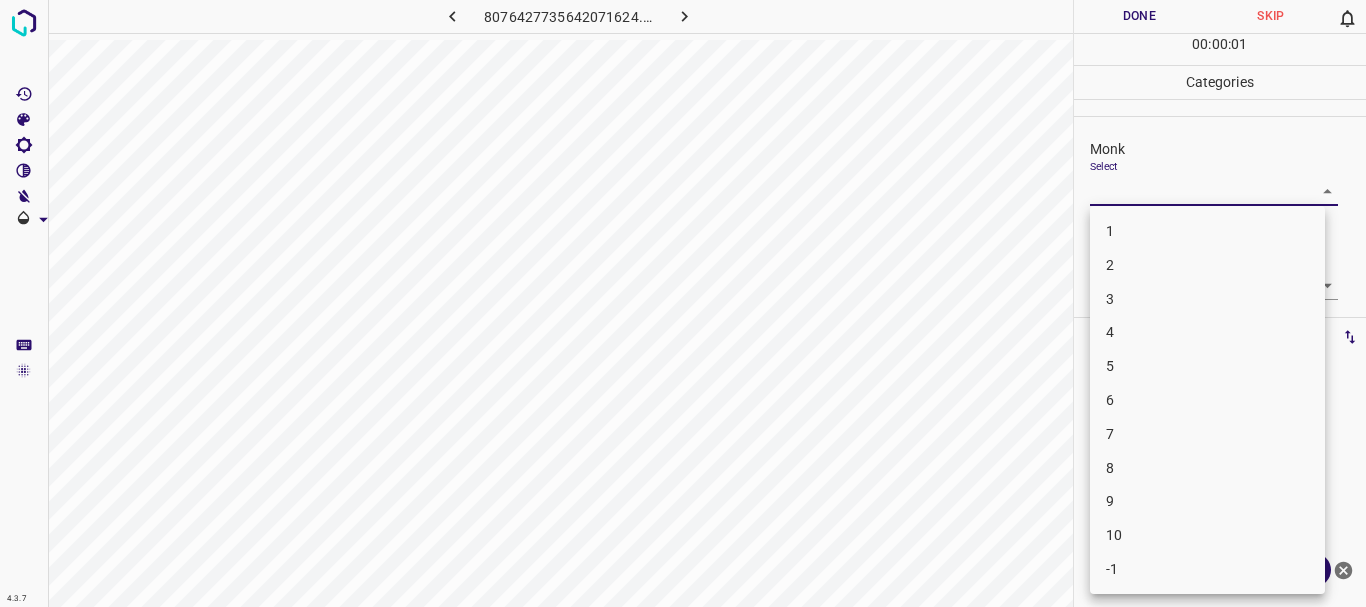 click on "6" at bounding box center [1207, 400] 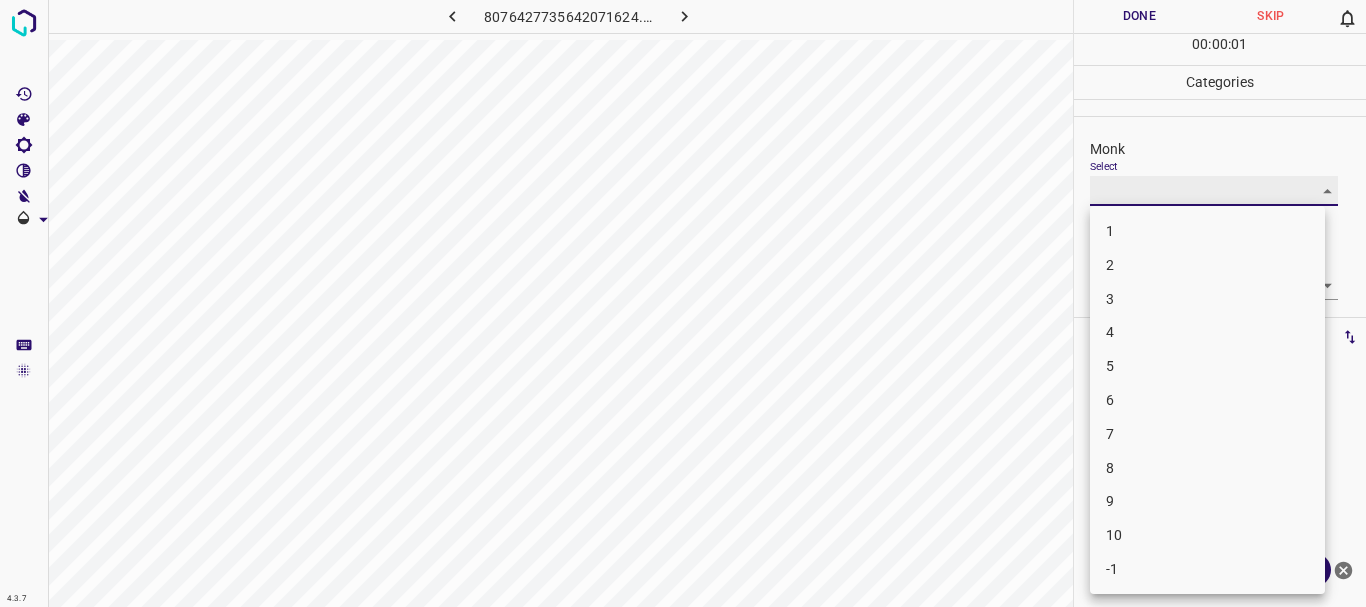 type on "6" 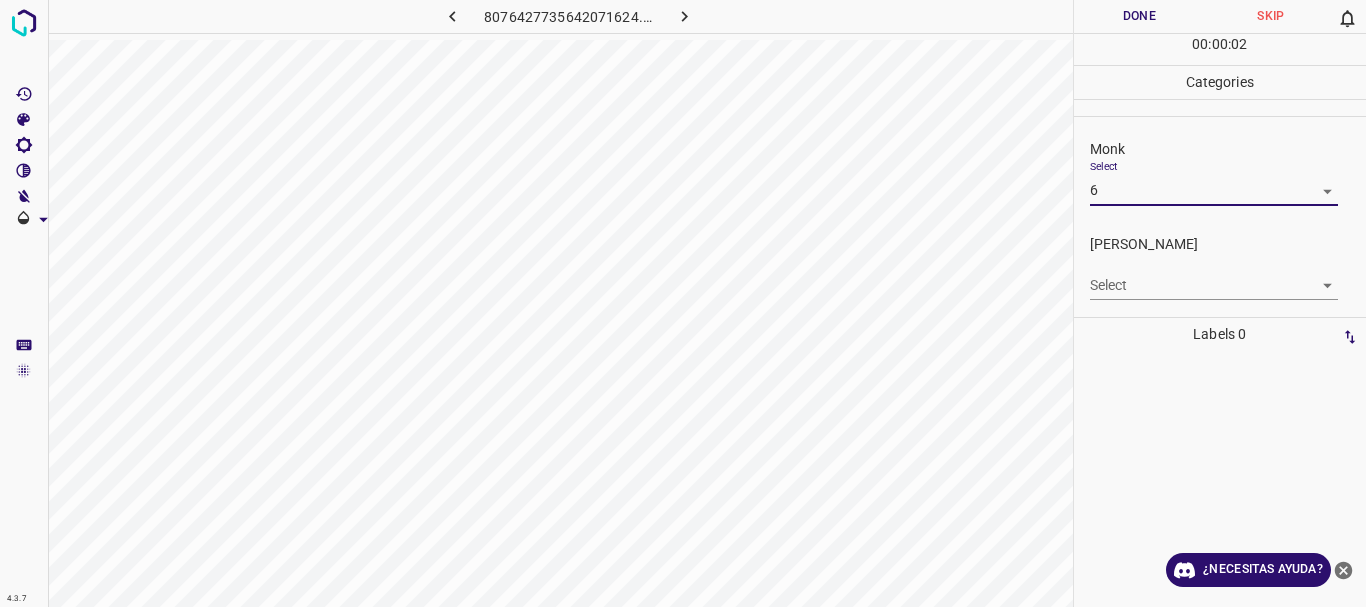 click on "4.3.7 8076427735642071624.png Done Skip 0 00   : 00   : 02   Categories Monk   Select 6 6  [PERSON_NAME]   Select ​ Labels   0 Categories 1 Monk 2  [PERSON_NAME] Tools Space Change between modes (Draw & Edit) I Auto labeling R Restore zoom M Zoom in N Zoom out Delete Delete selecte label Filters Z Restore filters X Saturation filter C Brightness filter V Contrast filter B Gray scale filter General O Download ¿Necesitas ayuda? Texto original Valora esta traducción Tu opinión servirá para ayudar a mejorar el Traductor de Google - Texto - Esconder - Borrar" at bounding box center [683, 303] 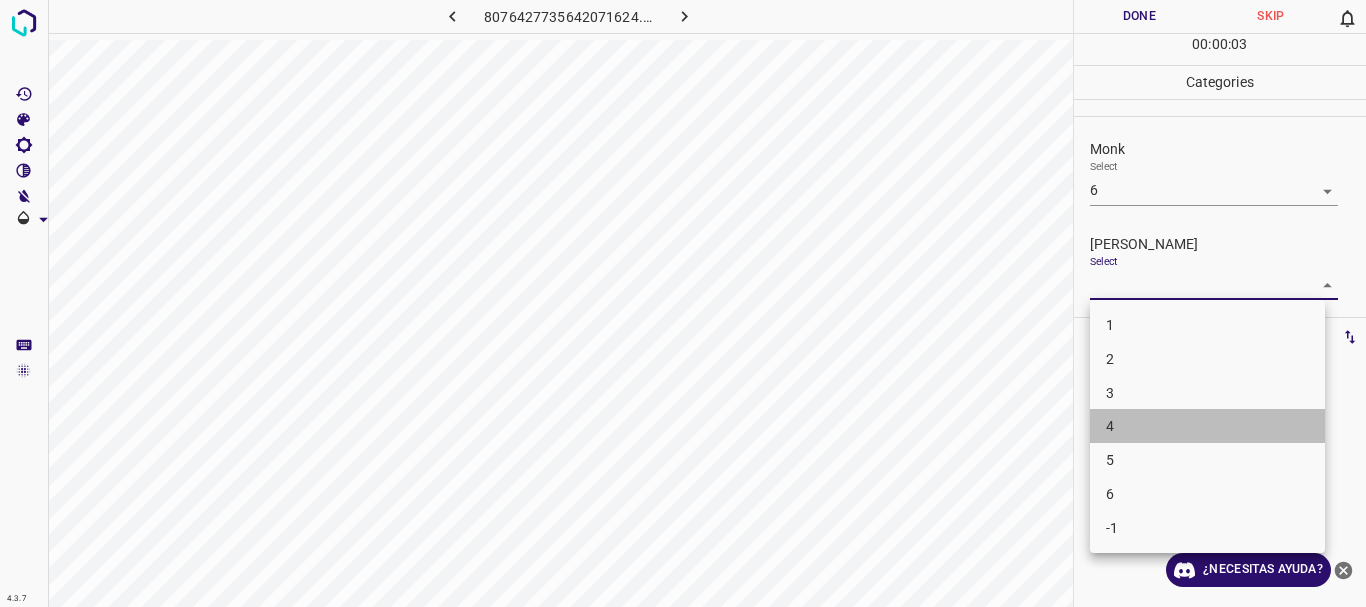 click on "4" at bounding box center (1207, 426) 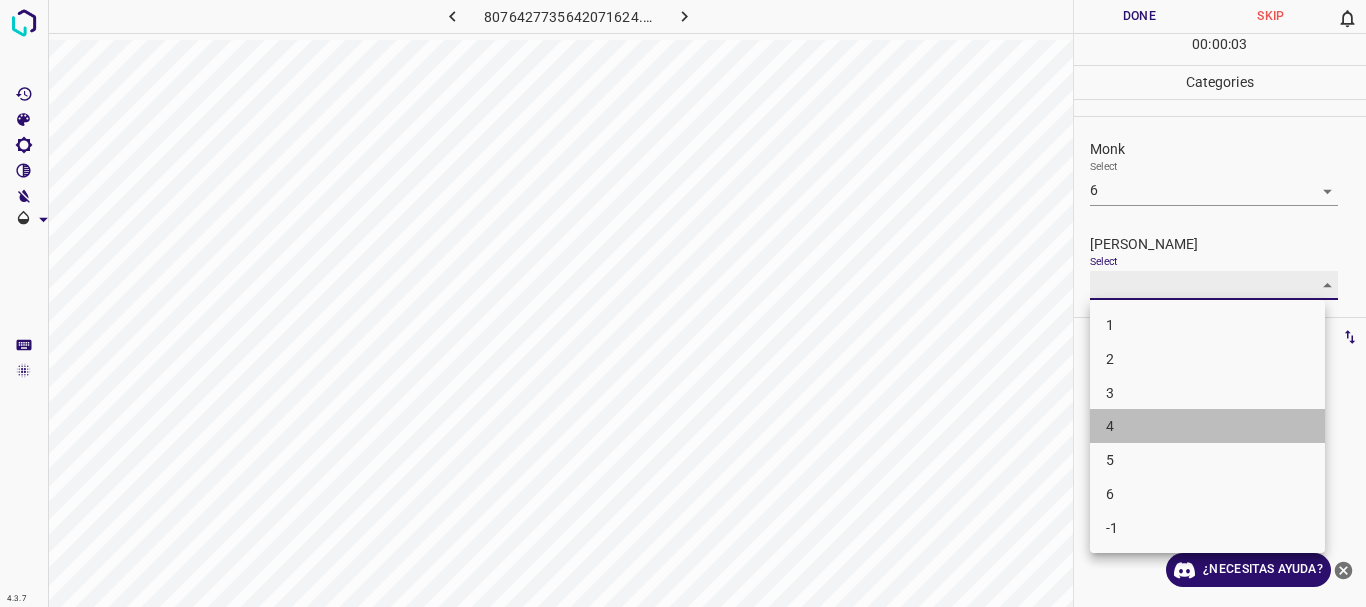 type on "4" 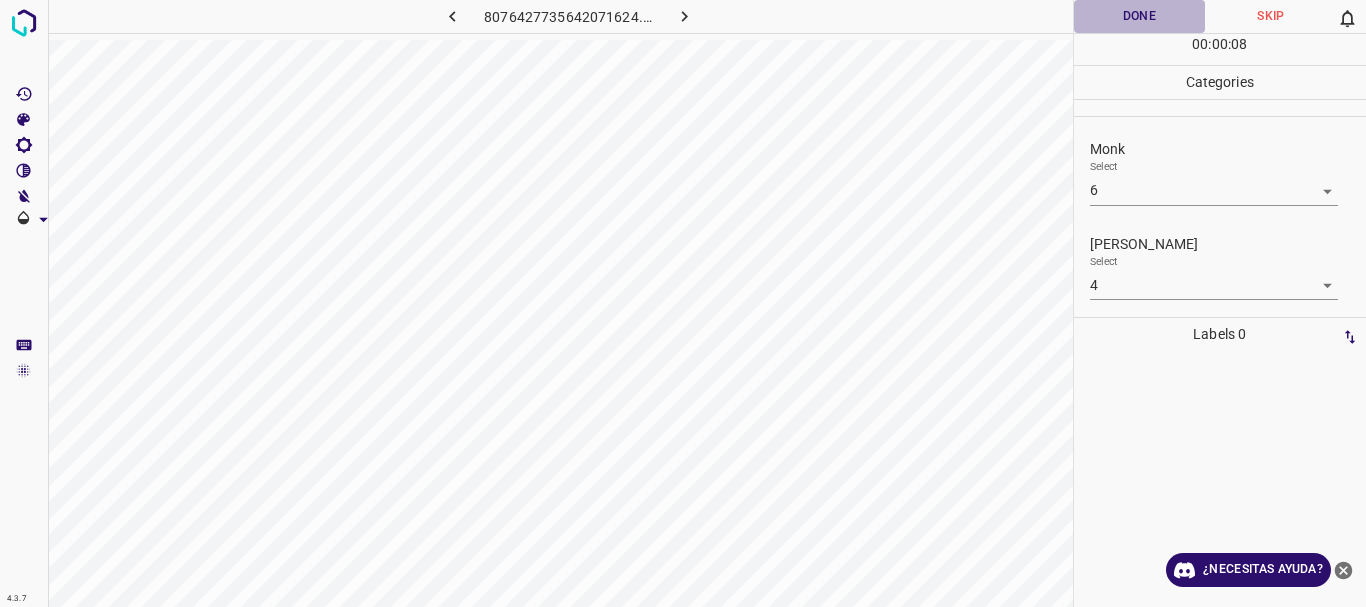click on "Done" at bounding box center [1140, 16] 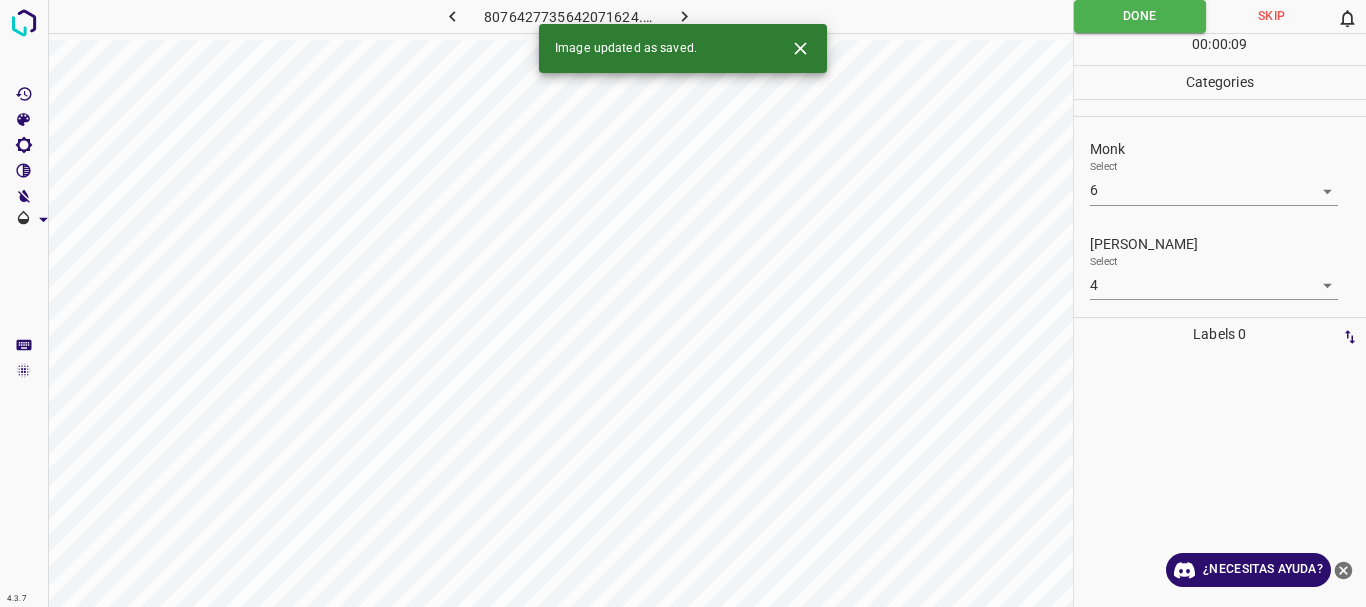 click 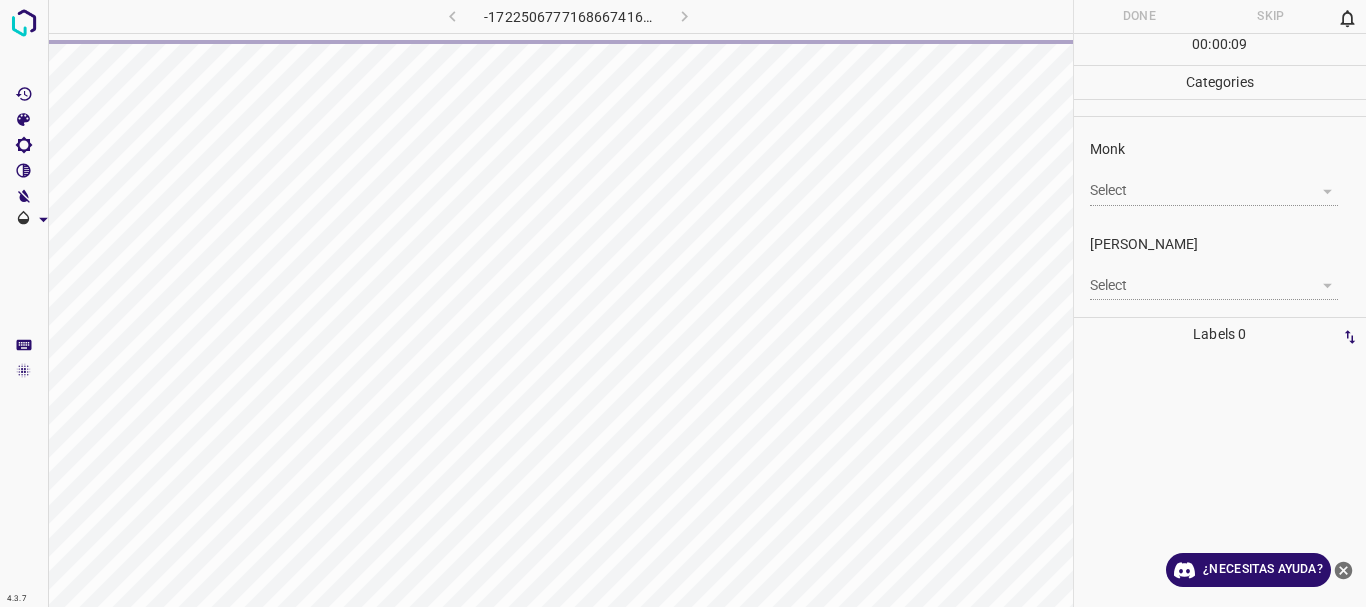 click on "4.3.7 -1722506777168667416.png Done Skip 0 00   : 00   : 09   Categories Monk   Select ​  [PERSON_NAME]   Select ​ Labels   0 Categories 1 Monk 2  [PERSON_NAME] Tools Space Change between modes (Draw & Edit) I Auto labeling R Restore zoom M Zoom in N Zoom out Delete Delete selecte label Filters Z Restore filters X Saturation filter C Brightness filter V Contrast filter B Gray scale filter General O Download ¿Necesitas ayuda? Texto original Valora esta traducción Tu opinión servirá para ayudar a mejorar el Traductor de Google - Texto - Esconder - Borrar" at bounding box center (683, 303) 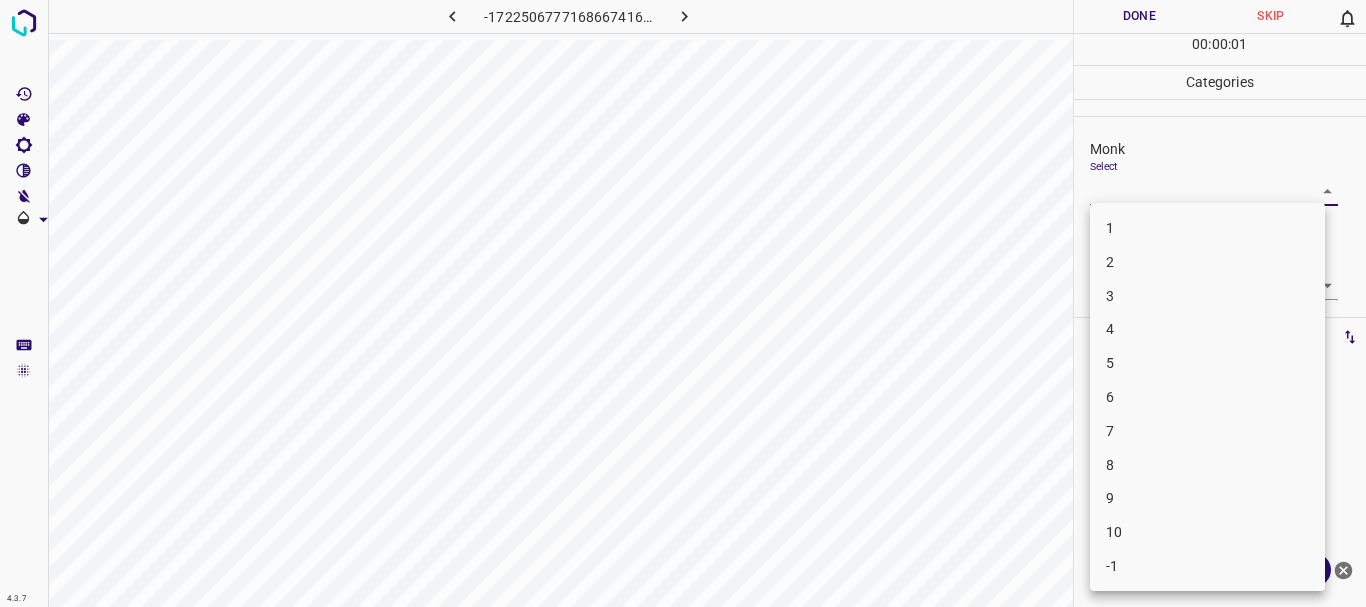 click on "4" at bounding box center [1207, 329] 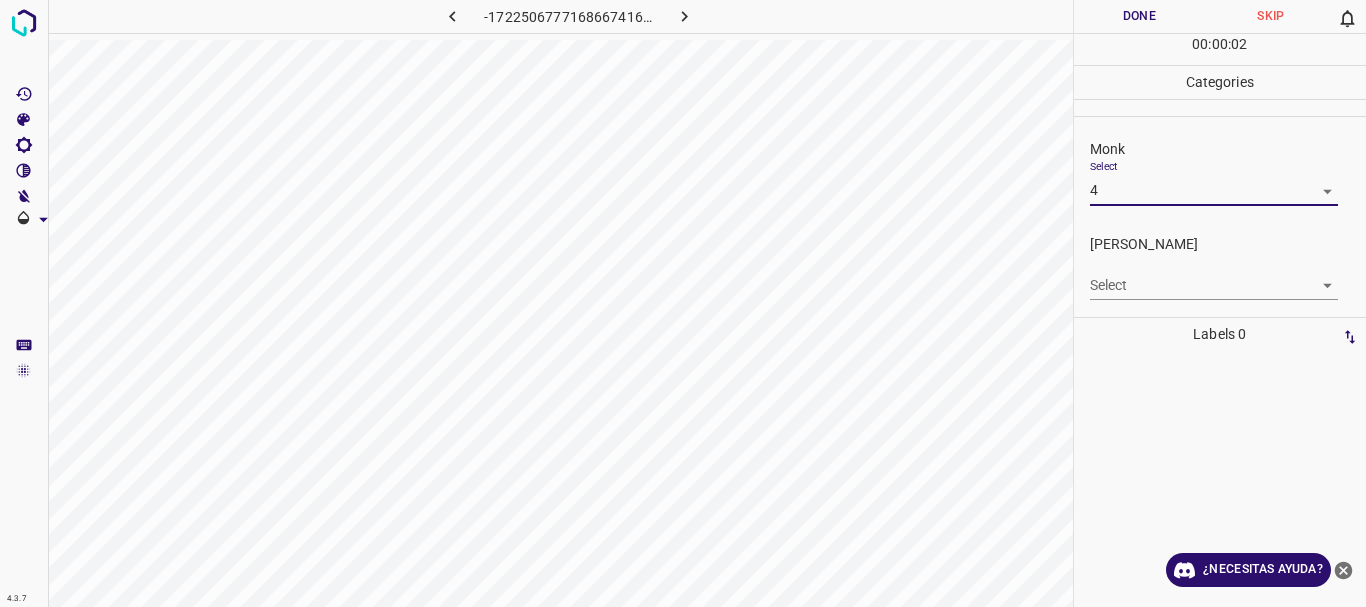 click on "5" at bounding box center [1134, 294] 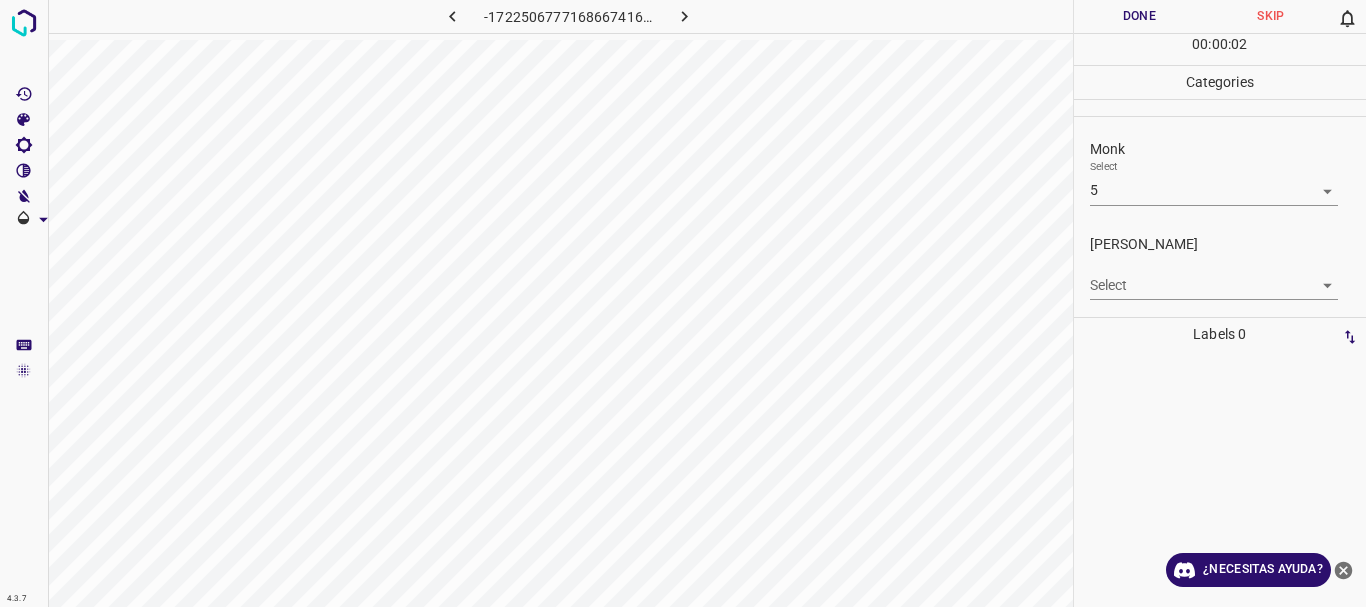 type on "5" 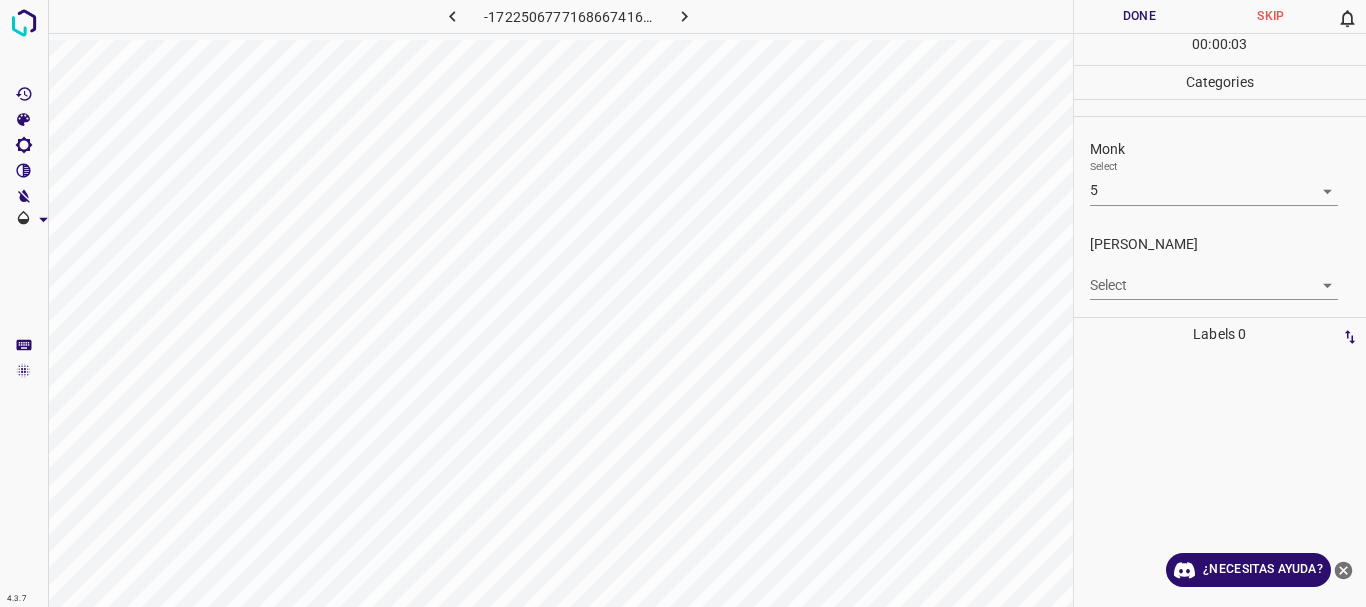 click on "4.3.7 -1722506777168667416.png Done Skip 0 00   : 00   : 03   Categories Monk   Select 5 5  [PERSON_NAME]   Select ​ Labels   0 Categories 1 Monk 2  [PERSON_NAME] Tools Space Change between modes (Draw & Edit) I Auto labeling R Restore zoom M Zoom in N Zoom out Delete Delete selecte label Filters Z Restore filters X Saturation filter C Brightness filter V Contrast filter B Gray scale filter General O Download ¿Necesitas ayuda? Texto original Valora esta traducción Tu opinión servirá para ayudar a mejorar el Traductor de Google - Texto - Esconder - Borrar" at bounding box center (683, 303) 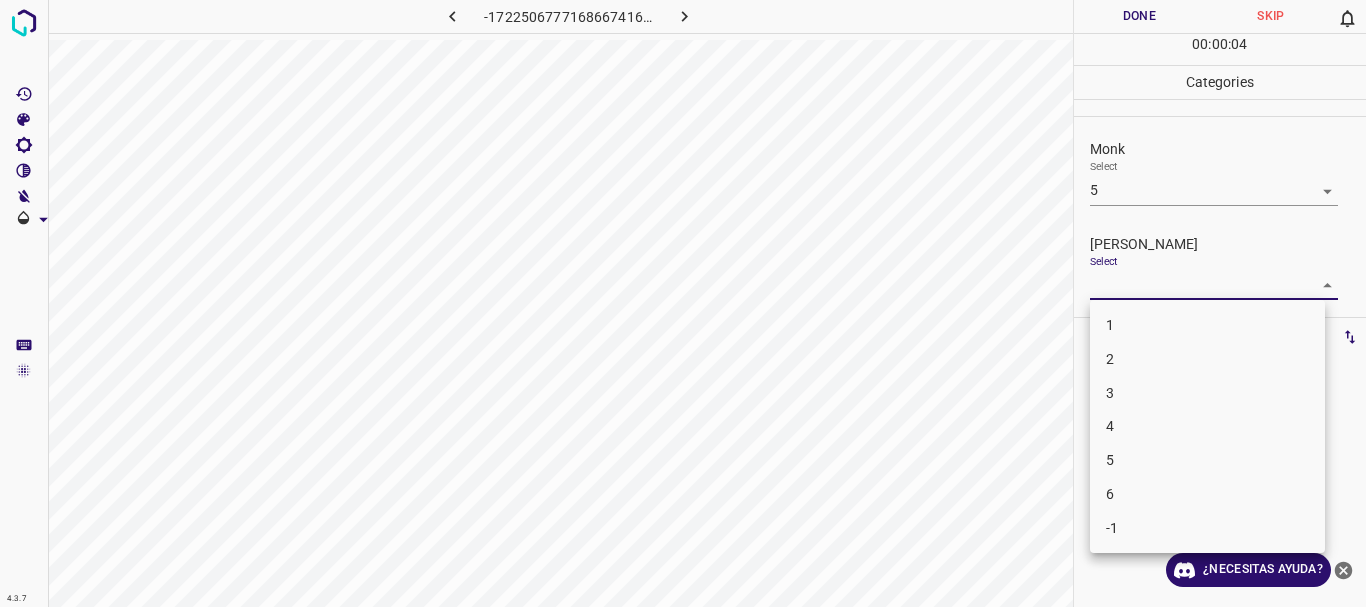 click on "2" at bounding box center (1207, 359) 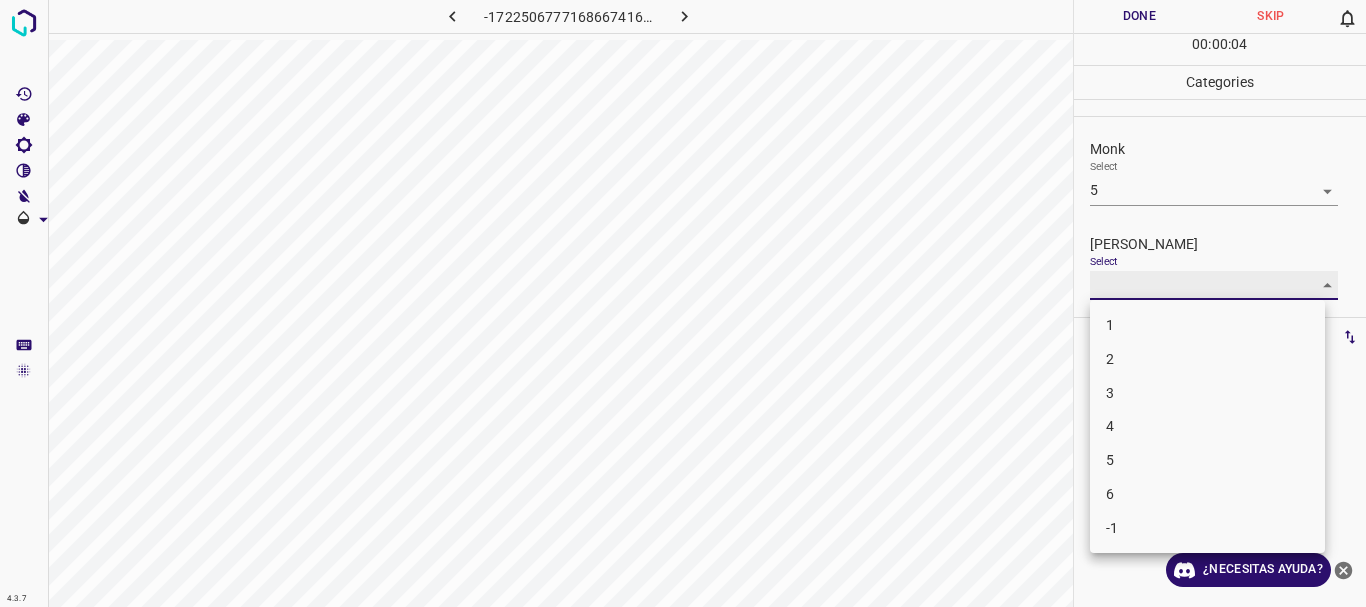 type on "2" 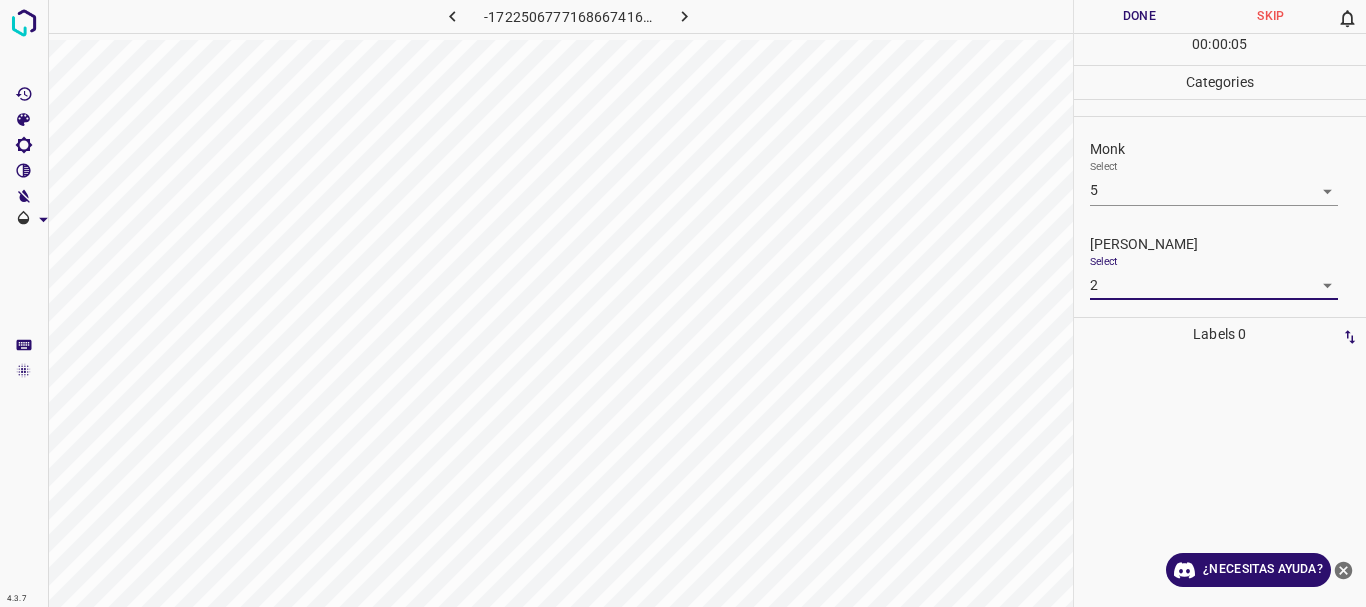 click on "Done" at bounding box center [1140, 16] 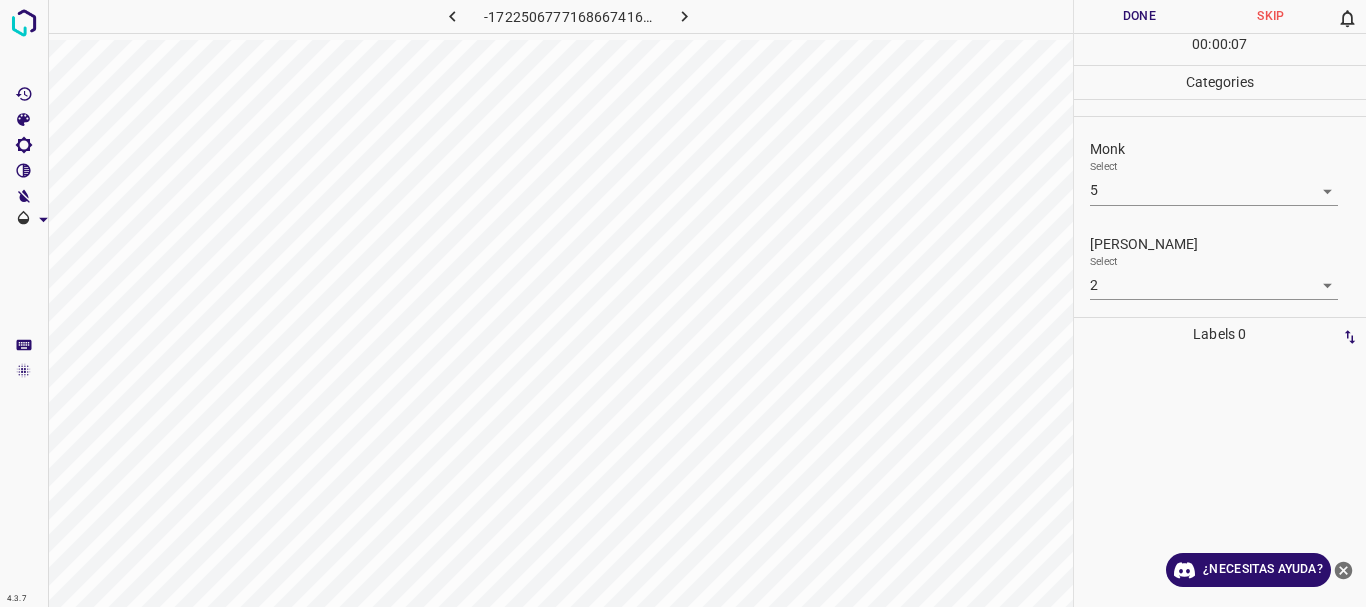 click 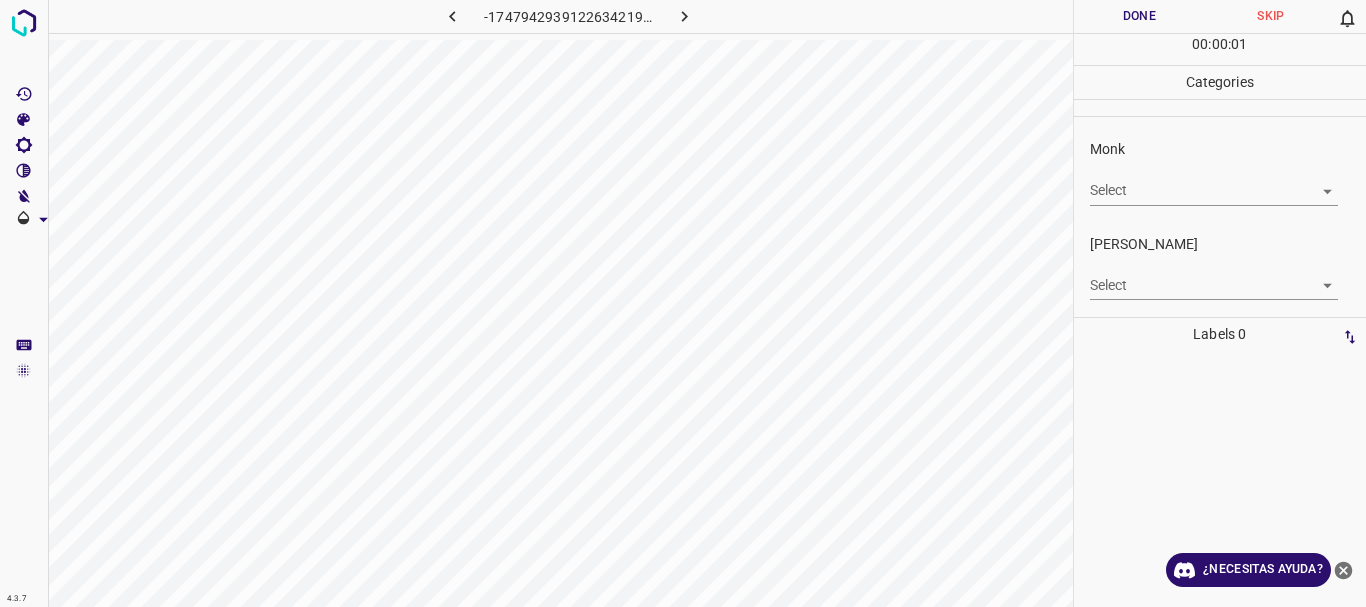 click on "4.3.7 -1747942939122634219.png Done Skip 0 00   : 00   : 01   Categories Monk   Select ​  [PERSON_NAME]   Select ​ Labels   0 Categories 1 Monk 2  [PERSON_NAME] Tools Space Change between modes (Draw & Edit) I Auto labeling R Restore zoom M Zoom in N Zoom out Delete Delete selecte label Filters Z Restore filters X Saturation filter C Brightness filter V Contrast filter B Gray scale filter General O Download ¿Necesitas ayuda? Texto original Valora esta traducción Tu opinión servirá para ayudar a mejorar el Traductor de Google - Texto - Esconder - Borrar" at bounding box center [683, 303] 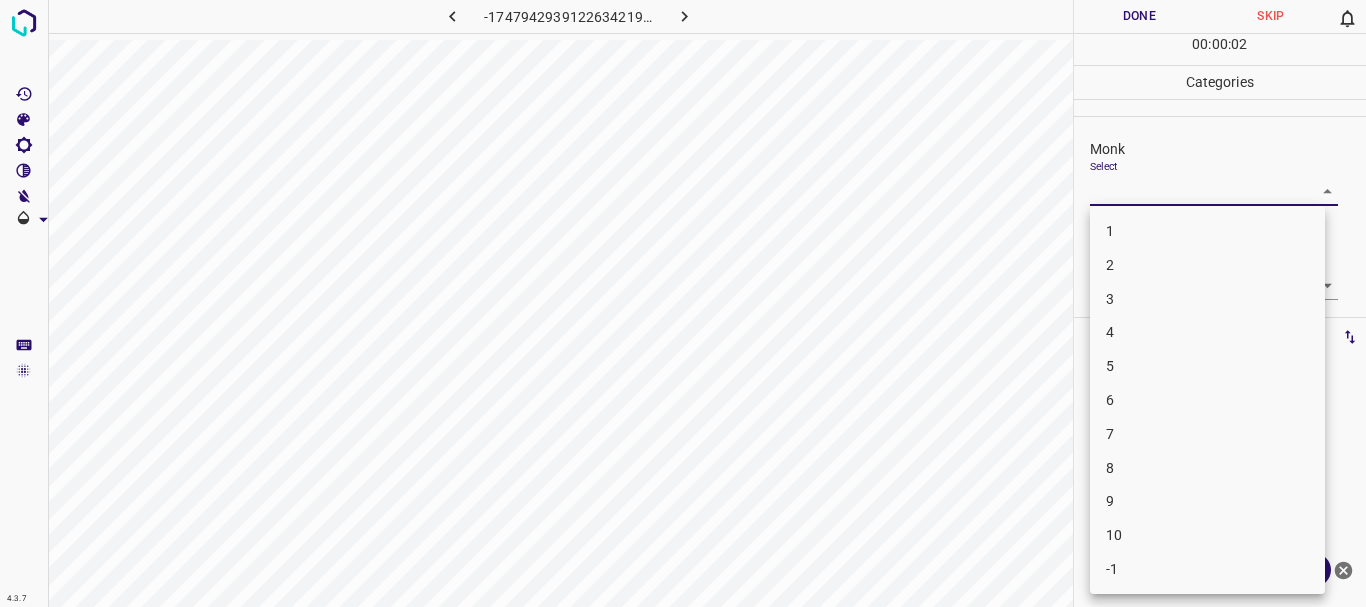 click on "4" at bounding box center (1207, 332) 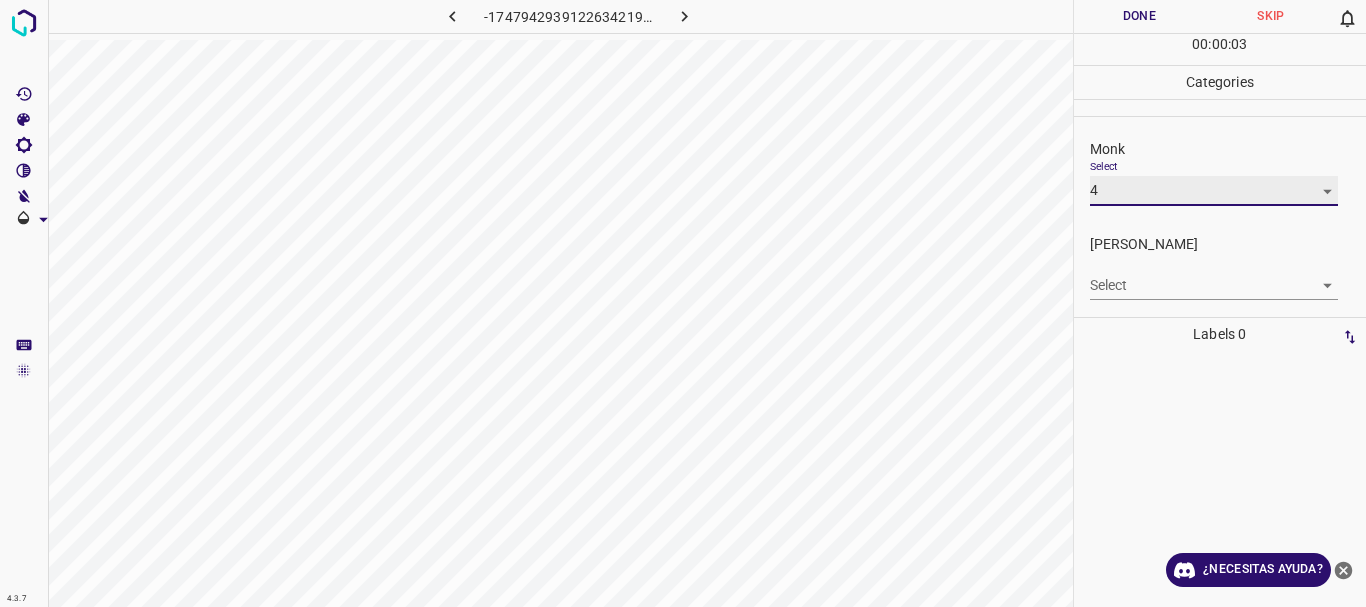 type on "4" 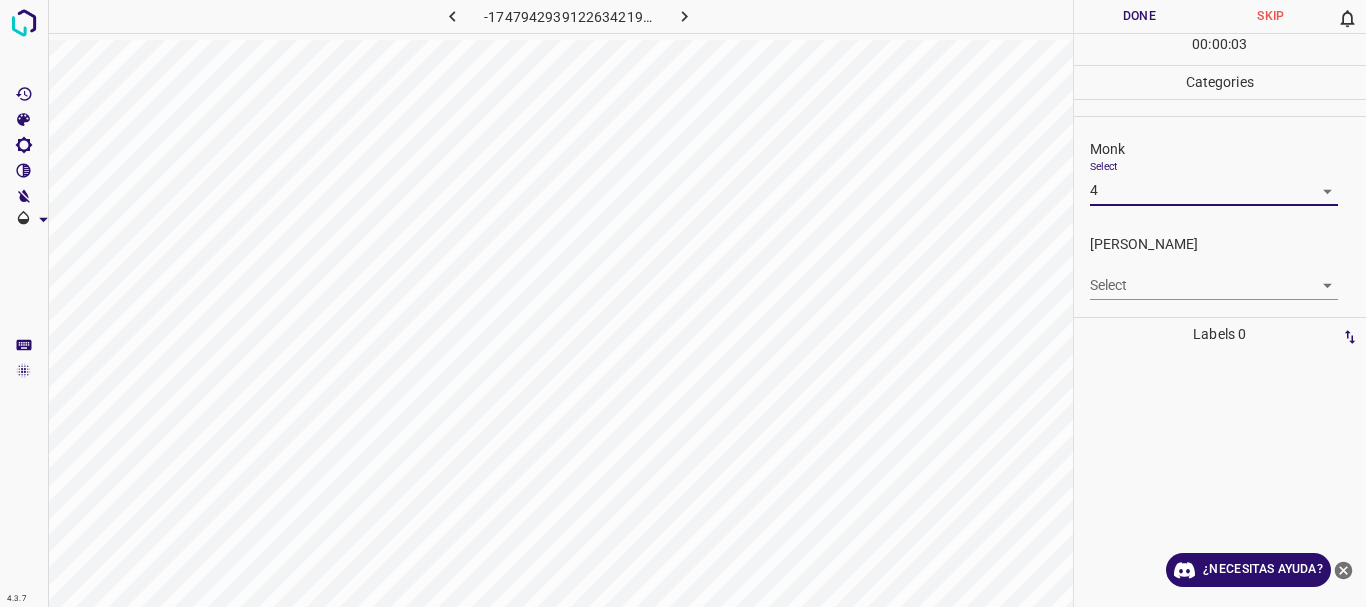 click on "4.3.7 -1747942939122634219.png Done Skip 0 00   : 00   : 03   Categories Monk   Select 4 4  [PERSON_NAME]   Select ​ Labels   0 Categories 1 Monk 2  [PERSON_NAME] Tools Space Change between modes (Draw & Edit) I Auto labeling R Restore zoom M Zoom in N Zoom out Delete Delete selecte label Filters Z Restore filters X Saturation filter C Brightness filter V Contrast filter B Gray scale filter General O Download ¿Necesitas ayuda? Texto original Valora esta traducción Tu opinión servirá para ayudar a mejorar el Traductor de Google - Texto - Esconder - Borrar 1 2 3 4 5 6 7 8 9 10 -1" at bounding box center (683, 303) 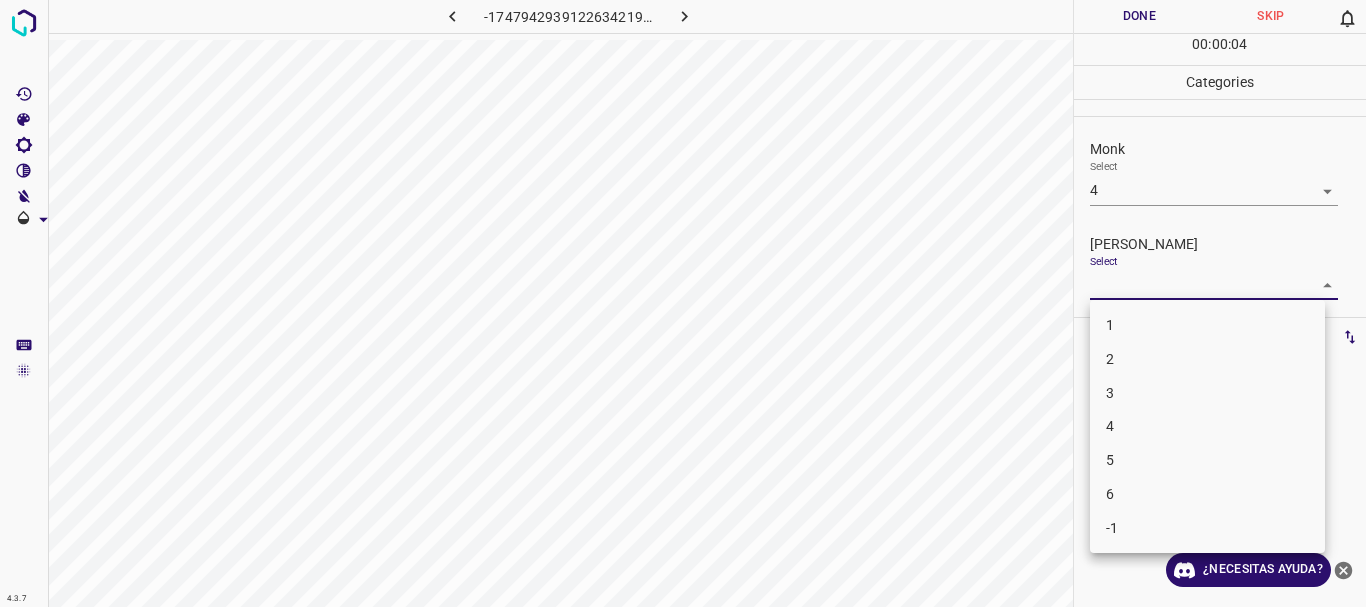 click on "3" at bounding box center (1207, 393) 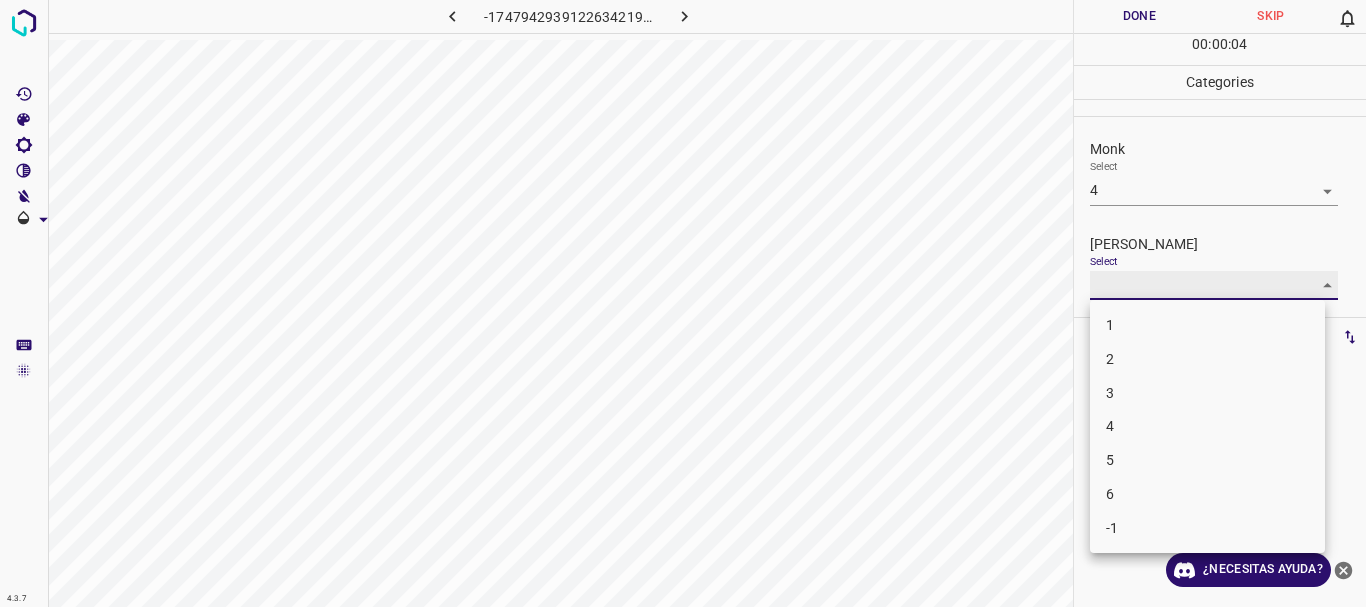 type on "3" 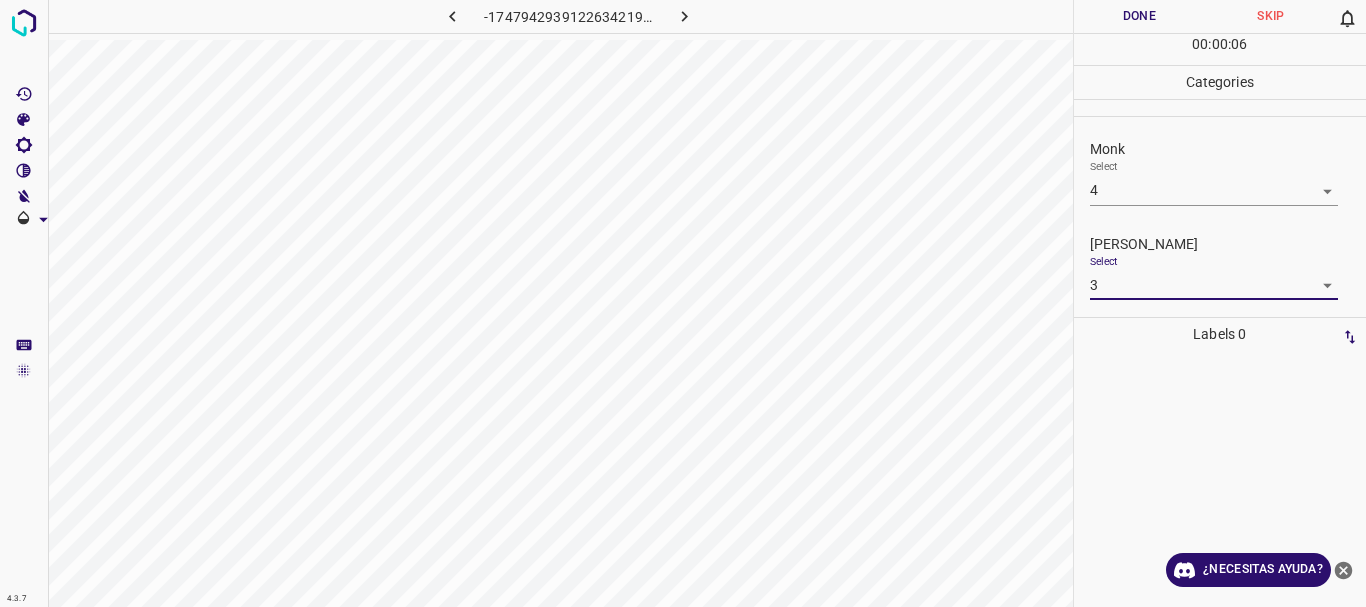 click on "4.3.7 -1747942939122634219.png Done Skip 0 00   : 00   : 06   Categories Monk   Select 4 4  [PERSON_NAME]   Select 3 3 Labels   0 Categories 1 Monk 2  [PERSON_NAME] Tools Space Change between modes (Draw & Edit) I Auto labeling R Restore zoom M Zoom in N Zoom out Delete Delete selecte label Filters Z Restore filters X Saturation filter C Brightness filter V Contrast filter B Gray scale filter General O Download ¿Necesitas ayuda? Texto original Valora esta traducción Tu opinión servirá para ayudar a mejorar el Traductor de Google - Texto - Esconder - Borrar" at bounding box center (683, 303) 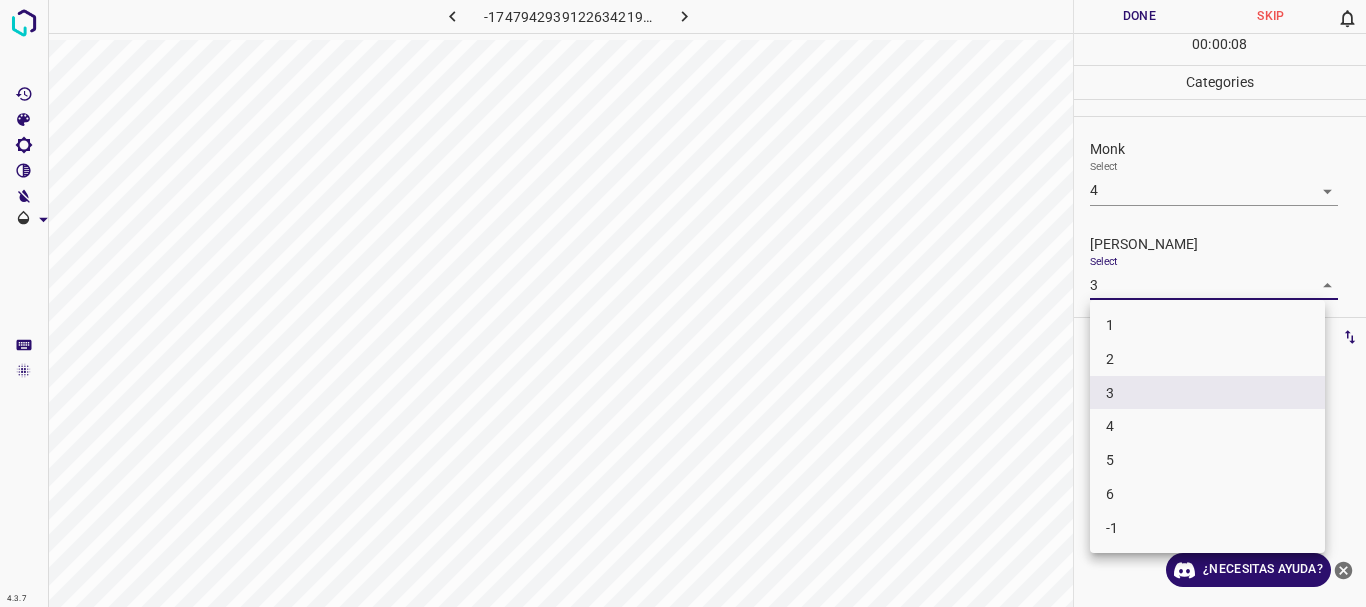 click at bounding box center (683, 303) 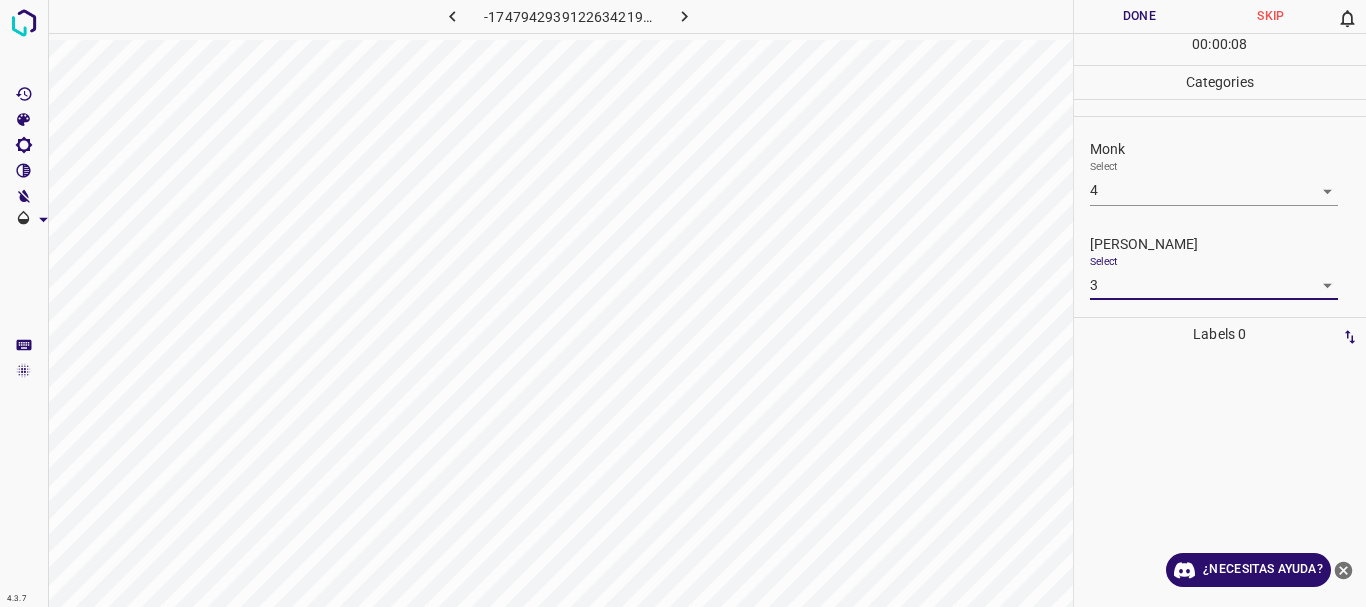 click at bounding box center [683, 303] 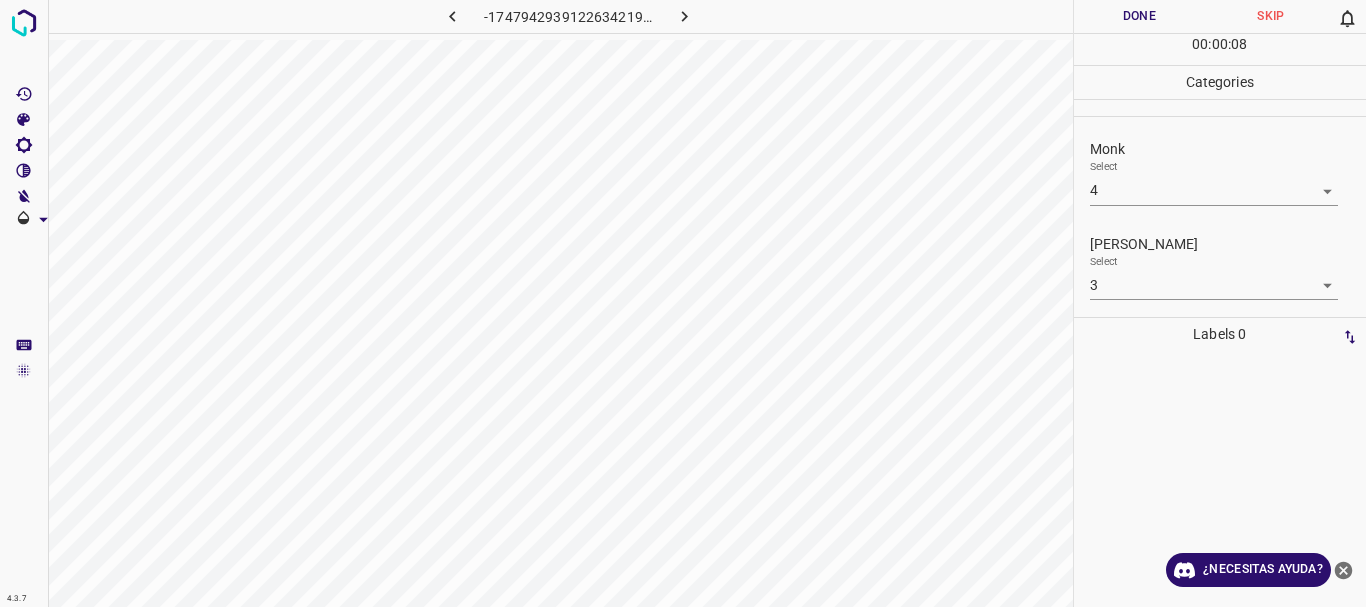 click on "Done" at bounding box center (1140, 16) 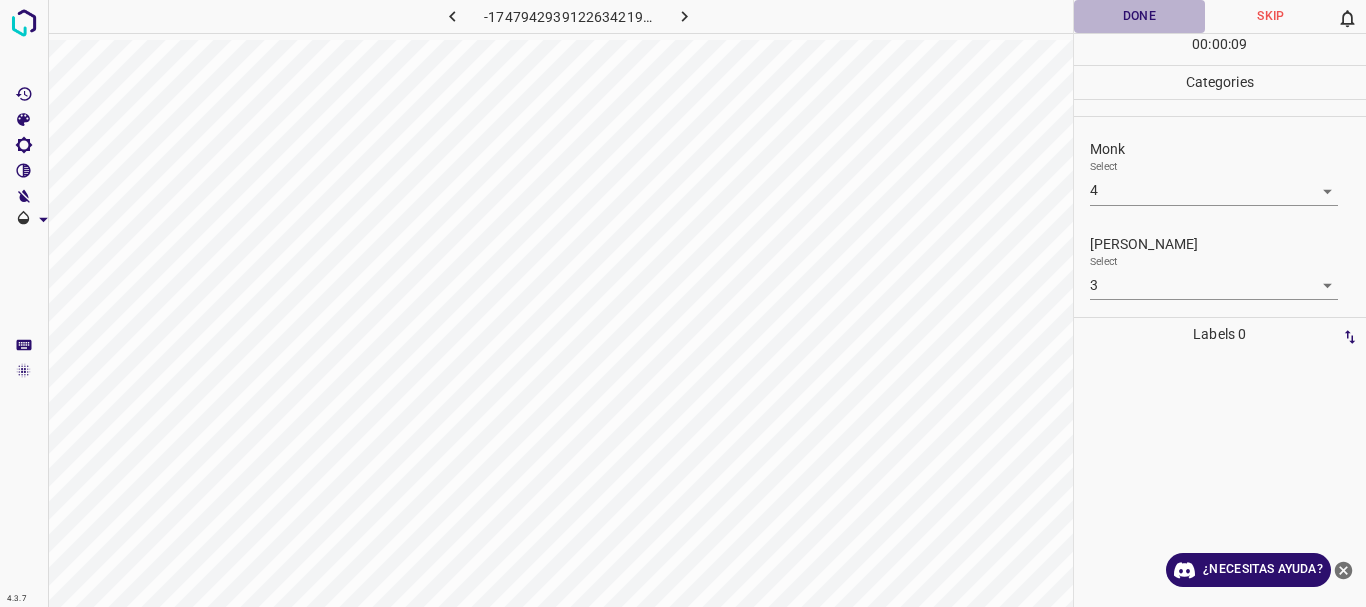 click on "Done" at bounding box center (1140, 16) 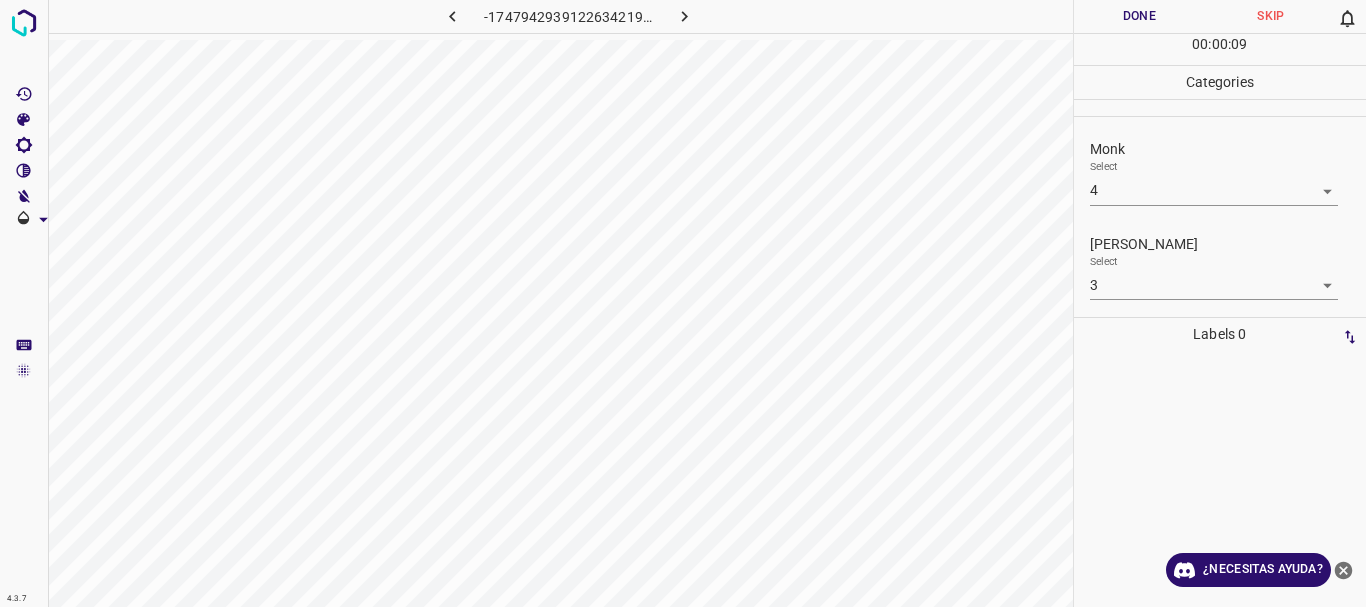 drag, startPoint x: 1152, startPoint y: 14, endPoint x: 1055, endPoint y: 37, distance: 99.68952 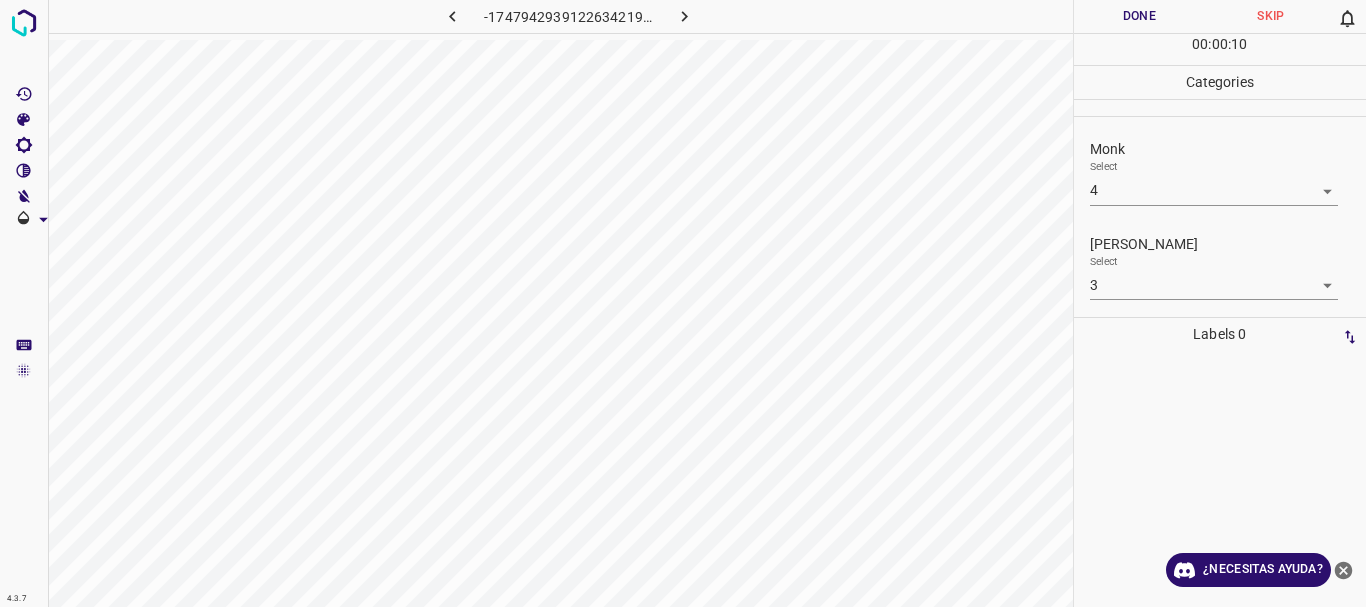 click 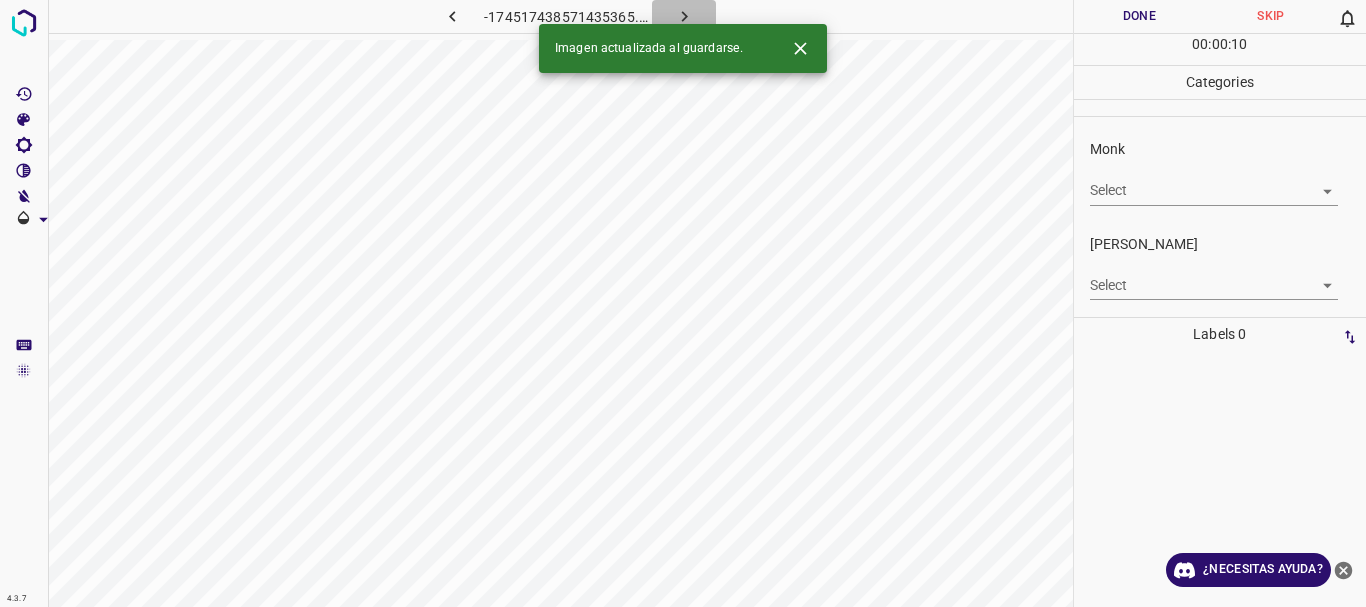 click 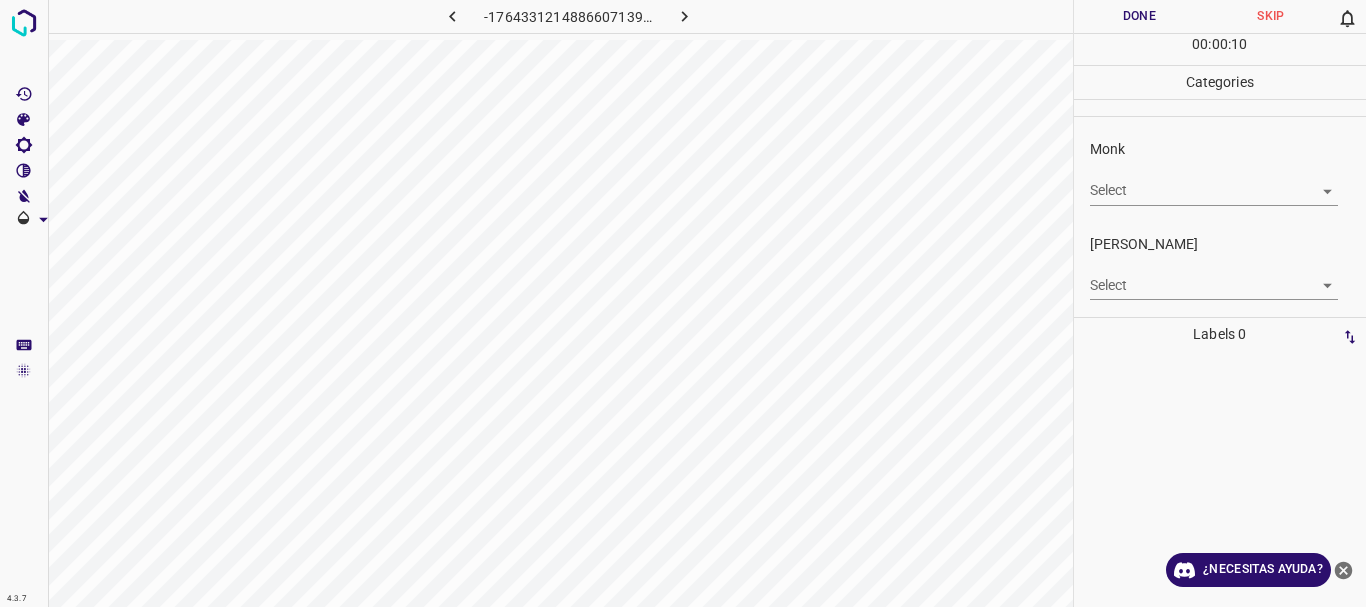 click 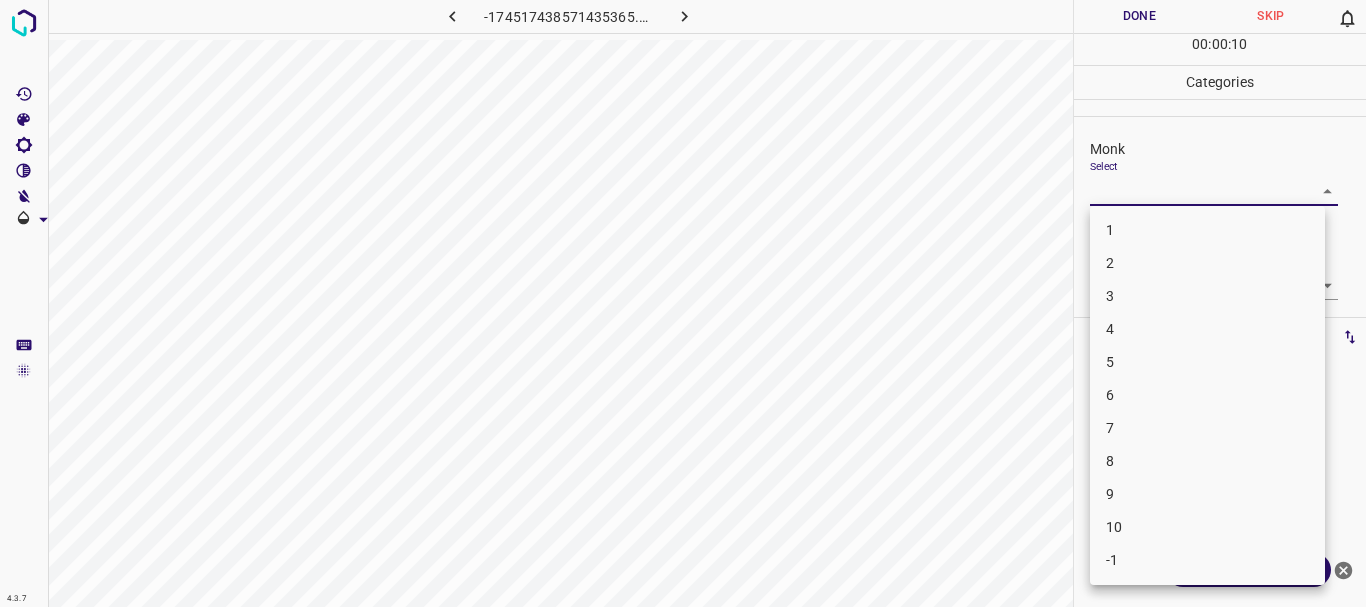 click on "4.3.7 -174517438571435365.png Done Skip 0 00   : 00   : 10   Categories Monk   Select ​  [PERSON_NAME]   Select ​ Labels   0 Categories 1 Monk 2  [PERSON_NAME] Tools Space Change between modes (Draw & Edit) I Auto labeling R Restore zoom M Zoom in N Zoom out Delete Delete selecte label Filters Z Restore filters X Saturation filter C Brightness filter V Contrast filter B Gray scale filter General O Download ¿Necesitas ayuda? Texto original Valora esta traducción Tu opinión servirá para ayudar a mejorar el Traductor de Google - Texto - Esconder - Borrar 1 2 3 4 5 6 7 8 9 10 -1" at bounding box center (683, 303) 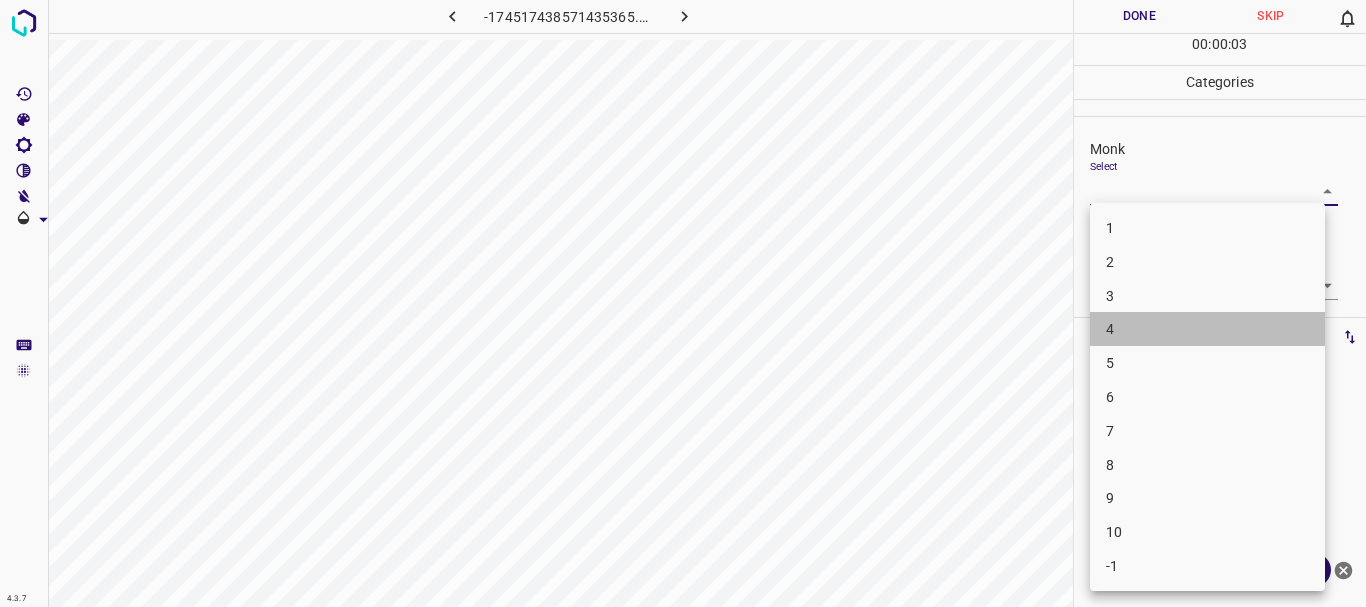click on "4" at bounding box center (1207, 329) 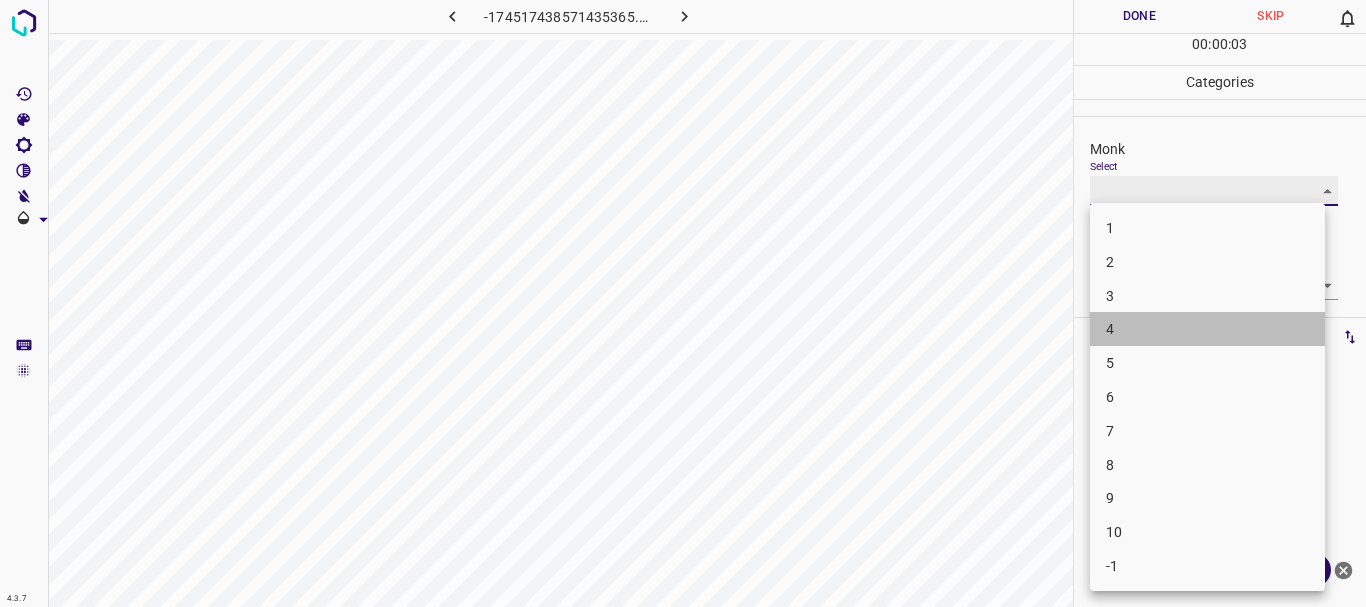type on "4" 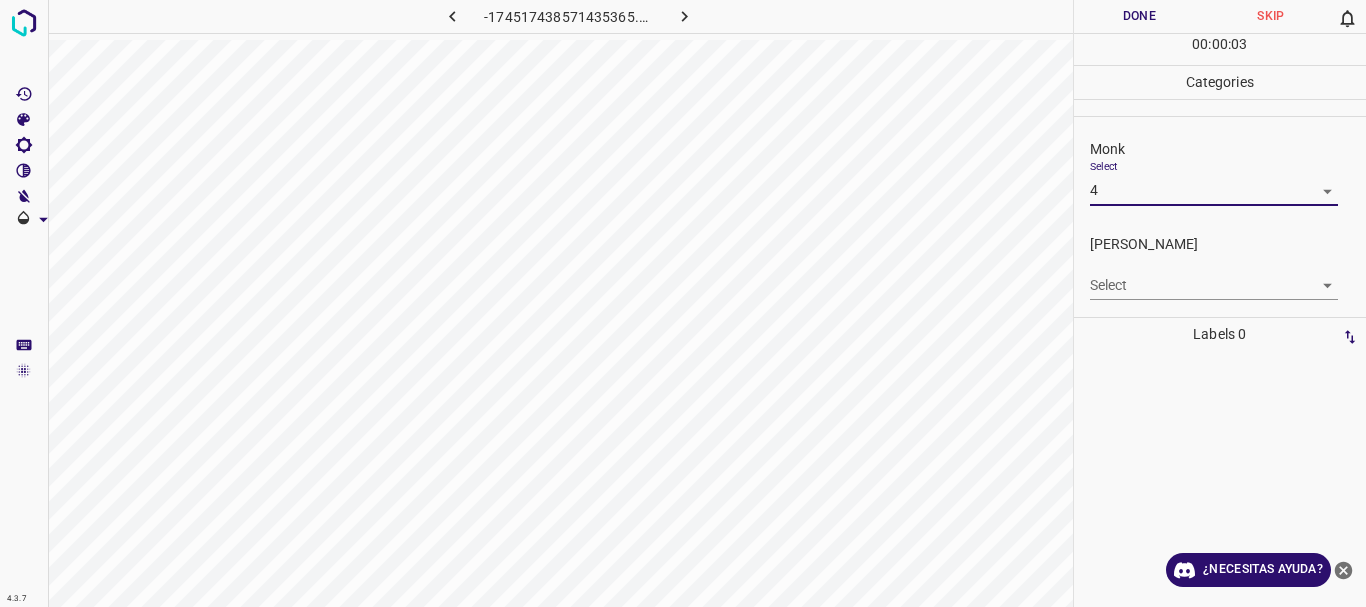click on "4.3.7 -174517438571435365.png Done Skip 0 00   : 00   : 03   Categories Monk   Select 4 4  [PERSON_NAME]   Select ​ Labels   0 Categories 1 Monk 2  [PERSON_NAME] Tools Space Change between modes (Draw & Edit) I Auto labeling R Restore zoom M Zoom in N Zoom out Delete Delete selecte label Filters Z Restore filters X Saturation filter C Brightness filter V Contrast filter B Gray scale filter General O Download ¿Necesitas ayuda? Texto original Valora esta traducción Tu opinión servirá para ayudar a mejorar el Traductor de Google - Texto - Esconder - Borrar" at bounding box center [683, 303] 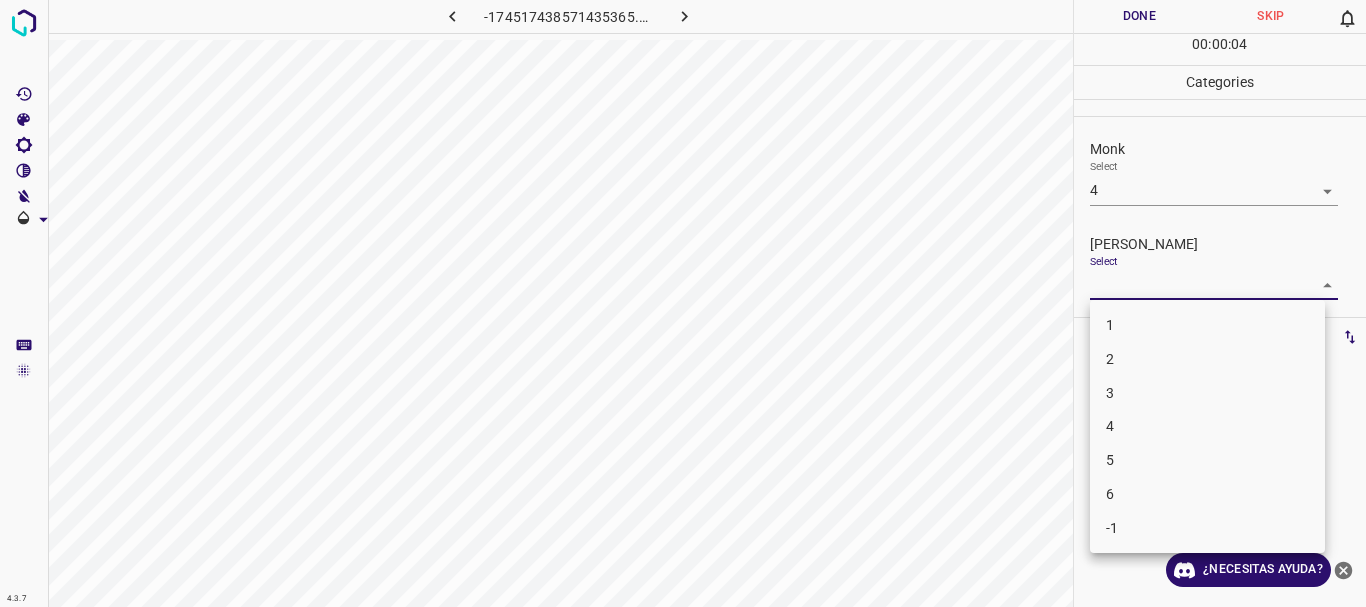 click on "1" at bounding box center (1207, 325) 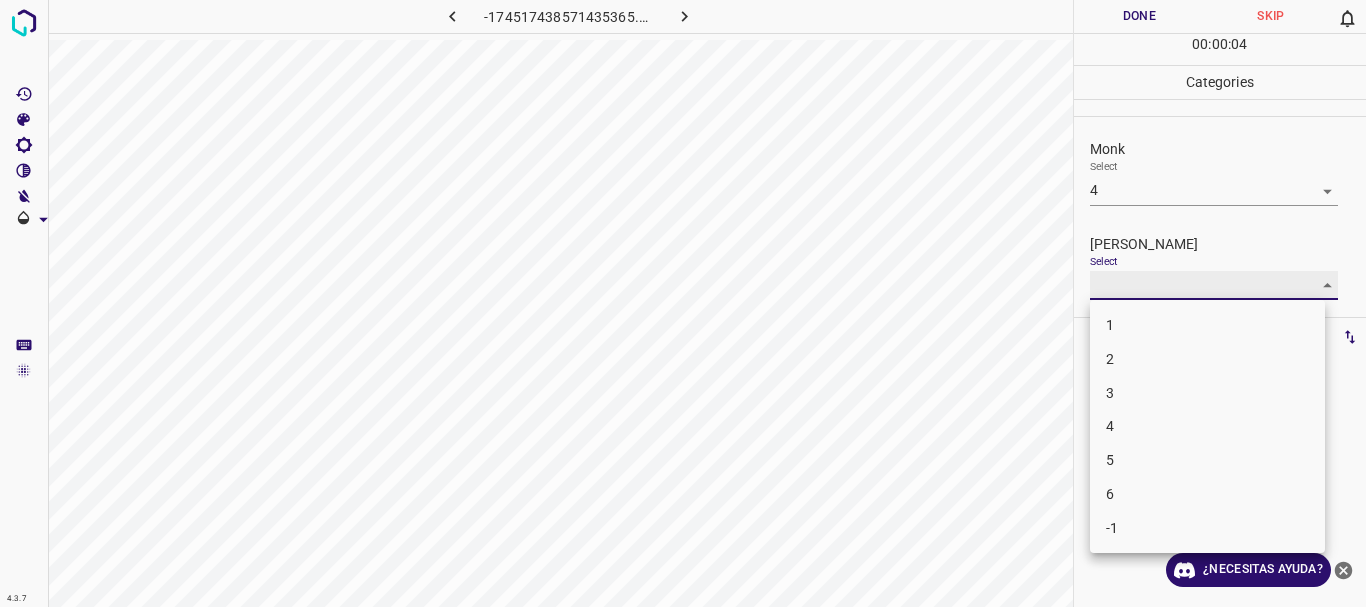 type on "1" 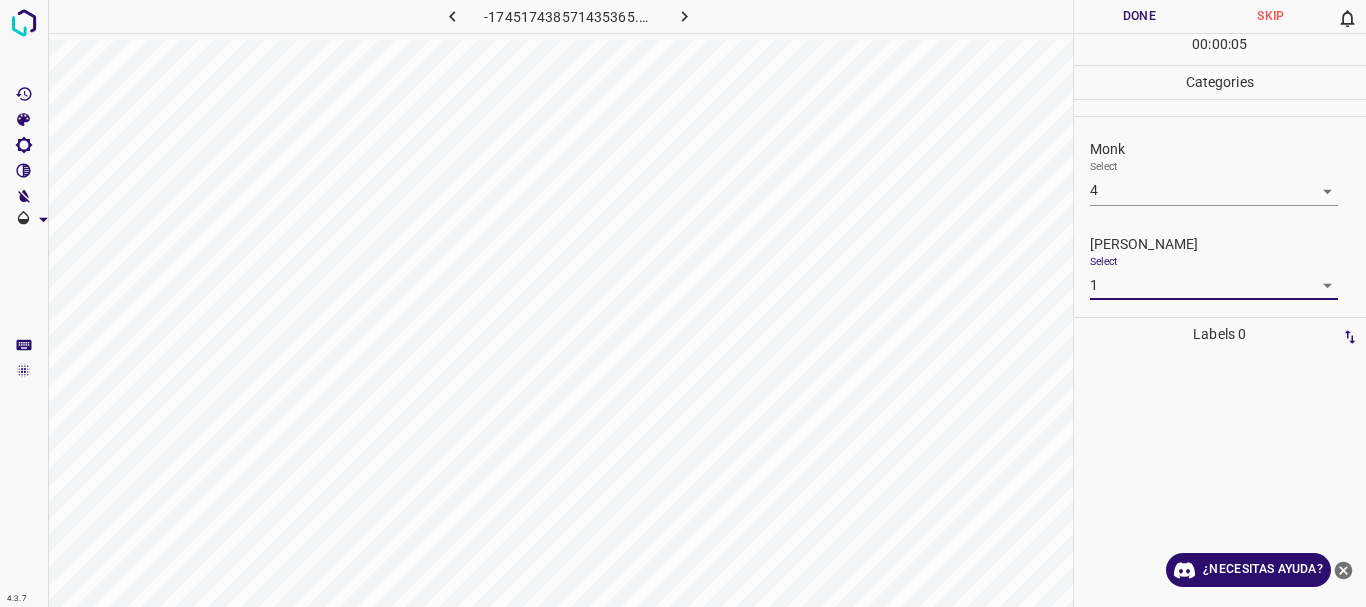 click on "Done" at bounding box center [1140, 16] 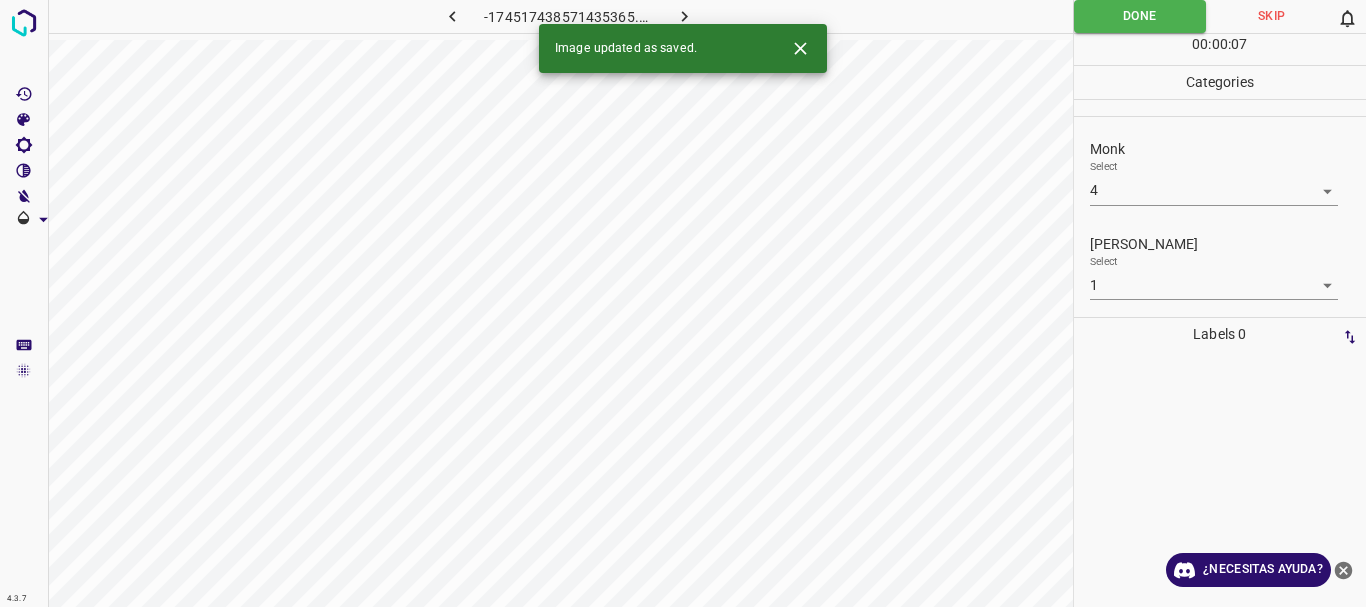 click 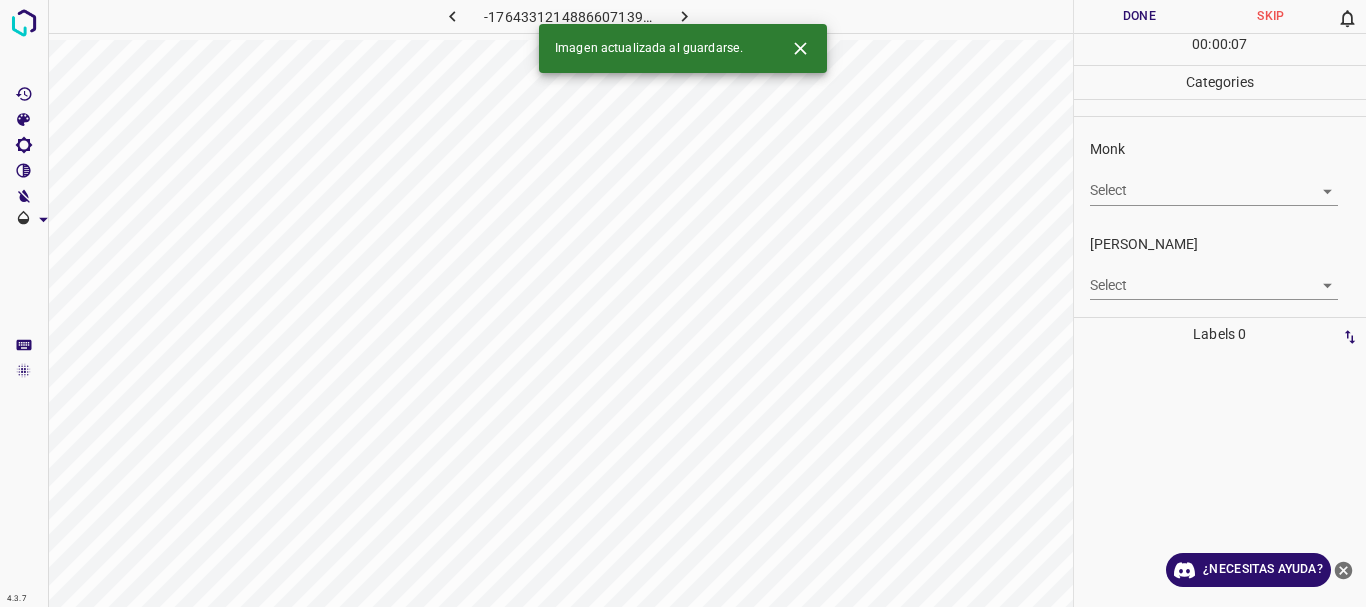 click on "4.3.7 -1764331214886607139.png Done Skip 0 00   : 00   : 07   Categories Monk   Select ​  [PERSON_NAME]   Select ​ Labels   0 Categories 1 Monk 2  [PERSON_NAME] Tools Space Change between modes (Draw & Edit) I Auto labeling R Restore zoom M Zoom in N Zoom out Delete Delete selecte label Filters Z Restore filters X Saturation filter C Brightness filter V Contrast filter B Gray scale filter General O Download Imagen actualizada al guardarse. ¿Necesitas ayuda? Texto original Valora esta traducción Tu opinión servirá para ayudar a mejorar el Traductor de Google - Texto - Esconder - Borrar" at bounding box center [683, 303] 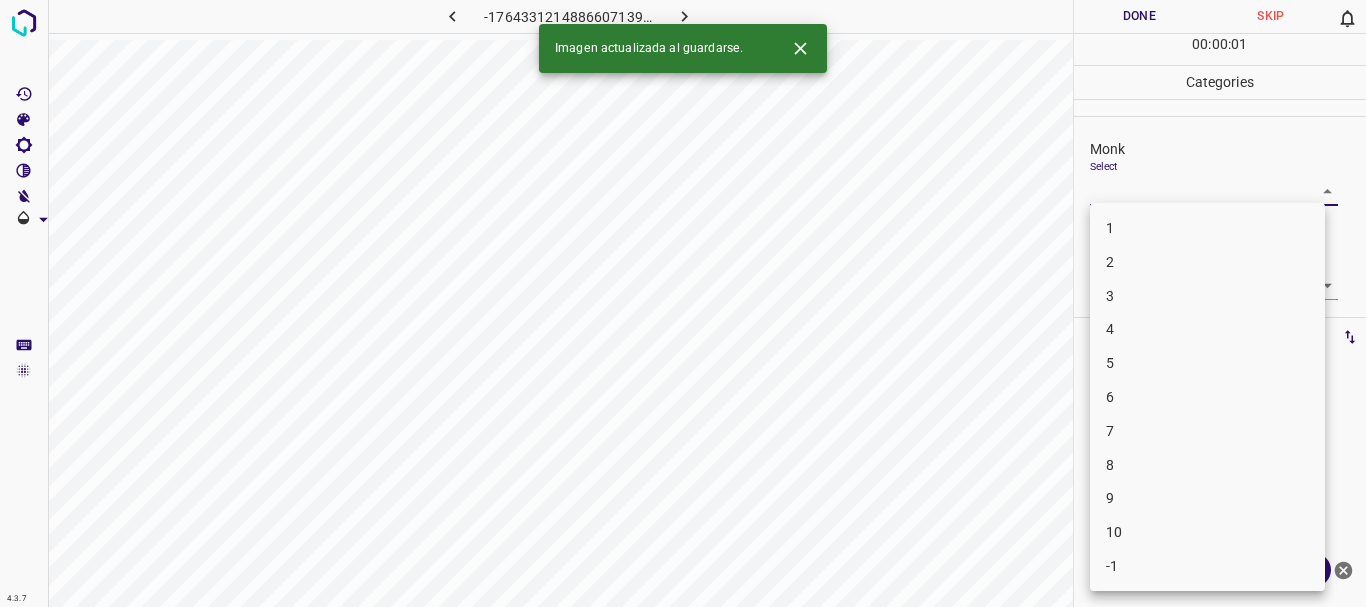 click on "4" at bounding box center (1207, 329) 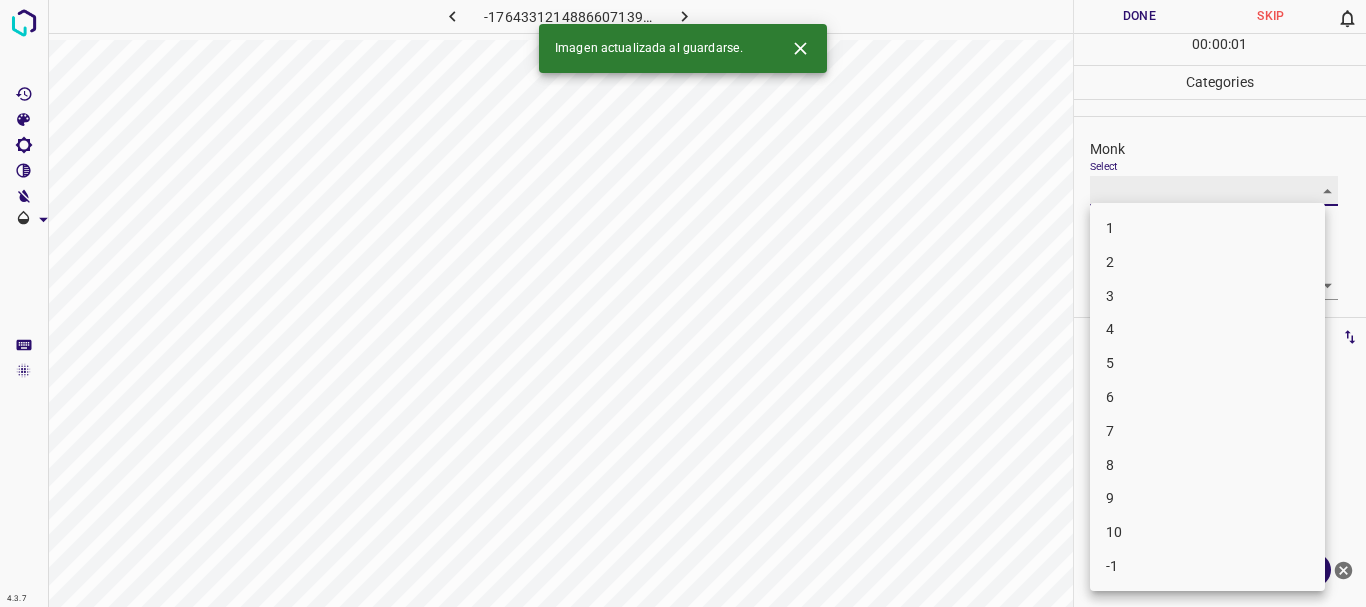type on "4" 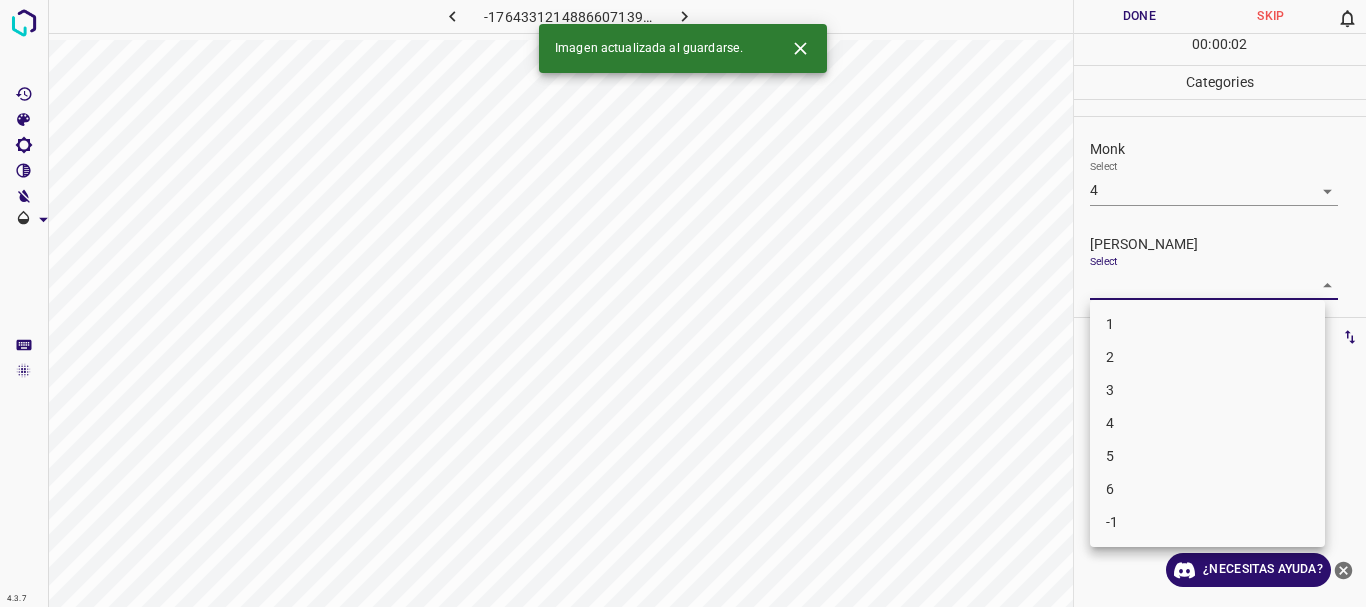 click on "4.3.7 -1764331214886607139.png Done Skip 0 00   : 00   : 02   Categories Monk   Select 4 4  [PERSON_NAME]   Select ​ Labels   0 Categories 1 Monk 2  [PERSON_NAME] Tools Space Change between modes (Draw & Edit) I Auto labeling R Restore zoom M Zoom in N Zoom out Delete Delete selecte label Filters Z Restore filters X Saturation filter C Brightness filter V Contrast filter B Gray scale filter General O Download Imagen actualizada al guardarse. ¿Necesitas ayuda? Texto original Valora esta traducción Tu opinión servirá para ayudar a mejorar el Traductor de Google - Texto - Esconder - Borrar 1 2 3 4 5 6 -1" at bounding box center (683, 303) 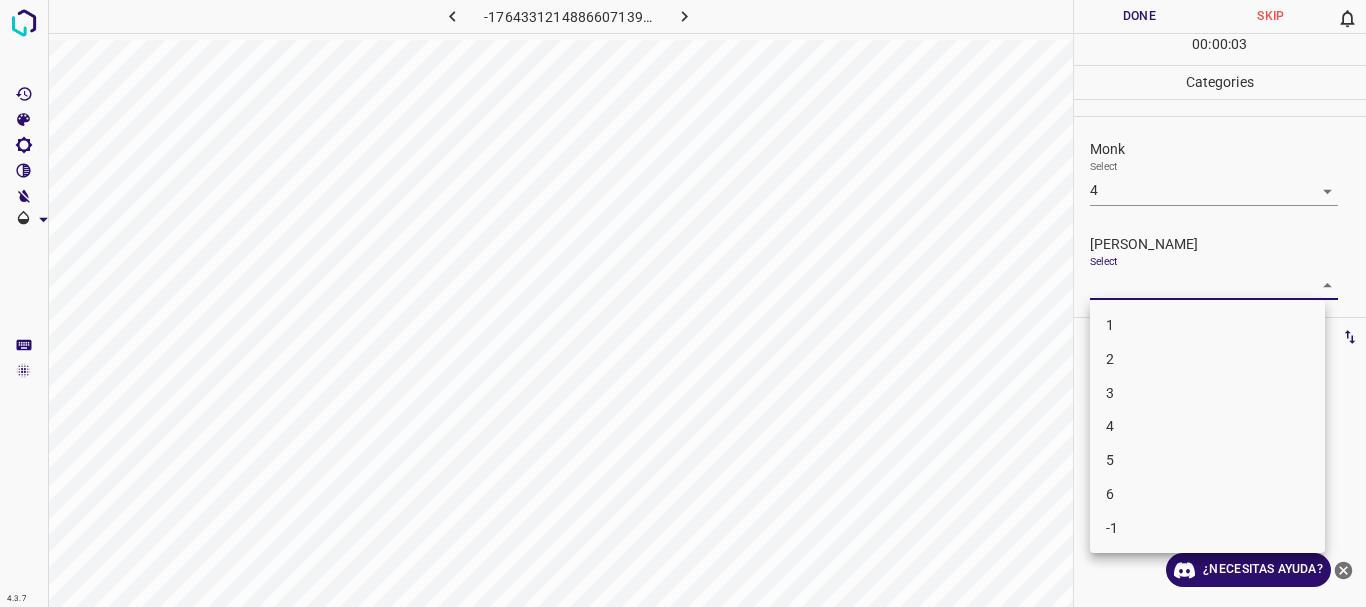 click on "3" at bounding box center (1207, 393) 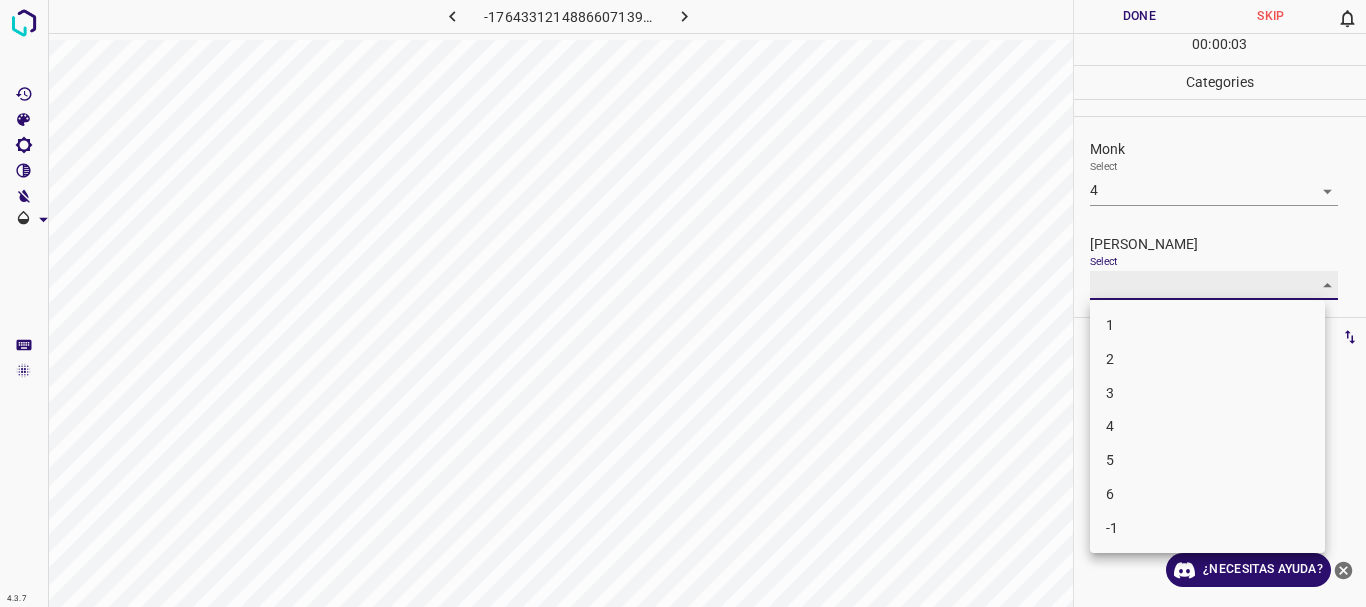 type on "3" 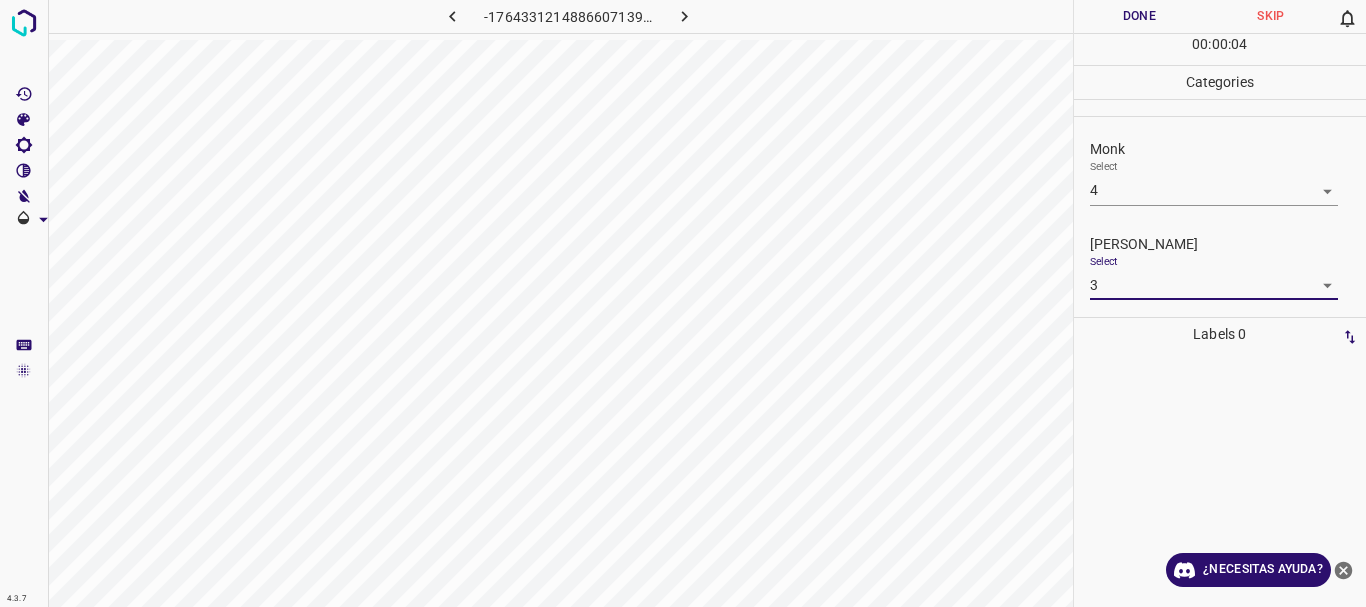 click on "Done" at bounding box center [1140, 16] 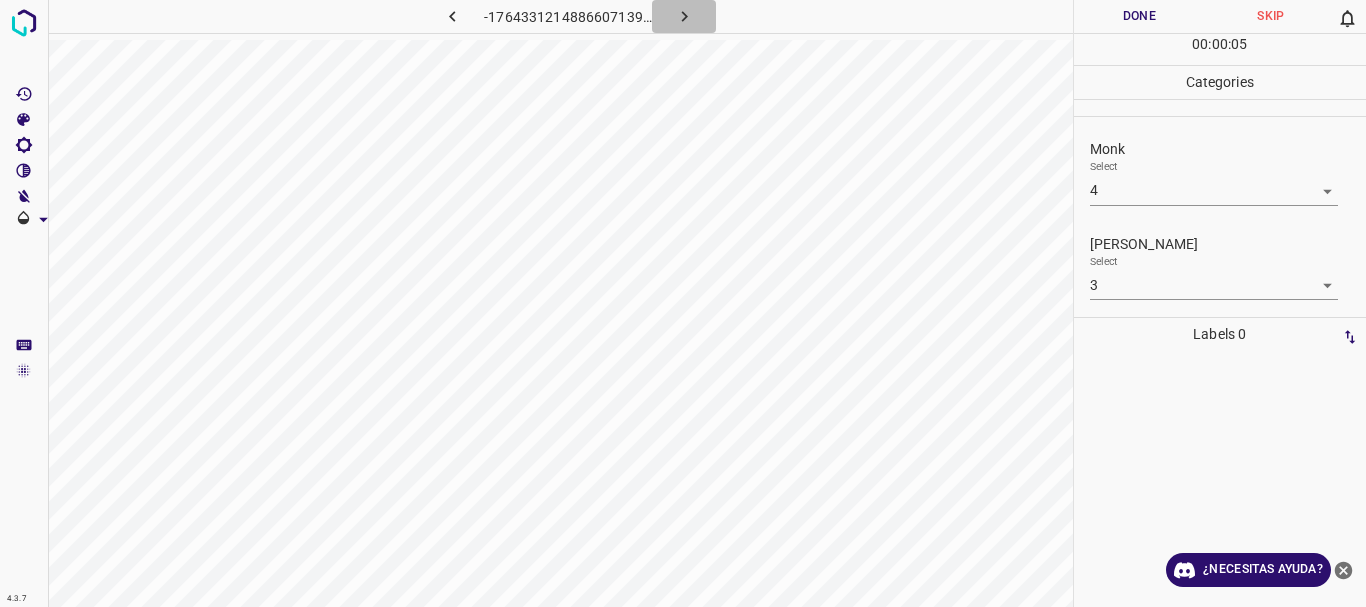 click 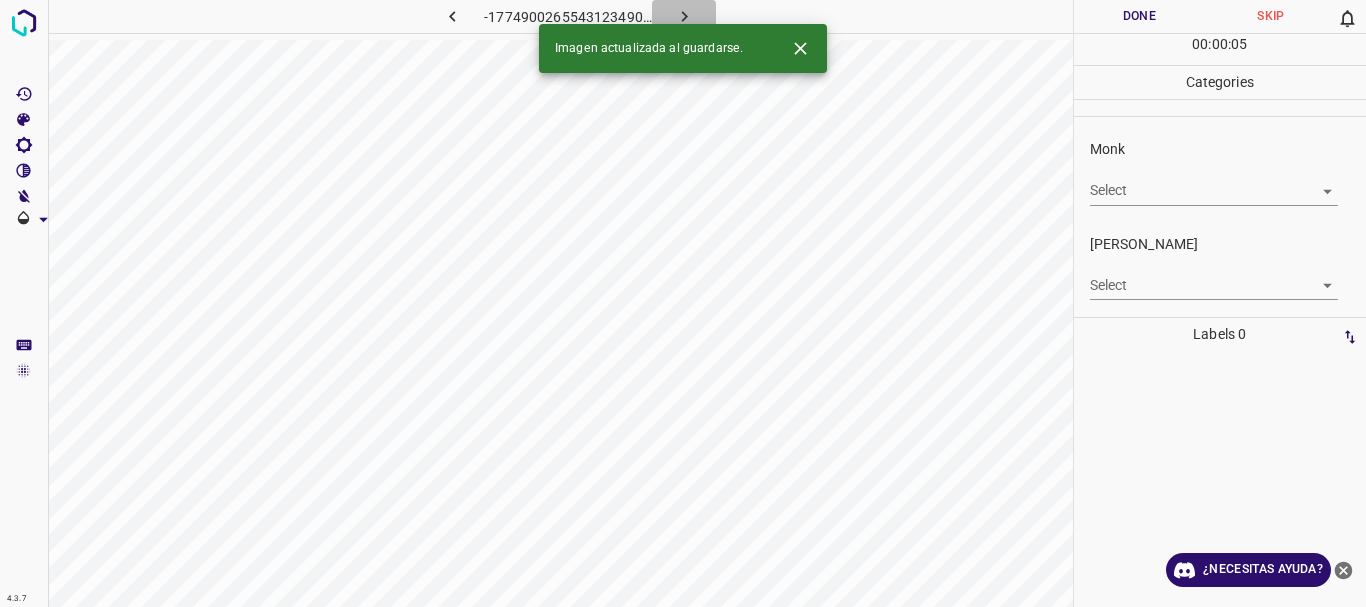 click 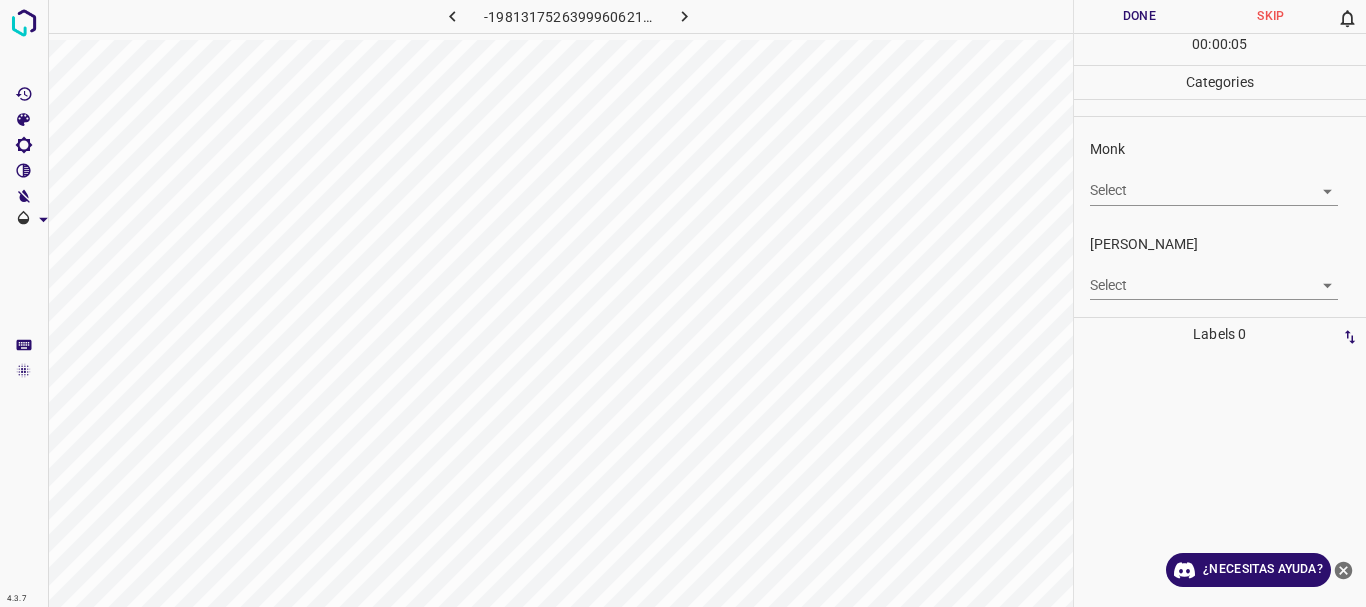 click 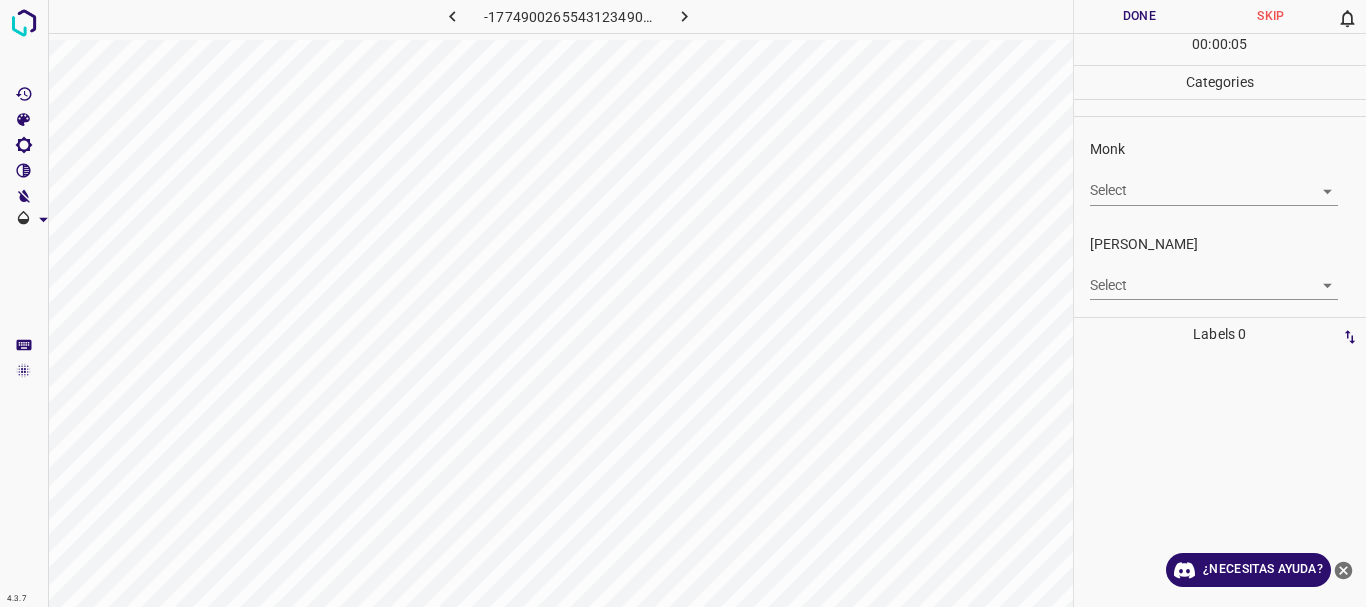 click on "4.3.7 -1774900265543123490.png Done Skip 0 00   : 00   : 05   Categories Monk   Select ​  [PERSON_NAME]   Select ​ Labels   0 Categories 1 Monk 2  [PERSON_NAME] Tools Space Change between modes (Draw & Edit) I Auto labeling R Restore zoom M Zoom in N Zoom out Delete Delete selecte label Filters Z Restore filters X Saturation filter C Brightness filter V Contrast filter B Gray scale filter General O Download ¿Necesitas ayuda? Texto original Valora esta traducción Tu opinión servirá para ayudar a mejorar el Traductor de Google - Texto - Esconder - Borrar" at bounding box center (683, 303) 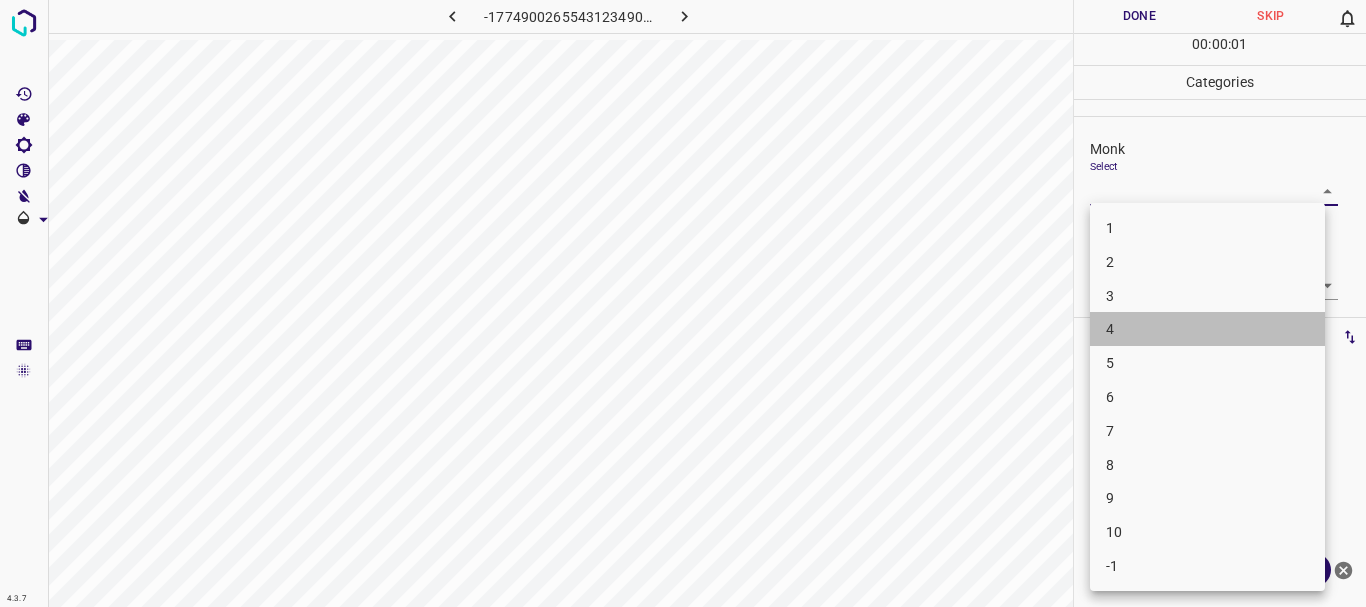 click on "4" at bounding box center [1207, 329] 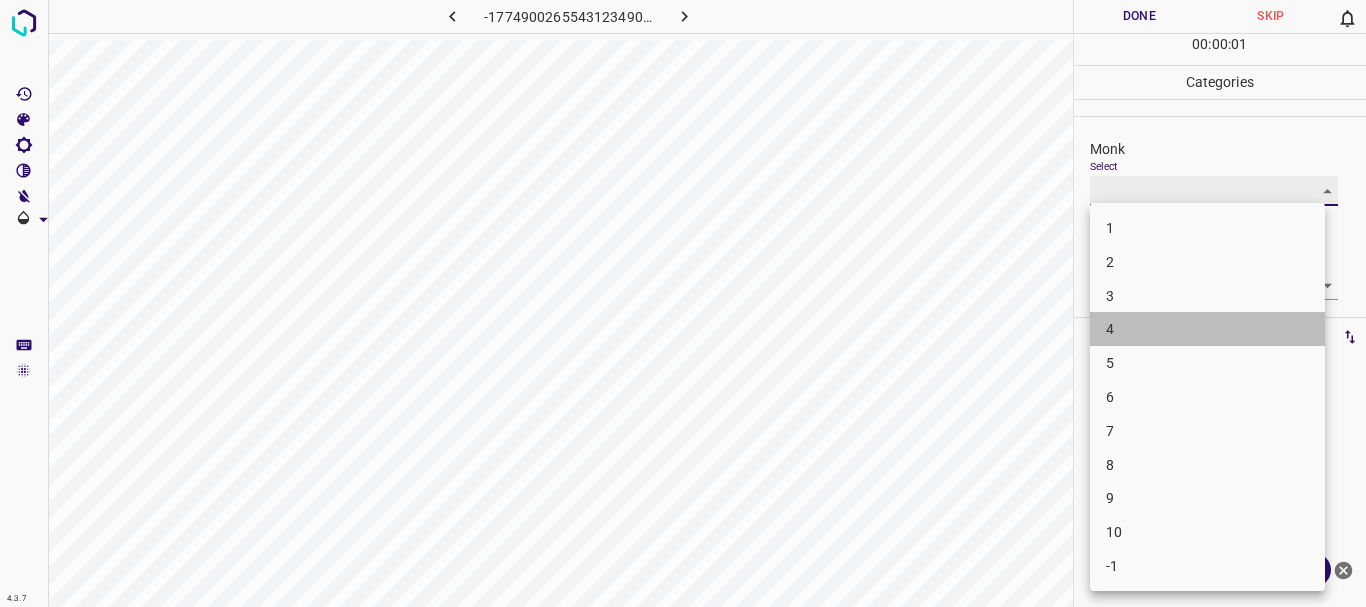 type on "4" 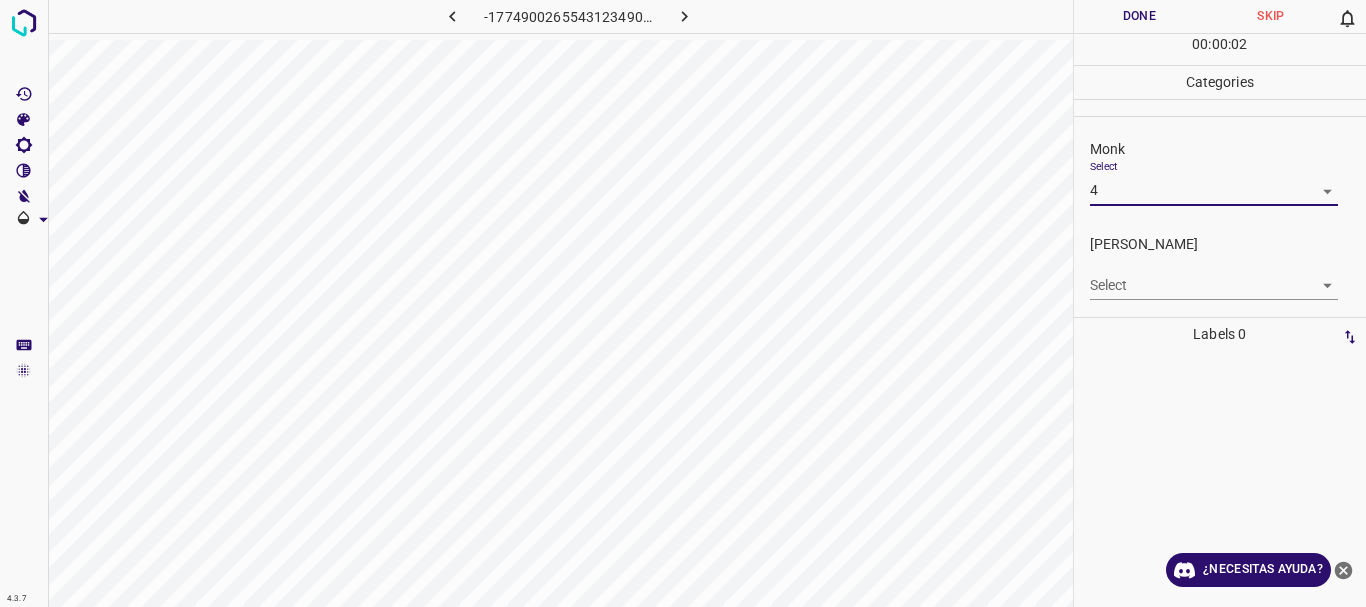 click on "4.3.7 -1774900265543123490.png Done Skip 0 00   : 00   : 02   Categories Monk   Select 4 4  [PERSON_NAME]   Select ​ Labels   0 Categories 1 Monk 2  [PERSON_NAME] Tools Space Change between modes (Draw & Edit) I Auto labeling R Restore zoom M Zoom in N Zoom out Delete Delete selecte label Filters Z Restore filters X Saturation filter C Brightness filter V Contrast filter B Gray scale filter General O Download ¿Necesitas ayuda? Texto original Valora esta traducción Tu opinión servirá para ayudar a mejorar el Traductor de Google - Texto - Esconder - Borrar" at bounding box center [683, 303] 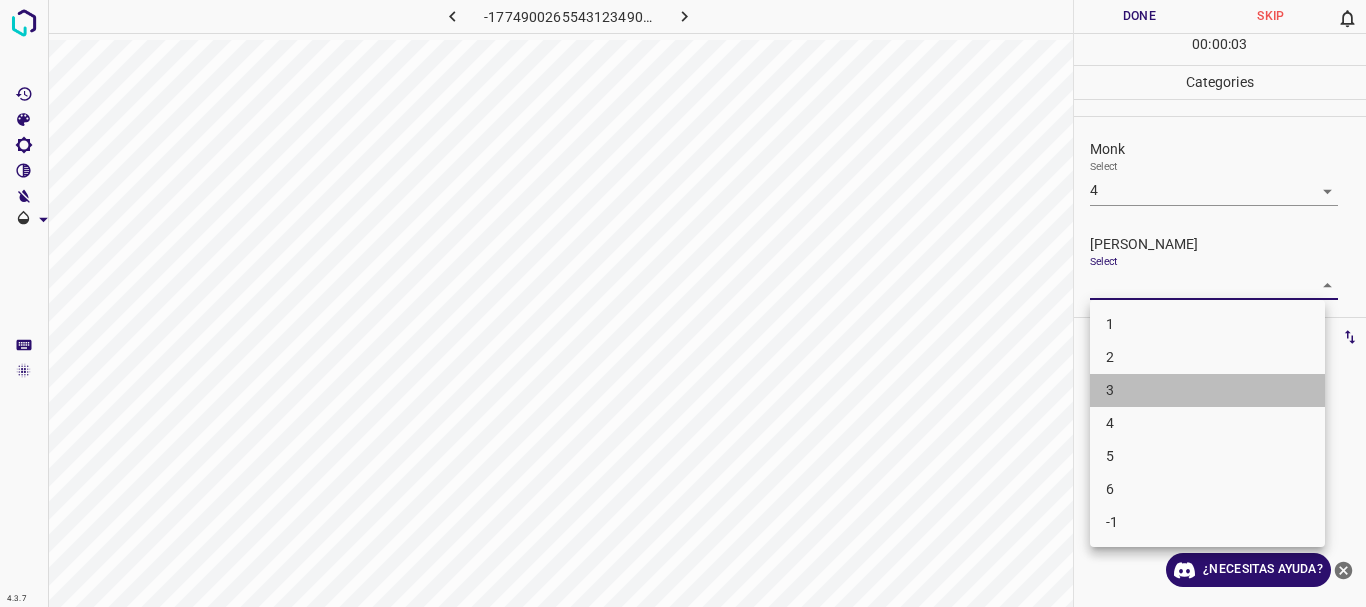 click on "3" at bounding box center [1207, 390] 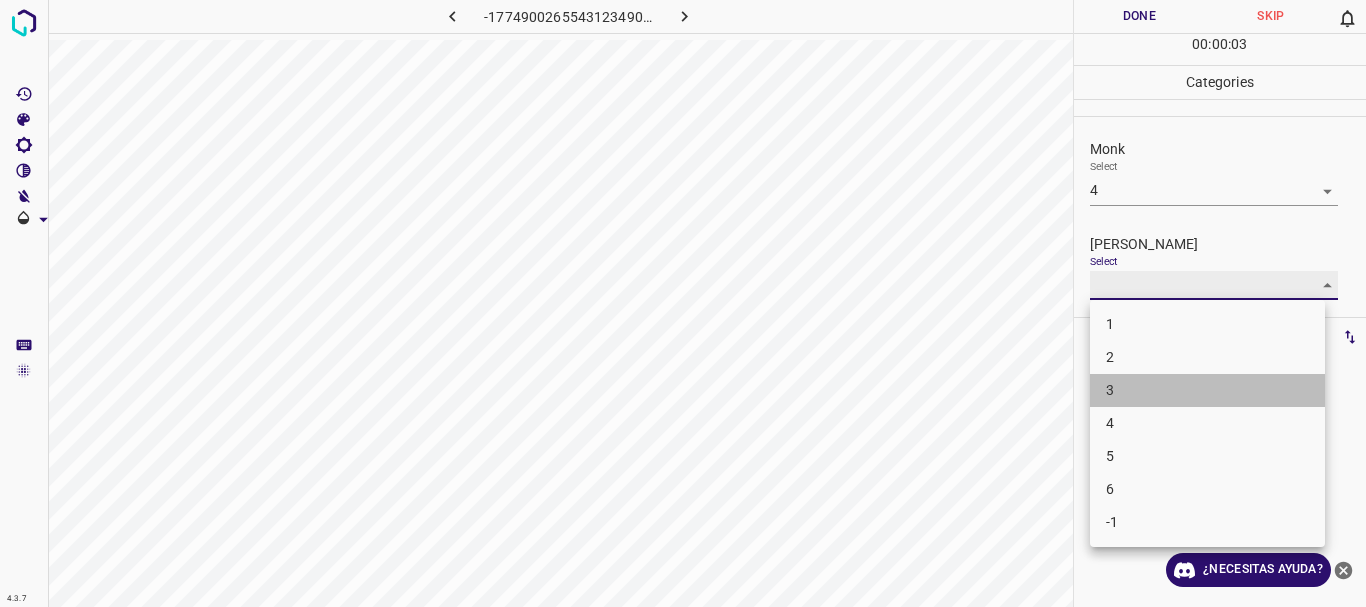 type on "3" 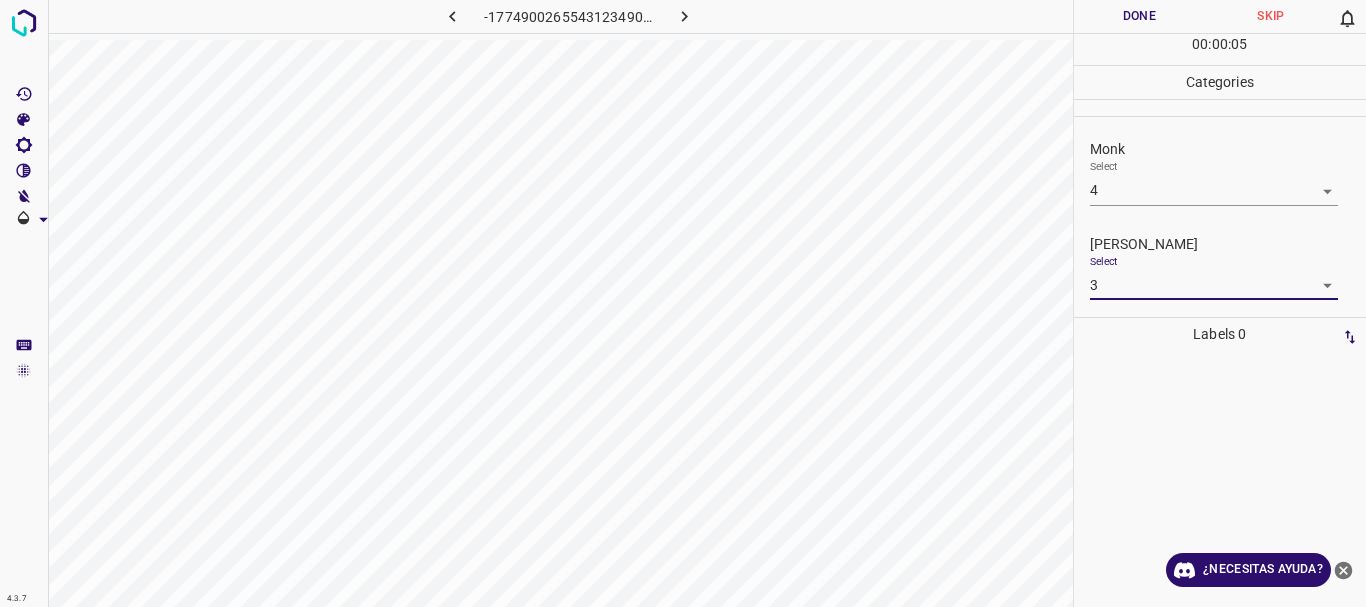 click on "Done" at bounding box center (1140, 16) 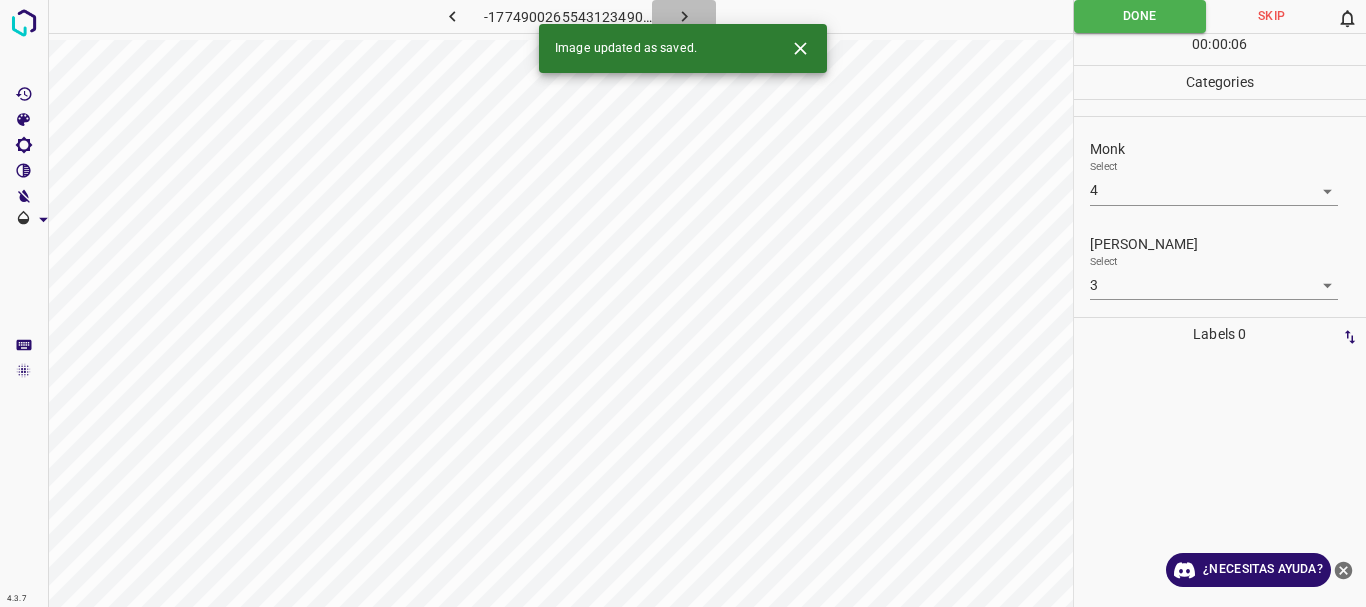 click 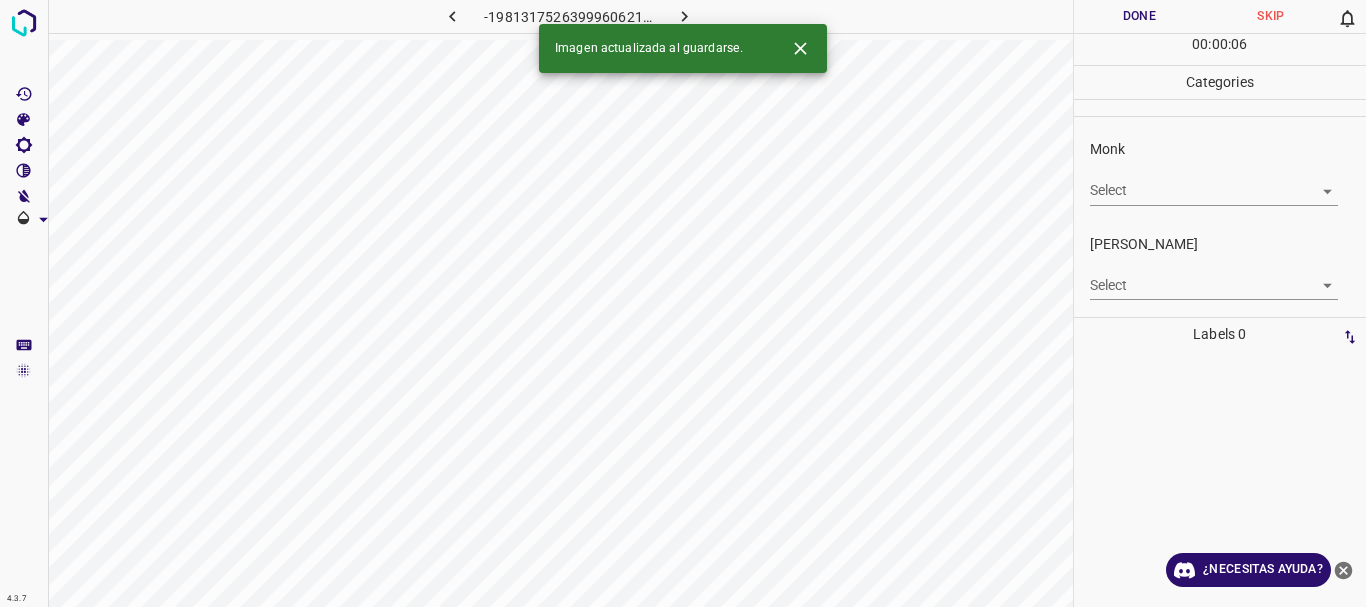 click on "4.3.7 -1981317526399960621.png Done Skip 0 00   : 00   : 06   Categories Monk   Select ​  [PERSON_NAME]   Select ​ Labels   0 Categories 1 Monk 2  [PERSON_NAME] Tools Space Change between modes (Draw & Edit) I Auto labeling R Restore zoom M Zoom in N Zoom out Delete Delete selecte label Filters Z Restore filters X Saturation filter C Brightness filter V Contrast filter B Gray scale filter General O Download Imagen actualizada al guardarse. ¿Necesitas ayuda? Texto original Valora esta traducción Tu opinión servirá para ayudar a mejorar el Traductor de Google - Texto - Esconder - Borrar" at bounding box center (683, 303) 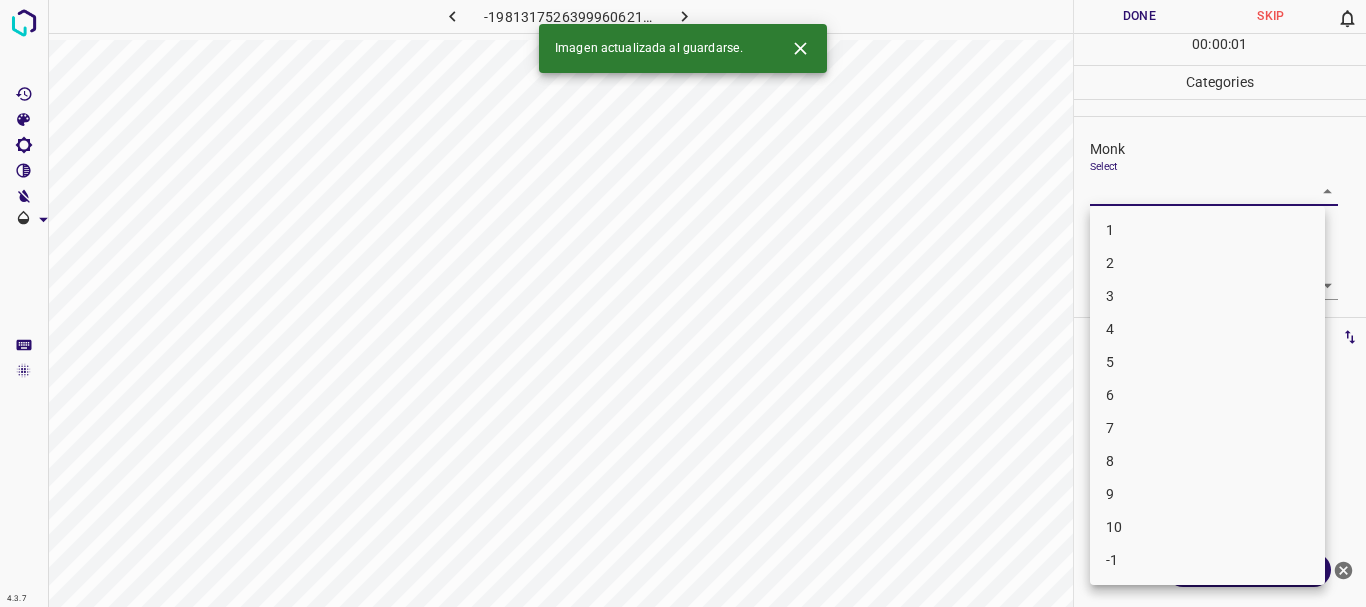 click on "4" at bounding box center (1207, 329) 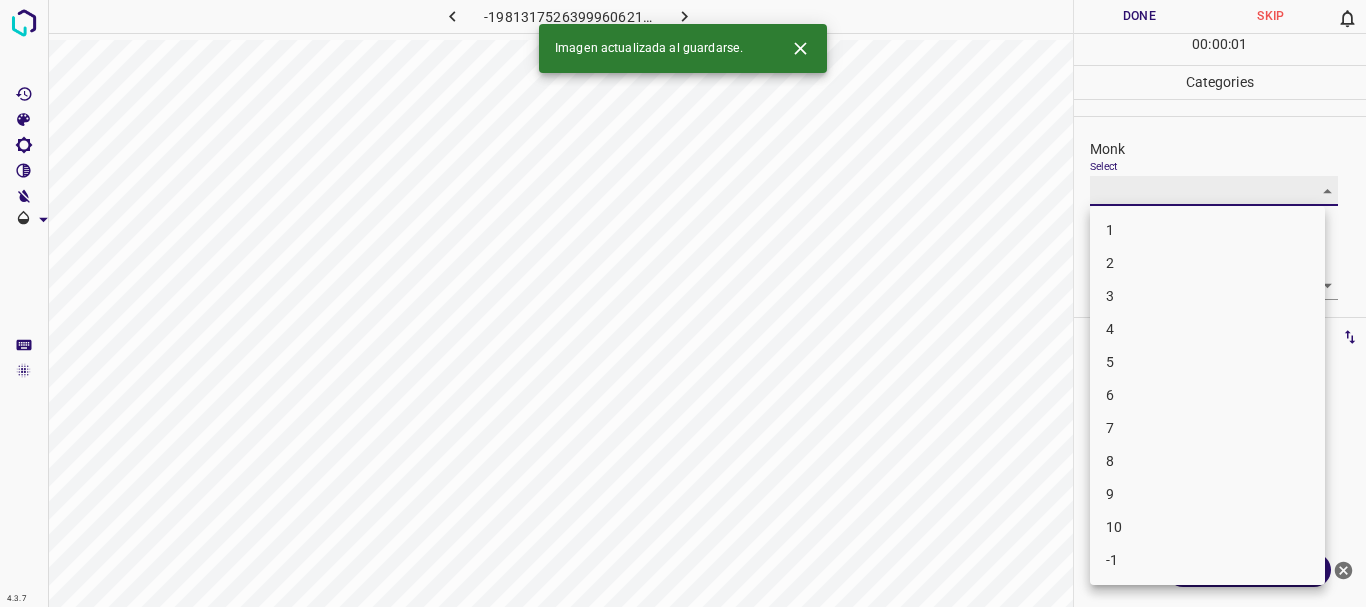 type on "4" 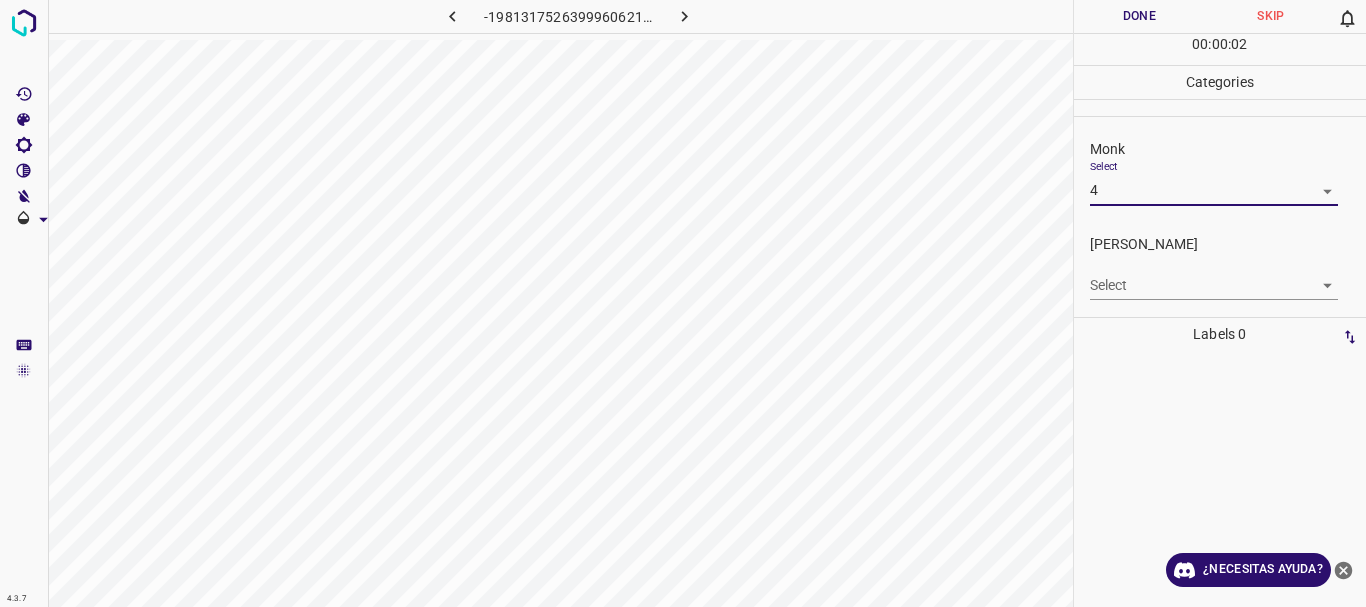 click on "4.3.7 -1981317526399960621.png Done Skip 0 00   : 00   : 02   Categories Monk   Select 4 4  [PERSON_NAME]   Select ​ Labels   0 Categories 1 Monk 2  [PERSON_NAME] Tools Space Change between modes (Draw & Edit) I Auto labeling R Restore zoom M Zoom in N Zoom out Delete Delete selecte label Filters Z Restore filters X Saturation filter C Brightness filter V Contrast filter B Gray scale filter General O Download ¿Necesitas ayuda? Texto original Valora esta traducción Tu opinión servirá para ayudar a mejorar el Traductor de Google - Texto - Esconder - Borrar" at bounding box center (683, 303) 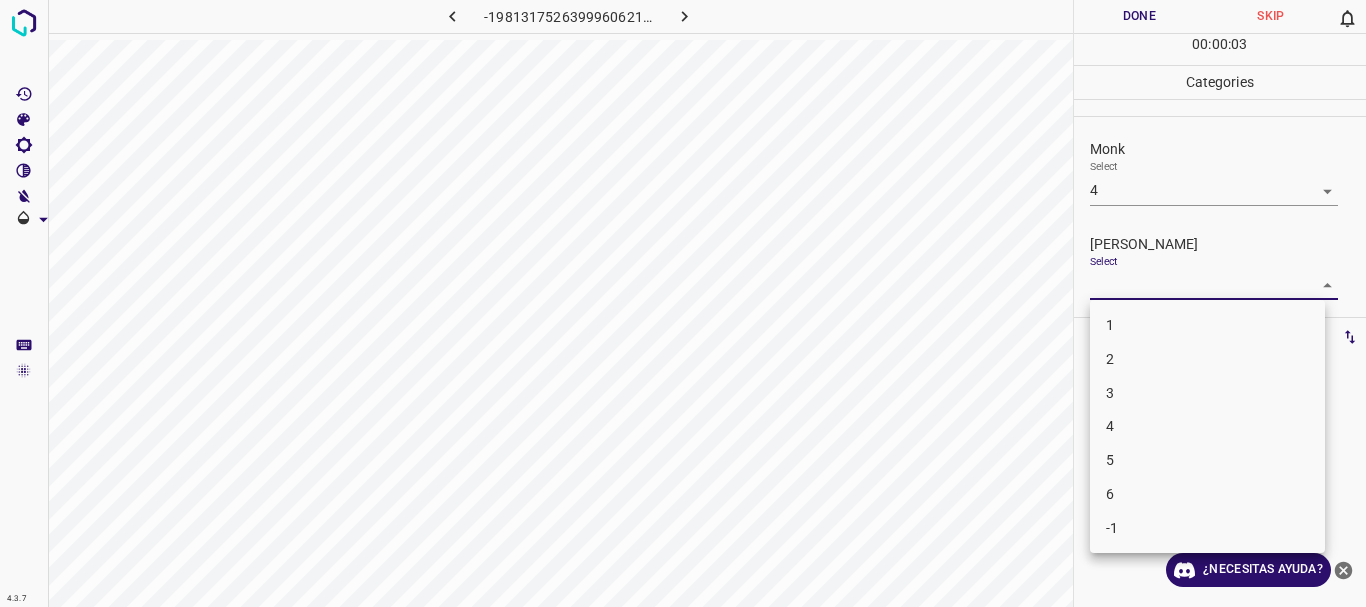 click on "2" at bounding box center [1207, 359] 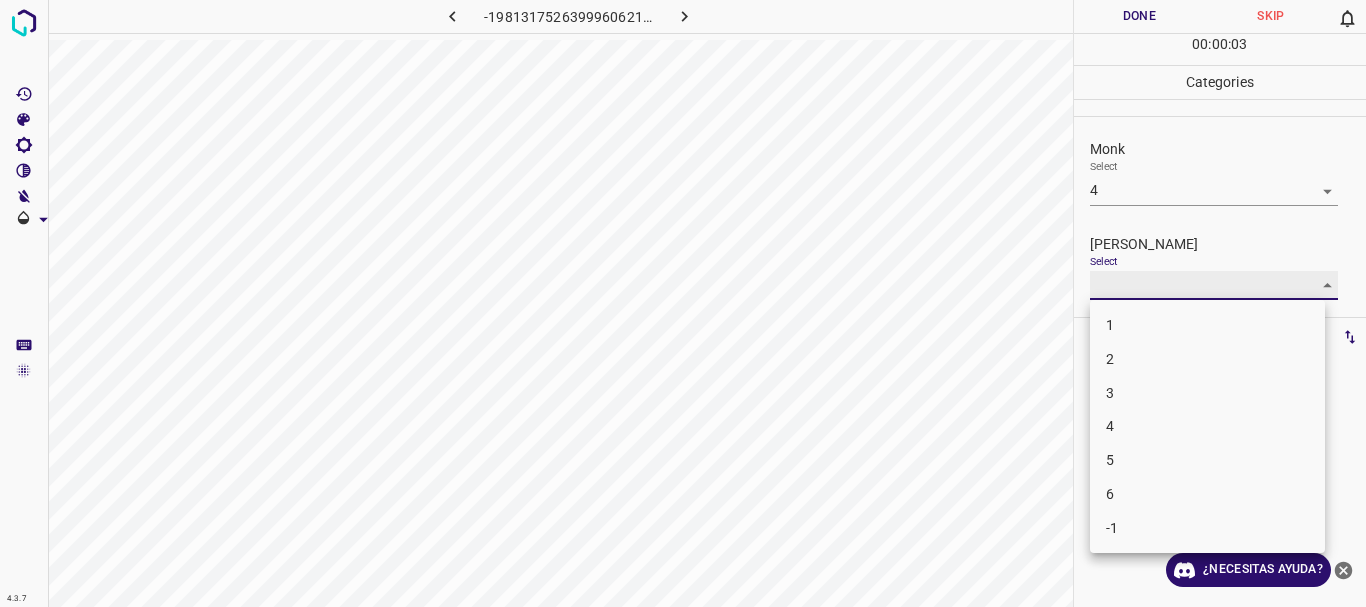 type on "2" 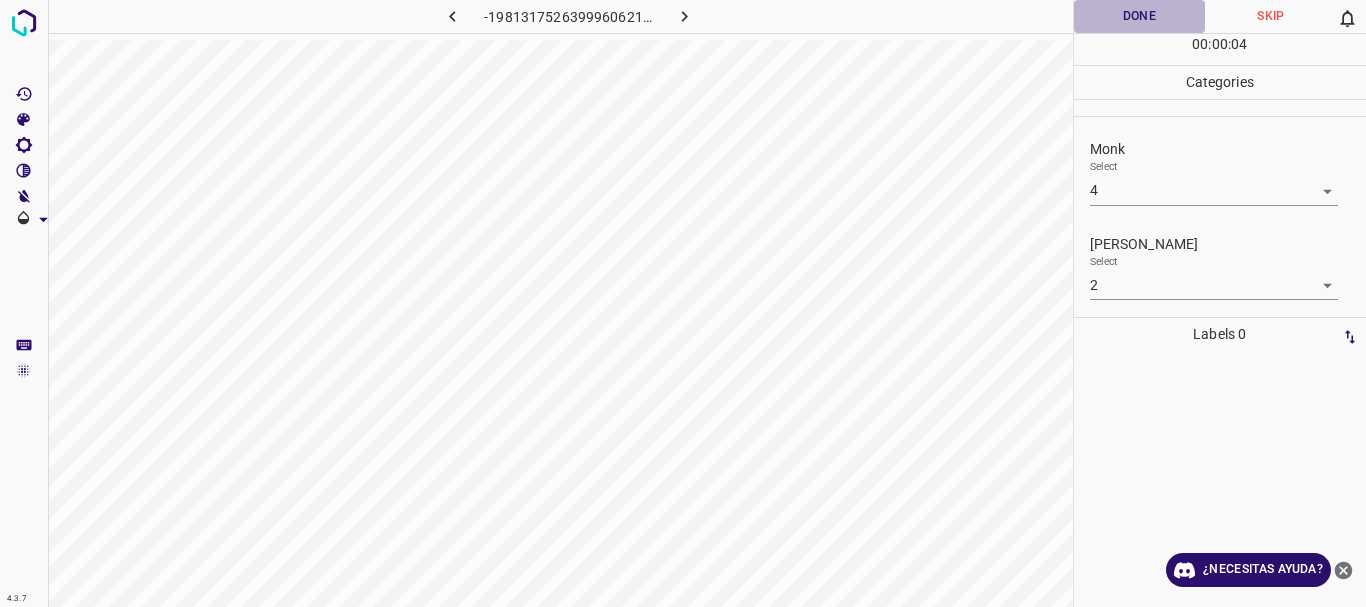 click on "Done" at bounding box center (1140, 16) 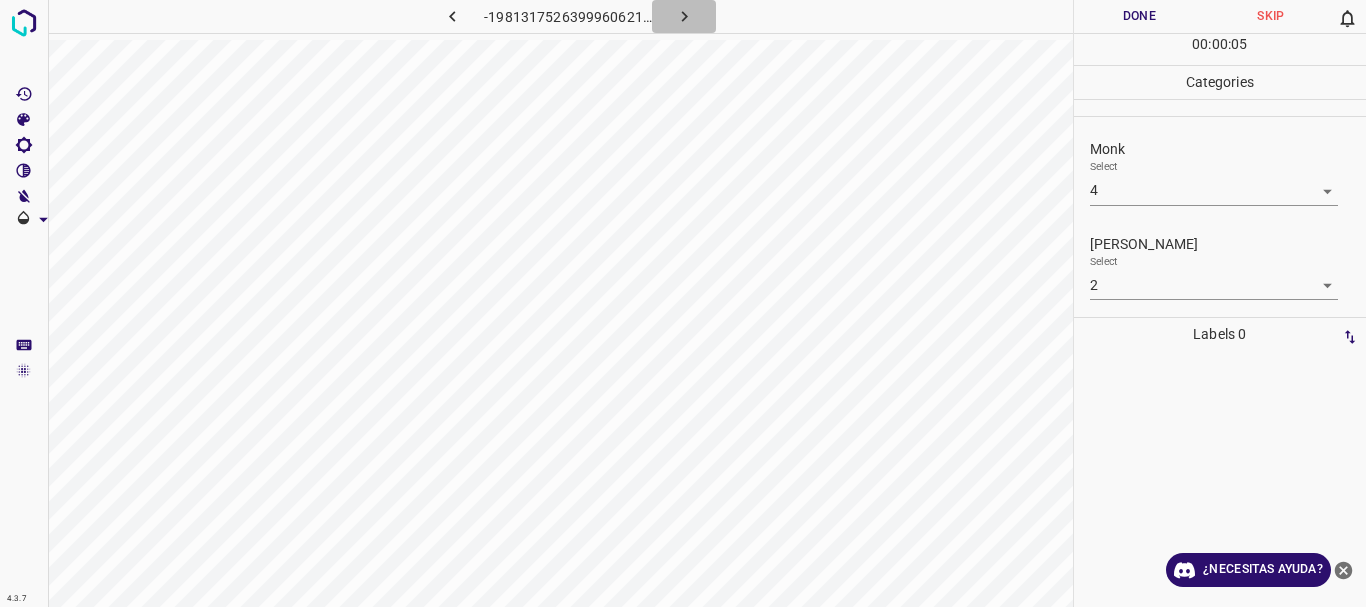 click at bounding box center [684, 16] 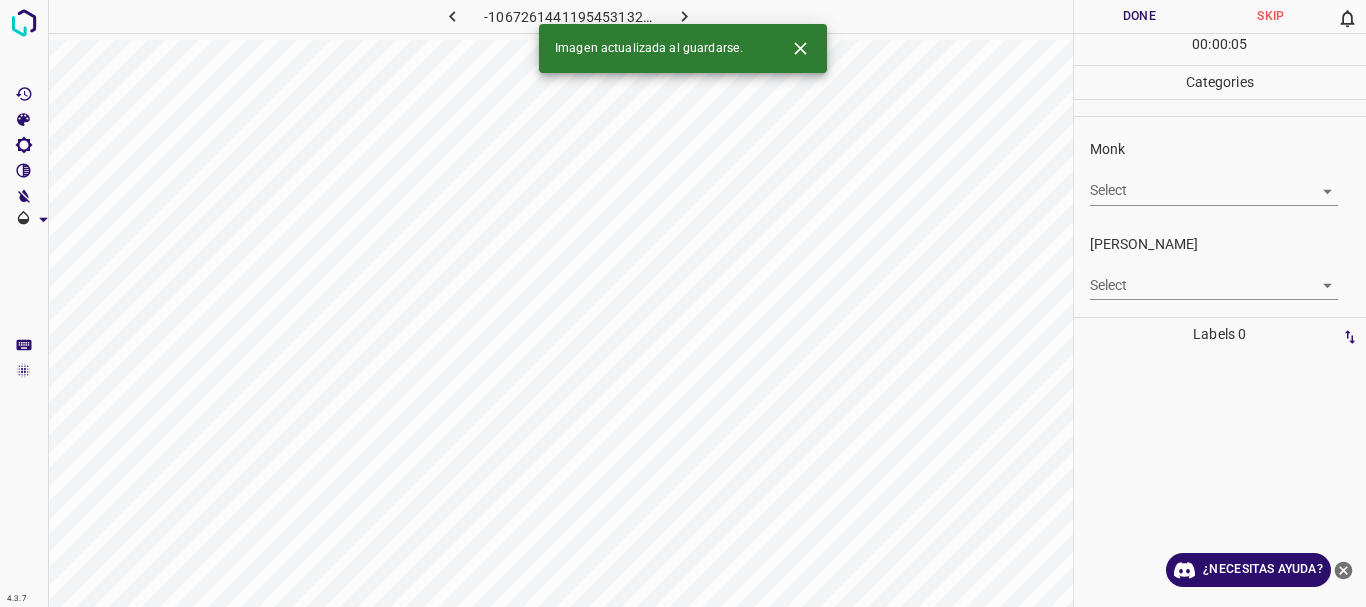 drag, startPoint x: 678, startPoint y: 9, endPoint x: 456, endPoint y: 20, distance: 222.27235 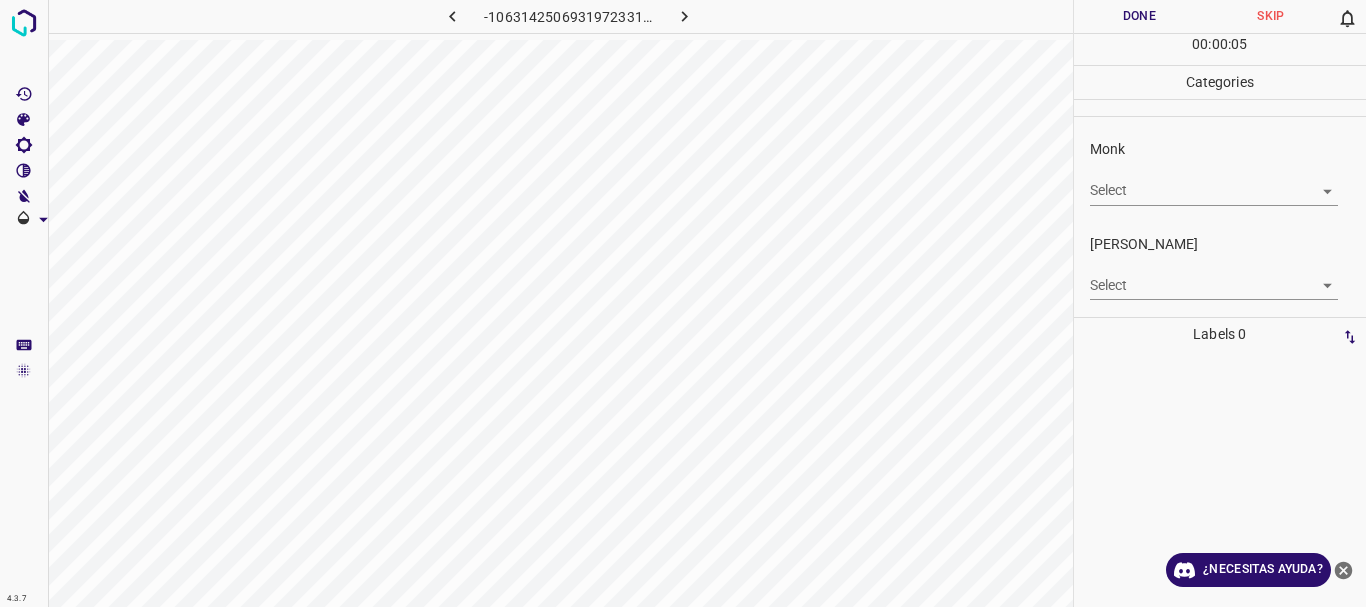 click 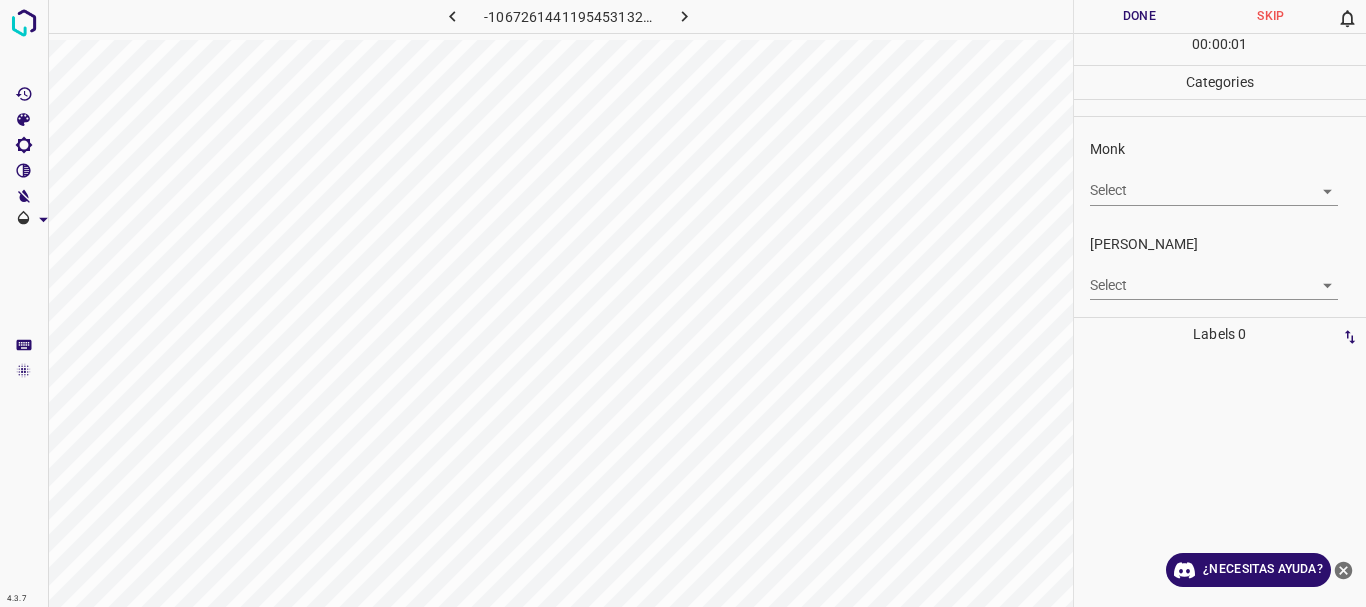 click on "4.3.7 -1067261441195453132.png Done Skip 0 00   : 00   : 01   Categories Monk   Select ​  [PERSON_NAME]   Select ​ Labels   0 Categories 1 Monk 2  [PERSON_NAME] Tools Space Change between modes (Draw & Edit) I Auto labeling R Restore zoom M Zoom in N Zoom out Delete Delete selecte label Filters Z Restore filters X Saturation filter C Brightness filter V Contrast filter B Gray scale filter General O Download ¿Necesitas ayuda? Texto original Valora esta traducción Tu opinión servirá para ayudar a mejorar el Traductor de Google - Texto - Esconder - Borrar" at bounding box center (683, 303) 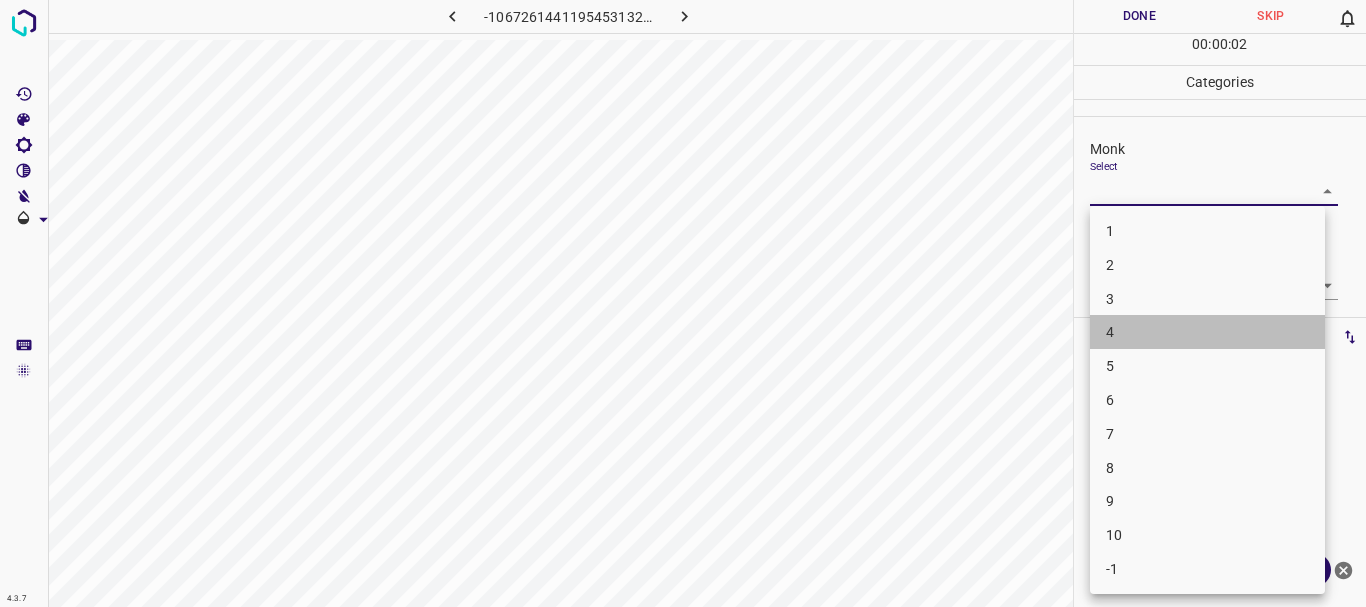 click on "4" at bounding box center [1207, 332] 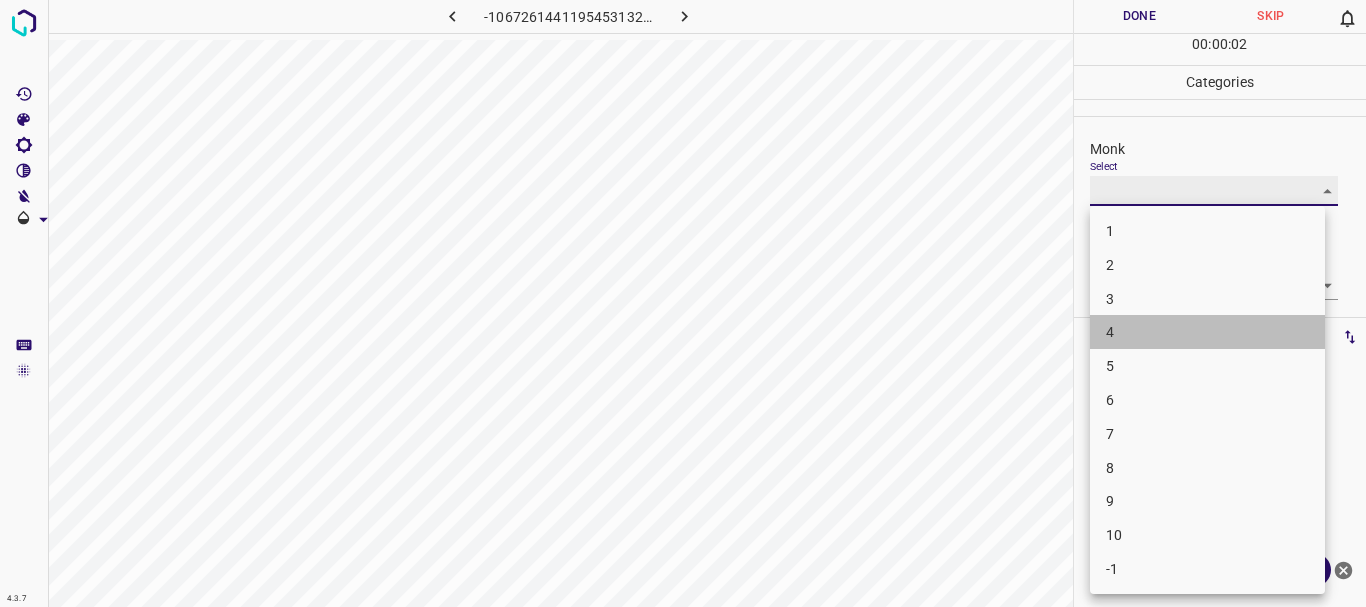type on "4" 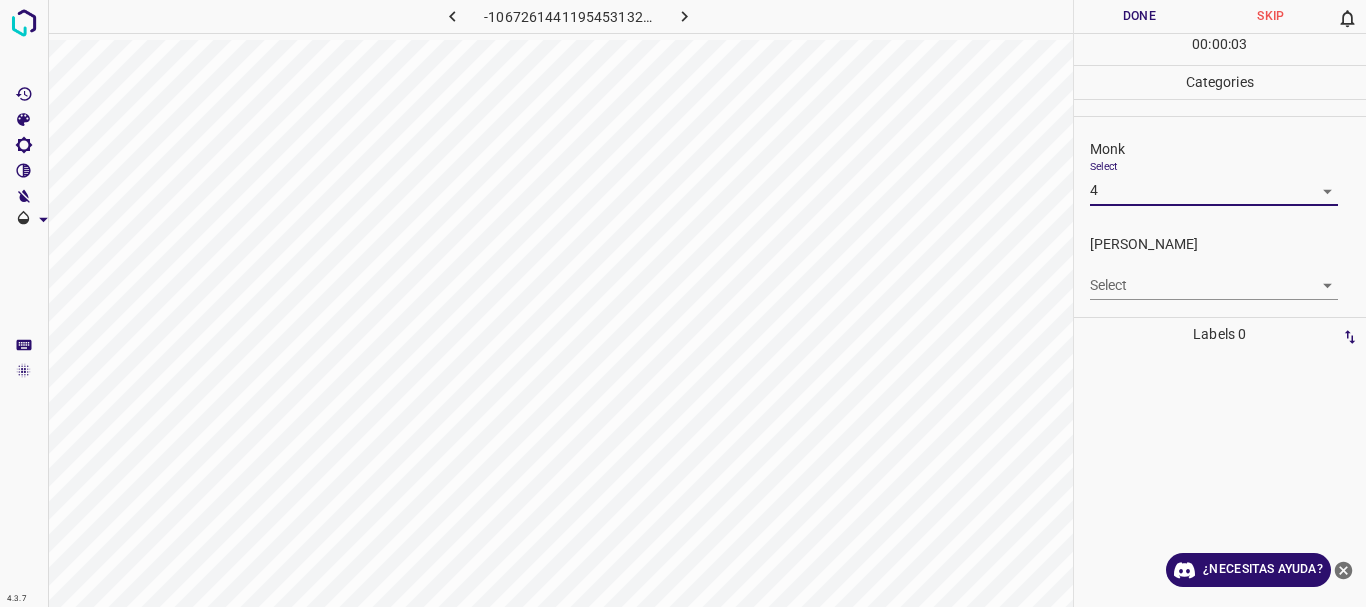 click on "4.3.7 -1067261441195453132.png Done Skip 0 00   : 00   : 03   Categories Monk   Select 4 4  [PERSON_NAME]   Select ​ Labels   0 Categories 1 Monk 2  [PERSON_NAME] Tools Space Change between modes (Draw & Edit) I Auto labeling R Restore zoom M Zoom in N Zoom out Delete Delete selecte label Filters Z Restore filters X Saturation filter C Brightness filter V Contrast filter B Gray scale filter General O Download ¿Necesitas ayuda? Texto original Valora esta traducción Tu opinión servirá para ayudar a mejorar el Traductor de Google - Texto - Esconder - Borrar" at bounding box center (683, 303) 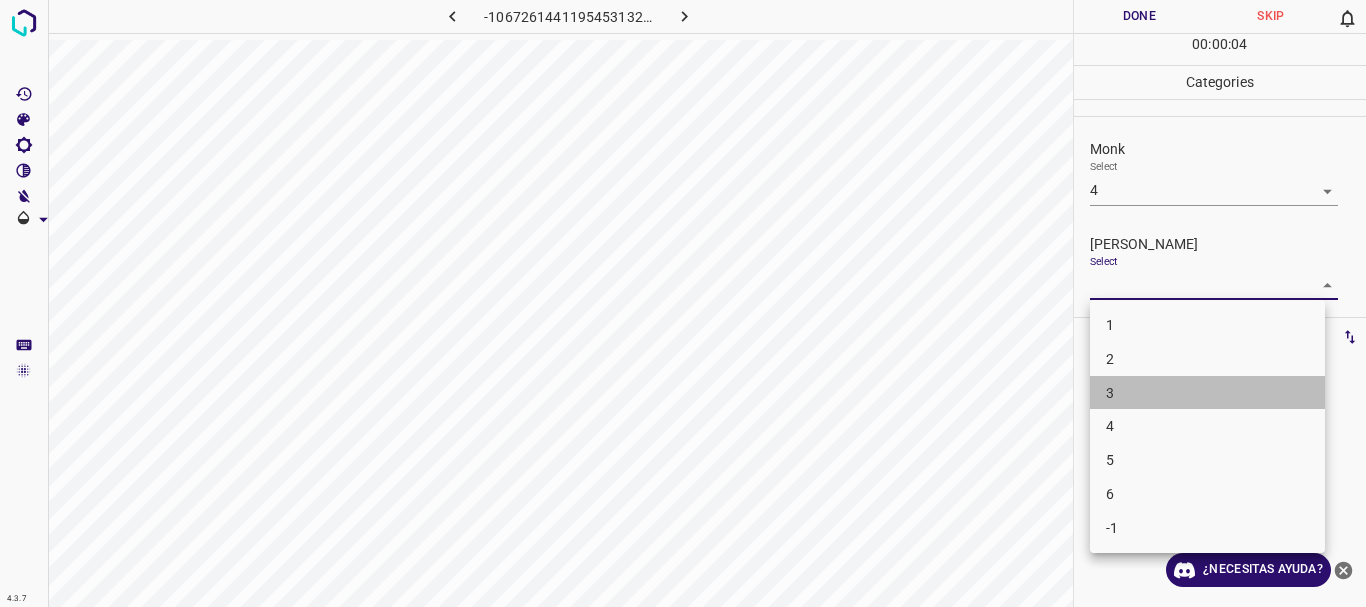 click on "3" at bounding box center [1207, 393] 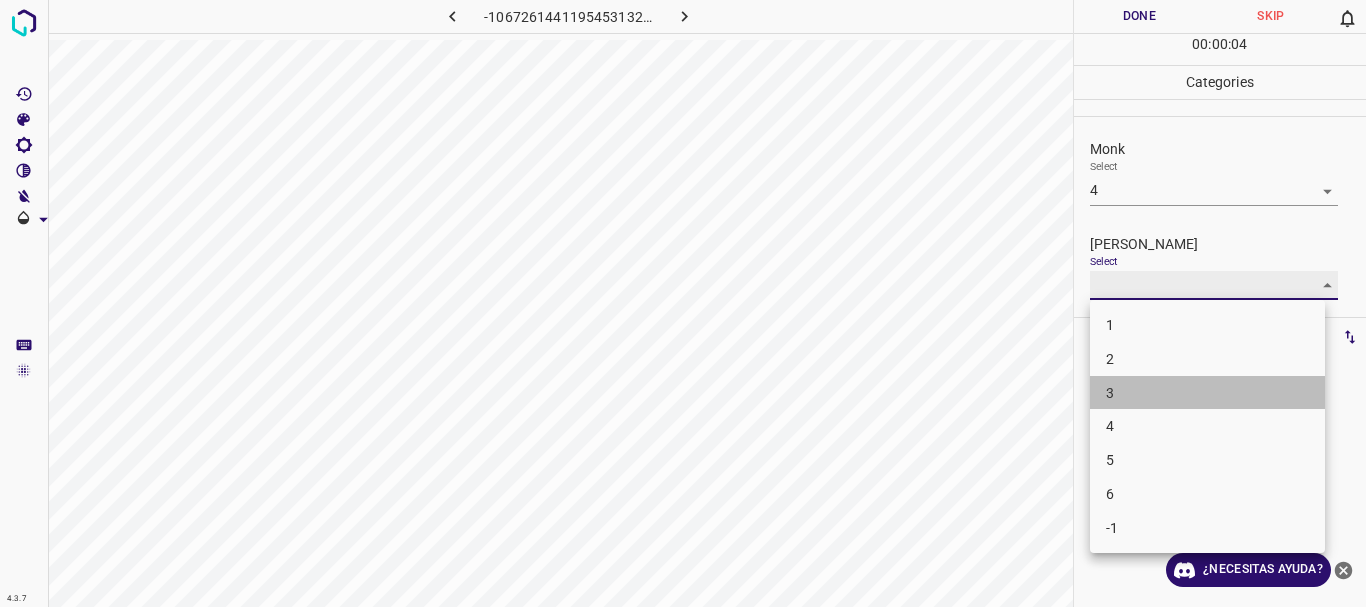 type on "3" 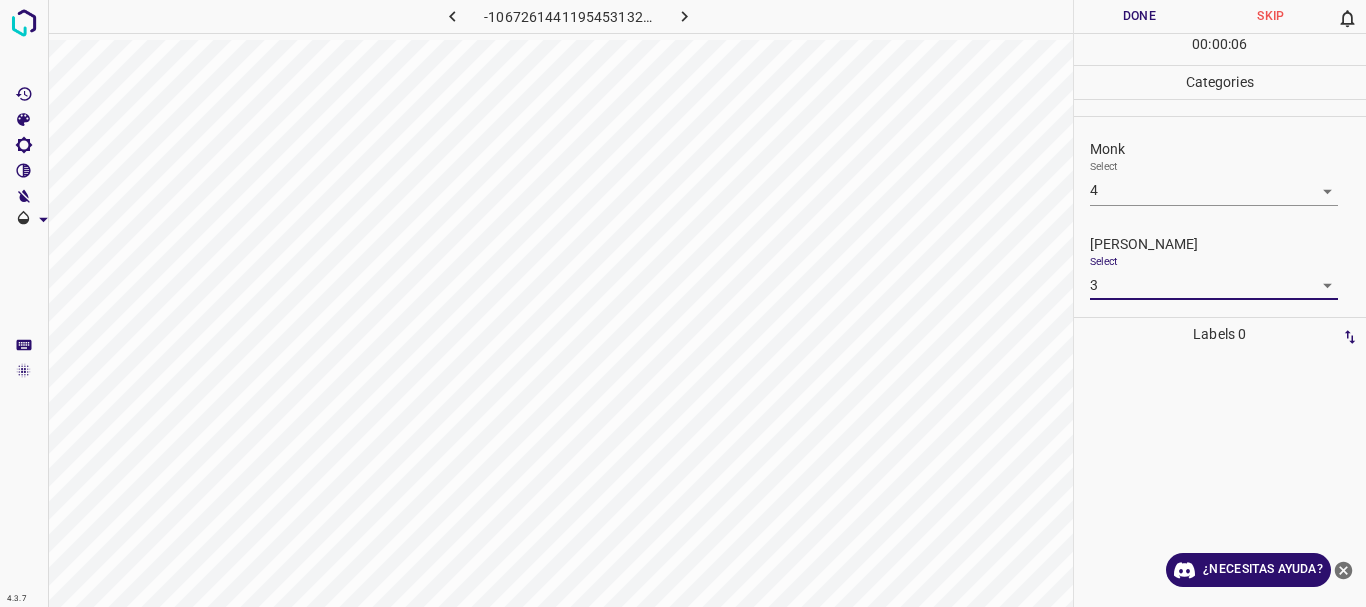 click on "Done" at bounding box center [1140, 16] 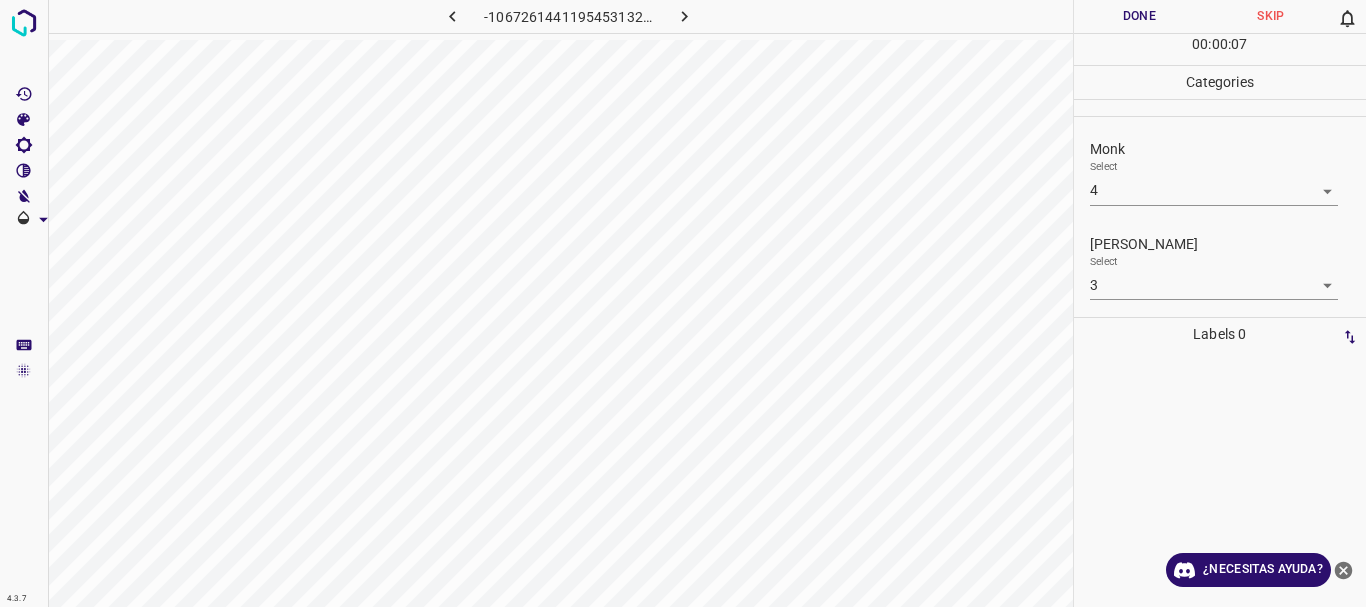click 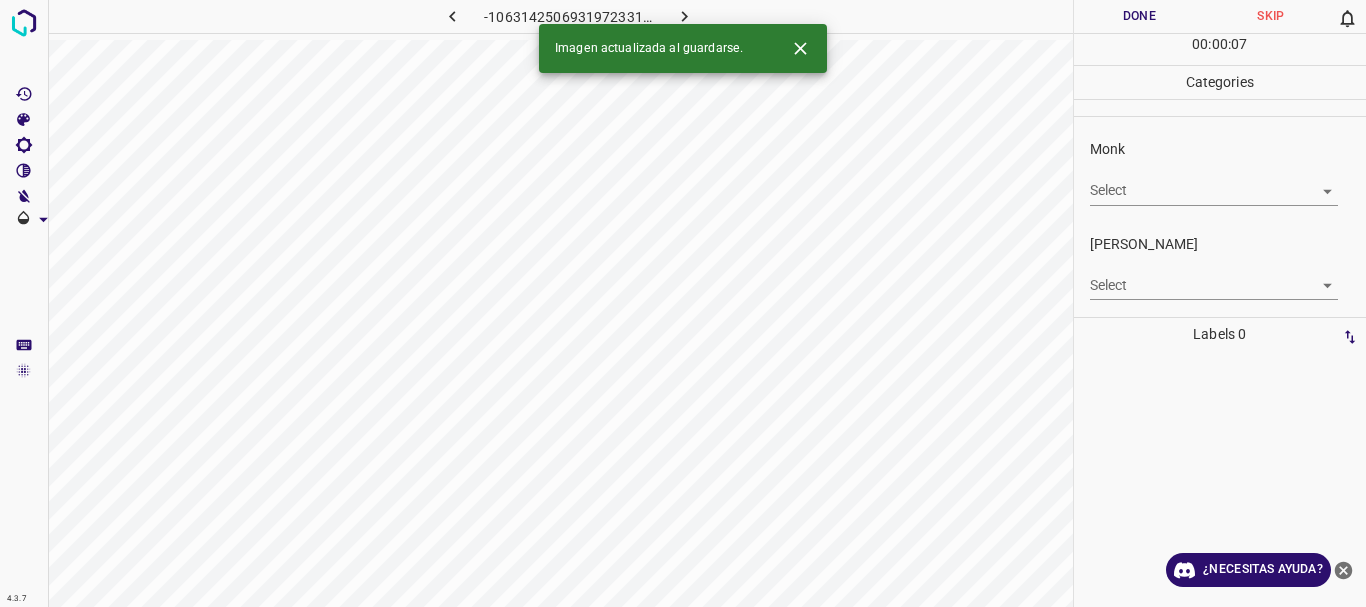 click on "4.3.7 -1063142506931972331.png Done Skip 0 00   : 00   : 07   Categories Monk   Select ​  [PERSON_NAME]   Select ​ Labels   0 Categories 1 Monk 2  [PERSON_NAME] Tools Space Change between modes (Draw & Edit) I Auto labeling R Restore zoom M Zoom in N Zoom out Delete Delete selecte label Filters Z Restore filters X Saturation filter C Brightness filter V Contrast filter B Gray scale filter General O Download Imagen actualizada al guardarse. ¿Necesitas ayuda? Texto original Valora esta traducción Tu opinión servirá para ayudar a mejorar el Traductor de Google - Texto - Esconder - Borrar" at bounding box center (683, 303) 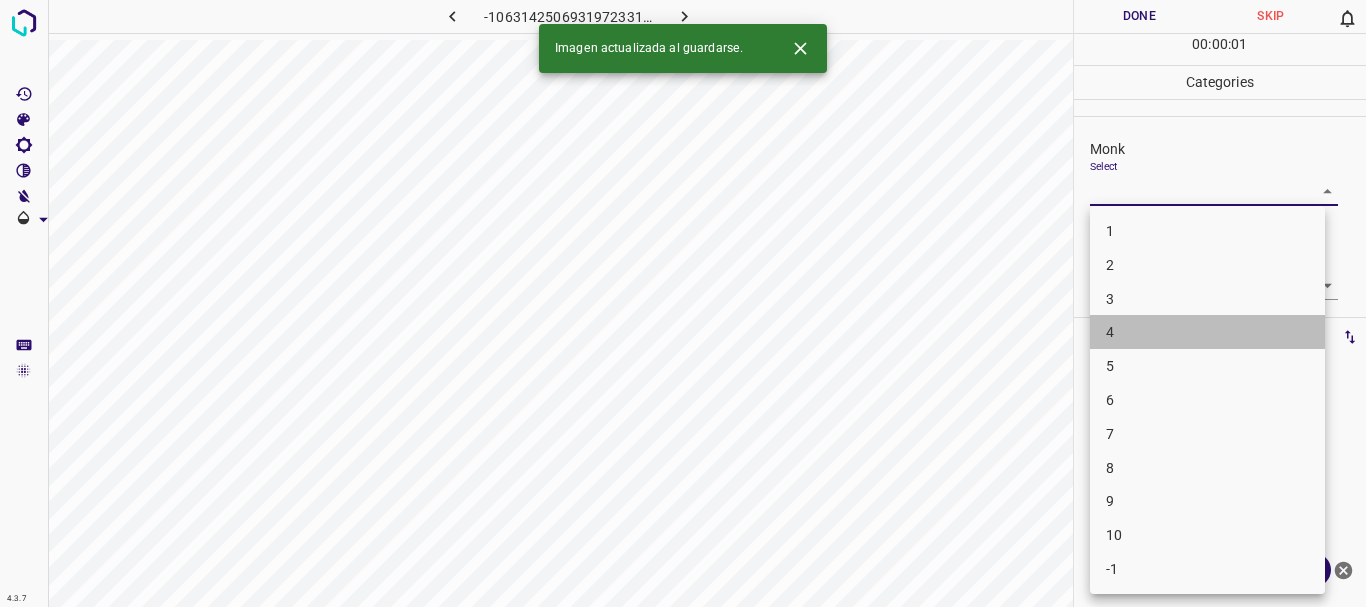 click on "4" at bounding box center (1207, 332) 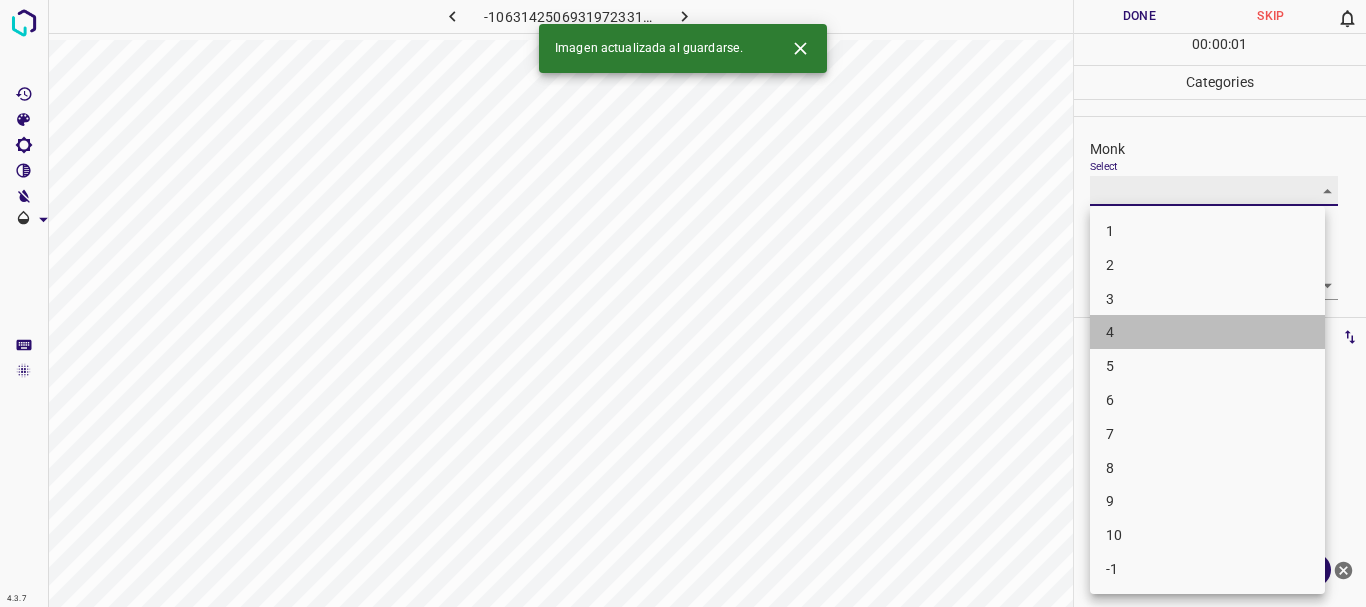 type on "4" 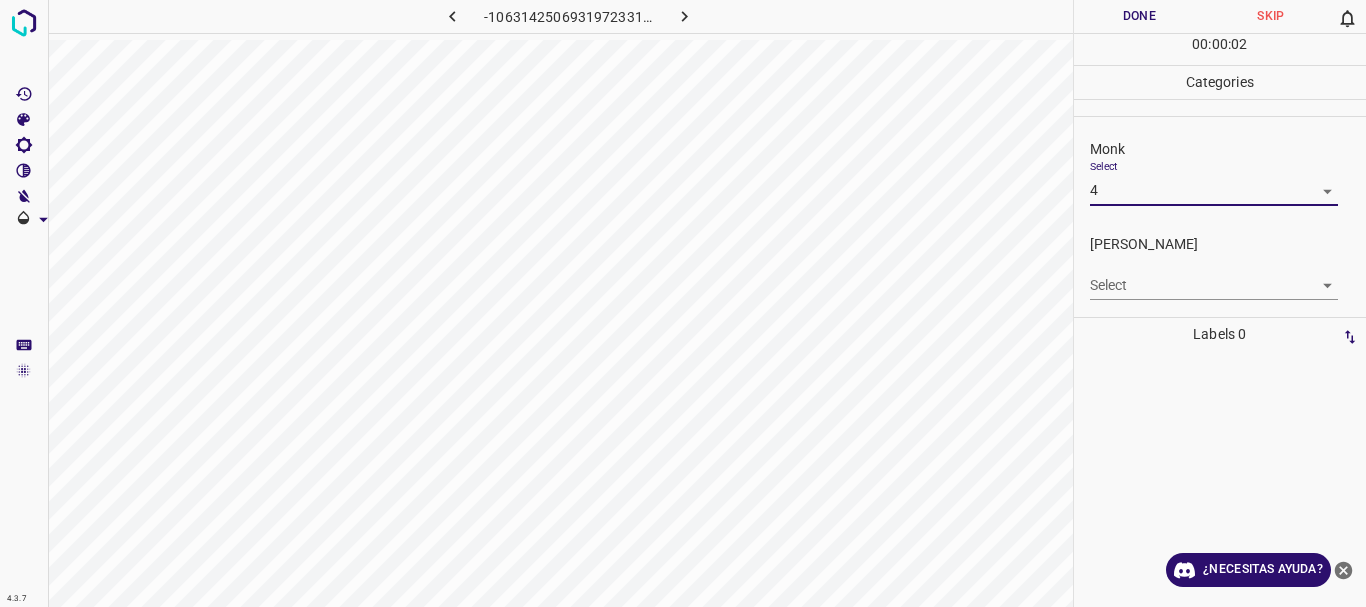 click on "4.3.7 -1063142506931972331.png Done Skip 0 00   : 00   : 02   Categories Monk   Select 4 4  [PERSON_NAME]   Select ​ Labels   0 Categories 1 Monk 2  [PERSON_NAME] Tools Space Change between modes (Draw & Edit) I Auto labeling R Restore zoom M Zoom in N Zoom out Delete Delete selecte label Filters Z Restore filters X Saturation filter C Brightness filter V Contrast filter B Gray scale filter General O Download ¿Necesitas ayuda? Texto original Valora esta traducción Tu opinión servirá para ayudar a mejorar el Traductor de Google - Texto - Esconder - Borrar 1 2 3 4 5 6 7 8 9 10 -1" at bounding box center [683, 303] 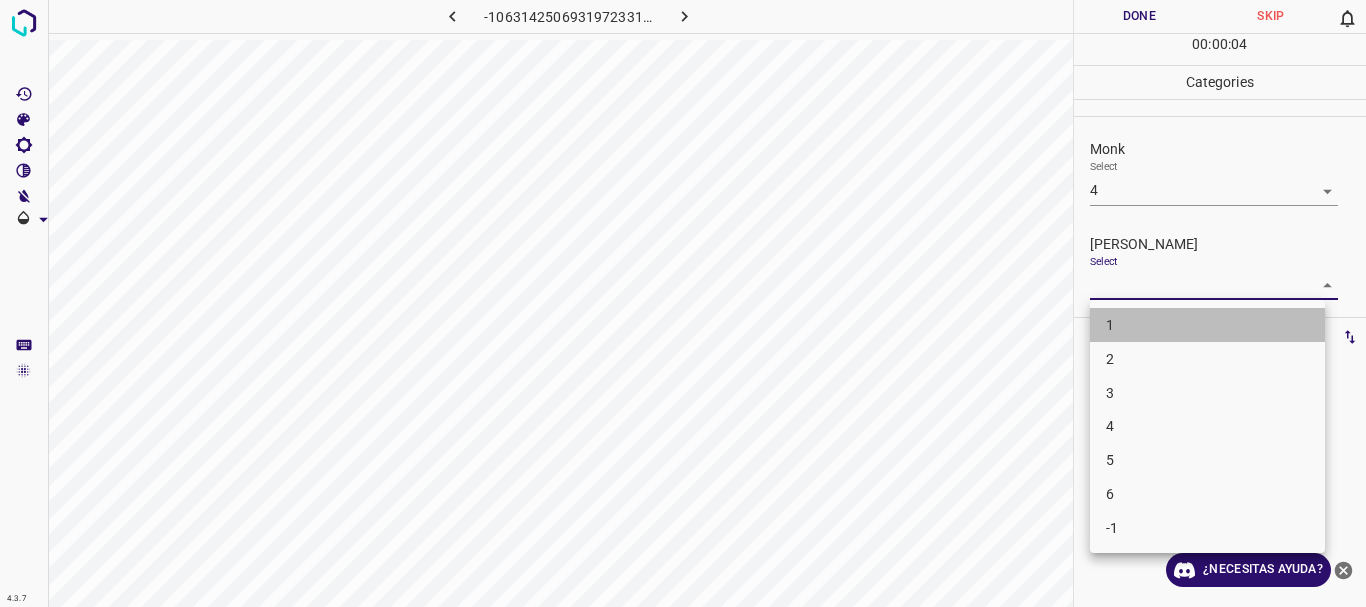 click on "1" at bounding box center (1207, 325) 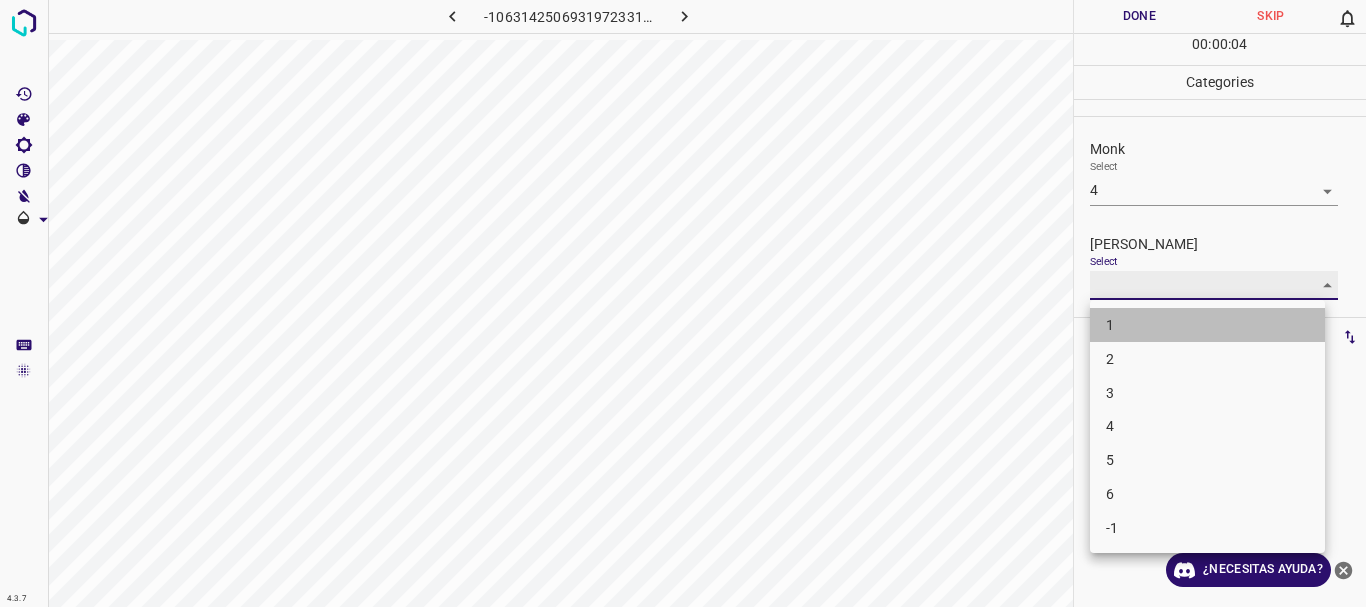 type on "1" 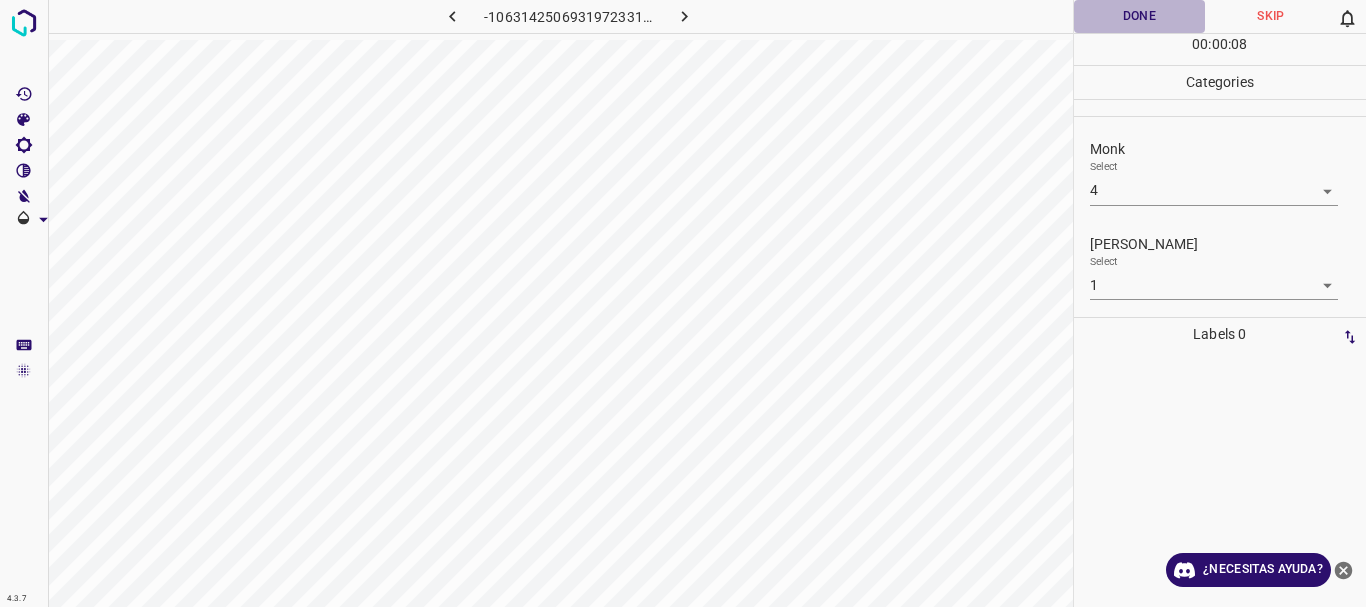 drag, startPoint x: 1151, startPoint y: 7, endPoint x: 1013, endPoint y: 33, distance: 140.42792 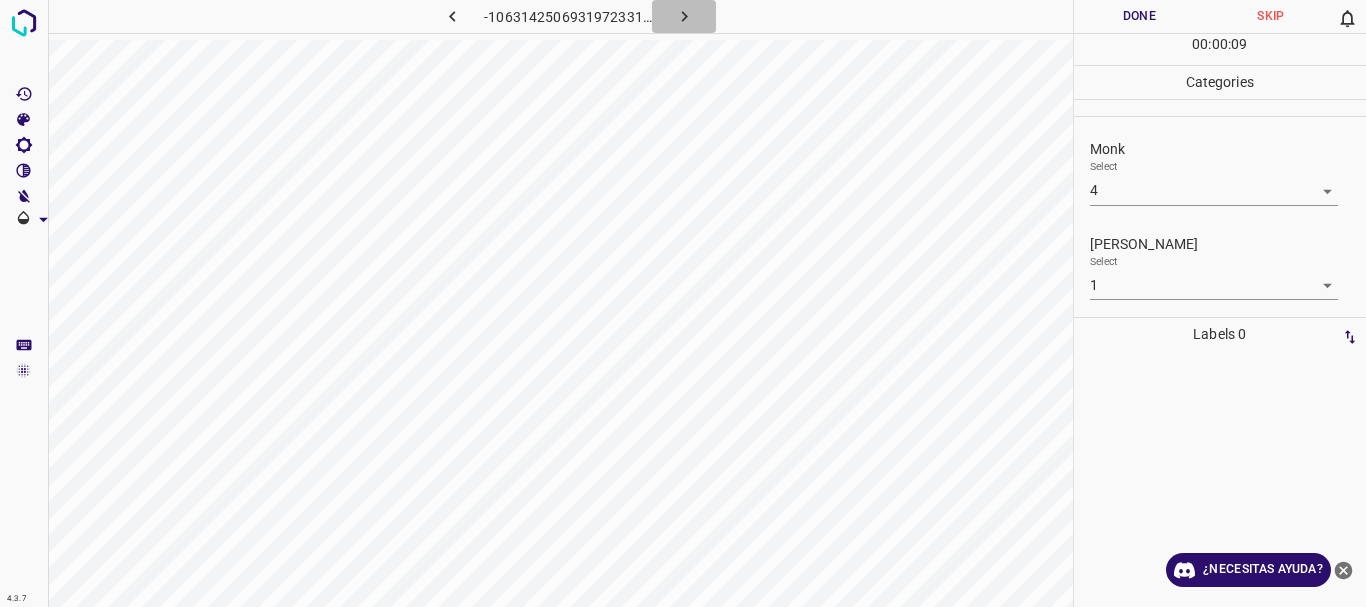 click at bounding box center (684, 16) 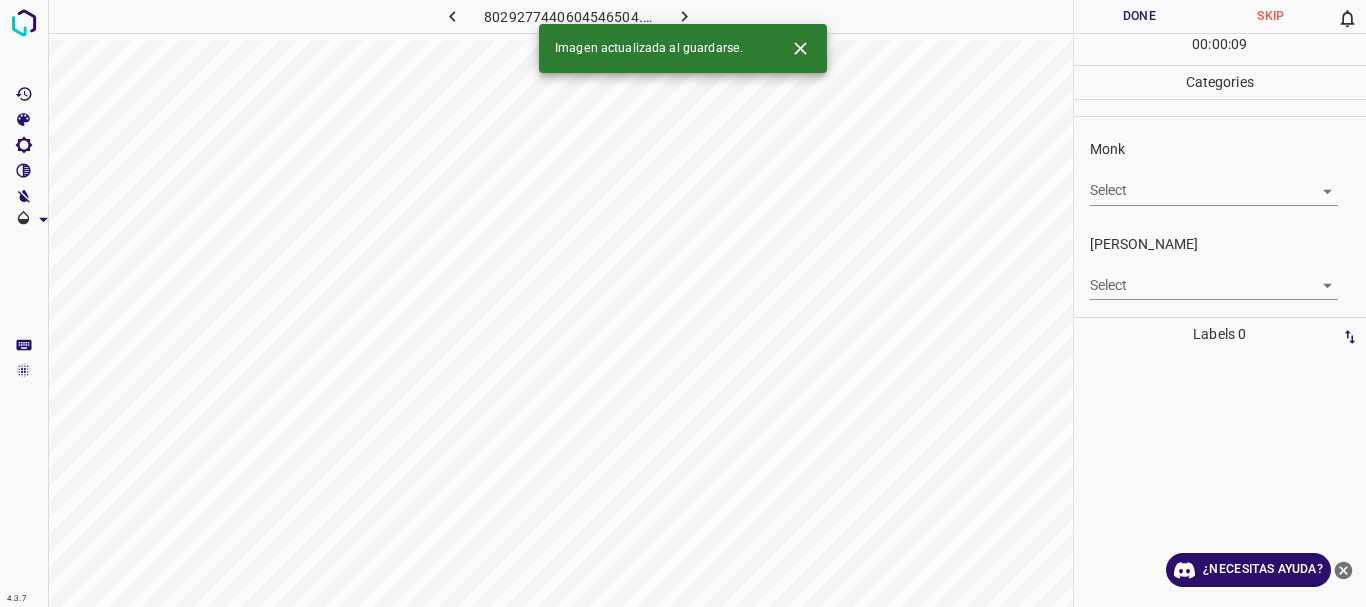 click on "4.3.7 8029277440604546504.png Done Skip 0 00   : 00   : 09   Categories Monk   Select ​  [PERSON_NAME]   Select ​ Labels   0 Categories 1 Monk 2  [PERSON_NAME] Tools Space Change between modes (Draw & Edit) I Auto labeling R Restore zoom M Zoom in N Zoom out Delete Delete selecte label Filters Z Restore filters X Saturation filter C Brightness filter V Contrast filter B Gray scale filter General O Download Imagen actualizada al guardarse. ¿Necesitas ayuda? Texto original Valora esta traducción Tu opinión servirá para ayudar a mejorar el Traductor de Google - Texto - Esconder - Borrar" at bounding box center [683, 303] 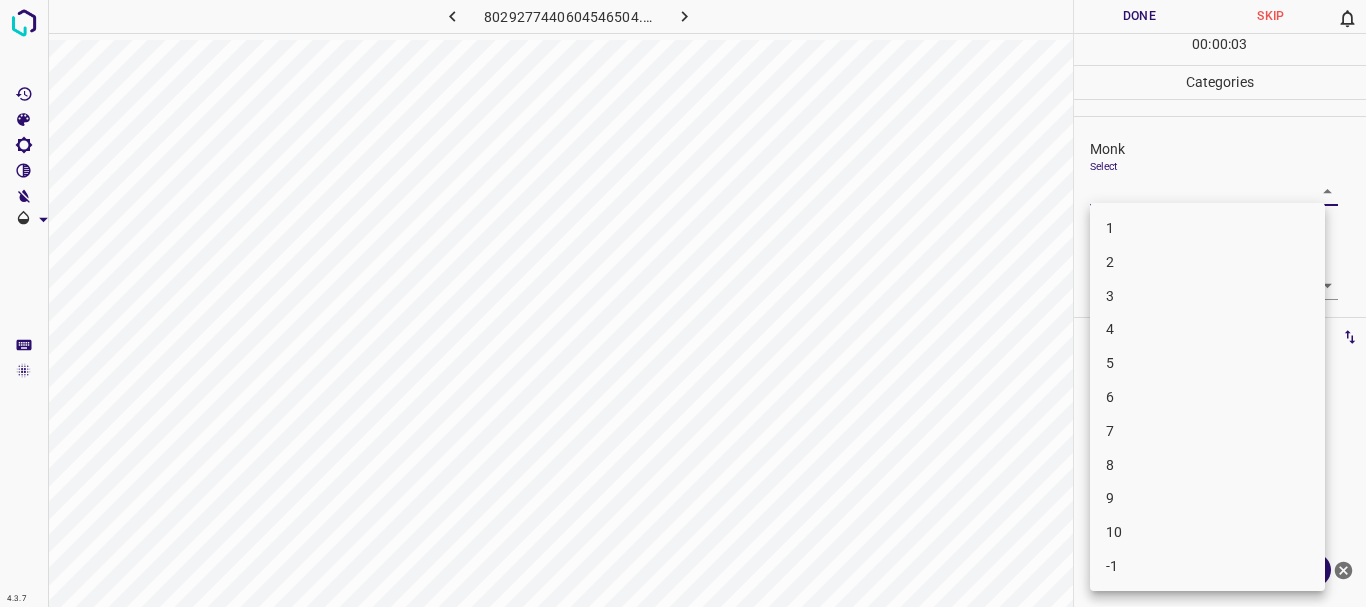 click on "4" at bounding box center (1207, 329) 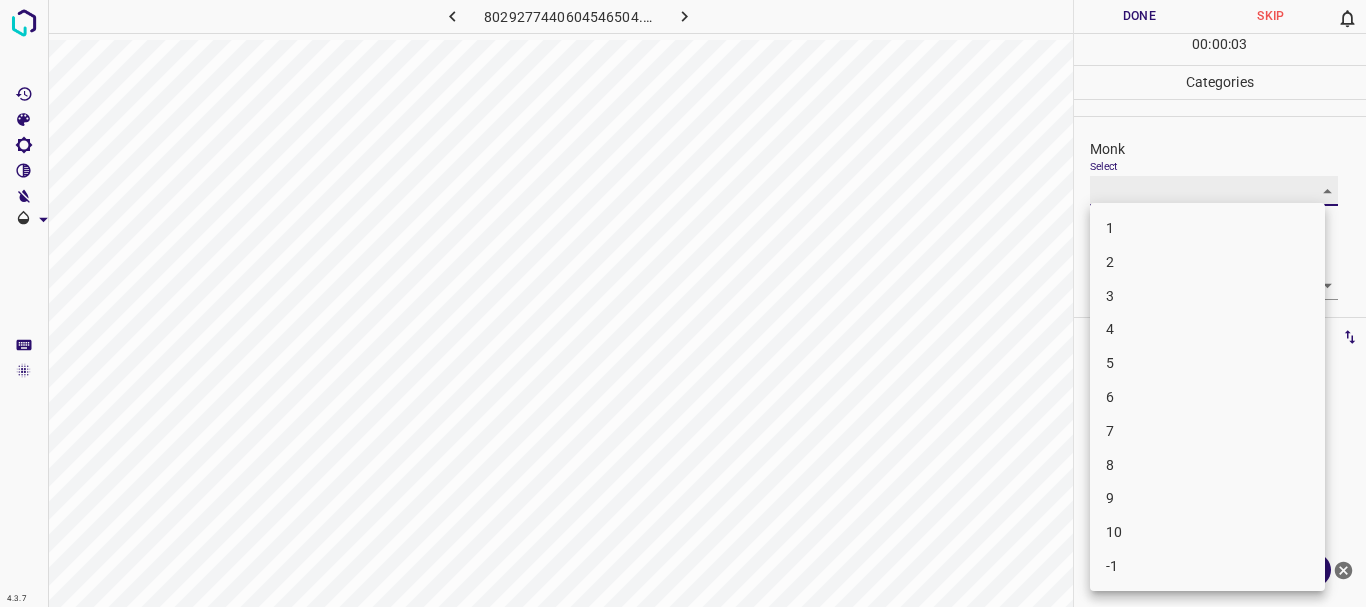 type on "4" 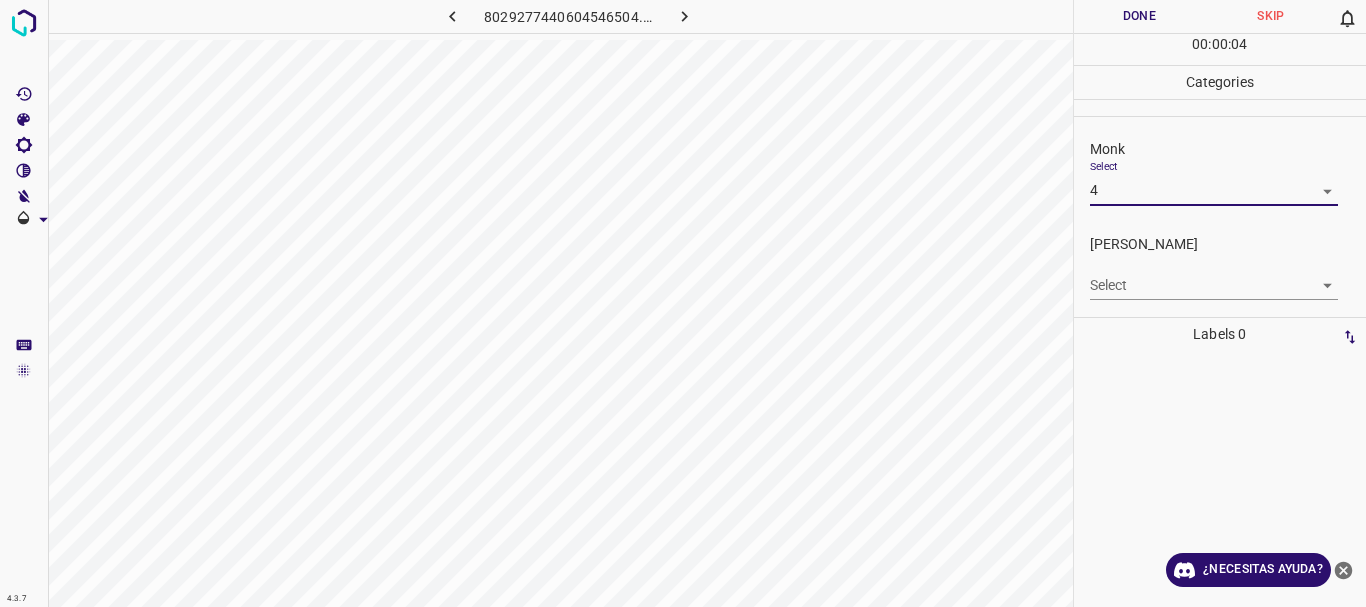 click on "4.3.7 8029277440604546504.png Done Skip 0 00   : 00   : 04   Categories Monk   Select 4 4  [PERSON_NAME]   Select ​ Labels   0 Categories 1 Monk 2  [PERSON_NAME] Tools Space Change between modes (Draw & Edit) I Auto labeling R Restore zoom M Zoom in N Zoom out Delete Delete selecte label Filters Z Restore filters X Saturation filter C Brightness filter V Contrast filter B Gray scale filter General O Download ¿Necesitas ayuda? Texto original Valora esta traducción Tu opinión servirá para ayudar a mejorar el Traductor de Google - Texto - Esconder - Borrar" at bounding box center (683, 303) 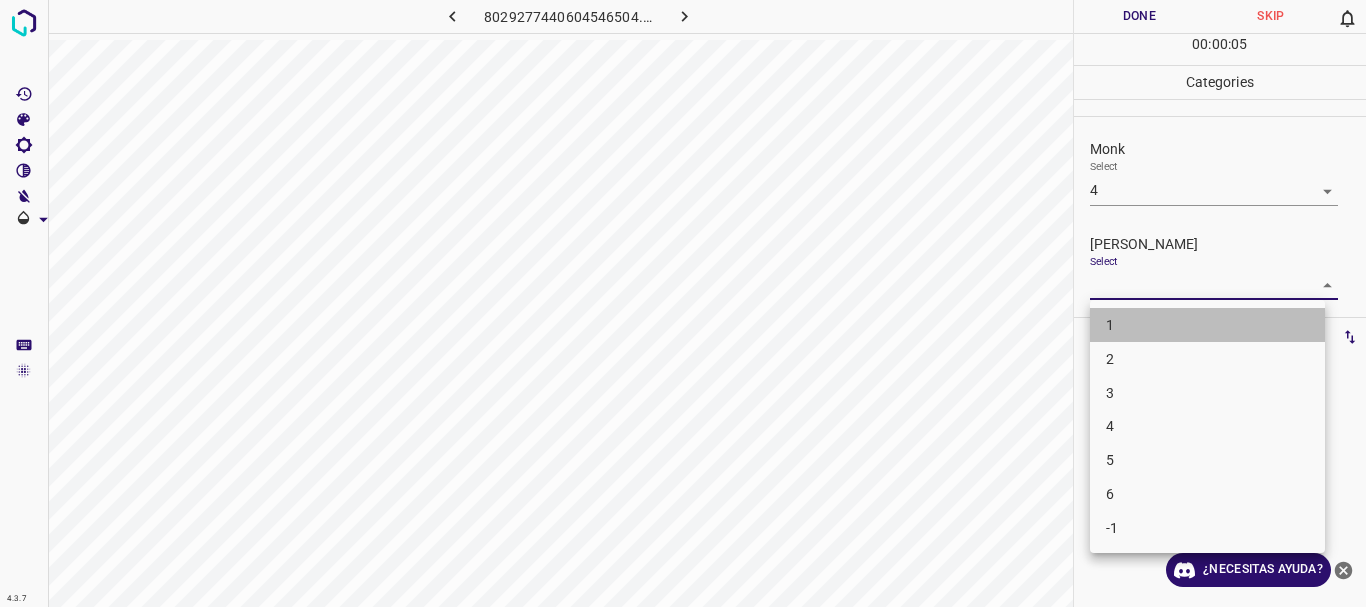 click on "1" at bounding box center [1207, 325] 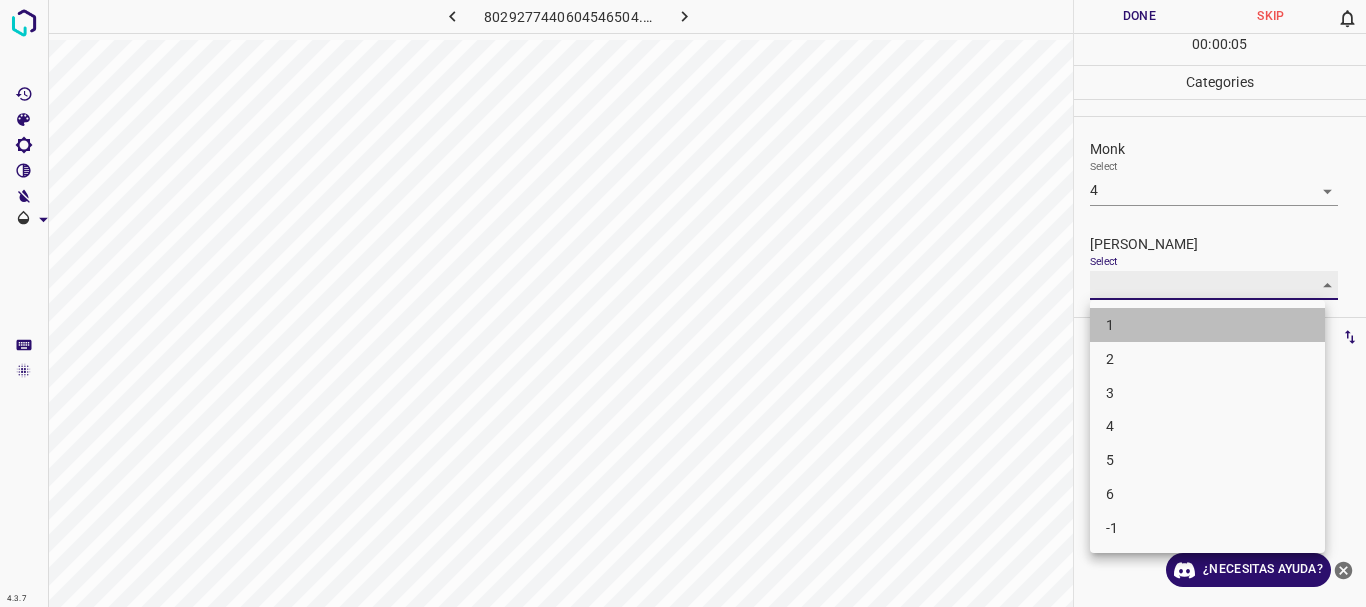 type on "1" 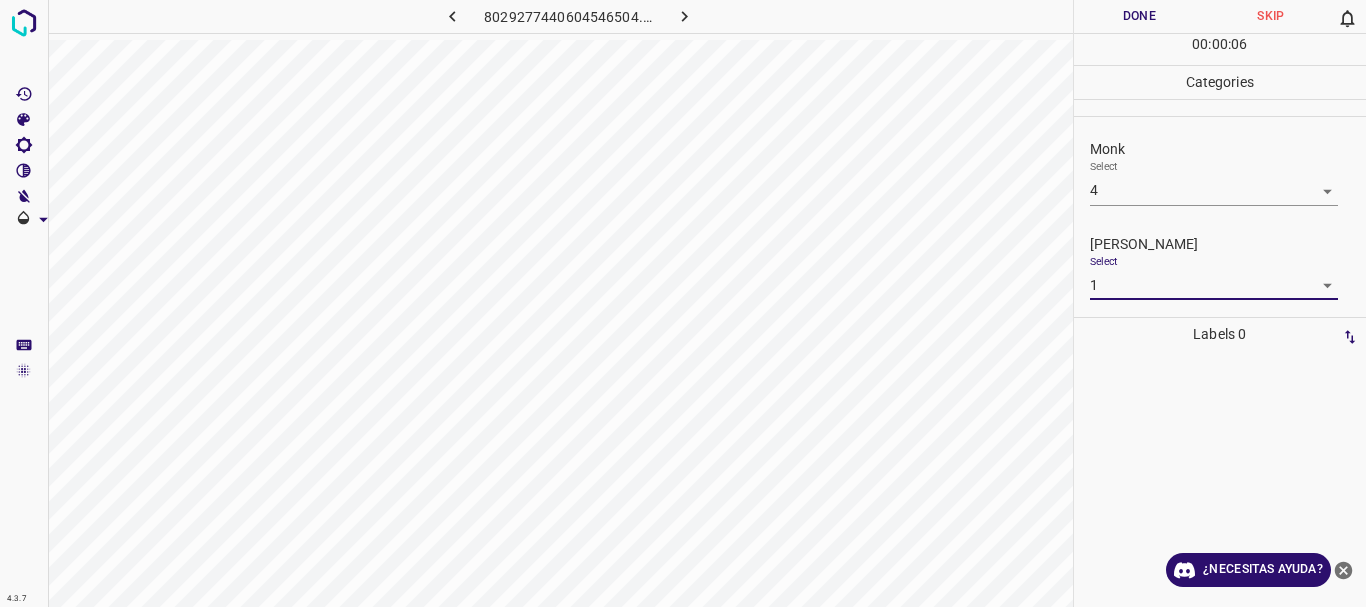 click on "Done" at bounding box center [1140, 16] 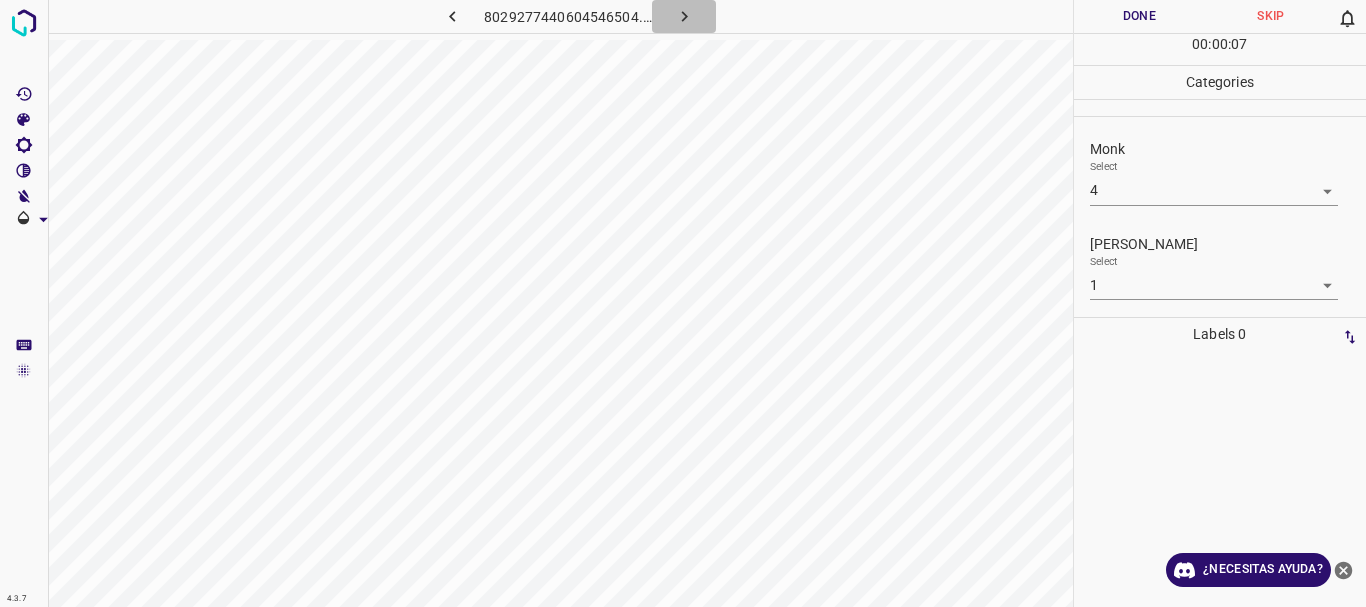 click 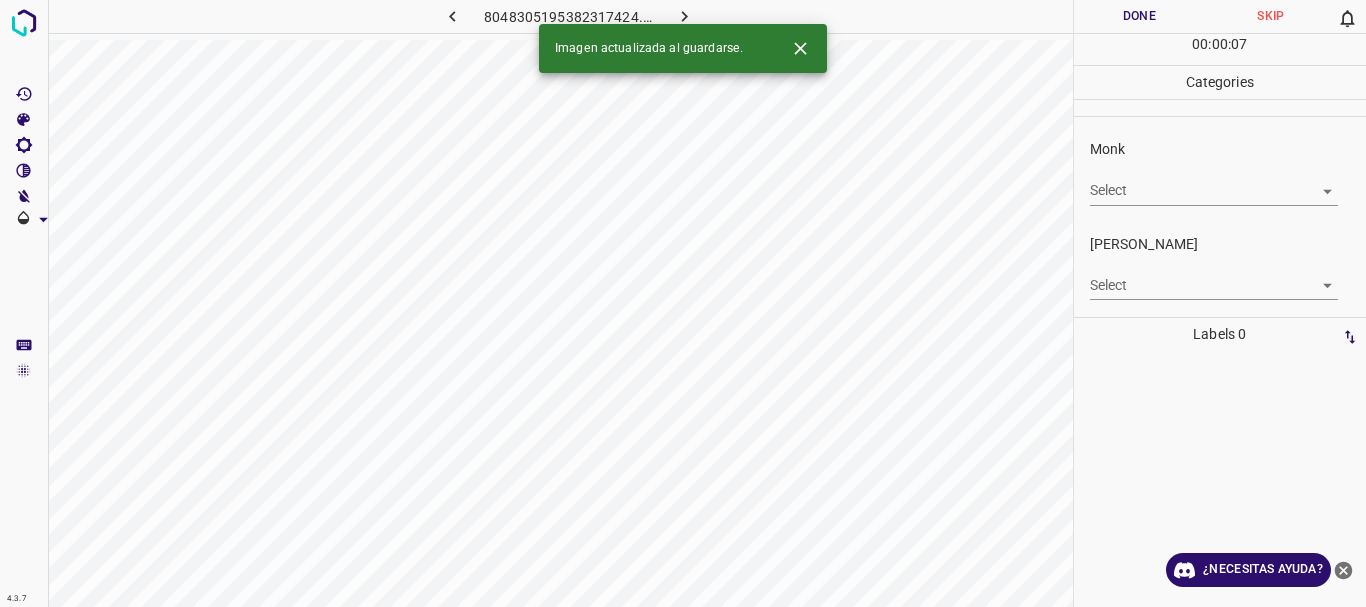 click on "4.3.7 8048305195382317424.png Done Skip 0 00   : 00   : 07   Categories Monk   Select ​  [PERSON_NAME]   Select ​ Labels   0 Categories 1 Monk 2  [PERSON_NAME] Tools Space Change between modes (Draw & Edit) I Auto labeling R Restore zoom M Zoom in N Zoom out Delete Delete selecte label Filters Z Restore filters X Saturation filter C Brightness filter V Contrast filter B Gray scale filter General O Download Imagen actualizada al guardarse. ¿Necesitas ayuda? Texto original Valora esta traducción Tu opinión servirá para ayudar a mejorar el Traductor de Google - Texto - Esconder - Borrar" at bounding box center [683, 303] 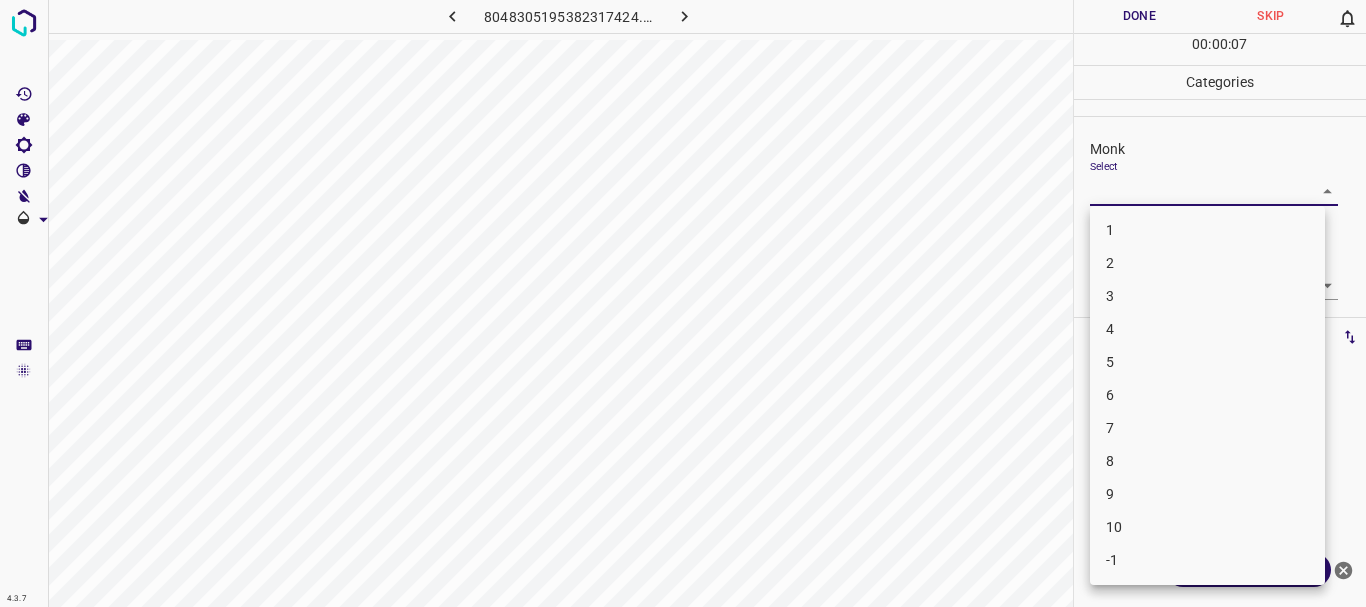 click on "4" at bounding box center [1207, 329] 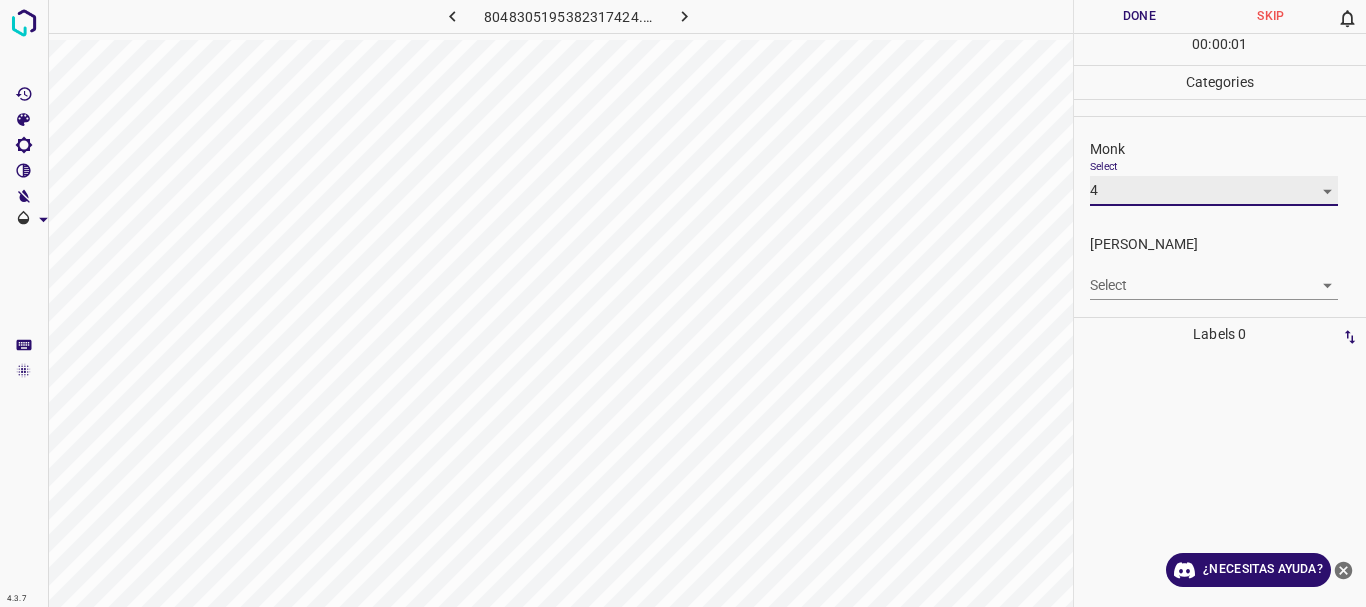 type on "4" 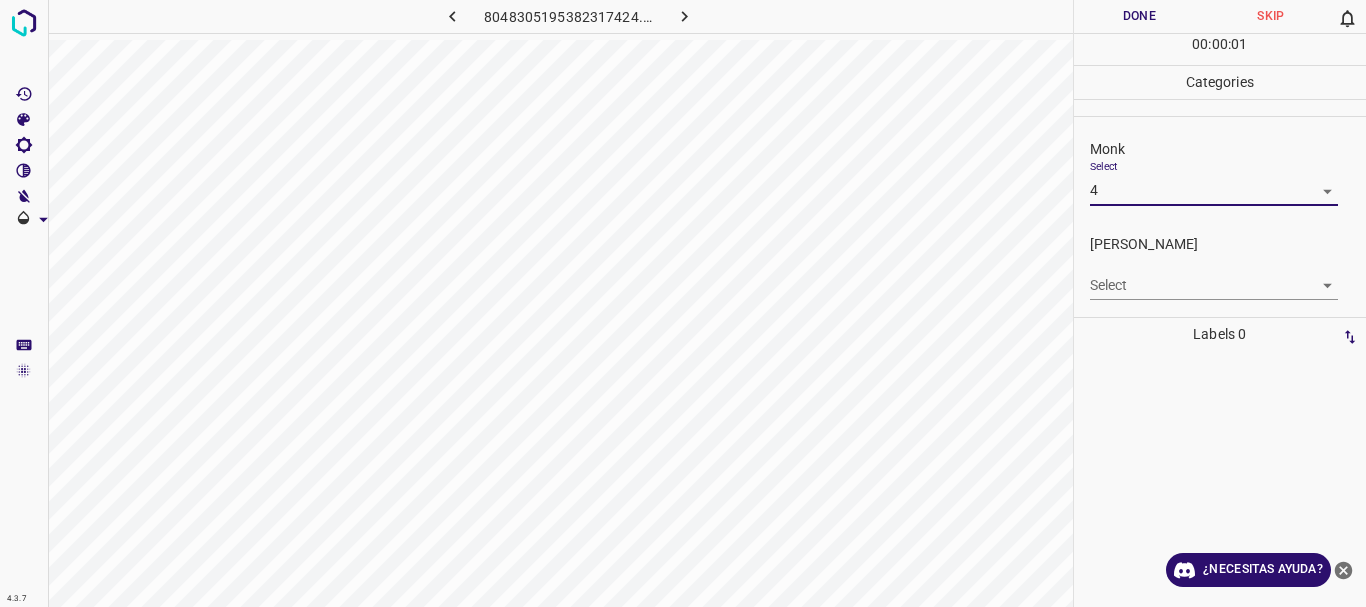 click on "Select ​" at bounding box center [1214, 277] 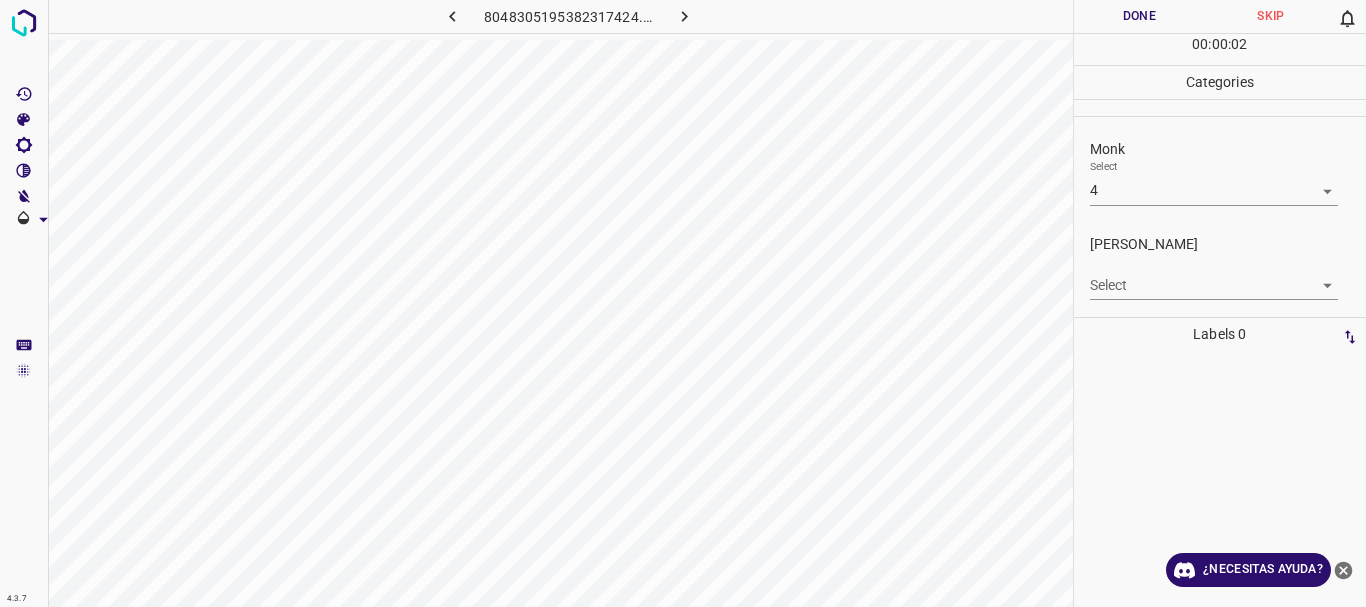 click on "4.3.7 8048305195382317424.png Done Skip 0 00   : 00   : 02   Categories Monk   Select 4 4  [PERSON_NAME]   Select ​ Labels   0 Categories 1 Monk 2  [PERSON_NAME] Tools Space Change between modes (Draw & Edit) I Auto labeling R Restore zoom M Zoom in N Zoom out Delete Delete selecte label Filters Z Restore filters X Saturation filter C Brightness filter V Contrast filter B Gray scale filter General O Download ¿Necesitas ayuda? Texto original Valora esta traducción Tu opinión servirá para ayudar a mejorar el Traductor de Google - Texto - Esconder - Borrar" at bounding box center (683, 303) 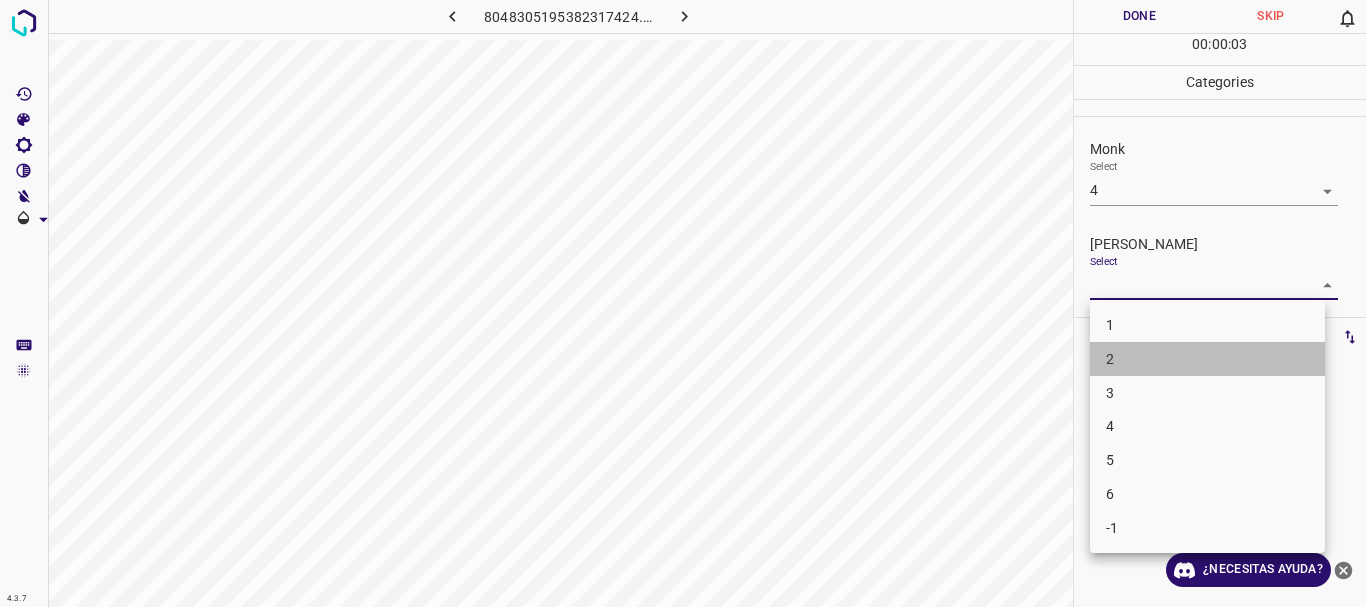 click on "2" at bounding box center (1207, 359) 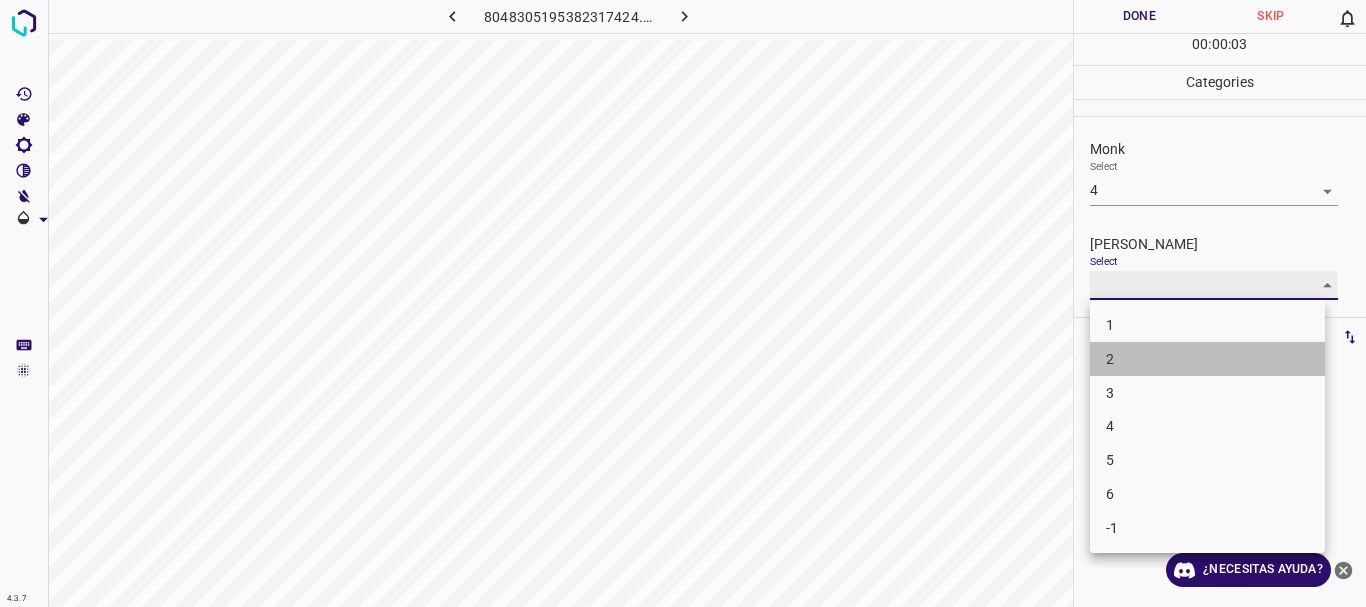 type on "2" 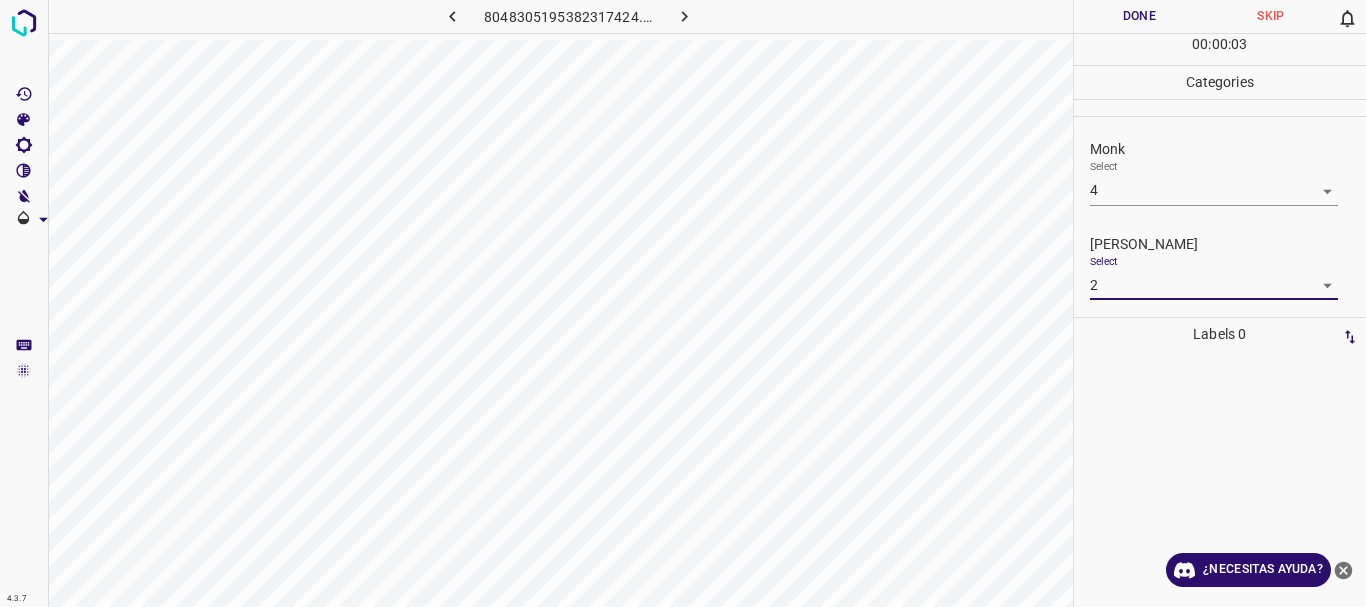click on "Done" at bounding box center [1140, 16] 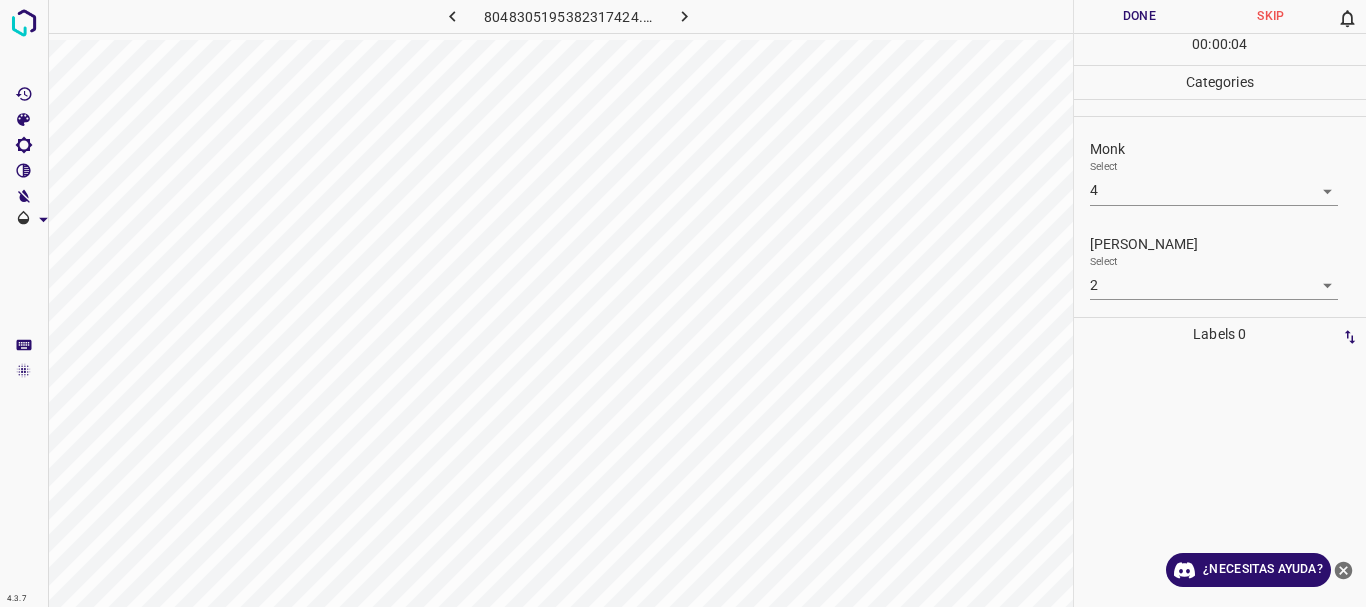click on "Done" at bounding box center (1140, 16) 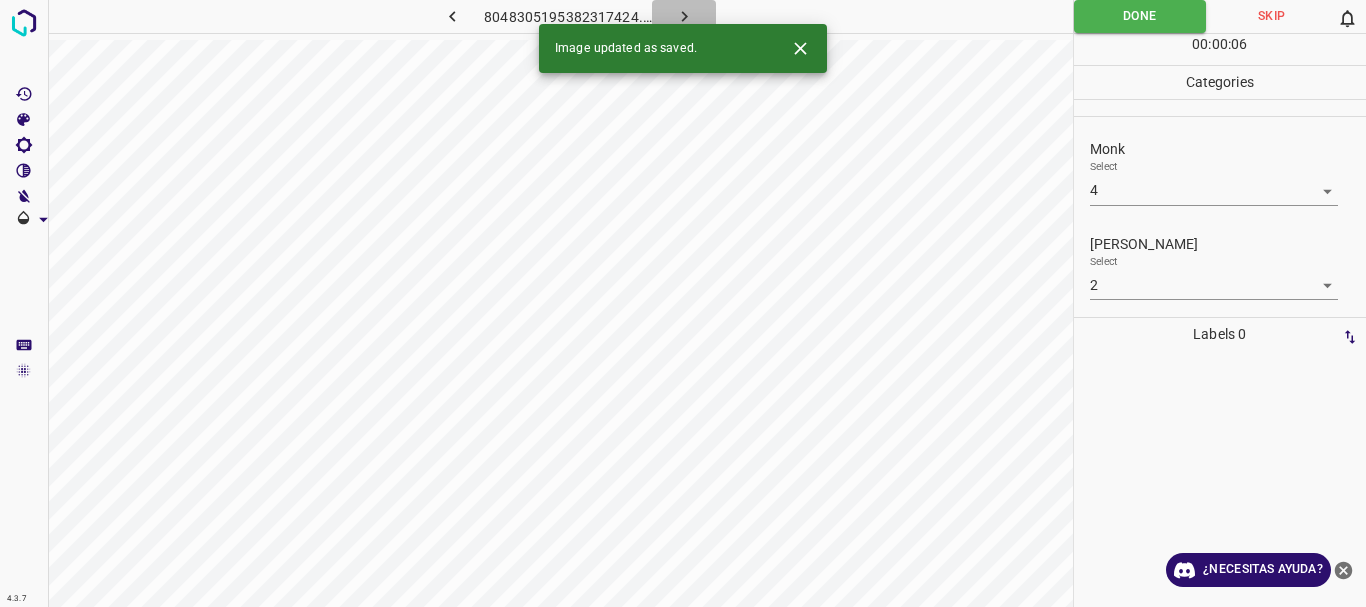 click 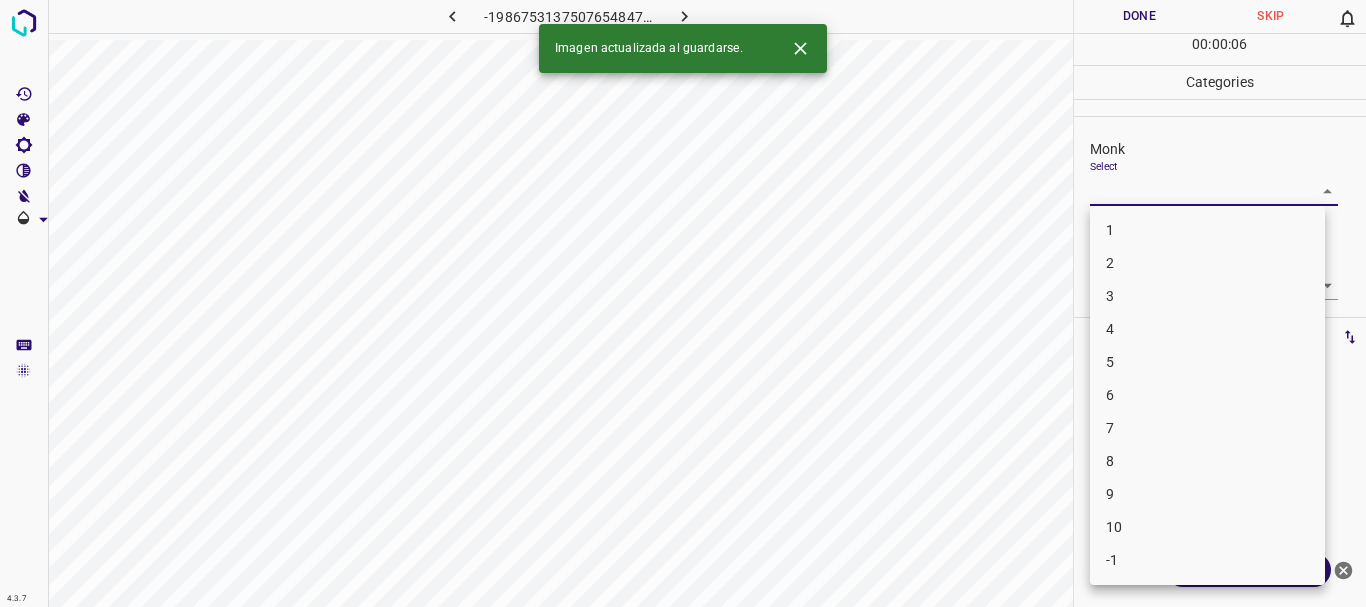 click on "4.3.7 -1986753137507654847.png Done Skip 0 00   : 00   : 06   Categories Monk   Select ​  [PERSON_NAME]   Select ​ Labels   0 Categories 1 Monk 2  [PERSON_NAME] Tools Space Change between modes (Draw & Edit) I Auto labeling R Restore zoom M Zoom in N Zoom out Delete Delete selecte label Filters Z Restore filters X Saturation filter C Brightness filter V Contrast filter B Gray scale filter General O Download Imagen actualizada al guardarse. ¿Necesitas ayuda? Texto original Valora esta traducción Tu opinión servirá para ayudar a mejorar el Traductor de Google - Texto - Esconder - Borrar 1 2 3 4 5 6 7 8 9 10 -1" at bounding box center (683, 303) 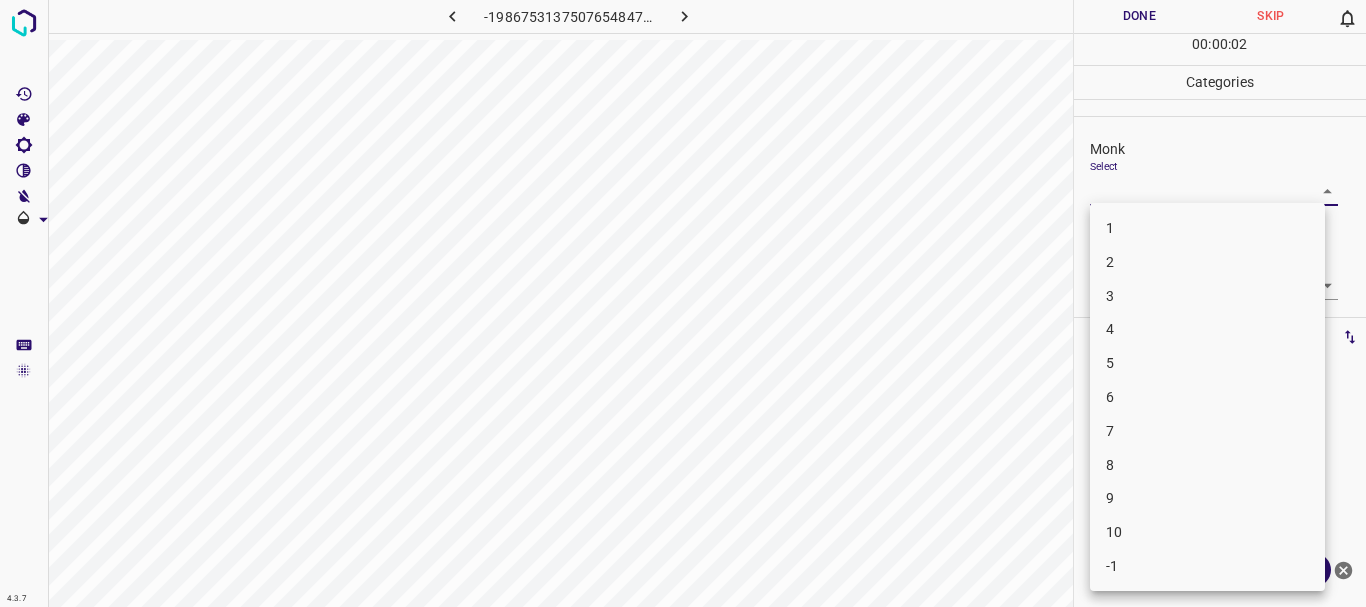 click on "4" at bounding box center (1207, 329) 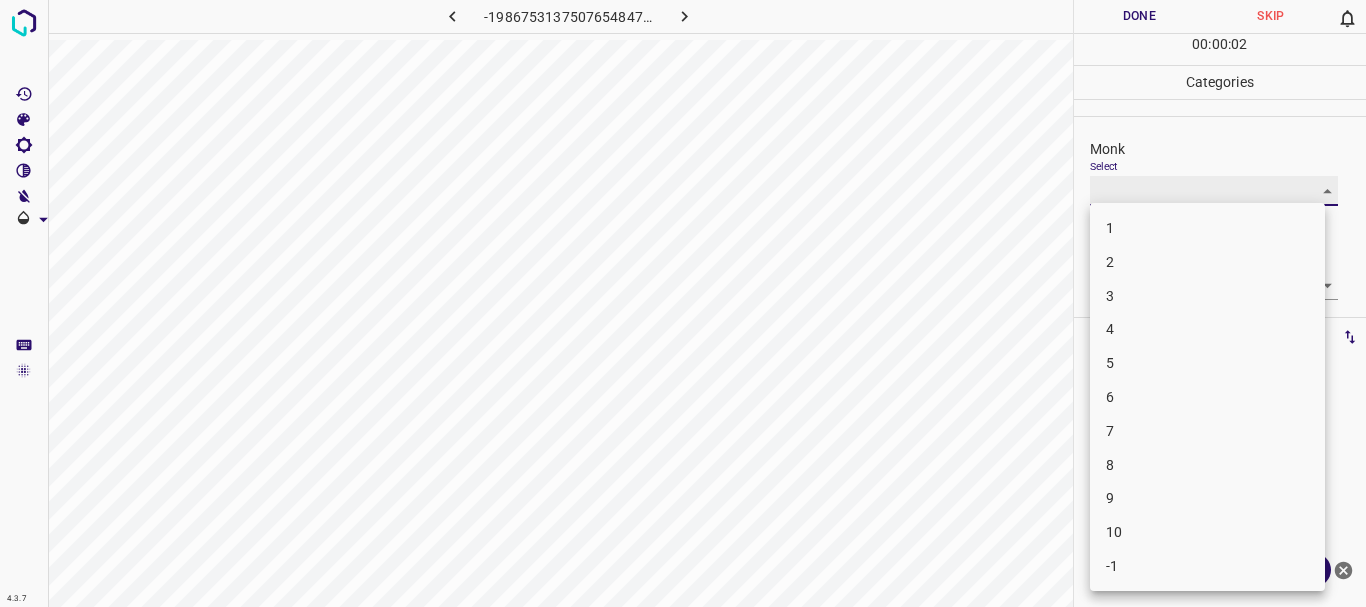type on "4" 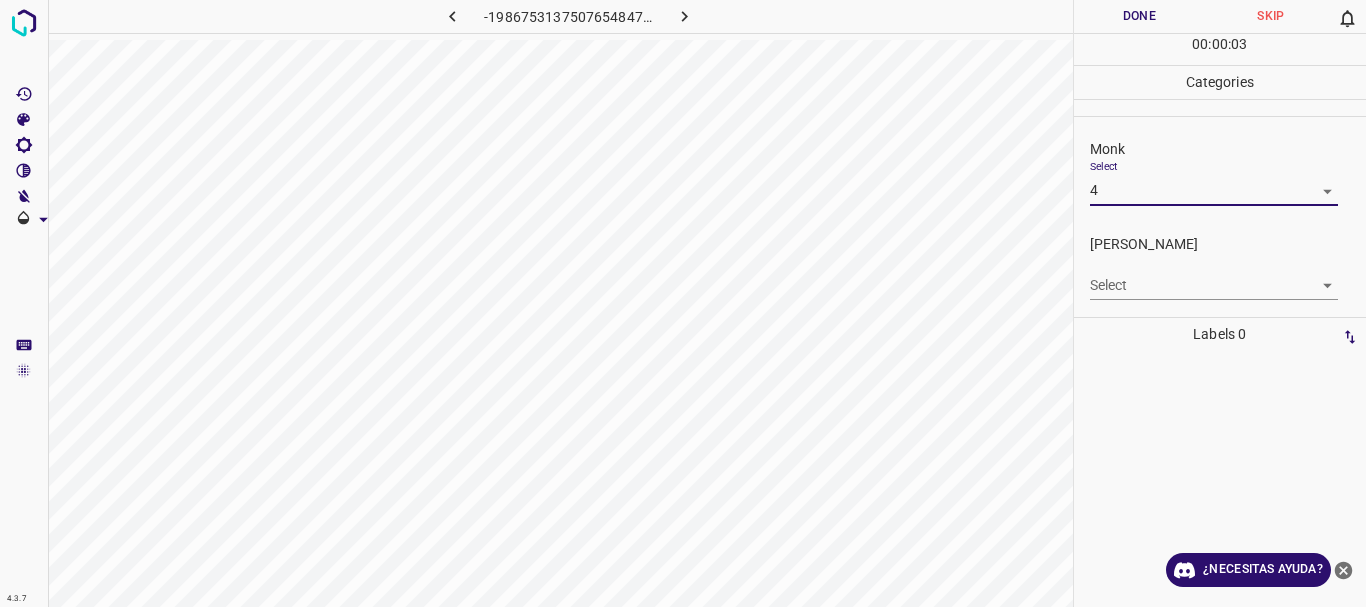 click on "4.3.7 -1986753137507654847.png Done Skip 0 00   : 00   : 03   Categories Monk   Select 4 4  [PERSON_NAME]   Select ​ Labels   0 Categories 1 Monk 2  [PERSON_NAME] Tools Space Change between modes (Draw & Edit) I Auto labeling R Restore zoom M Zoom in N Zoom out Delete Delete selecte label Filters Z Restore filters X Saturation filter C Brightness filter V Contrast filter B Gray scale filter General O Download ¿Necesitas ayuda? Texto original Valora esta traducción Tu opinión servirá para ayudar a mejorar el Traductor de Google - Texto - Esconder - Borrar" at bounding box center (683, 303) 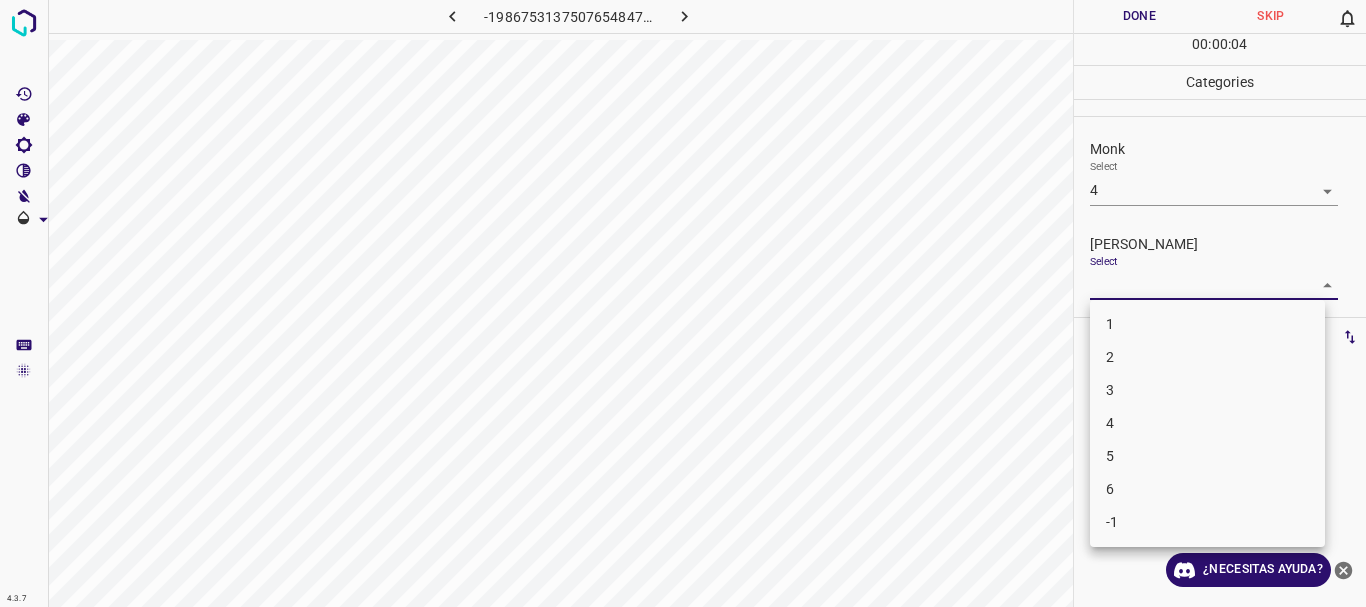 click on "3" at bounding box center [1207, 390] 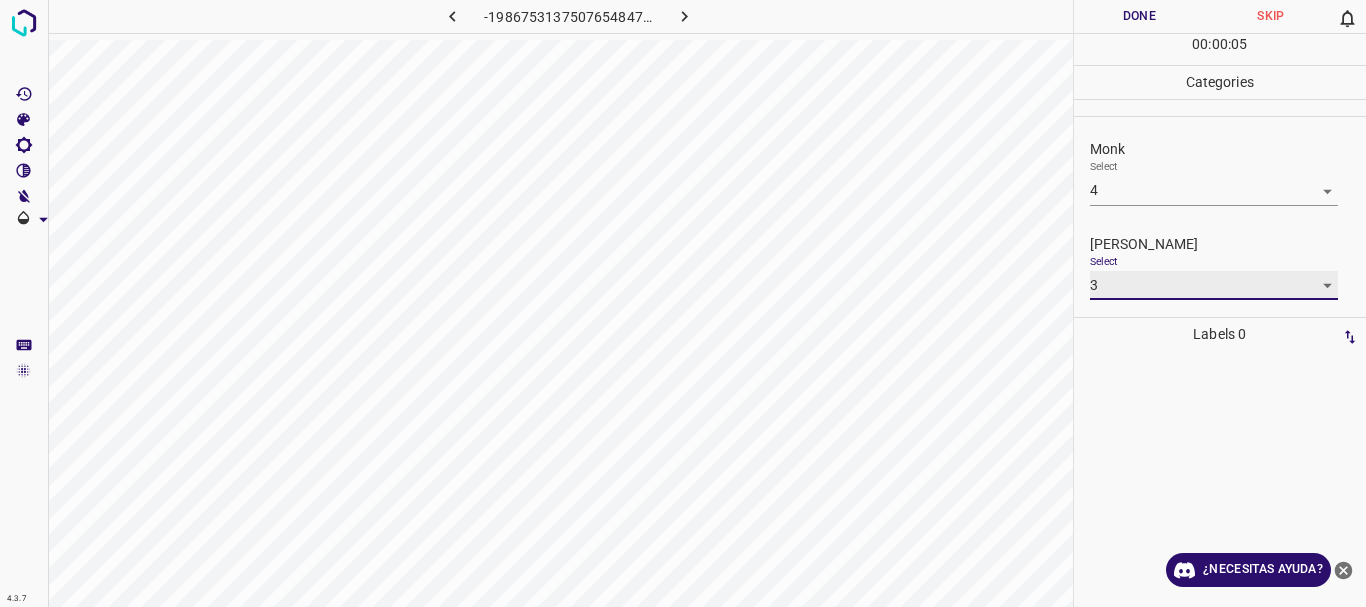 type on "3" 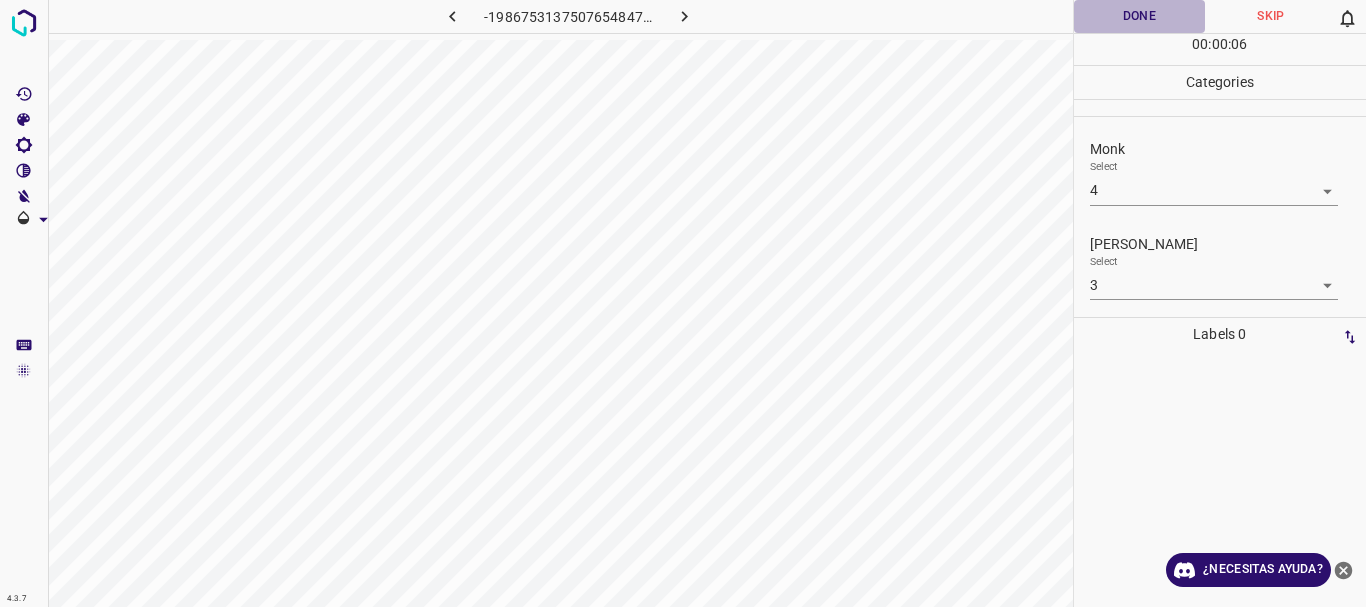 click on "Done" at bounding box center [1140, 16] 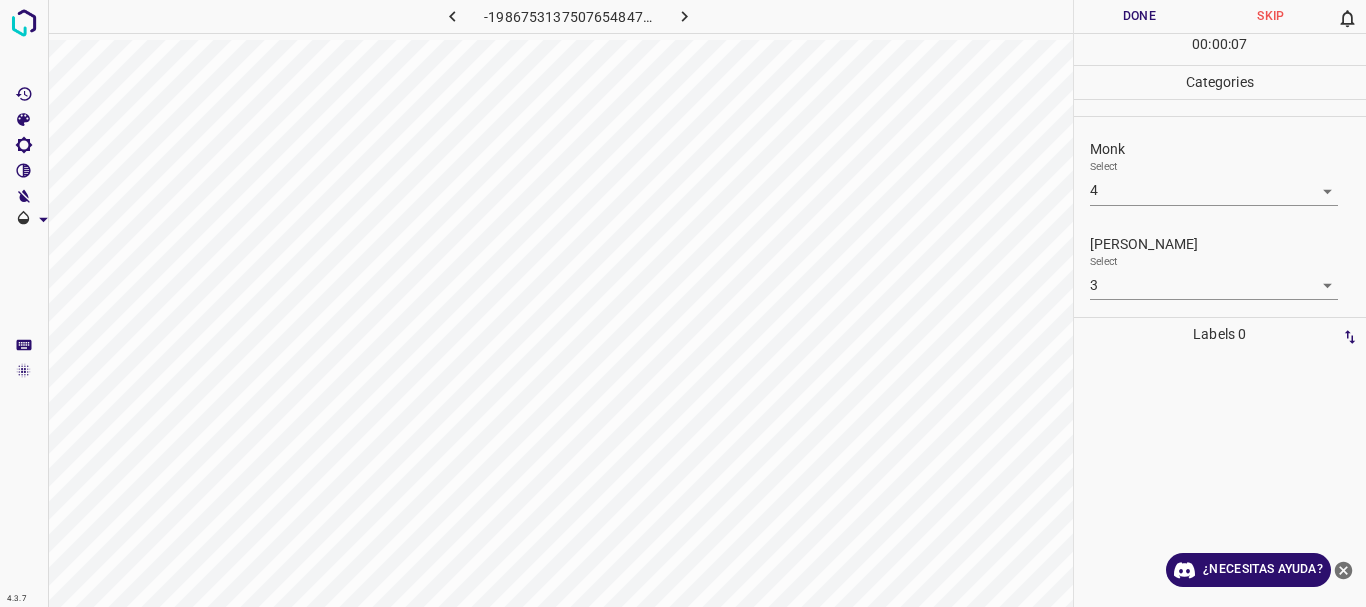 click 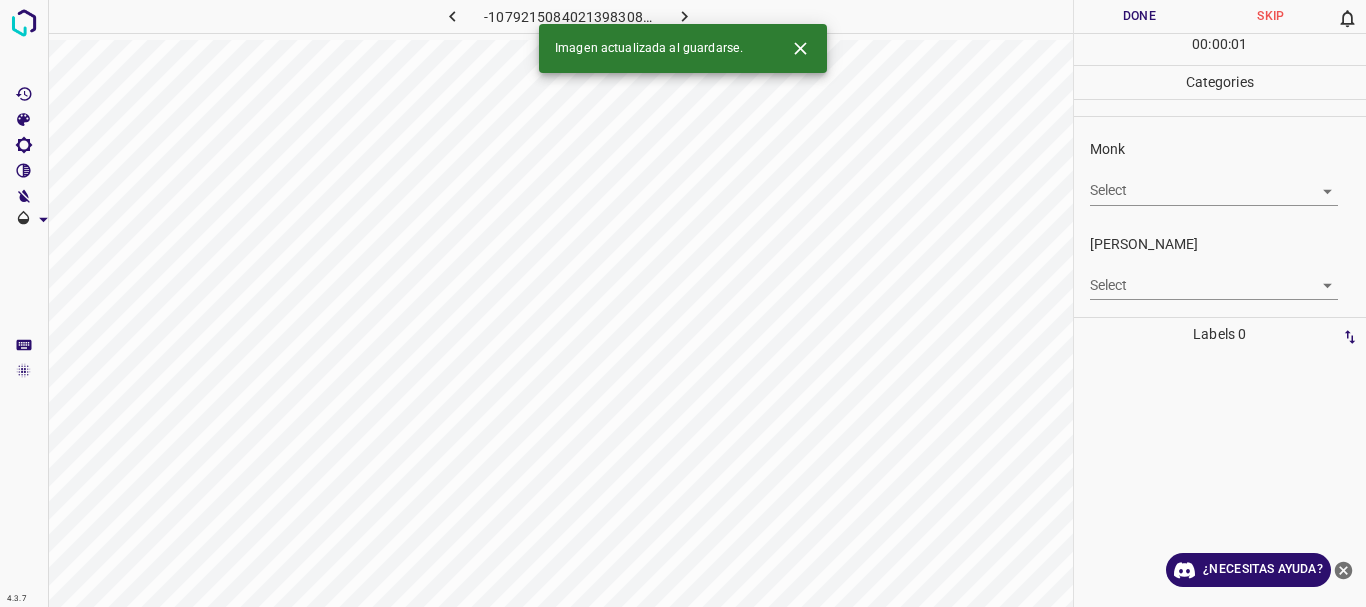 click on "4.3.7 -1079215084021398308.png Done Skip 0 00   : 00   : 01   Categories Monk   Select ​  [PERSON_NAME]   Select ​ Labels   0 Categories 1 Monk 2  [PERSON_NAME] Tools Space Change between modes (Draw & Edit) I Auto labeling R Restore zoom M Zoom in N Zoom out Delete Delete selecte label Filters Z Restore filters X Saturation filter C Brightness filter V Contrast filter B Gray scale filter General O Download Imagen actualizada al guardarse. ¿Necesitas ayuda? Texto original Valora esta traducción Tu opinión servirá para ayudar a mejorar el Traductor de Google - Texto - Esconder - Borrar" at bounding box center (683, 303) 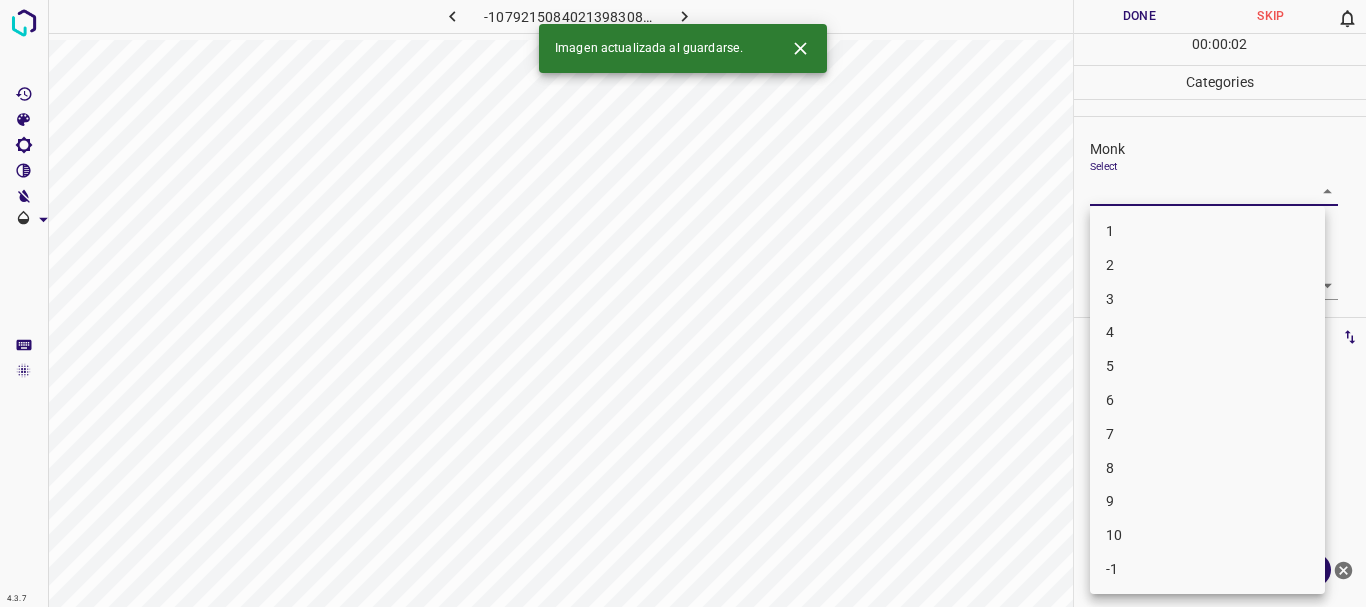 click on "4" at bounding box center (1207, 332) 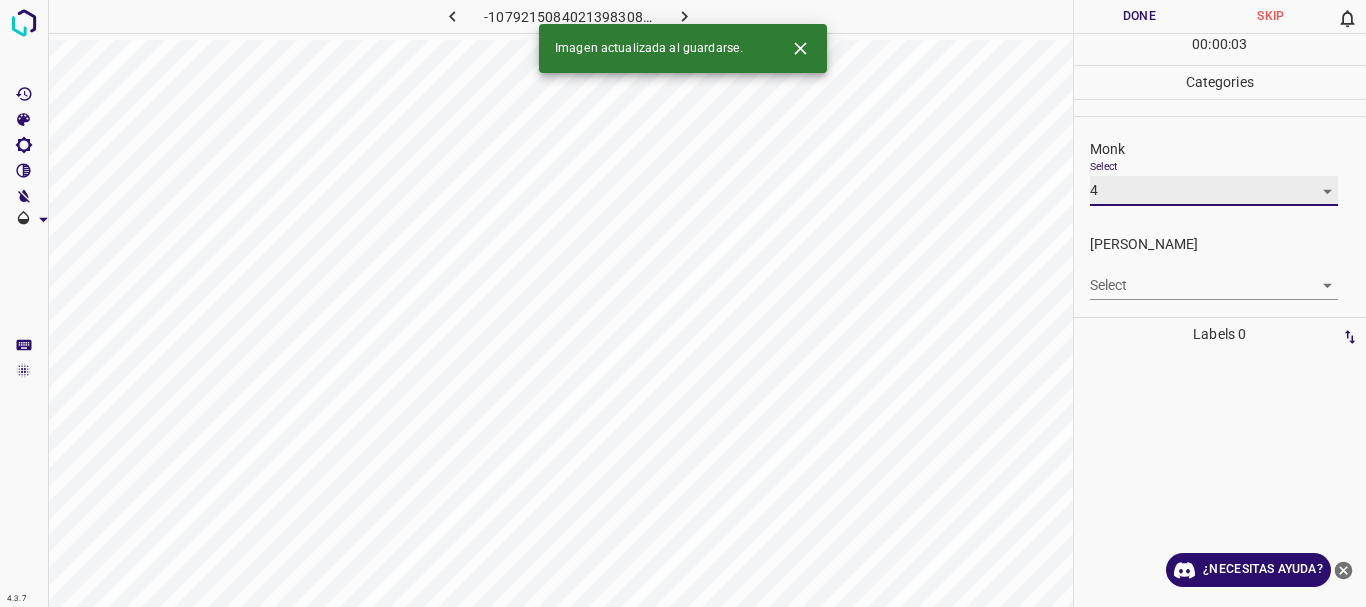 type on "4" 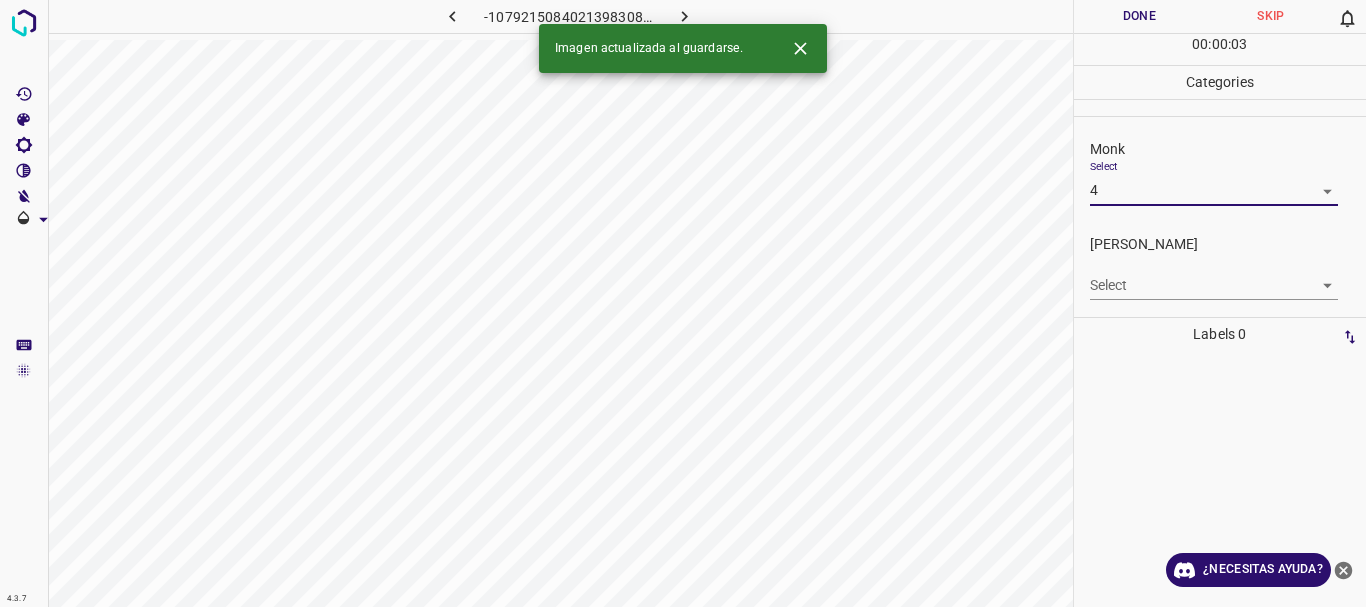 click on "4.3.7 -1079215084021398308.png Done Skip 0 00   : 00   : 03   Categories Monk   Select 4 4  [PERSON_NAME]   Select ​ Labels   0 Categories 1 Monk 2  [PERSON_NAME] Tools Space Change between modes (Draw & Edit) I Auto labeling R Restore zoom M Zoom in N Zoom out Delete Delete selecte label Filters Z Restore filters X Saturation filter C Brightness filter V Contrast filter B Gray scale filter General O Download Imagen actualizada al guardarse. ¿Necesitas ayuda? Texto original Valora esta traducción Tu opinión servirá para ayudar a mejorar el Traductor de Google - Texto - Esconder - Borrar" at bounding box center [683, 303] 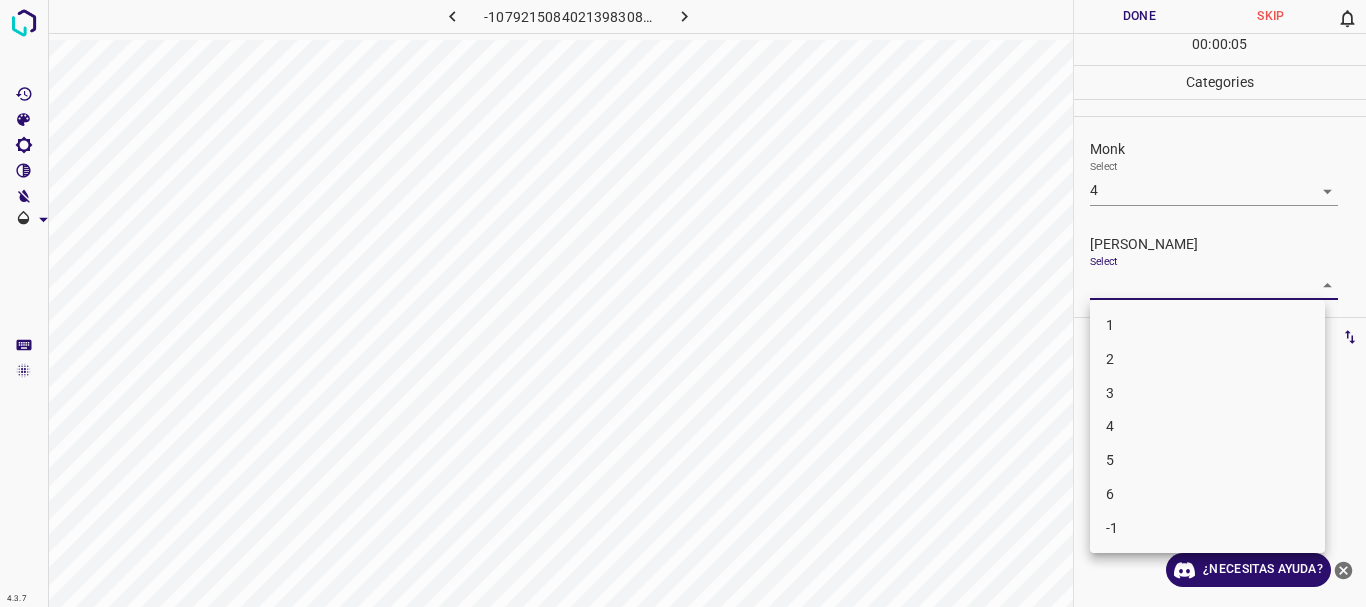 click on "3" at bounding box center [1207, 393] 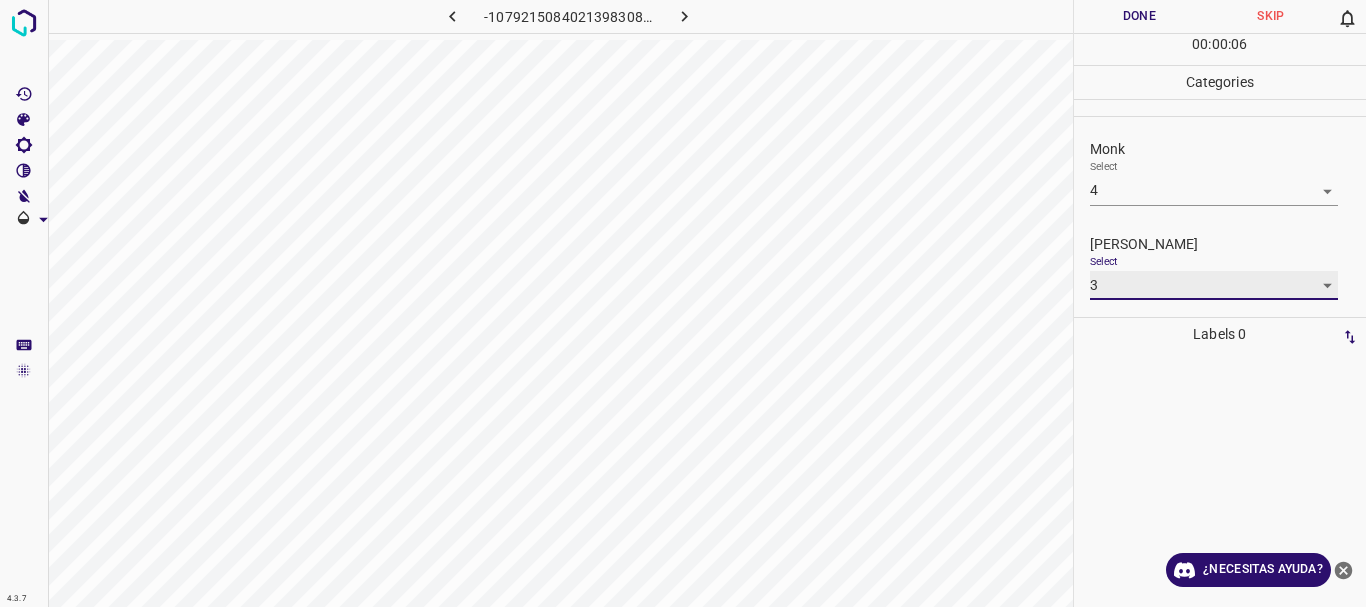 type on "3" 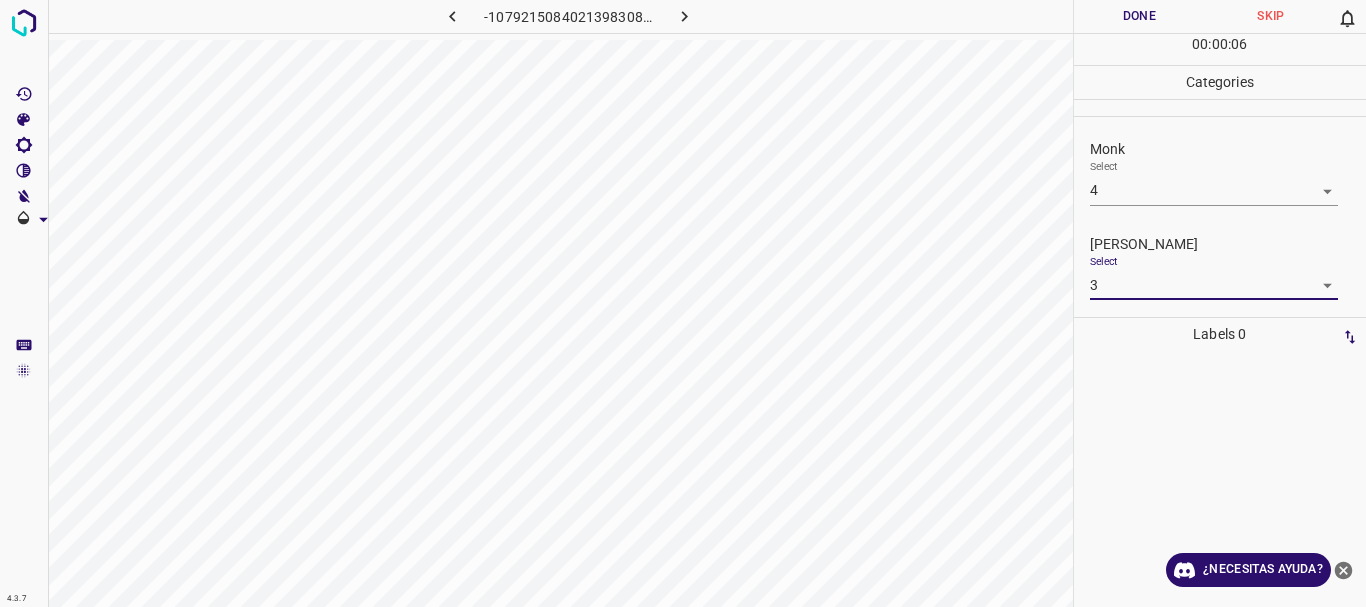 click on "Done" at bounding box center [1140, 16] 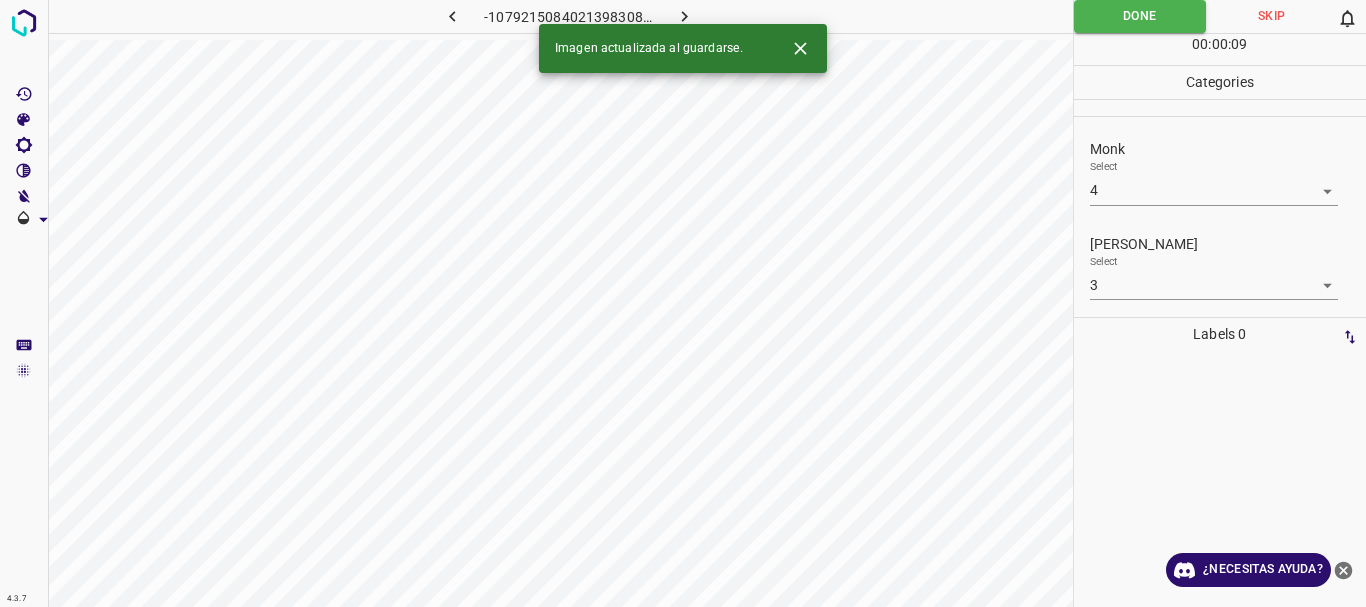 click at bounding box center (684, 16) 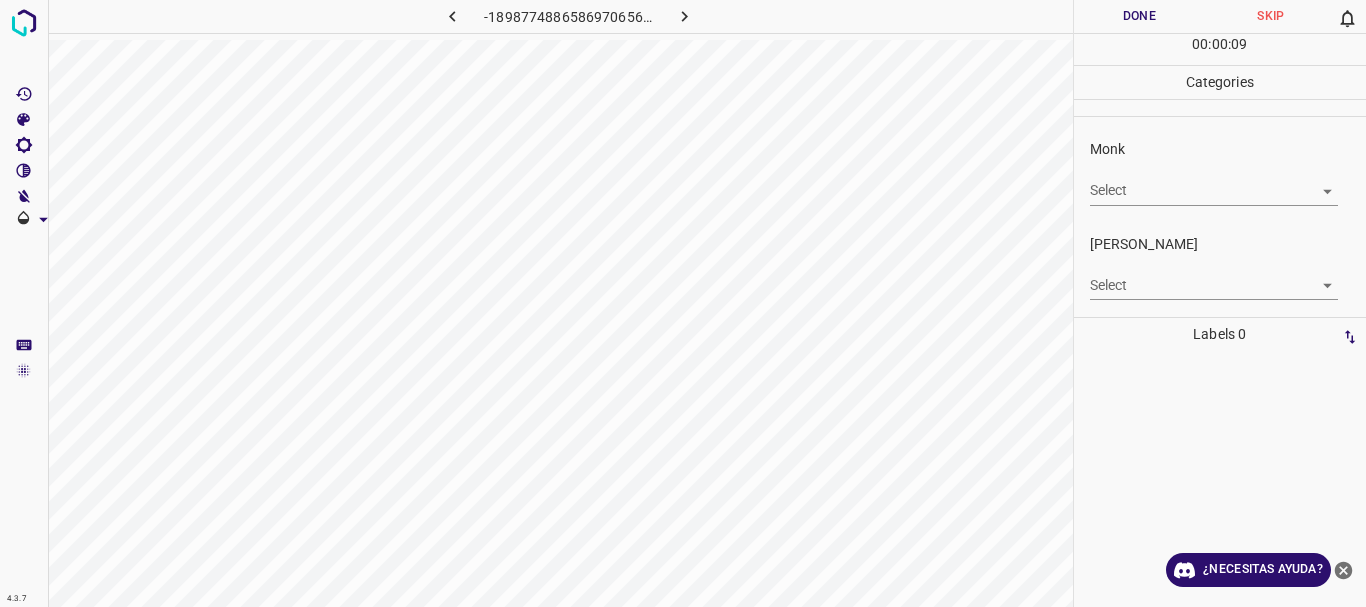click on "4.3.7 -1898774886586970656.png Done Skip 0 00   : 00   : 09   Categories Monk   Select ​  [PERSON_NAME]   Select ​ Labels   0 Categories 1 Monk 2  [PERSON_NAME] Tools Space Change between modes (Draw & Edit) I Auto labeling R Restore zoom M Zoom in N Zoom out Delete Delete selecte label Filters Z Restore filters X Saturation filter C Brightness filter V Contrast filter B Gray scale filter General O Download ¿Necesitas ayuda? Texto original Valora esta traducción Tu opinión servirá para ayudar a mejorar el Traductor de Google - Texto - Esconder - Borrar" at bounding box center (683, 303) 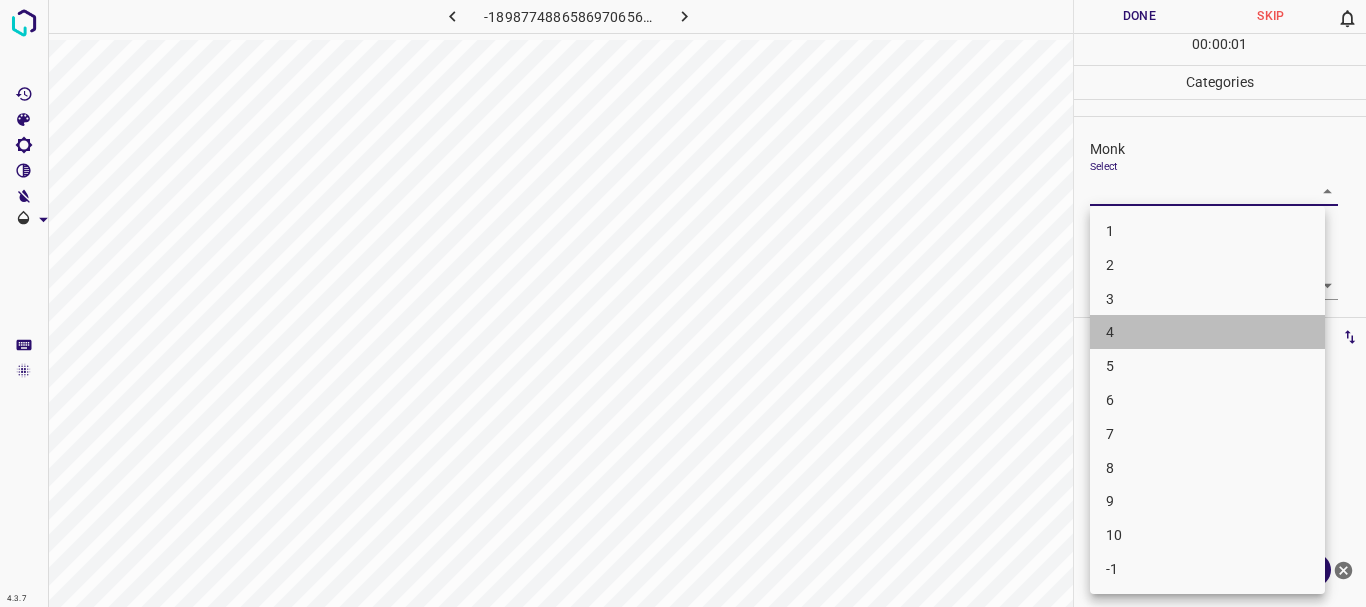 click on "4" at bounding box center [1207, 332] 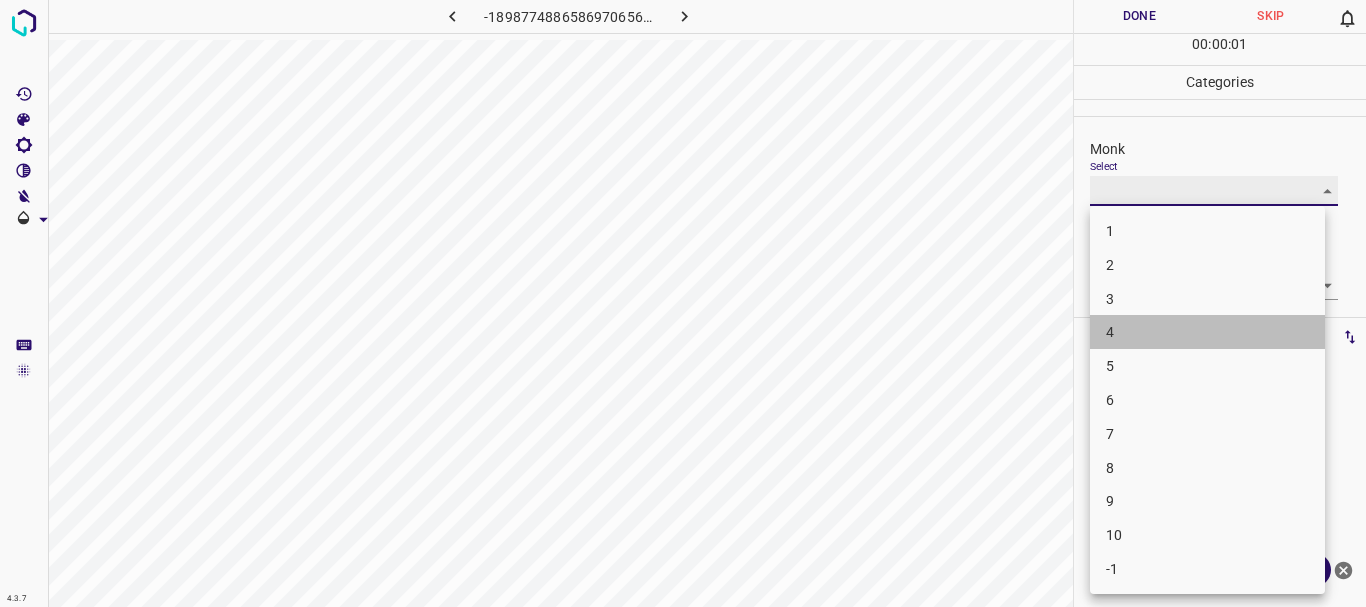type on "4" 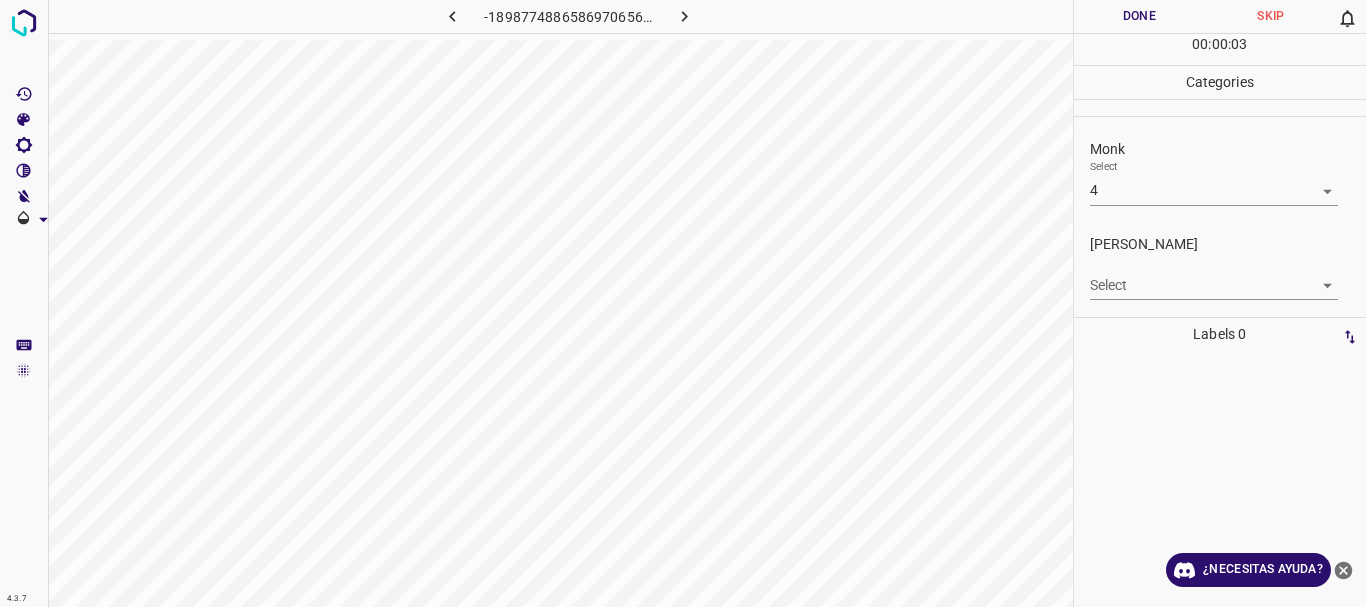 click on "4.3.7 -1898774886586970656.png Done Skip 0 00   : 00   : 03   Categories Monk   Select 4 4  [PERSON_NAME]   Select ​ Labels   0 Categories 1 Monk 2  [PERSON_NAME] Tools Space Change between modes (Draw & Edit) I Auto labeling R Restore zoom M Zoom in N Zoom out Delete Delete selecte label Filters Z Restore filters X Saturation filter C Brightness filter V Contrast filter B Gray scale filter General O Download ¿Necesitas ayuda? Texto original Valora esta traducción Tu opinión servirá para ayudar a mejorar el Traductor de Google - Texto - Esconder - Borrar" at bounding box center (683, 303) 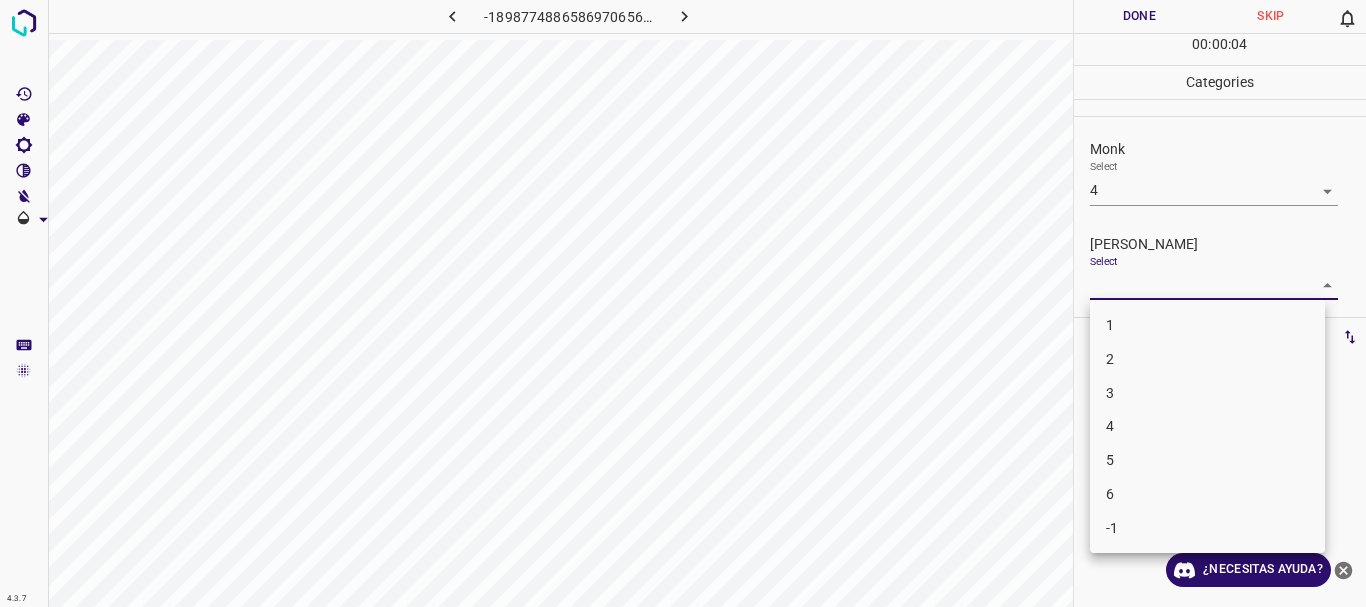 click on "1" at bounding box center (1207, 325) 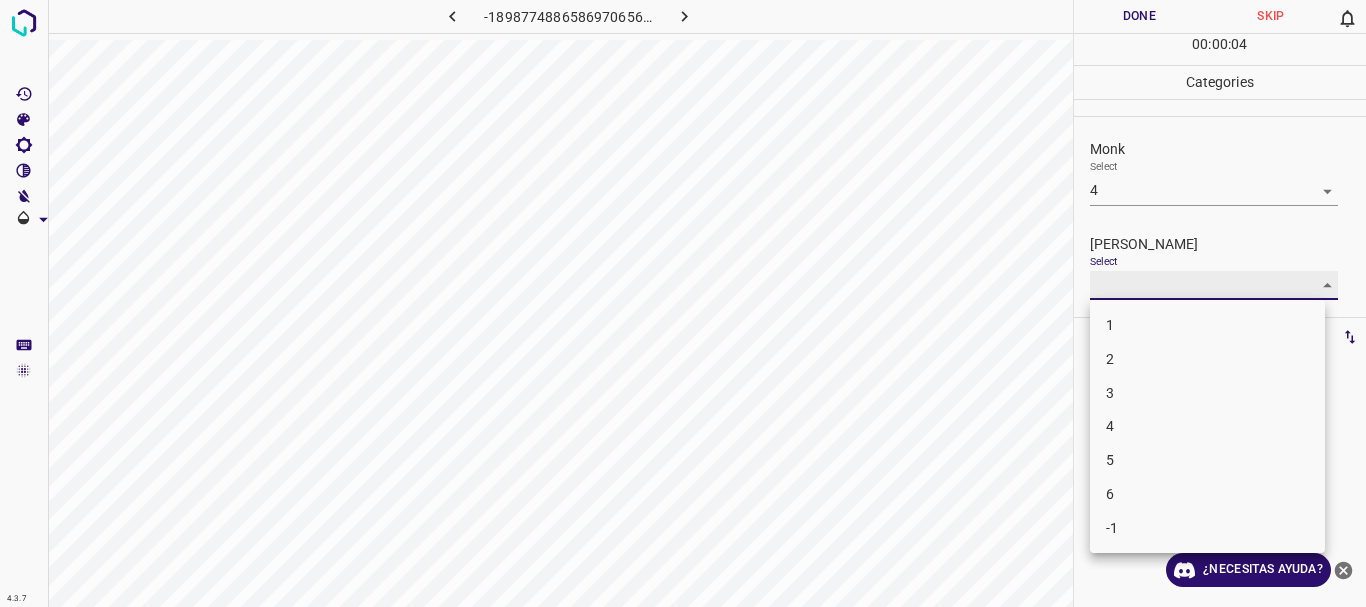 type on "1" 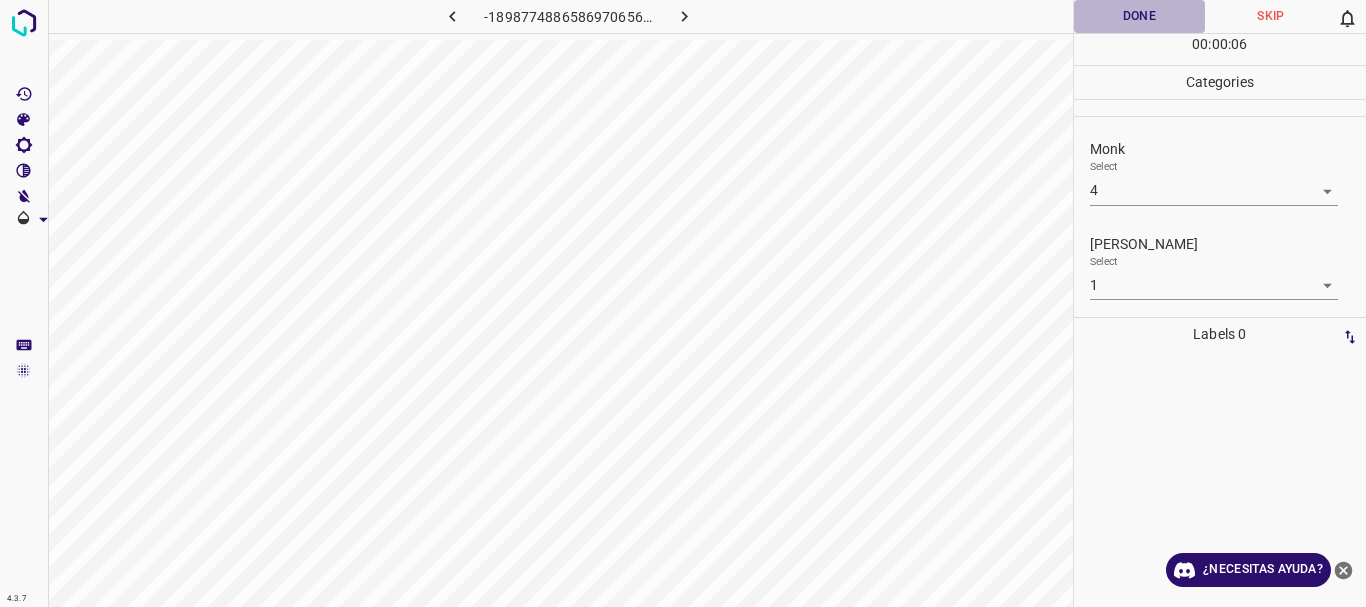 click on "Done" at bounding box center [1140, 16] 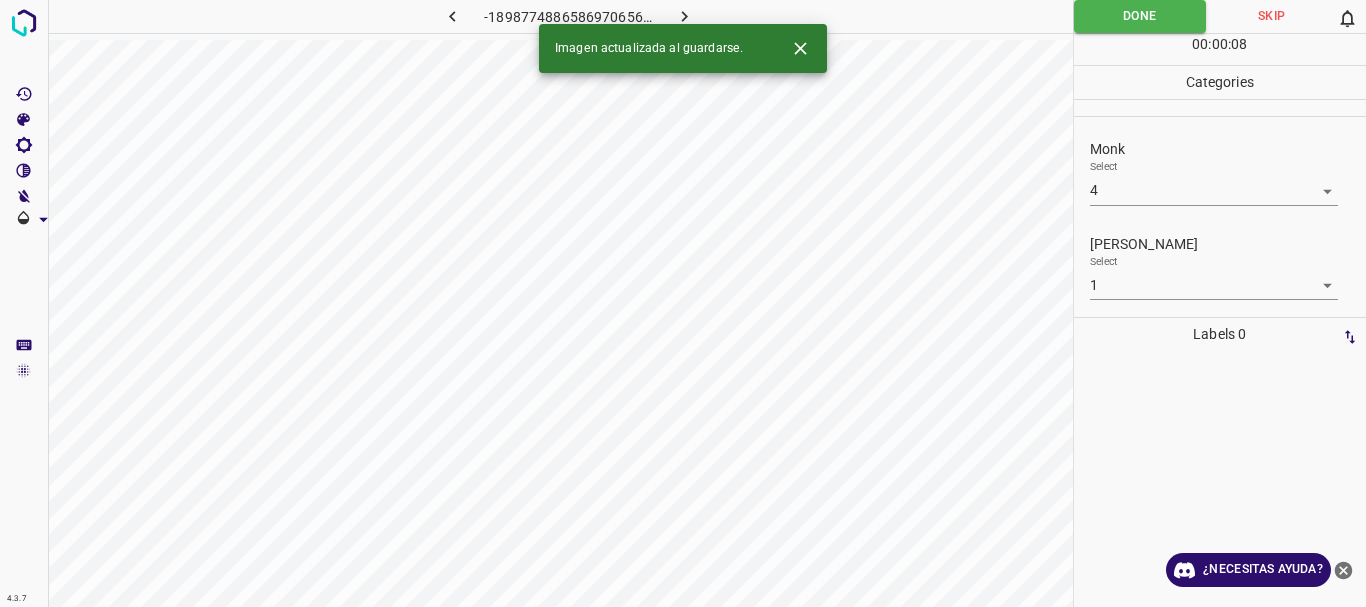click 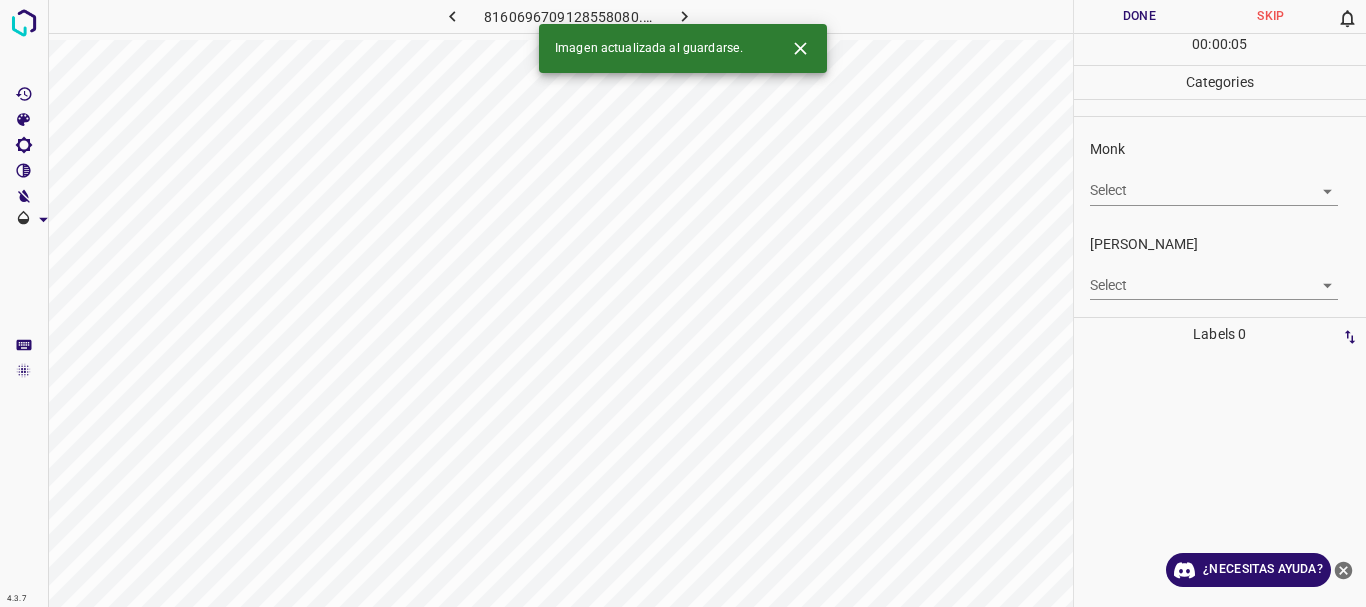 click on "4.3.7 8160696709128558080.png Done Skip 0 00   : 00   : 05   Categories Monk   Select ​  [PERSON_NAME]   Select ​ Labels   0 Categories 1 Monk 2  [PERSON_NAME] Tools Space Change between modes (Draw & Edit) I Auto labeling R Restore zoom M Zoom in N Zoom out Delete Delete selecte label Filters Z Restore filters X Saturation filter C Brightness filter V Contrast filter B Gray scale filter General O Download Imagen actualizada al guardarse. ¿Necesitas ayuda? Texto original Valora esta traducción Tu opinión servirá para ayudar a mejorar el Traductor de Google - Texto - Esconder - Borrar" at bounding box center (683, 303) 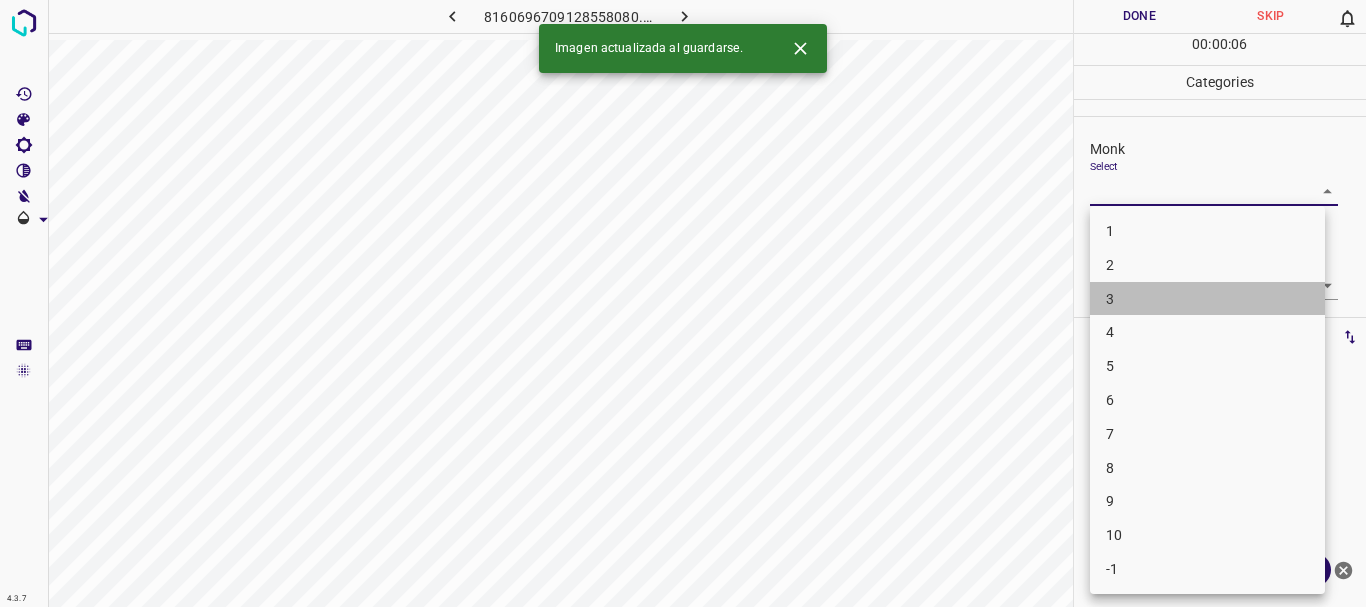 click on "3" at bounding box center [1207, 299] 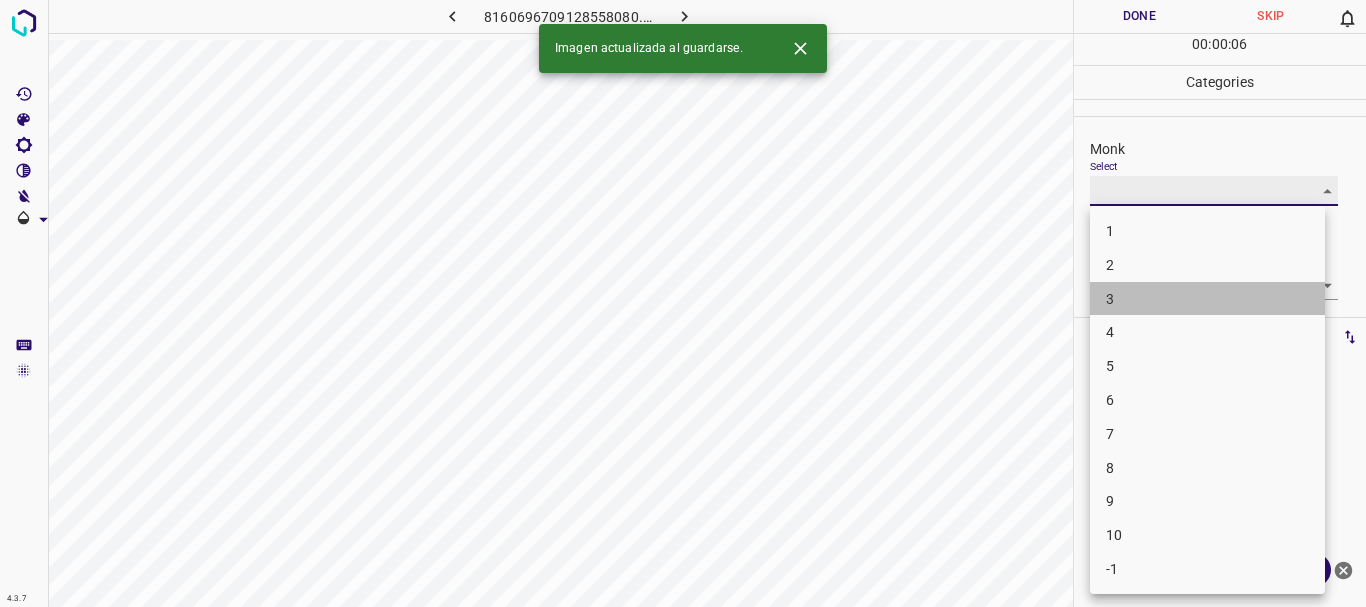 type on "3" 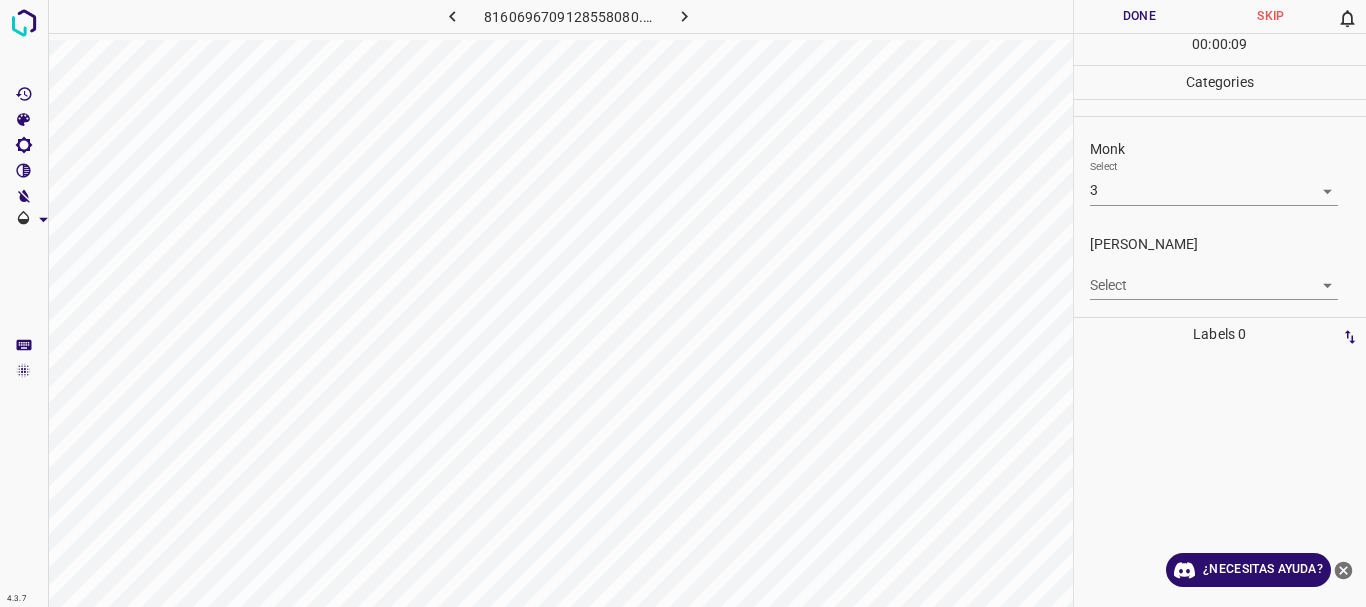 click on "4.3.7 8160696709128558080.png Done Skip 0 00   : 00   : 09   Categories Monk   Select 3 3  [PERSON_NAME]   Select ​ Labels   0 Categories 1 Monk 2  [PERSON_NAME] Tools Space Change between modes (Draw & Edit) I Auto labeling R Restore zoom M Zoom in N Zoom out Delete Delete selecte label Filters Z Restore filters X Saturation filter C Brightness filter V Contrast filter B Gray scale filter General O Download ¿Necesitas ayuda? Texto original Valora esta traducción Tu opinión servirá para ayudar a mejorar el Traductor de Google - Texto - Esconder - Borrar" at bounding box center [683, 303] 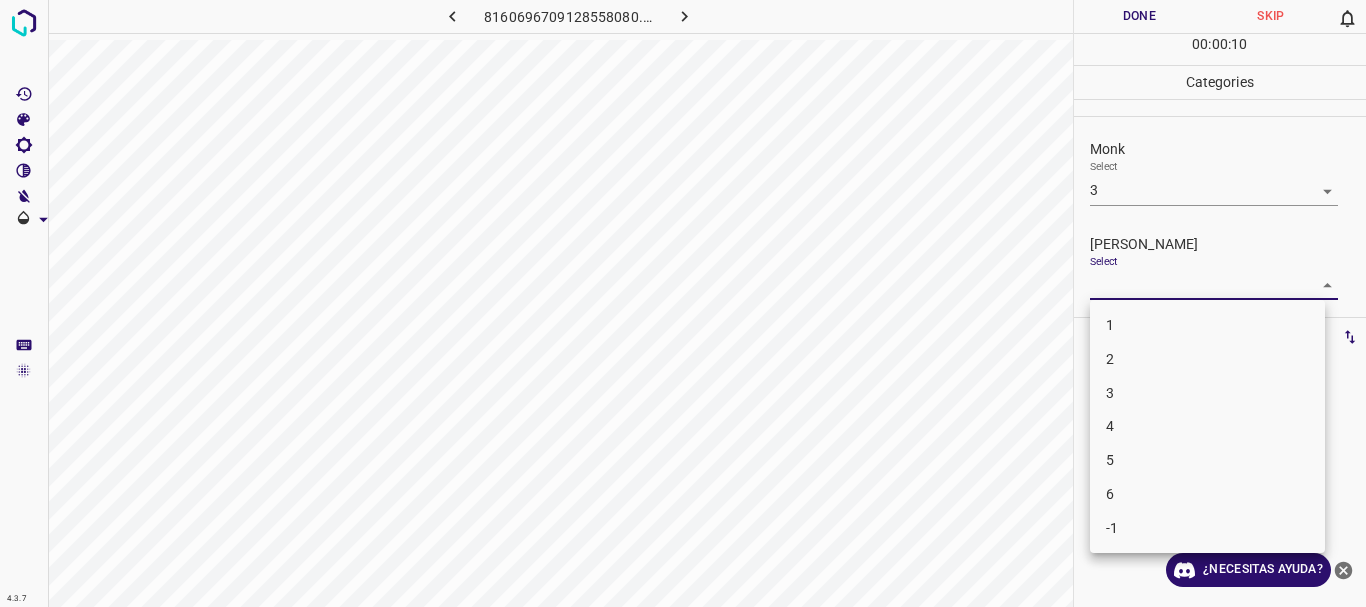 click on "3" at bounding box center [1207, 393] 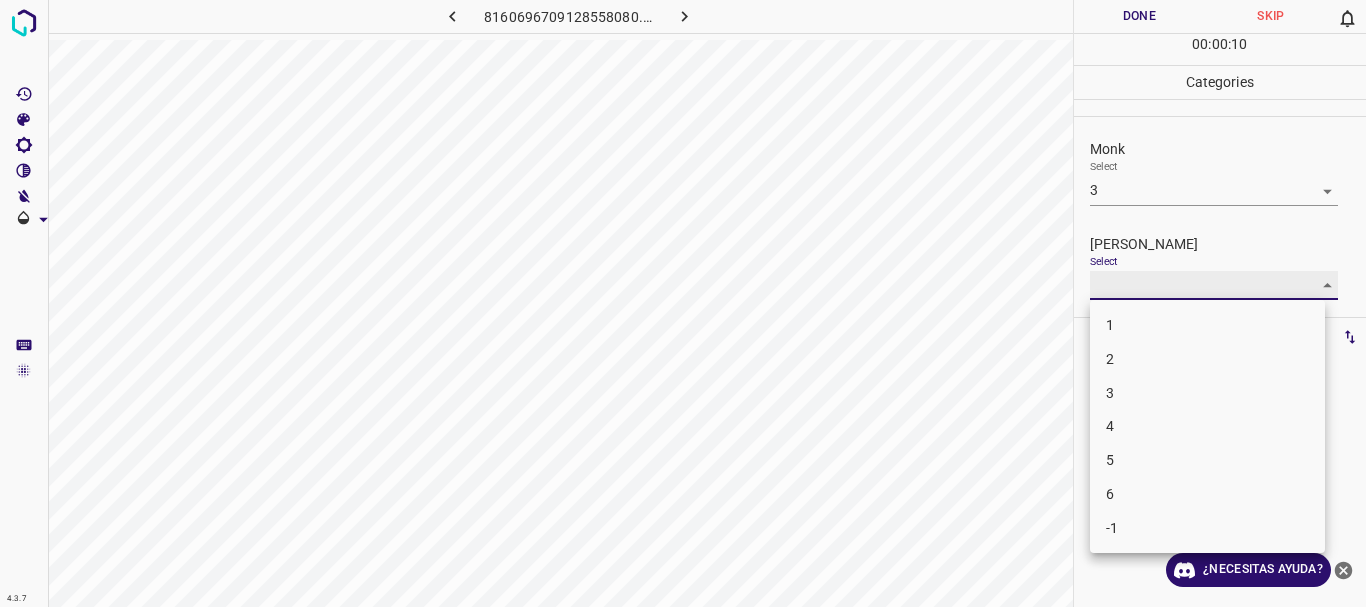 type on "3" 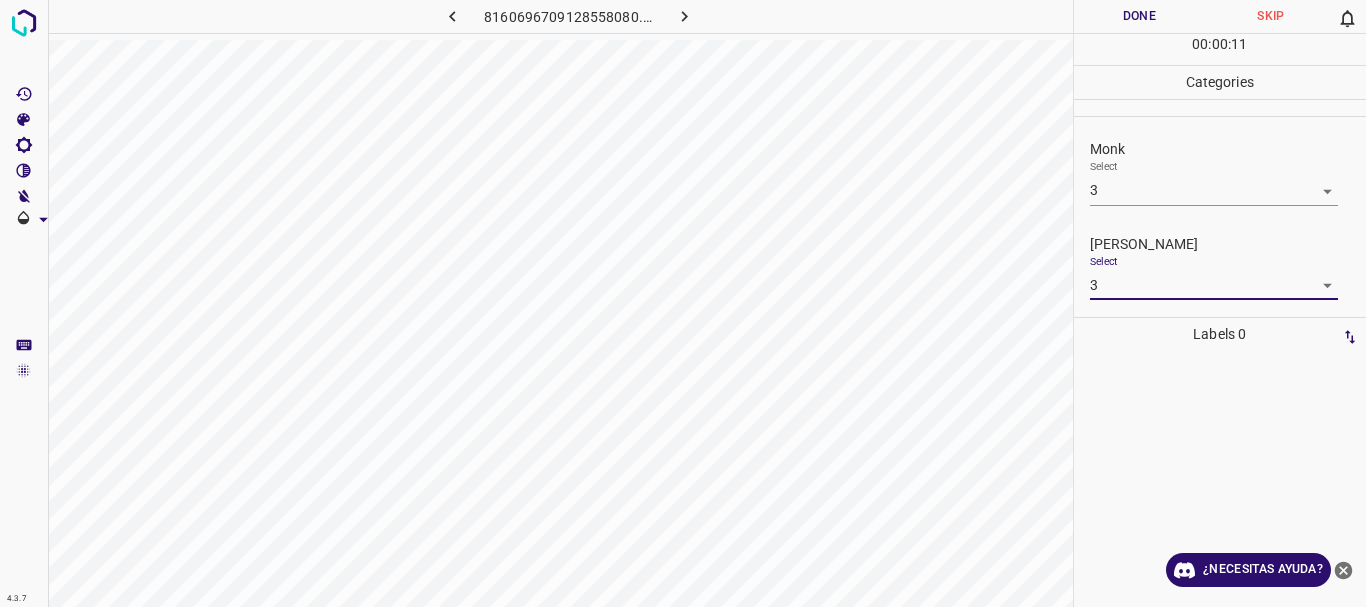 drag, startPoint x: 1127, startPoint y: 5, endPoint x: 1106, endPoint y: 1, distance: 21.377558 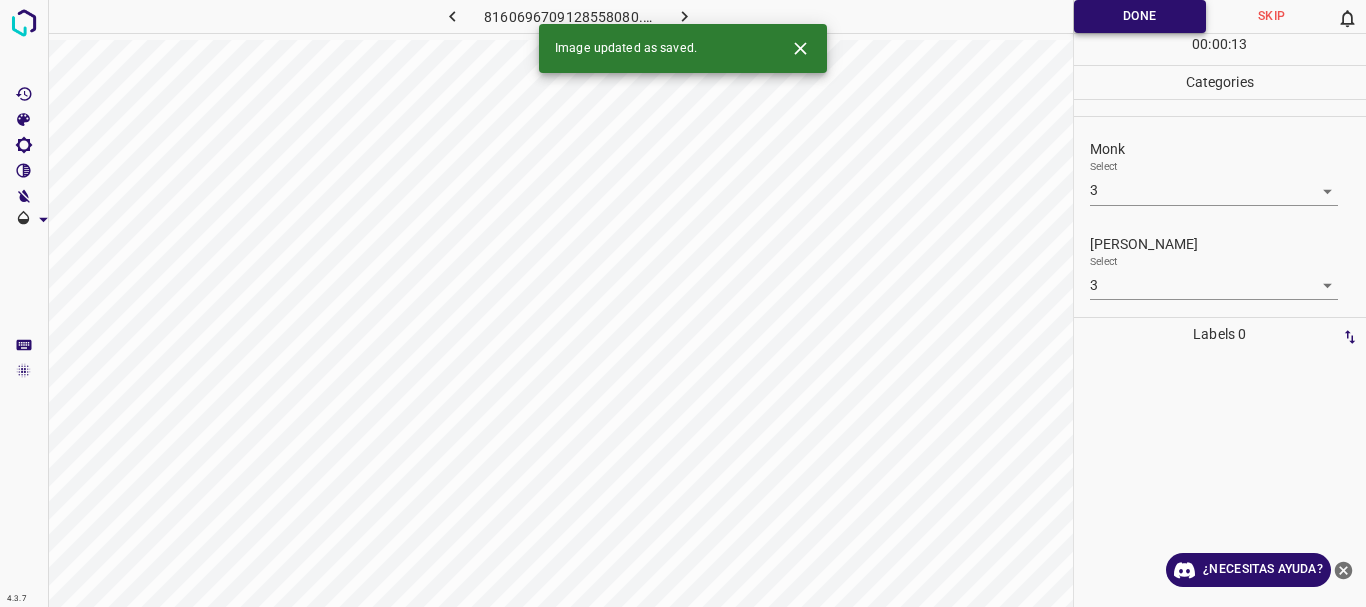 click on "Done" at bounding box center [1140, 16] 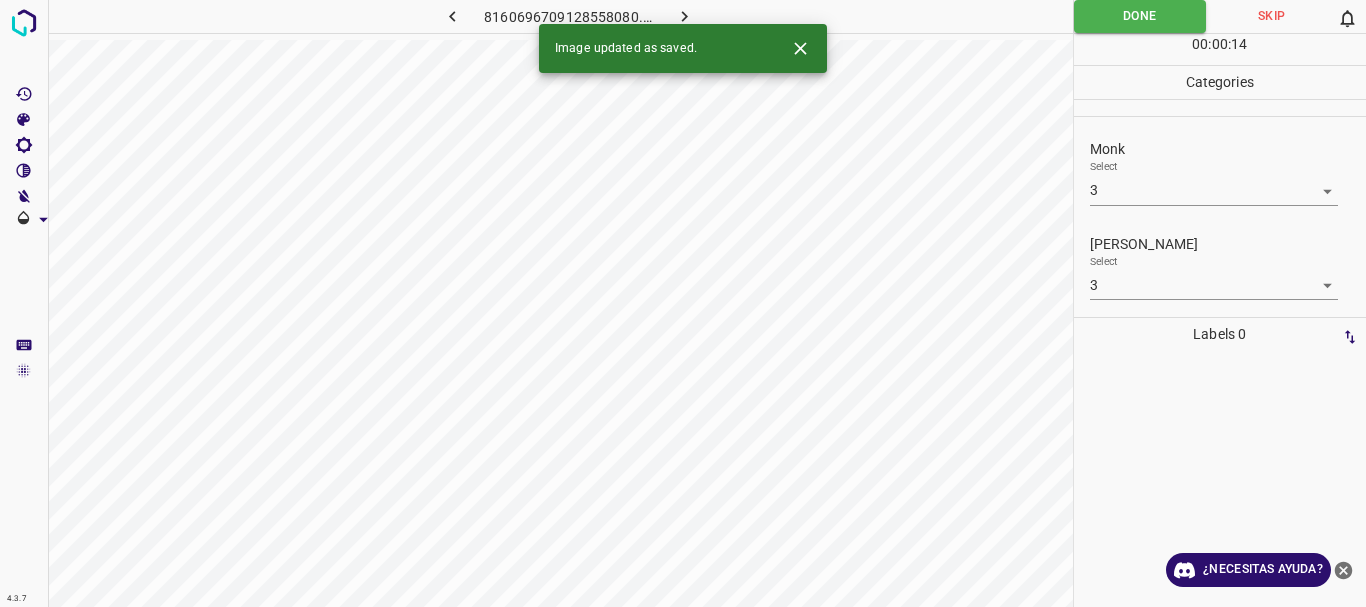 click 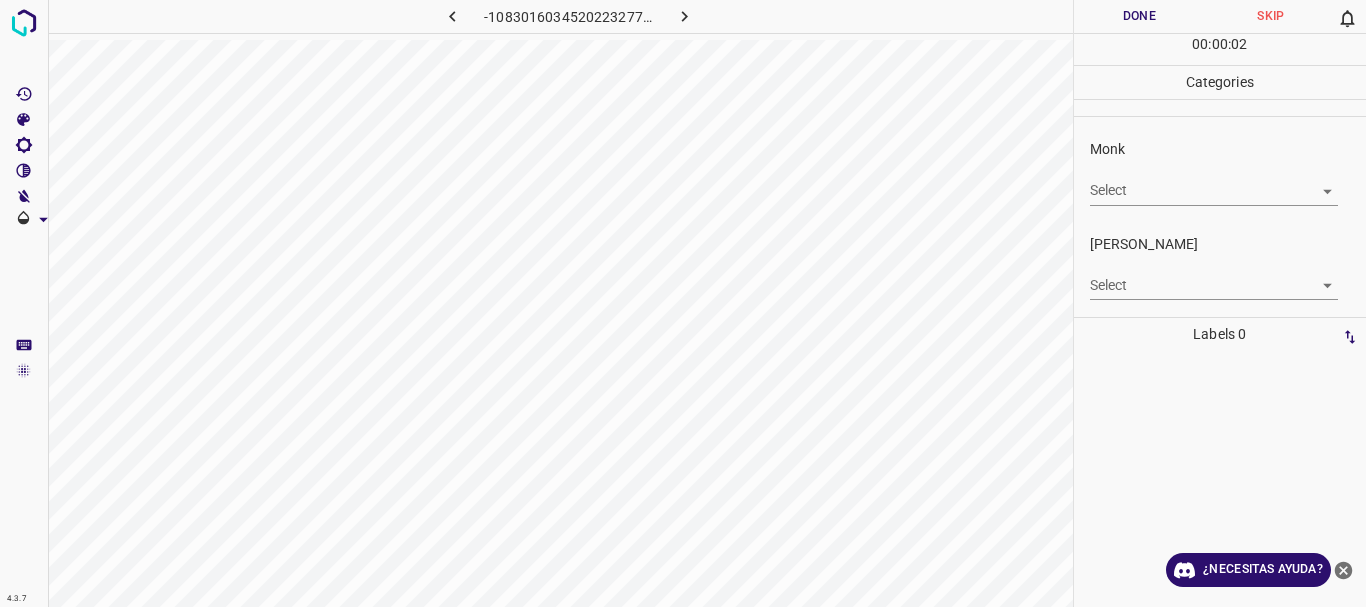 click on "4.3.7 -1083016034520223277.png Done Skip 0 00   : 00   : 02   Categories Monk   Select ​  [PERSON_NAME]   Select ​ Labels   0 Categories 1 Monk 2  [PERSON_NAME] Tools Space Change between modes (Draw & Edit) I Auto labeling R Restore zoom M Zoom in N Zoom out Delete Delete selecte label Filters Z Restore filters X Saturation filter C Brightness filter V Contrast filter B Gray scale filter General O Download ¿Necesitas ayuda? Texto original Valora esta traducción Tu opinión servirá para ayudar a mejorar el Traductor de Google - Texto - Esconder - Borrar" at bounding box center [683, 303] 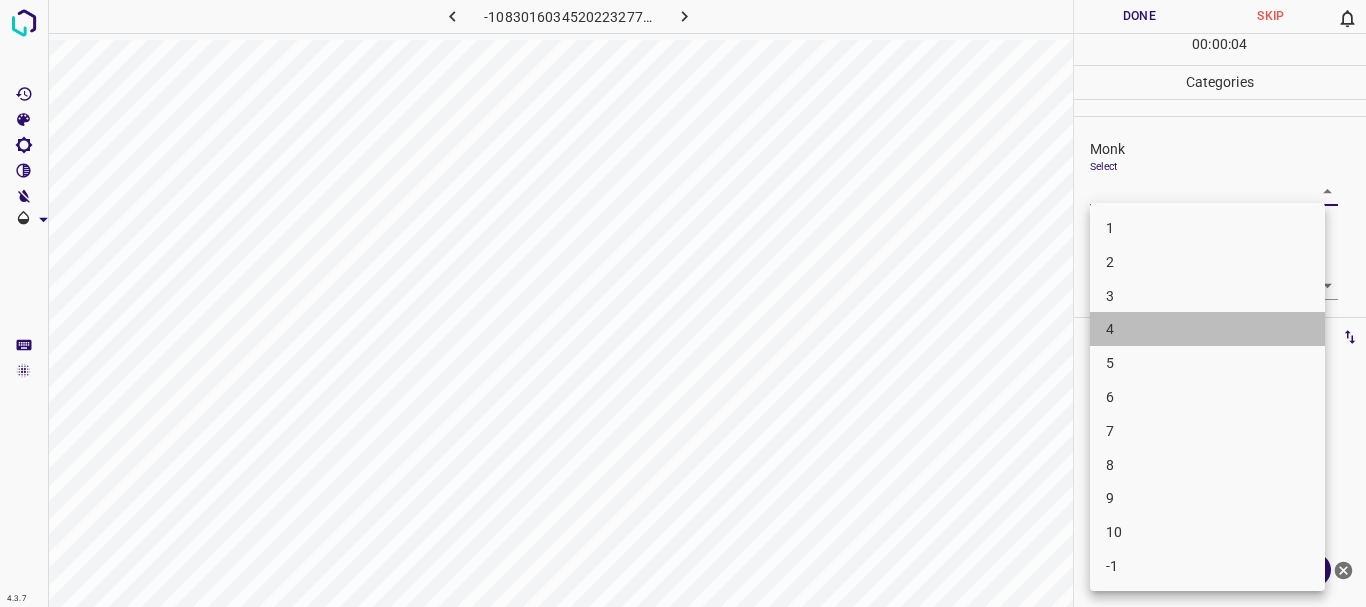 click on "4" at bounding box center (1207, 329) 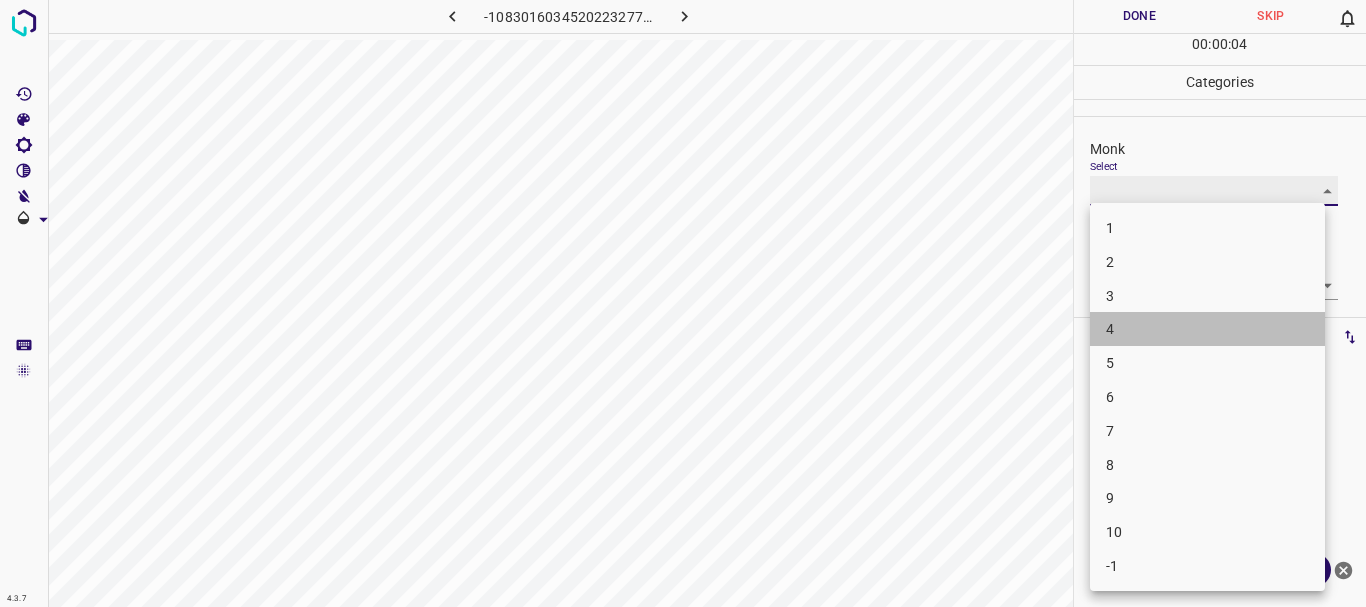 type on "4" 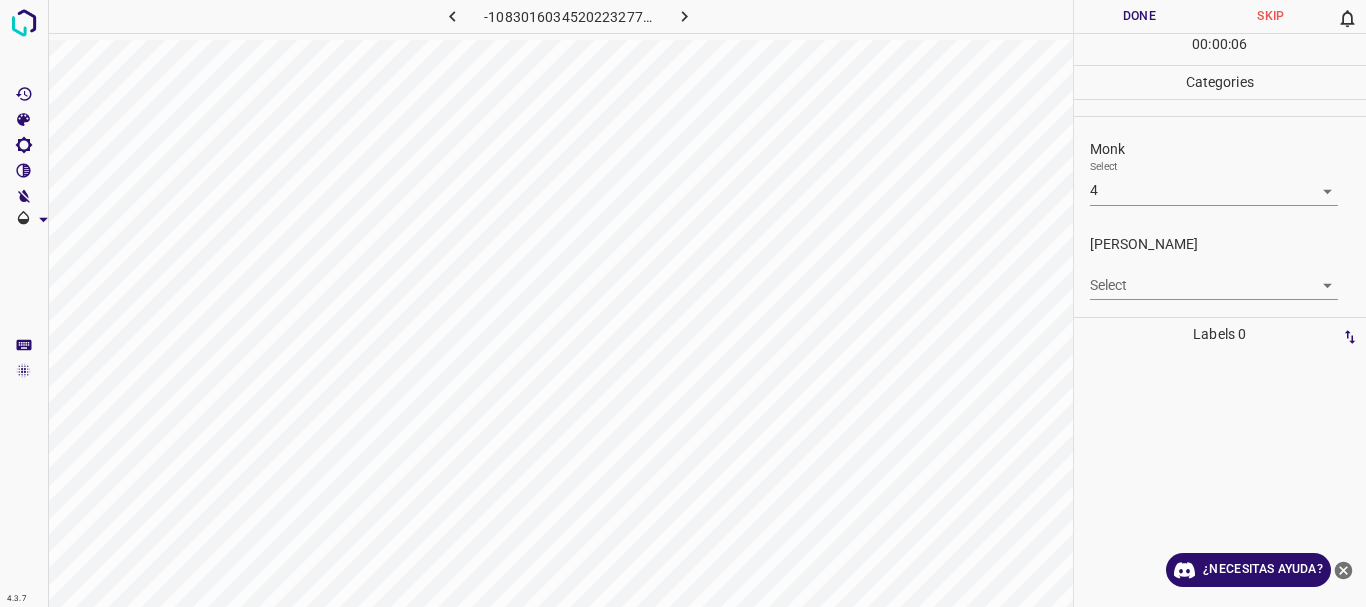 click on "4.3.7 -1083016034520223277.png Done Skip 0 00   : 00   : 06   Categories Monk   Select 4 4  [PERSON_NAME]   Select ​ Labels   0 Categories 1 Monk 2  [PERSON_NAME] Tools Space Change between modes (Draw & Edit) I Auto labeling R Restore zoom M Zoom in N Zoom out Delete Delete selecte label Filters Z Restore filters X Saturation filter C Brightness filter V Contrast filter B Gray scale filter General O Download ¿Necesitas ayuda? Texto original Valora esta traducción Tu opinión servirá para ayudar a mejorar el Traductor de Google - Texto - Esconder - Borrar" at bounding box center (683, 303) 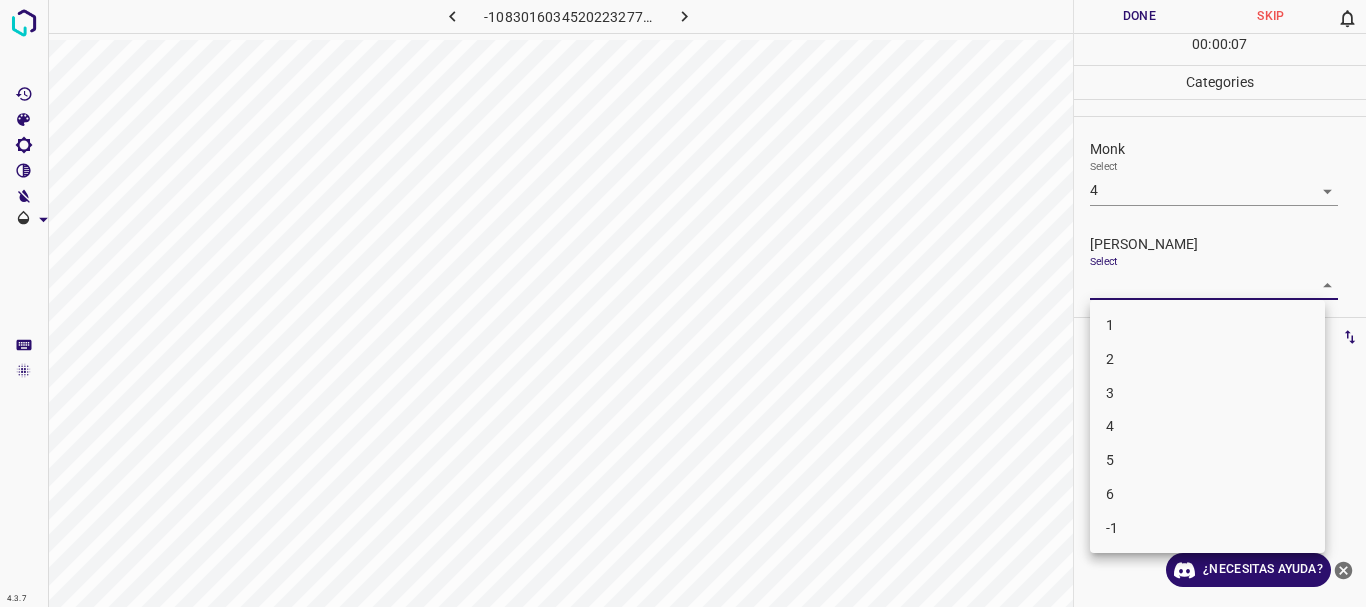 click on "3" at bounding box center [1207, 393] 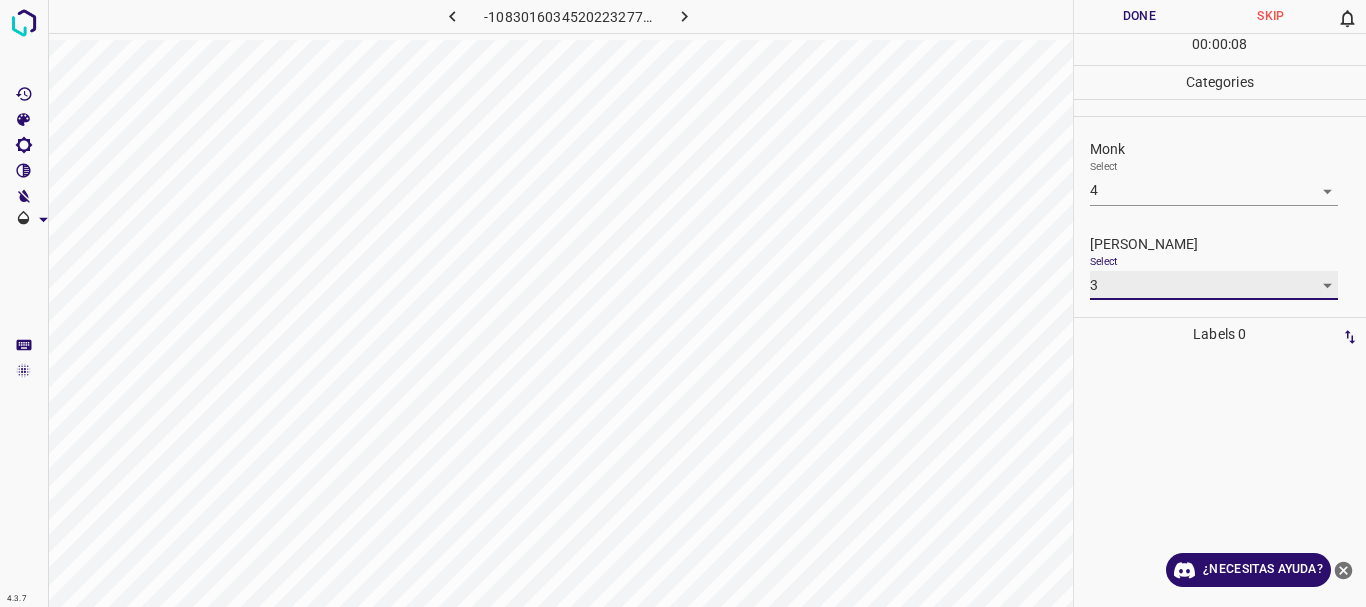 type on "3" 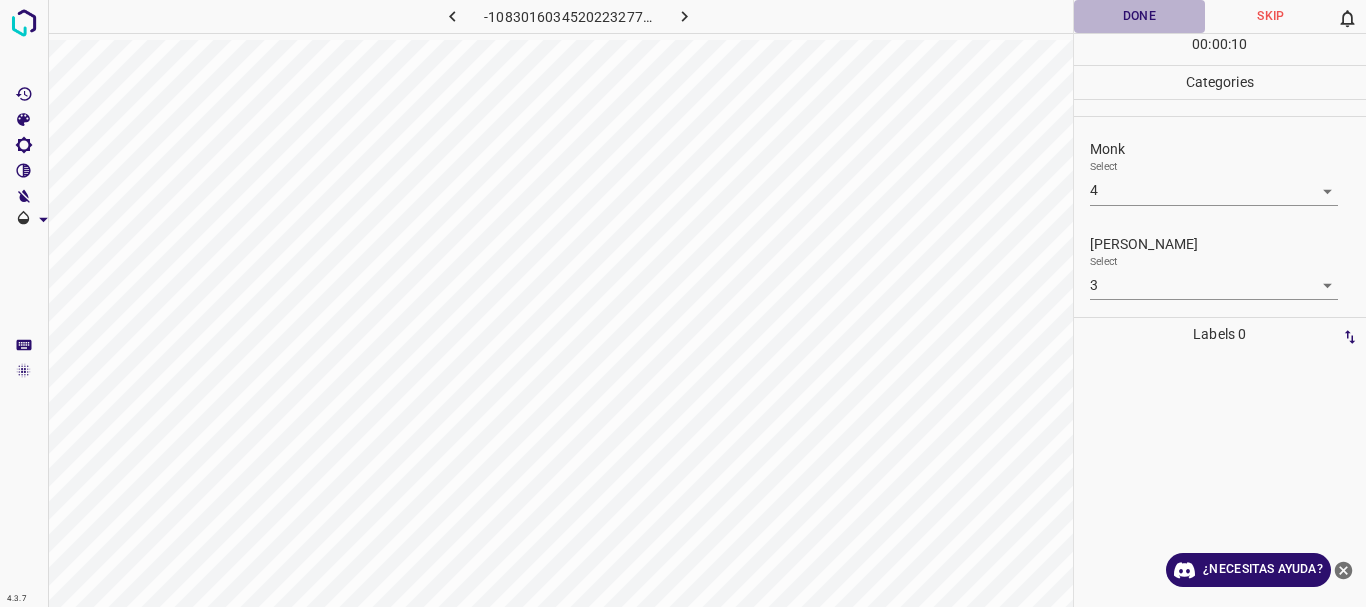 click on "Done" at bounding box center [1140, 16] 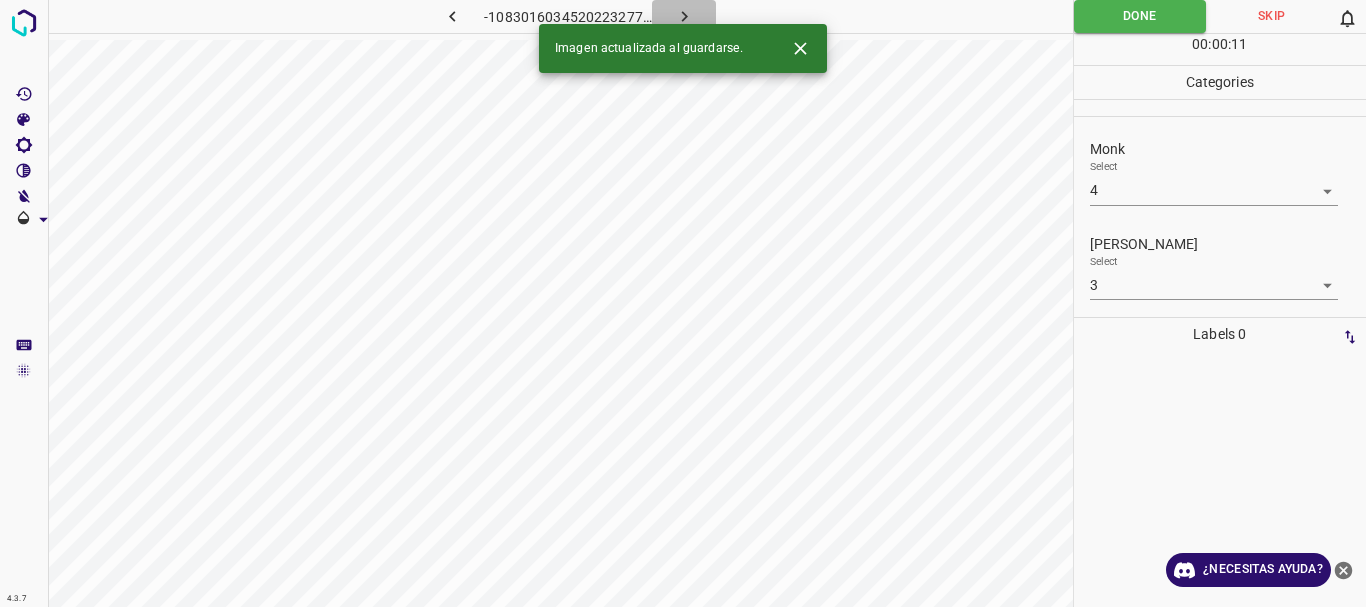 click 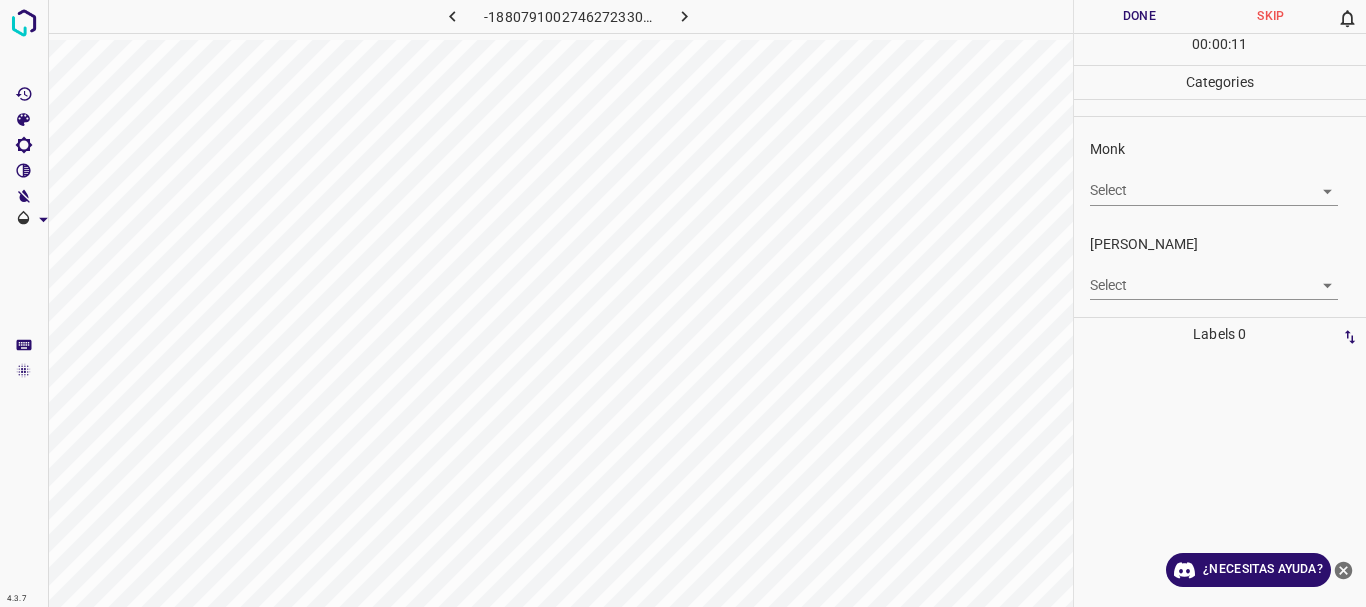 click on "4.3.7 -1880791002746272330.png Done Skip 0 00   : 00   : 11   Categories Monk   Select ​  [PERSON_NAME]   Select ​ Labels   0 Categories 1 Monk 2  [PERSON_NAME] Tools Space Change between modes (Draw & Edit) I Auto labeling R Restore zoom M Zoom in N Zoom out Delete Delete selecte label Filters Z Restore filters X Saturation filter C Brightness filter V Contrast filter B Gray scale filter General O Download ¿Necesitas ayuda? Texto original Valora esta traducción Tu opinión servirá para ayudar a mejorar el Traductor de Google - Texto - Esconder - Borrar" at bounding box center (683, 303) 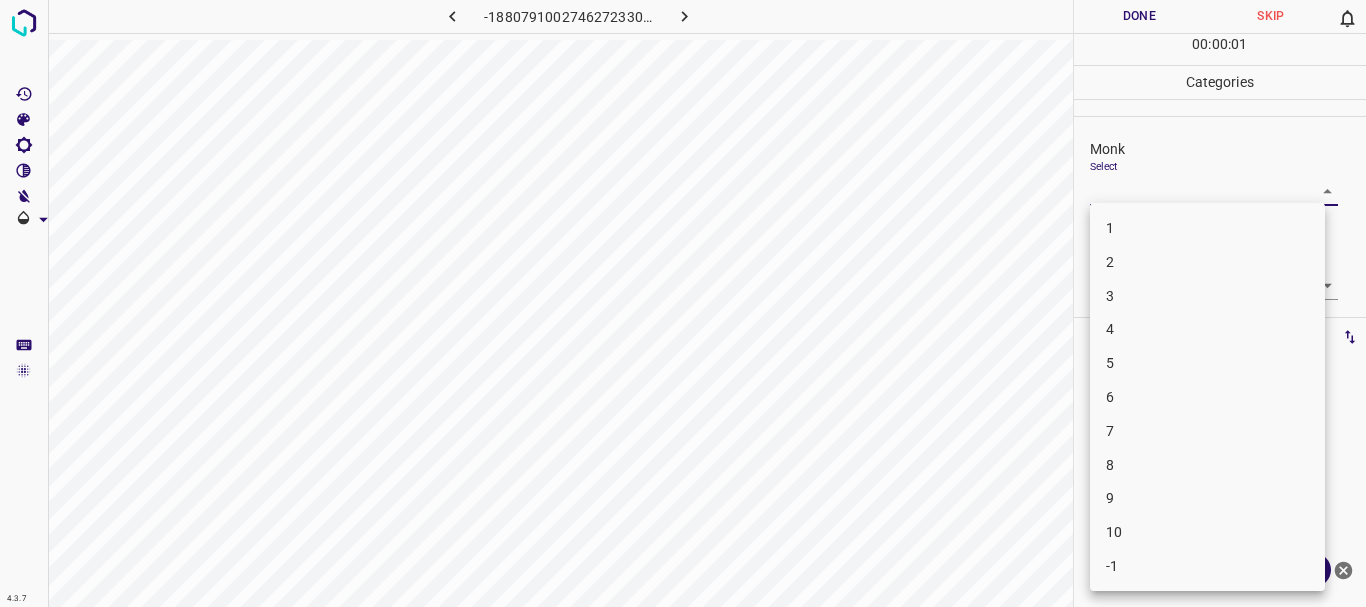 click on "4" at bounding box center (1207, 329) 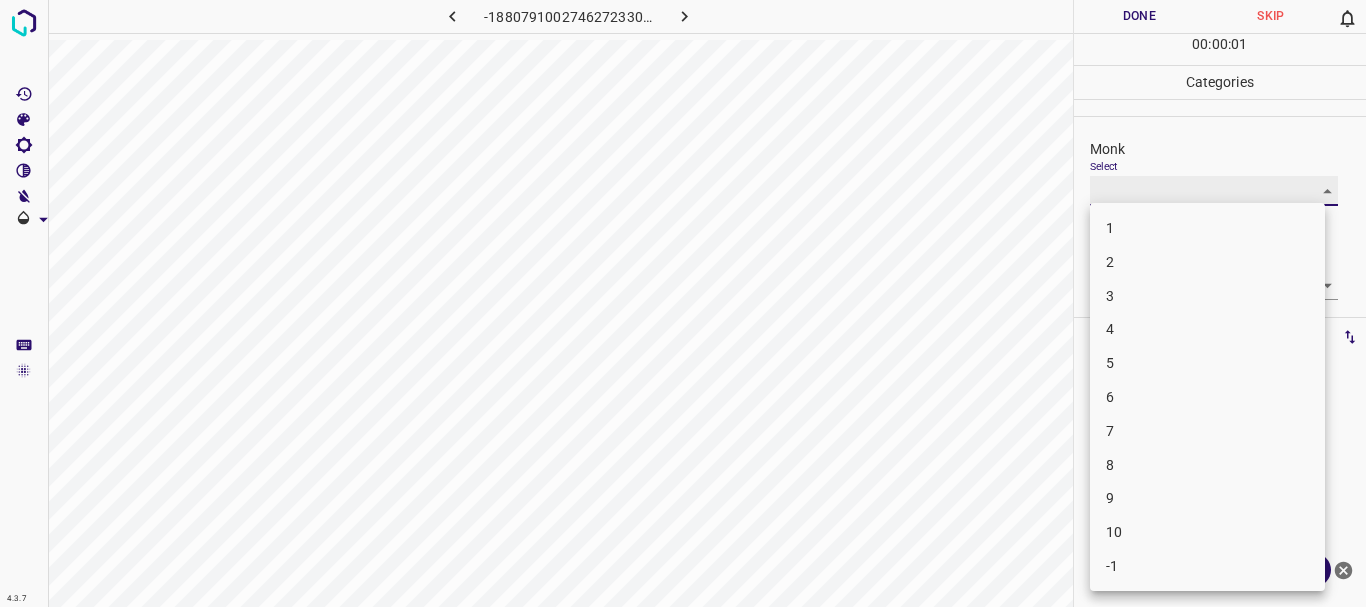 type on "4" 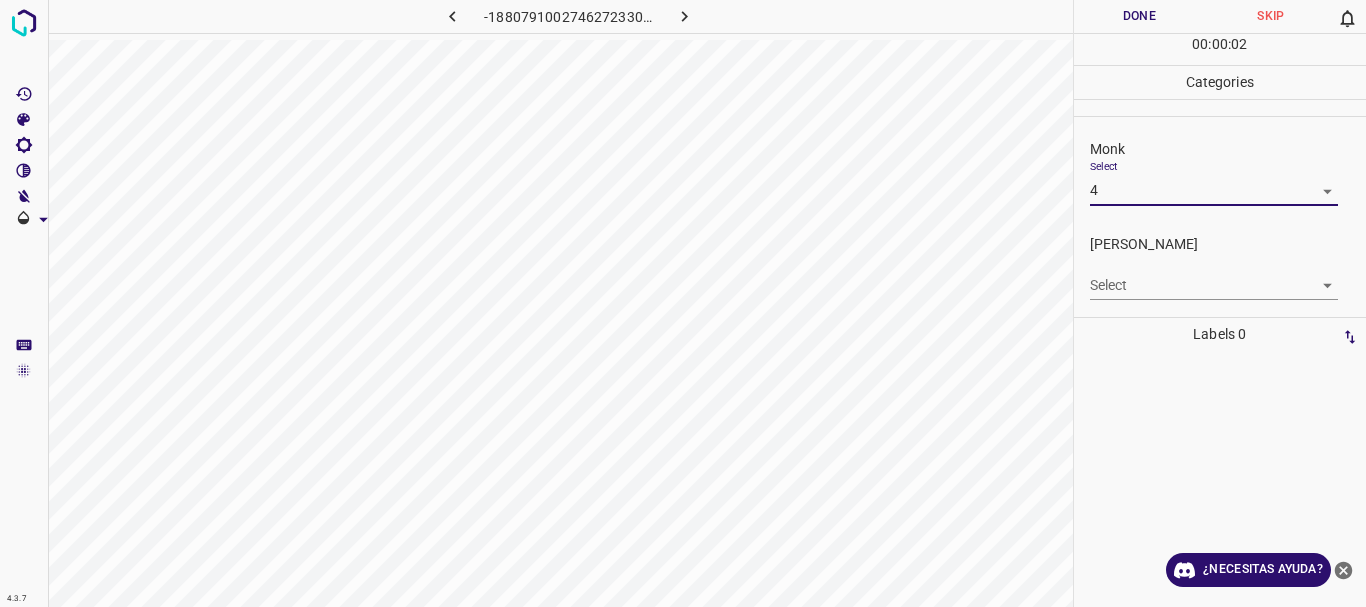 click on "4.3.7 -1880791002746272330.png Done Skip 0 00   : 00   : 02   Categories Monk   Select 4 4  [PERSON_NAME]   Select ​ Labels   0 Categories 1 Monk 2  [PERSON_NAME] Tools Space Change between modes (Draw & Edit) I Auto labeling R Restore zoom M Zoom in N Zoom out Delete Delete selecte label Filters Z Restore filters X Saturation filter C Brightness filter V Contrast filter B Gray scale filter General O Download ¿Necesitas ayuda? Texto original Valora esta traducción Tu opinión servirá para ayudar a mejorar el Traductor de Google - Texto - Esconder - Borrar" at bounding box center [683, 303] 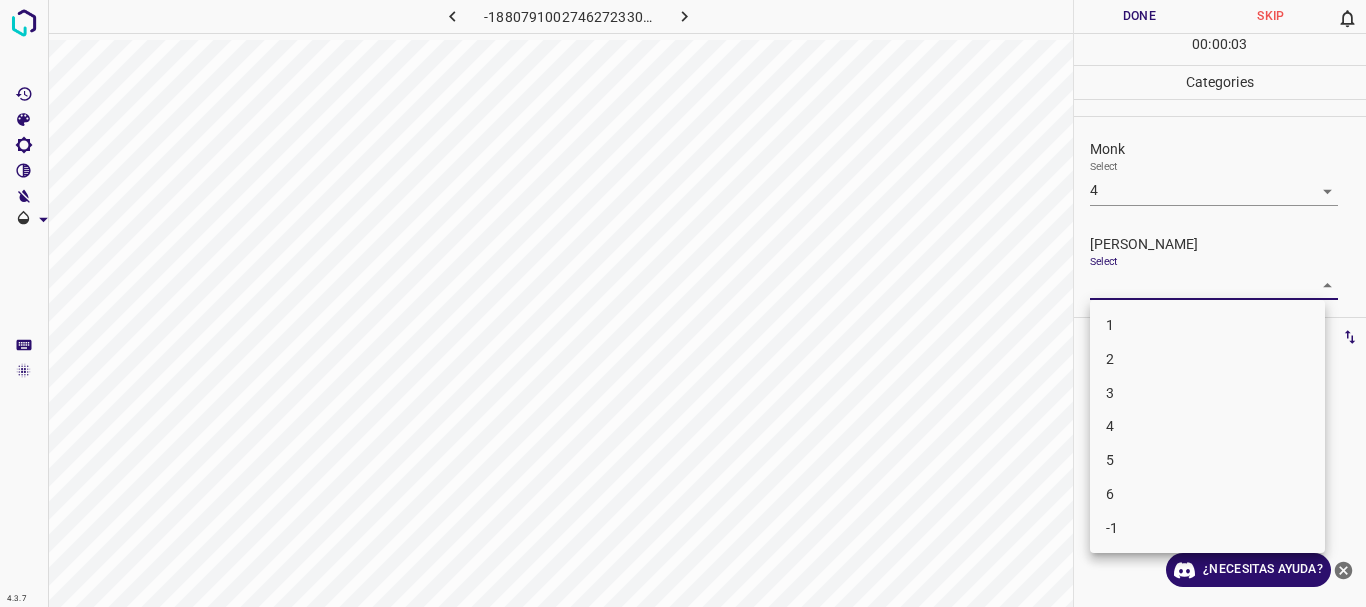 click on "2" at bounding box center [1207, 359] 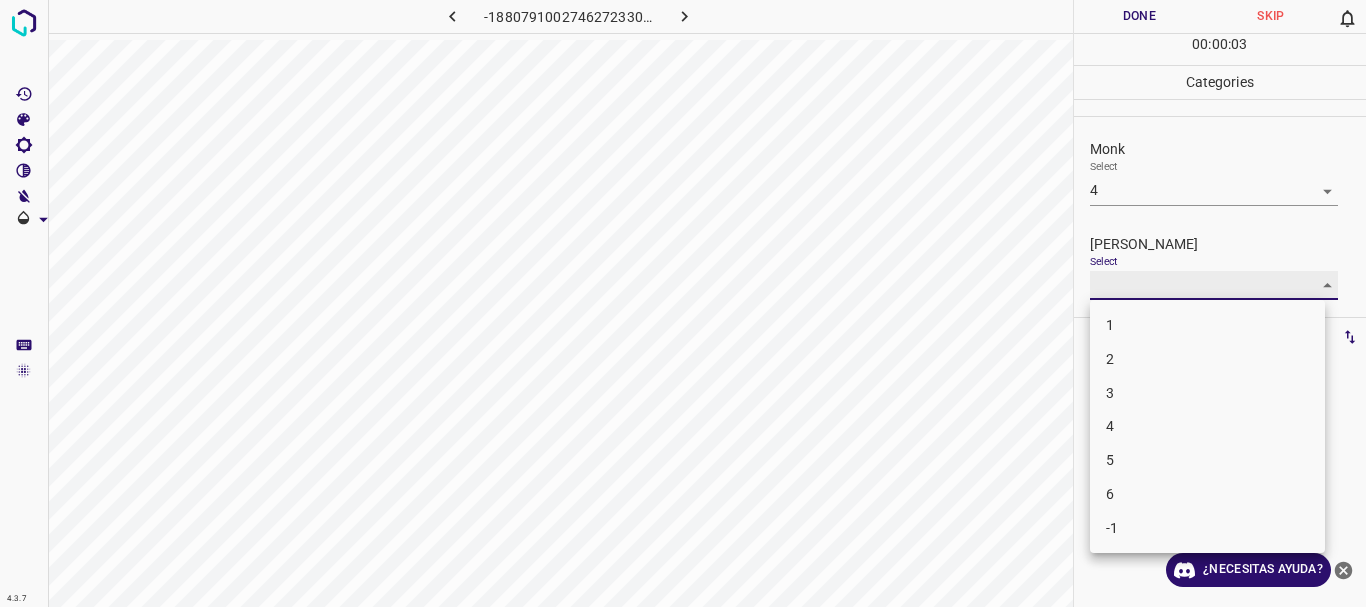type on "2" 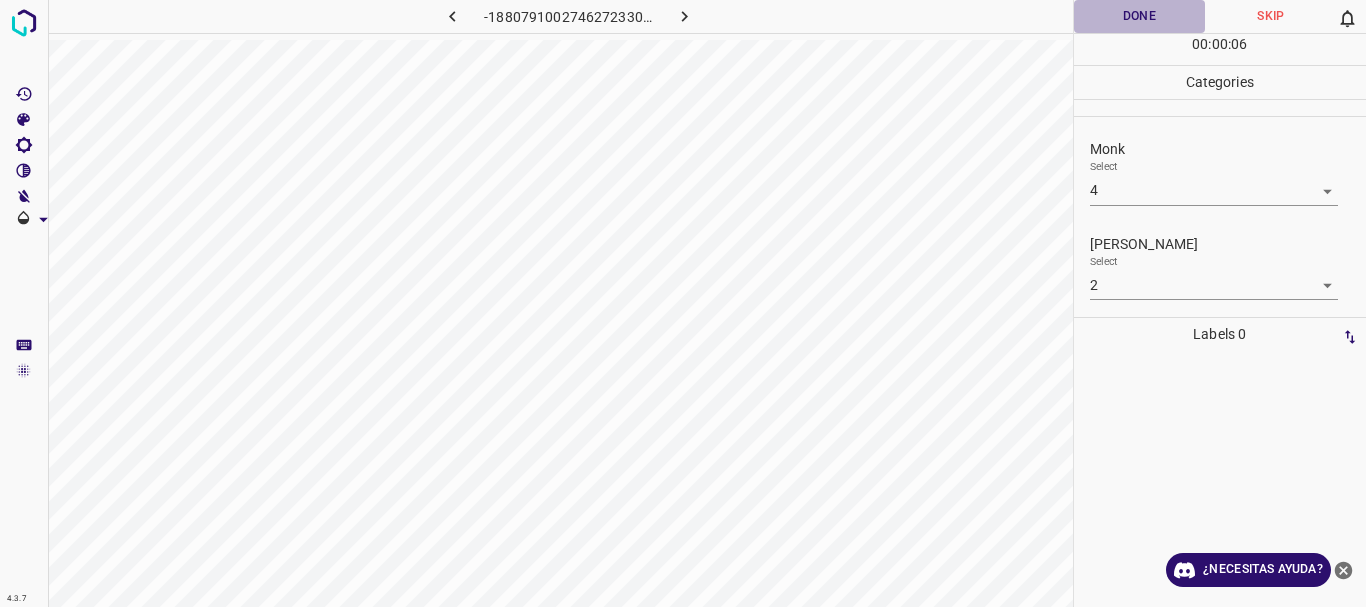 click on "Done" at bounding box center [1140, 16] 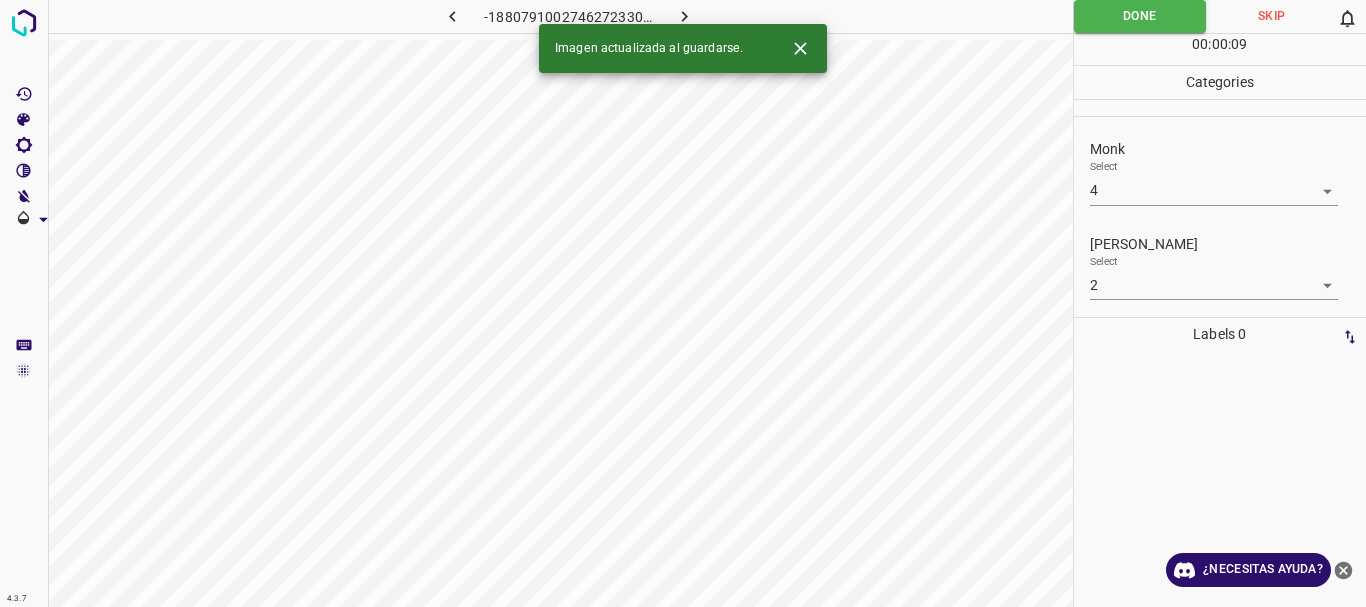click at bounding box center (684, 16) 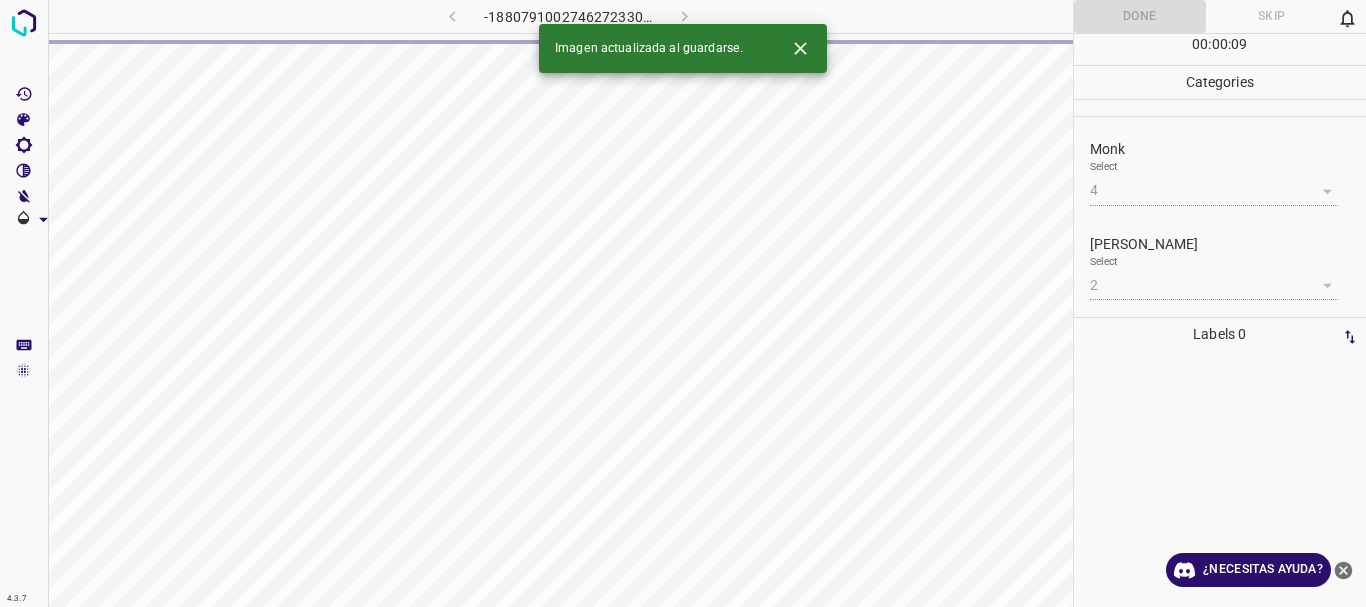 click on "-1880791002746272330.png" at bounding box center (568, 16) 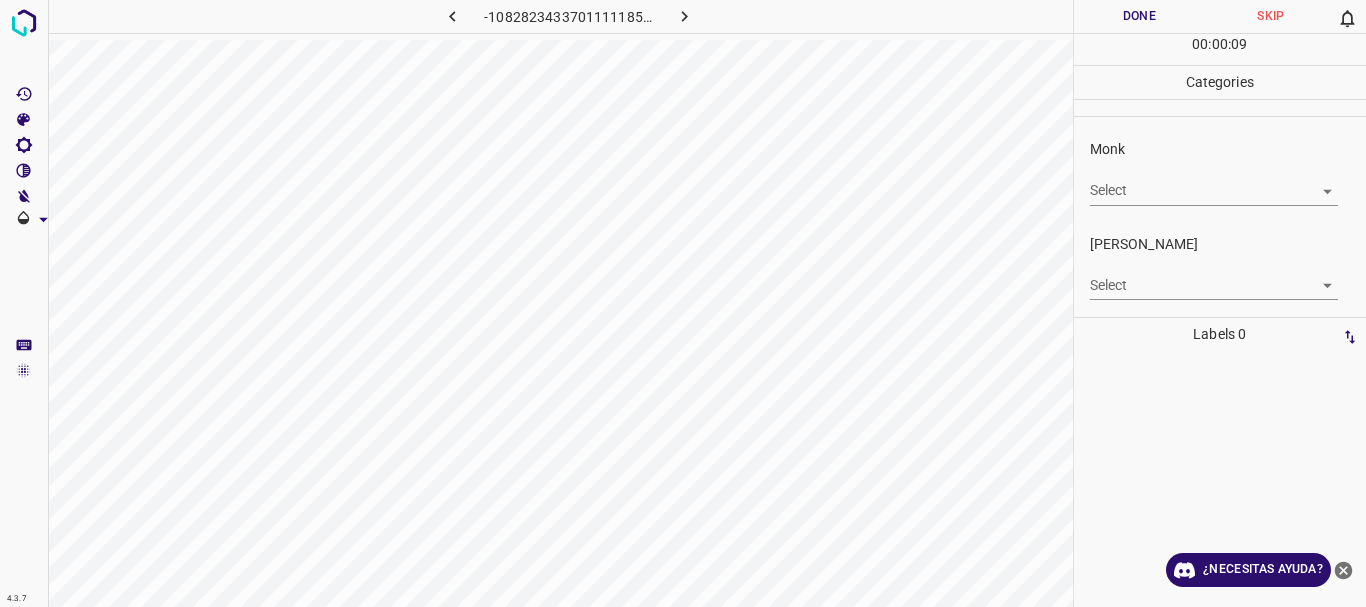 click on "4.3.7 -1082823433701111185.png Done Skip 0 00   : 00   : 09   Categories Monk   Select ​  [PERSON_NAME]   Select ​ Labels   0 Categories 1 Monk 2  [PERSON_NAME] Tools Space Change between modes (Draw & Edit) I Auto labeling R Restore zoom M Zoom in N Zoom out Delete Delete selecte label Filters Z Restore filters X Saturation filter C Brightness filter V Contrast filter B Gray scale filter General O Download ¿Necesitas ayuda? Texto original Valora esta traducción Tu opinión servirá para ayudar a mejorar el Traductor de Google - Texto - Esconder - Borrar" at bounding box center [683, 303] 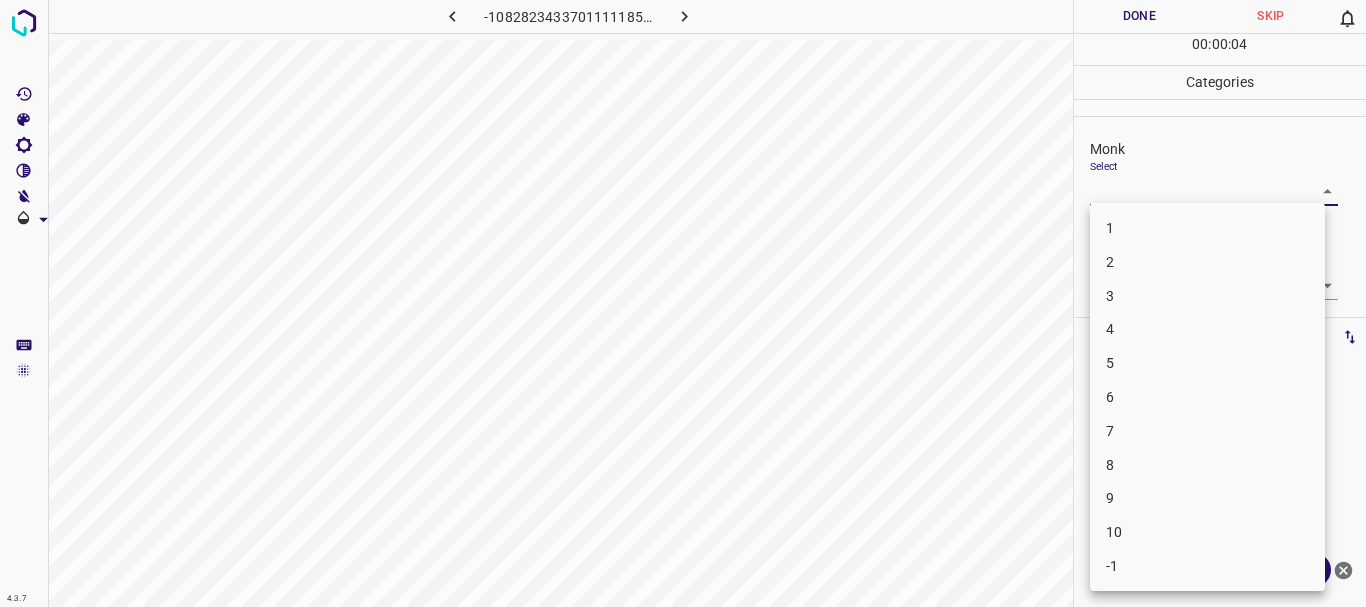 click on "4" at bounding box center (1207, 329) 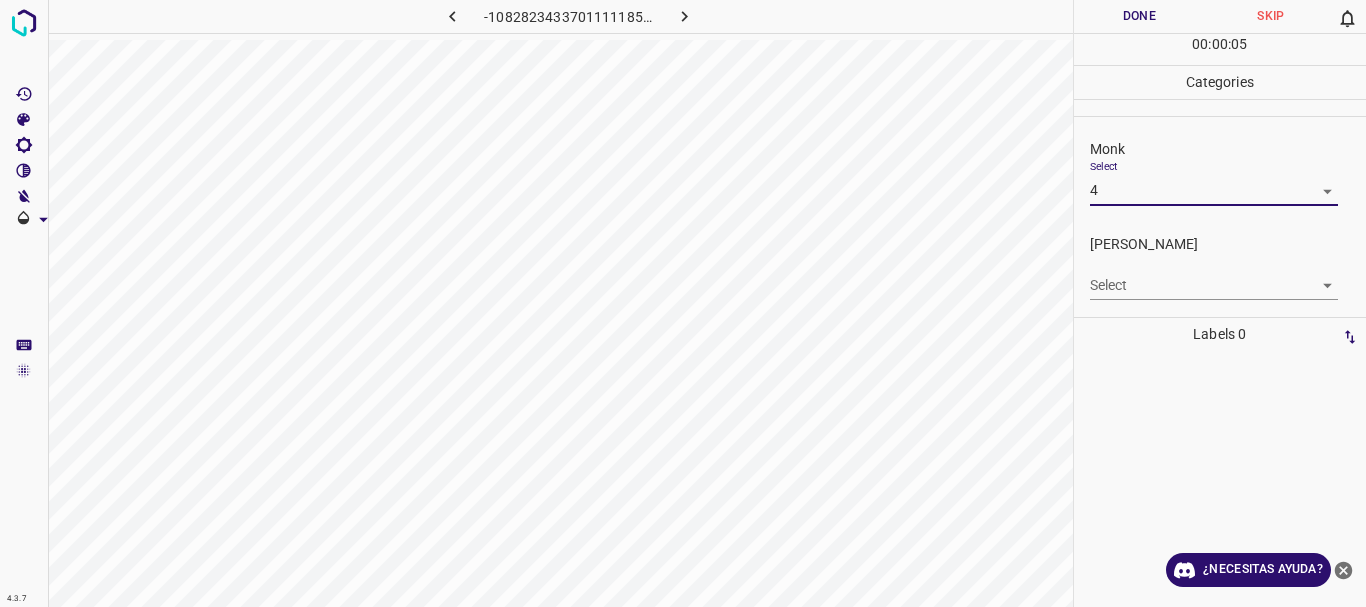 click on "5" at bounding box center (1134, 294) 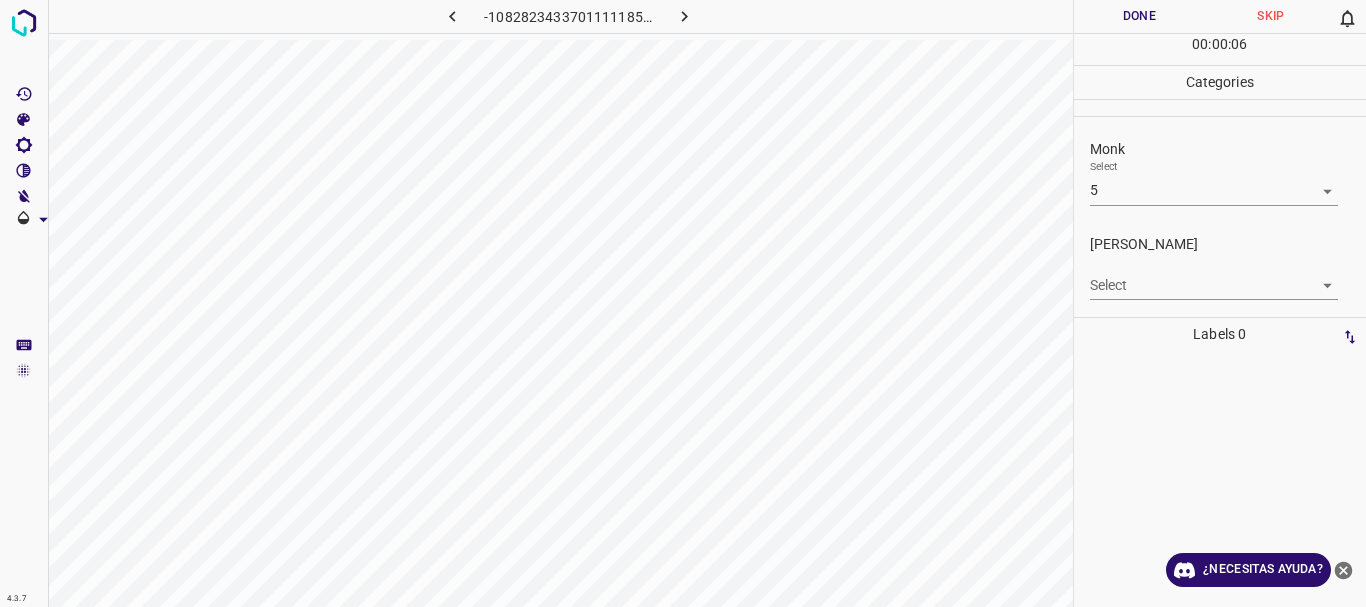 click on "4.3.7 -1082823433701111185.png Done Skip 0 00   : 00   : 06   Categories Monk   Select 5 5  [PERSON_NAME]   Select ​ Labels   0 Categories 1 Monk 2  [PERSON_NAME] Tools Space Change between modes (Draw & Edit) I Auto labeling R Restore zoom M Zoom in N Zoom out Delete Delete selecte label Filters Z Restore filters X Saturation filter C Brightness filter V Contrast filter B Gray scale filter General O Download ¿Necesitas ayuda? Texto original Valora esta traducción Tu opinión servirá para ayudar a mejorar el Traductor de Google - Texto - Esconder - Borrar" at bounding box center [683, 303] 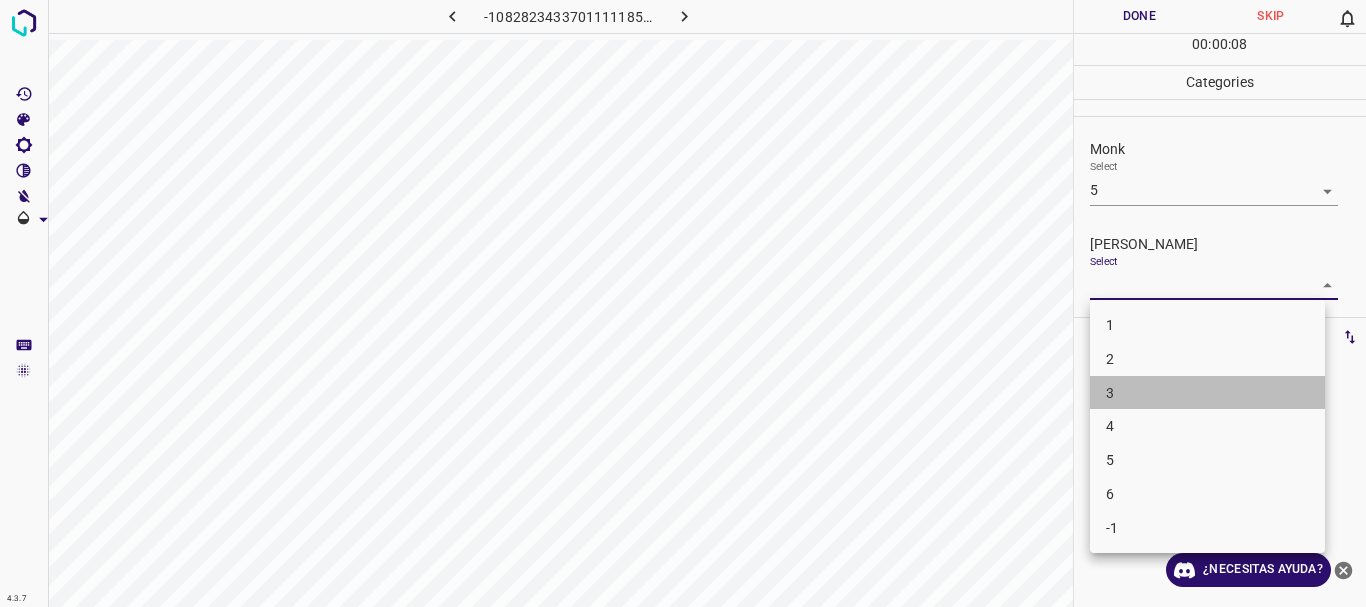 click on "3" at bounding box center [1207, 393] 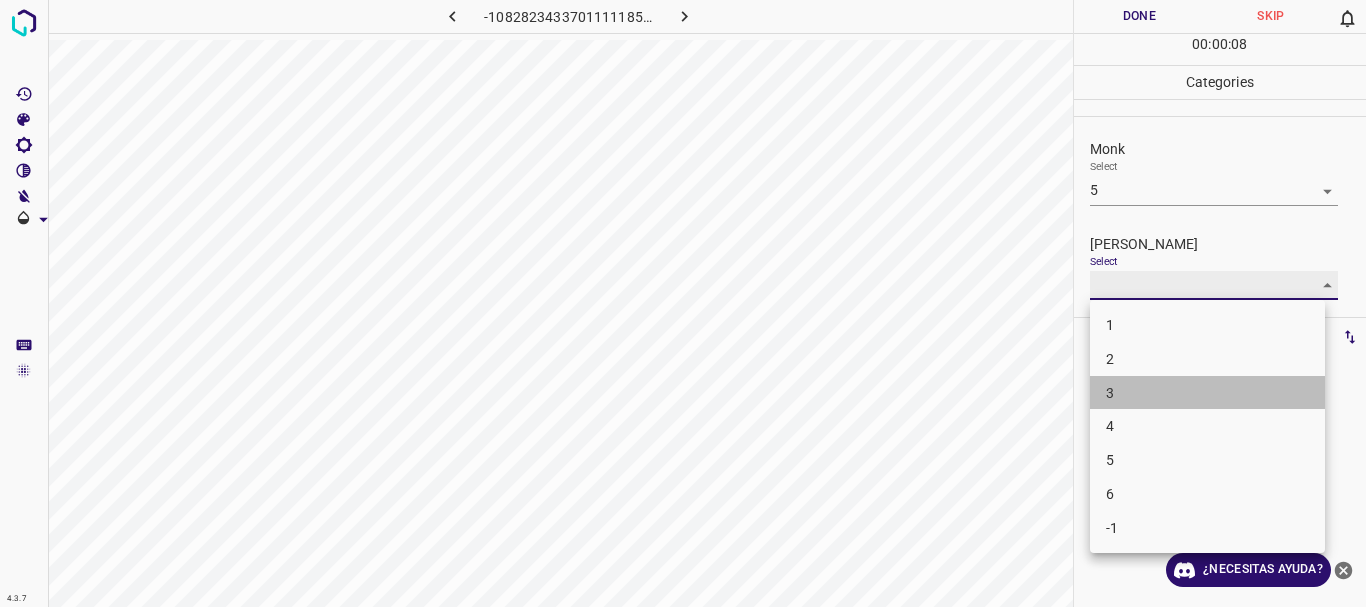 type on "3" 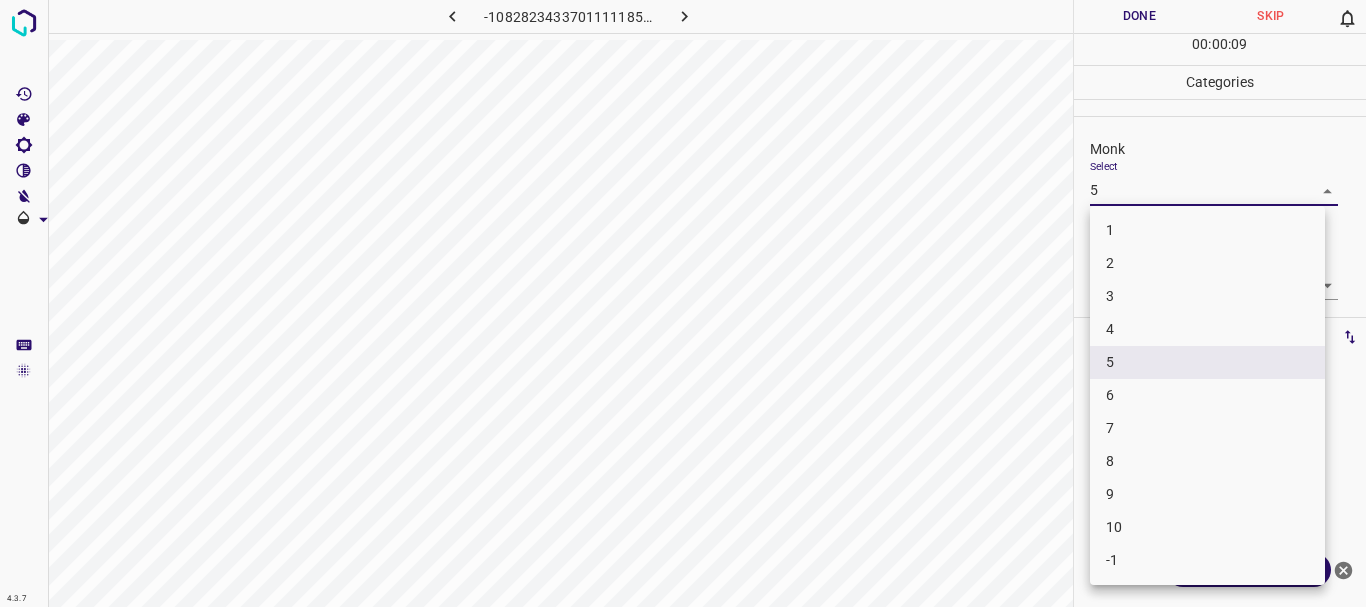 click on "4.3.7 -1082823433701111185.png Done Skip 0 00   : 00   : 09   Categories Monk   Select 5 5  [PERSON_NAME]   Select 3 3 Labels   0 Categories 1 Monk 2  [PERSON_NAME] Tools Space Change between modes (Draw & Edit) I Auto labeling R Restore zoom M Zoom in N Zoom out Delete Delete selecte label Filters Z Restore filters X Saturation filter C Brightness filter V Contrast filter B Gray scale filter General O Download ¿Necesitas ayuda? Texto original Valora esta traducción Tu opinión servirá para ayudar a mejorar el Traductor de Google - Texto - Esconder - Borrar 1 2 3 4 5 6 7 8 9 10 -1" at bounding box center [683, 303] 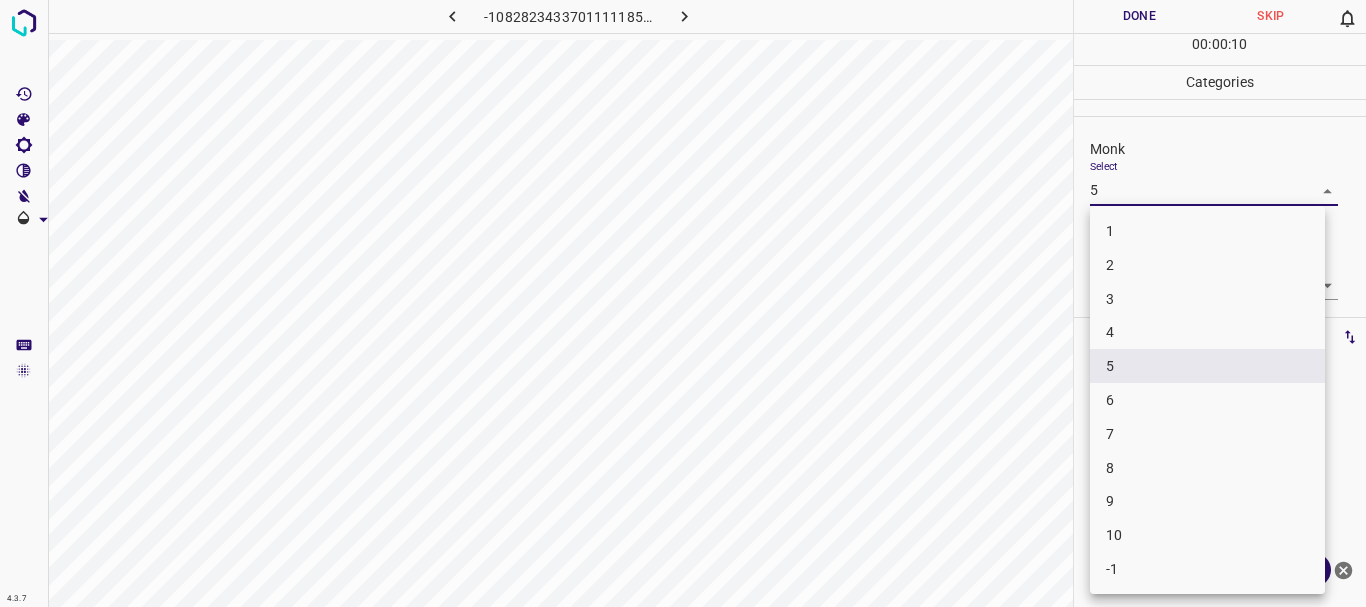 click on "4" at bounding box center (1207, 332) 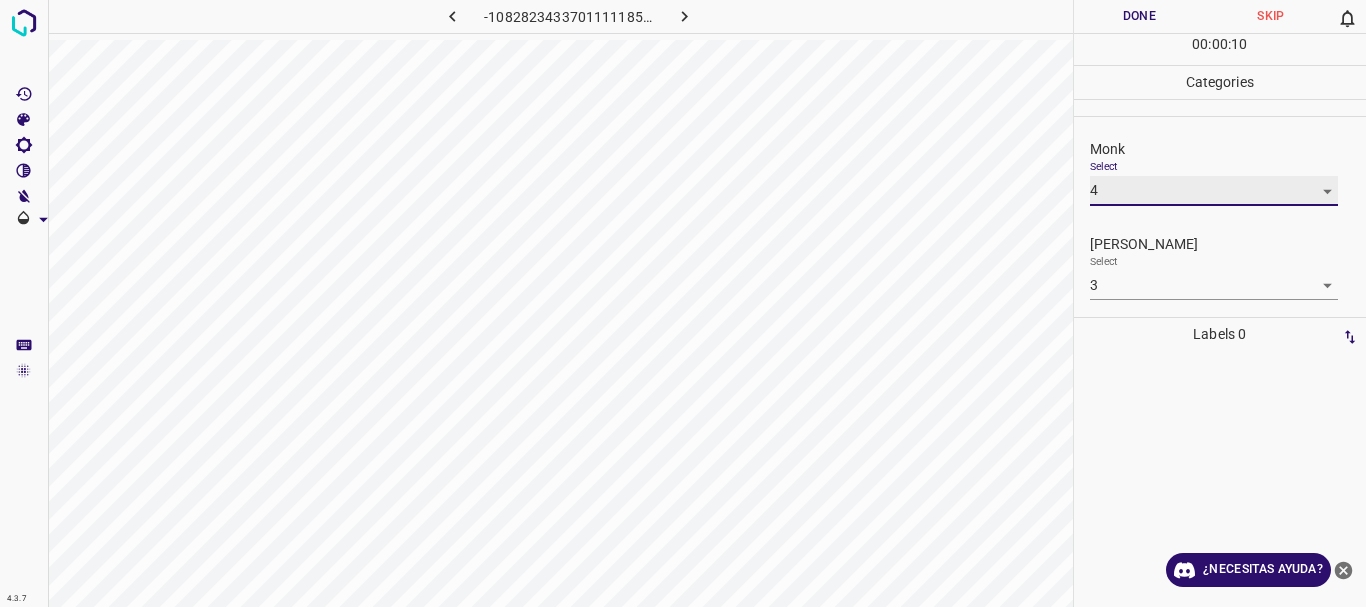 type on "4" 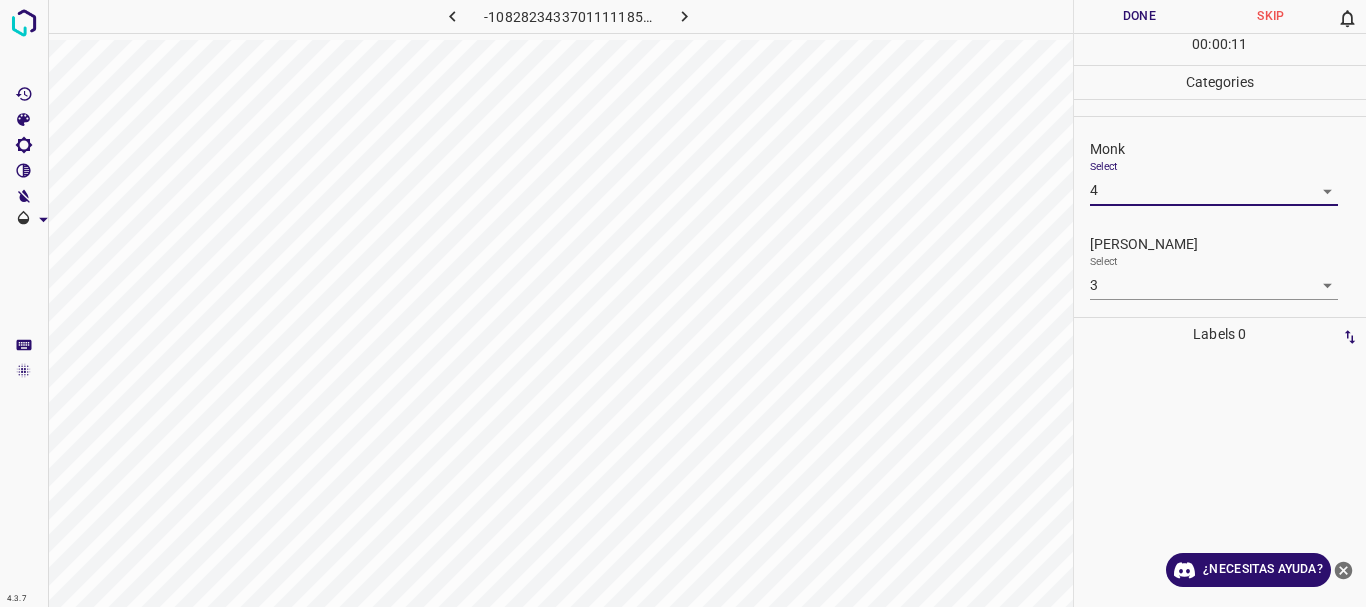 click on "Done" at bounding box center [1140, 16] 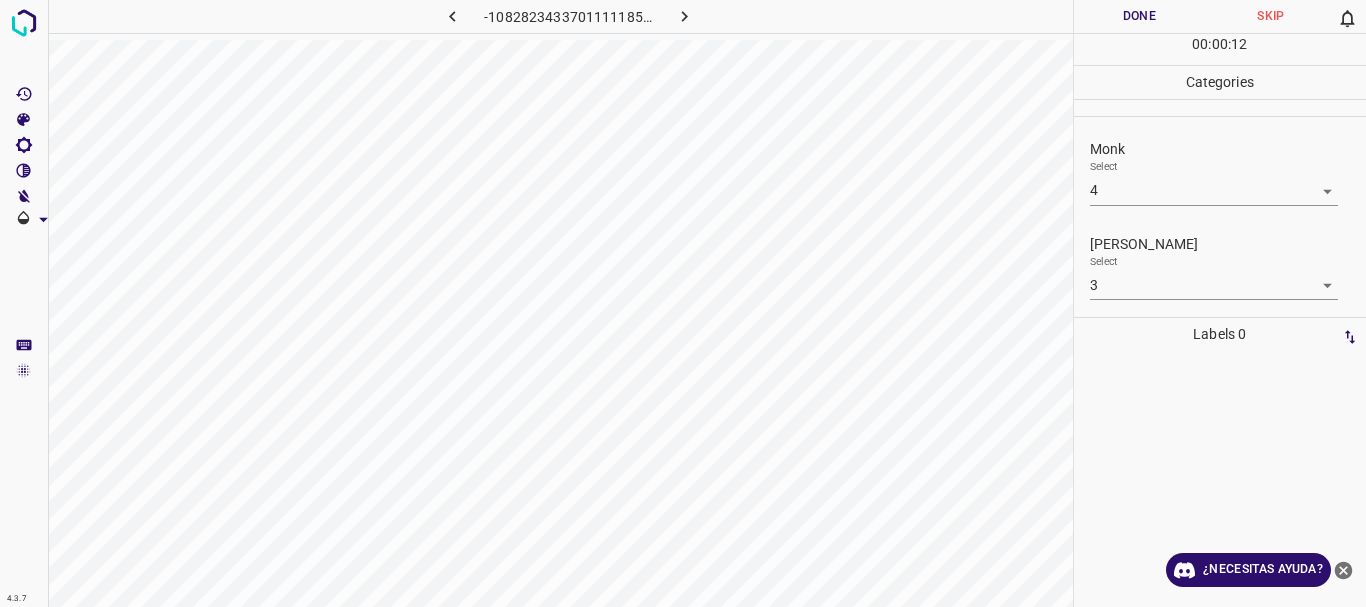 drag, startPoint x: 1132, startPoint y: 16, endPoint x: 669, endPoint y: 3, distance: 463.18246 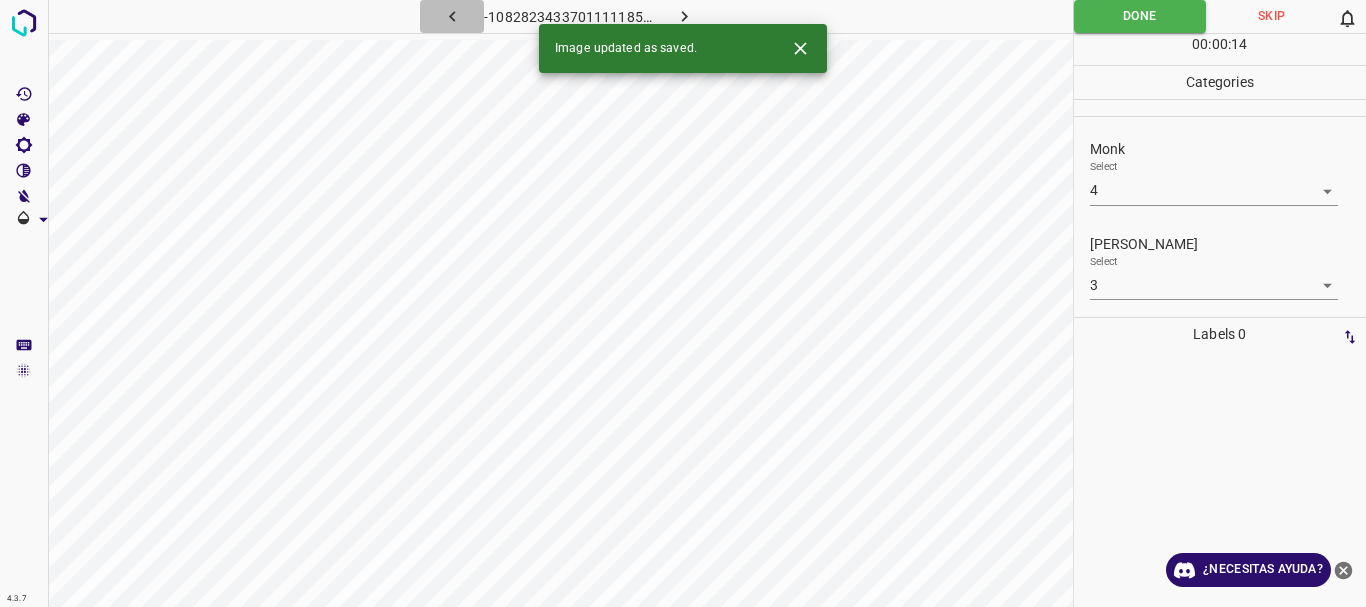click 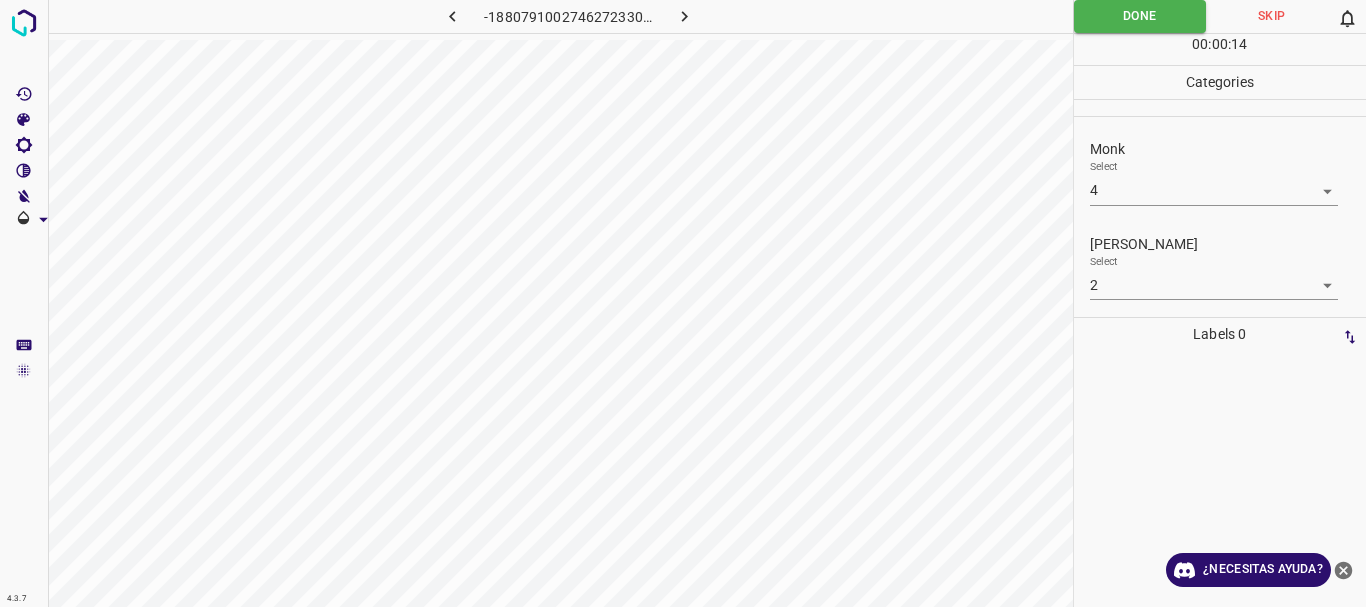 click 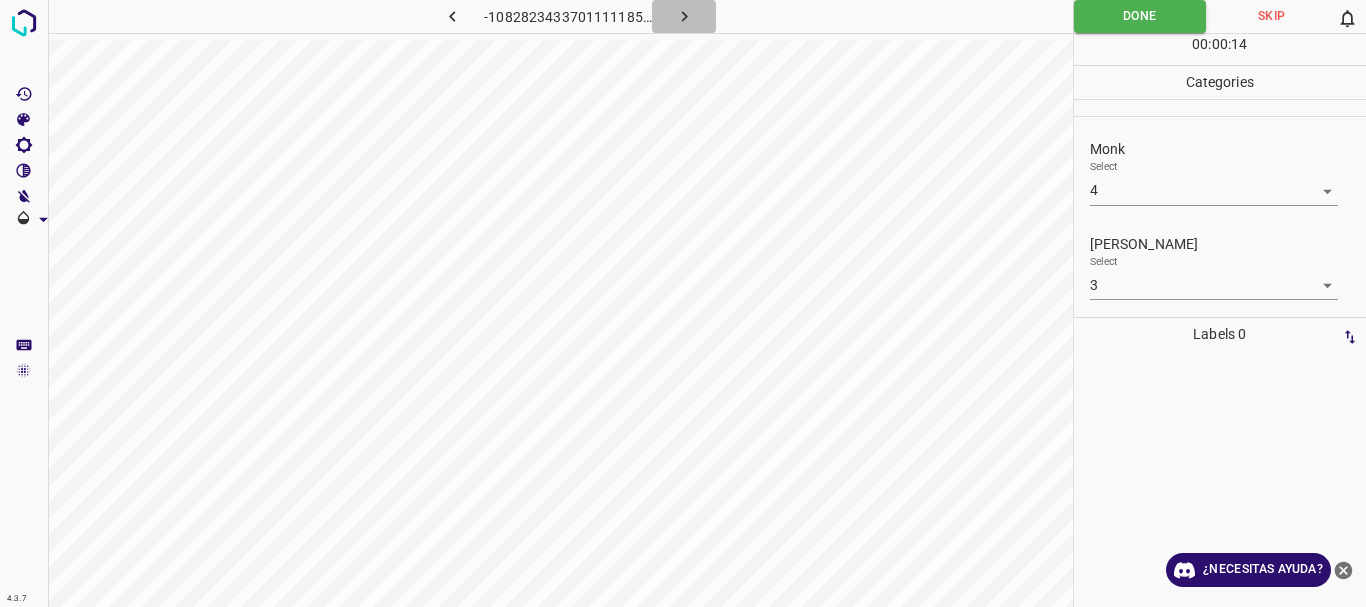 click 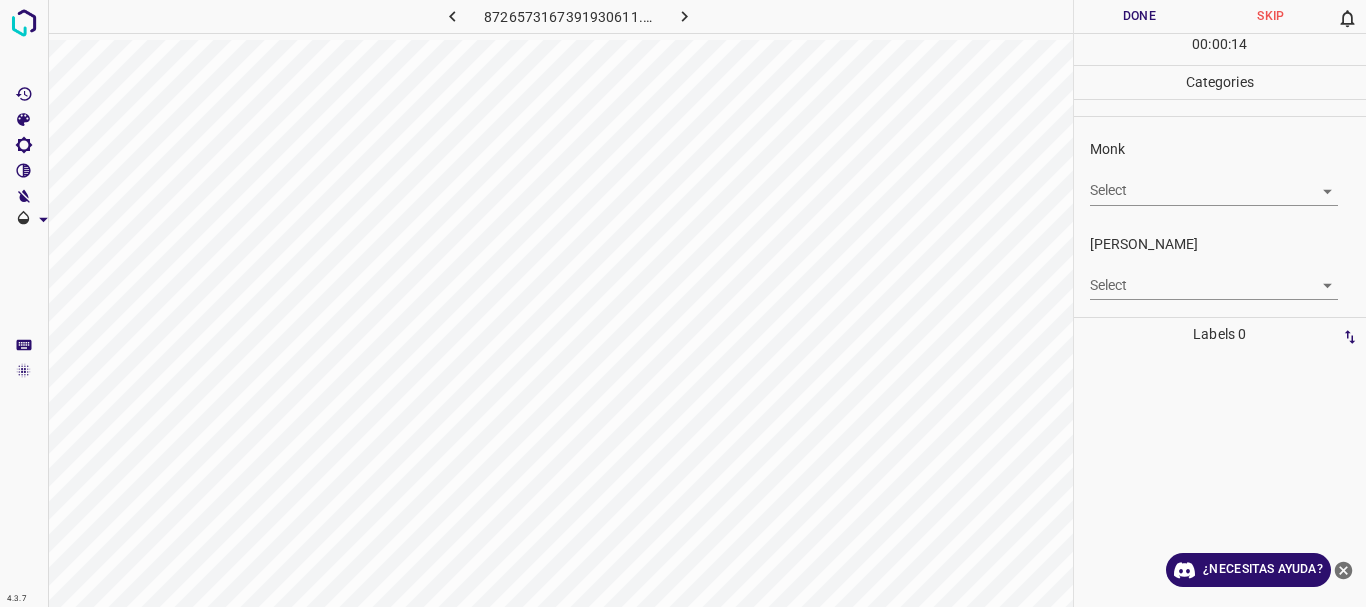 click on "4.3.7 8726573167391930611.png Done Skip 0 00   : 00   : 14   Categories Monk   Select ​  [PERSON_NAME]   Select ​ Labels   0 Categories 1 Monk 2  [PERSON_NAME] Tools Space Change between modes (Draw & Edit) I Auto labeling R Restore zoom M Zoom in N Zoom out Delete Delete selecte label Filters Z Restore filters X Saturation filter C Brightness filter V Contrast filter B Gray scale filter General O Download ¿Necesitas ayuda? Texto original Valora esta traducción Tu opinión servirá para ayudar a mejorar el Traductor de Google - Texto - Esconder - Borrar" at bounding box center (683, 303) 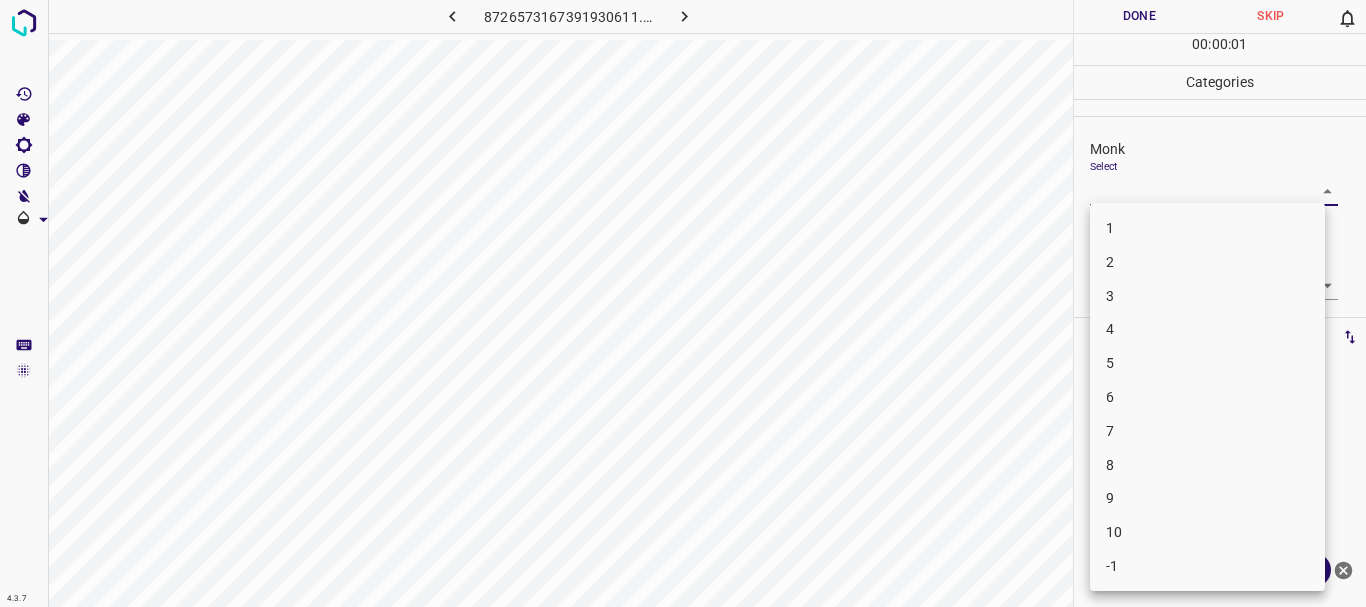 click on "4" at bounding box center [1110, 329] 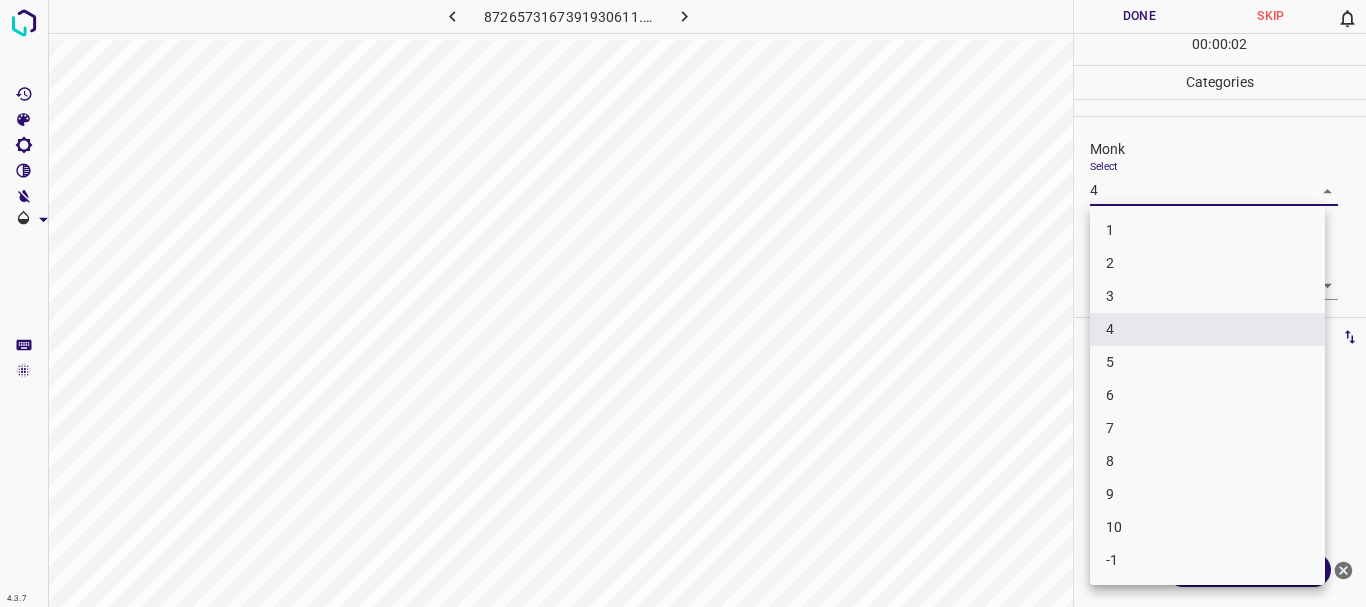 click on "4.3.7 8726573167391930611.png Done Skip 0 00   : 00   : 02   Categories Monk   Select 4 4  [PERSON_NAME]   Select ​ Labels   0 Categories 1 Monk 2  [PERSON_NAME] Tools Space Change between modes (Draw & Edit) I Auto labeling R Restore zoom M Zoom in N Zoom out Delete Delete selecte label Filters Z Restore filters X Saturation filter C Brightness filter V Contrast filter B Gray scale filter General O Download ¿Necesitas ayuda? Texto original Valora esta traducción Tu opinión servirá para ayudar a mejorar el Traductor de Google - Texto - Esconder - Borrar 1 2 3 4 5 6 7 8 9 10 -1" at bounding box center [683, 303] 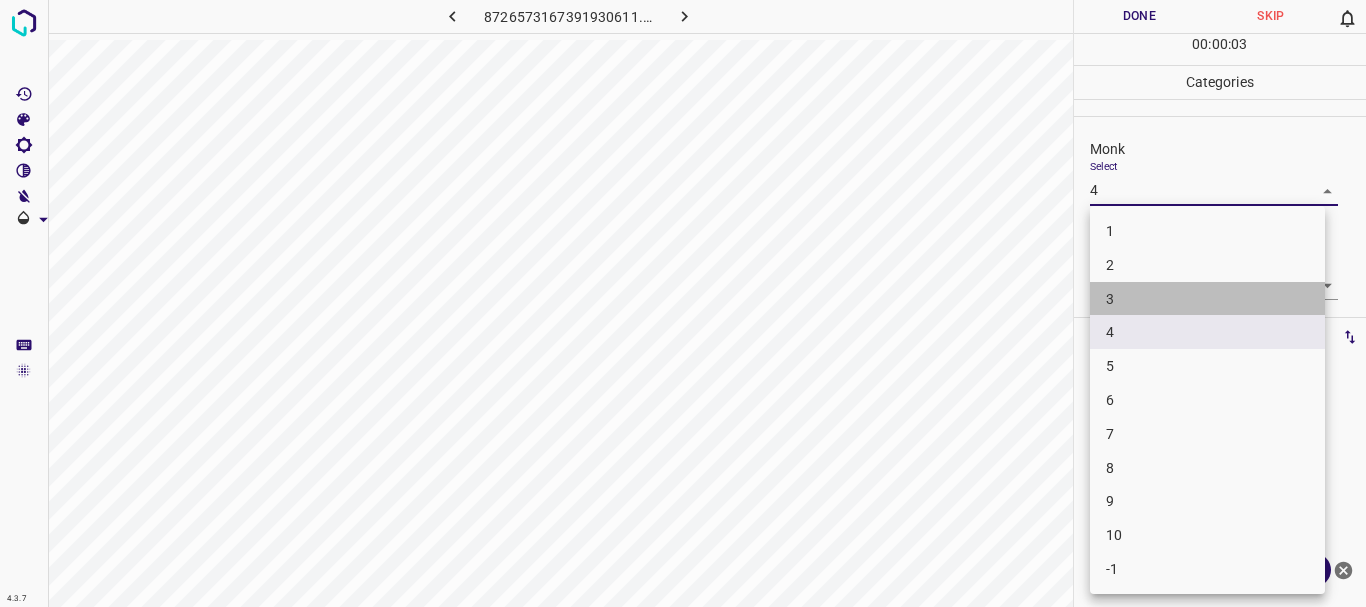 click on "3" at bounding box center [1207, 299] 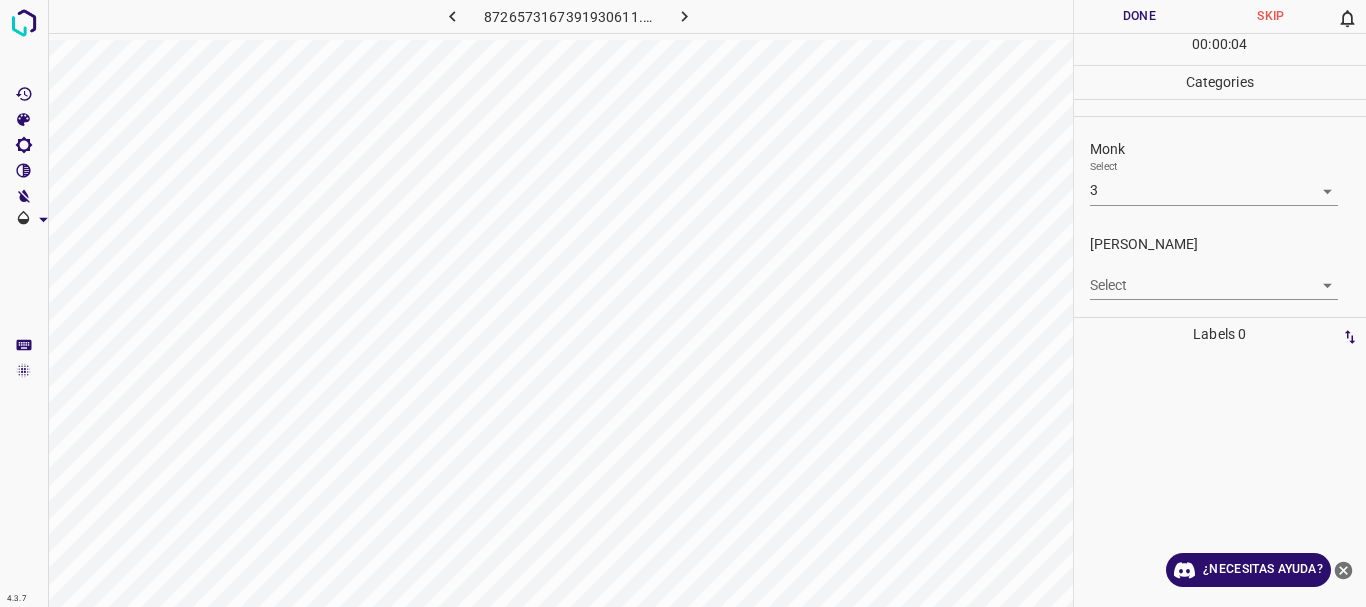 click on "5" at bounding box center [1207, 296] 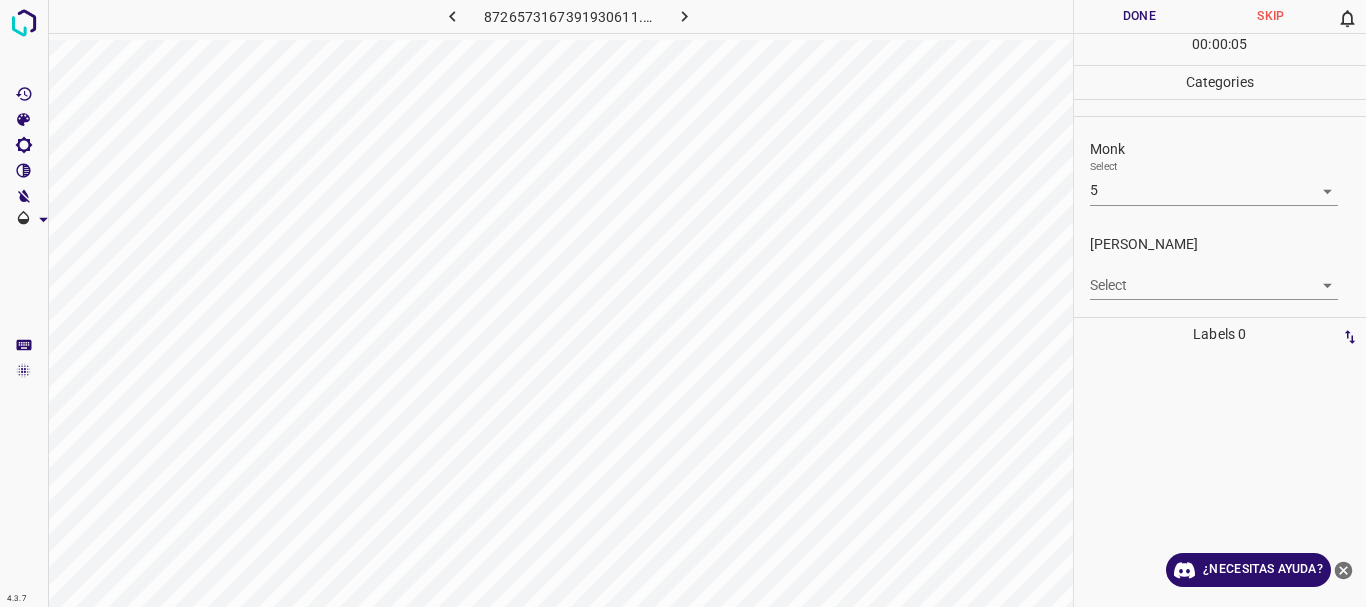 click on "4.3.7 8726573167391930611.png Done Skip 0 00   : 00   : 05   Categories Monk   Select 5 5  [PERSON_NAME]   Select ​ Labels   0 Categories 1 Monk 2  [PERSON_NAME] Tools Space Change between modes (Draw & Edit) I Auto labeling R Restore zoom M Zoom in N Zoom out Delete Delete selecte label Filters Z Restore filters X Saturation filter C Brightness filter V Contrast filter B Gray scale filter General O Download ¿Necesitas ayuda? Texto original Valora esta traducción Tu opinión servirá para ayudar a mejorar el Traductor de Google - Texto - Esconder - Borrar" at bounding box center (683, 303) 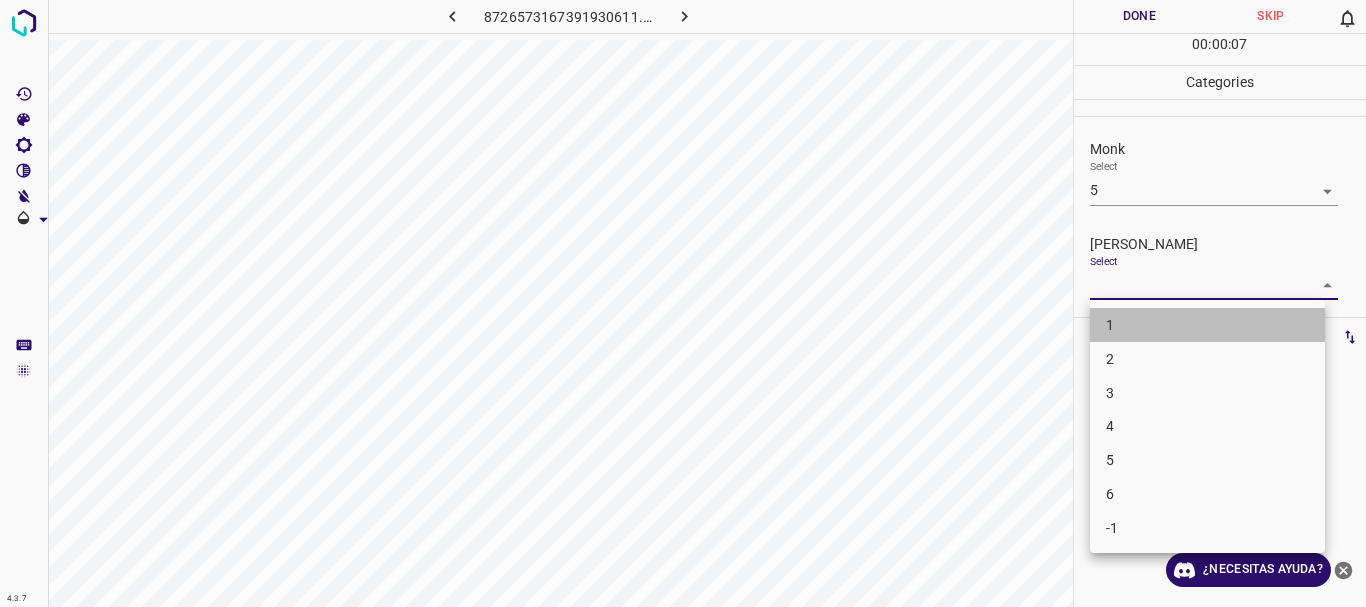 click on "1" at bounding box center [1110, 325] 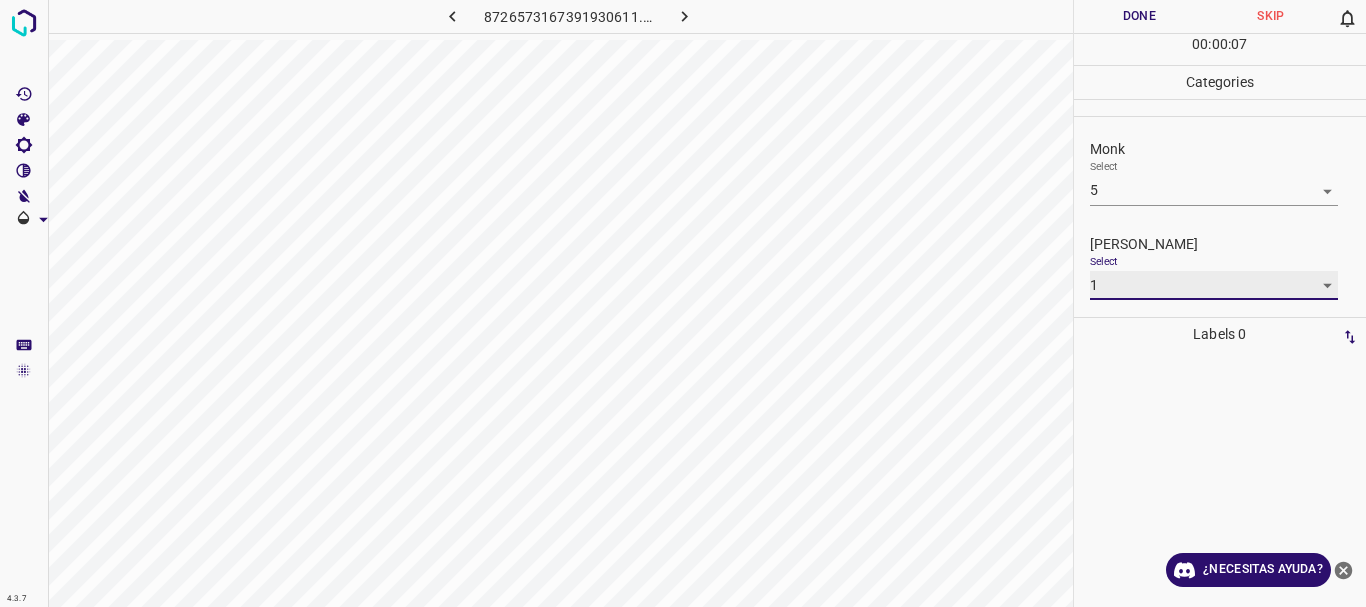 type on "1" 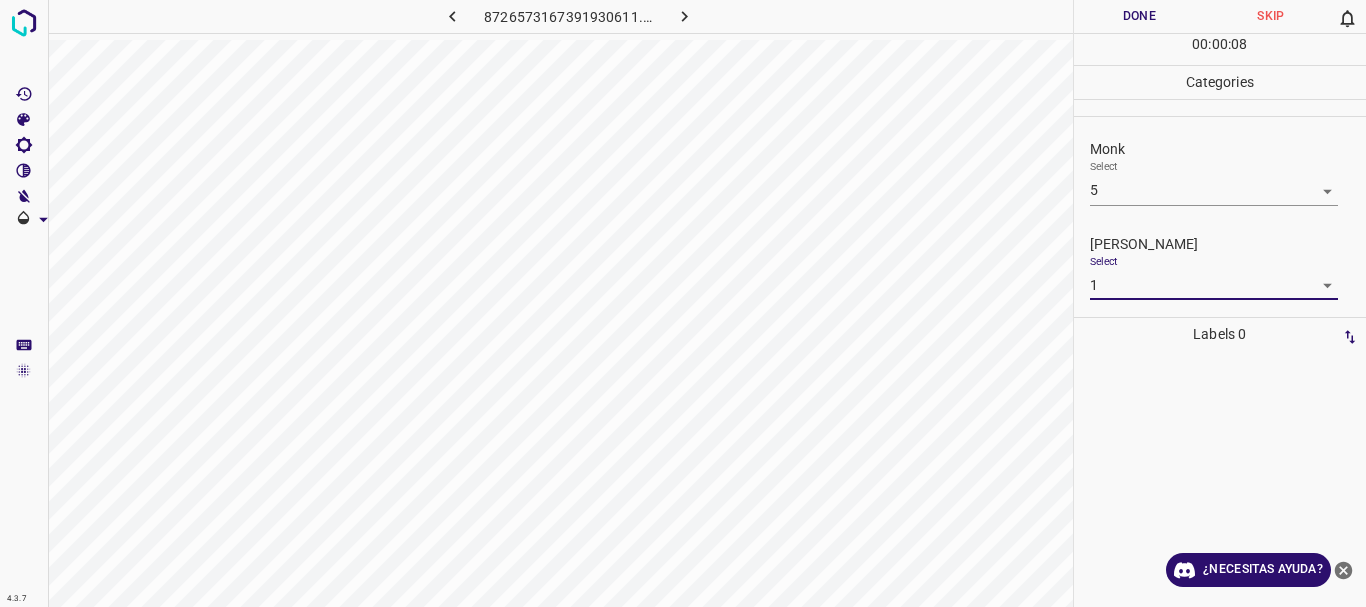 click on "4.3.7 8726573167391930611.png Done Skip 0 00   : 00   : 08   Categories Monk   Select 5 5  [PERSON_NAME]   Select 1 1 Labels   0 Categories 1 Monk 2  [PERSON_NAME] Tools Space Change between modes (Draw & Edit) I Auto labeling R Restore zoom M Zoom in N Zoom out Delete Delete selecte label Filters Z Restore filters X Saturation filter C Brightness filter V Contrast filter B Gray scale filter General O Download ¿Necesitas ayuda? Texto original Valora esta traducción Tu opinión servirá para ayudar a mejorar el Traductor de Google - Texto - Esconder - Borrar" at bounding box center [683, 303] 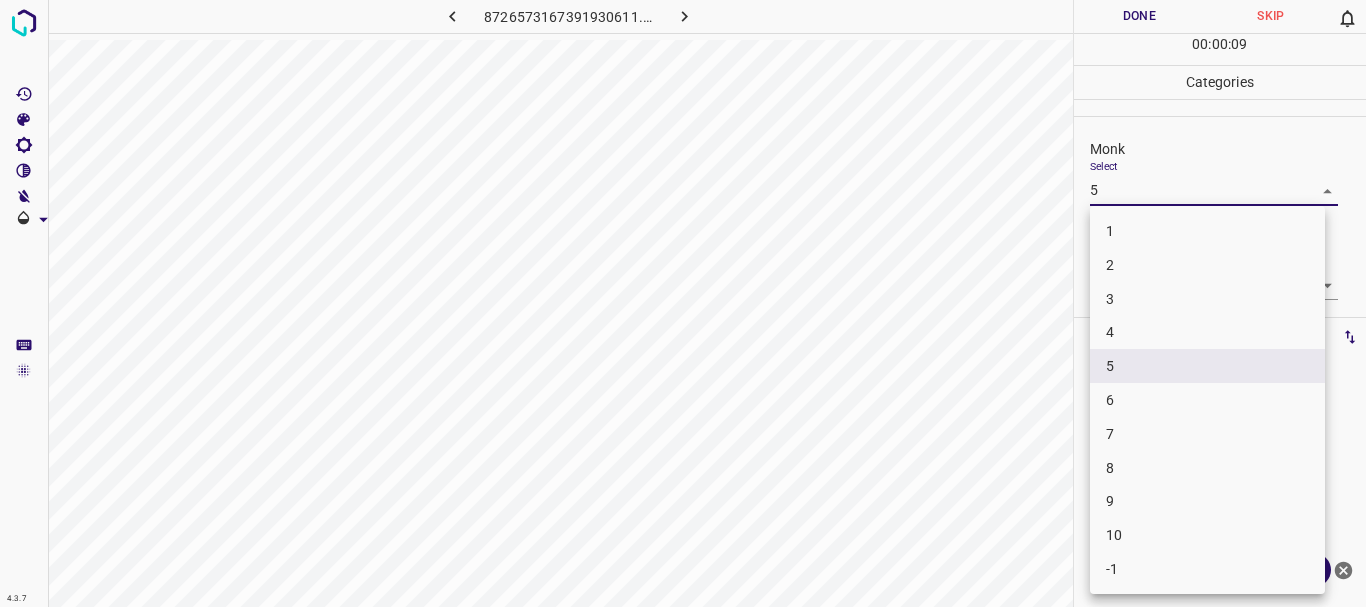 click on "3" at bounding box center [1207, 299] 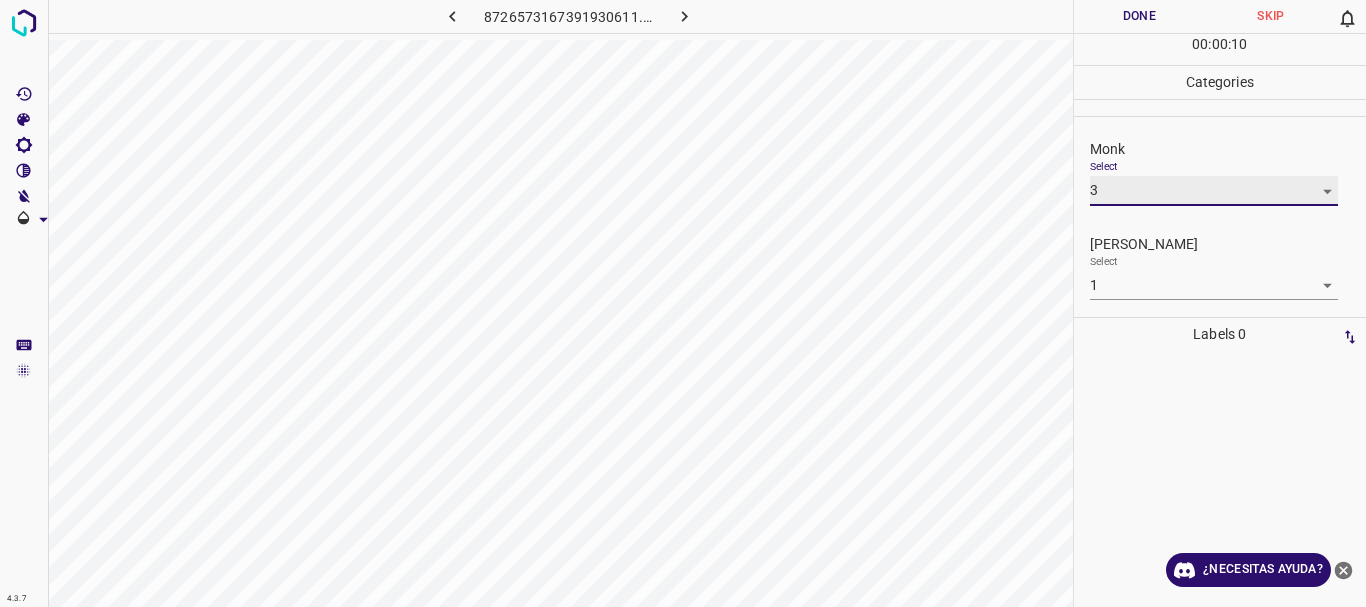 type on "3" 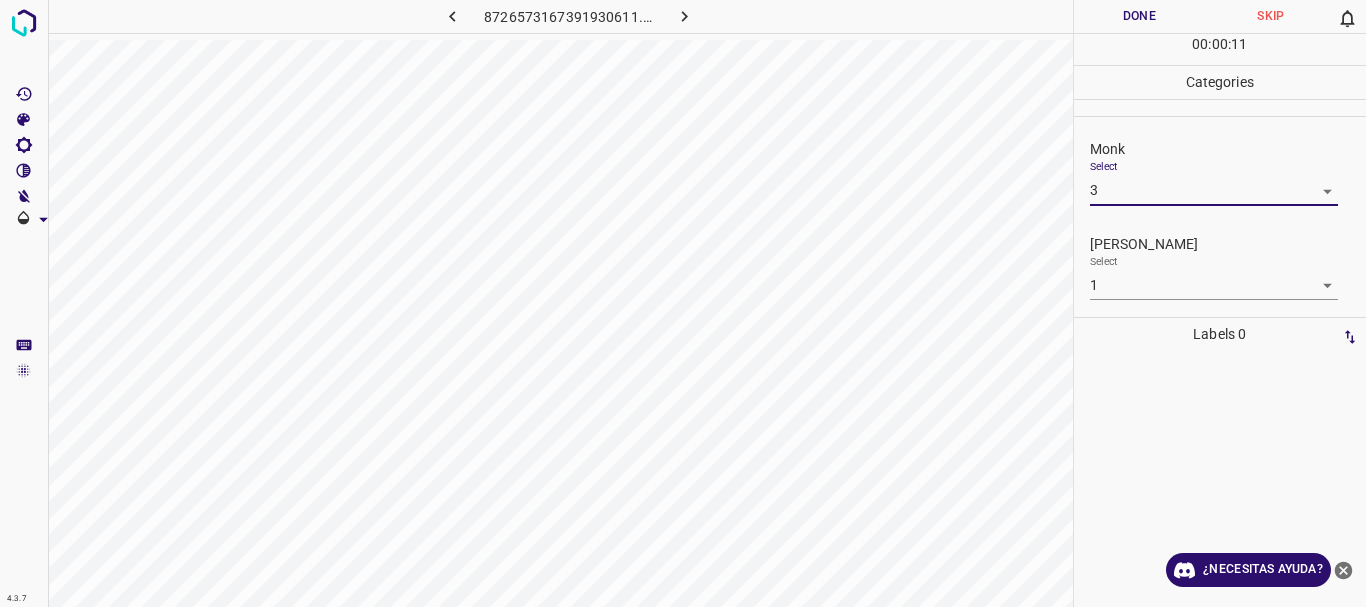 drag, startPoint x: 1137, startPoint y: 16, endPoint x: 1006, endPoint y: 7, distance: 131.30879 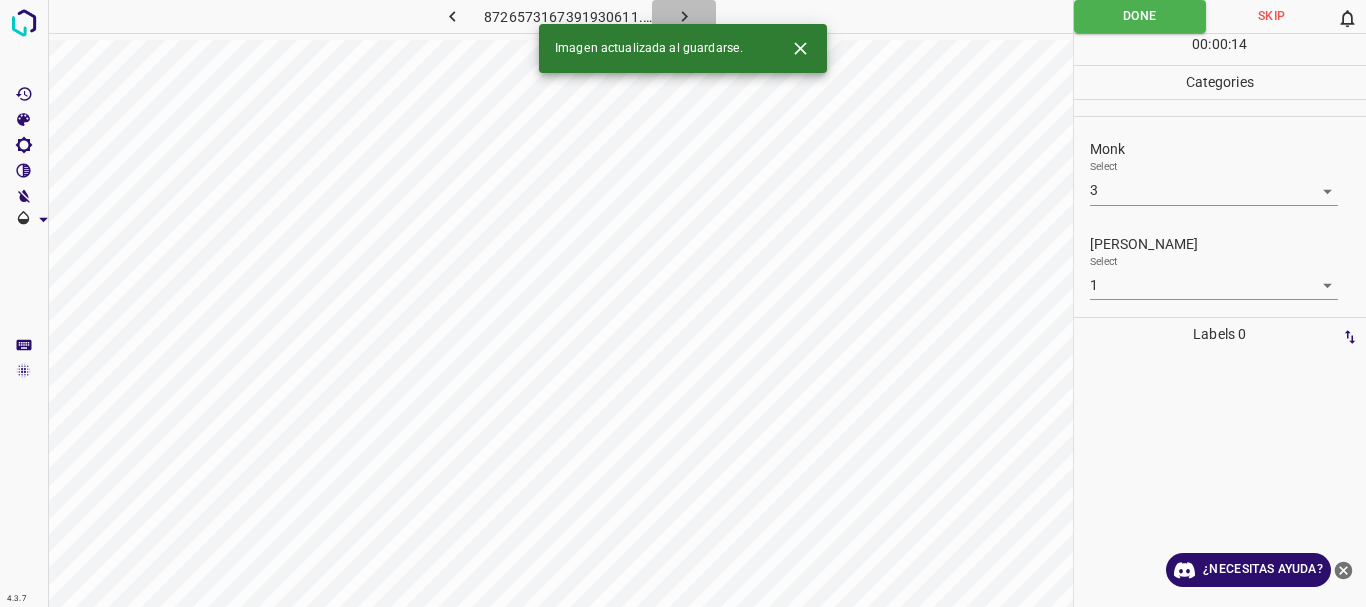 click at bounding box center [684, 16] 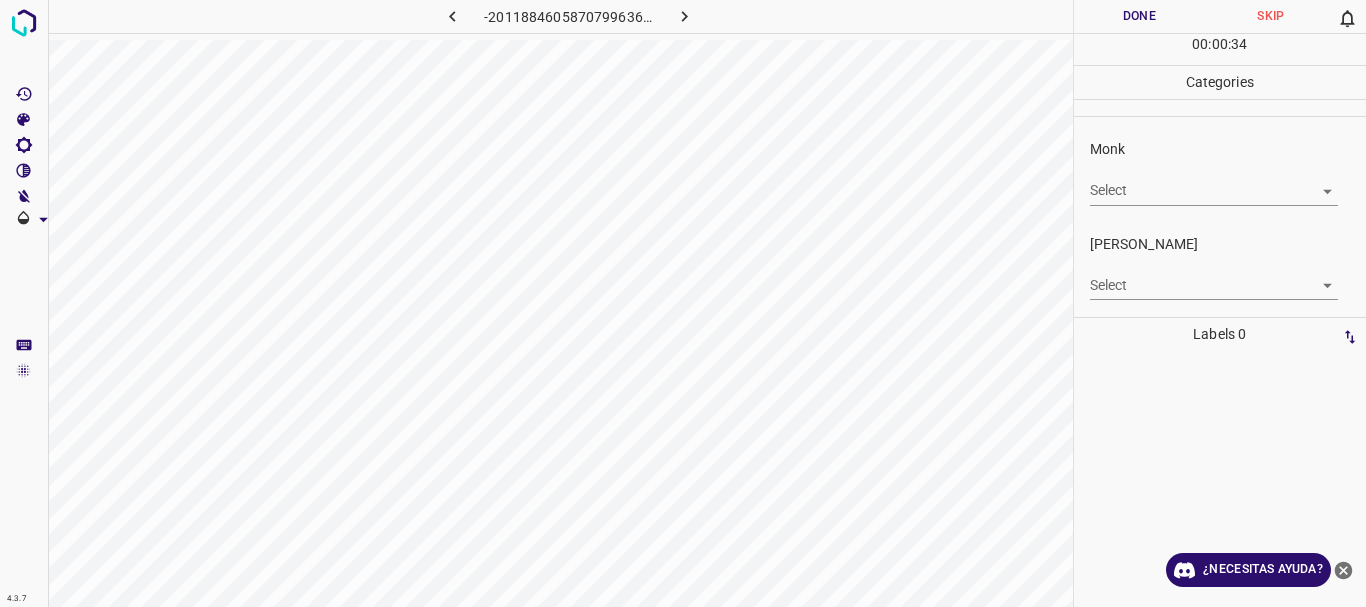 click on "4.3.7 -2011884605870799636.png Done Skip 0 00   : 00   : 34   Categories Monk   Select ​  [PERSON_NAME]   Select ​ Labels   0 Categories 1 Monk 2  [PERSON_NAME] Tools Space Change between modes (Draw & Edit) I Auto labeling R Restore zoom M Zoom in N Zoom out Delete Delete selecte label Filters Z Restore filters X Saturation filter C Brightness filter V Contrast filter B Gray scale filter General O Download ¿Necesitas ayuda? Texto original Valora esta traducción Tu opinión servirá para ayudar a mejorar el Traductor de Google - Texto - Esconder - Borrar" at bounding box center (683, 303) 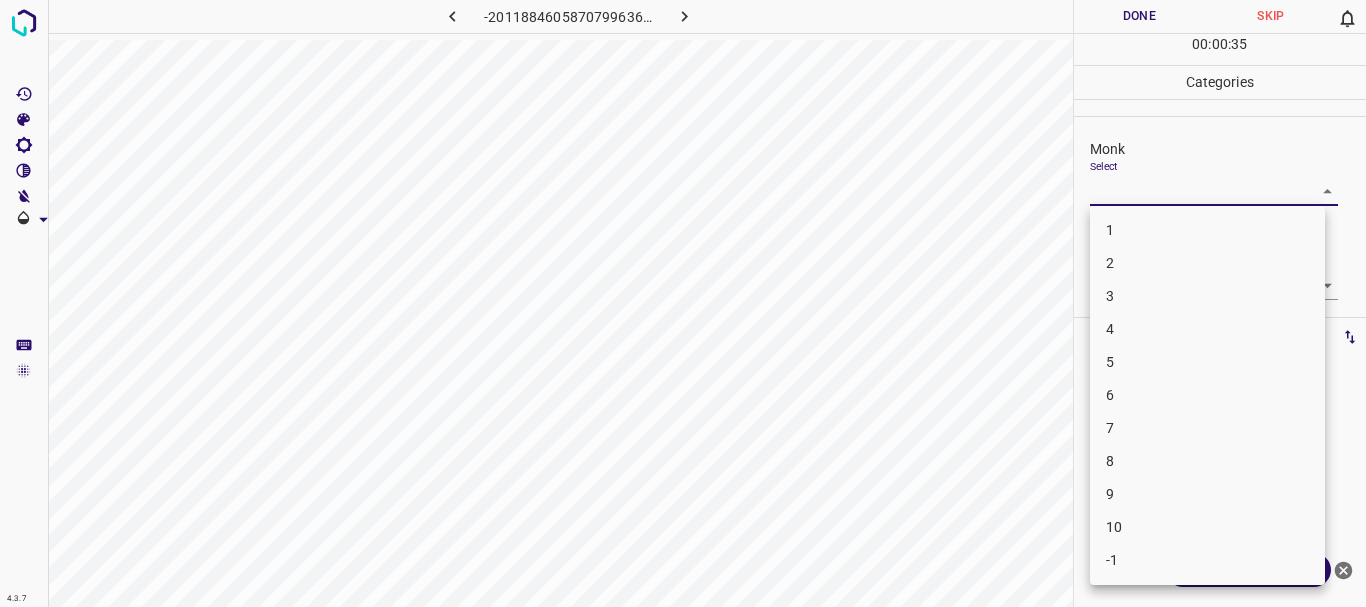 click on "5" at bounding box center (1207, 362) 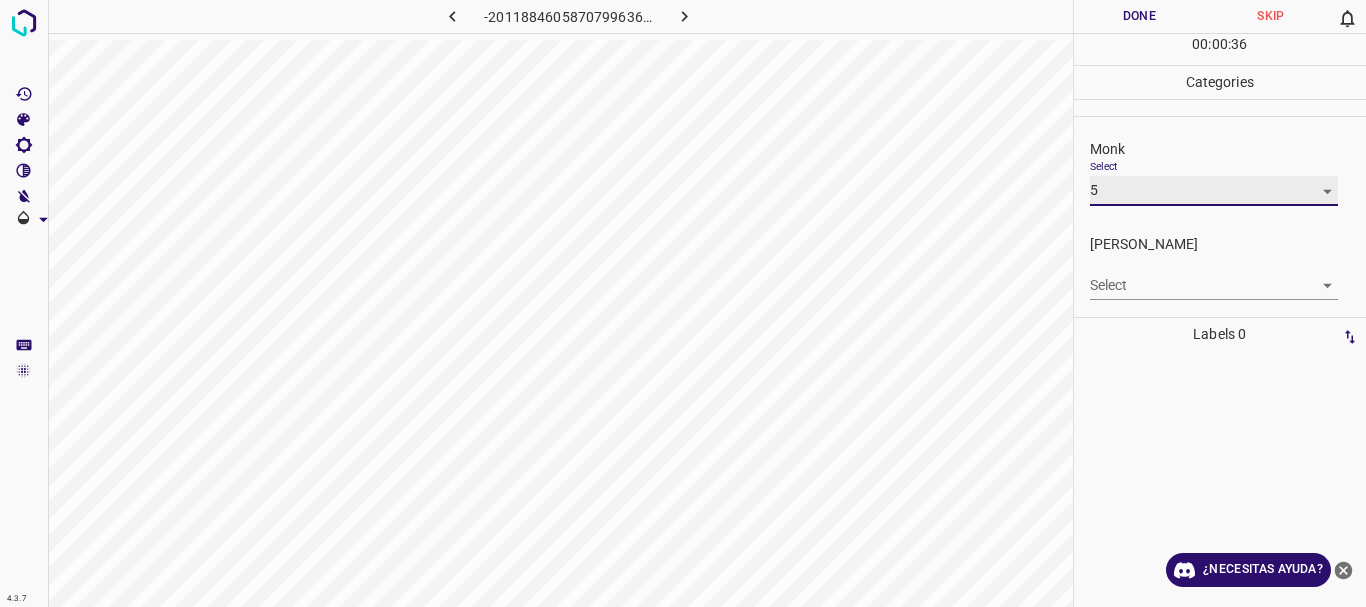 type on "5" 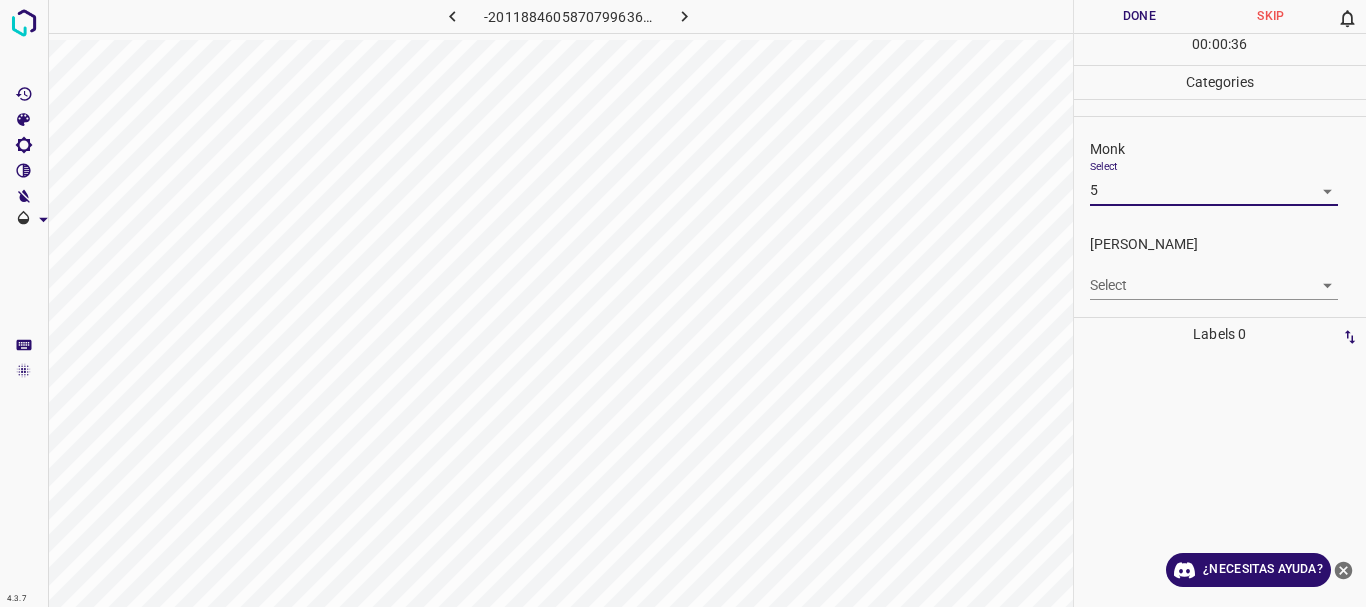 click on "4.3.7 -2011884605870799636.png Done Skip 0 00   : 00   : 36   Categories Monk   Select 5 5  [PERSON_NAME]   Select ​ Labels   0 Categories 1 Monk 2  [PERSON_NAME] Tools Space Change between modes (Draw & Edit) I Auto labeling R Restore zoom M Zoom in N Zoom out Delete Delete selecte label Filters Z Restore filters X Saturation filter C Brightness filter V Contrast filter B Gray scale filter General O Download ¿Necesitas ayuda? Texto original Valora esta traducción Tu opinión servirá para ayudar a mejorar el Traductor de Google - Texto - Esconder - Borrar 1 2 3 4 5 6 7 8 9 10 -1" at bounding box center [683, 303] 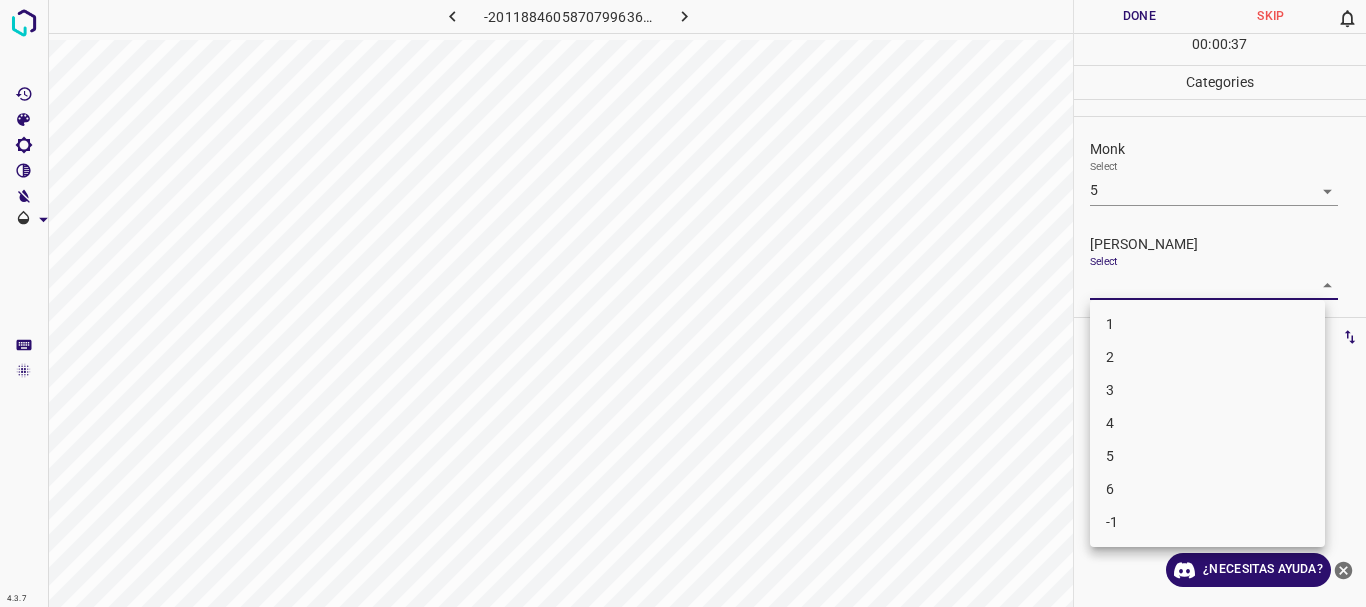 click on "3" at bounding box center (1207, 390) 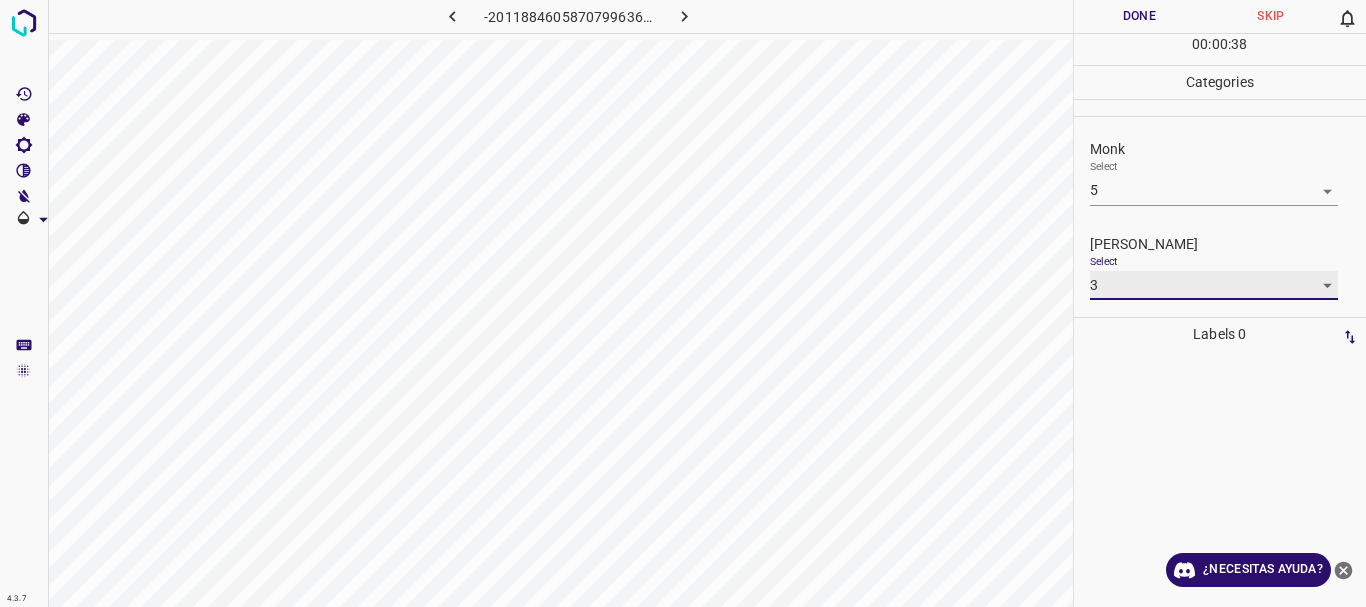 type on "3" 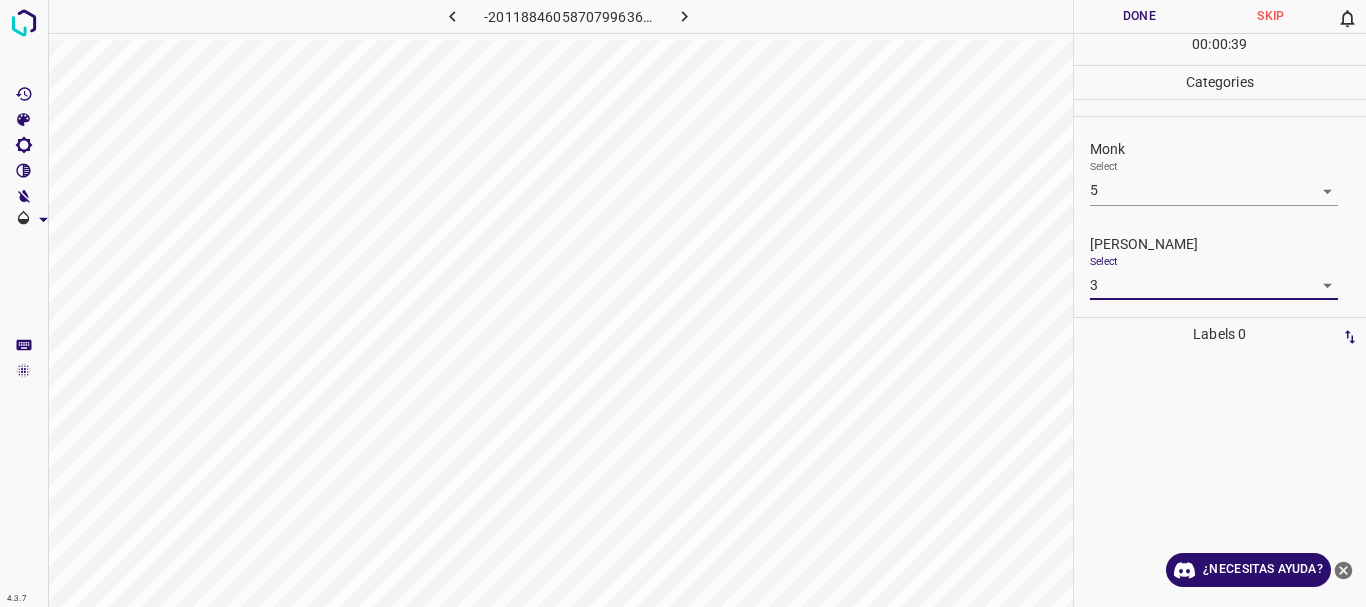 click on "Done" at bounding box center (1140, 16) 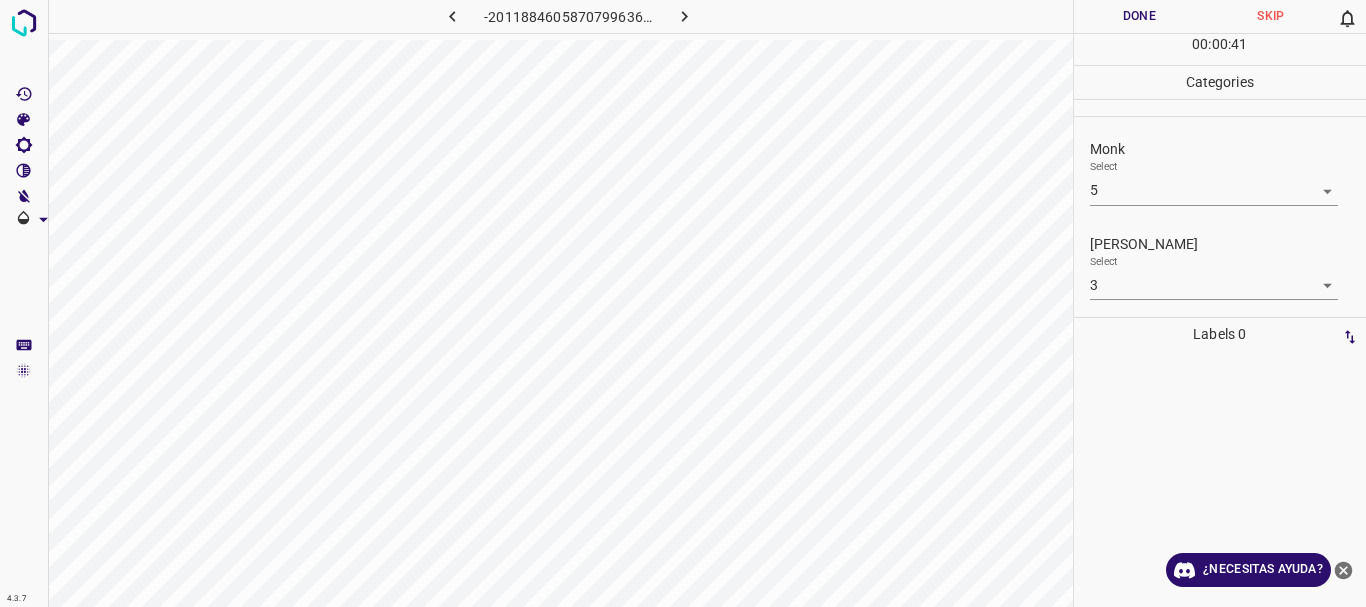 click 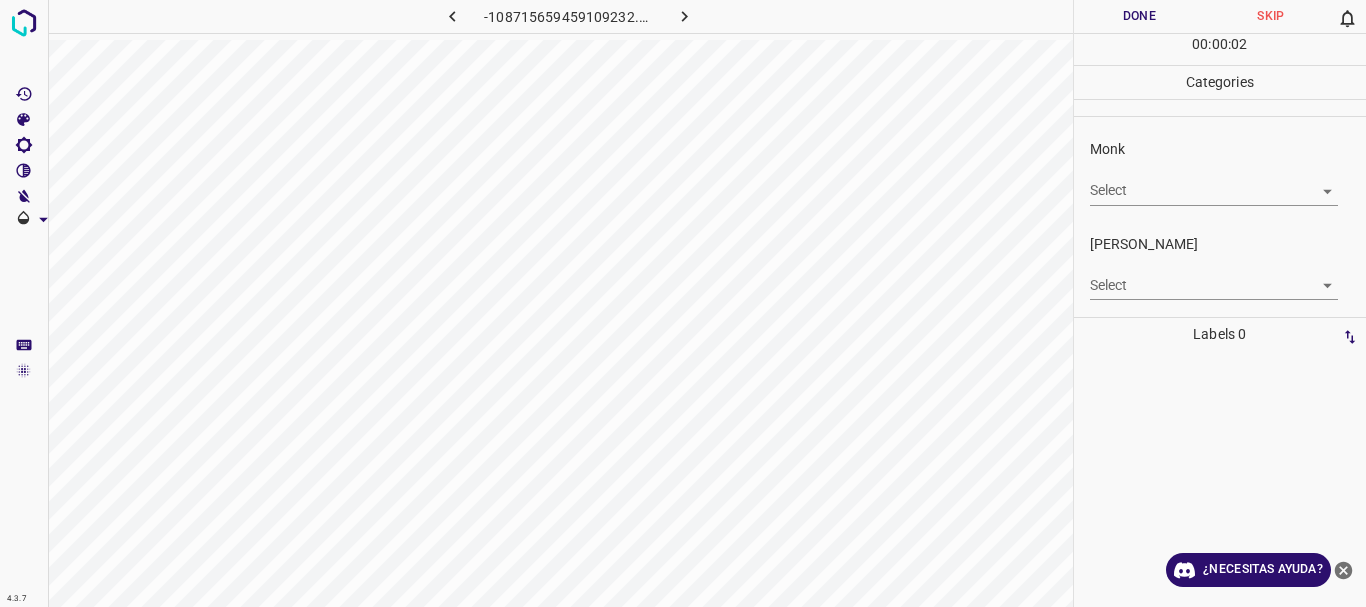 click on "Select ​" at bounding box center (1214, 182) 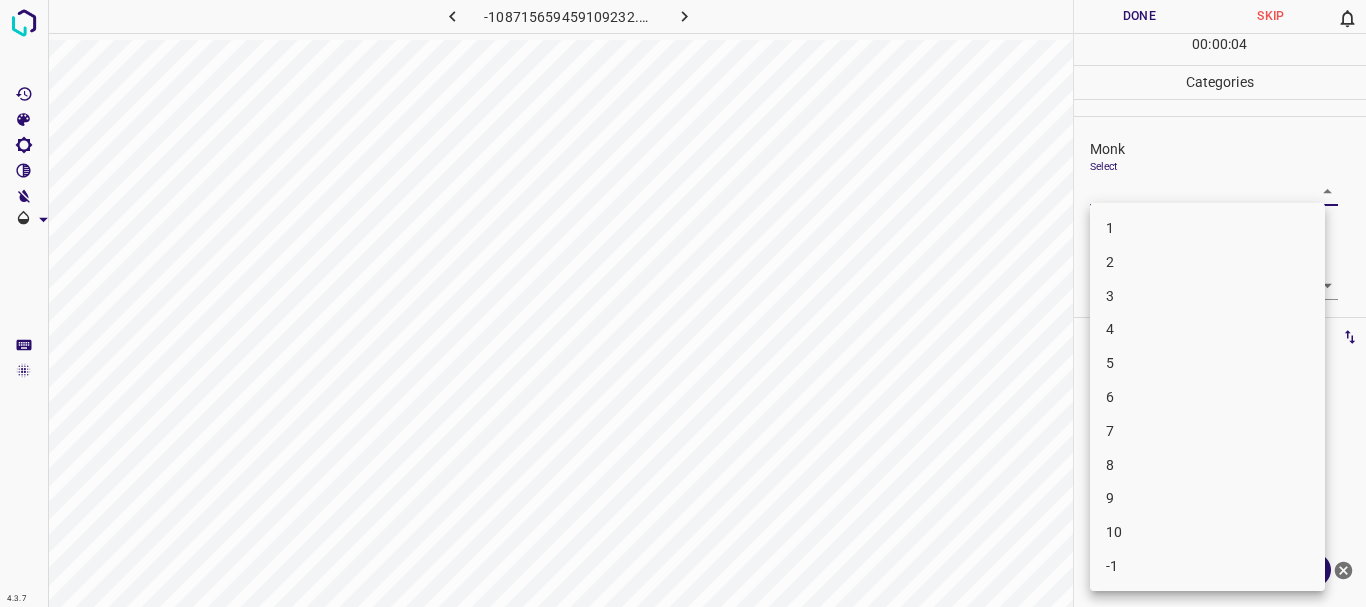 click on "4" at bounding box center [1207, 329] 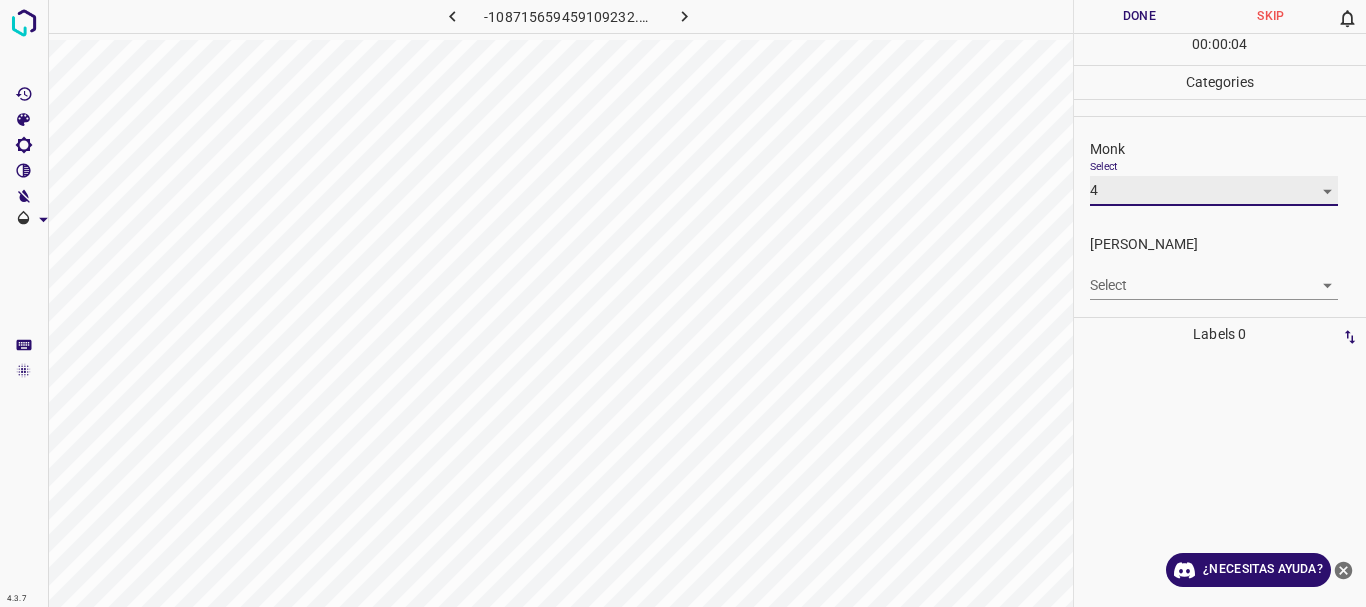 type on "4" 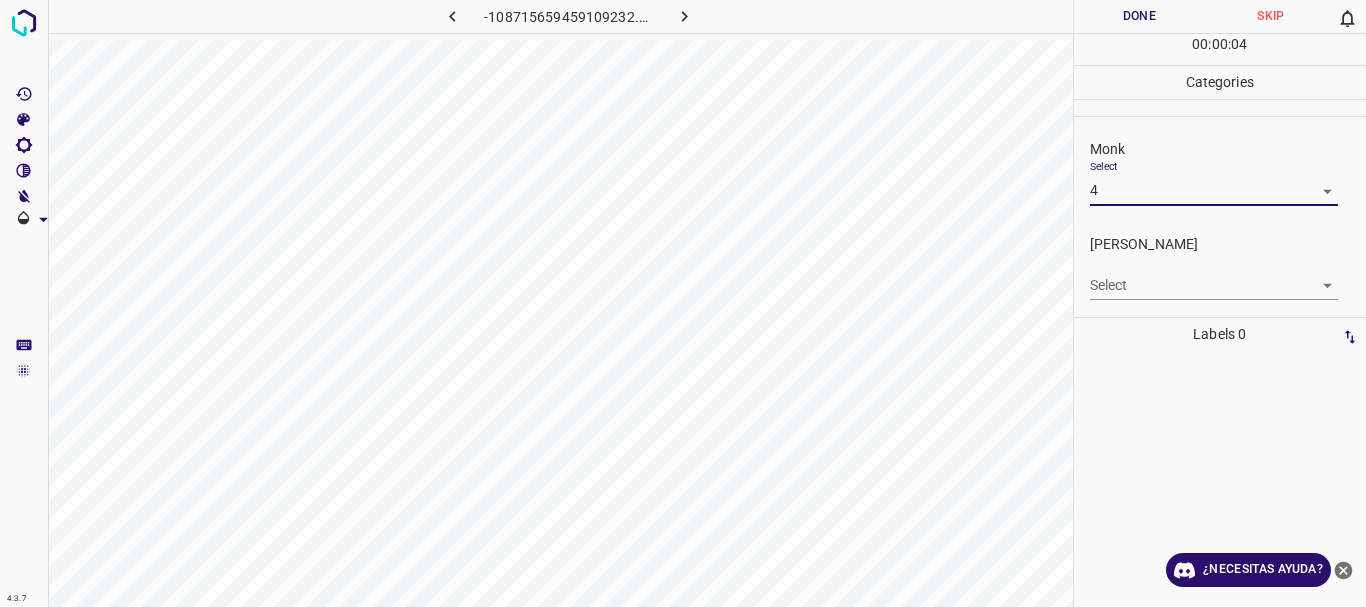 click on "4.3.7 -108715659459109232.png Done Skip 0 00   : 00   : 04   Categories Monk   Select 4 4  [PERSON_NAME]   Select ​ Labels   0 Categories 1 Monk 2  [PERSON_NAME] Tools Space Change between modes (Draw & Edit) I Auto labeling R Restore zoom M Zoom in N Zoom out Delete Delete selecte label Filters Z Restore filters X Saturation filter C Brightness filter V Contrast filter B Gray scale filter General O Download ¿Necesitas ayuda? Texto original Valora esta traducción Tu opinión servirá para ayudar a mejorar el Traductor de Google - Texto - Esconder - Borrar 1 2 3 4 5 6 7 8 9 10 -1" at bounding box center [683, 303] 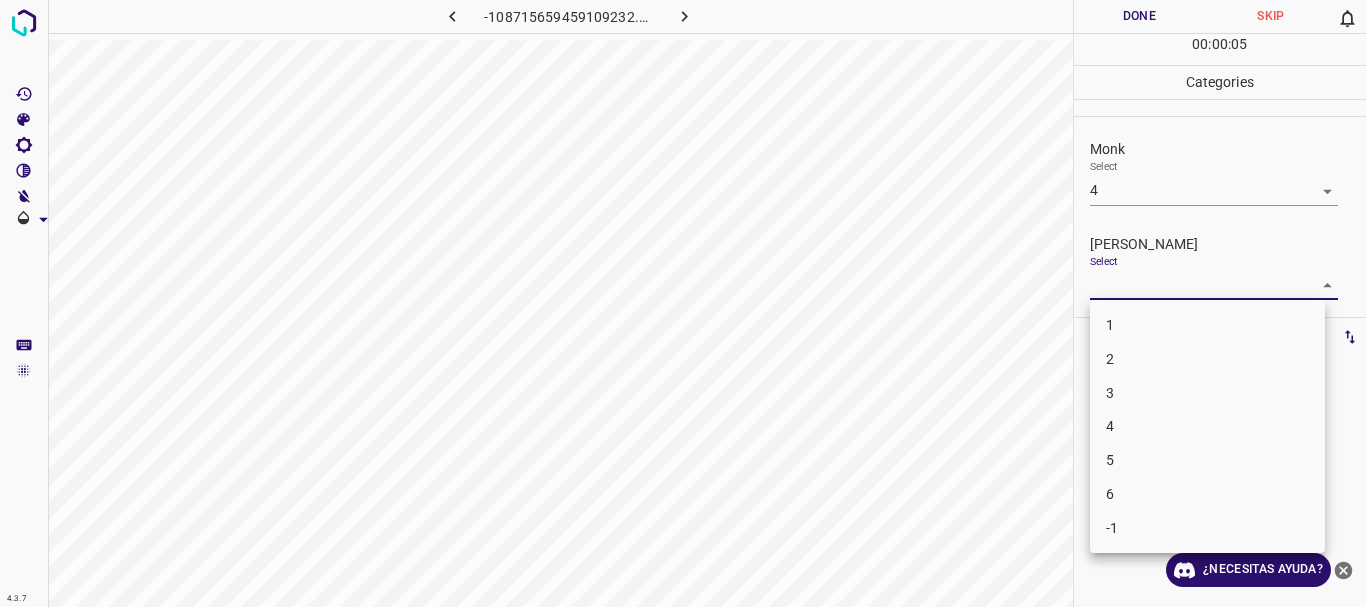 click on "3" at bounding box center (1207, 393) 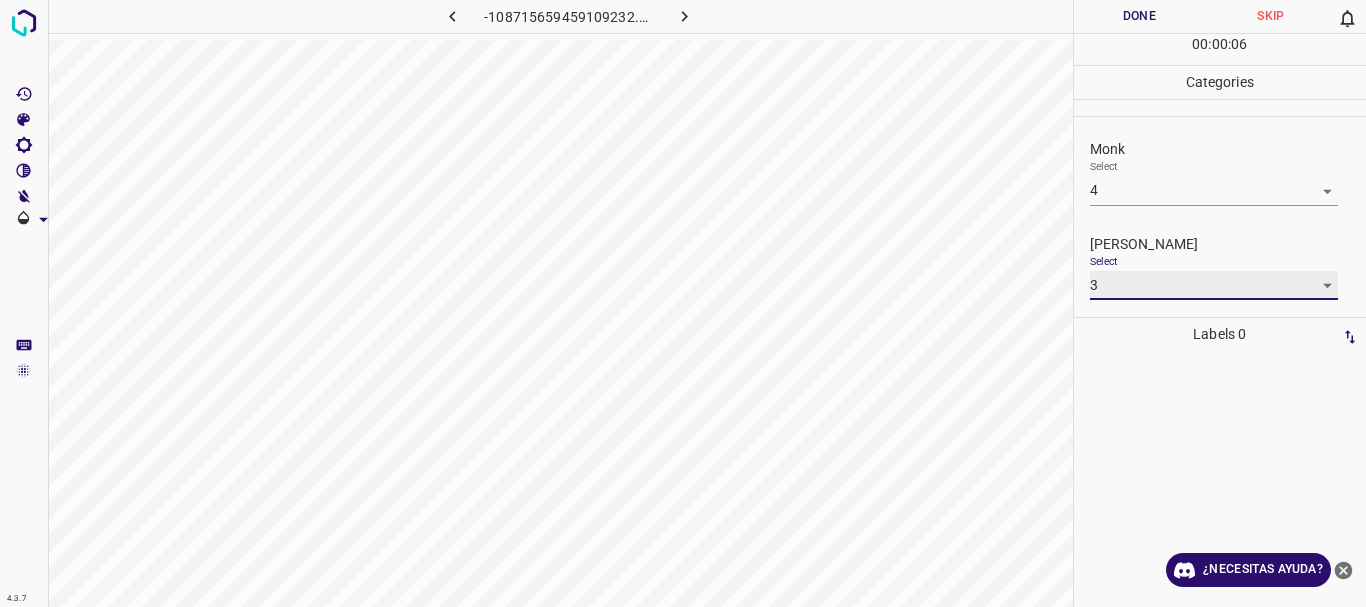 type on "3" 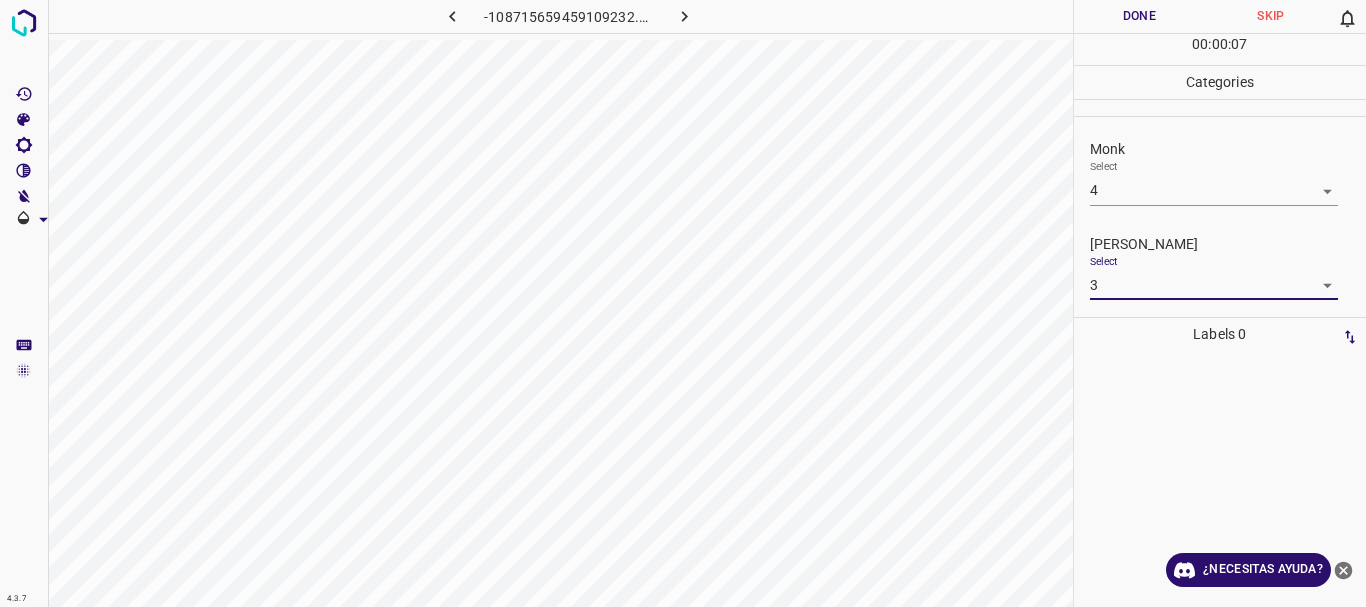 click on "Done" at bounding box center (1140, 16) 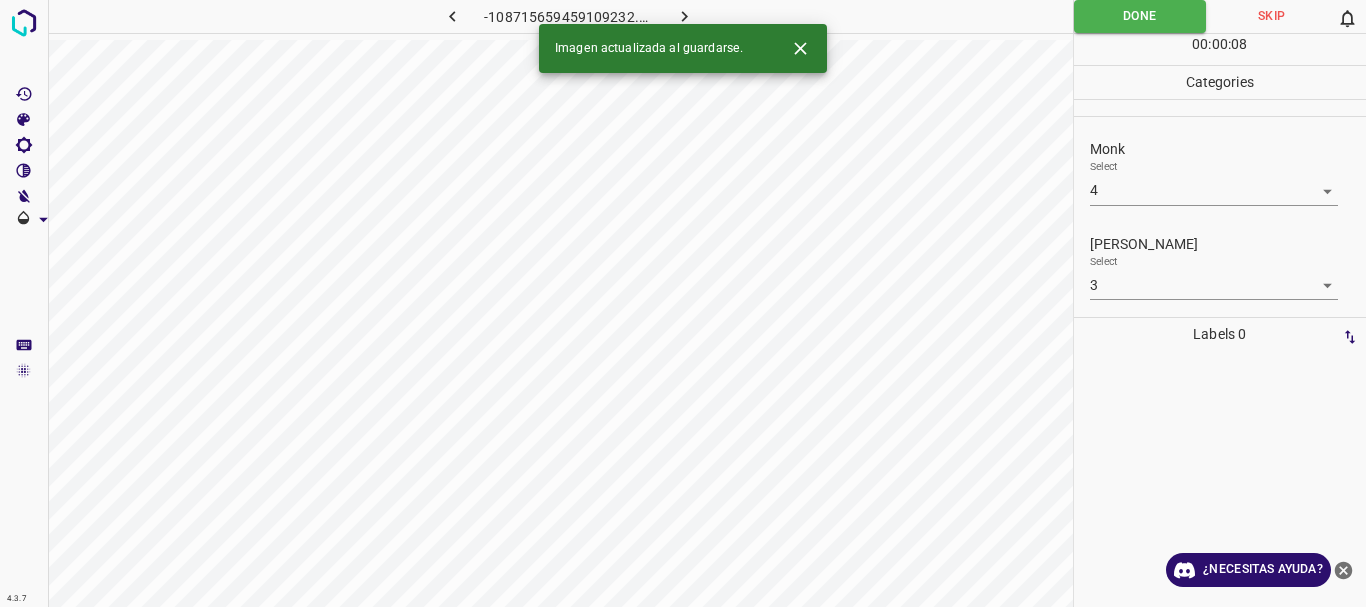 click 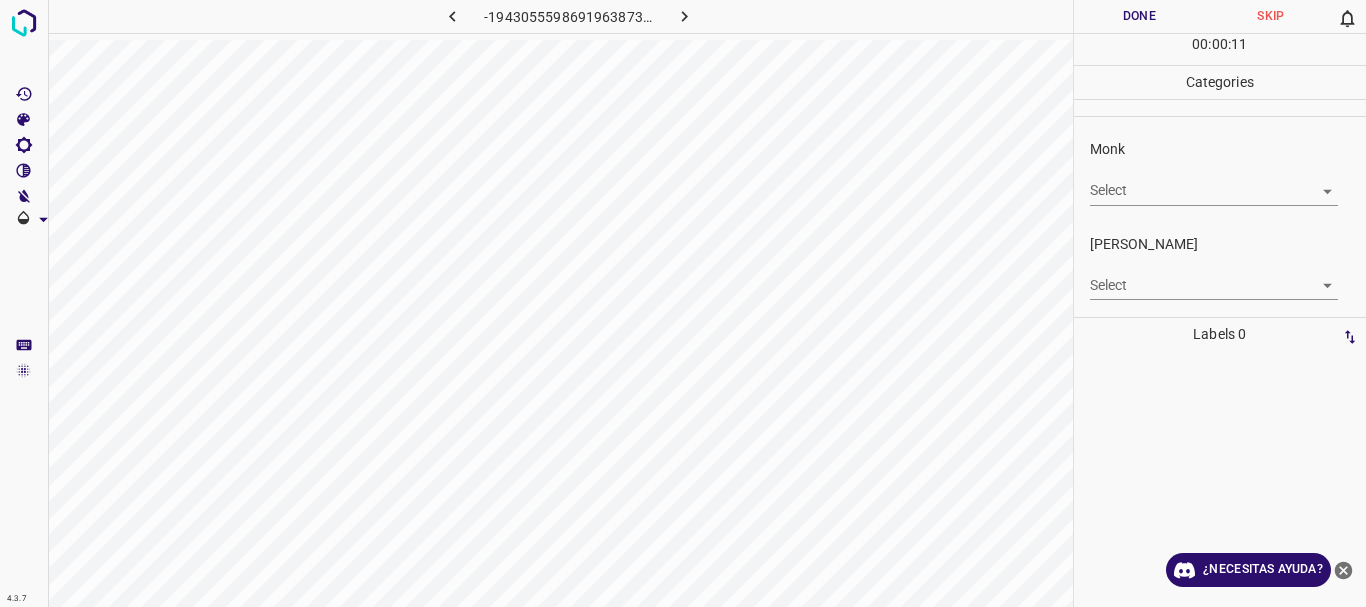 click on "4.3.7 -1943055598691963873.png Done Skip 0 00   : 00   : 11   Categories Monk   Select ​  [PERSON_NAME]   Select ​ Labels   0 Categories 1 Monk 2  [PERSON_NAME] Tools Space Change between modes (Draw & Edit) I Auto labeling R Restore zoom M Zoom in N Zoom out Delete Delete selecte label Filters Z Restore filters X Saturation filter C Brightness filter V Contrast filter B Gray scale filter General O Download ¿Necesitas ayuda? Texto original Valora esta traducción Tu opinión servirá para ayudar a mejorar el Traductor de Google - Texto - Esconder - Borrar" at bounding box center [683, 303] 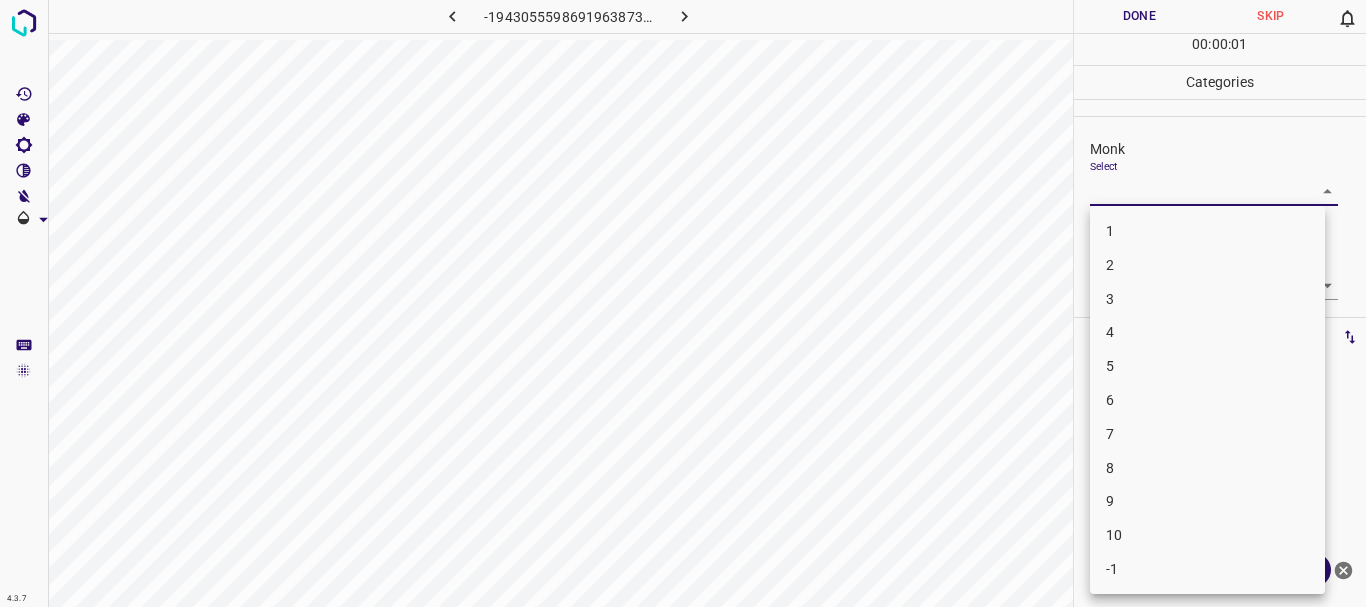 drag, startPoint x: 1123, startPoint y: 331, endPoint x: 1122, endPoint y: 310, distance: 21.023796 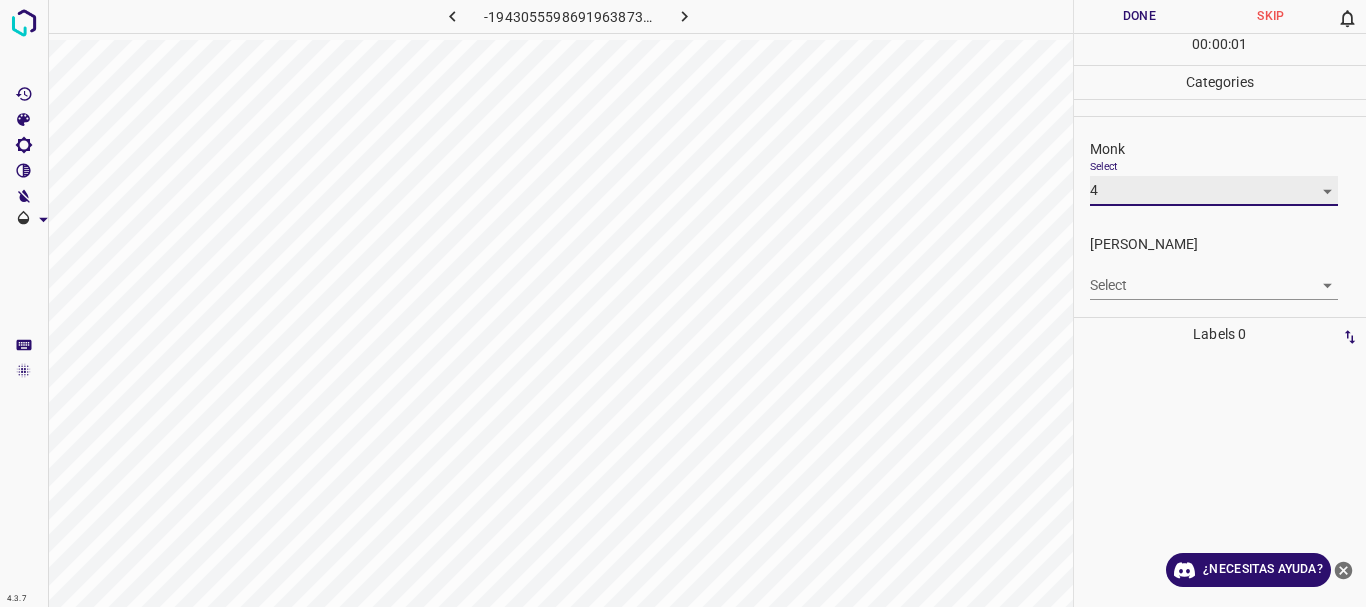 type on "4" 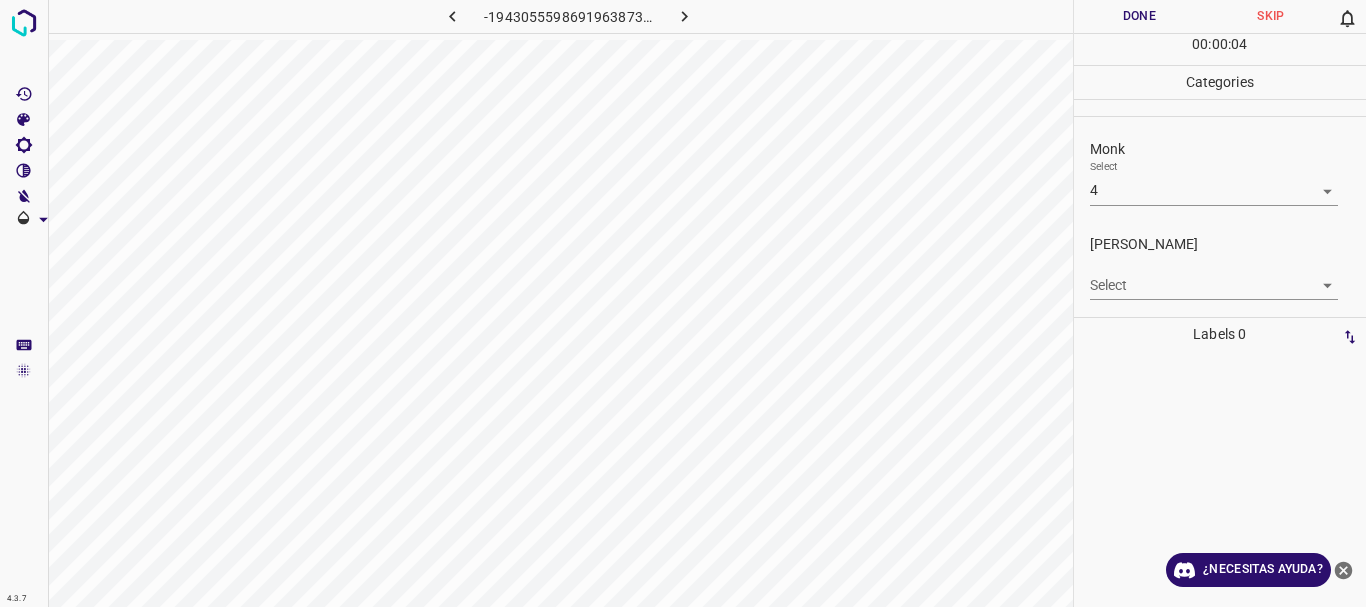 click on "4.3.7 -1943055598691963873.png Done Skip 0 00   : 00   : 04   Categories Monk   Select 4 4  [PERSON_NAME]   Select ​ Labels   0 Categories 1 Monk 2  [PERSON_NAME] Tools Space Change between modes (Draw & Edit) I Auto labeling R Restore zoom M Zoom in N Zoom out Delete Delete selecte label Filters Z Restore filters X Saturation filter C Brightness filter V Contrast filter B Gray scale filter General O Download ¿Necesitas ayuda? Texto original Valora esta traducción Tu opinión servirá para ayudar a mejorar el Traductor de Google - Texto - Esconder - Borrar" at bounding box center [683, 303] 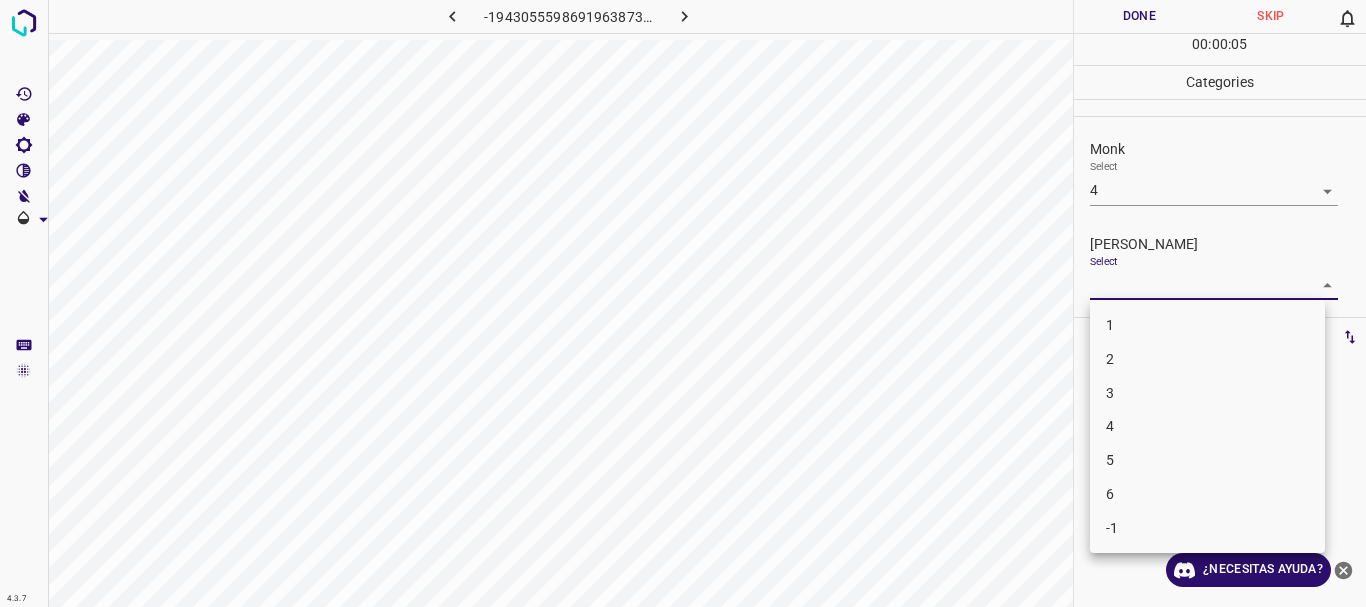 click on "2" at bounding box center [1207, 359] 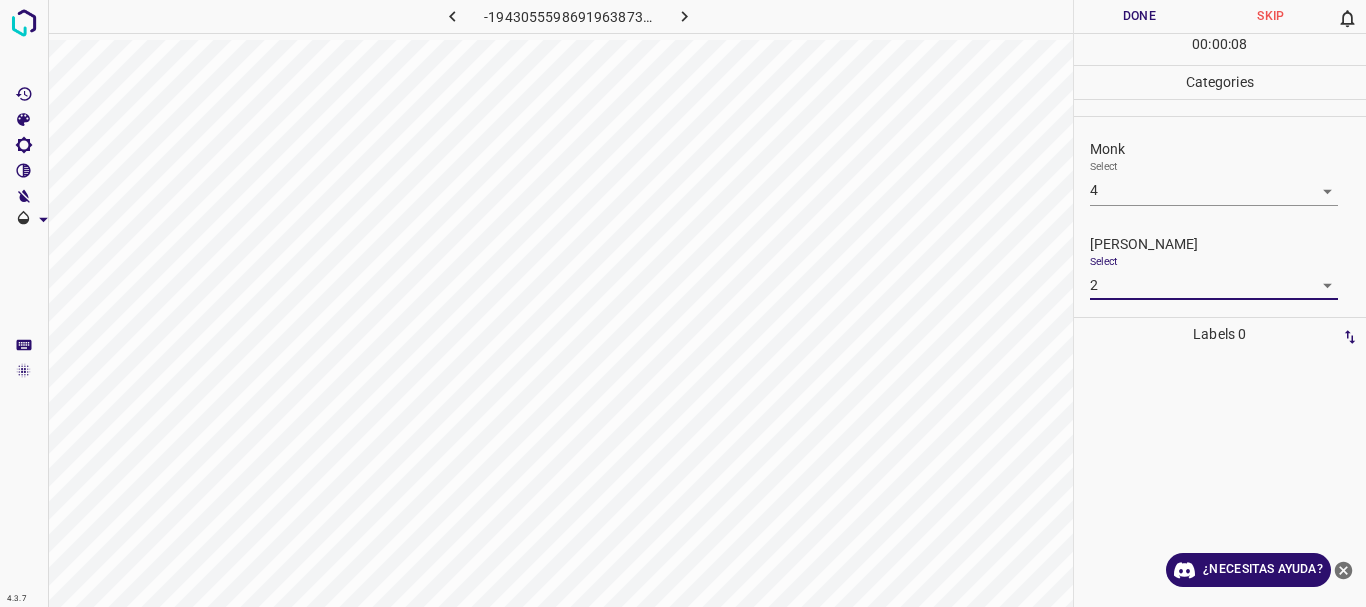 click on "4.3.7 -1943055598691963873.png Done Skip 0 00   : 00   : 08   Categories Monk   Select 4 4  [PERSON_NAME]   Select 2 2 Labels   0 Categories 1 Monk 2  [PERSON_NAME] Tools Space Change between modes (Draw & Edit) I Auto labeling R Restore zoom M Zoom in N Zoom out Delete Delete selecte label Filters Z Restore filters X Saturation filter C Brightness filter V Contrast filter B Gray scale filter General O Download ¿Necesitas ayuda? Texto original Valora esta traducción Tu opinión servirá para ayudar a mejorar el Traductor de Google - Texto - Esconder - Borrar" at bounding box center [683, 303] 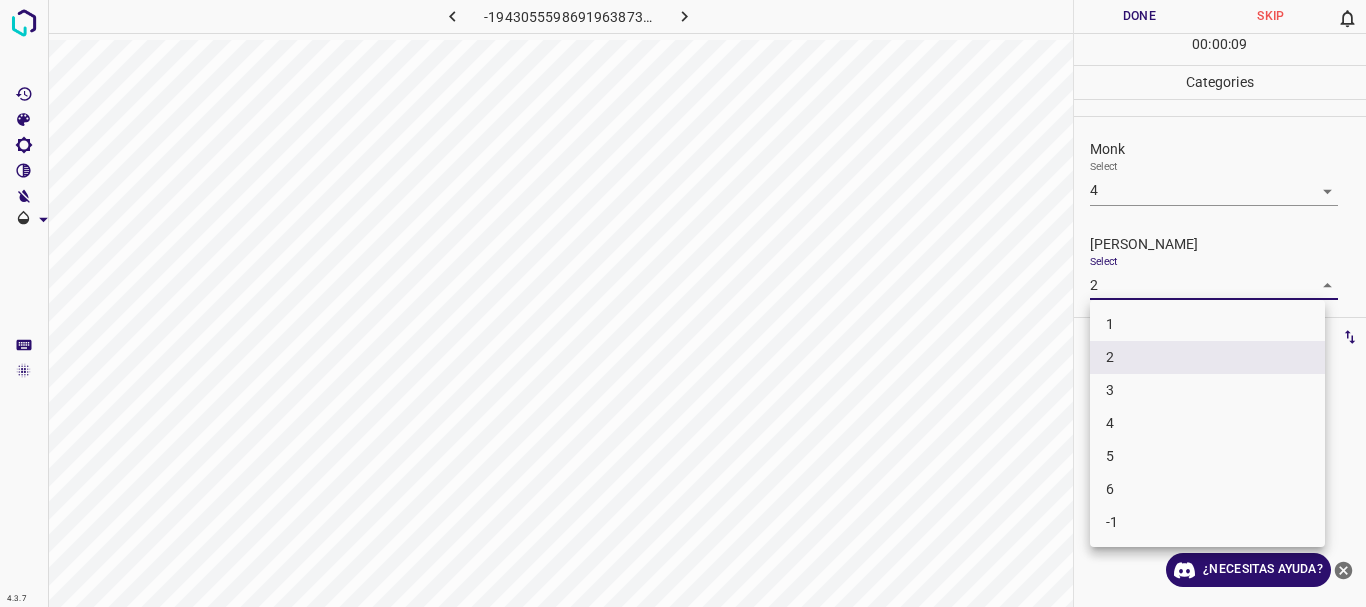 click on "2" at bounding box center [1207, 357] 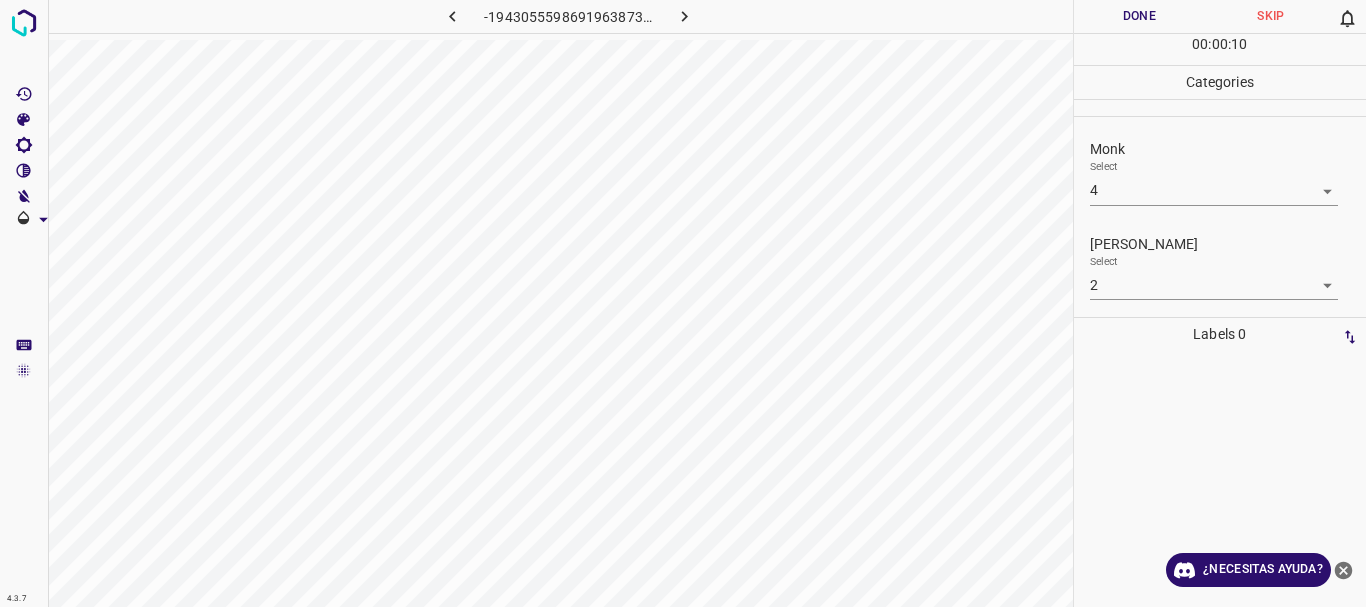 click on "[PERSON_NAME]   Select 2 2" at bounding box center (1220, 267) 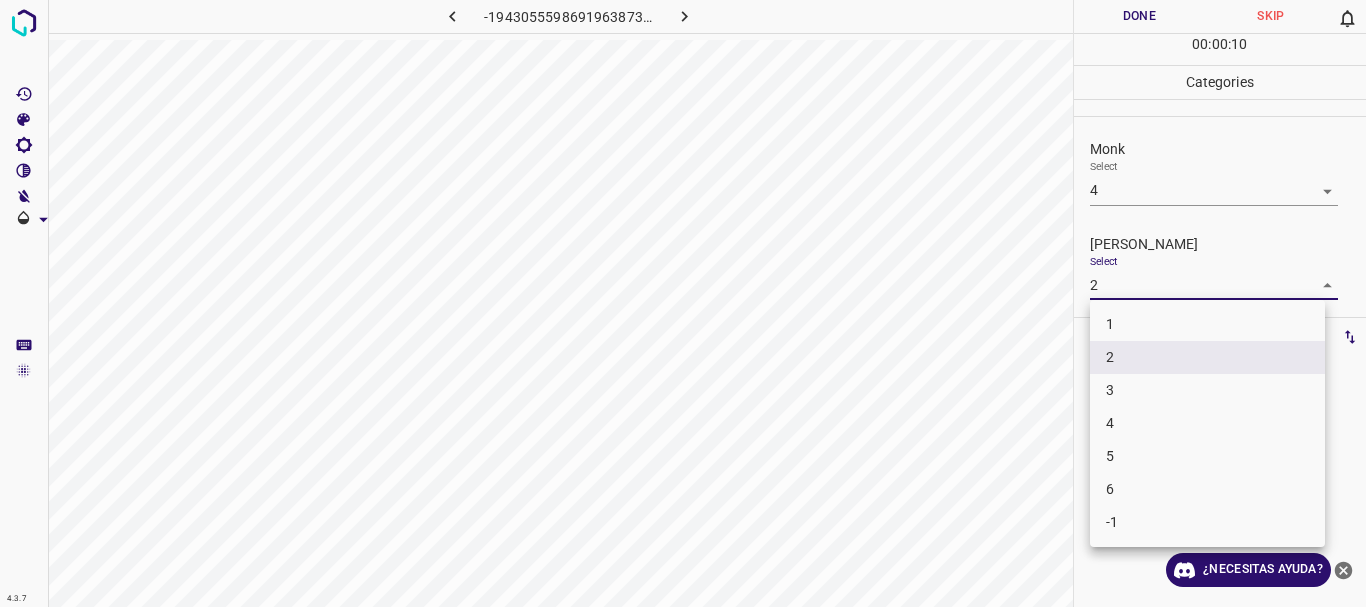 click on "1" at bounding box center (1207, 324) 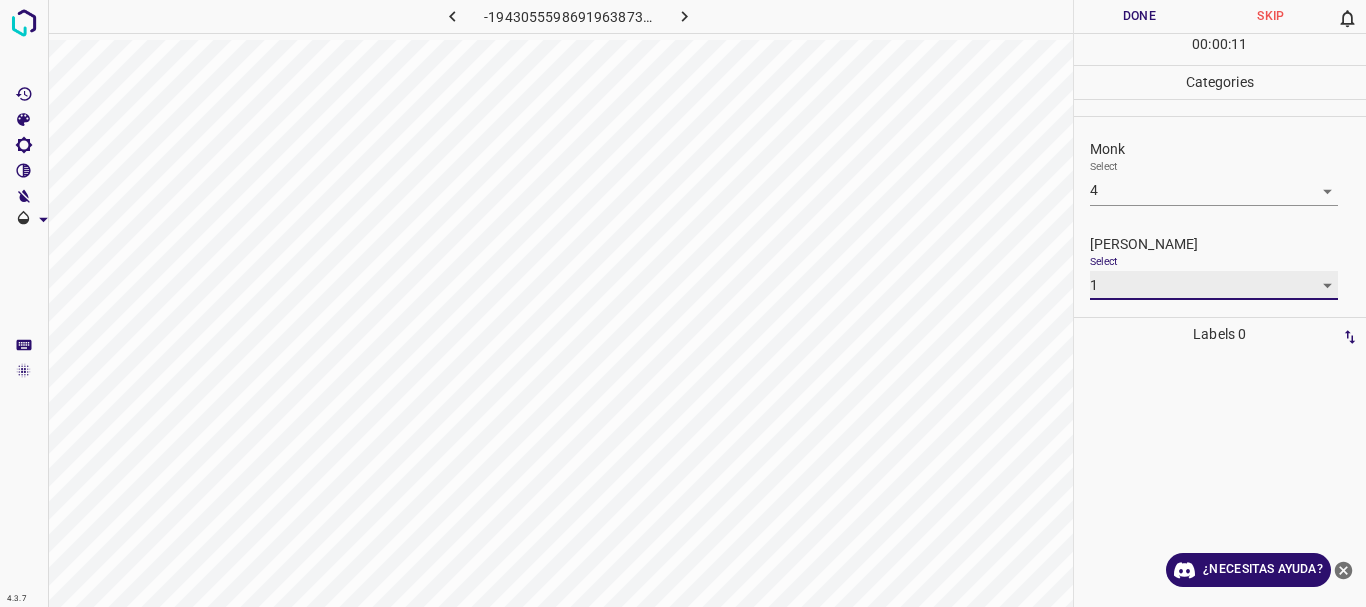 type on "1" 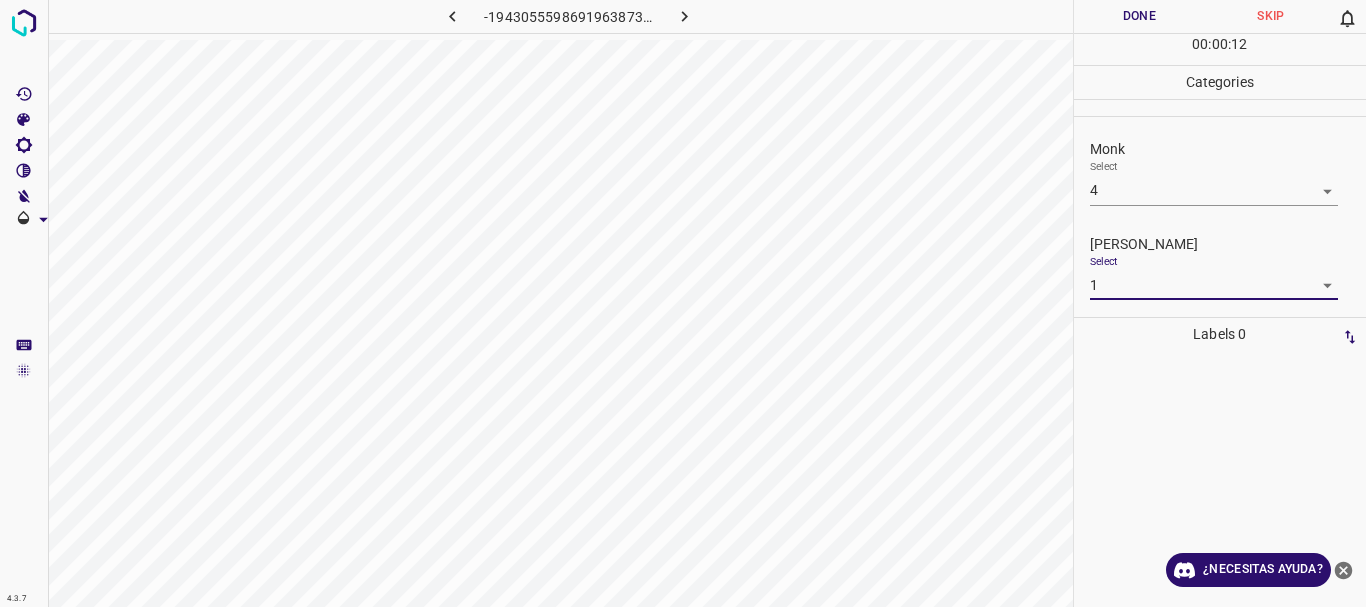 click on "Done" at bounding box center [1140, 16] 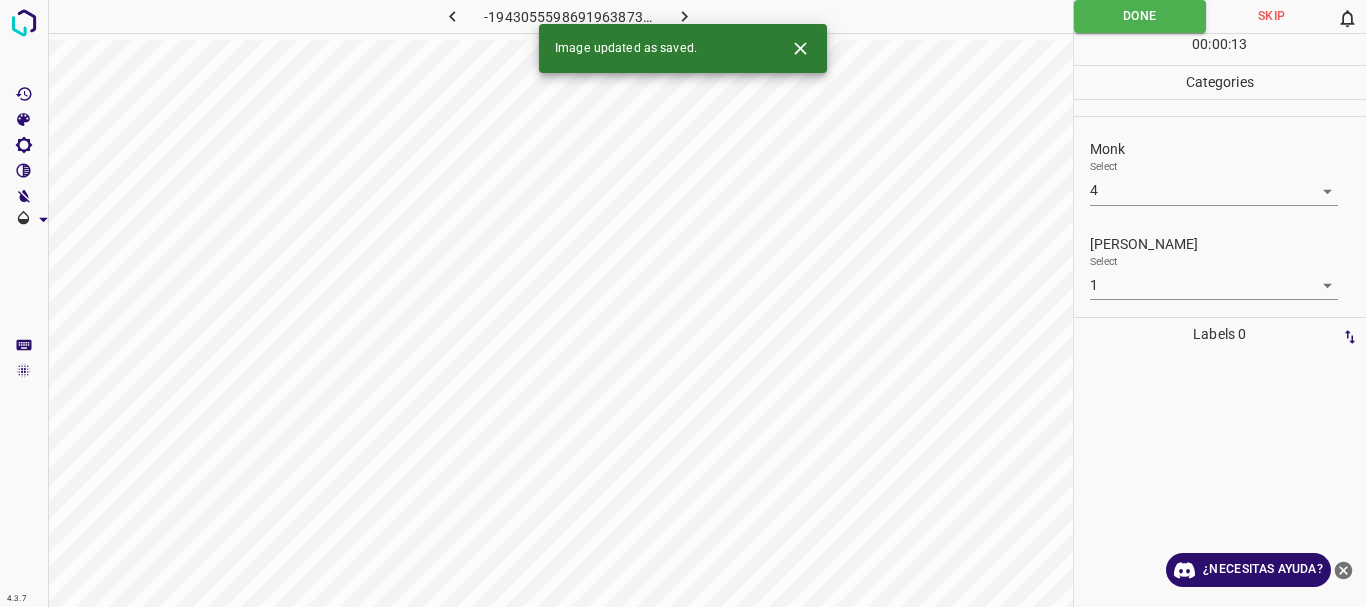 click 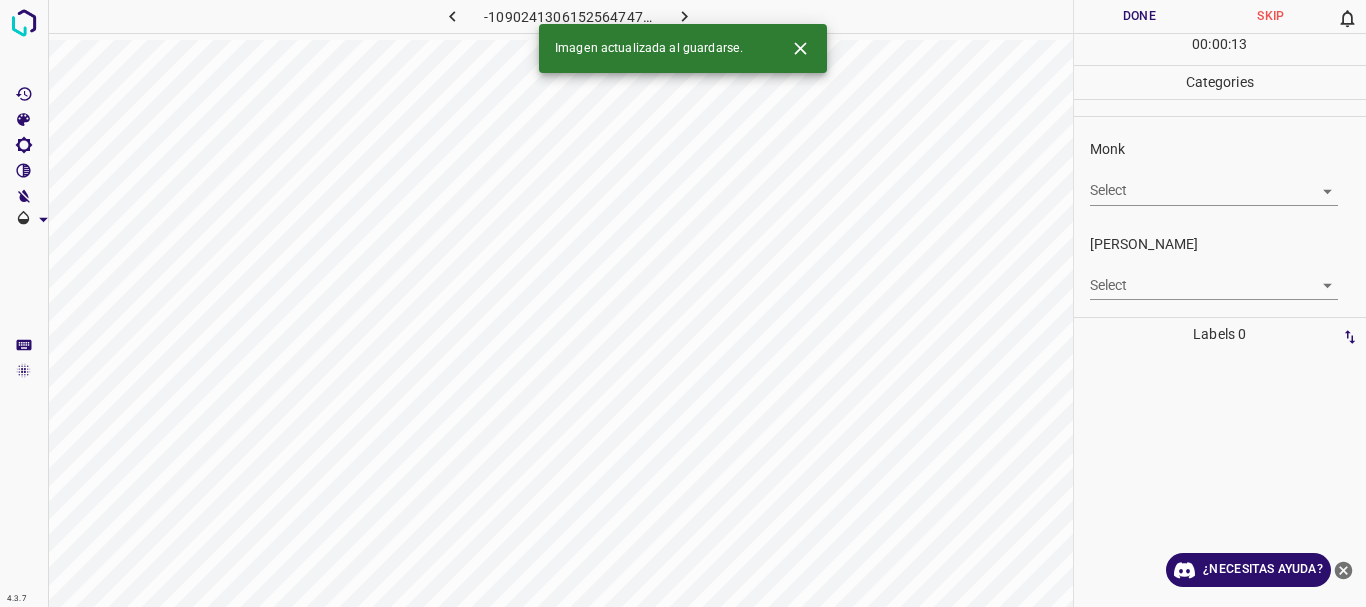 click on "4.3.7 -1090241306152564747.png Done Skip 0 00   : 00   : 13   Categories Monk   Select ​  [PERSON_NAME]   Select ​ Labels   0 Categories 1 Monk 2  [PERSON_NAME] Tools Space Change between modes (Draw & Edit) I Auto labeling R Restore zoom M Zoom in N Zoom out Delete Delete selecte label Filters Z Restore filters X Saturation filter C Brightness filter V Contrast filter B Gray scale filter General O Download Imagen actualizada al guardarse. ¿Necesitas ayuda? Texto original Valora esta traducción Tu opinión servirá para ayudar a mejorar el Traductor de Google - Texto - Esconder - Borrar" at bounding box center (683, 303) 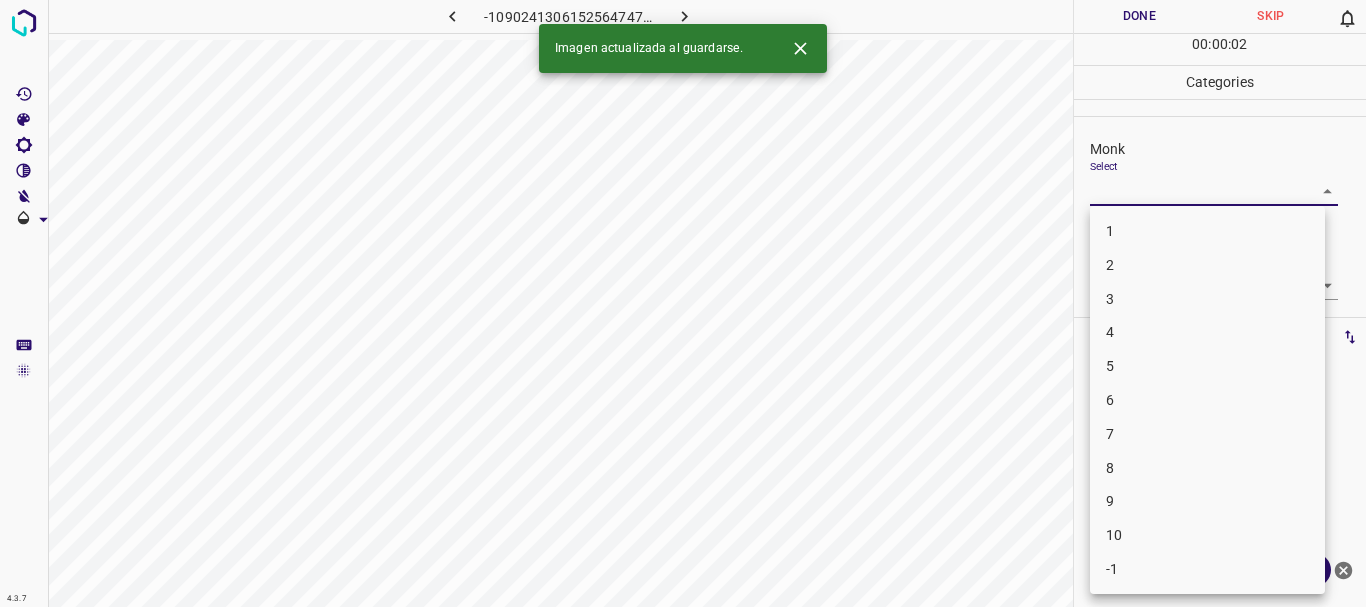 click on "4" at bounding box center (1207, 332) 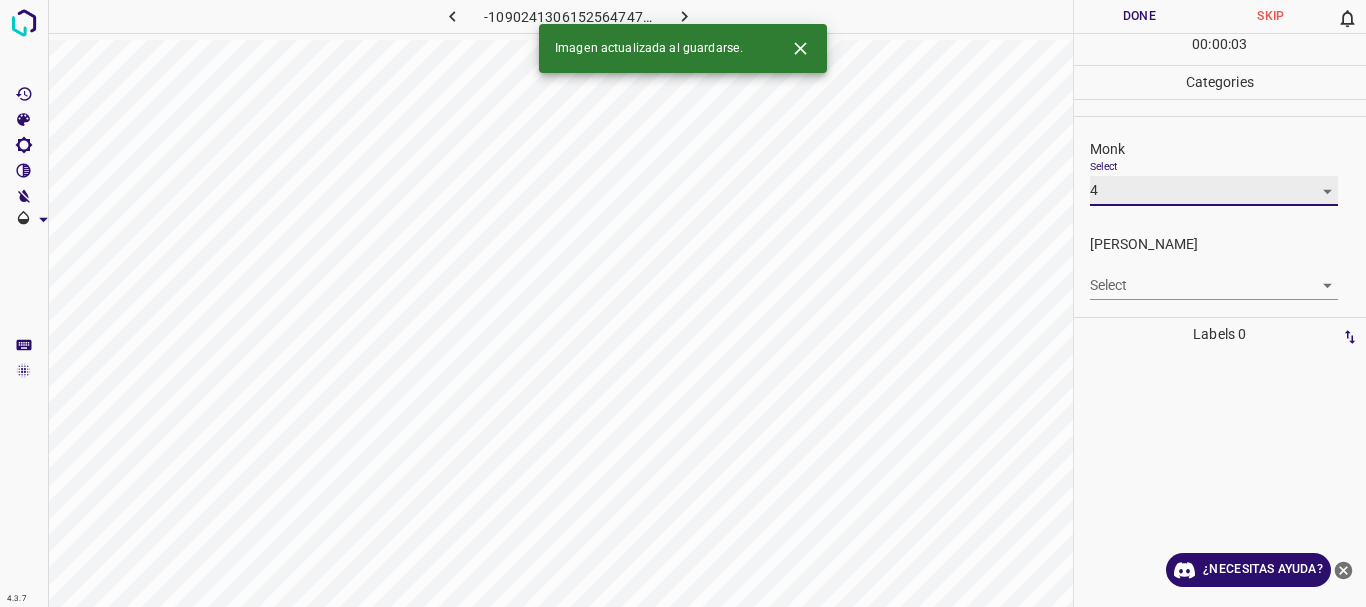 type on "4" 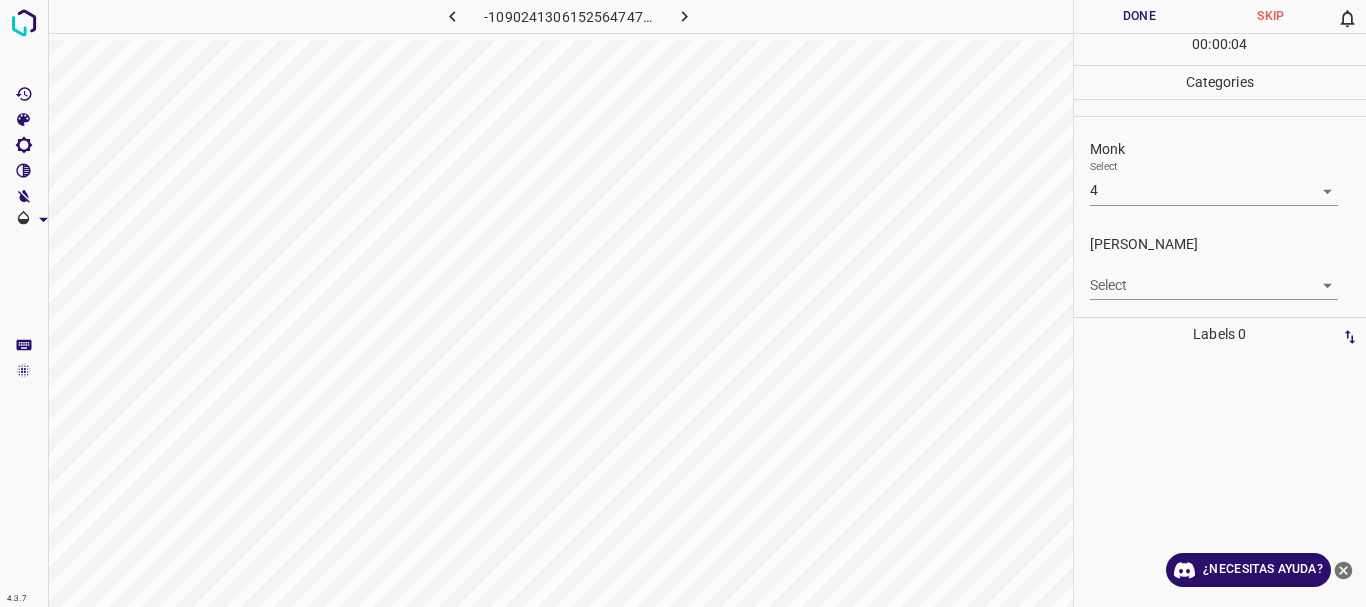 click on "4.3.7 -1090241306152564747.png Done Skip 0 00   : 00   : 04   Categories Monk   Select 4 4  [PERSON_NAME]   Select ​ Labels   0 Categories 1 Monk 2  [PERSON_NAME] Tools Space Change between modes (Draw & Edit) I Auto labeling R Restore zoom M Zoom in N Zoom out Delete Delete selecte label Filters Z Restore filters X Saturation filter C Brightness filter V Contrast filter B Gray scale filter General O Download ¿Necesitas ayuda? Texto original Valora esta traducción Tu opinión servirá para ayudar a mejorar el Traductor de Google - Texto - Esconder - Borrar" at bounding box center (683, 303) 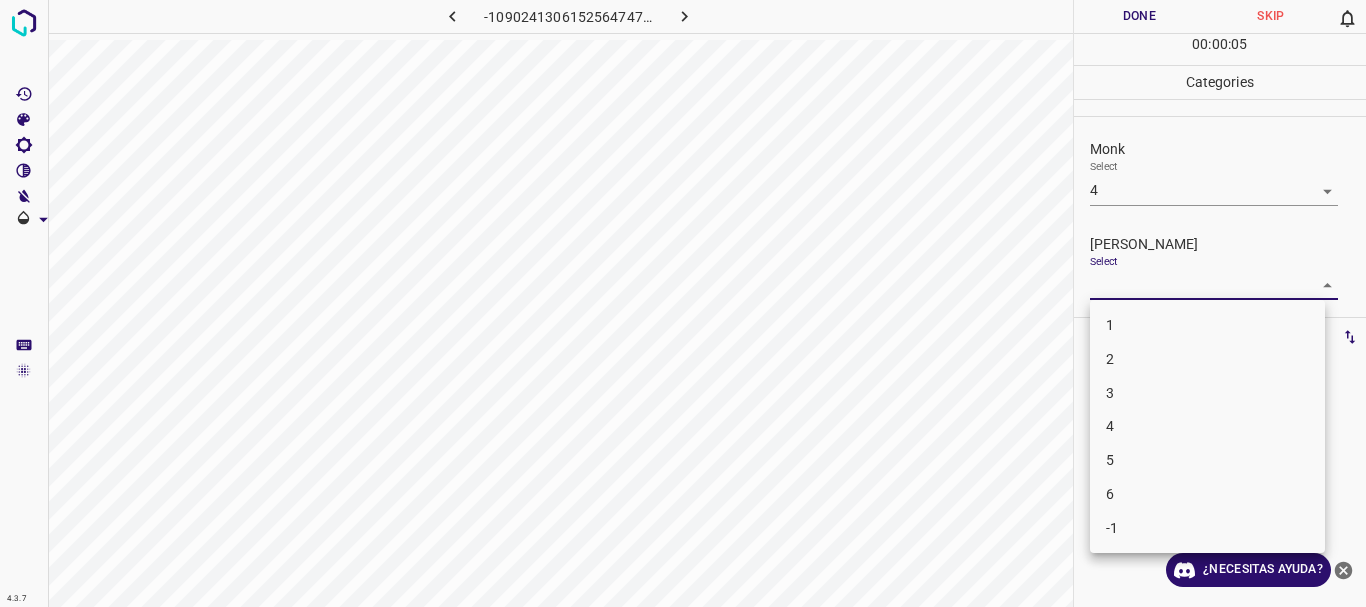 click on "3" at bounding box center (1207, 393) 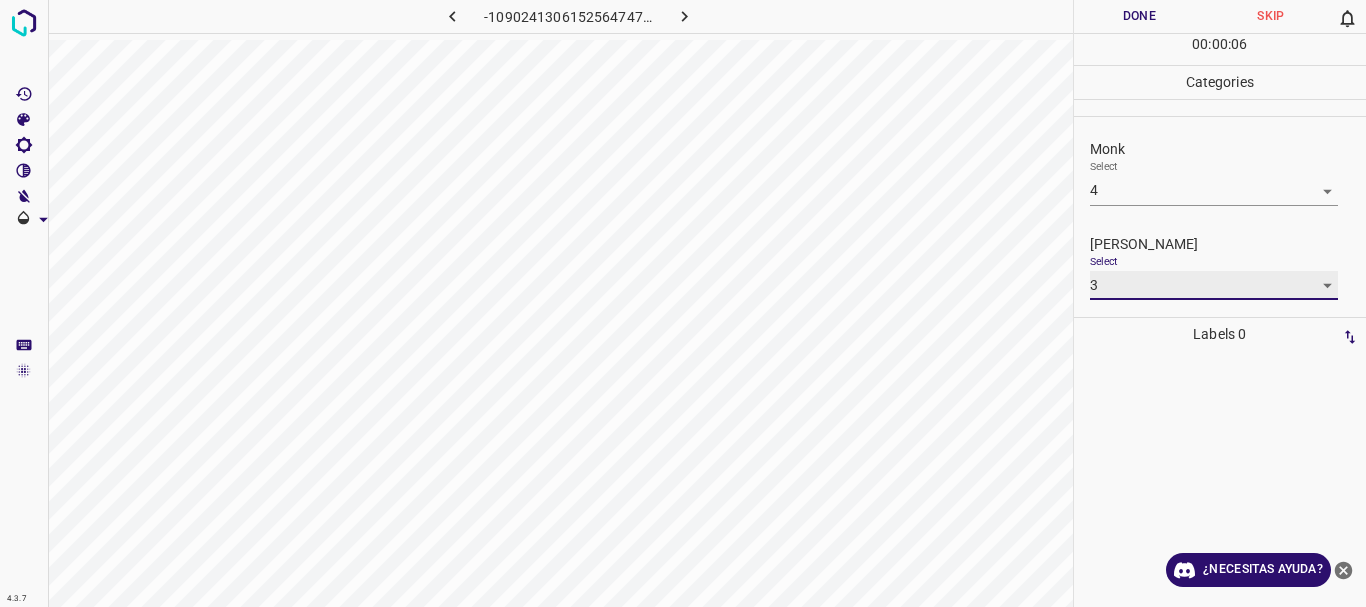 type on "3" 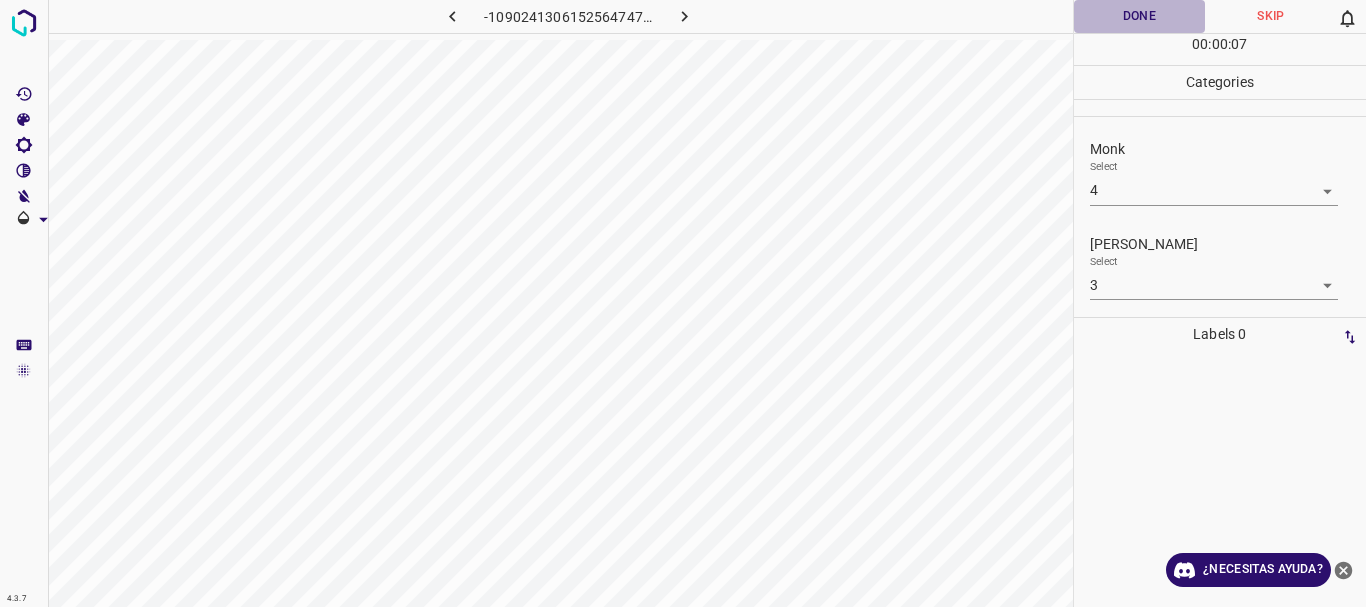 click on "Done" at bounding box center (1140, 16) 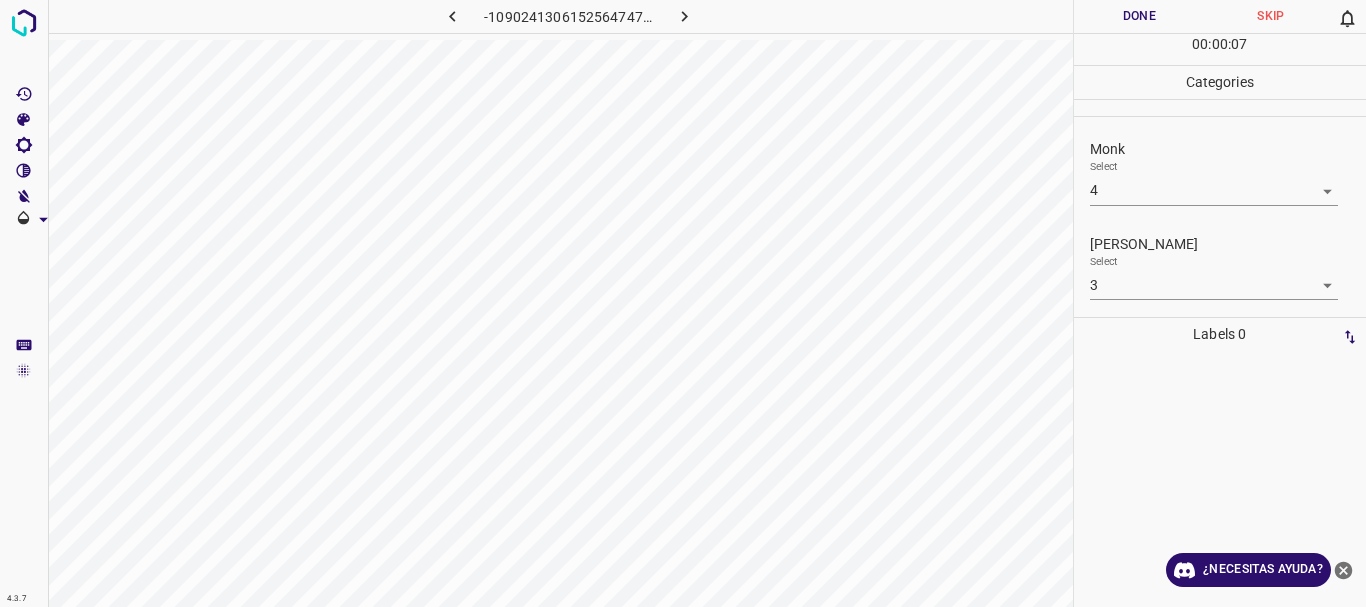 click on "4.3.7 -1090241306152564747.png Done Skip 0 00   : 00   : 07   Categories Monk   Select 4 4  [PERSON_NAME]   Select 3 3 Labels   0 Categories 1 Monk 2  [PERSON_NAME] Tools Space Change between modes (Draw & Edit) I Auto labeling R Restore zoom M Zoom in N Zoom out Delete Delete selecte label Filters Z Restore filters X Saturation filter C Brightness filter V Contrast filter B Gray scale filter General O Download ¿Necesitas ayuda?" at bounding box center (683, 303) 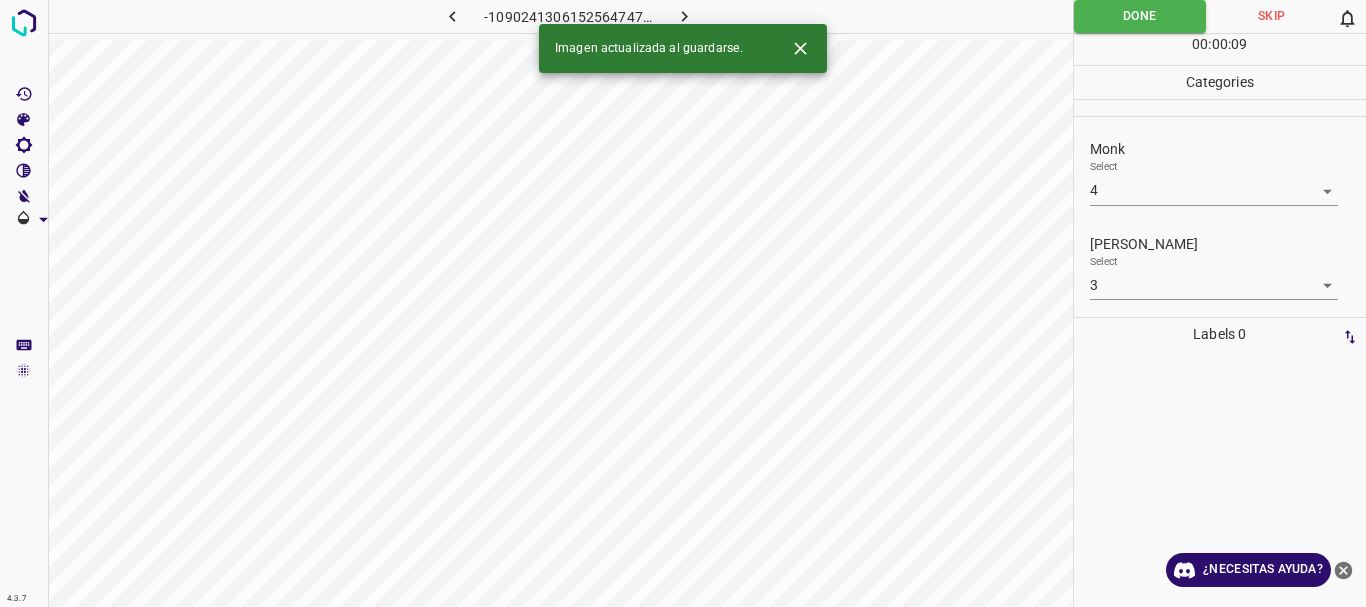 click 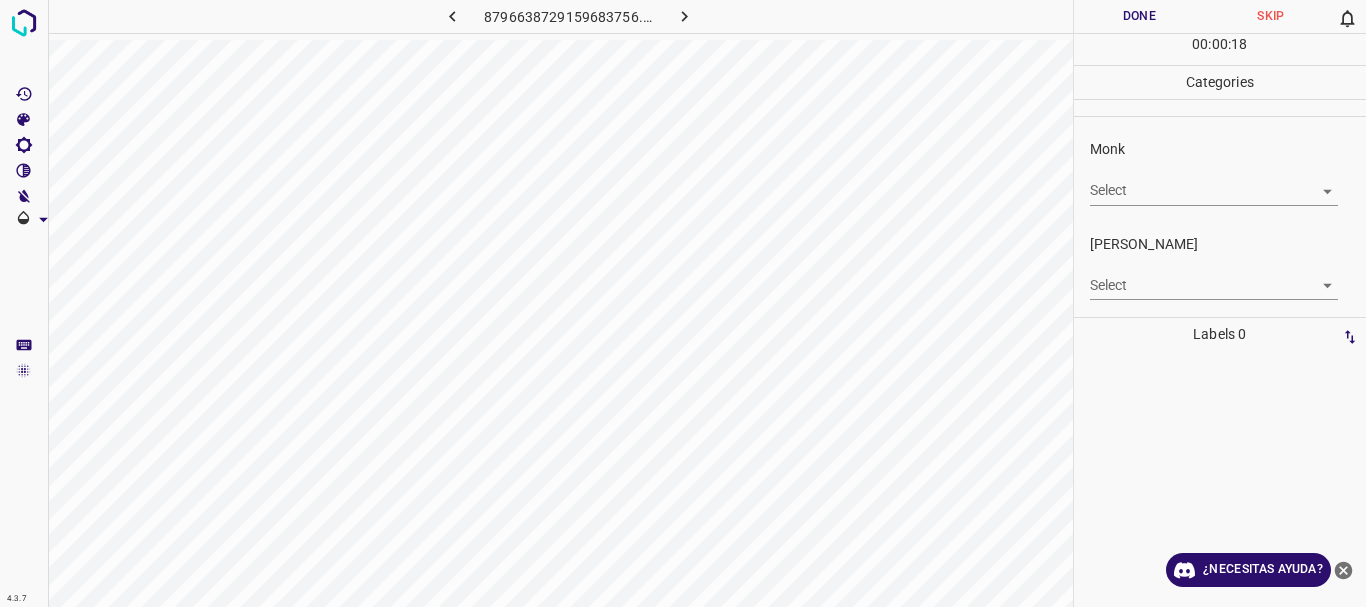 click on "4.3.7 8796638729159683756.png Done Skip 0 00   : 00   : 18   Categories Monk   Select ​  [PERSON_NAME]   Select ​ Labels   0 Categories 1 Monk 2  [PERSON_NAME] Tools Space Change between modes (Draw & Edit) I Auto labeling R Restore zoom M Zoom in N Zoom out Delete Delete selecte label Filters Z Restore filters X Saturation filter C Brightness filter V Contrast filter B Gray scale filter General O Download ¿Necesitas ayuda? Texto original Valora esta traducción Tu opinión servirá para ayudar a mejorar el Traductor de Google - Texto - Esconder - Borrar" at bounding box center [683, 303] 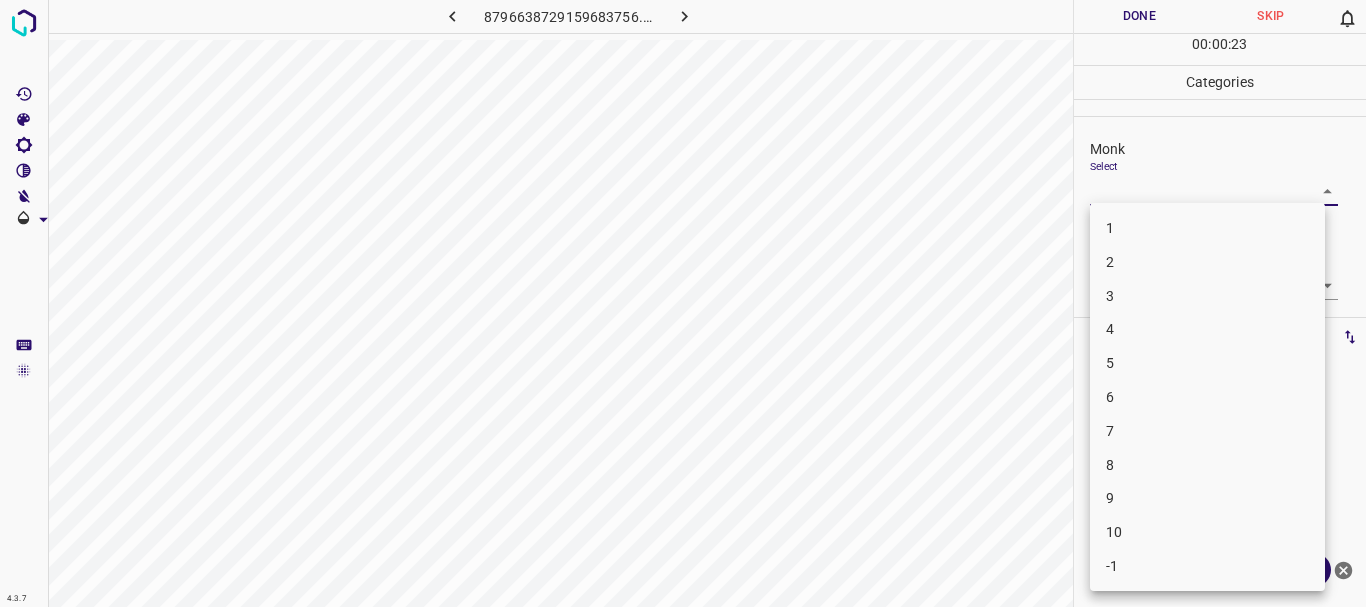 click on "6" at bounding box center (1207, 397) 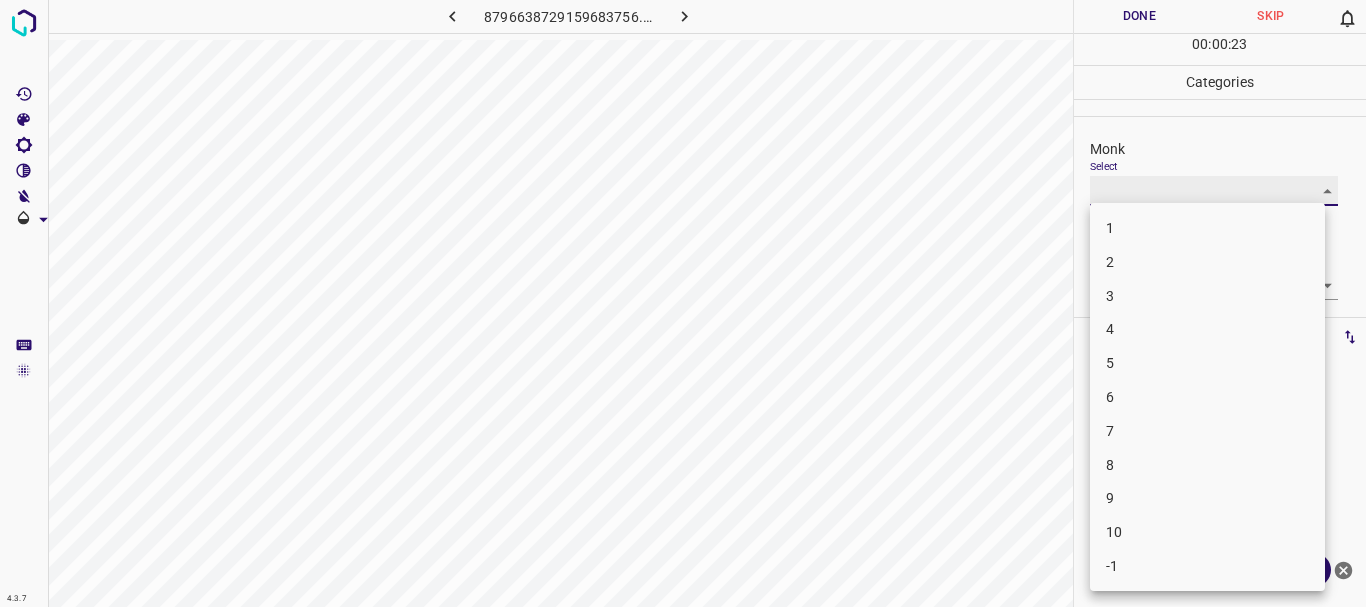 type on "6" 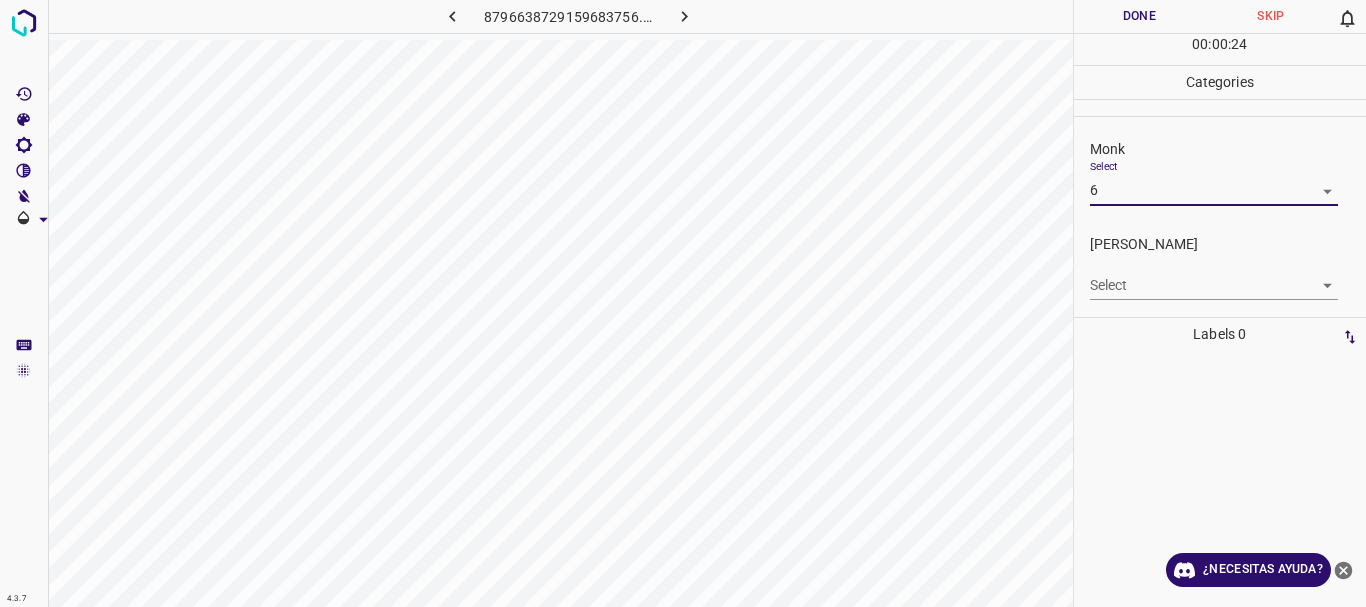 click on "[PERSON_NAME]   Select ​" at bounding box center (1220, 267) 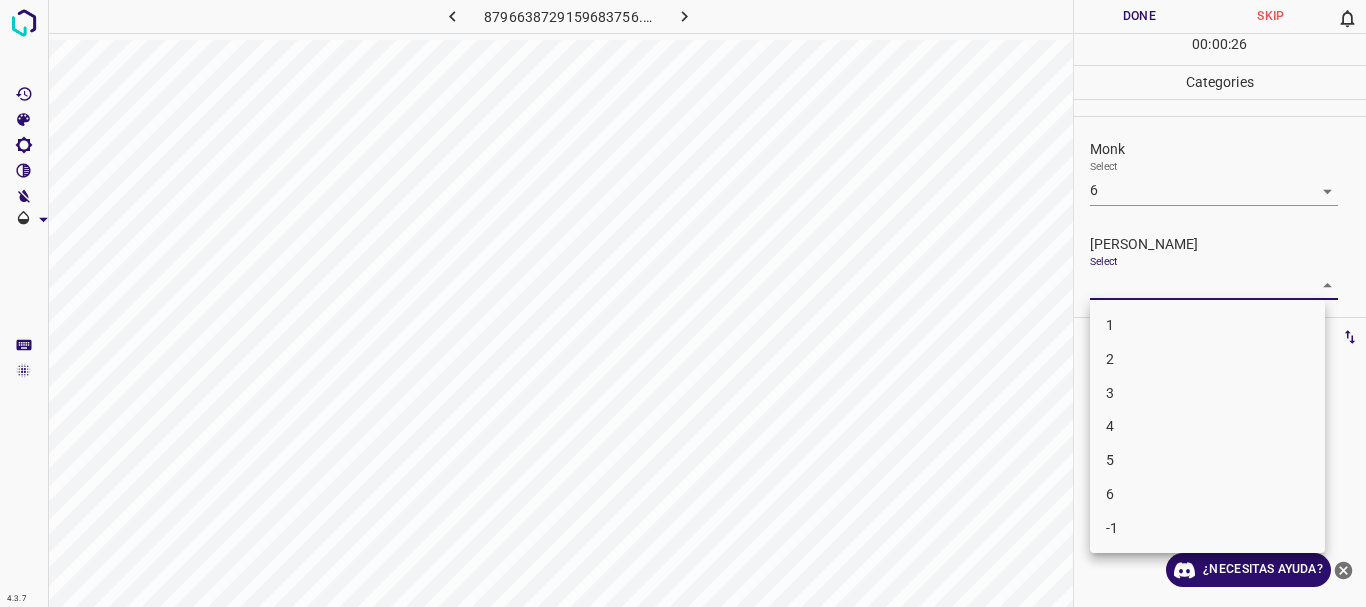 click on "4" at bounding box center (1207, 426) 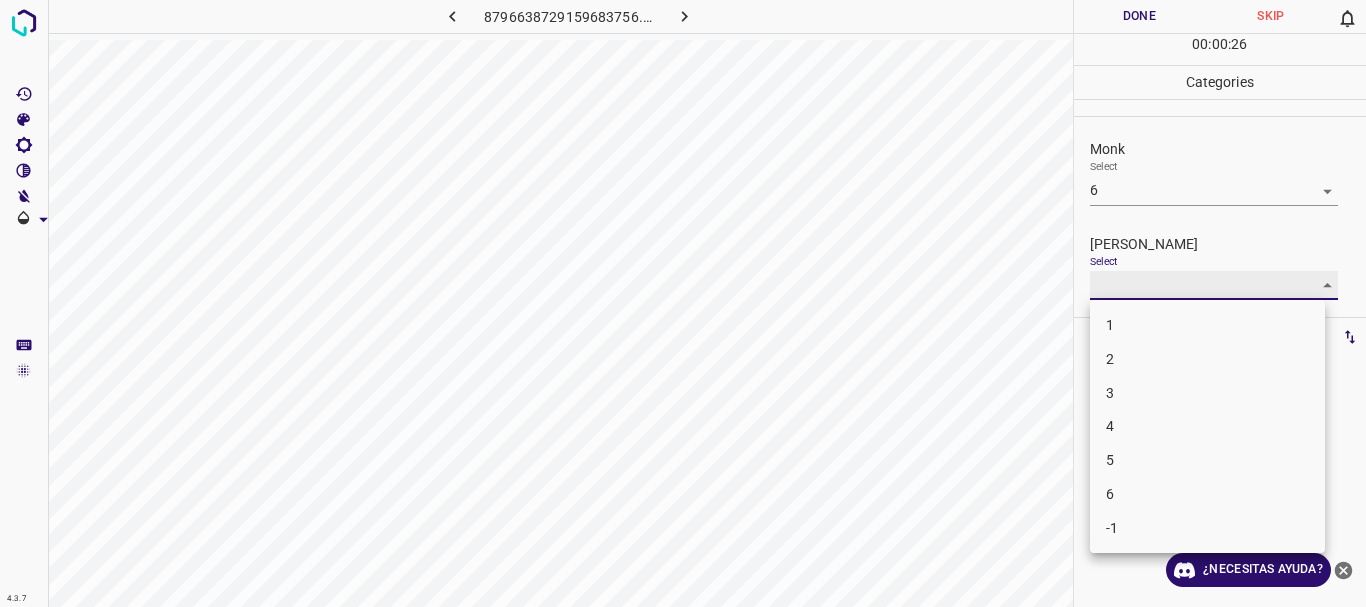type on "4" 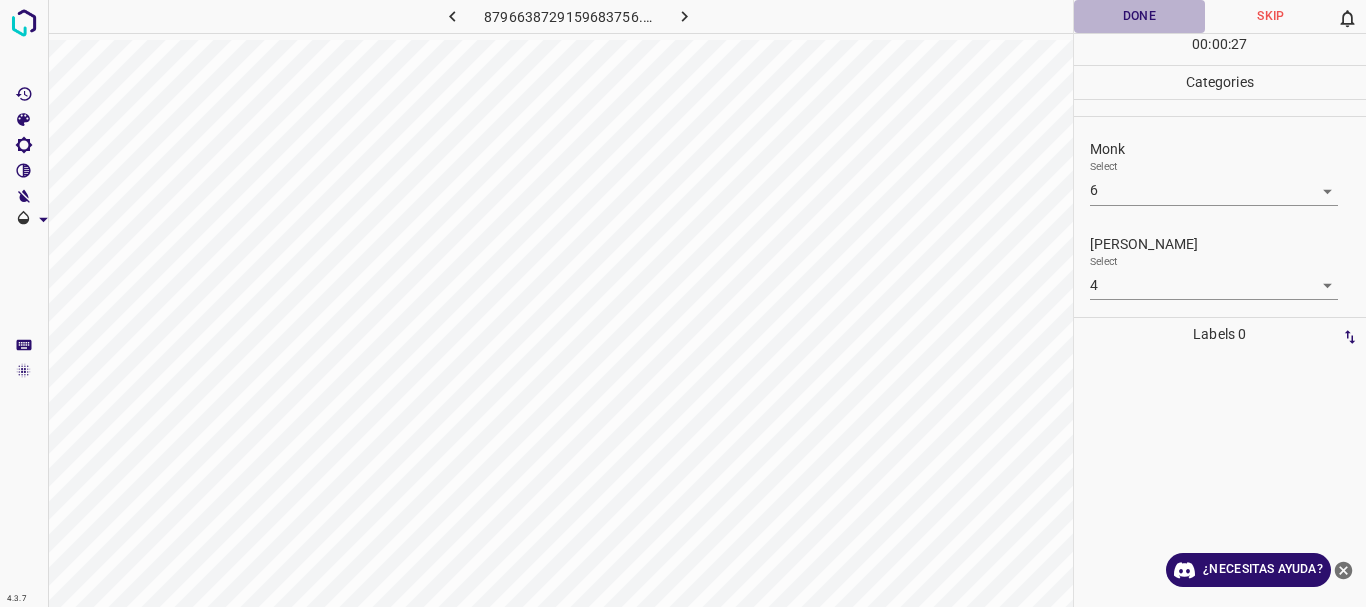 click on "Done" at bounding box center (1140, 16) 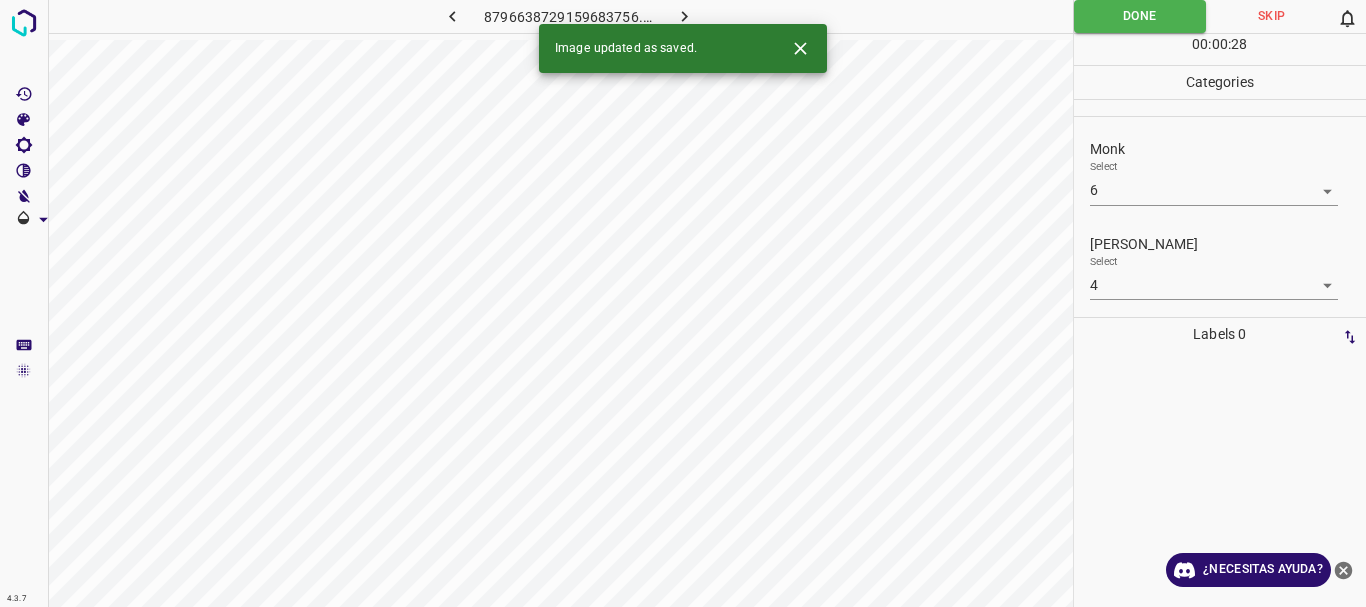 click 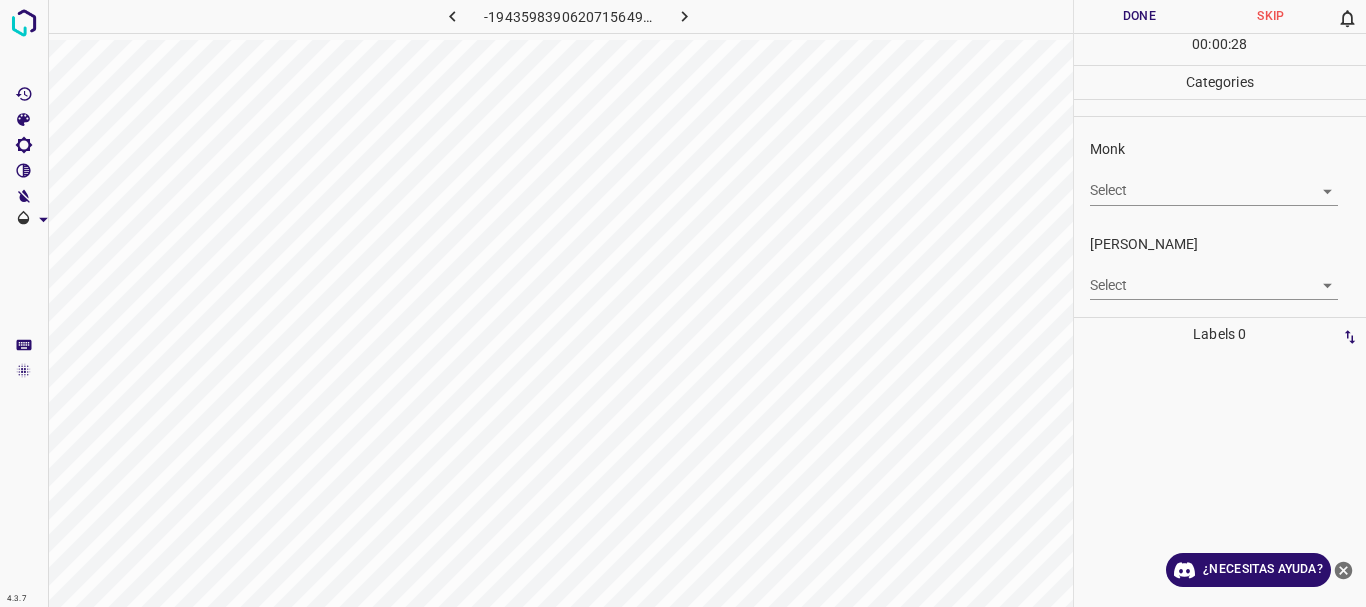 click on "4.3.7 -1943598390620715649.png Done Skip 0 00   : 00   : 28   Categories Monk   Select ​  [PERSON_NAME]   Select ​ Labels   0 Categories 1 Monk 2  [PERSON_NAME] Tools Space Change between modes (Draw & Edit) I Auto labeling R Restore zoom M Zoom in N Zoom out Delete Delete selecte label Filters Z Restore filters X Saturation filter C Brightness filter V Contrast filter B Gray scale filter General O Download ¿Necesitas ayuda? Texto original Valora esta traducción Tu opinión servirá para ayudar a mejorar el Traductor de Google - Texto - Esconder - Borrar" at bounding box center (683, 303) 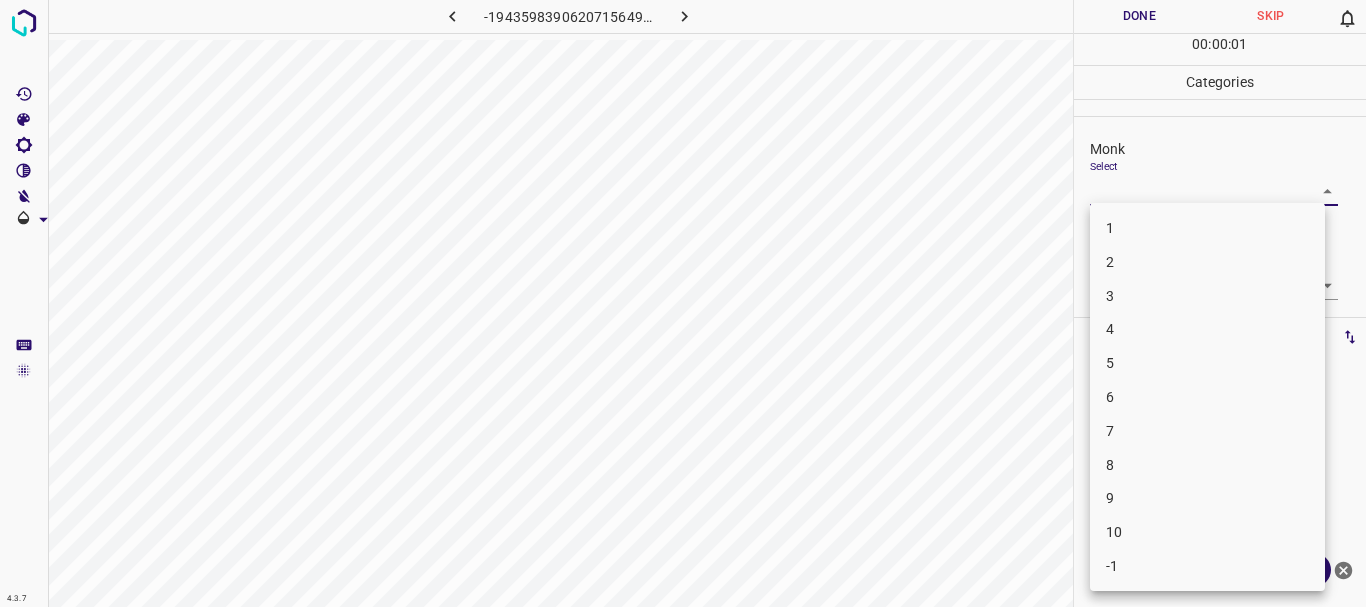 click on "6" at bounding box center (1207, 397) 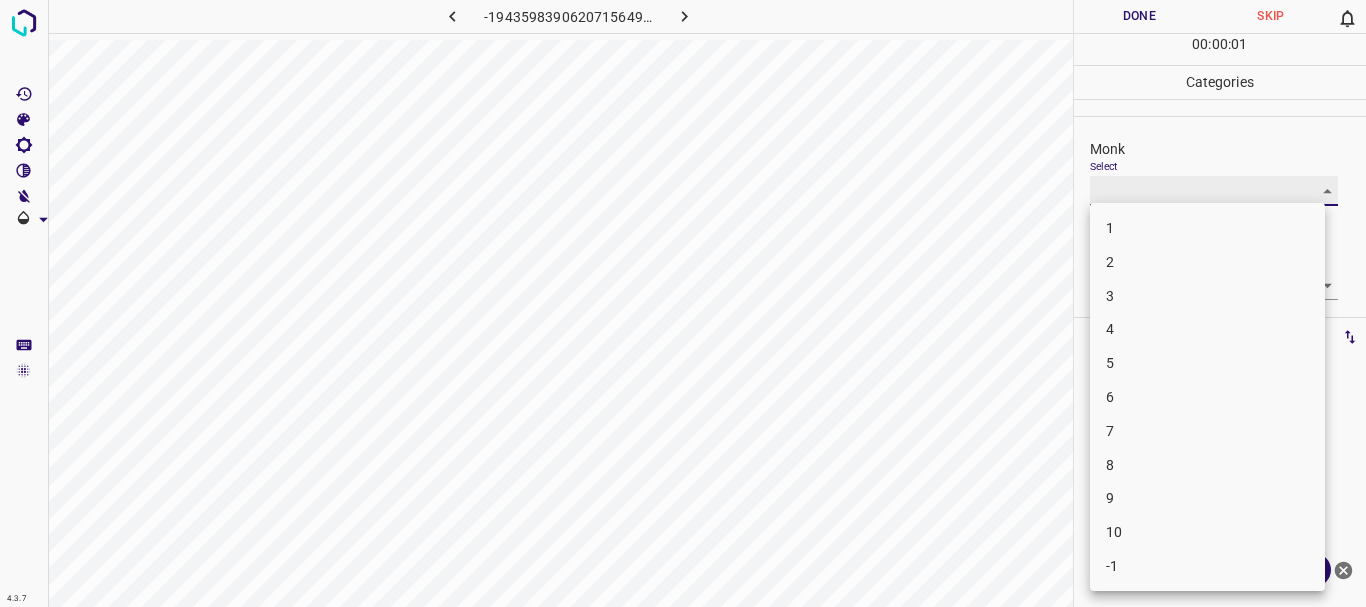 type on "6" 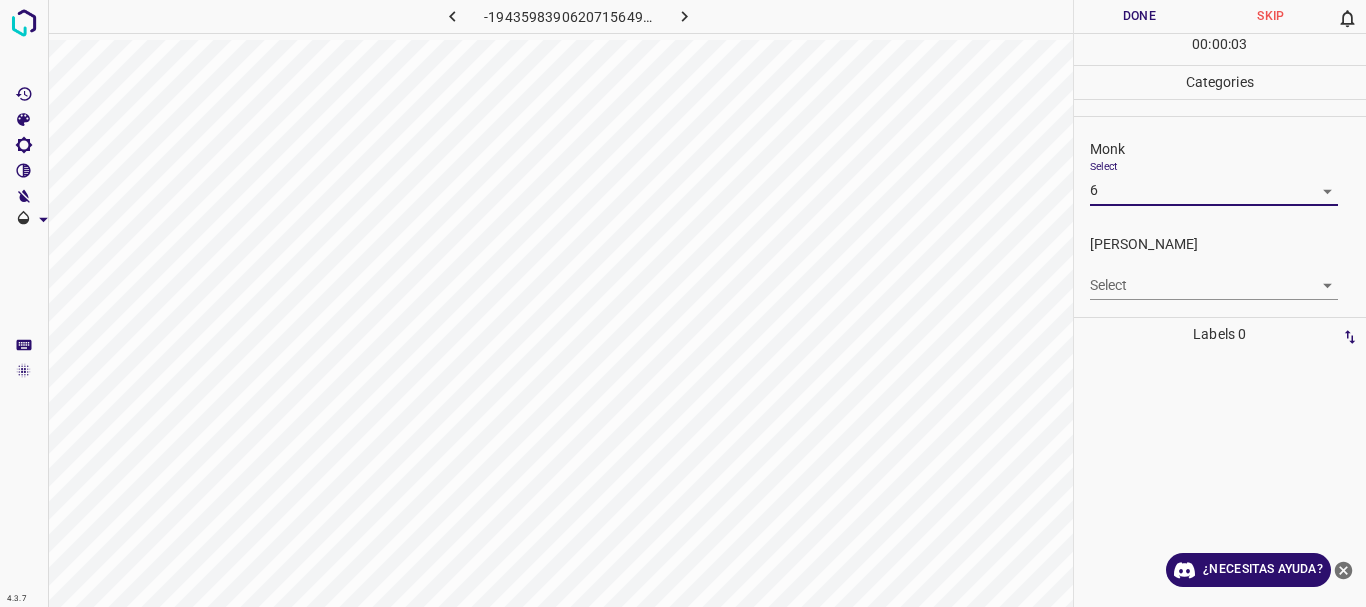click on "4.3.7 -1943598390620715649.png Done Skip 0 00   : 00   : 03   Categories Monk   Select 6 6  [PERSON_NAME]   Select ​ Labels   0 Categories 1 Monk 2  [PERSON_NAME] Tools Space Change between modes (Draw & Edit) I Auto labeling R Restore zoom M Zoom in N Zoom out Delete Delete selecte label Filters Z Restore filters X Saturation filter C Brightness filter V Contrast filter B Gray scale filter General O Download ¿Necesitas ayuda? Texto original Valora esta traducción Tu opinión servirá para ayudar a mejorar el Traductor de Google - Texto - Esconder - Borrar" at bounding box center [683, 303] 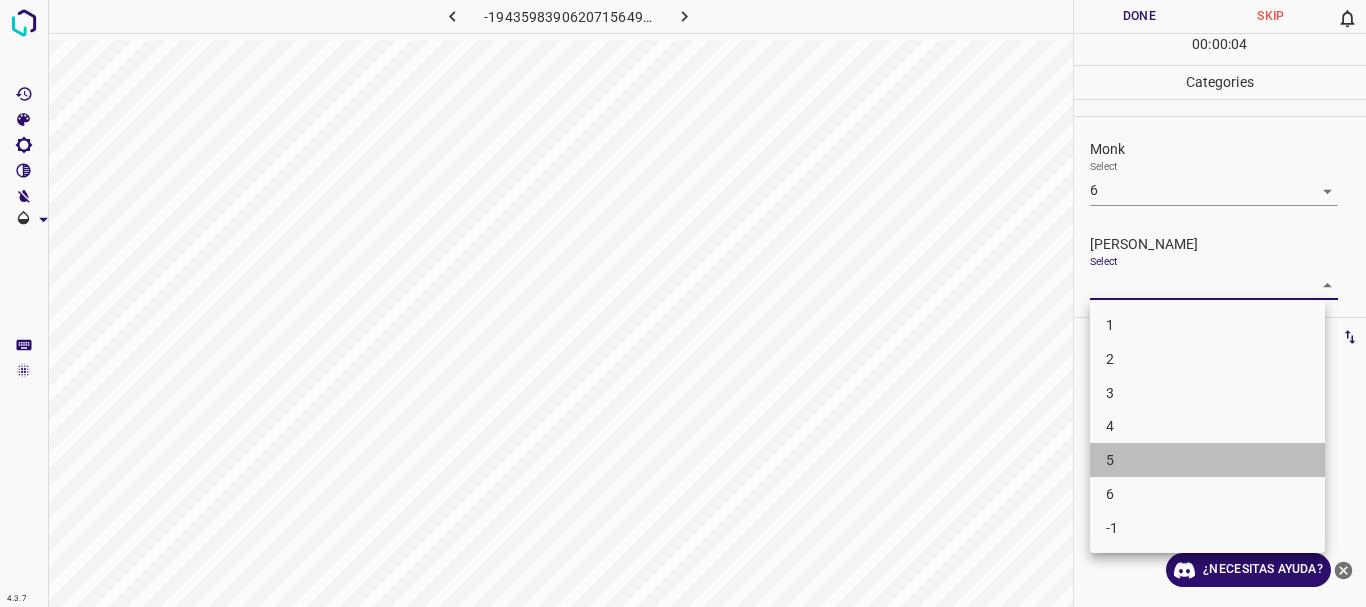 click on "5" at bounding box center (1207, 460) 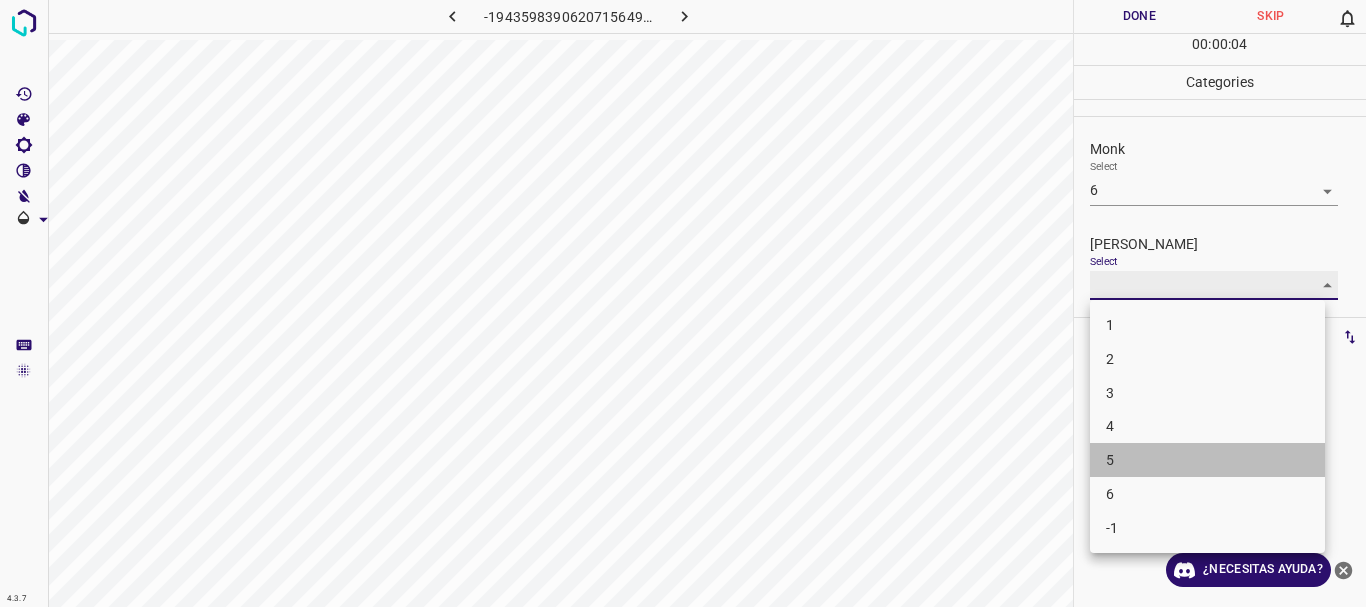 type on "5" 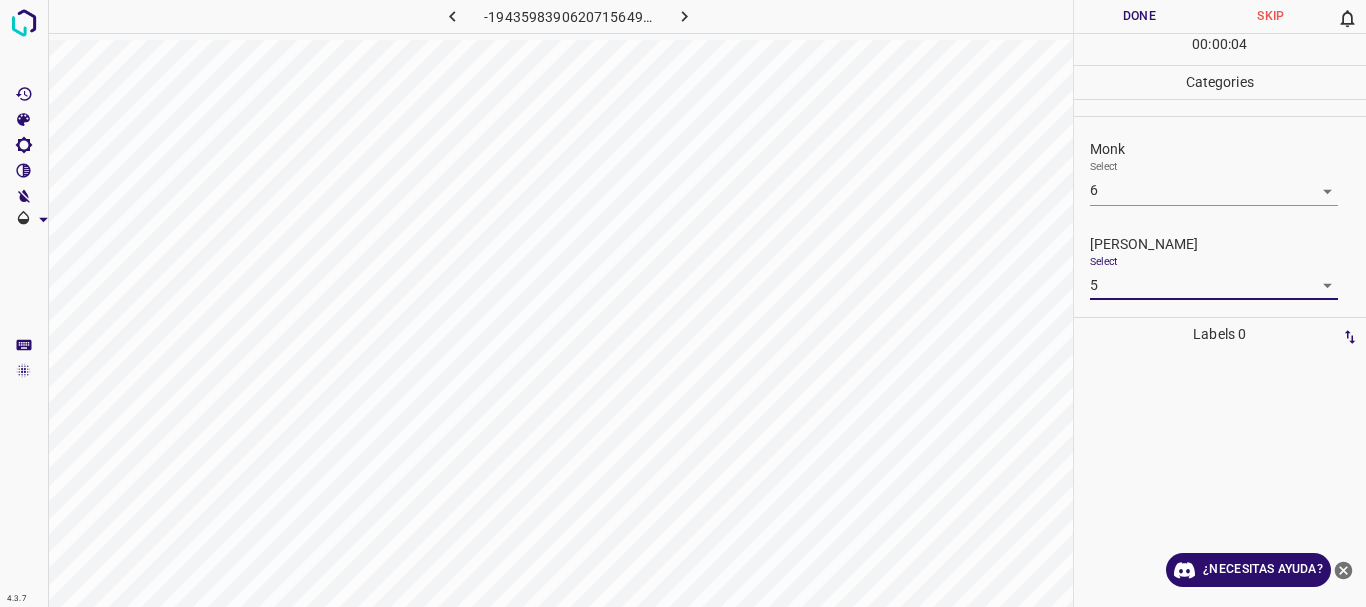 click on "Done" at bounding box center [1140, 16] 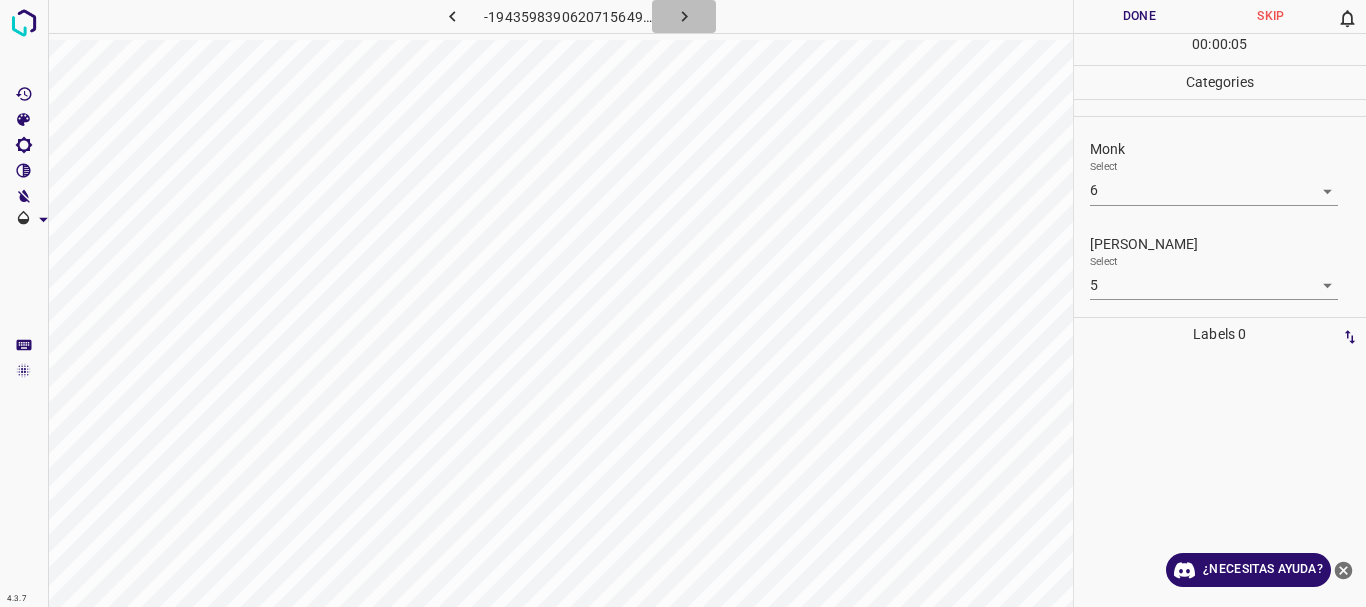 click 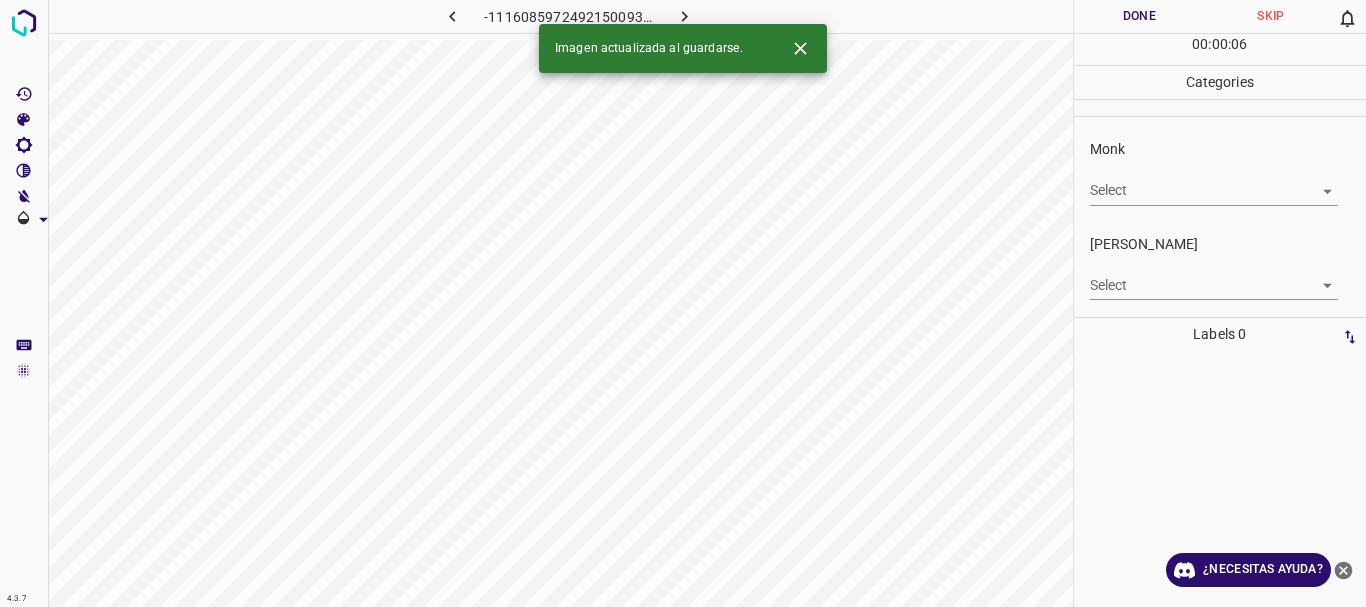 click 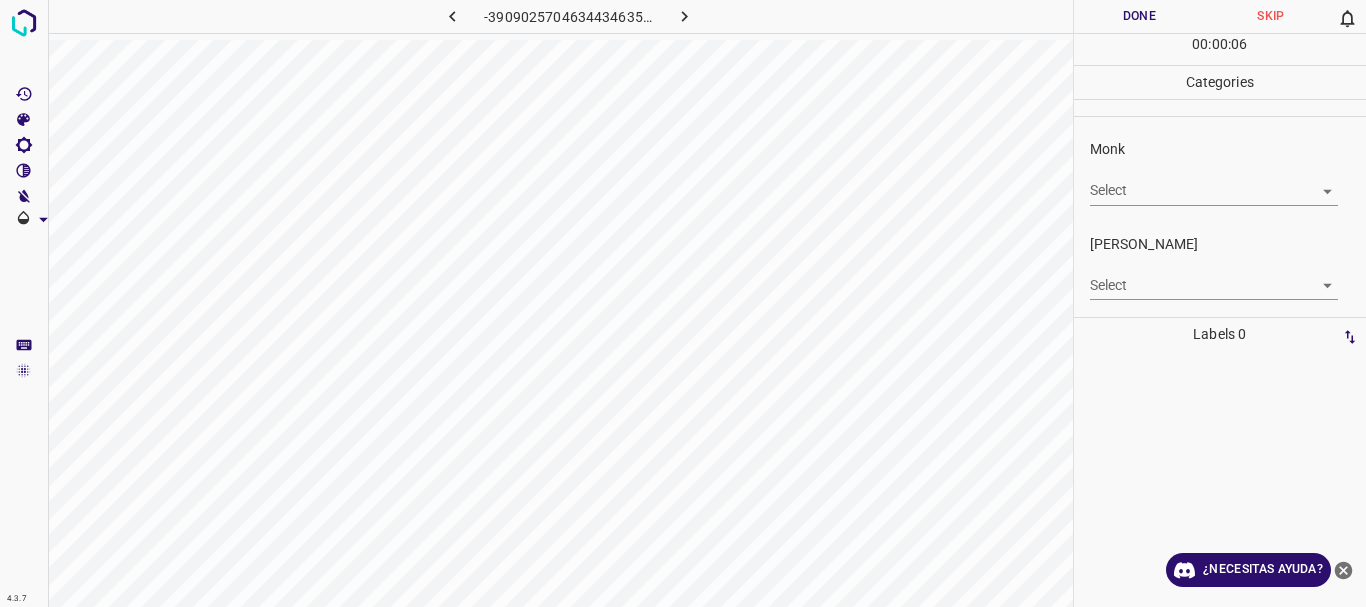 click 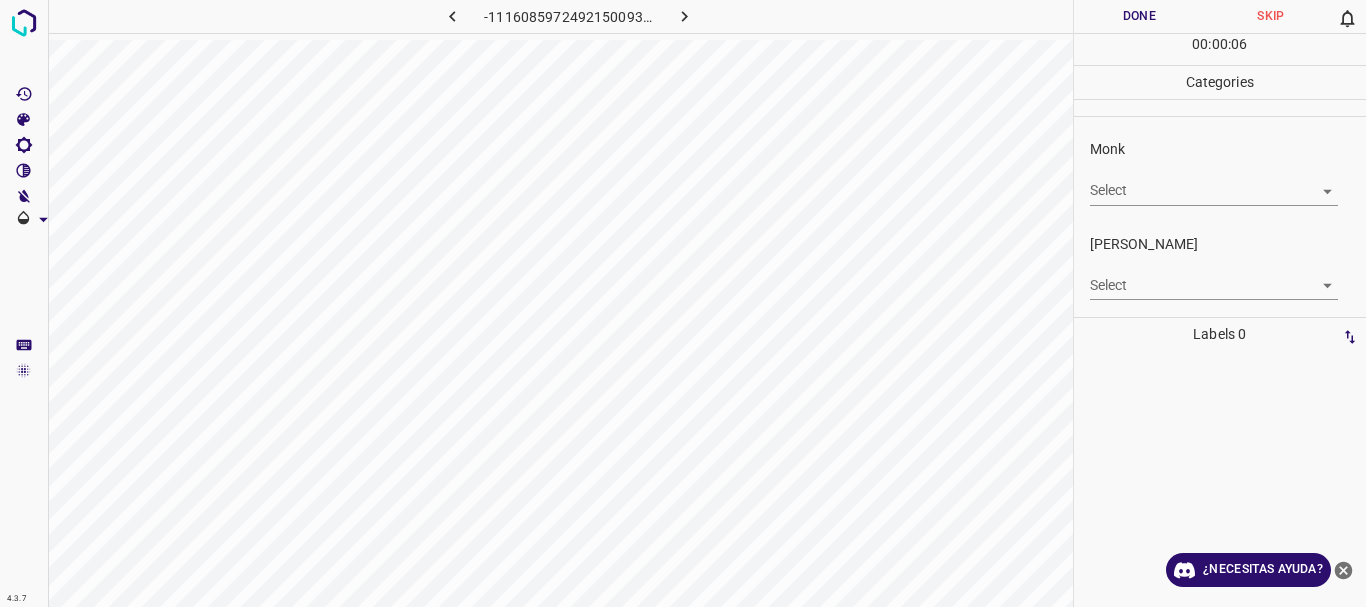 click on "4.3.7 -1116085972492150093.png Done Skip 0 00   : 00   : 06   Categories Monk   Select ​  [PERSON_NAME]   Select ​ Labels   0 Categories 1 Monk 2  [PERSON_NAME] Tools Space Change between modes (Draw & Edit) I Auto labeling R Restore zoom M Zoom in N Zoom out Delete Delete selecte label Filters Z Restore filters X Saturation filter C Brightness filter V Contrast filter B Gray scale filter General O Download ¿Necesitas ayuda? Texto original Valora esta traducción Tu opinión servirá para ayudar a mejorar el Traductor de Google - Texto - Esconder - Borrar" at bounding box center (683, 303) 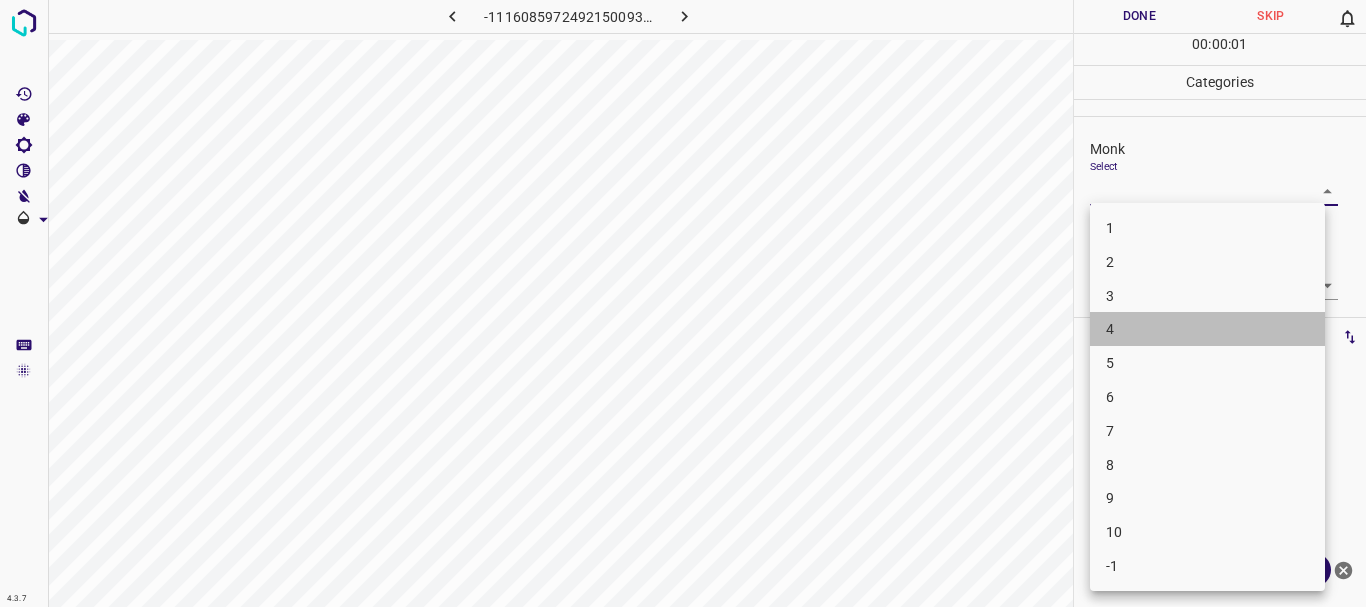 click on "4" at bounding box center [1207, 329] 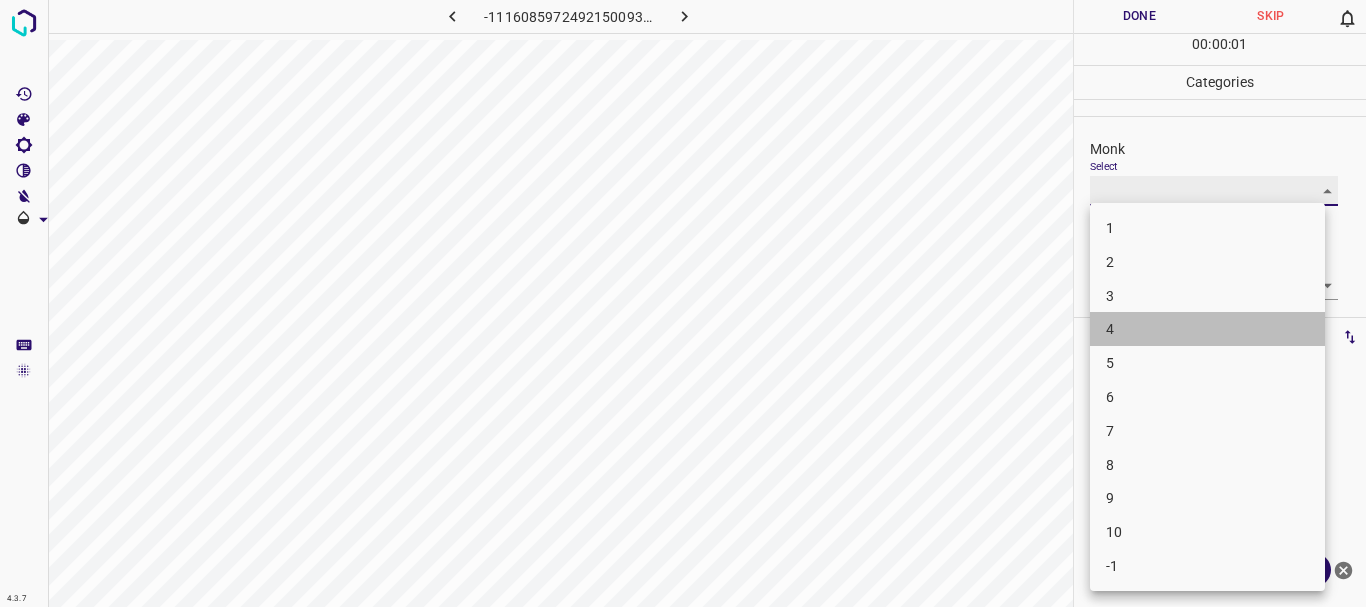 type on "4" 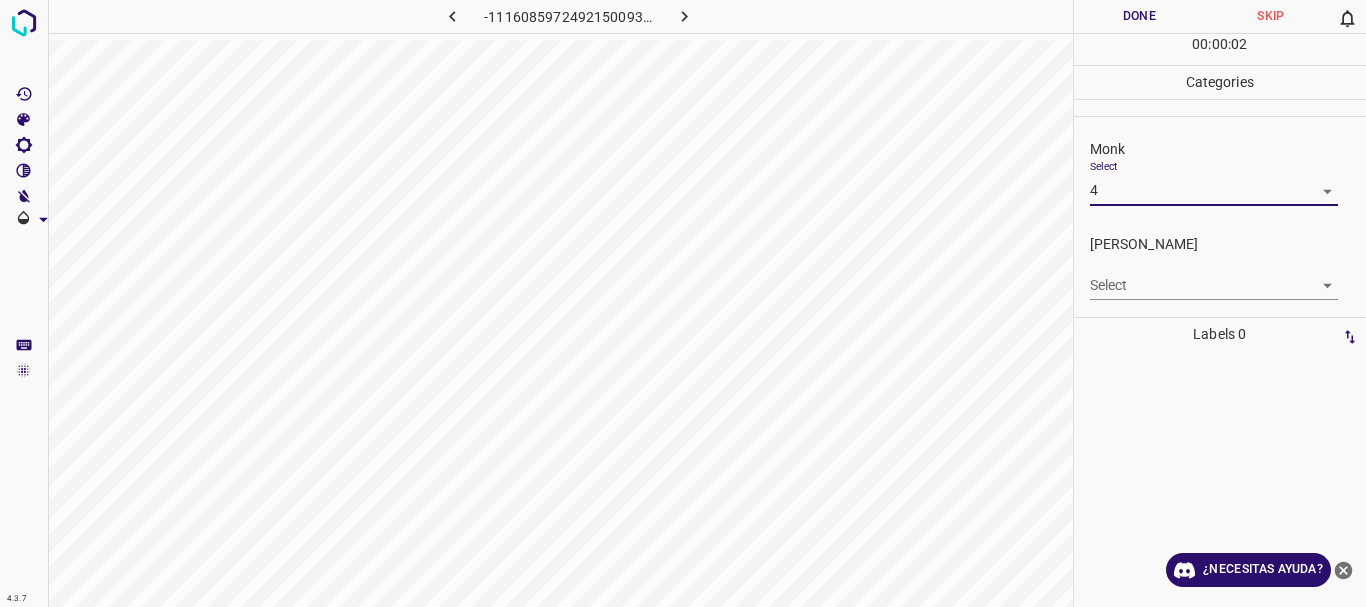click on "4.3.7 -1116085972492150093.png Done Skip 0 00   : 00   : 02   Categories Monk   Select 4 4  [PERSON_NAME]   Select ​ Labels   0 Categories 1 Monk 2  [PERSON_NAME] Tools Space Change between modes (Draw & Edit) I Auto labeling R Restore zoom M Zoom in N Zoom out Delete Delete selecte label Filters Z Restore filters X Saturation filter C Brightness filter V Contrast filter B Gray scale filter General O Download ¿Necesitas ayuda? Texto original Valora esta traducción Tu opinión servirá para ayudar a mejorar el Traductor de Google - Texto - Esconder - Borrar" at bounding box center (683, 303) 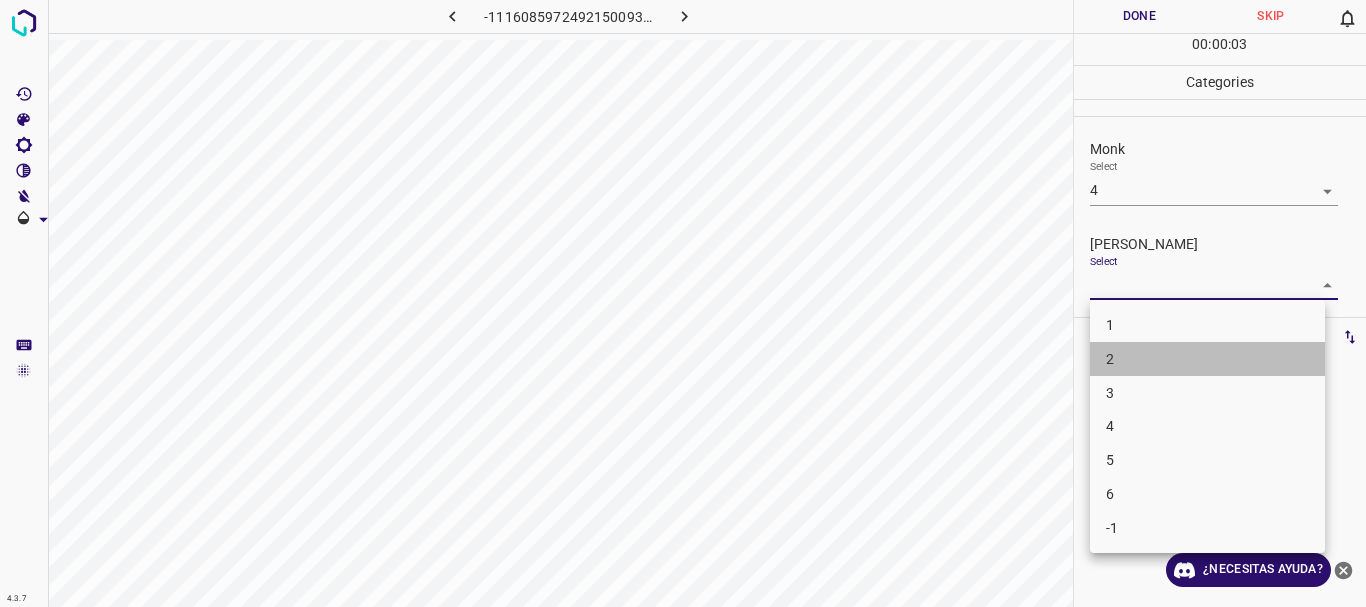 click on "2" at bounding box center [1207, 359] 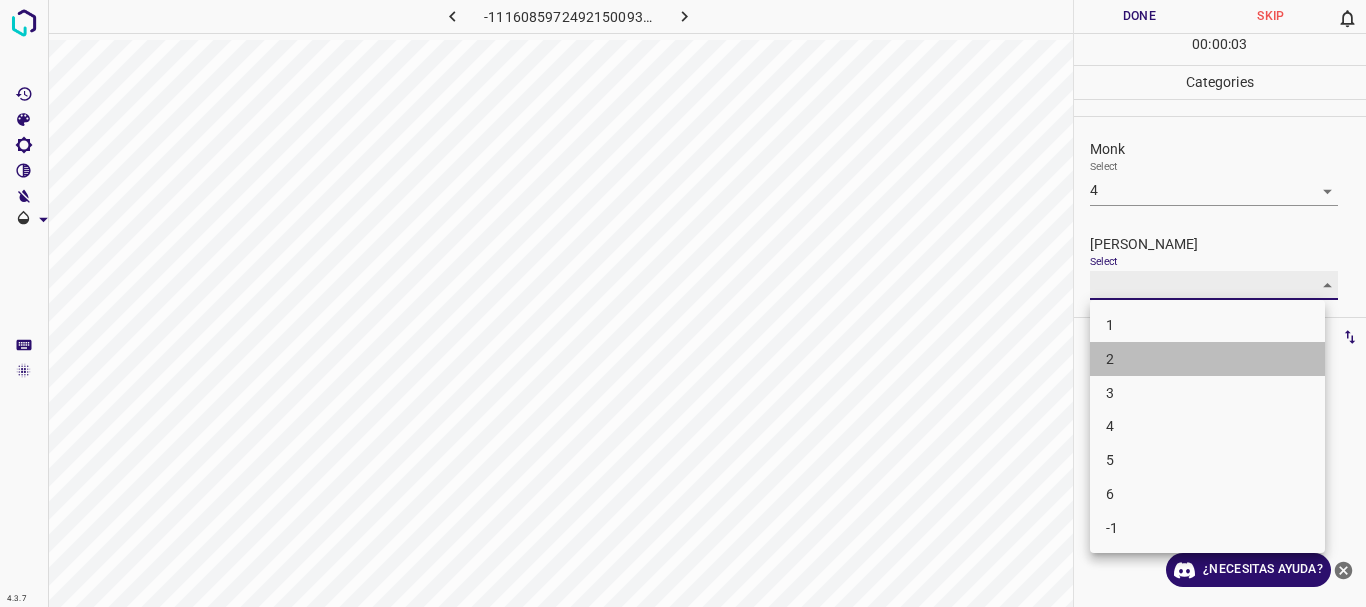 type on "2" 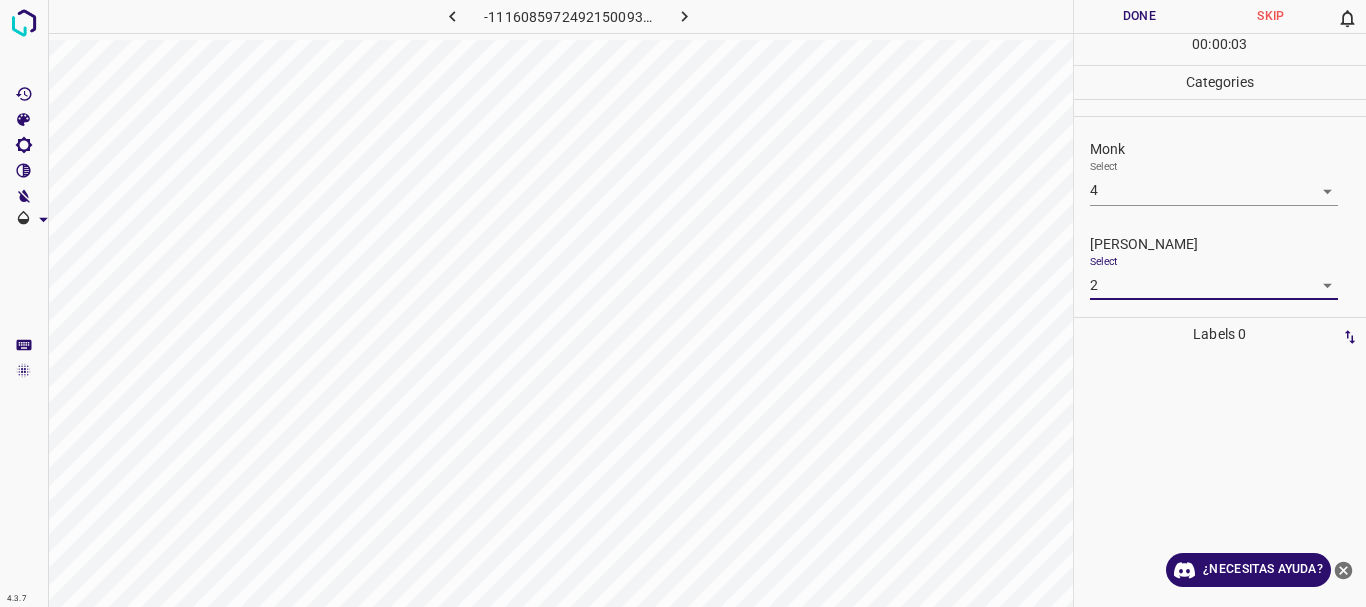 click on "Done" at bounding box center (1140, 16) 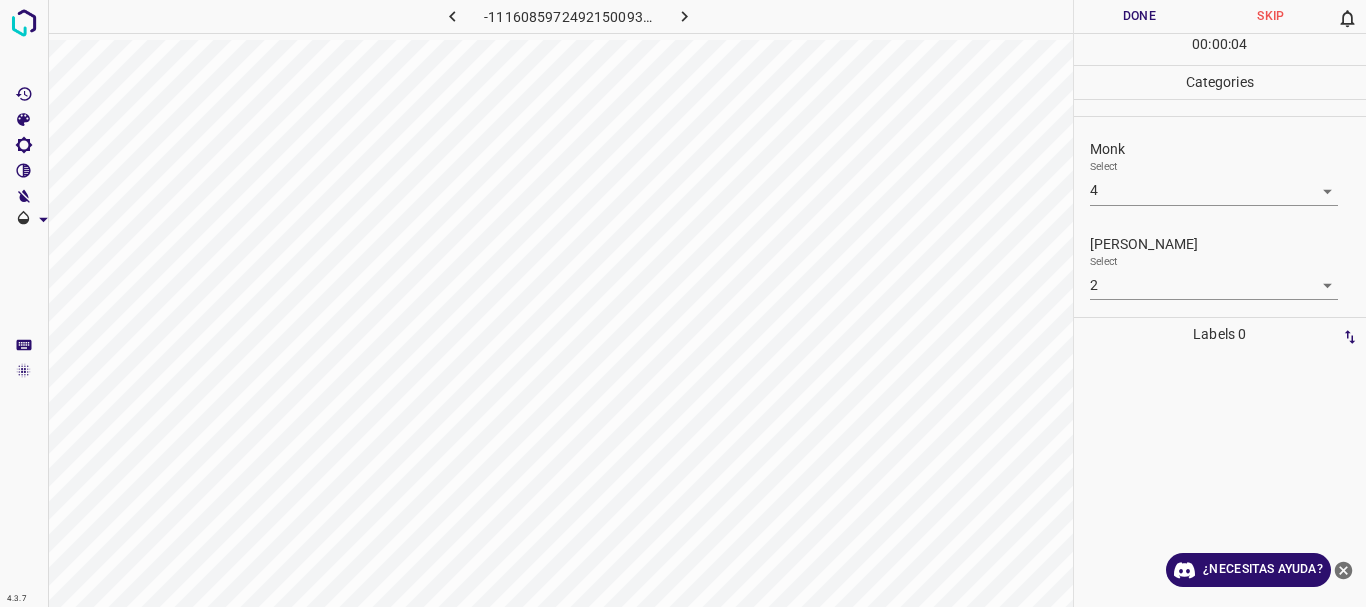 click 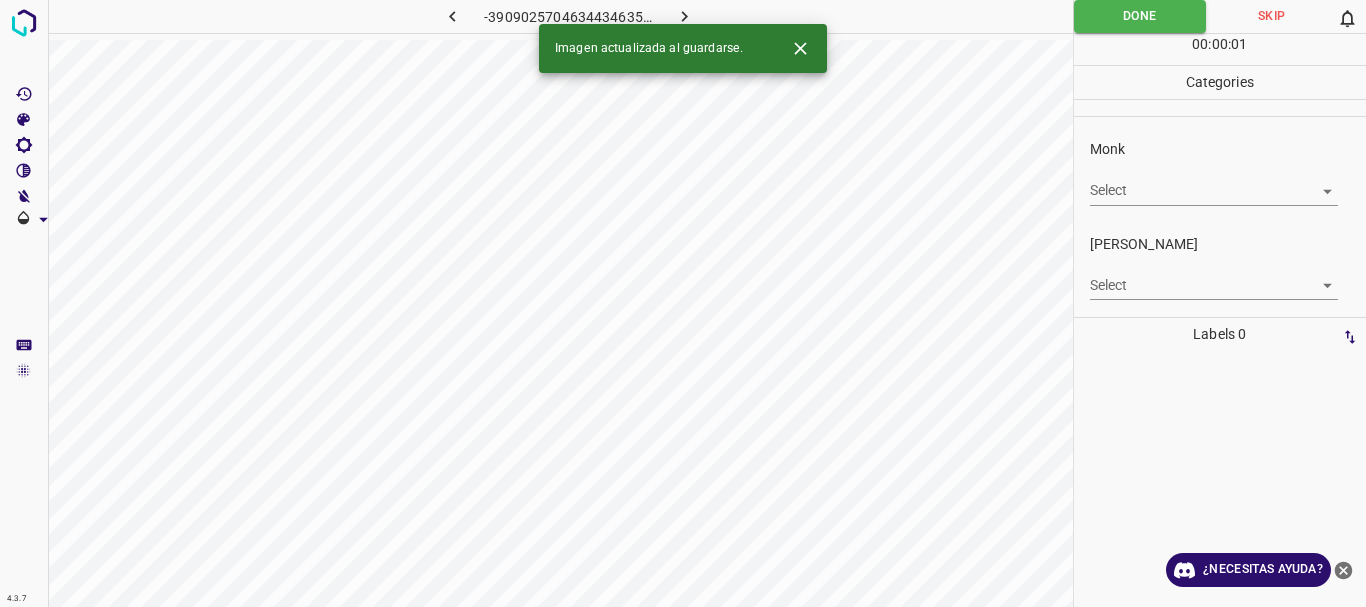 click on "4.3.7 -3909025704634434635.png Done Skip 0 00   : 00   : 01   Categories Monk   Select ​  [PERSON_NAME]   Select ​ Labels   0 Categories 1 Monk 2  [PERSON_NAME] Tools Space Change between modes (Draw & Edit) I Auto labeling R Restore zoom M Zoom in N Zoom out Delete Delete selecte label Filters Z Restore filters X Saturation filter C Brightness filter V Contrast filter B Gray scale filter General O Download Imagen actualizada al guardarse. ¿Necesitas ayuda? Texto original Valora esta traducción Tu opinión servirá para ayudar a mejorar el Traductor de Google - Texto - Esconder - Borrar" at bounding box center [683, 303] 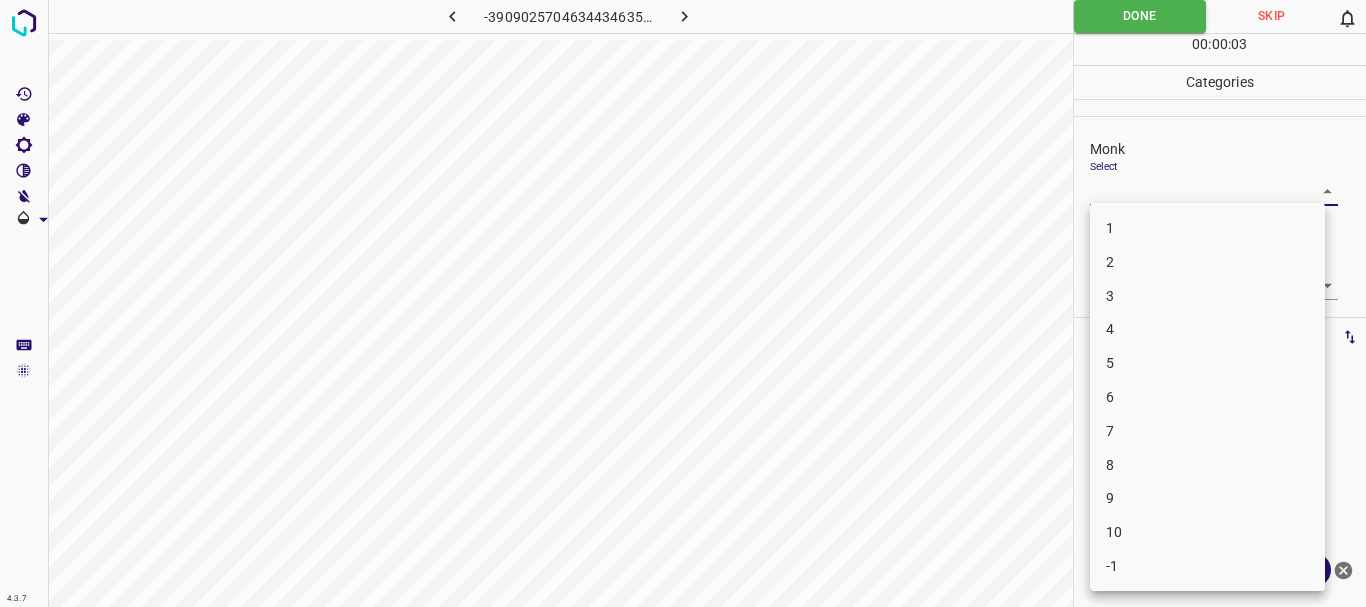 drag, startPoint x: 1158, startPoint y: 326, endPoint x: 1161, endPoint y: 301, distance: 25.179358 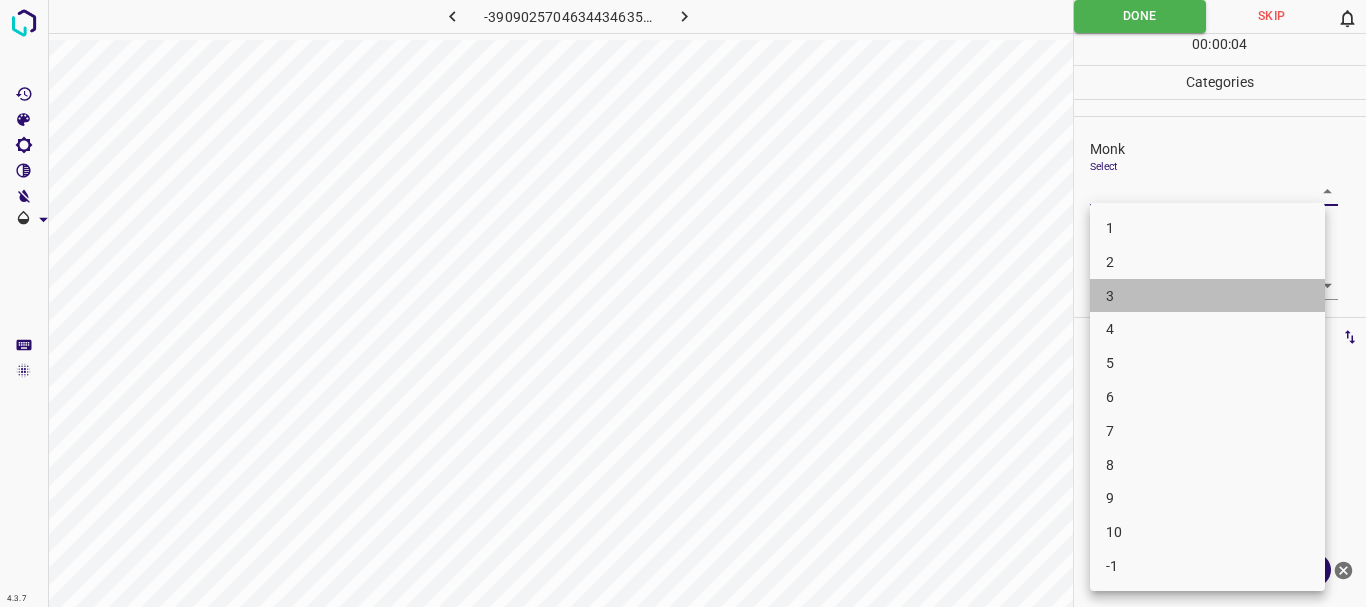 click on "3" at bounding box center (1207, 296) 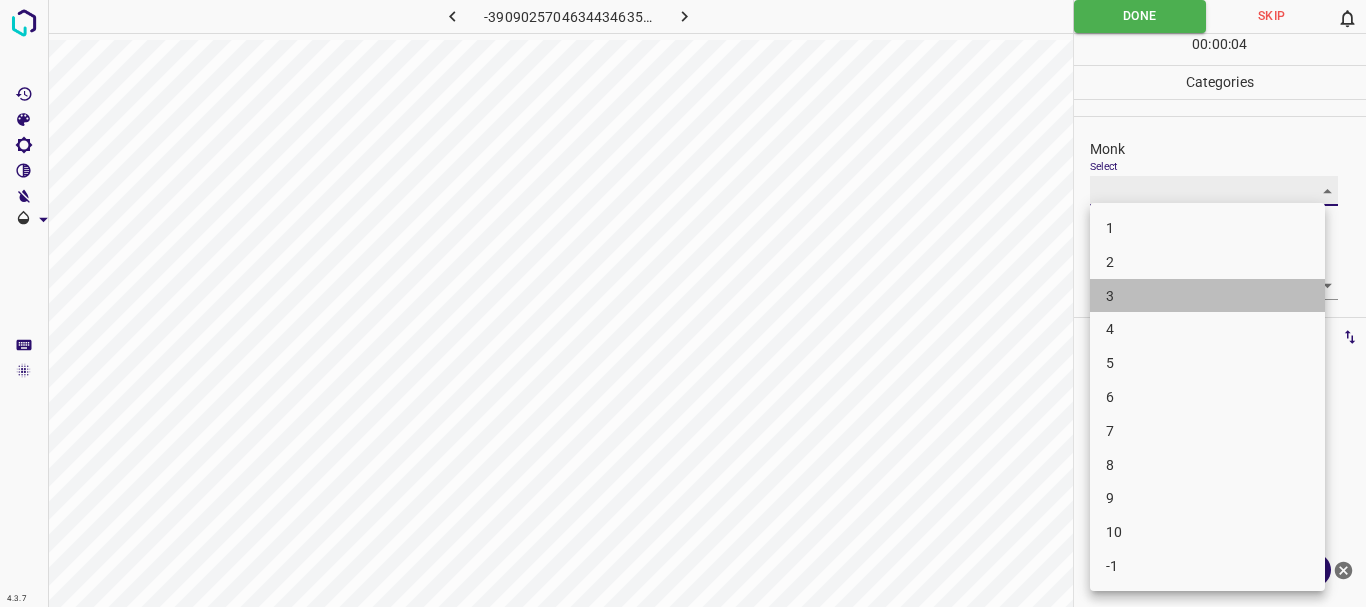 type on "3" 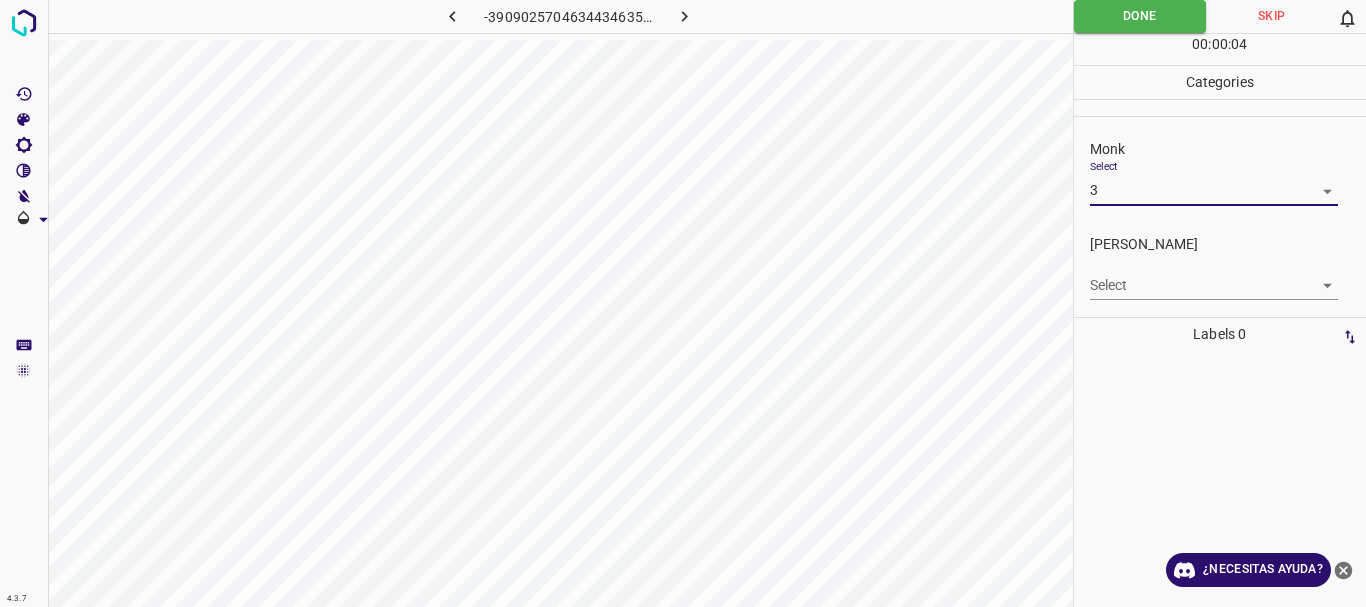 click on "4.3.7 -3909025704634434635.png Done Skip 0 00   : 00   : 04   Categories Monk   Select 3 3  [PERSON_NAME]   Select ​ Labels   0 Categories 1 Monk 2  [PERSON_NAME] Tools Space Change between modes (Draw & Edit) I Auto labeling R Restore zoom M Zoom in N Zoom out Delete Delete selecte label Filters Z Restore filters X Saturation filter C Brightness filter V Contrast filter B Gray scale filter General O Download ¿Necesitas ayuda? Texto original Valora esta traducción Tu opinión servirá para ayudar a mejorar el Traductor de Google - Texto - Esconder - Borrar" at bounding box center (683, 303) 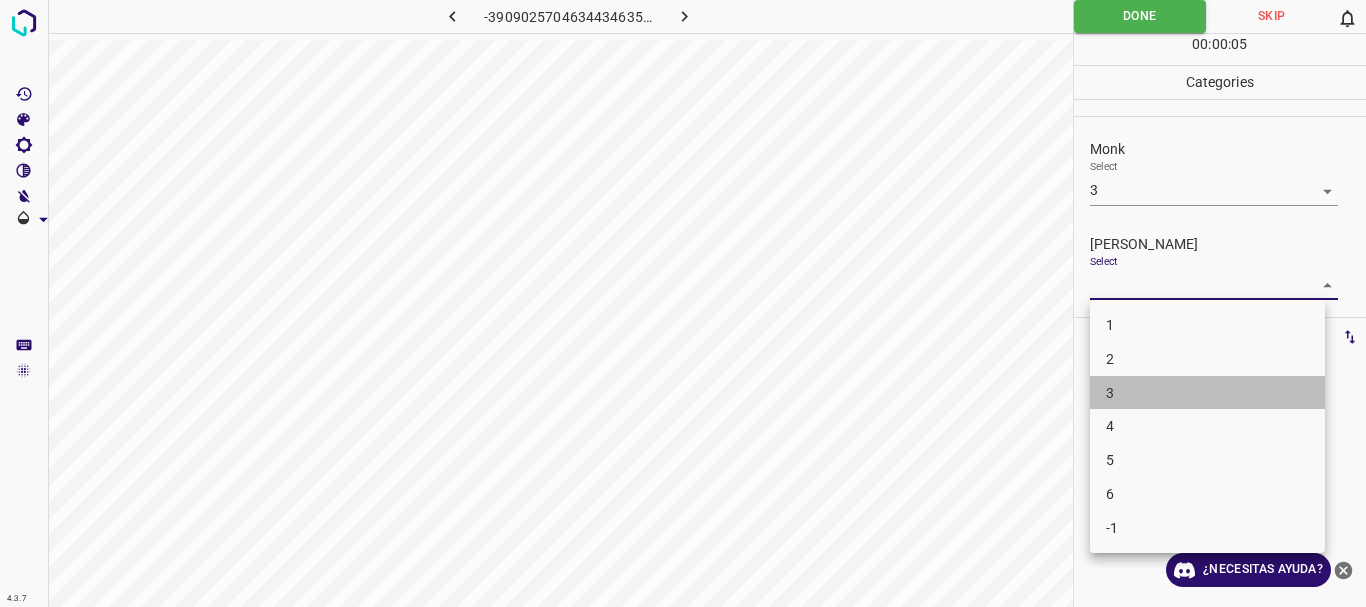 click on "3" at bounding box center [1207, 393] 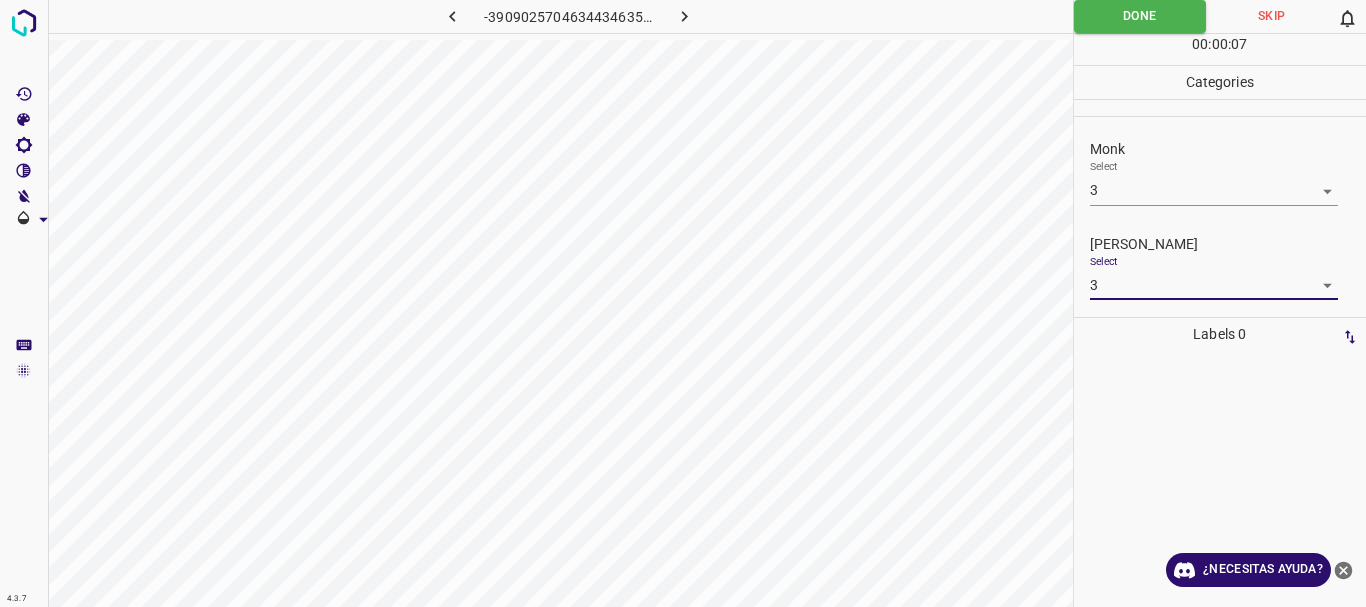 click on "4.3.7 -3909025704634434635.png Done Skip 0 00   : 00   : 07   Categories Monk   Select 3 3  [PERSON_NAME]   Select 3 3 Labels   0 Categories 1 Monk 2  [PERSON_NAME] Tools Space Change between modes (Draw & Edit) I Auto labeling R Restore zoom M Zoom in N Zoom out Delete Delete selecte label Filters Z Restore filters X Saturation filter C Brightness filter V Contrast filter B Gray scale filter General O Download ¿Necesitas ayuda? Texto original Valora esta traducción Tu opinión servirá para ayudar a mejorar el Traductor de Google - Texto - Esconder - Borrar" at bounding box center [683, 303] 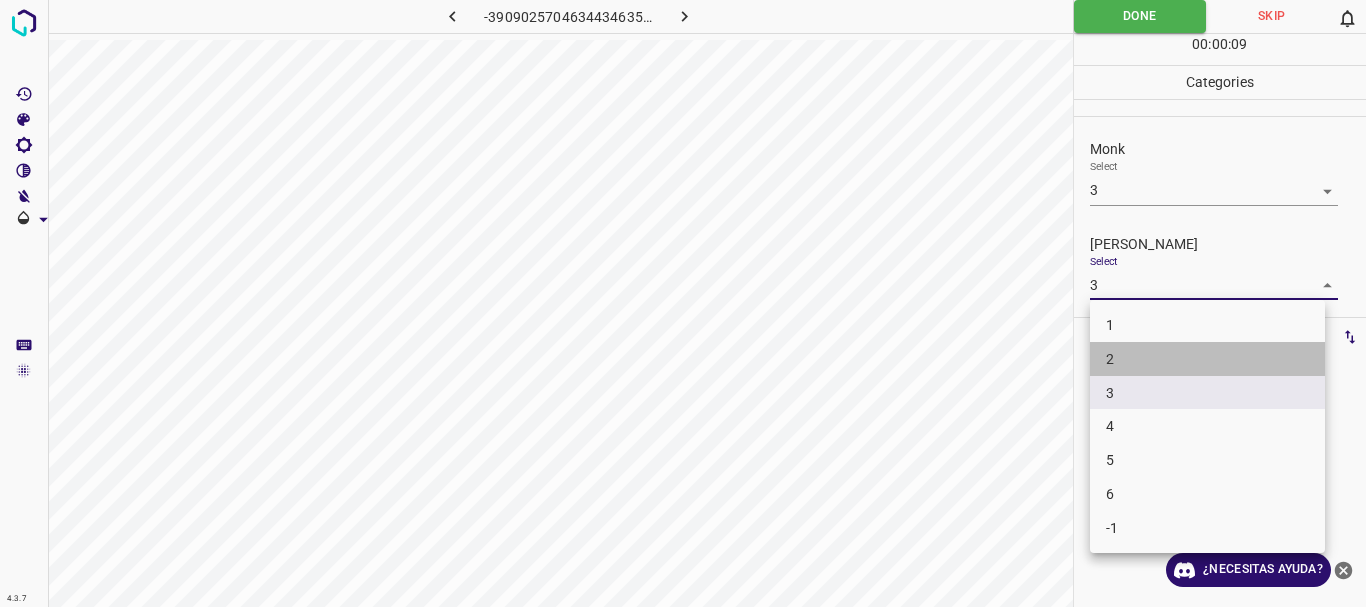 click on "2" at bounding box center [1207, 359] 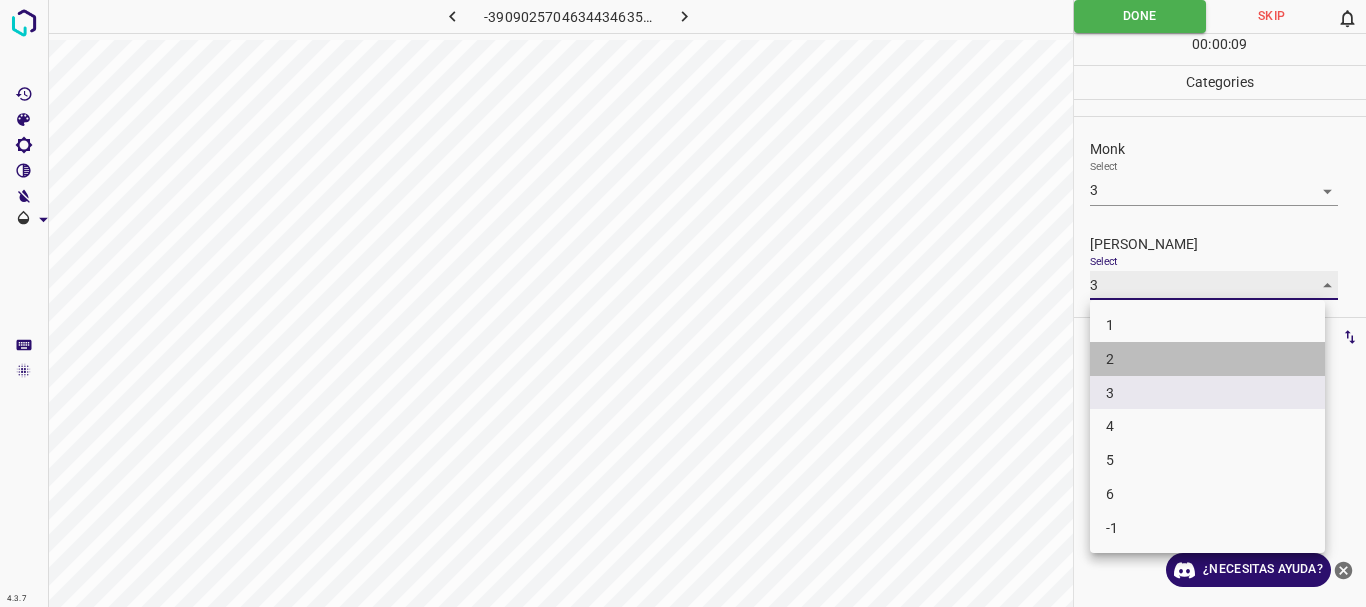 type on "2" 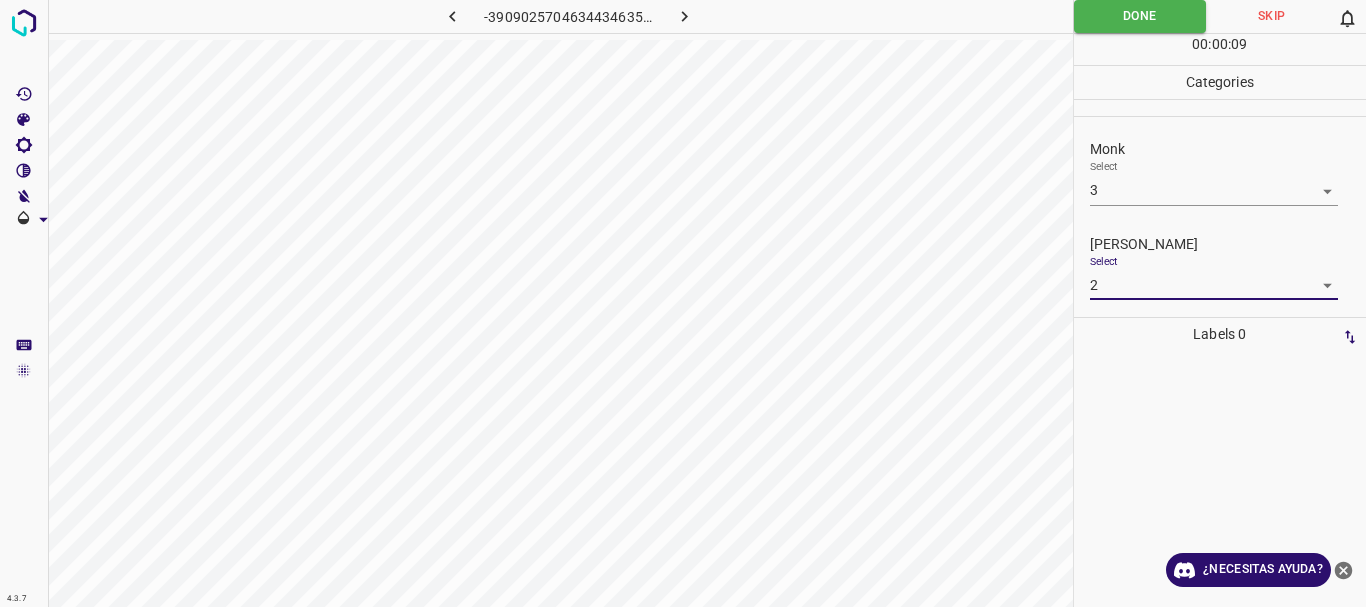 click on "1 2 3 4 5 6 -1" at bounding box center (683, 303) 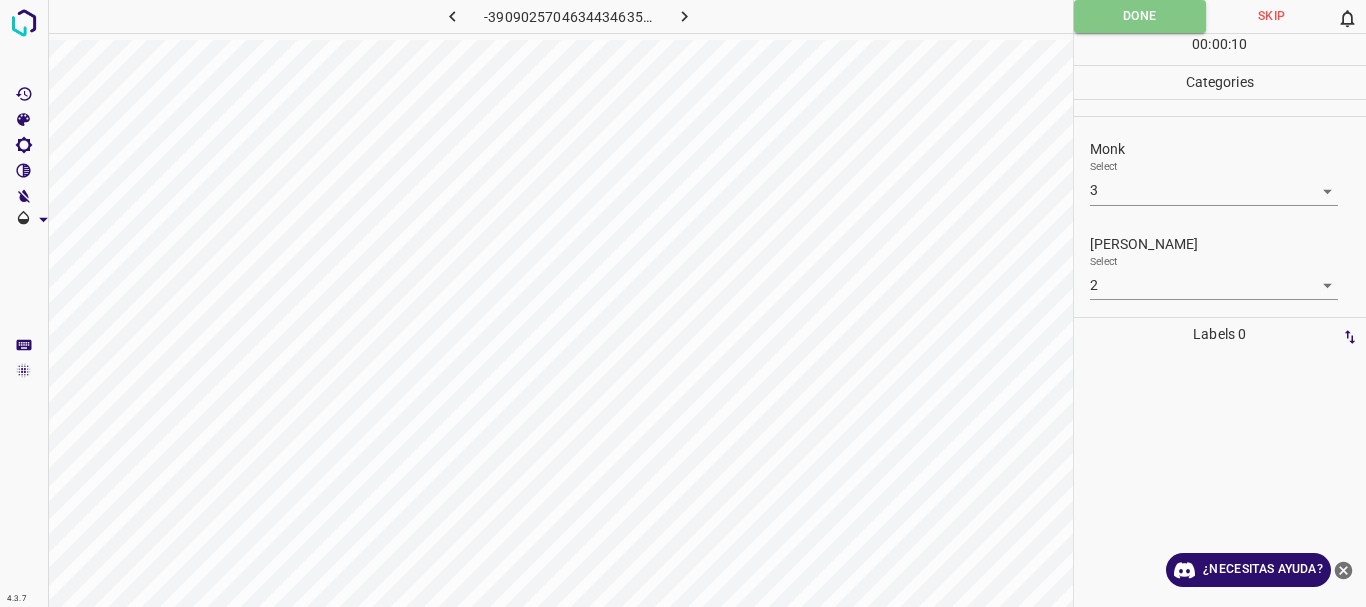 click on "Done" at bounding box center (1140, 16) 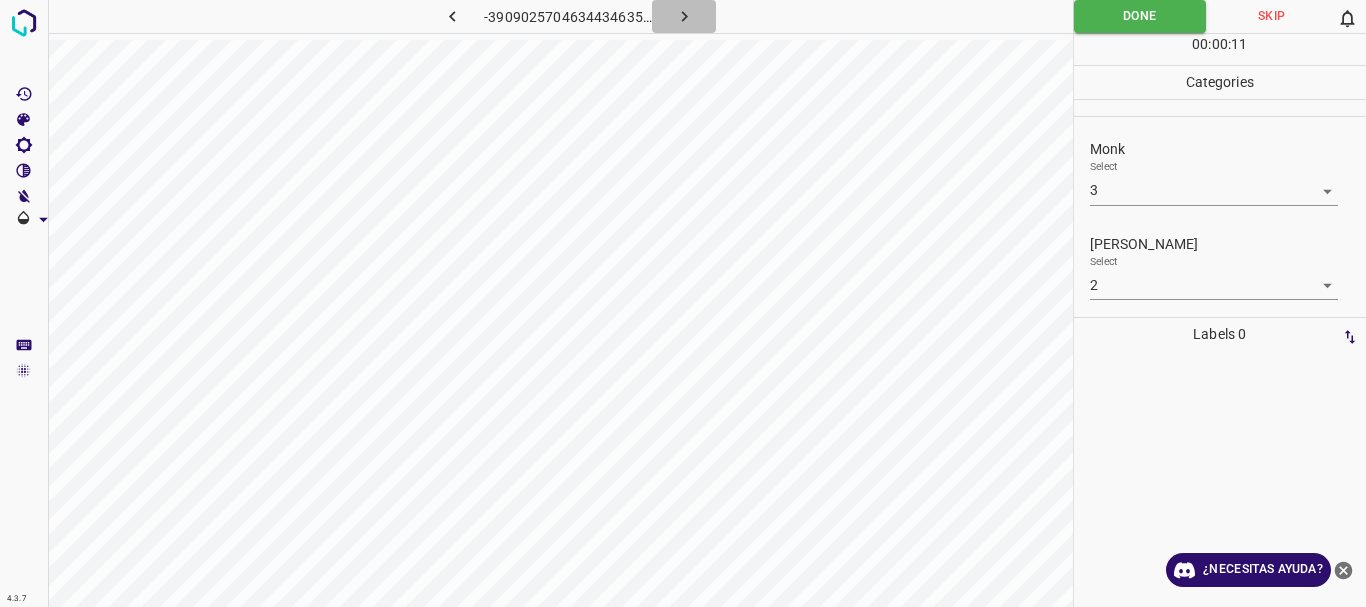 click at bounding box center [684, 16] 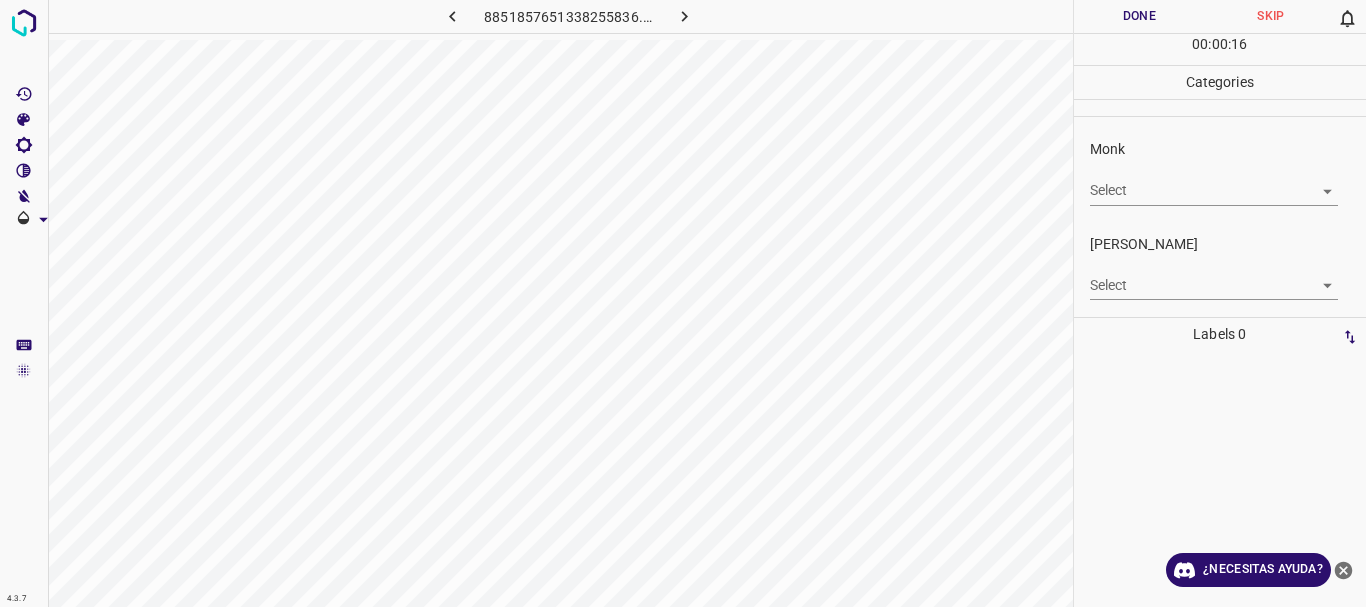 click on "4.3.7 8851857651338255836.png Done Skip 0 00   : 00   : 16   Categories Monk   Select ​  [PERSON_NAME]   Select ​ Labels   0 Categories 1 Monk 2  [PERSON_NAME] Tools Space Change between modes (Draw & Edit) I Auto labeling R Restore zoom M Zoom in N Zoom out Delete Delete selecte label Filters Z Restore filters X Saturation filter C Brightness filter V Contrast filter B Gray scale filter General O Download ¿Necesitas ayuda? Texto original Valora esta traducción Tu opinión servirá para ayudar a mejorar el Traductor de Google - Texto - Esconder - Borrar" at bounding box center (683, 303) 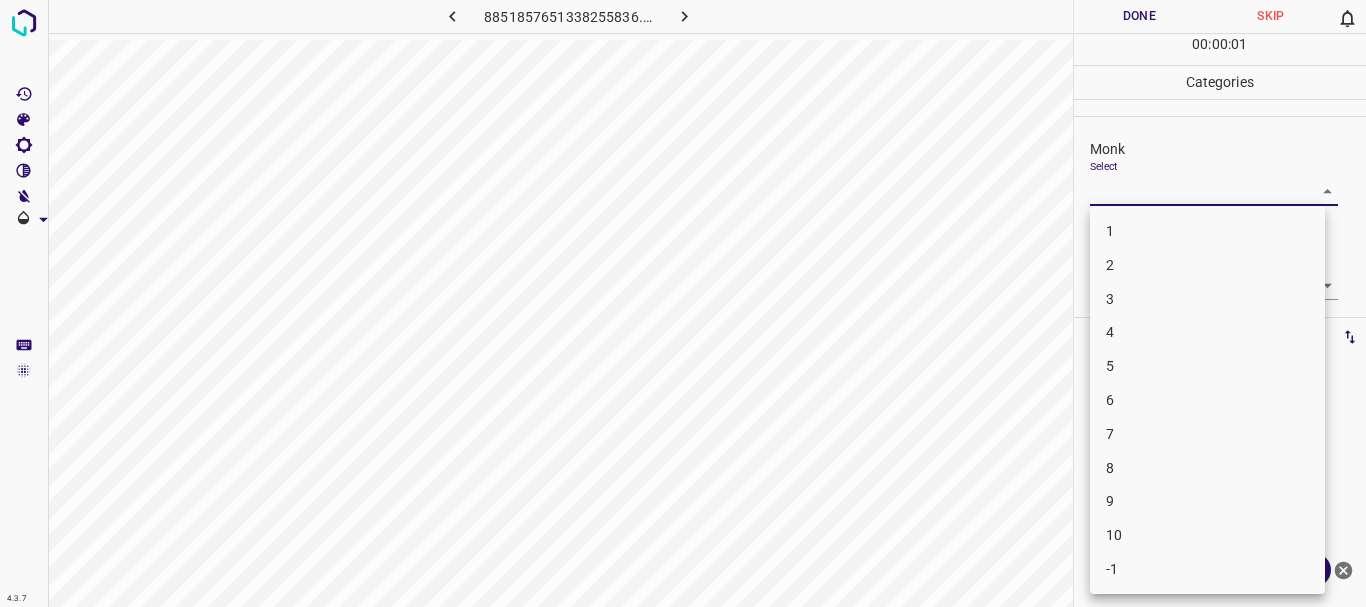 click on "4" at bounding box center [1207, 332] 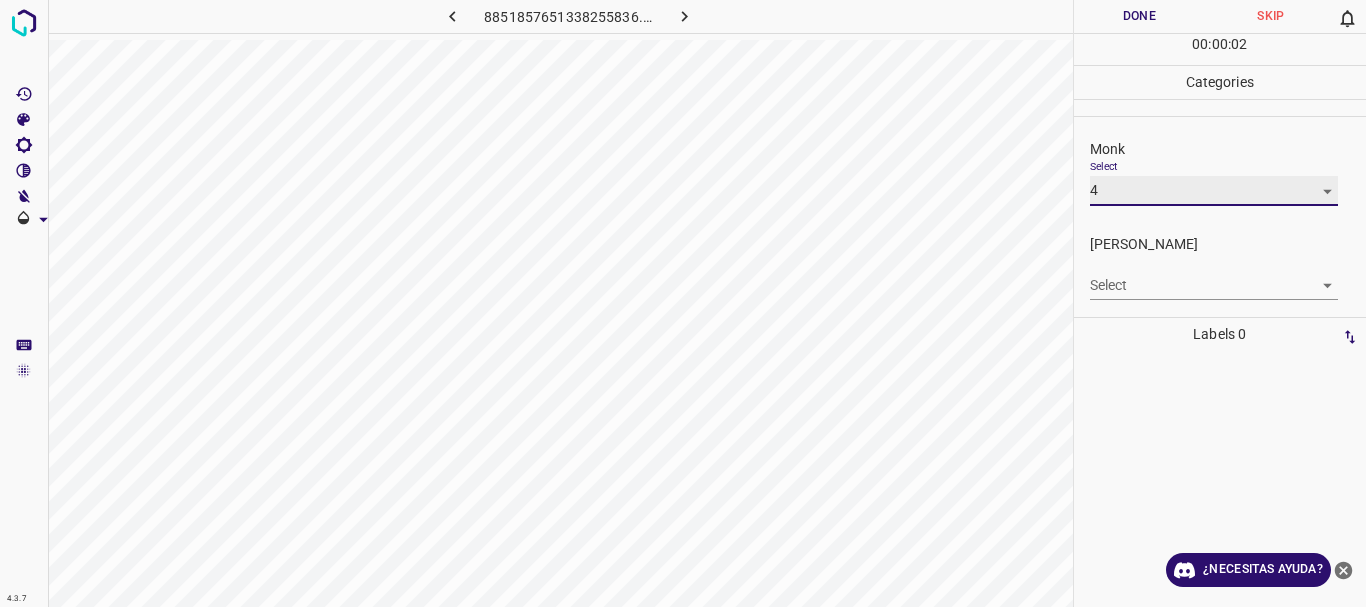 type on "4" 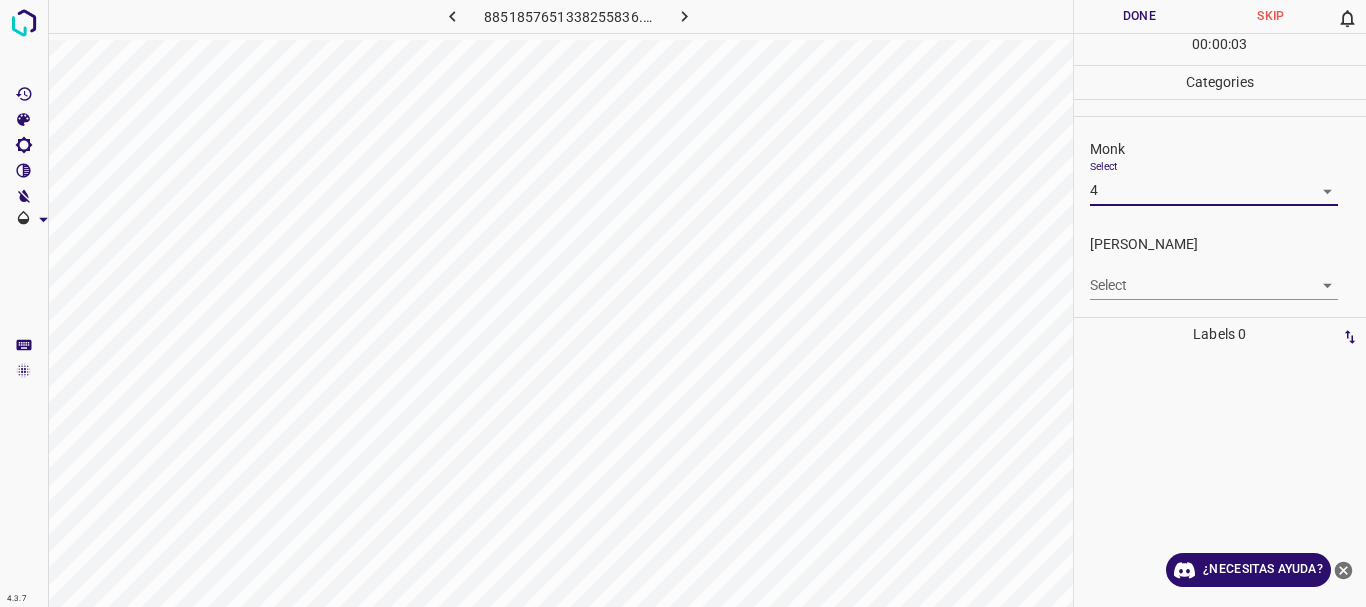 click on "4.3.7 8851857651338255836.png Done Skip 0 00   : 00   : 03   Categories Monk   Select 4 4  [PERSON_NAME]   Select ​ Labels   0 Categories 1 Monk 2  [PERSON_NAME] Tools Space Change between modes (Draw & Edit) I Auto labeling R Restore zoom M Zoom in N Zoom out Delete Delete selecte label Filters Z Restore filters X Saturation filter C Brightness filter V Contrast filter B Gray scale filter General O Download ¿Necesitas ayuda? Texto original Valora esta traducción Tu opinión servirá para ayudar a mejorar el Traductor de Google - Texto - Esconder - Borrar" at bounding box center [683, 303] 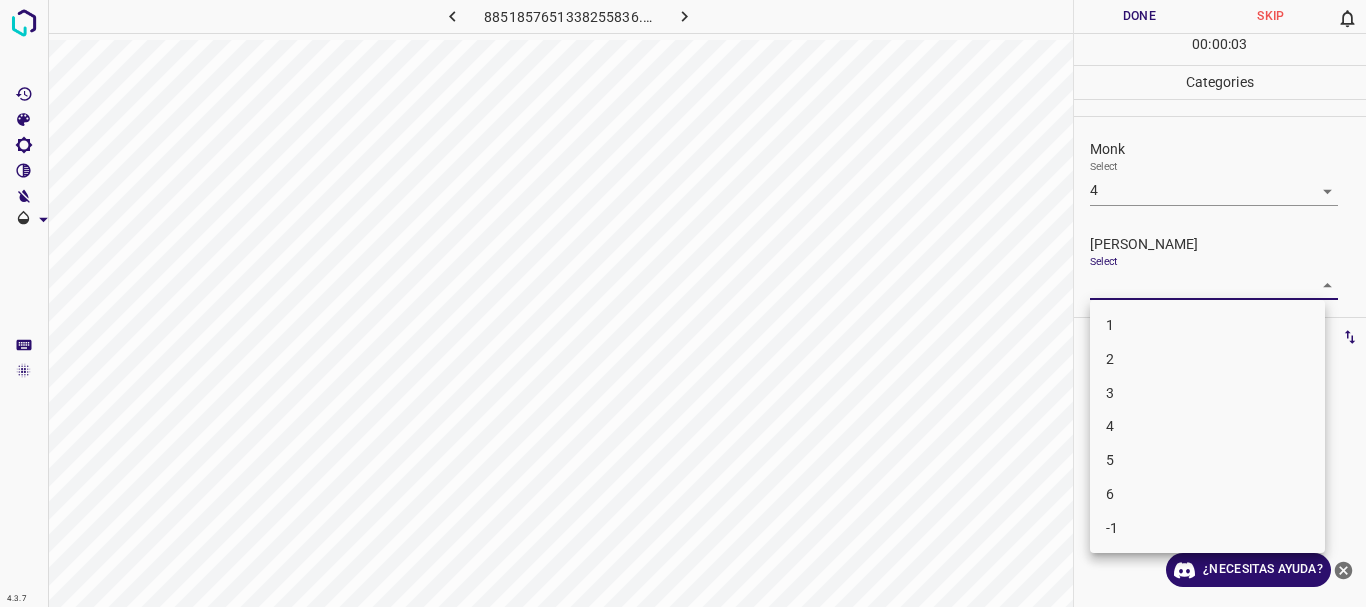 click on "3" at bounding box center [1207, 393] 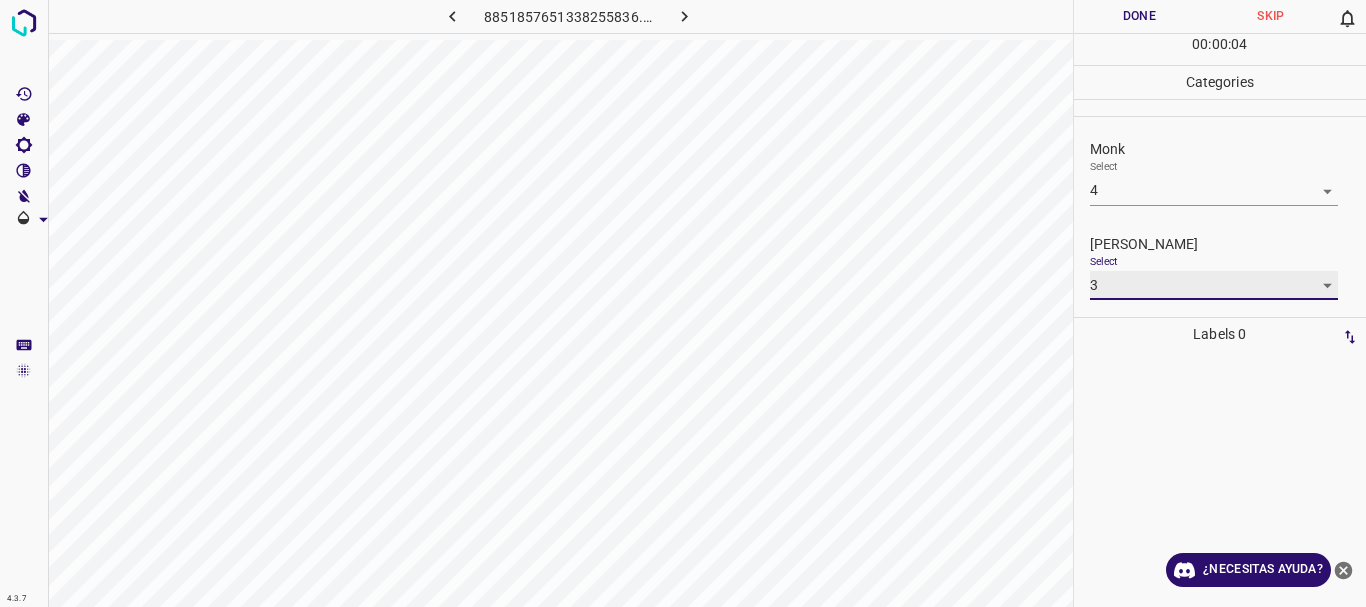 type on "3" 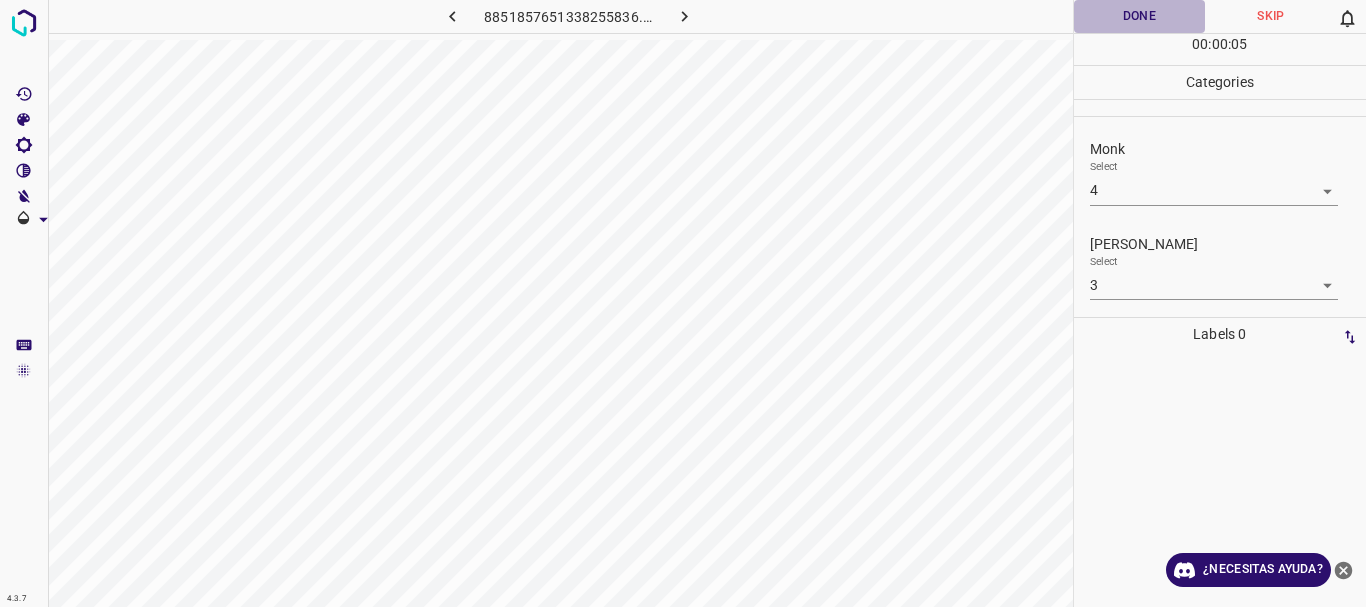 click on "Done" at bounding box center (1140, 16) 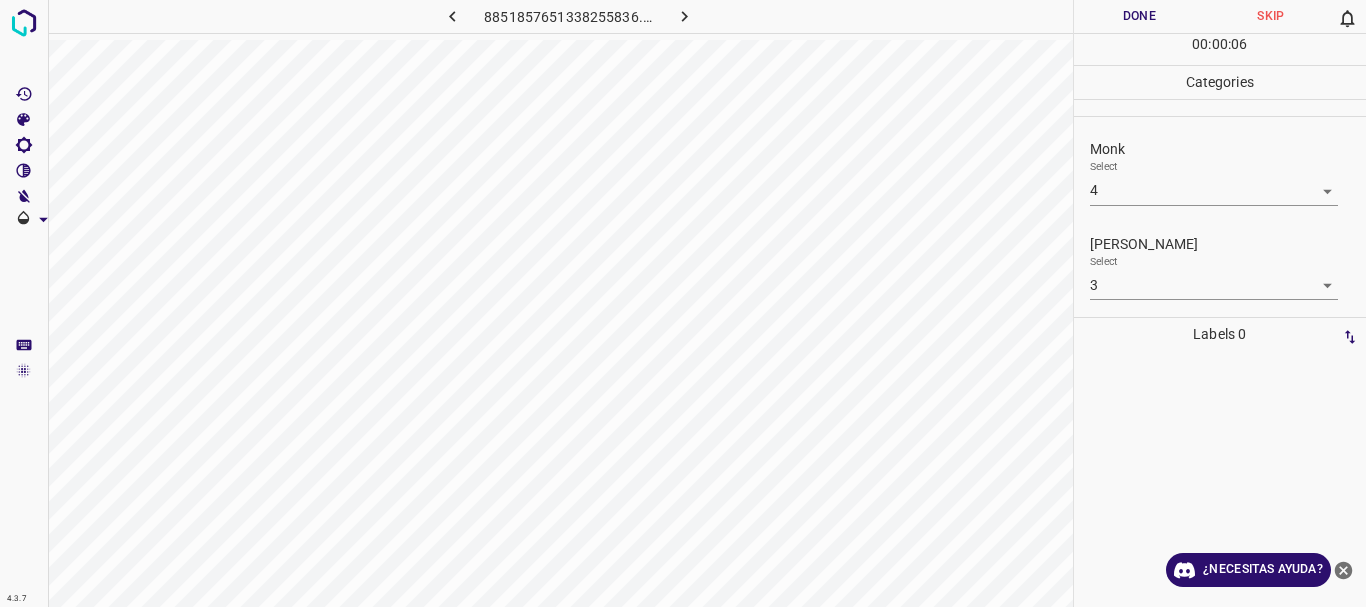 click 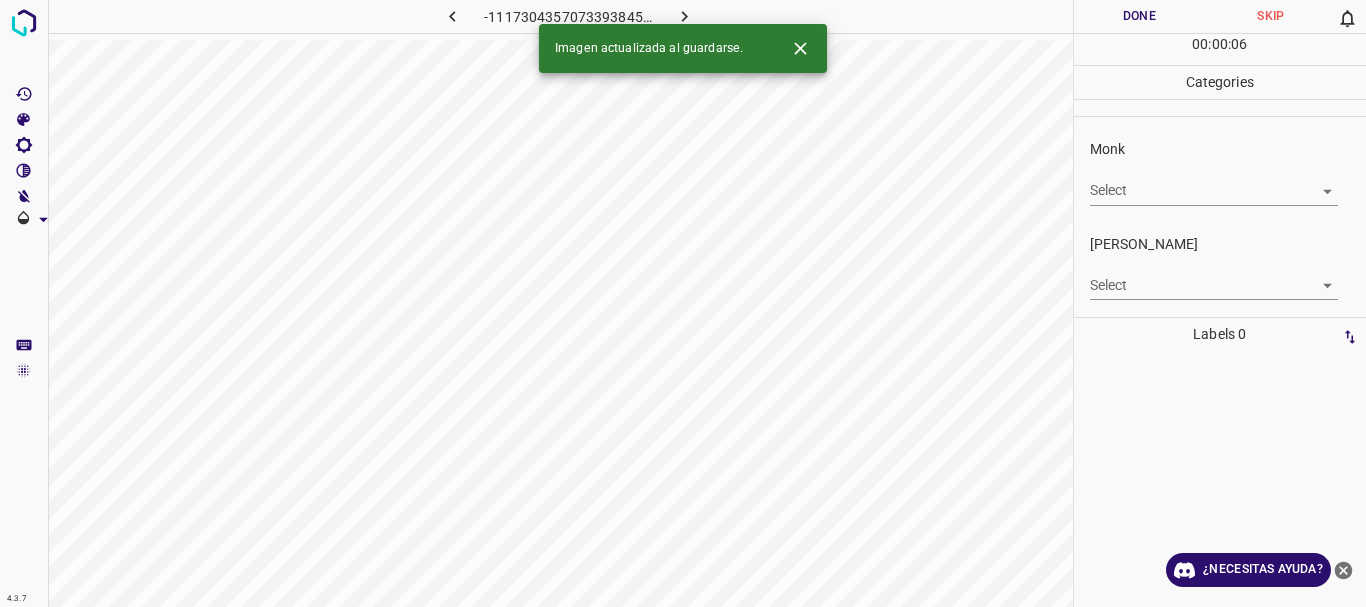 click on "4.3.7 -1117304357073393845.png Done Skip 0 00   : 00   : 06   Categories Monk   Select ​  [PERSON_NAME]   Select ​ Labels   0 Categories 1 Monk 2  [PERSON_NAME] Tools Space Change between modes (Draw & Edit) I Auto labeling R Restore zoom M Zoom in N Zoom out Delete Delete selecte label Filters Z Restore filters X Saturation filter C Brightness filter V Contrast filter B Gray scale filter General O Download Imagen actualizada al guardarse. ¿Necesitas ayuda? Texto original Valora esta traducción Tu opinión servirá para ayudar a mejorar el Traductor de Google - Texto - Esconder - Borrar" at bounding box center (683, 303) 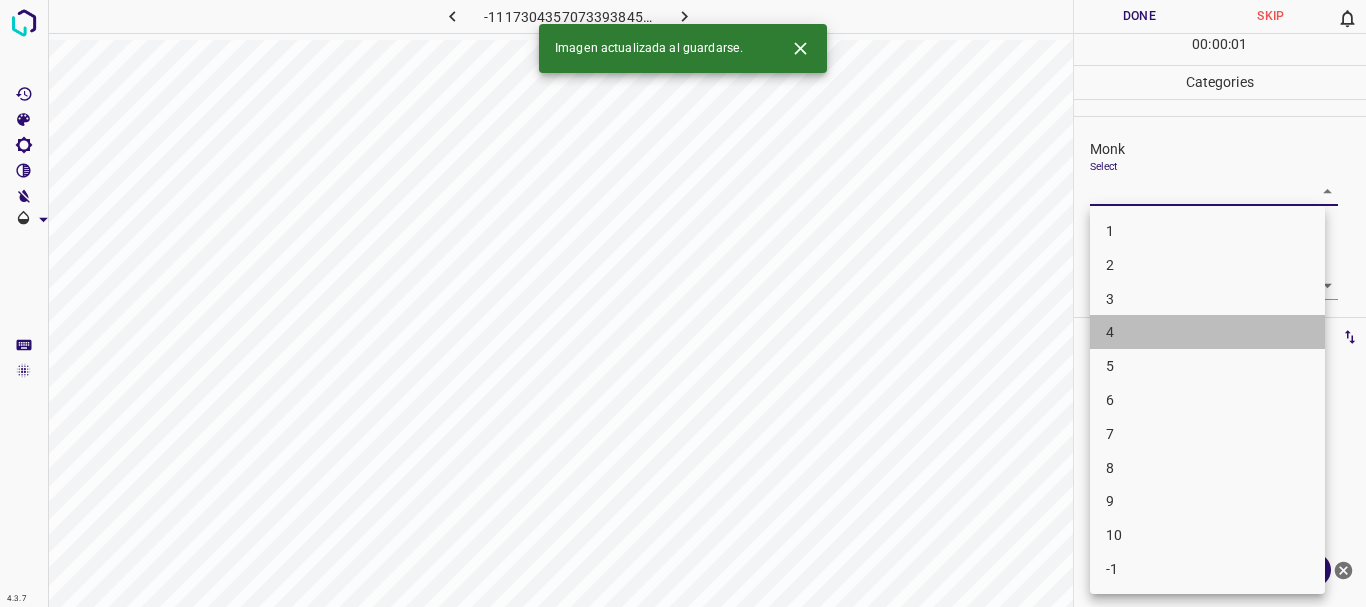 click on "4" at bounding box center [1207, 332] 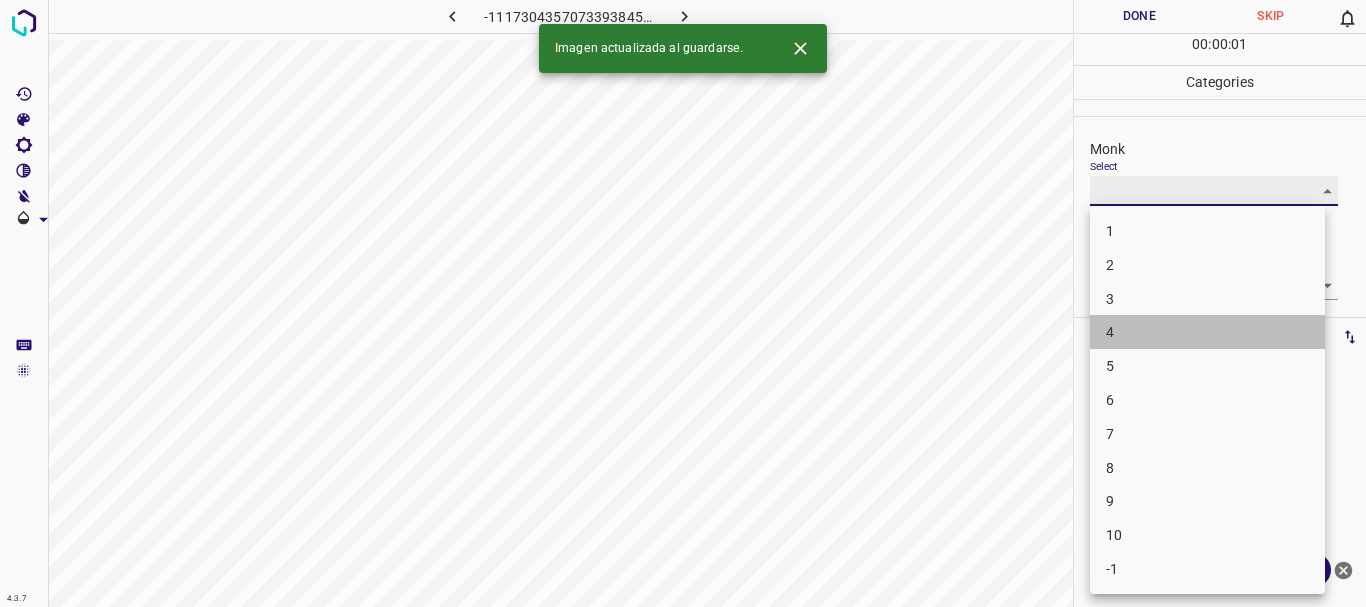 type on "4" 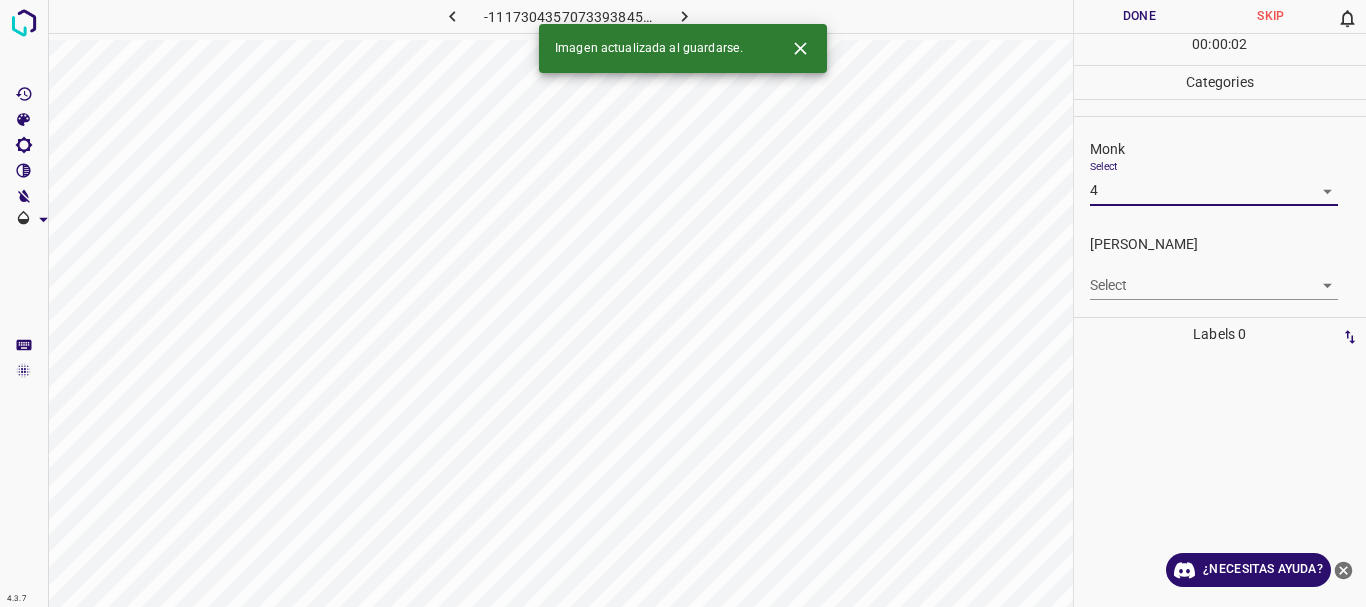 click on "4.3.7 -1117304357073393845.png Done Skip 0 00   : 00   : 02   Categories Monk   Select 4 4  [PERSON_NAME]   Select ​ Labels   0 Categories 1 Monk 2  [PERSON_NAME] Tools Space Change between modes (Draw & Edit) I Auto labeling R Restore zoom M Zoom in N Zoom out Delete Delete selecte label Filters Z Restore filters X Saturation filter C Brightness filter V Contrast filter B Gray scale filter General O Download Imagen actualizada al guardarse. ¿Necesitas ayuda? Texto original Valora esta traducción Tu opinión servirá para ayudar a mejorar el Traductor de Google - Texto - Esconder - Borrar" at bounding box center (683, 303) 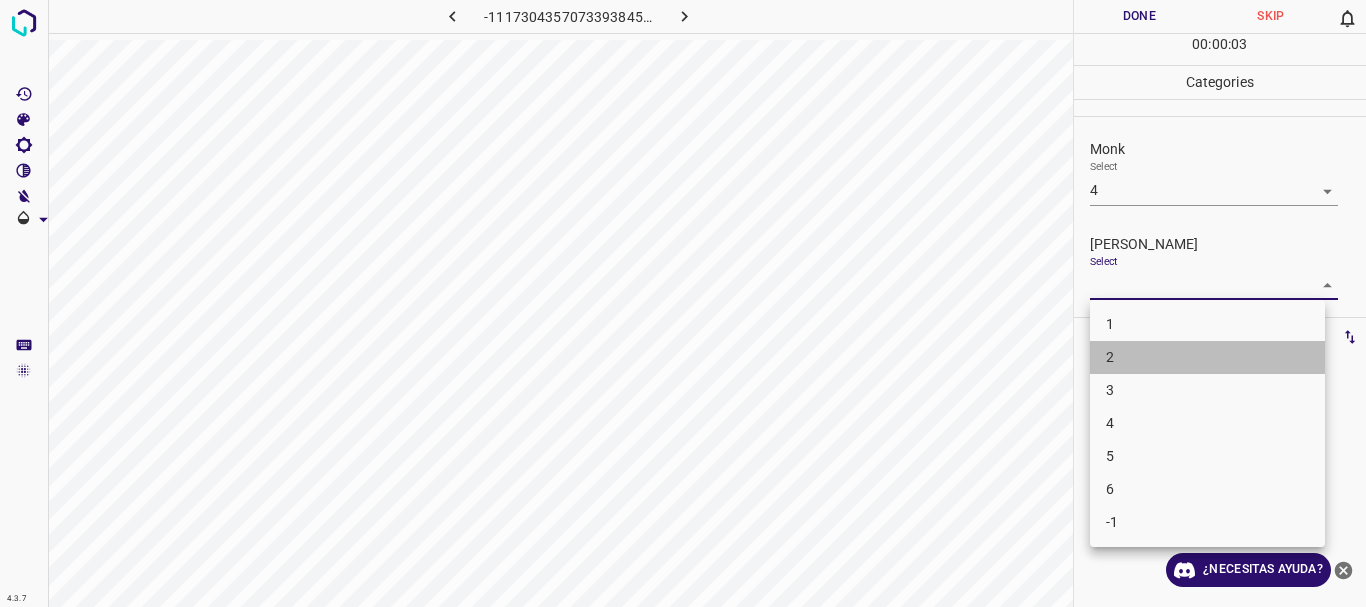 click on "2" at bounding box center (1207, 357) 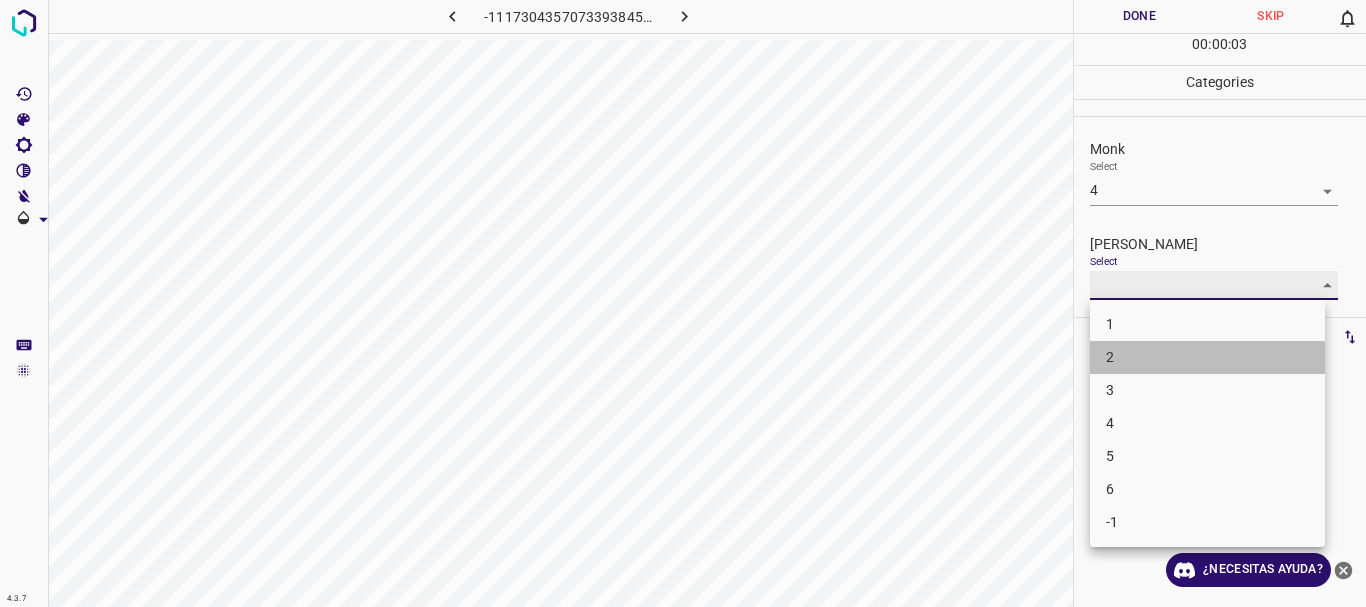 type on "2" 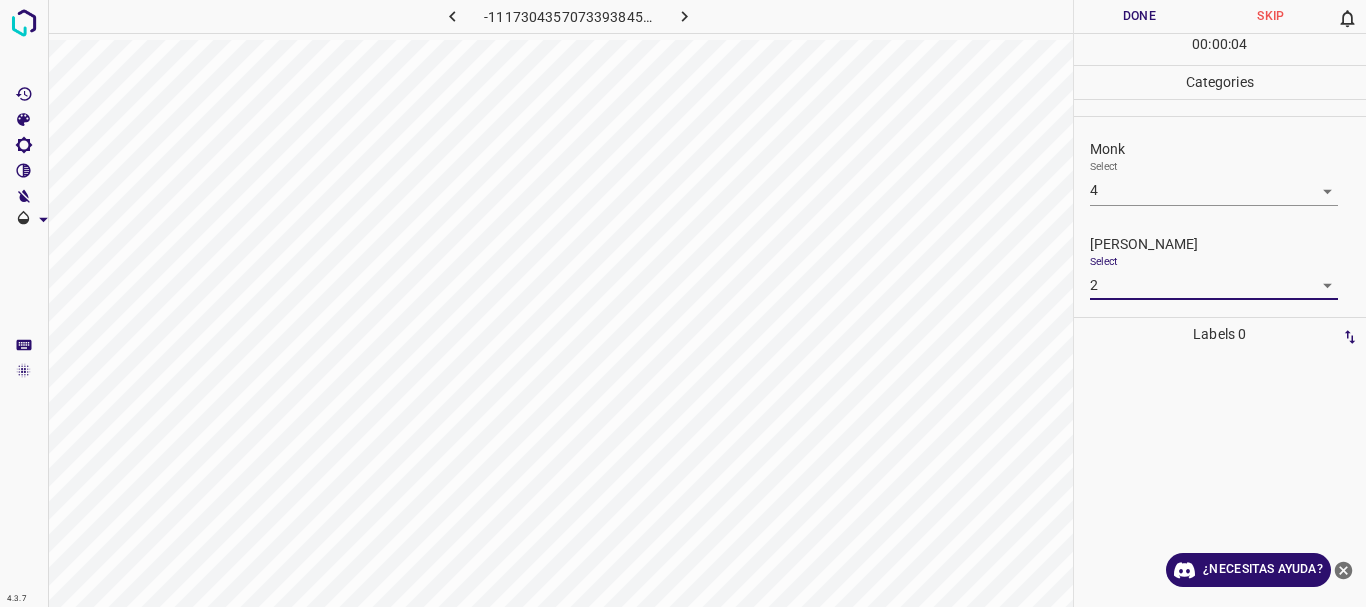 click on "Done" at bounding box center [1140, 16] 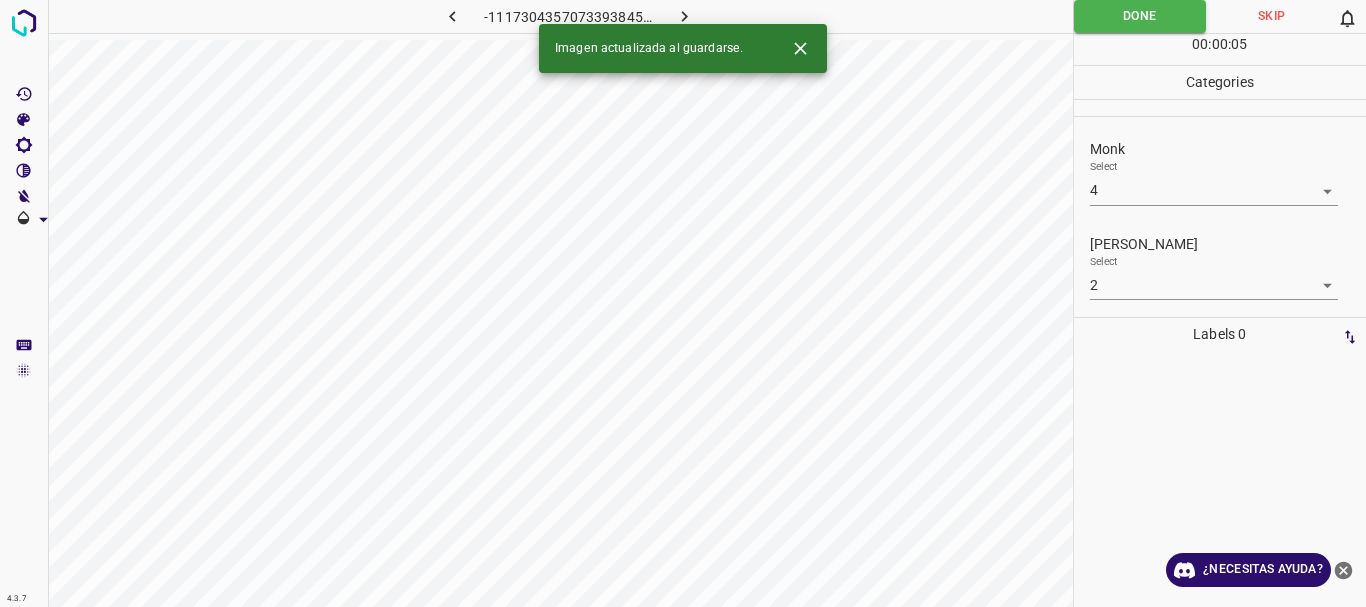 click 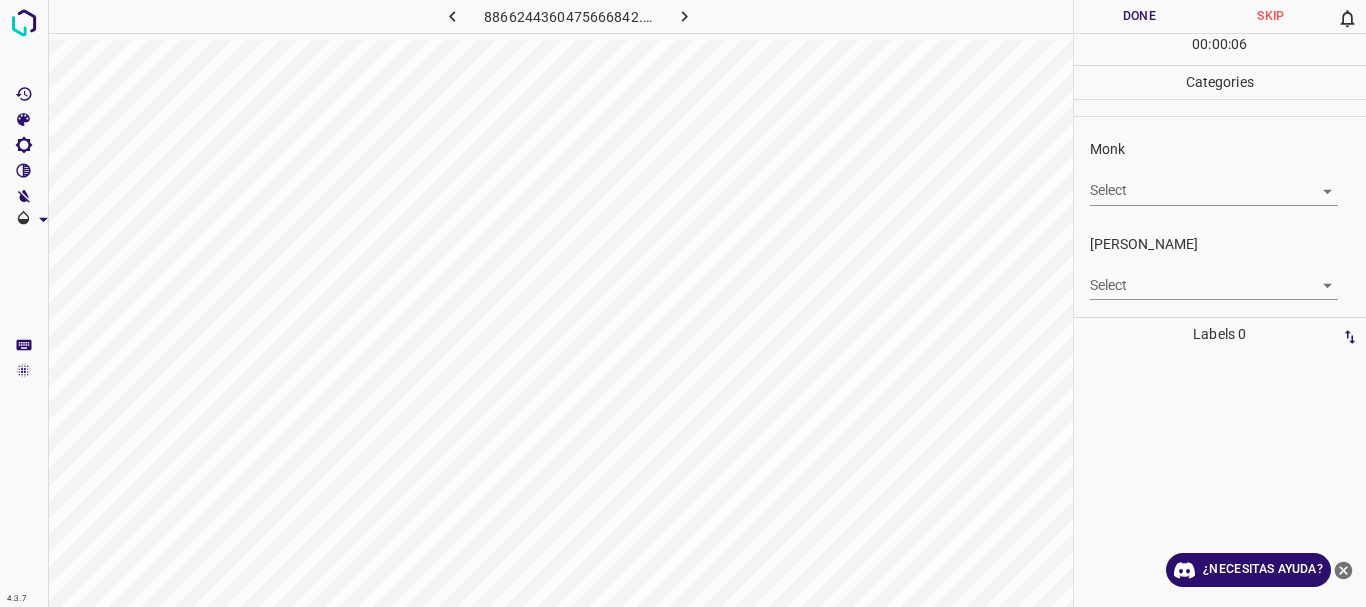 click on "4.3.7 8866244360475666842.png Done Skip 0 00   : 00   : 06   Categories Monk   Select ​  [PERSON_NAME]   Select ​ Labels   0 Categories 1 Monk 2  [PERSON_NAME] Tools Space Change between modes (Draw & Edit) I Auto labeling R Restore zoom M Zoom in N Zoom out Delete Delete selecte label Filters Z Restore filters X Saturation filter C Brightness filter V Contrast filter B Gray scale filter General O Download ¿Necesitas ayuda? Texto original Valora esta traducción Tu opinión servirá para ayudar a mejorar el Traductor de Google - Texto - Esconder - Borrar" at bounding box center (683, 303) 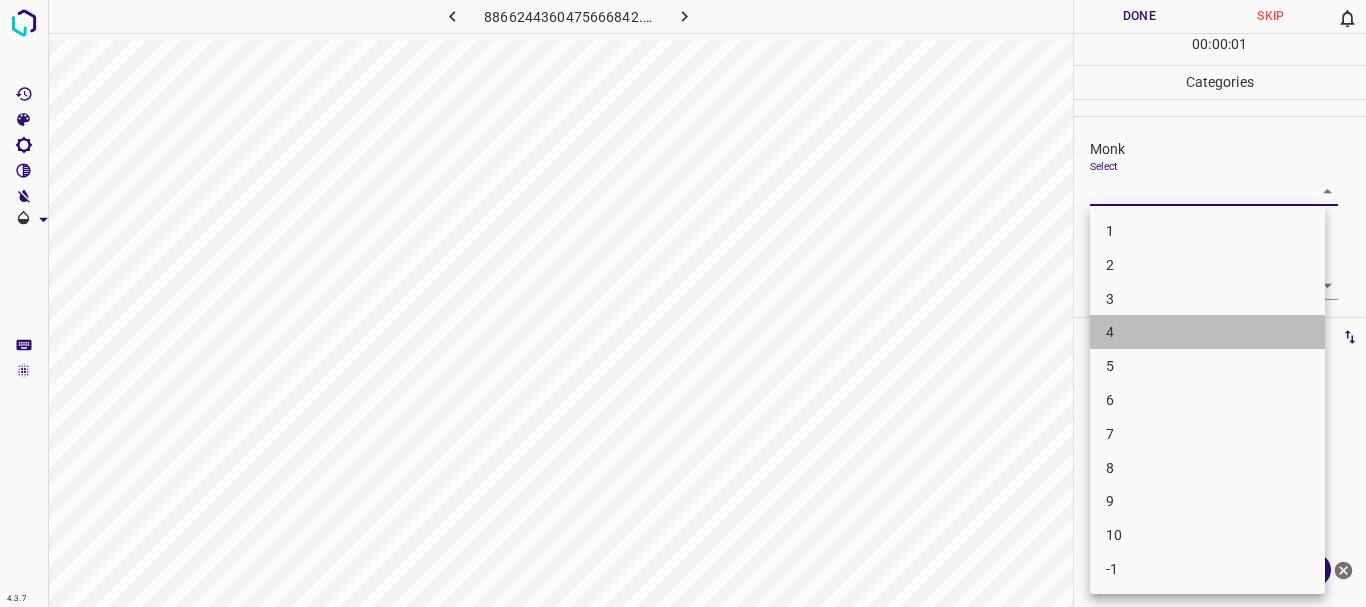 click on "4" at bounding box center (1207, 332) 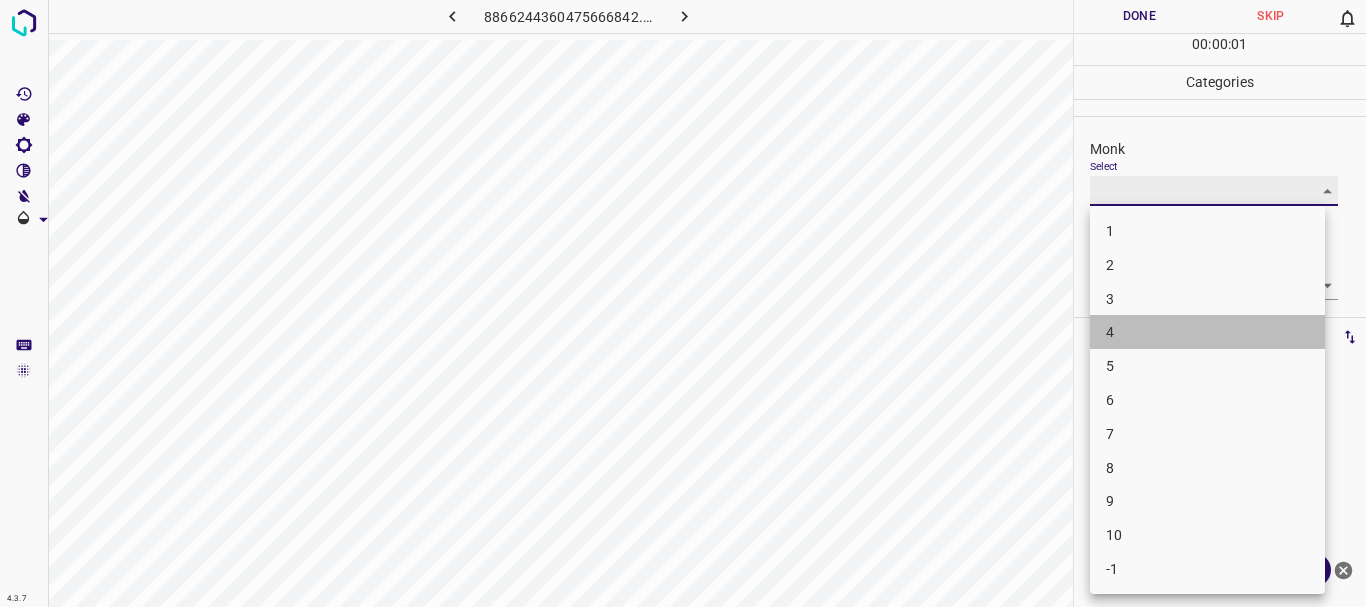 type on "4" 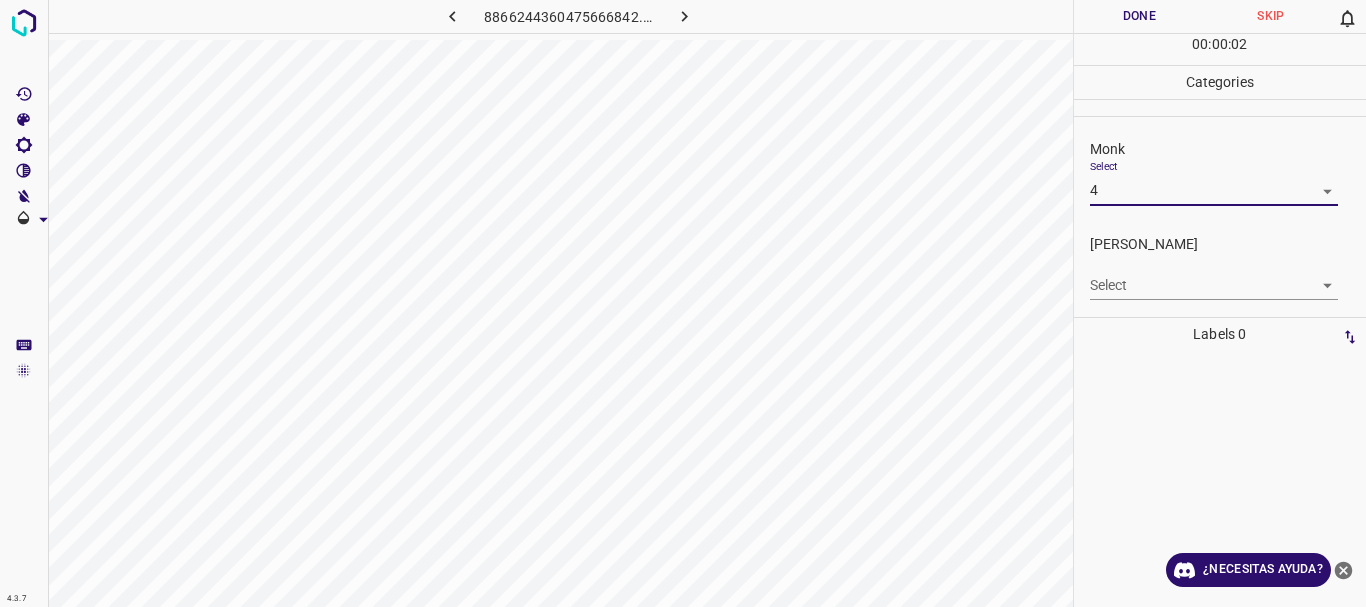 click on "4.3.7 8866244360475666842.png Done Skip 0 00   : 00   : 02   Categories Monk   Select 4 4  [PERSON_NAME]   Select ​ Labels   0 Categories 1 Monk 2  [PERSON_NAME] Tools Space Change between modes (Draw & Edit) I Auto labeling R Restore zoom M Zoom in N Zoom out Delete Delete selecte label Filters Z Restore filters X Saturation filter C Brightness filter V Contrast filter B Gray scale filter General O Download ¿Necesitas ayuda? Texto original Valora esta traducción Tu opinión servirá para ayudar a mejorar el Traductor de Google - Texto - Esconder - Borrar" at bounding box center [683, 303] 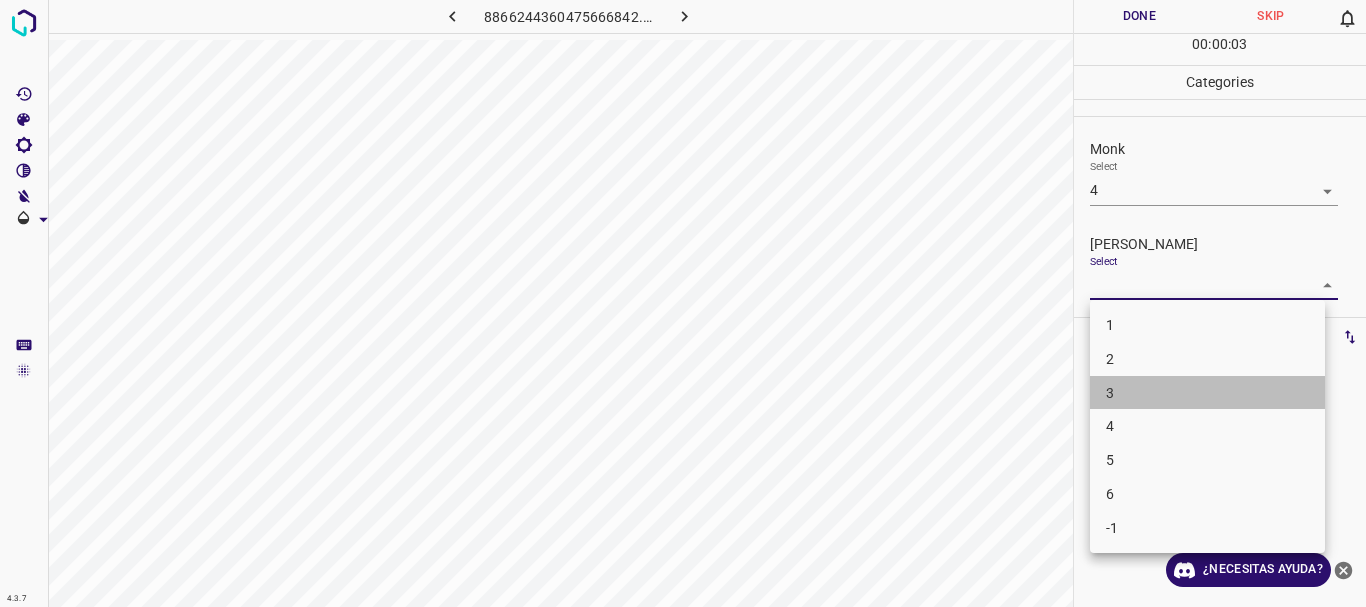 click on "3" at bounding box center (1207, 393) 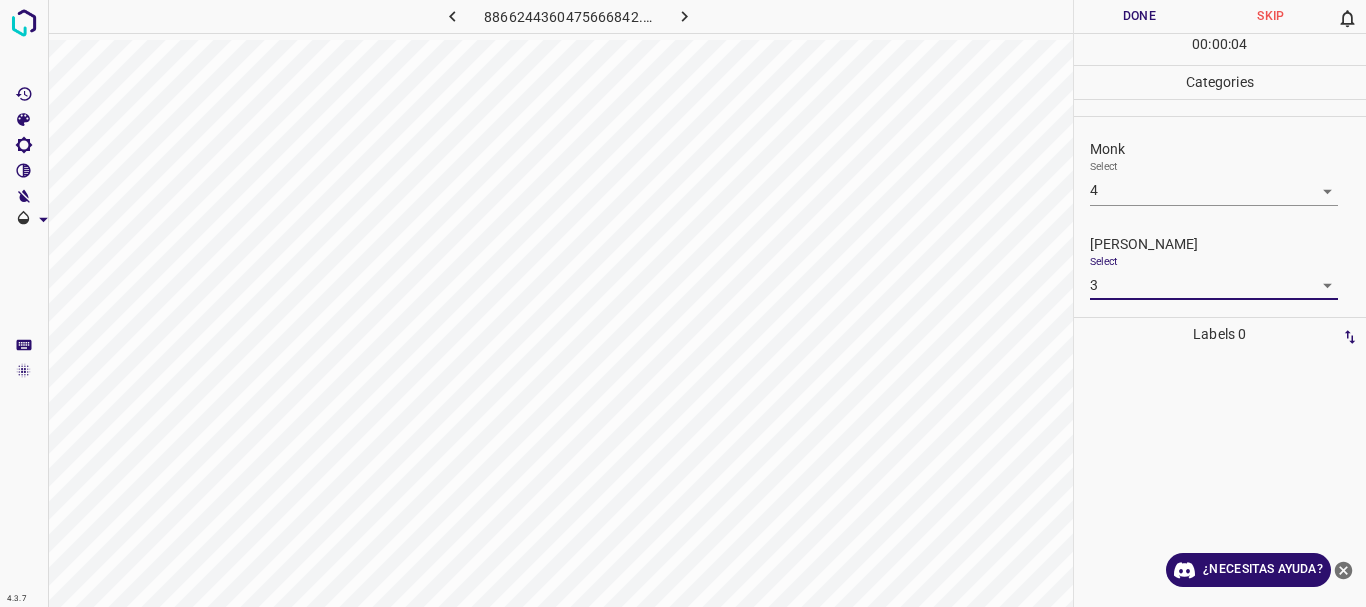 click on "4.3.7 8866244360475666842.png Done Skip 0 00   : 00   : 04   Categories Monk   Select 4 4  [PERSON_NAME]   Select 3 3 Labels   0 Categories 1 Monk 2  [PERSON_NAME] Tools Space Change between modes (Draw & Edit) I Auto labeling R Restore zoom M Zoom in N Zoom out Delete Delete selecte label Filters Z Restore filters X Saturation filter C Brightness filter V Contrast filter B Gray scale filter General O Download ¿Necesitas ayuda? Texto original Valora esta traducción Tu opinión servirá para ayudar a mejorar el Traductor de Google - Texto - Esconder - Borrar" at bounding box center [683, 303] 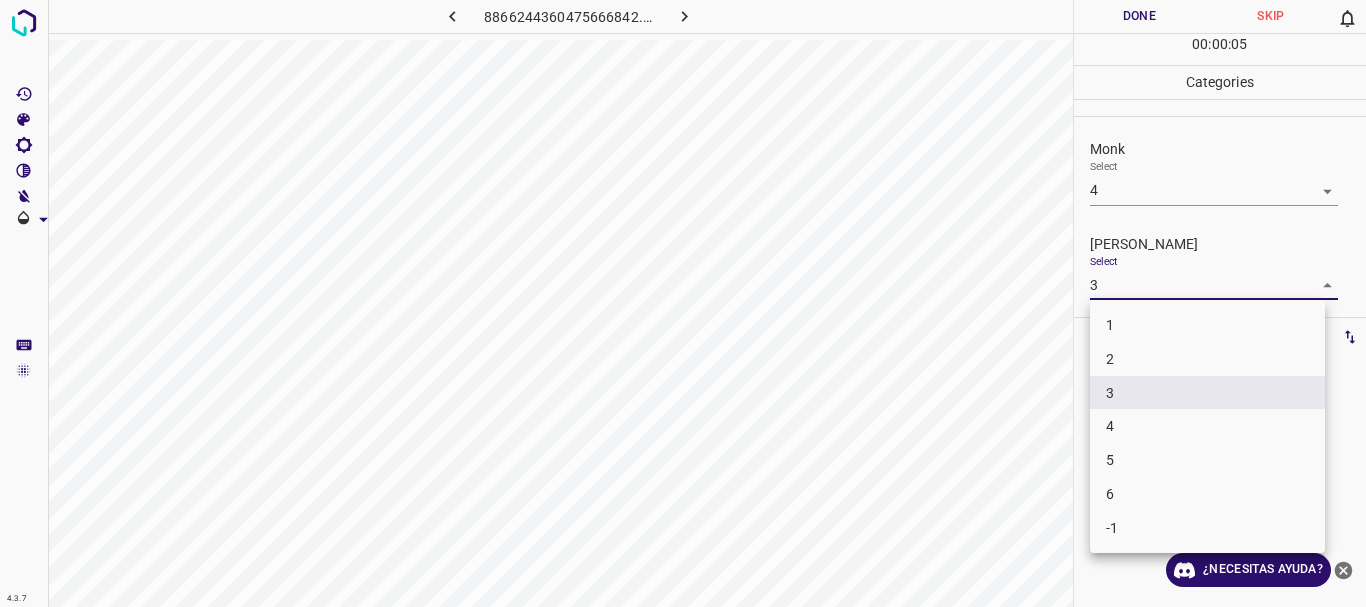 click on "2" at bounding box center (1207, 359) 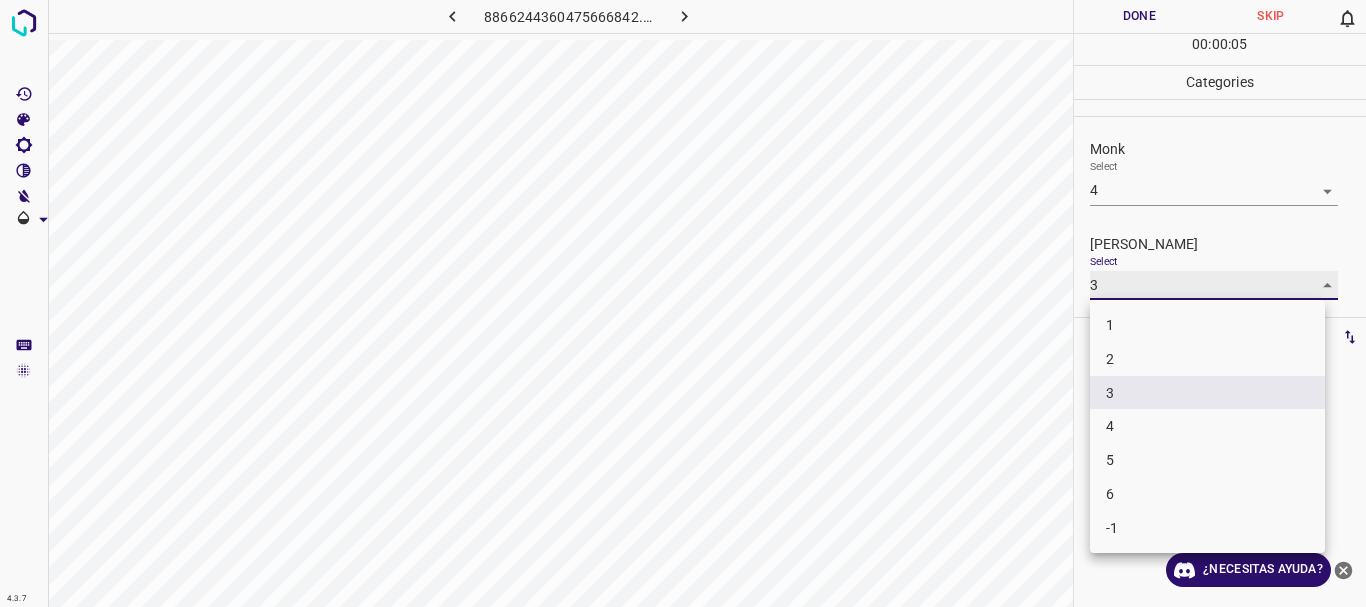 type on "2" 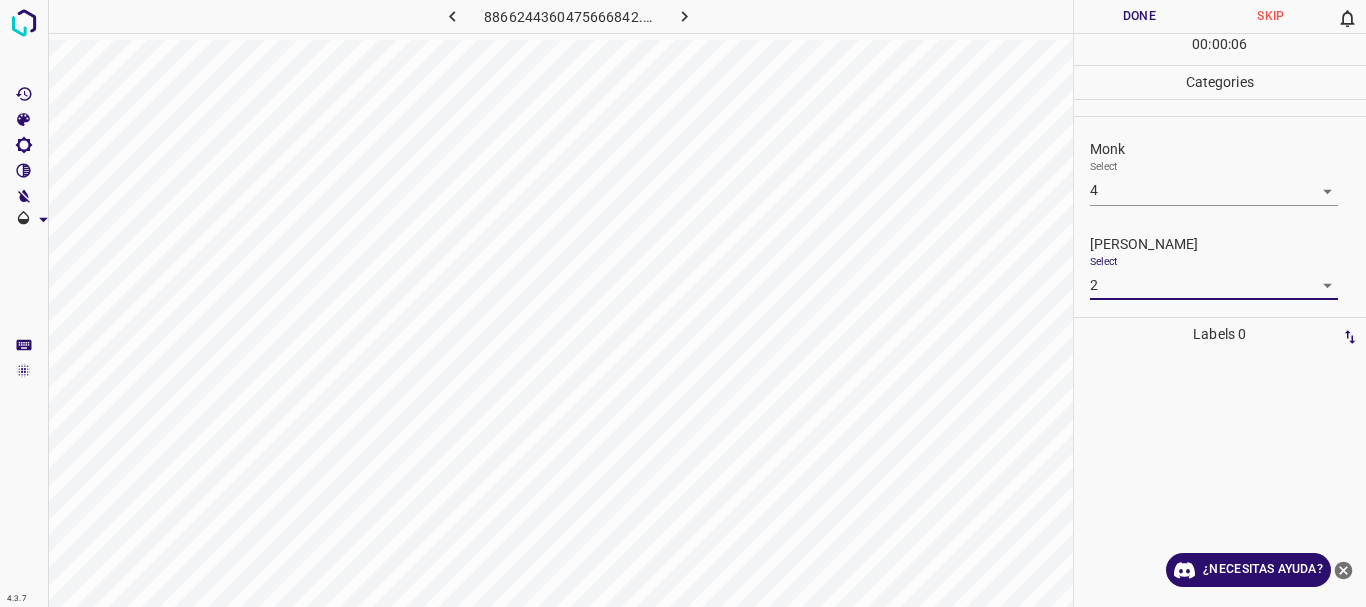 click on "Done" at bounding box center (1140, 16) 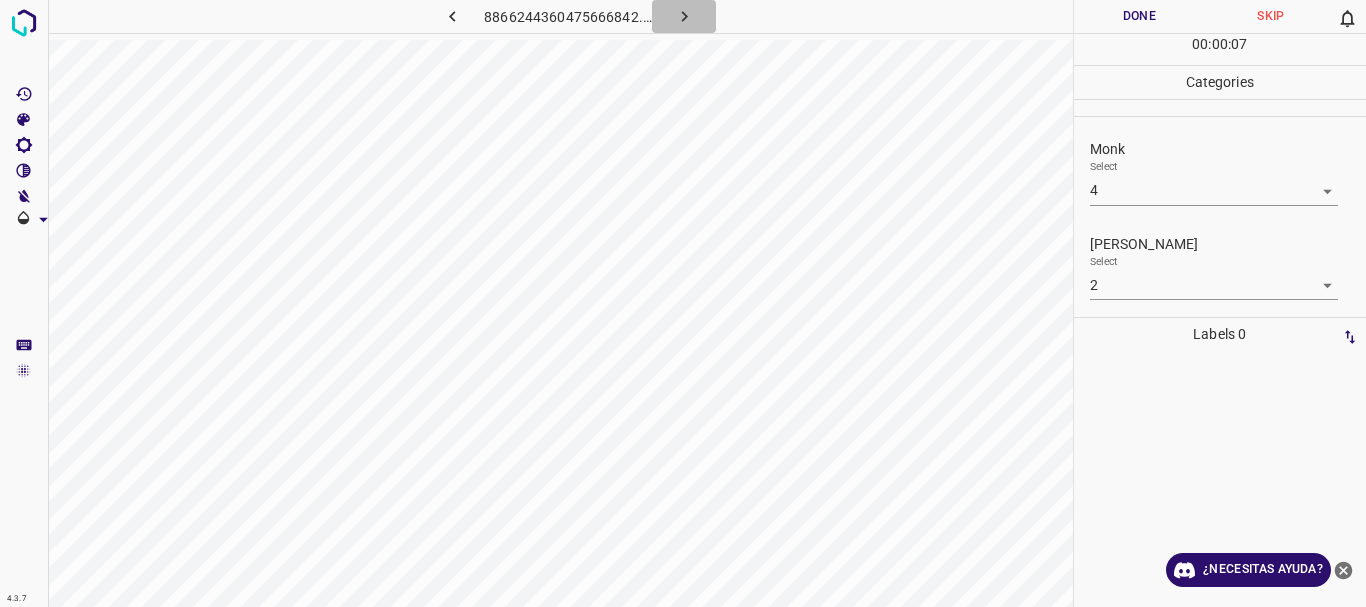 click at bounding box center (684, 16) 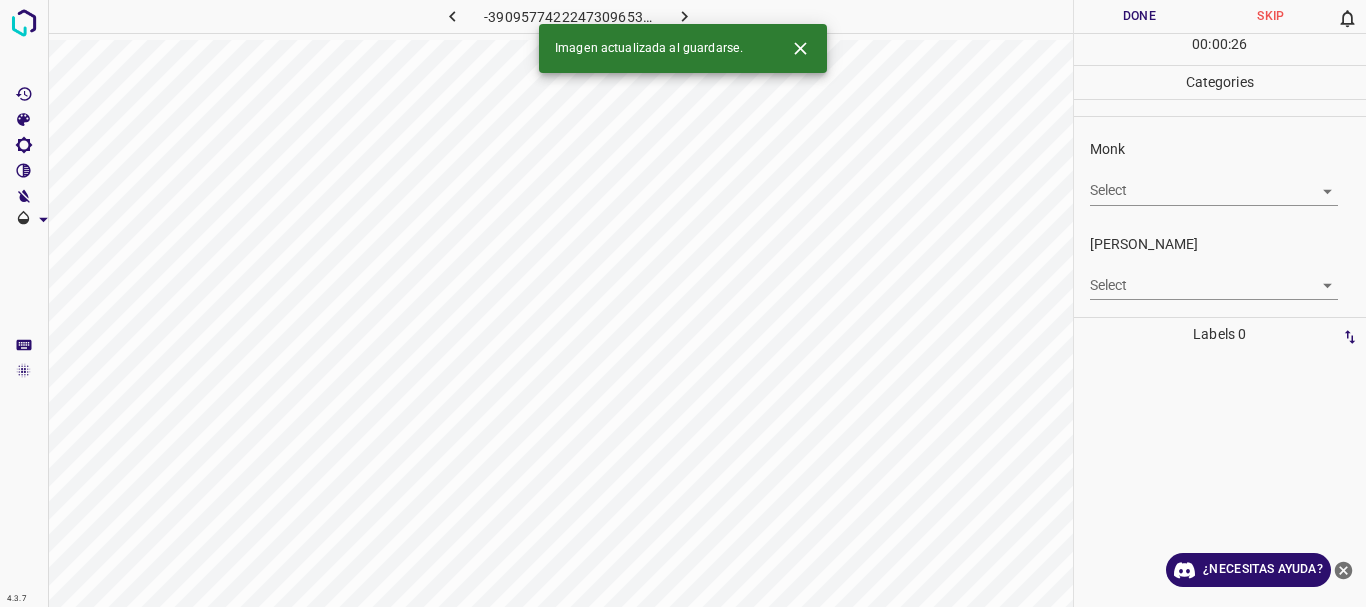 click 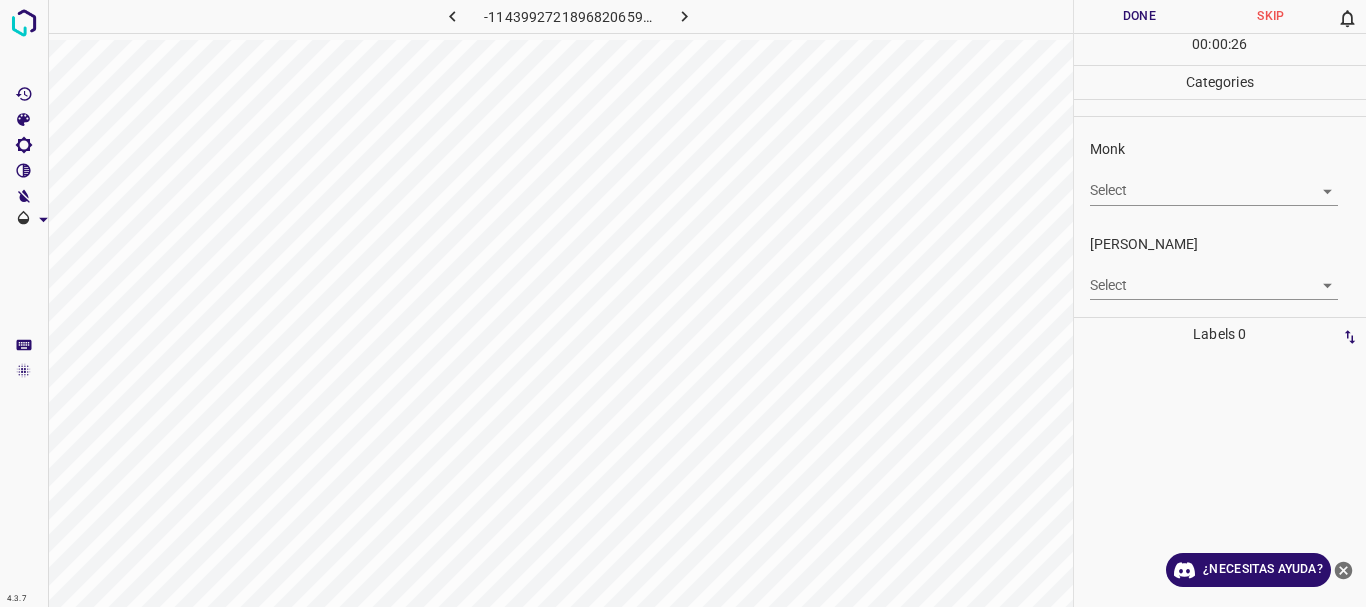 click 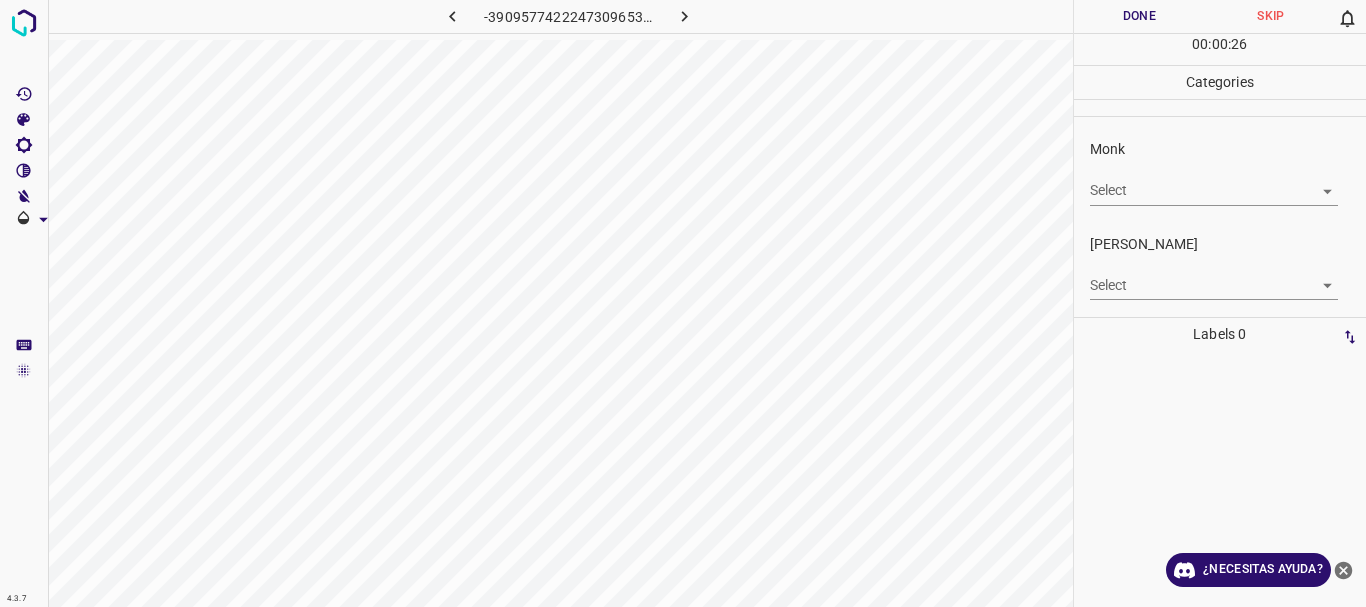 click on "4.3.7 -3909577422247309653.png Done Skip 0 00   : 00   : 26   Categories Monk   Select ​  [PERSON_NAME]   Select ​ Labels   0 Categories 1 Monk 2  [PERSON_NAME] Tools Space Change between modes (Draw & Edit) I Auto labeling R Restore zoom M Zoom in N Zoom out Delete Delete selecte label Filters Z Restore filters X Saturation filter C Brightness filter V Contrast filter B Gray scale filter General O Download ¿Necesitas ayuda? Texto original Valora esta traducción Tu opinión servirá para ayudar a mejorar el Traductor de Google - Texto - Esconder - Borrar" at bounding box center [683, 303] 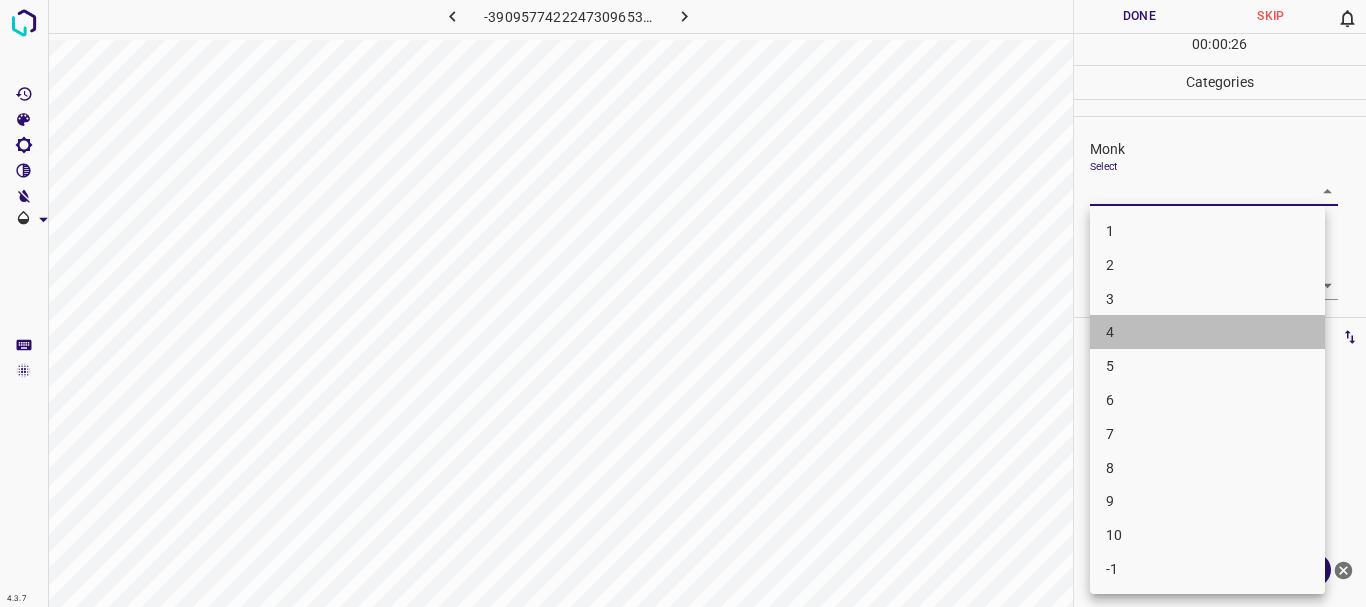 click on "4" at bounding box center [1207, 332] 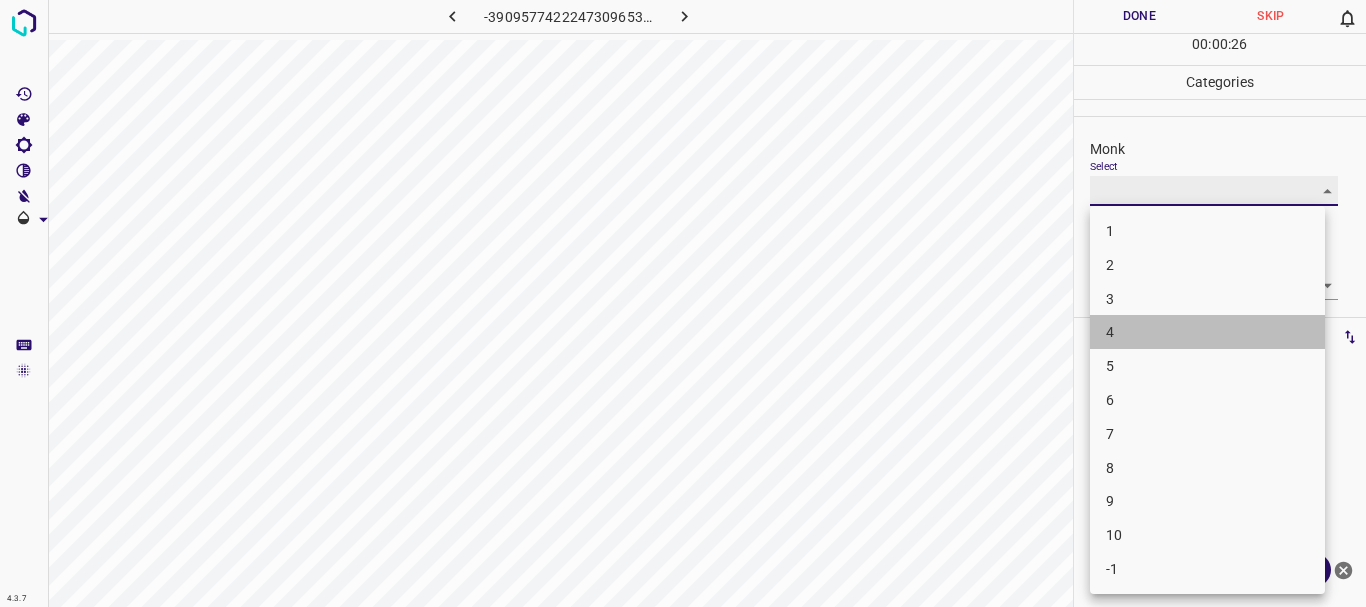 type on "4" 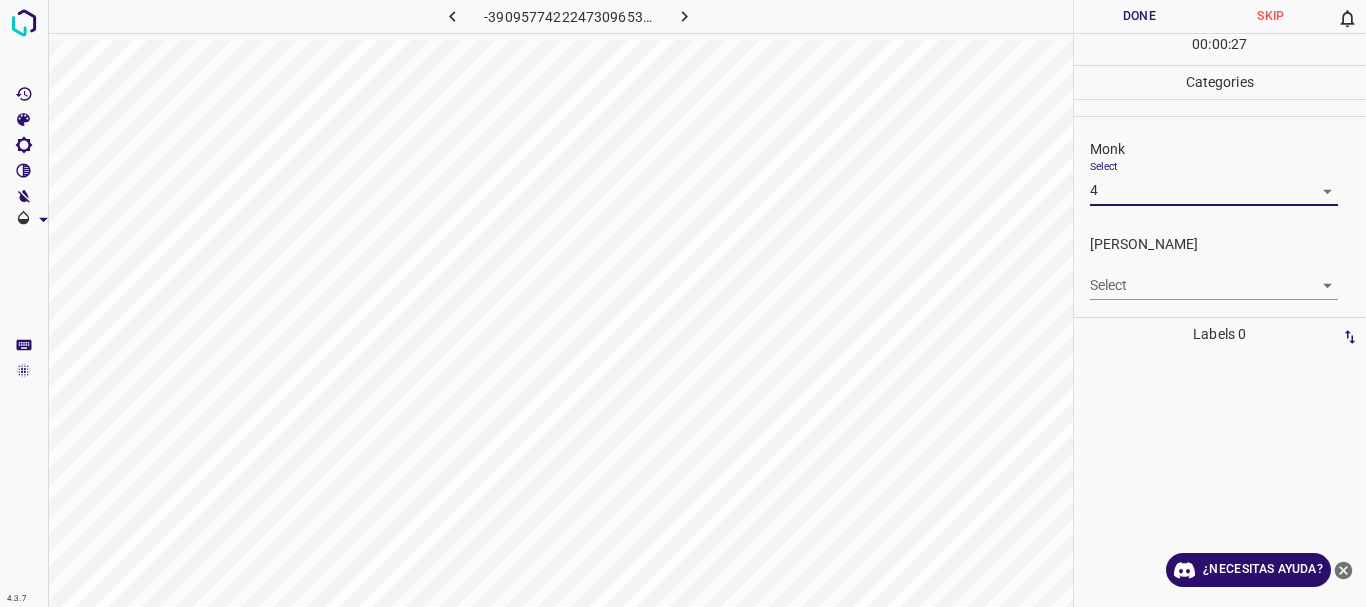 click on "4.3.7 -3909577422247309653.png Done Skip 0 00   : 00   : 27   Categories Monk   Select 4 4  [PERSON_NAME]   Select ​ Labels   0 Categories 1 Monk 2  [PERSON_NAME] Tools Space Change between modes (Draw & Edit) I Auto labeling R Restore zoom M Zoom in N Zoom out Delete Delete selecte label Filters Z Restore filters X Saturation filter C Brightness filter V Contrast filter B Gray scale filter General O Download ¿Necesitas ayuda? Texto original Valora esta traducción Tu opinión servirá para ayudar a mejorar el Traductor de Google - Texto - Esconder - Borrar" at bounding box center [683, 303] 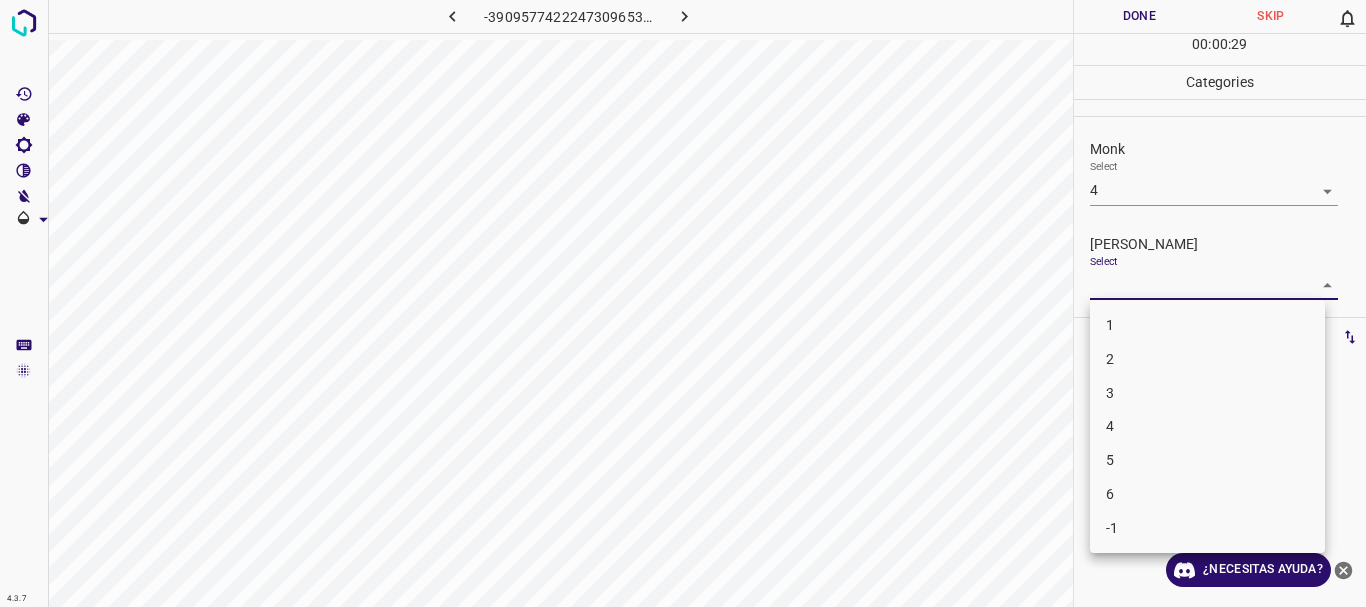 click on "3" at bounding box center (1207, 393) 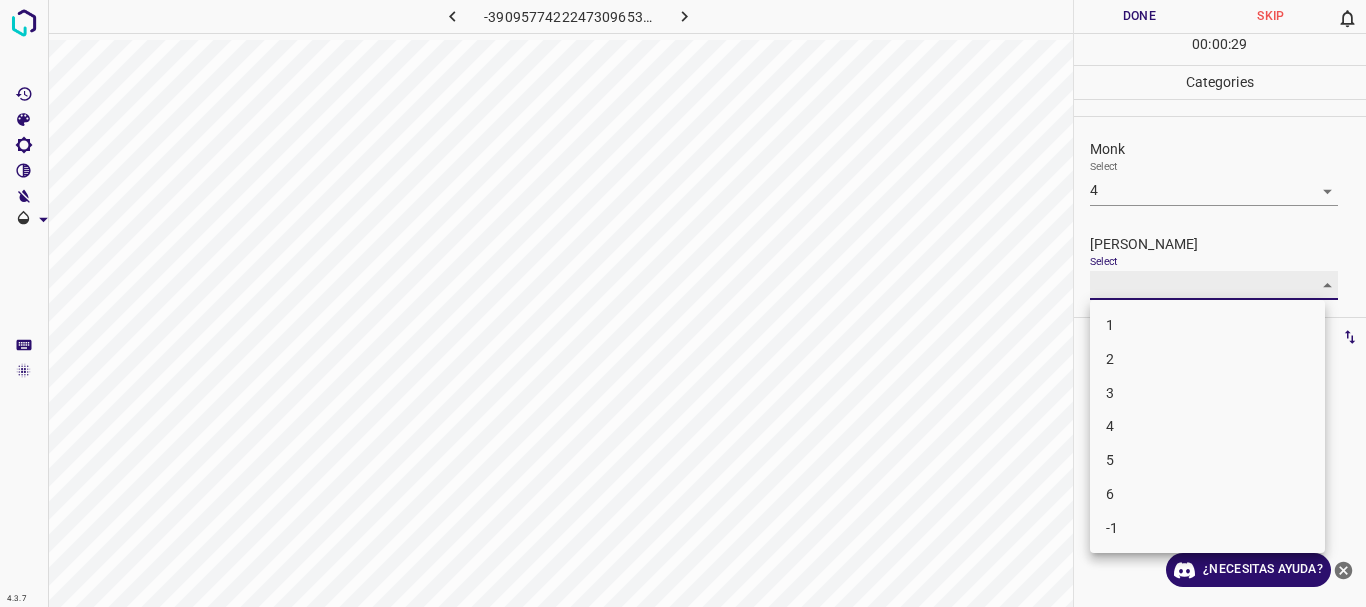 type on "3" 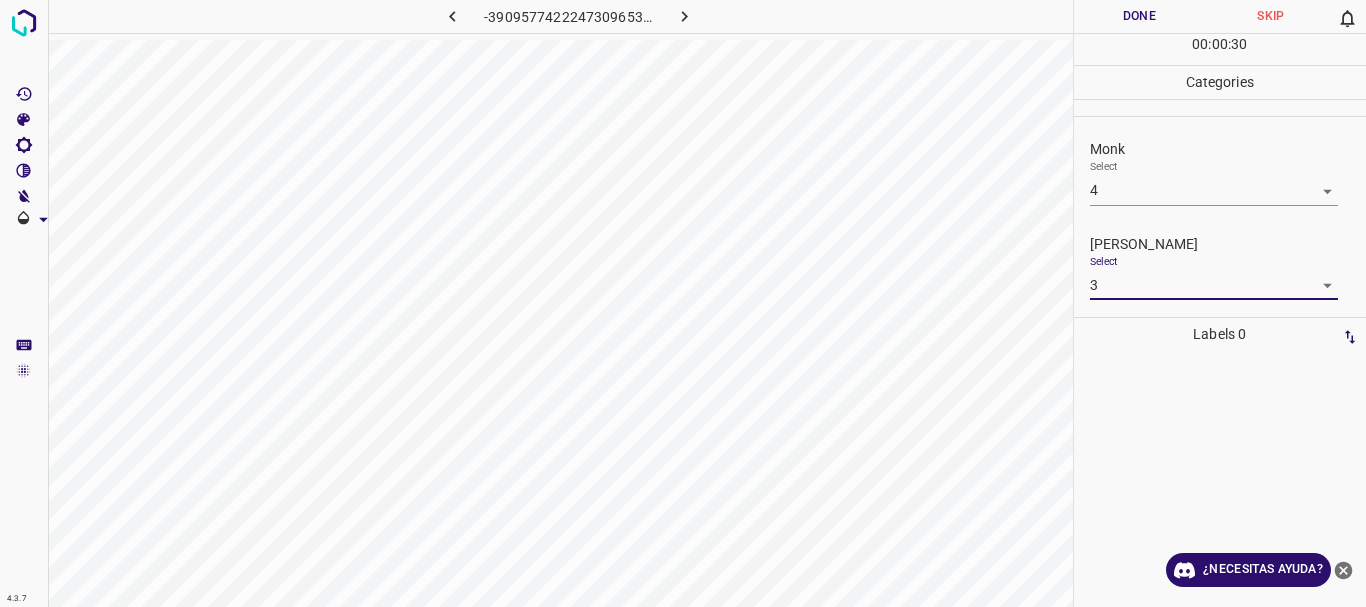 click on "Done" at bounding box center (1140, 16) 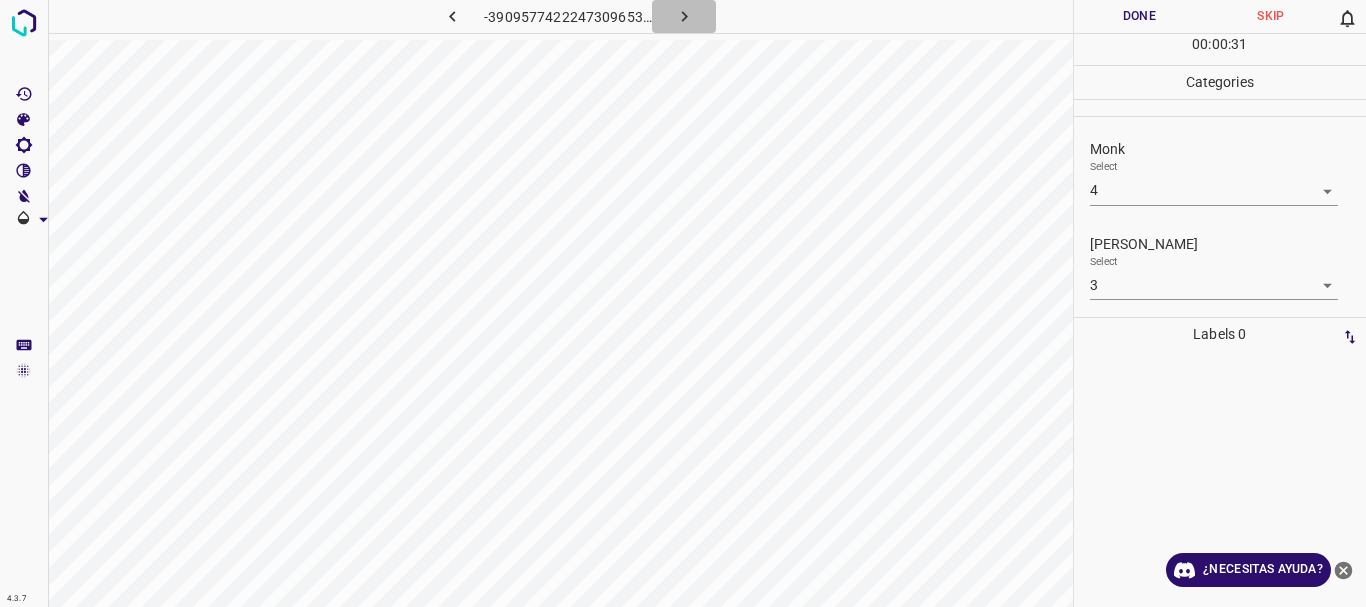 click at bounding box center (684, 16) 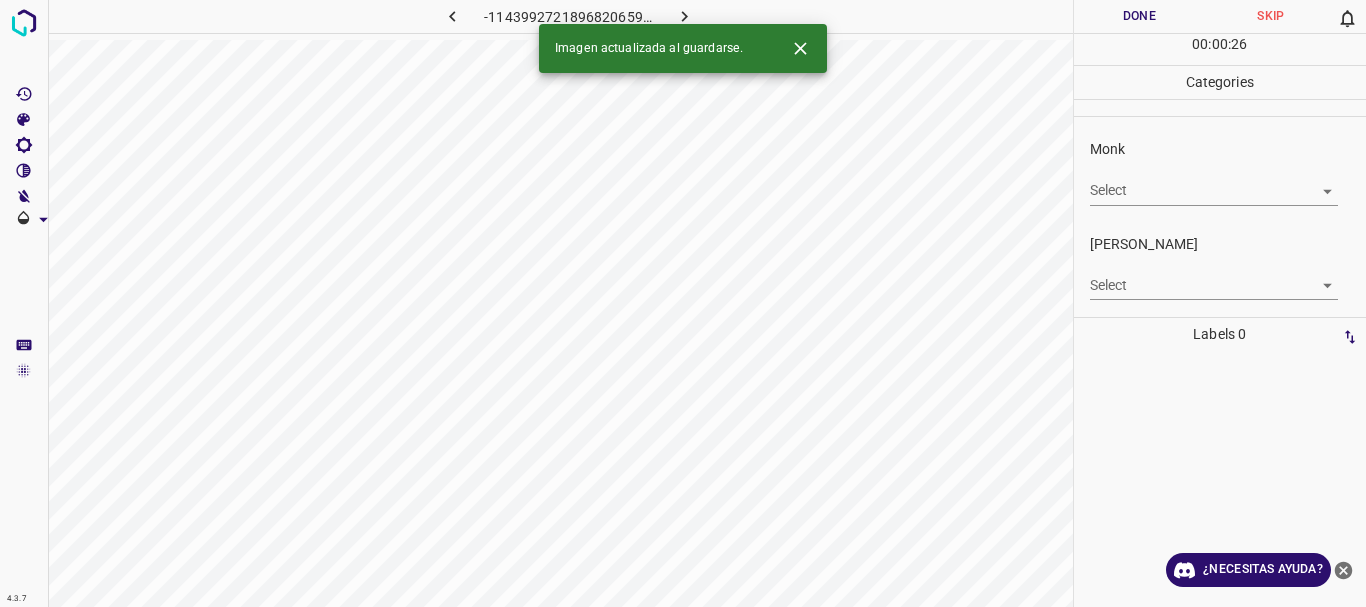 click on "4.3.7 -1143992721896820659.png Done Skip 0 00   : 00   : 26   Categories Monk   Select ​  [PERSON_NAME]   Select ​ Labels   0 Categories 1 Monk 2  [PERSON_NAME] Tools Space Change between modes (Draw & Edit) I Auto labeling R Restore zoom M Zoom in N Zoom out Delete Delete selecte label Filters Z Restore filters X Saturation filter C Brightness filter V Contrast filter B Gray scale filter General O Download Imagen actualizada al guardarse. ¿Necesitas ayuda? Texto original Valora esta traducción Tu opinión servirá para ayudar a mejorar el Traductor de Google - Texto - Esconder - Borrar" at bounding box center [683, 303] 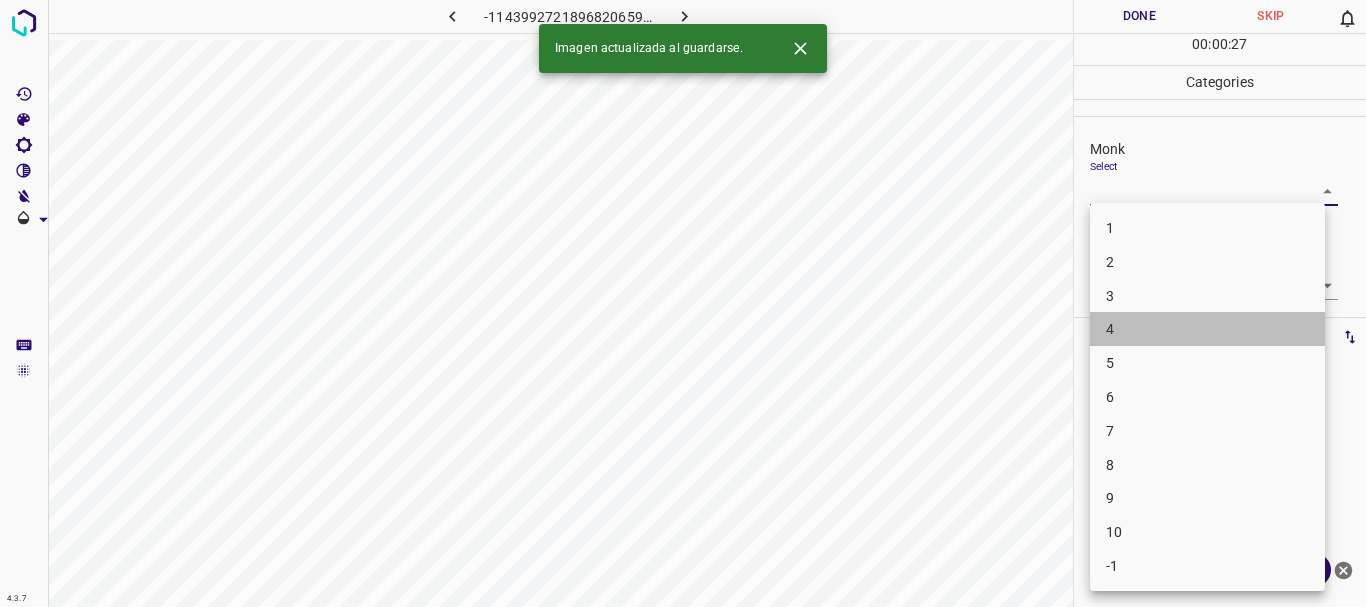 click on "4" at bounding box center [1207, 329] 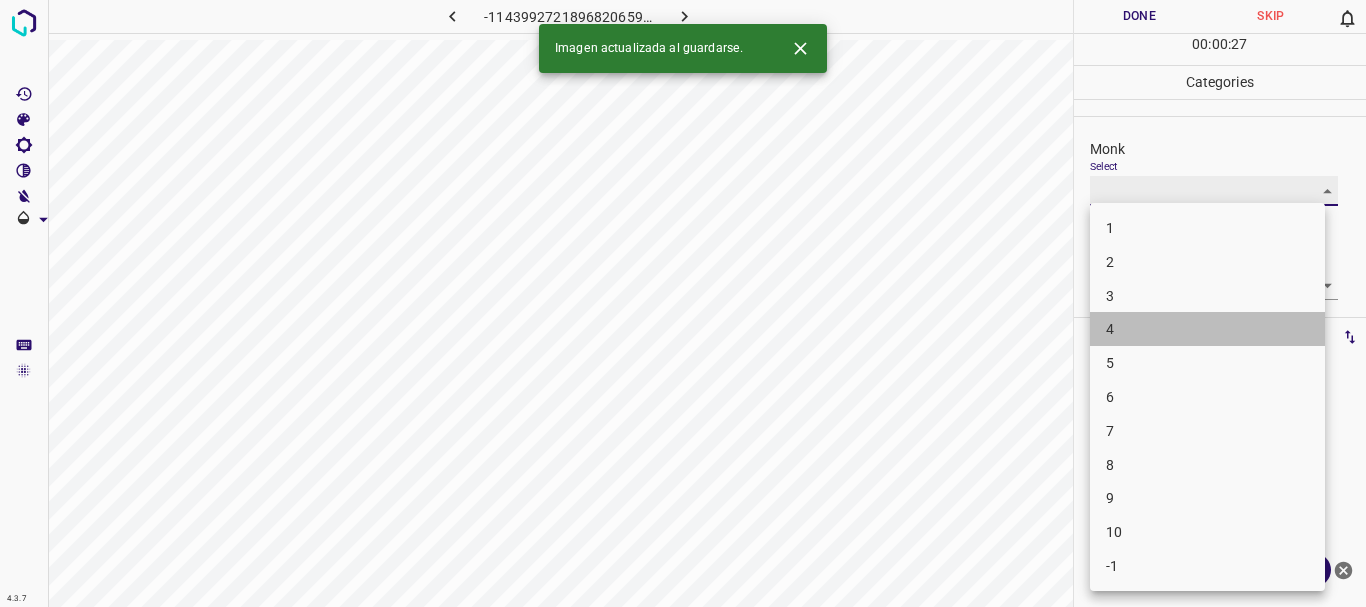 type on "4" 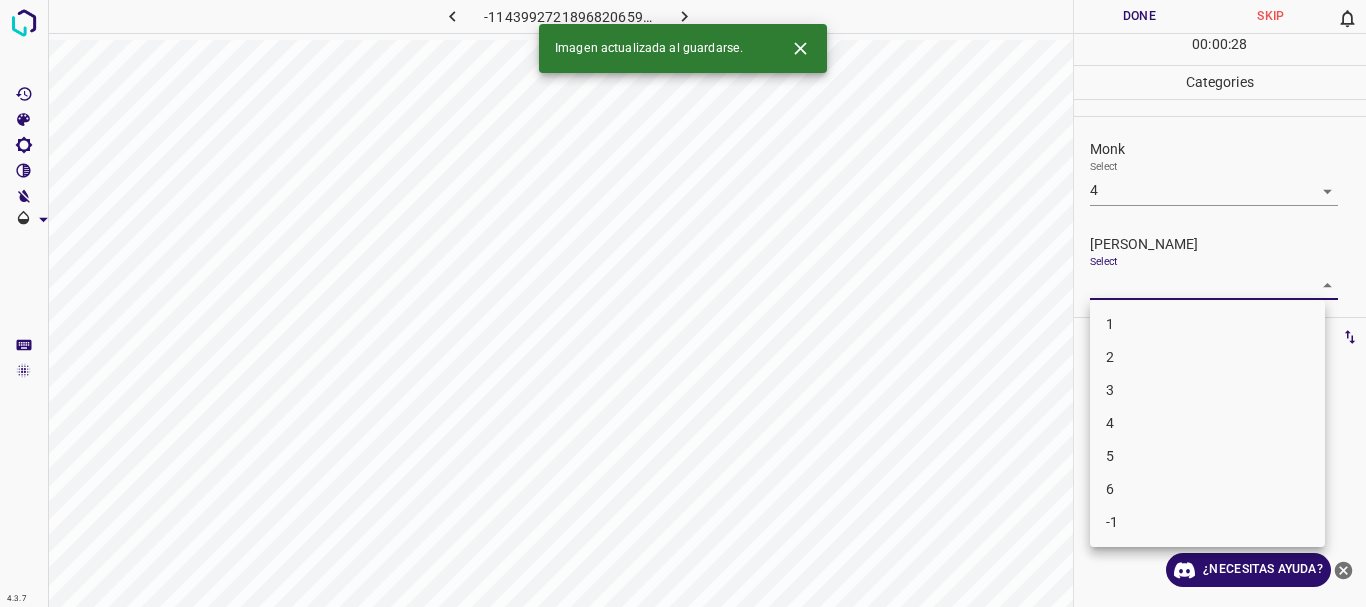 click on "4.3.7 -1143992721896820659.png Done Skip 0 00   : 00   : 28   Categories Monk   Select 4 4  [PERSON_NAME]   Select ​ Labels   0 Categories 1 Monk 2  [PERSON_NAME] Tools Space Change between modes (Draw & Edit) I Auto labeling R Restore zoom M Zoom in N Zoom out Delete Delete selecte label Filters Z Restore filters X Saturation filter C Brightness filter V Contrast filter B Gray scale filter General O Download Imagen actualizada al guardarse. ¿Necesitas ayuda? Texto original Valora esta traducción Tu opinión servirá para ayudar a mejorar el Traductor de Google - Texto - Esconder - Borrar 1 2 3 4 5 6 -1" at bounding box center (683, 303) 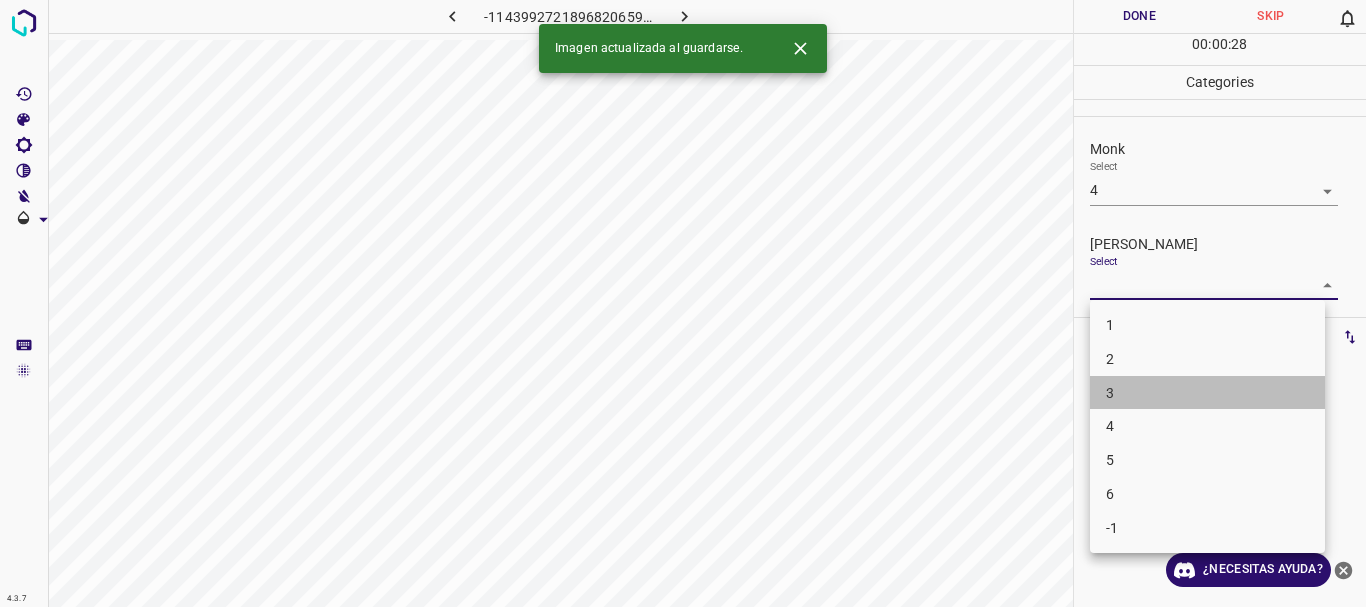 click on "3" at bounding box center [1207, 393] 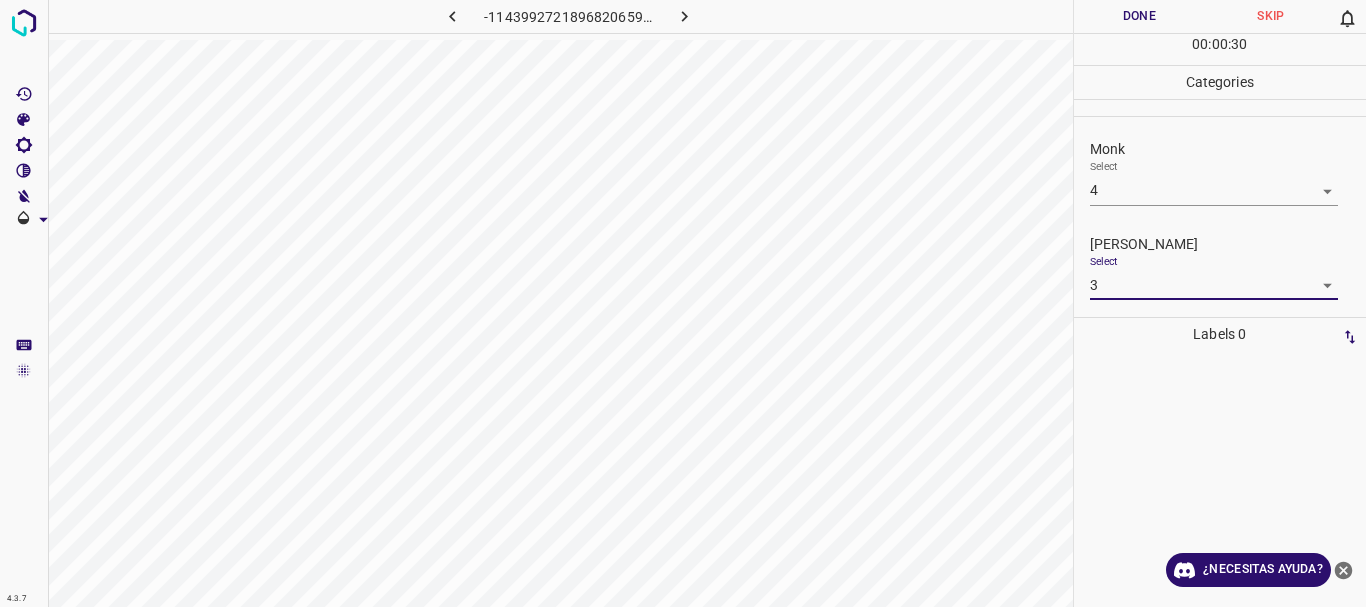 click on "4.3.7 -1143992721896820659.png Done Skip 0 00   : 00   : 30   Categories Monk   Select 4 4  [PERSON_NAME]   Select 3 3 Labels   0 Categories 1 Monk 2  [PERSON_NAME] Tools Space Change between modes (Draw & Edit) I Auto labeling R Restore zoom M Zoom in N Zoom out Delete Delete selecte label Filters Z Restore filters X Saturation filter C Brightness filter V Contrast filter B Gray scale filter General O Download ¿Necesitas ayuda? Texto original Valora esta traducción Tu opinión servirá para ayudar a mejorar el Traductor de Google - Texto - Esconder - Borrar" at bounding box center [683, 303] 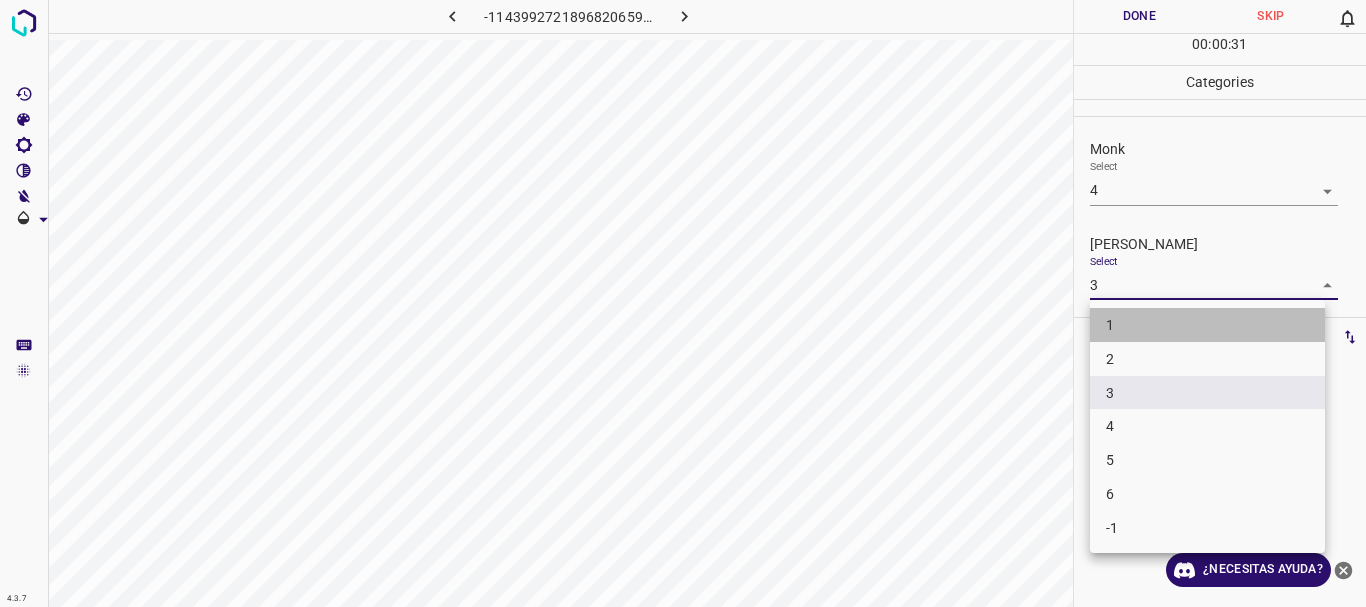 drag, startPoint x: 1130, startPoint y: 333, endPoint x: 1108, endPoint y: 37, distance: 296.81644 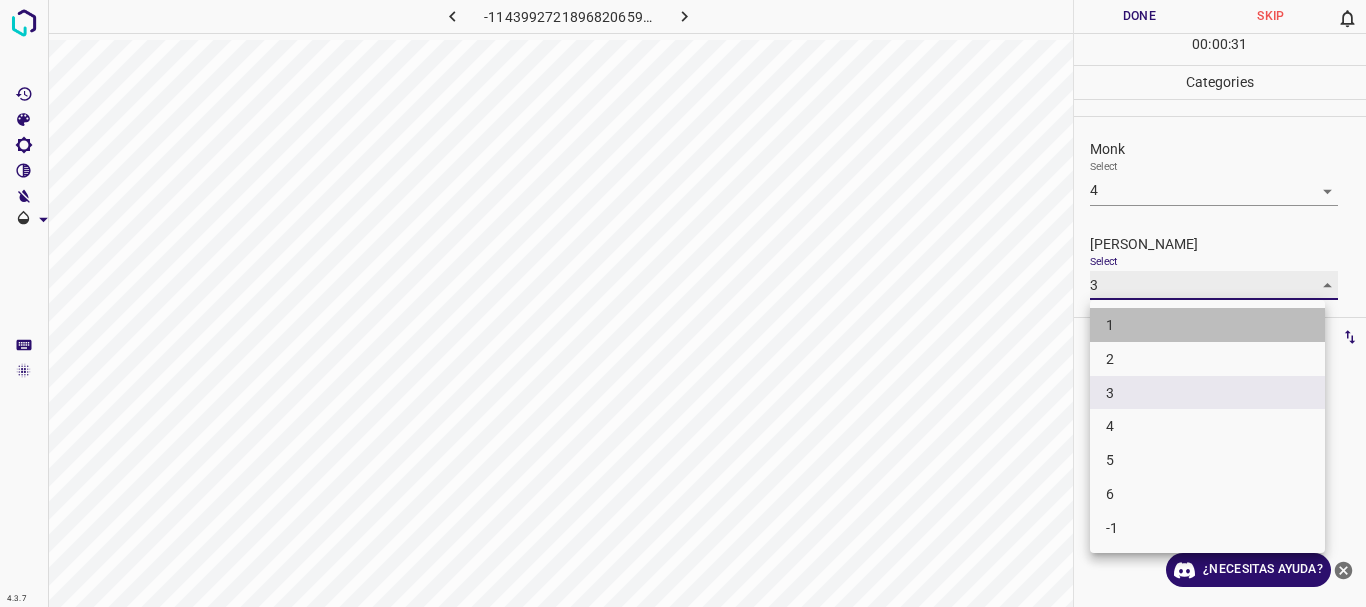 type on "1" 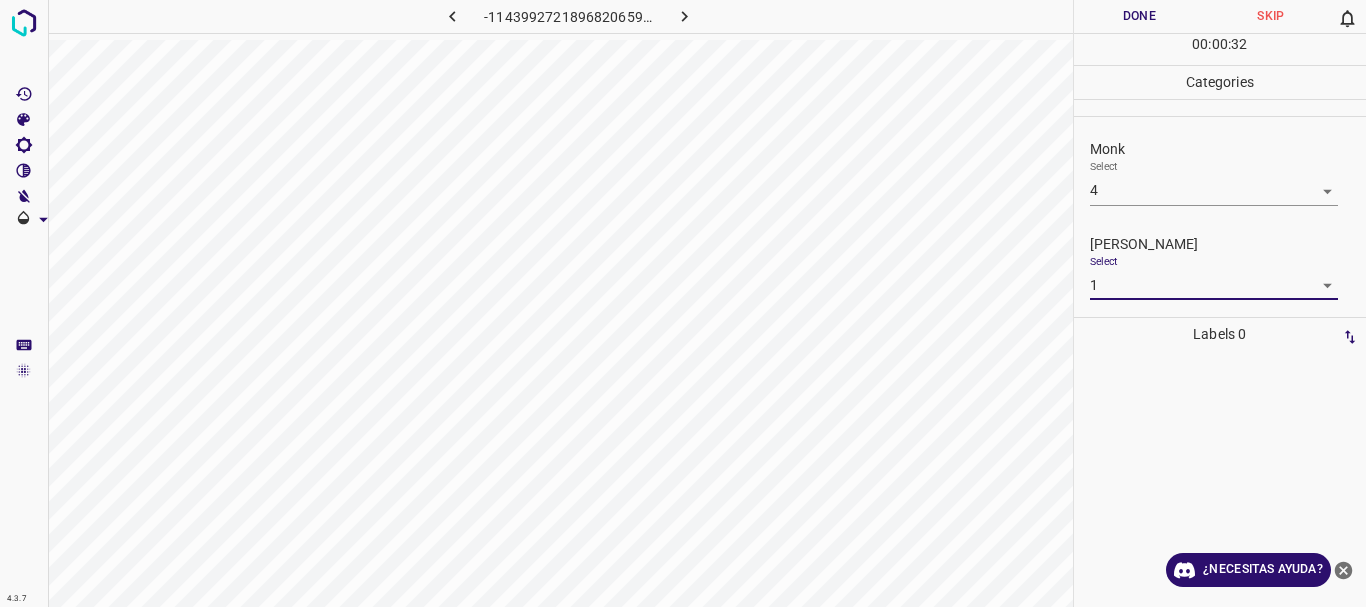 drag, startPoint x: 1144, startPoint y: 18, endPoint x: 897, endPoint y: 0, distance: 247.655 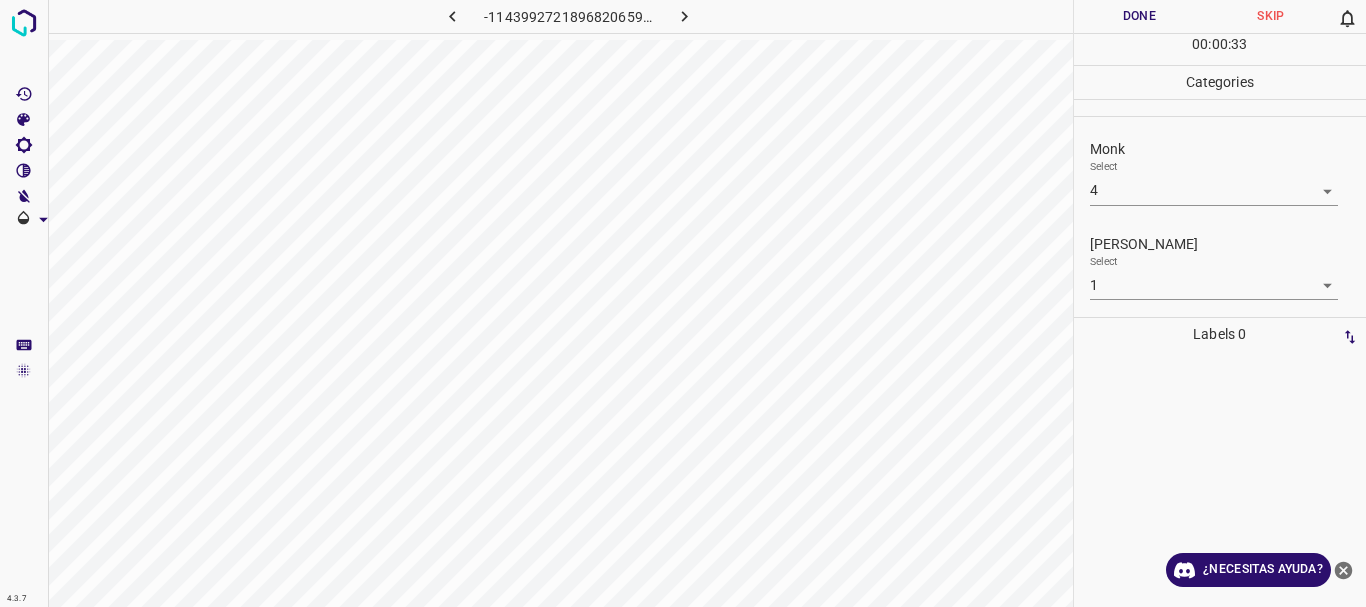 click 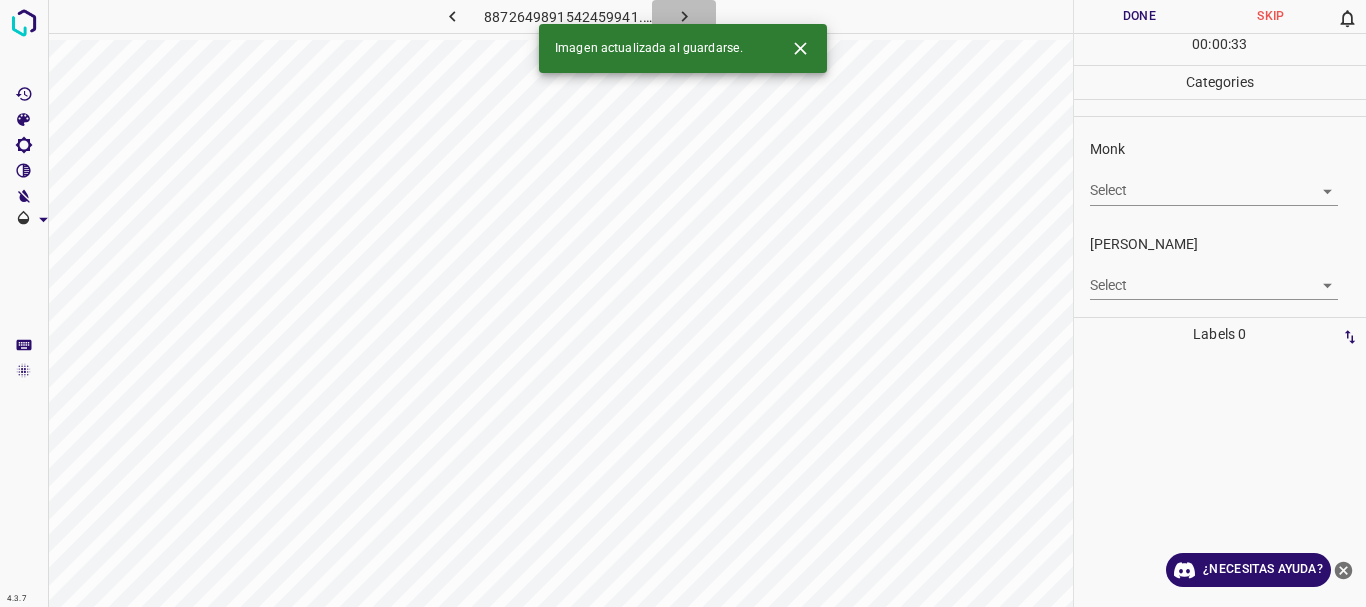 click 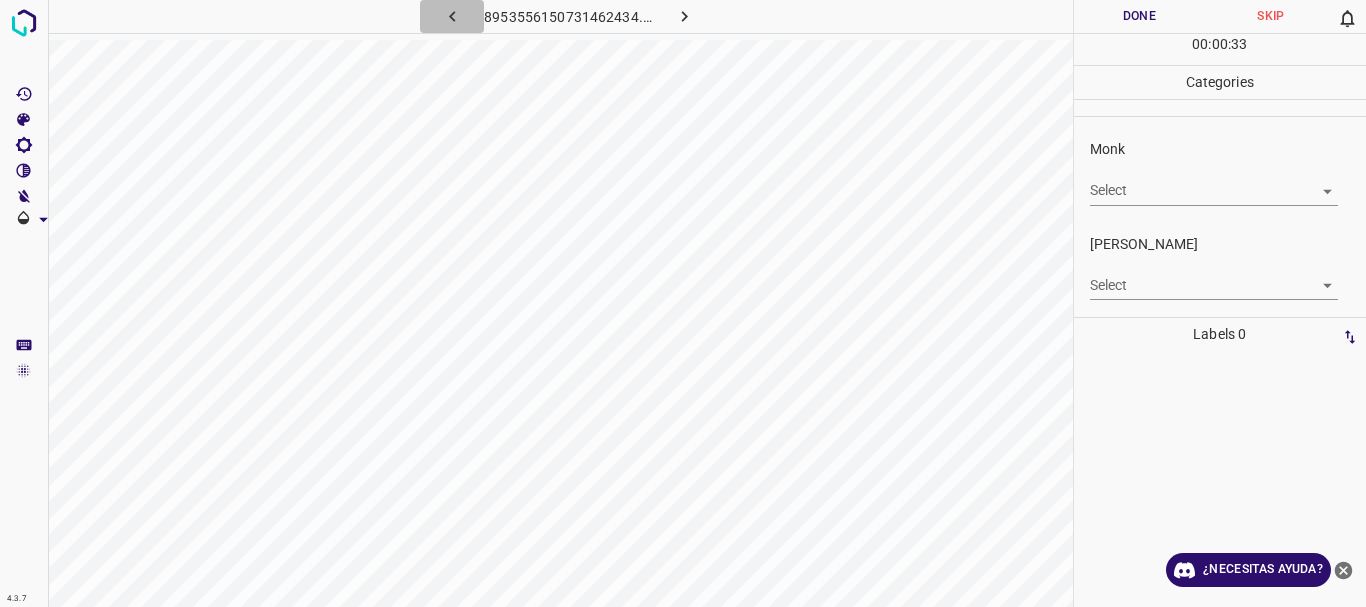 click 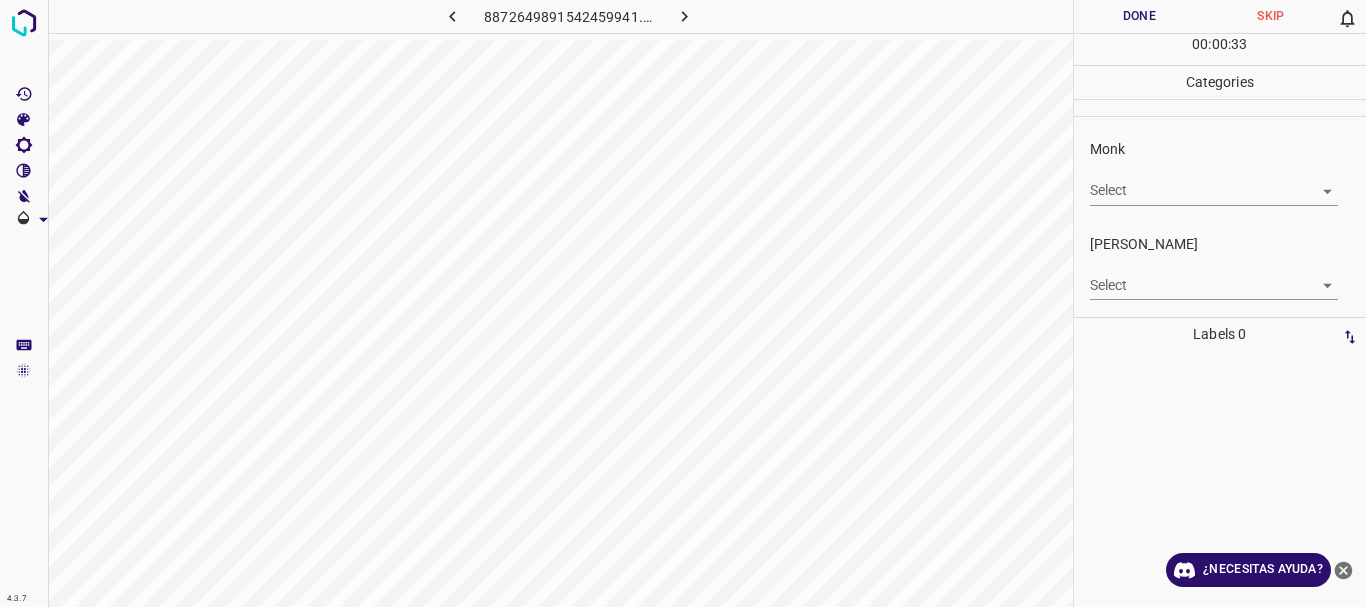 click on "4.3.7 8872649891542459941.png Done Skip 0 00   : 00   : 33   Categories Monk   Select ​  [PERSON_NAME]   Select ​ Labels   0 Categories 1 Monk 2  [PERSON_NAME] Tools Space Change between modes (Draw & Edit) I Auto labeling R Restore zoom M Zoom in N Zoom out Delete Delete selecte label Filters Z Restore filters X Saturation filter C Brightness filter V Contrast filter B Gray scale filter General O Download ¿Necesitas ayuda? Texto original Valora esta traducción Tu opinión servirá para ayudar a mejorar el Traductor de Google - Texto - Esconder - Borrar" at bounding box center (683, 303) 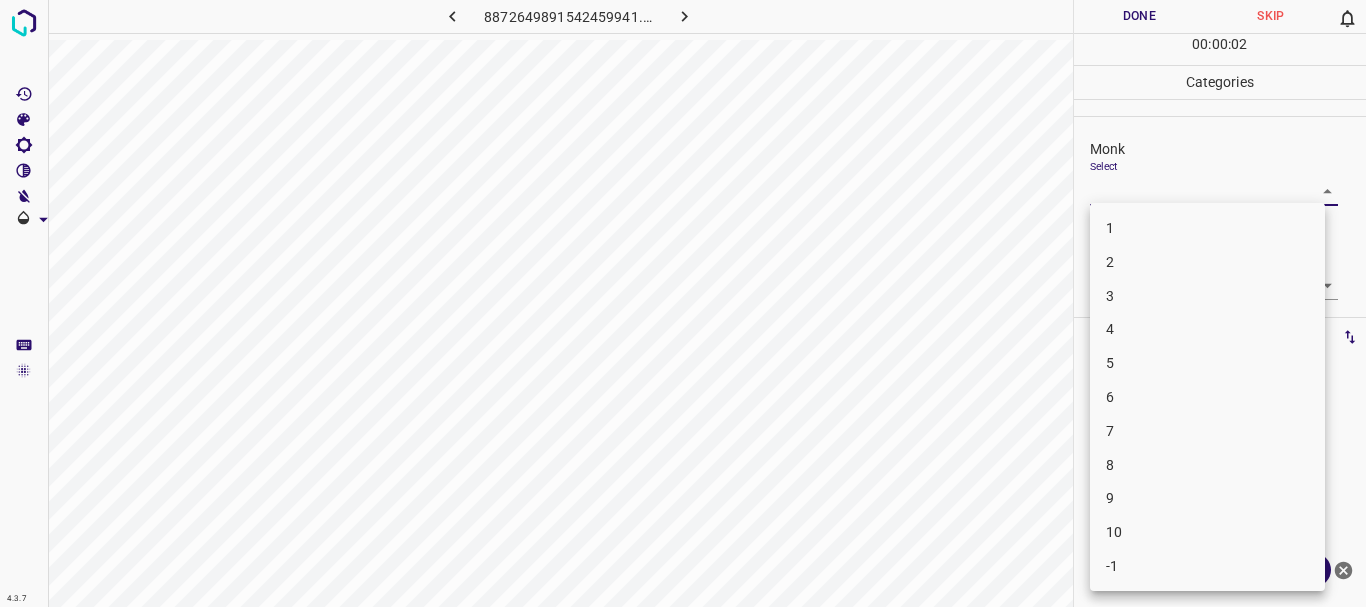 click on "3" at bounding box center (1207, 296) 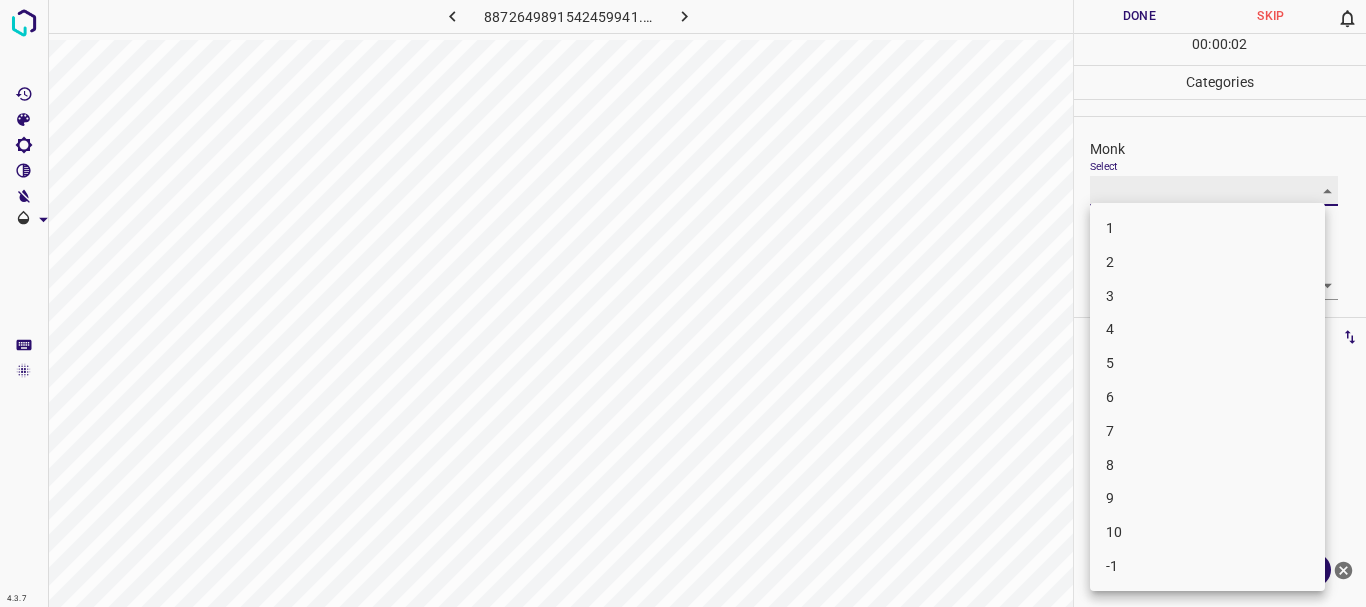 type on "3" 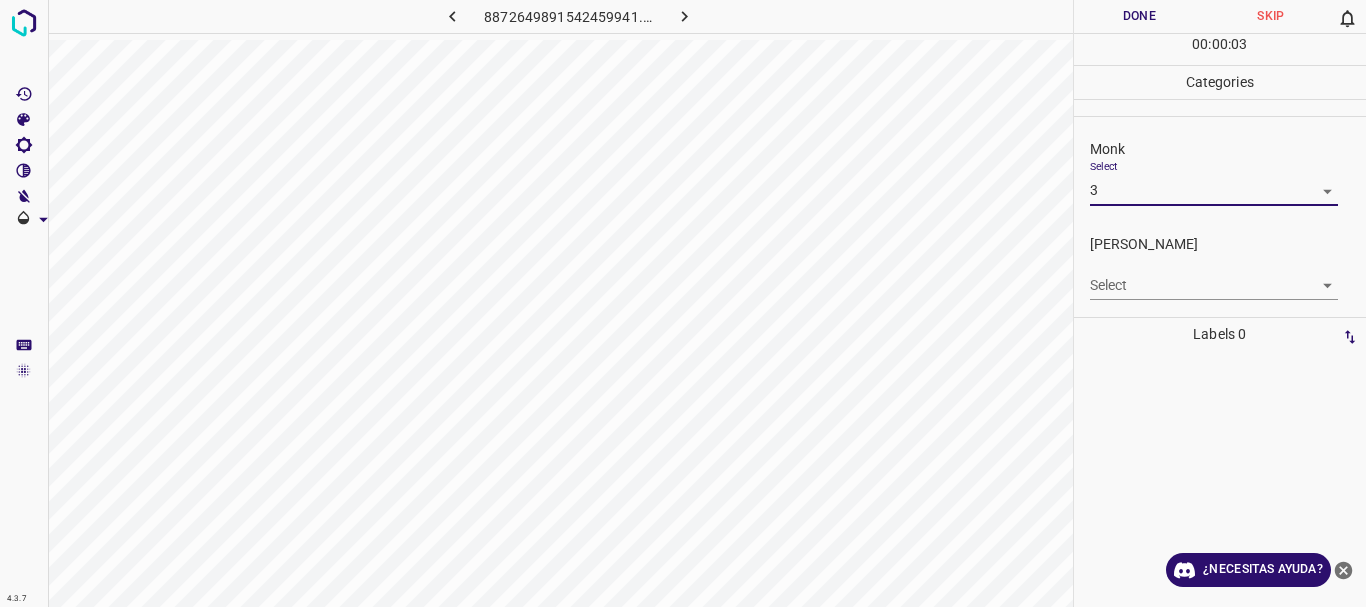 click on "Select ​" at bounding box center (1214, 277) 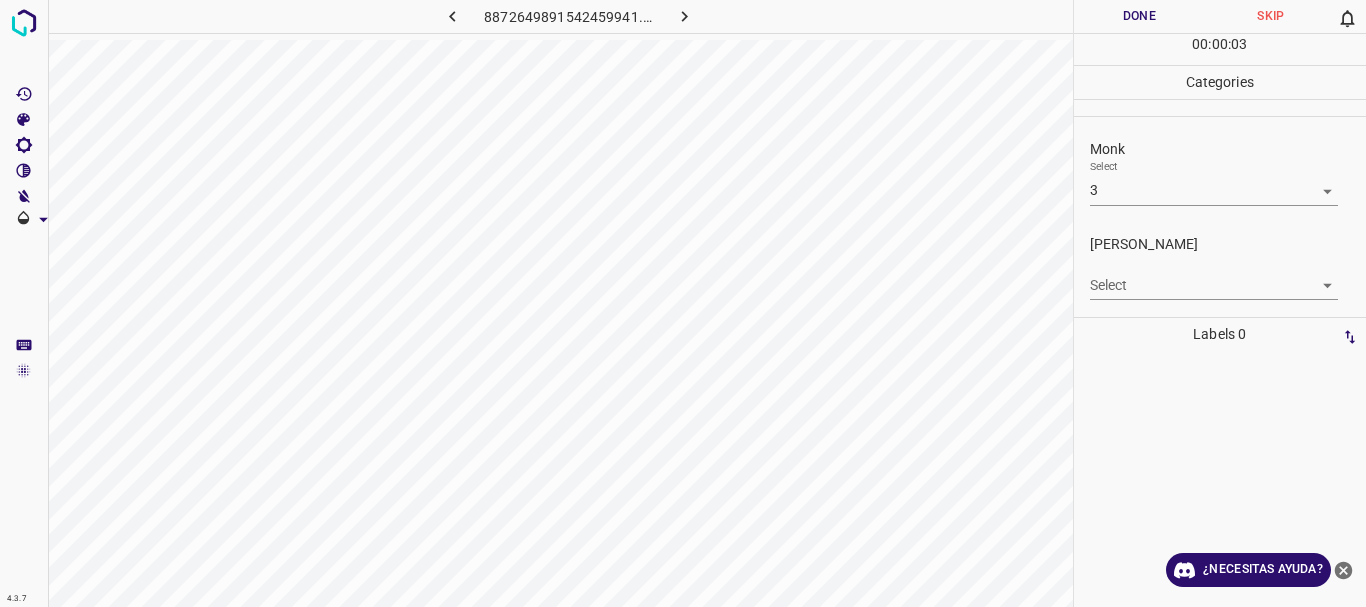 click on "4.3.7 8872649891542459941.png Done Skip 0 00   : 00   : 03   Categories Monk   Select 3 3  [PERSON_NAME]   Select ​ Labels   0 Categories 1 Monk 2  [PERSON_NAME] Tools Space Change between modes (Draw & Edit) I Auto labeling R Restore zoom M Zoom in N Zoom out Delete Delete selecte label Filters Z Restore filters X Saturation filter C Brightness filter V Contrast filter B Gray scale filter General O Download ¿Necesitas ayuda? Texto original Valora esta traducción Tu opinión servirá para ayudar a mejorar el Traductor de Google - Texto - Esconder - Borrar" at bounding box center [683, 303] 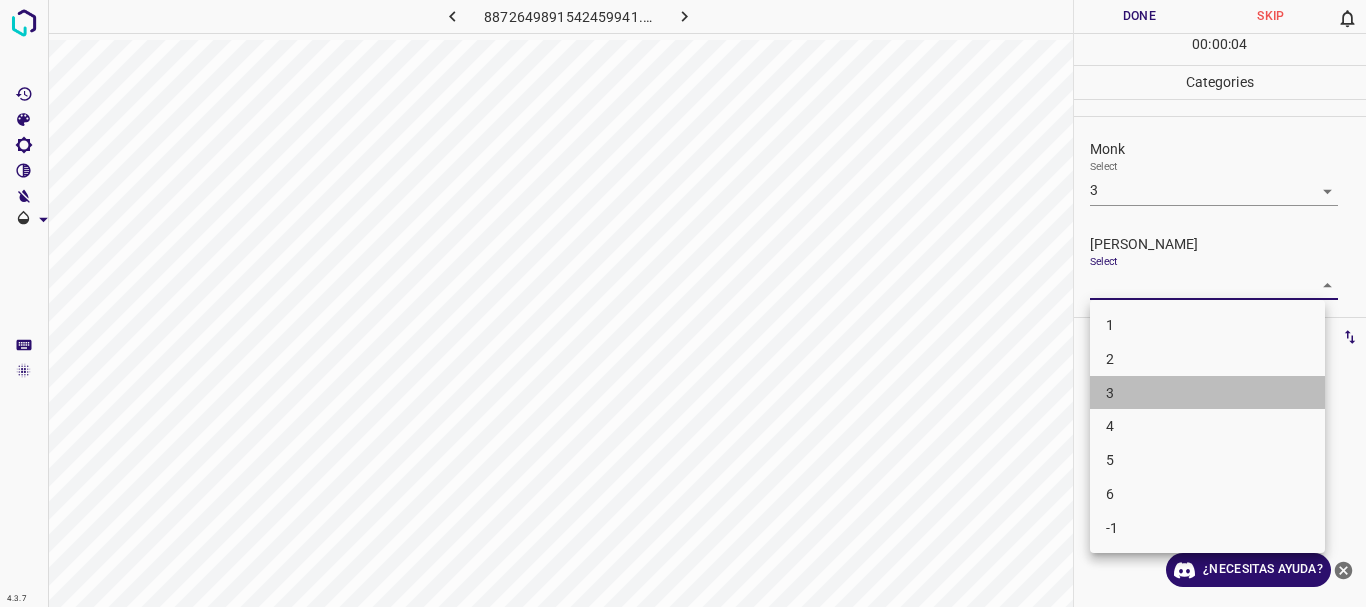 click on "3" at bounding box center (1207, 393) 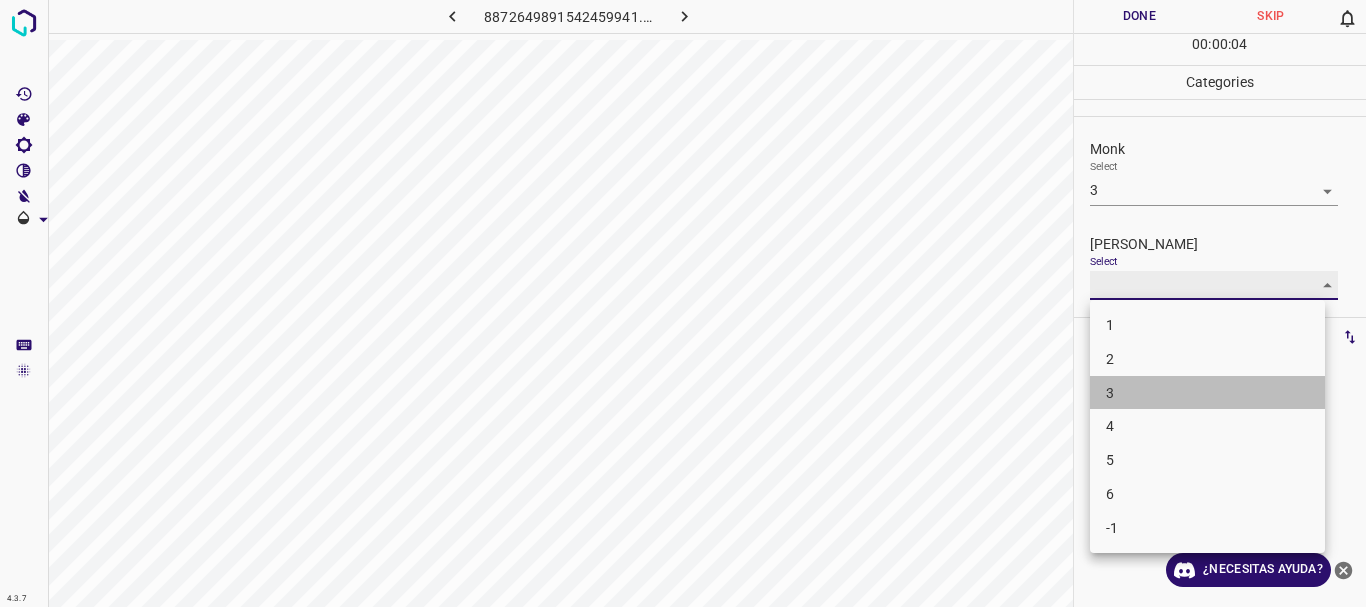 type on "3" 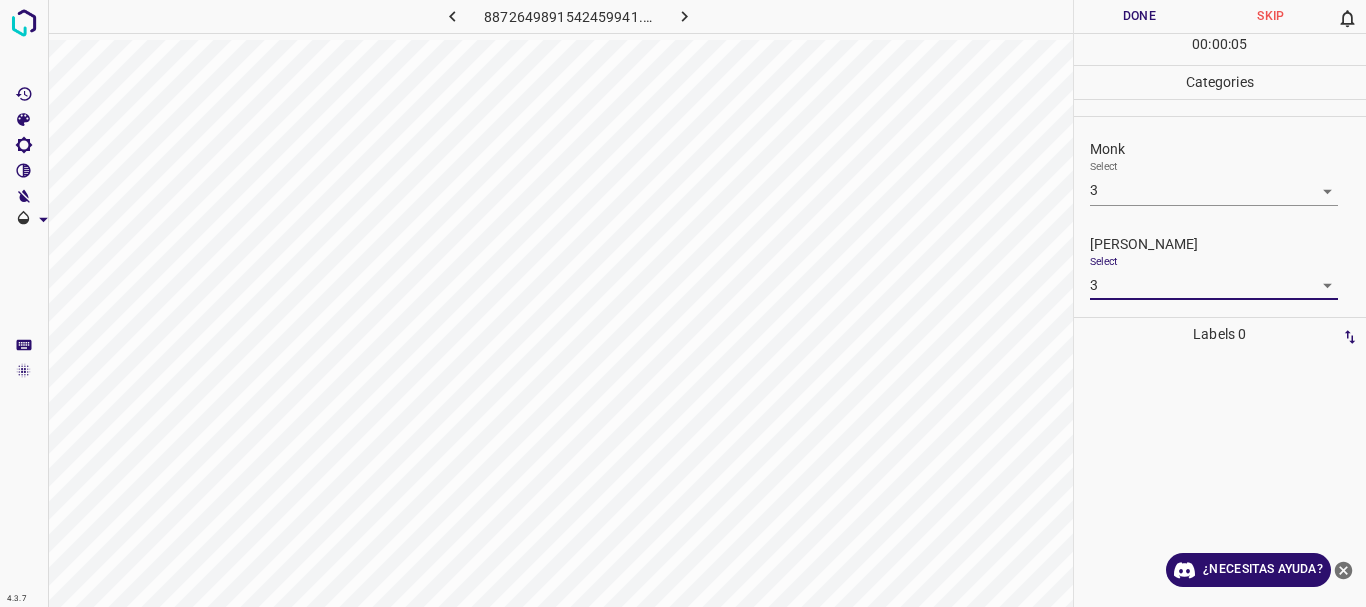 click on "Done" at bounding box center [1140, 16] 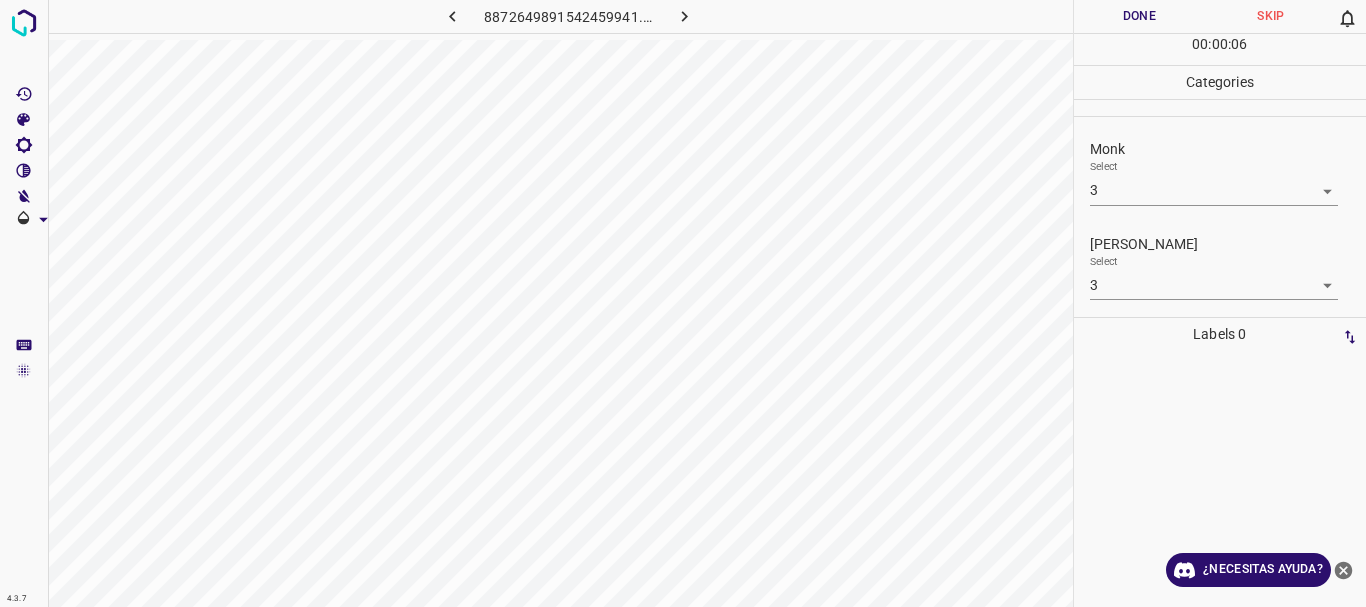 click 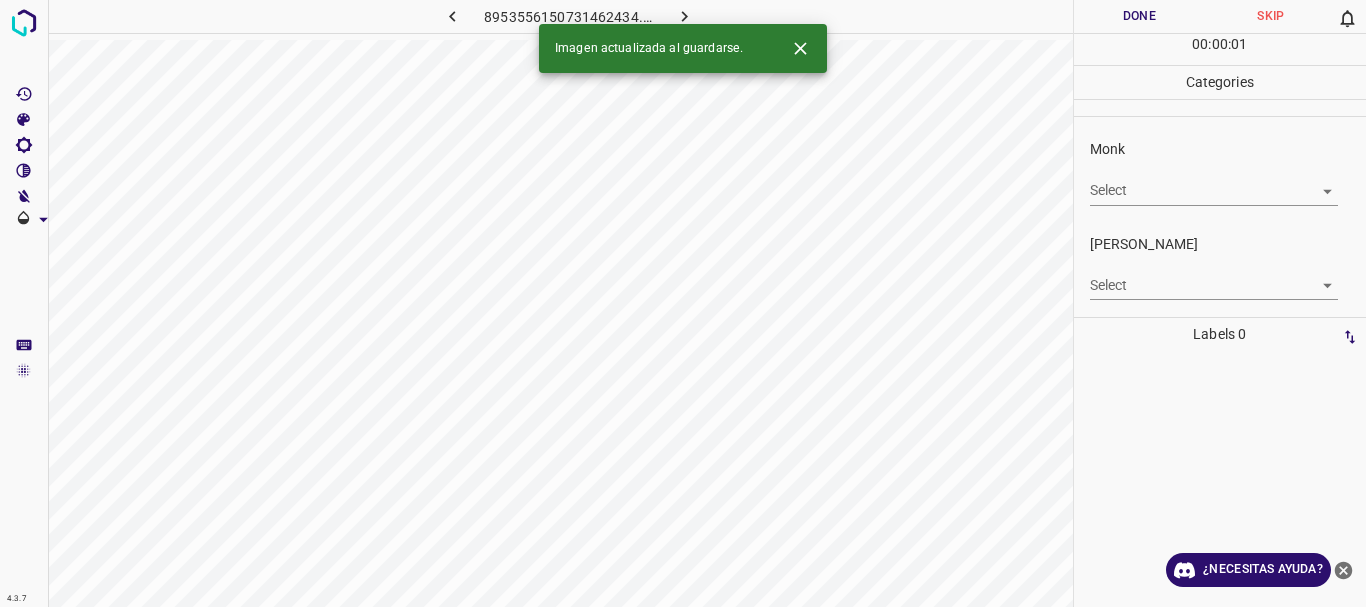 click on "4.3.7 8953556150731462434.png Done Skip 0 00   : 00   : 01   Categories Monk   Select ​  [PERSON_NAME]   Select ​ Labels   0 Categories 1 Monk 2  [PERSON_NAME] Tools Space Change between modes (Draw & Edit) I Auto labeling R Restore zoom M Zoom in N Zoom out Delete Delete selecte label Filters Z Restore filters X Saturation filter C Brightness filter V Contrast filter B Gray scale filter General O Download Imagen actualizada al guardarse. ¿Necesitas ayuda? Texto original Valora esta traducción Tu opinión servirá para ayudar a mejorar el Traductor de Google - Texto - Esconder - Borrar" at bounding box center (683, 303) 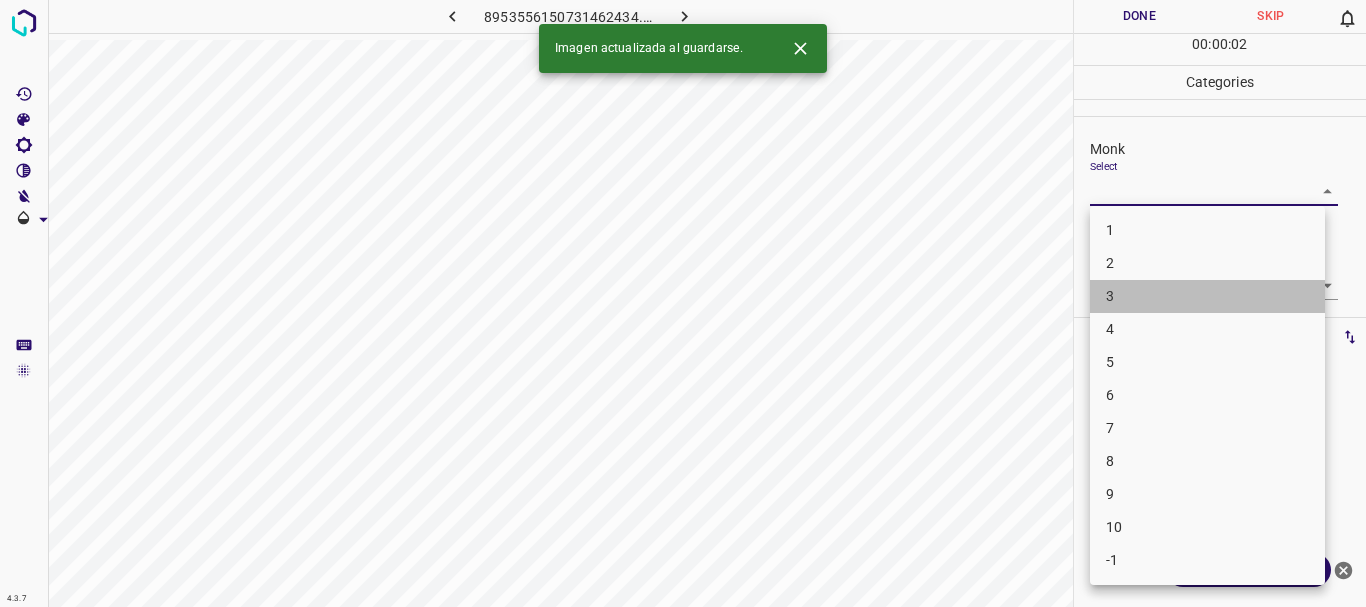 click on "3" at bounding box center [1207, 296] 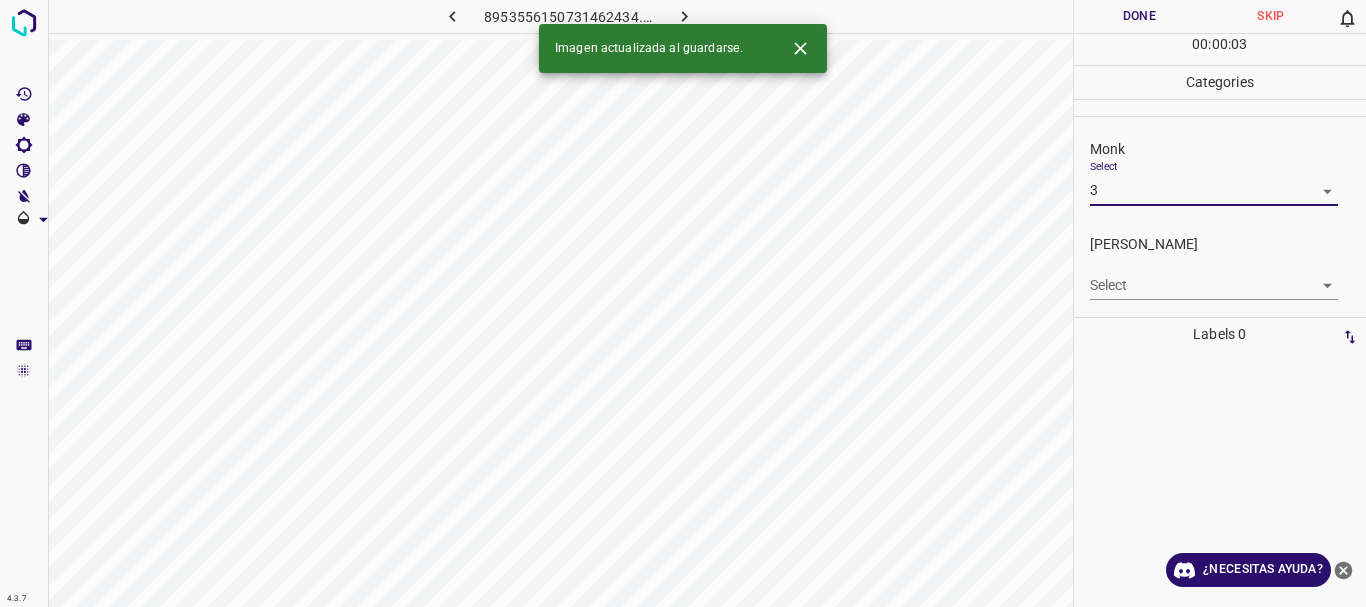click on "4" at bounding box center [1207, 277] 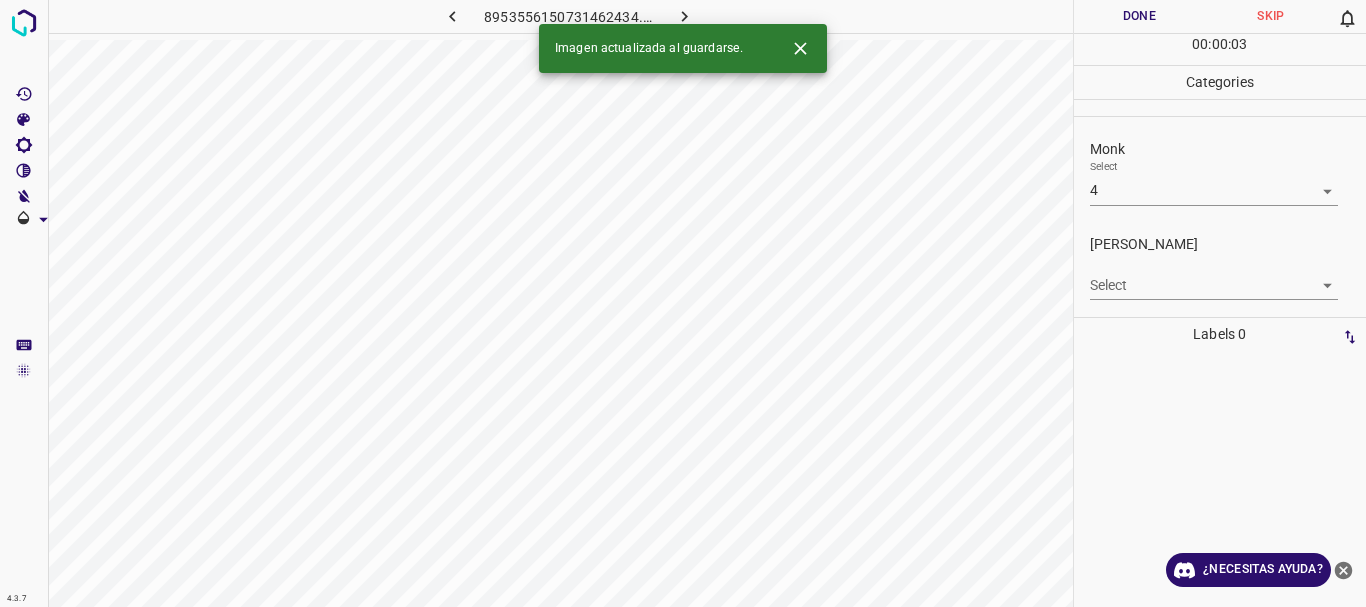 type on "4" 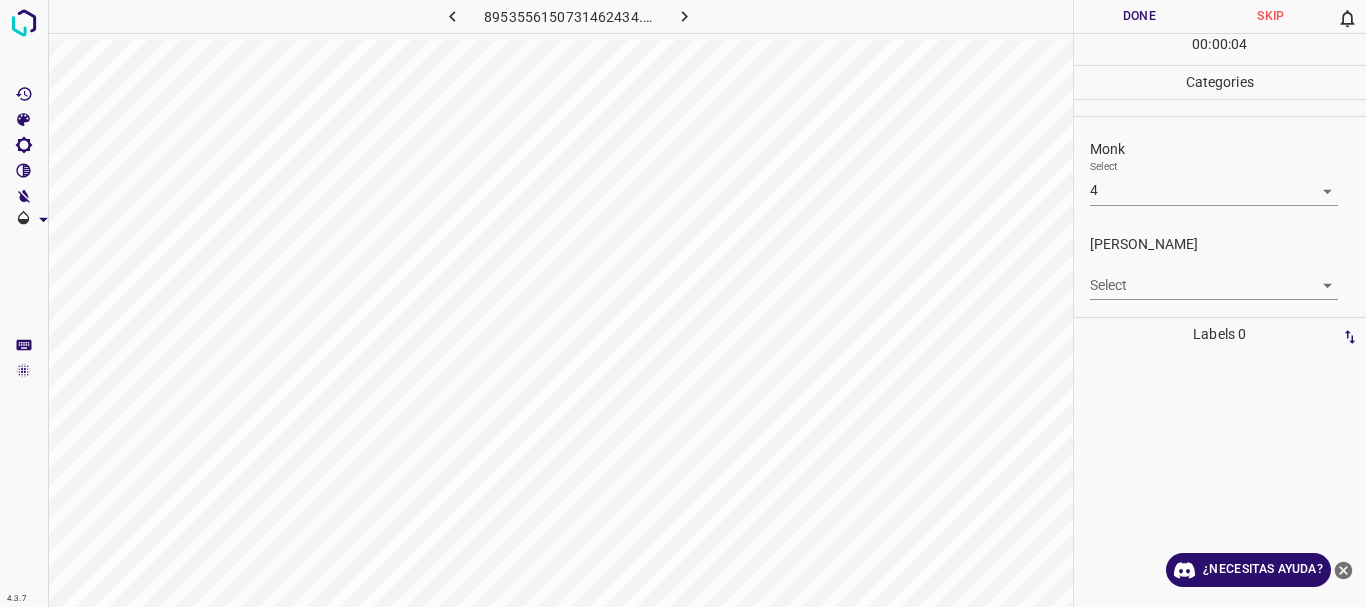 click on "4.3.7 8953556150731462434.png Done Skip 0 00   : 00   : 04   Categories Monk   Select 4 4  [PERSON_NAME]   Select ​ Labels   0 Categories 1 Monk 2  [PERSON_NAME] Tools Space Change between modes (Draw & Edit) I Auto labeling R Restore zoom M Zoom in N Zoom out Delete Delete selecte label Filters Z Restore filters X Saturation filter C Brightness filter V Contrast filter B Gray scale filter General O Download ¿Necesitas ayuda? Texto original Valora esta traducción Tu opinión servirá para ayudar a mejorar el Traductor de Google - Texto - Esconder - Borrar" at bounding box center [683, 303] 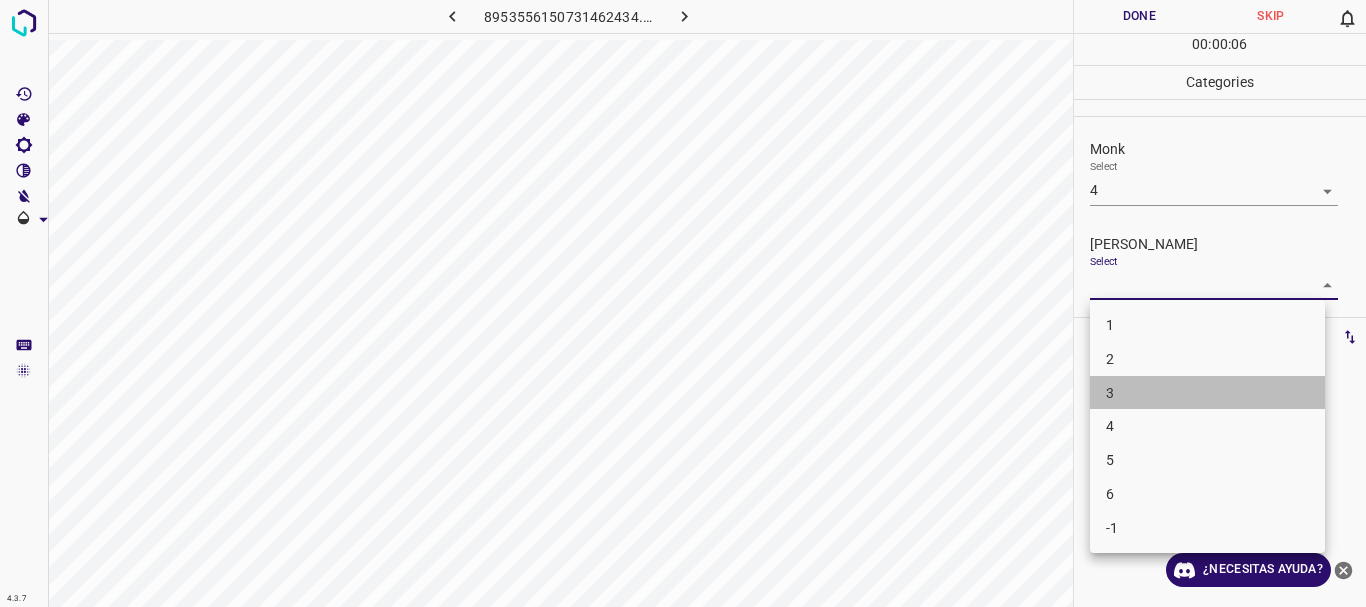 click on "3" at bounding box center (1207, 393) 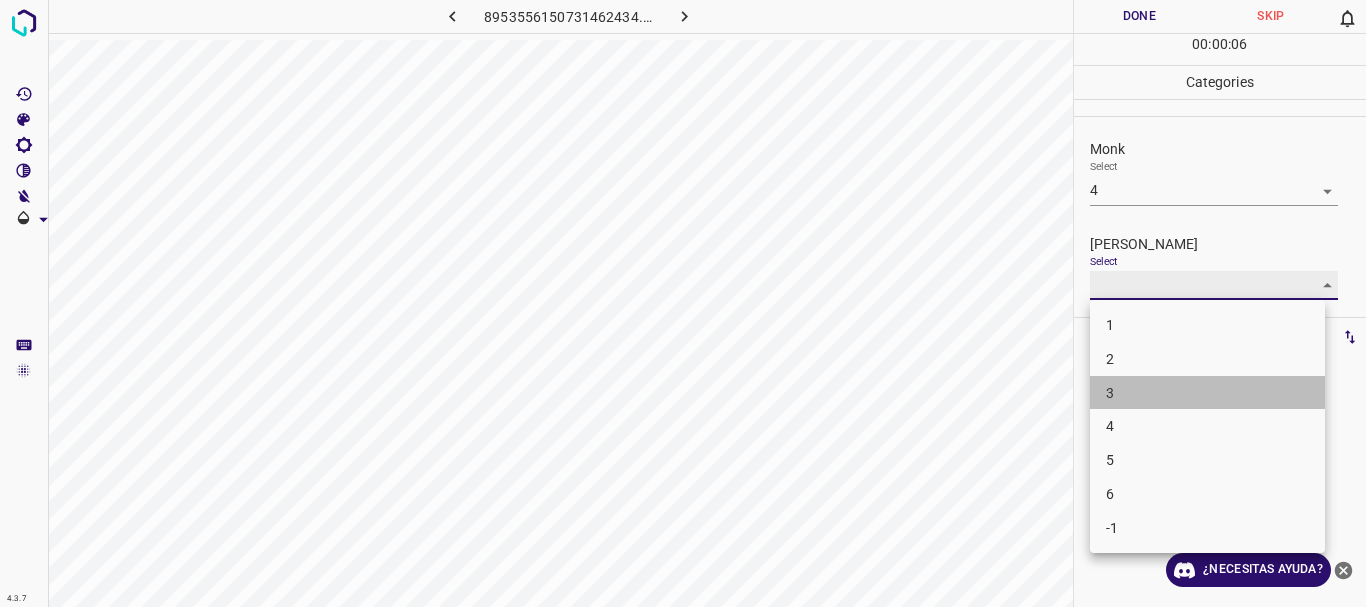 type on "3" 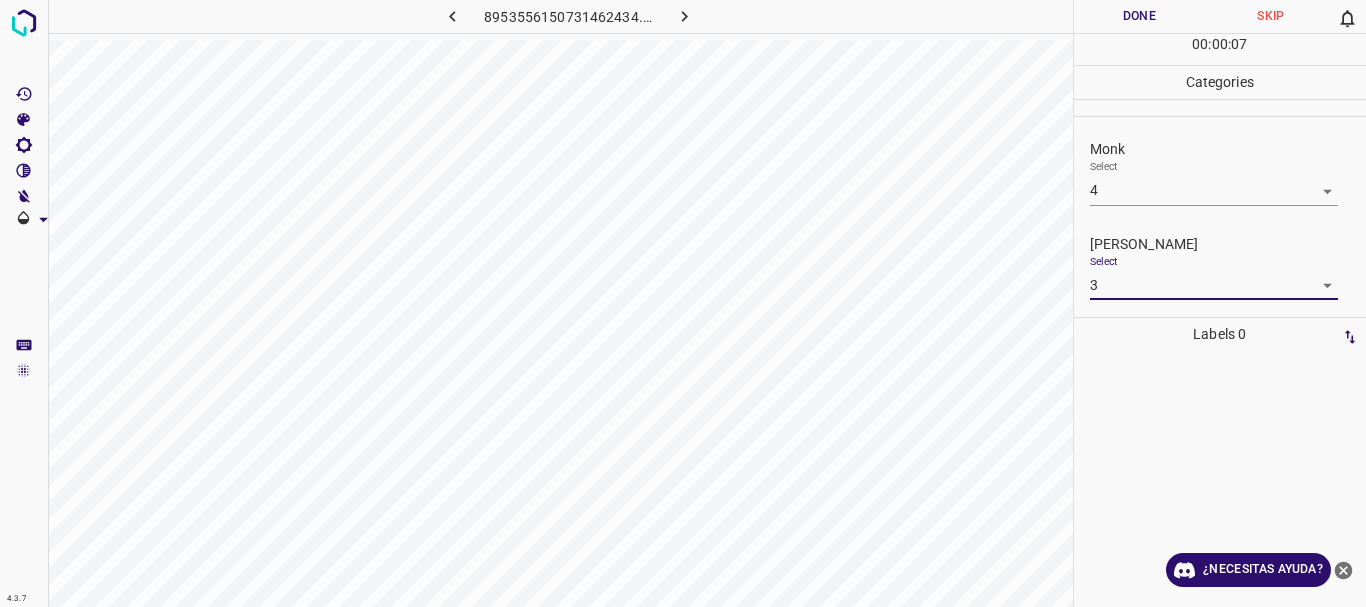 click on "4.3.7 8953556150731462434.png Done Skip 0 00   : 00   : 07   Categories Monk   Select 4 4  [PERSON_NAME]   Select 3 3 Labels   0 Categories 1 Monk 2  [PERSON_NAME] Tools Space Change between modes (Draw & Edit) I Auto labeling R Restore zoom M Zoom in N Zoom out Delete Delete selecte label Filters Z Restore filters X Saturation filter C Brightness filter V Contrast filter B Gray scale filter General O Download ¿Necesitas ayuda? Texto original Valora esta traducción Tu opinión servirá para ayudar a mejorar el Traductor de Google - Texto - Esconder - Borrar" at bounding box center (683, 303) 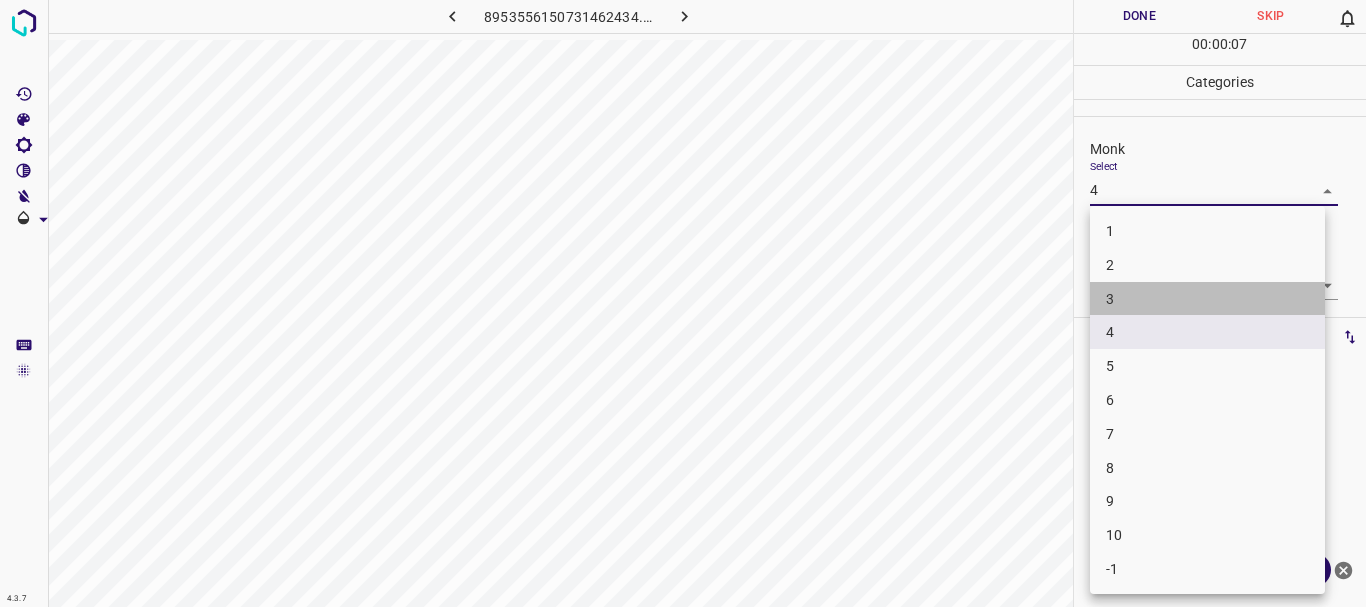 click on "3" at bounding box center [1207, 299] 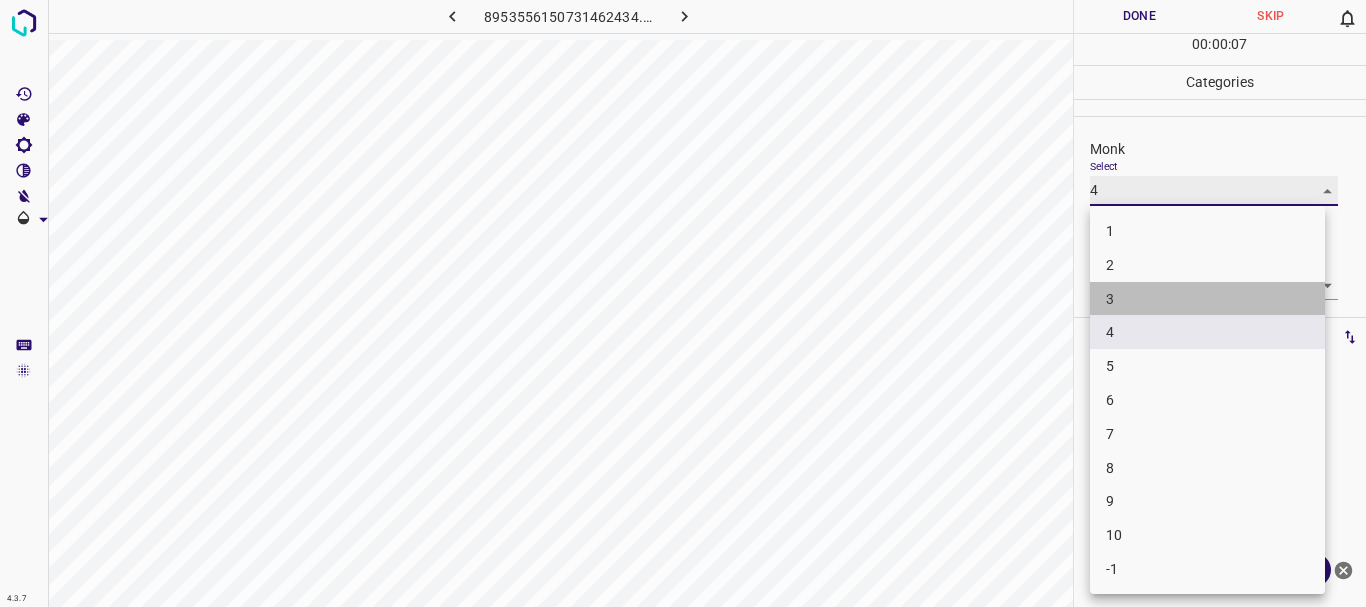 type on "3" 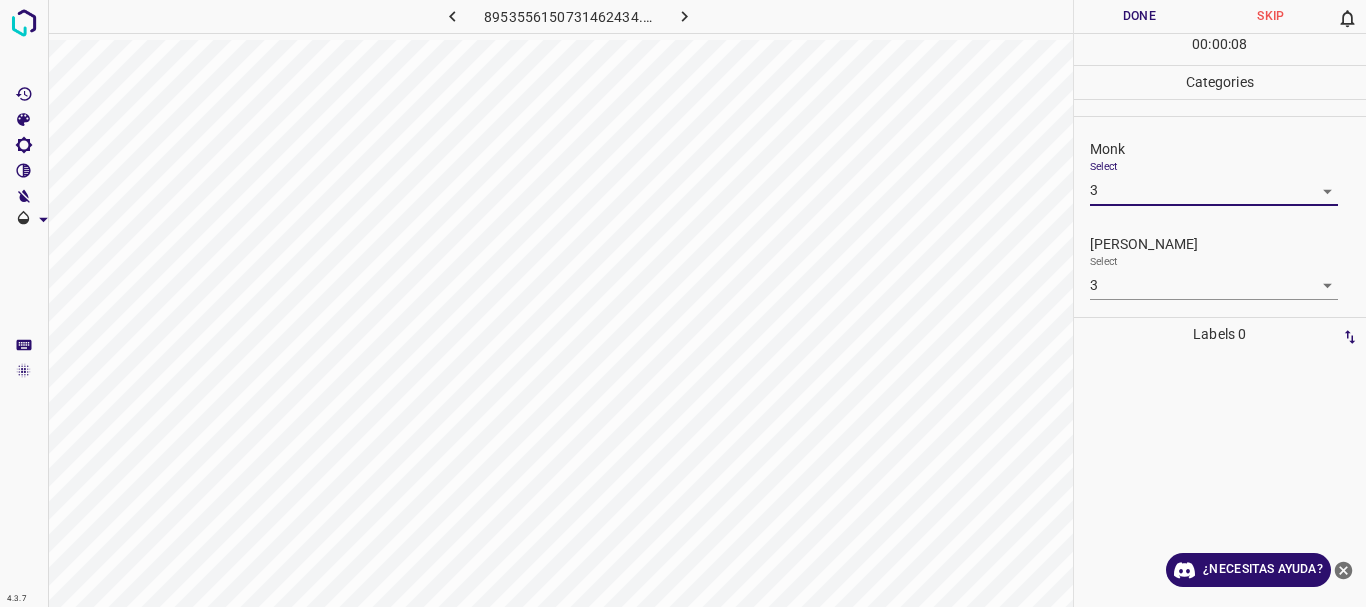 click on "Done" at bounding box center (1140, 16) 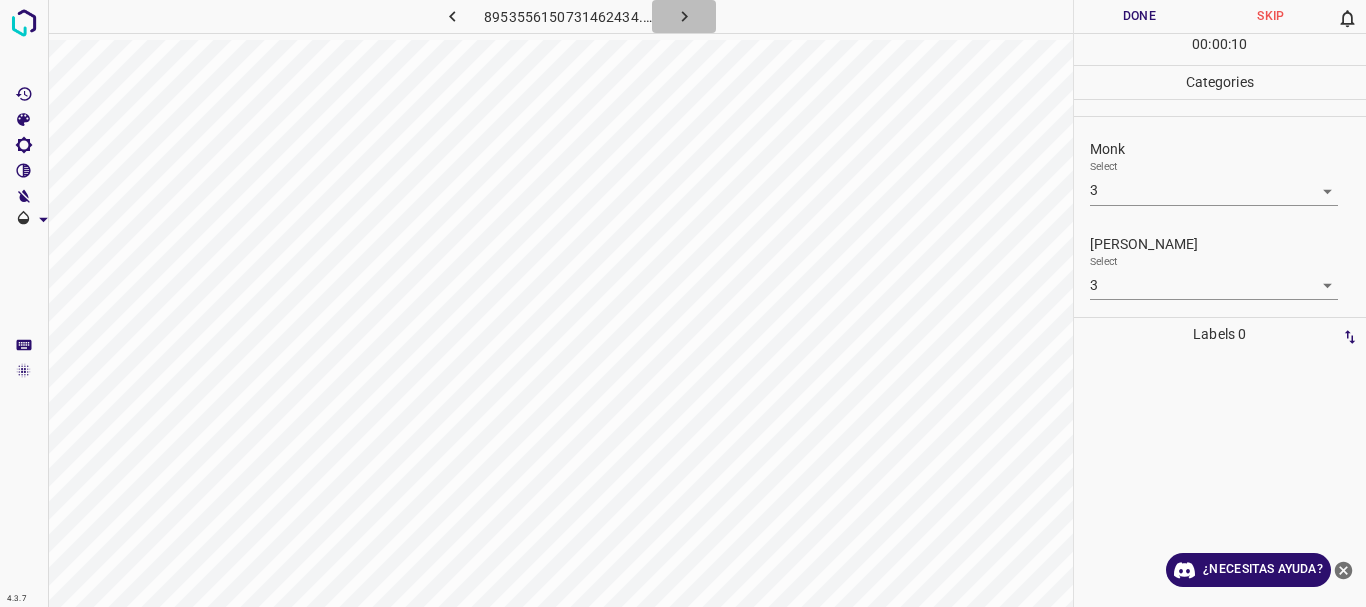 click 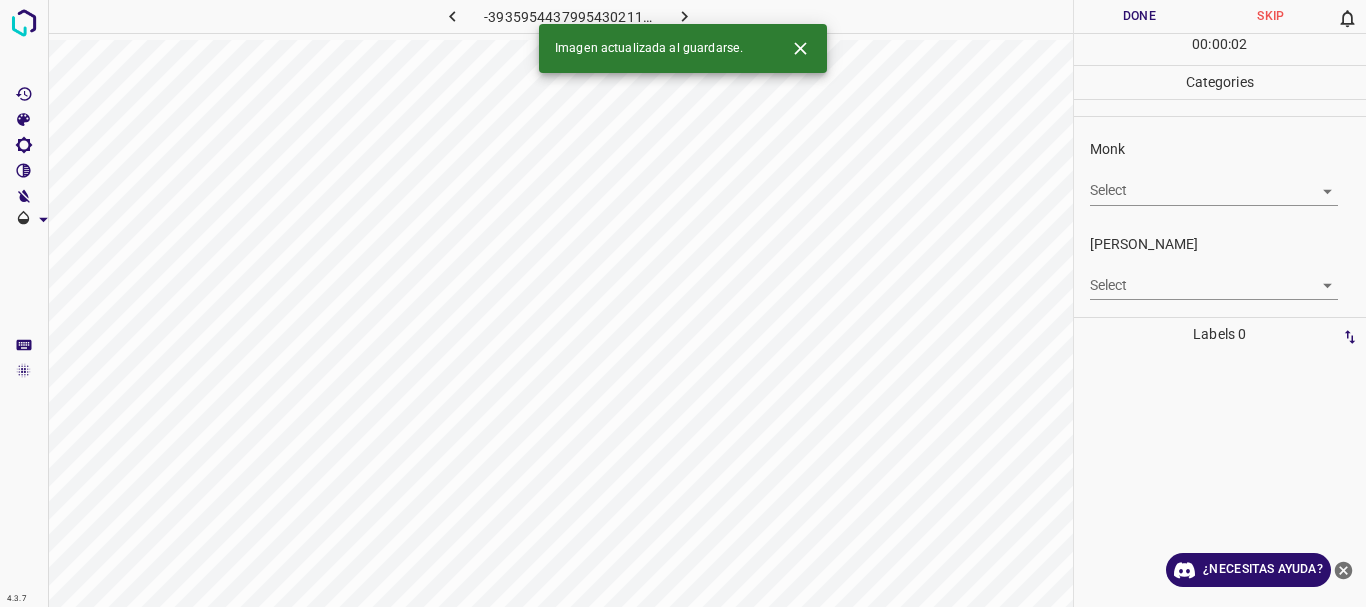 click on "4.3.7 -3935954437995430211.png Done Skip 0 00   : 00   : 02   Categories Monk   Select ​  [PERSON_NAME]   Select ​ Labels   0 Categories 1 Monk 2  [PERSON_NAME] Tools Space Change between modes (Draw & Edit) I Auto labeling R Restore zoom M Zoom in N Zoom out Delete Delete selecte label Filters Z Restore filters X Saturation filter C Brightness filter V Contrast filter B Gray scale filter General O Download Imagen actualizada al guardarse. ¿Necesitas ayuda? Texto original Valora esta traducción Tu opinión servirá para ayudar a mejorar el Traductor de Google - Texto - Esconder - Borrar" at bounding box center (683, 303) 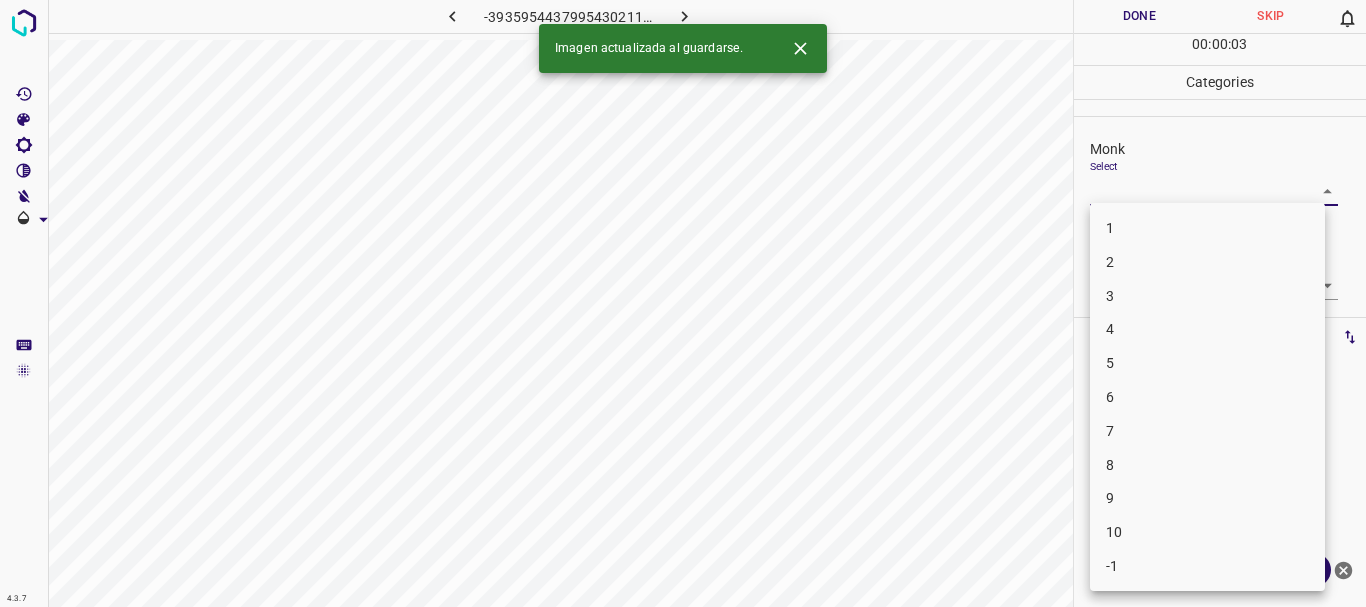 drag, startPoint x: 1142, startPoint y: 362, endPoint x: 1140, endPoint y: 392, distance: 30.066593 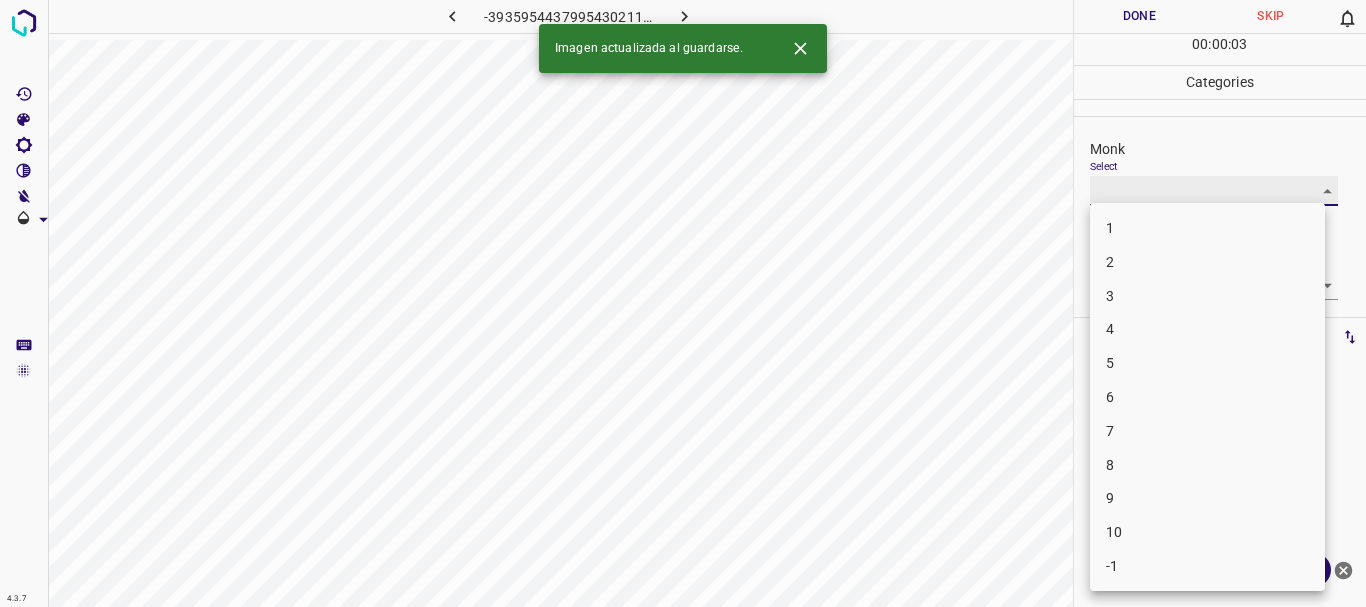 type on "6" 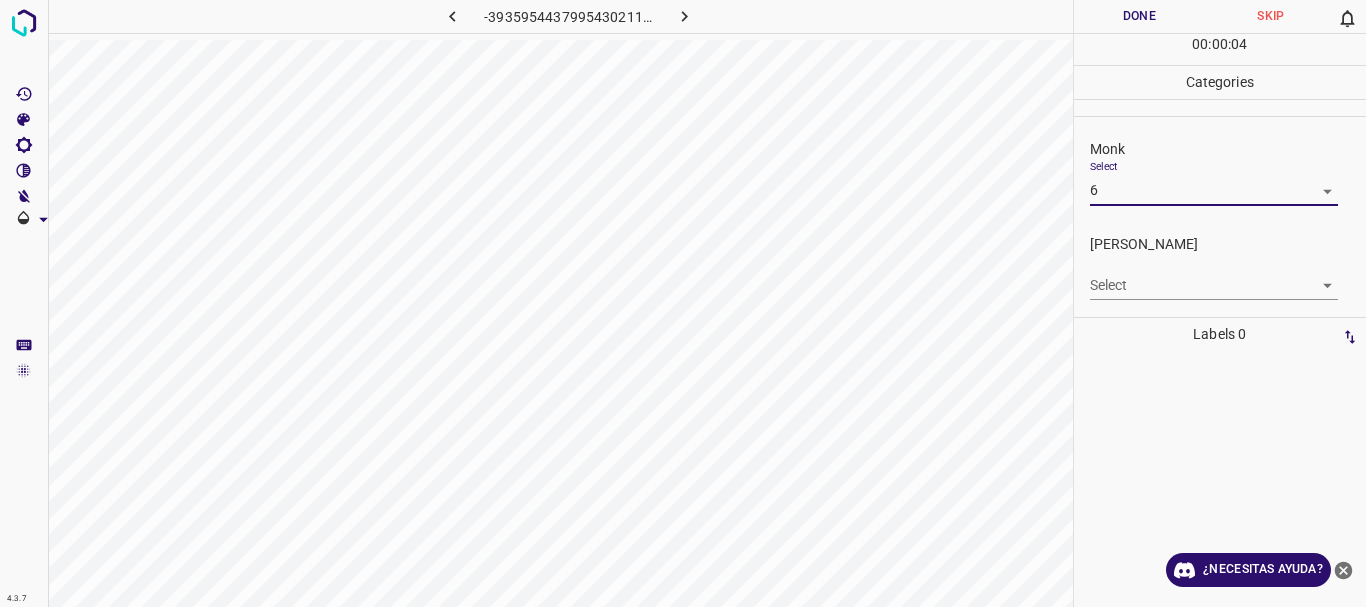 click on "4.3.7 -3935954437995430211.png Done Skip 0 00   : 00   : 04   Categories Monk   Select 6 6  [PERSON_NAME]   Select ​ Labels   0 Categories 1 Monk 2  [PERSON_NAME] Tools Space Change between modes (Draw & Edit) I Auto labeling R Restore zoom M Zoom in N Zoom out Delete Delete selecte label Filters Z Restore filters X Saturation filter C Brightness filter V Contrast filter B Gray scale filter General O Download ¿Necesitas ayuda? Texto original Valora esta traducción Tu opinión servirá para ayudar a mejorar el Traductor de Google - Texto - Esconder - Borrar" at bounding box center [683, 303] 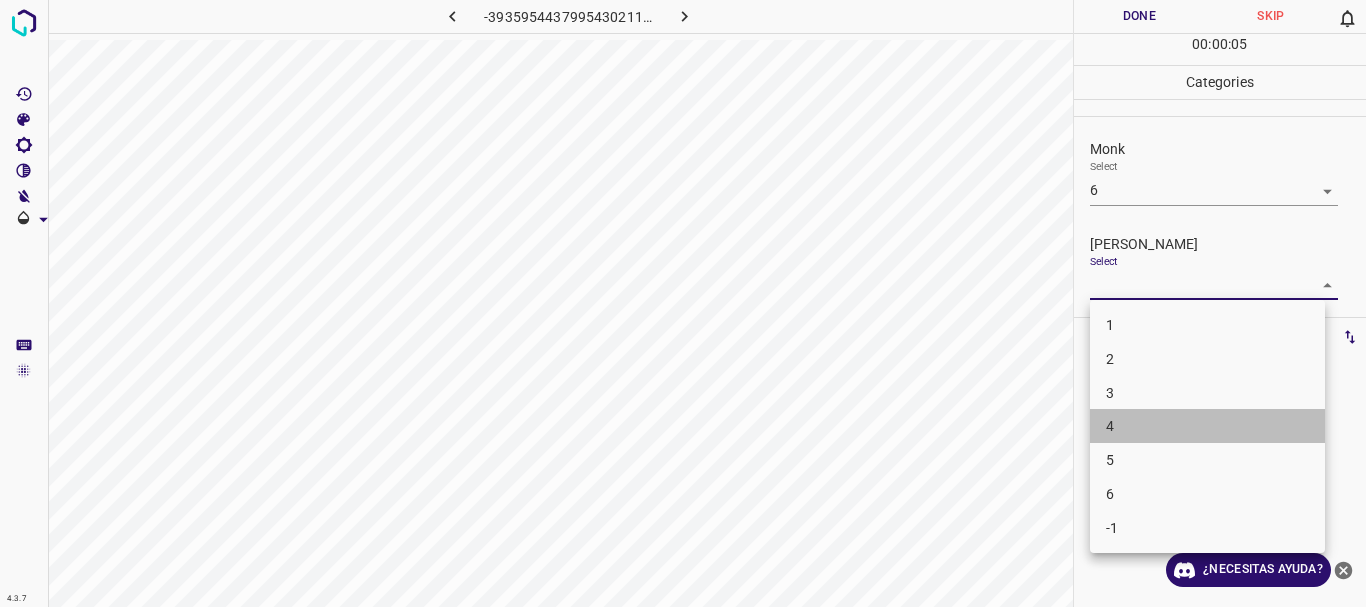 click on "4" at bounding box center [1207, 426] 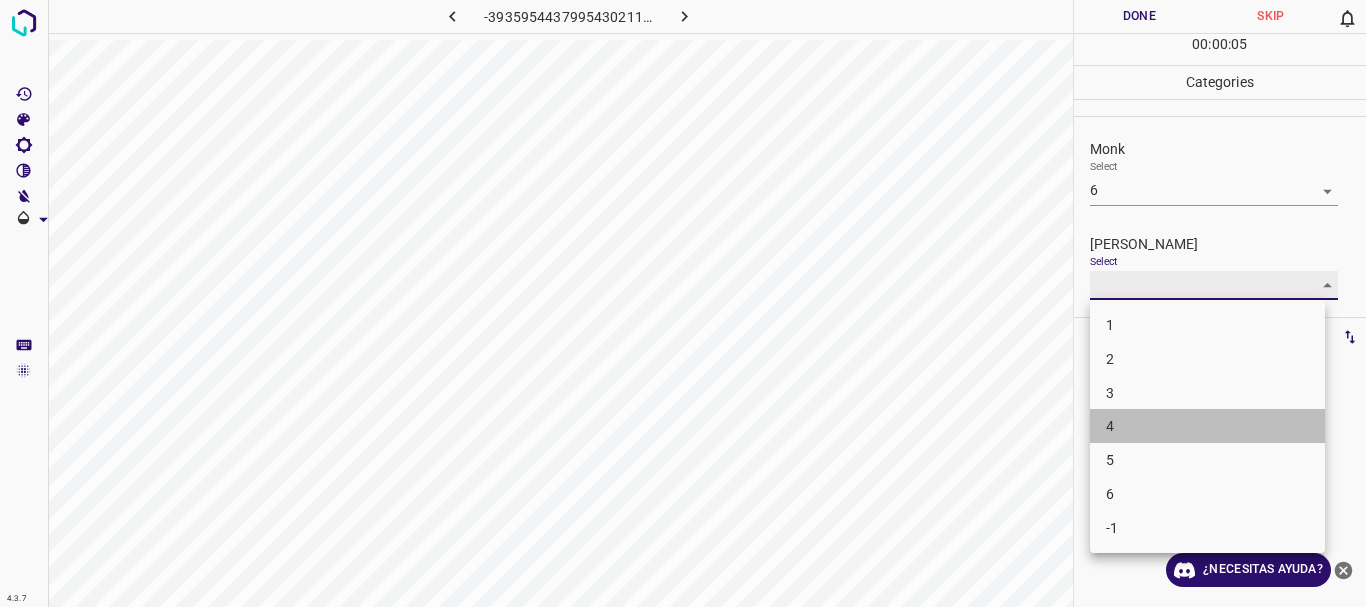 type on "4" 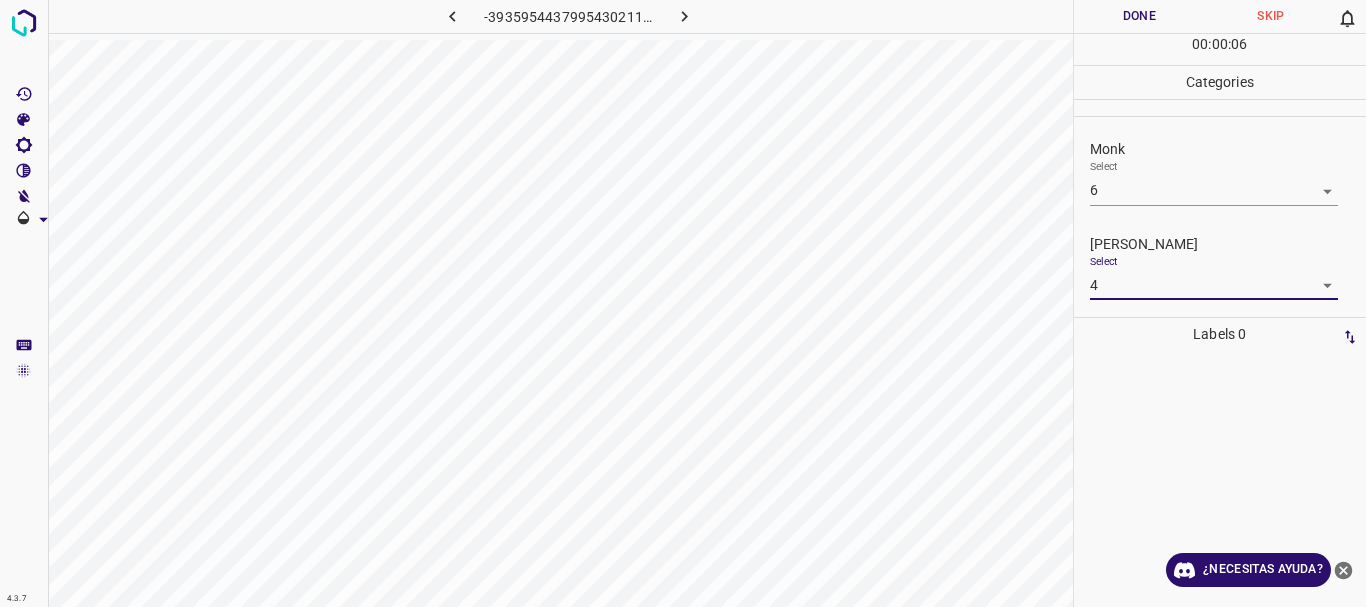 click on "Done" at bounding box center [1140, 16] 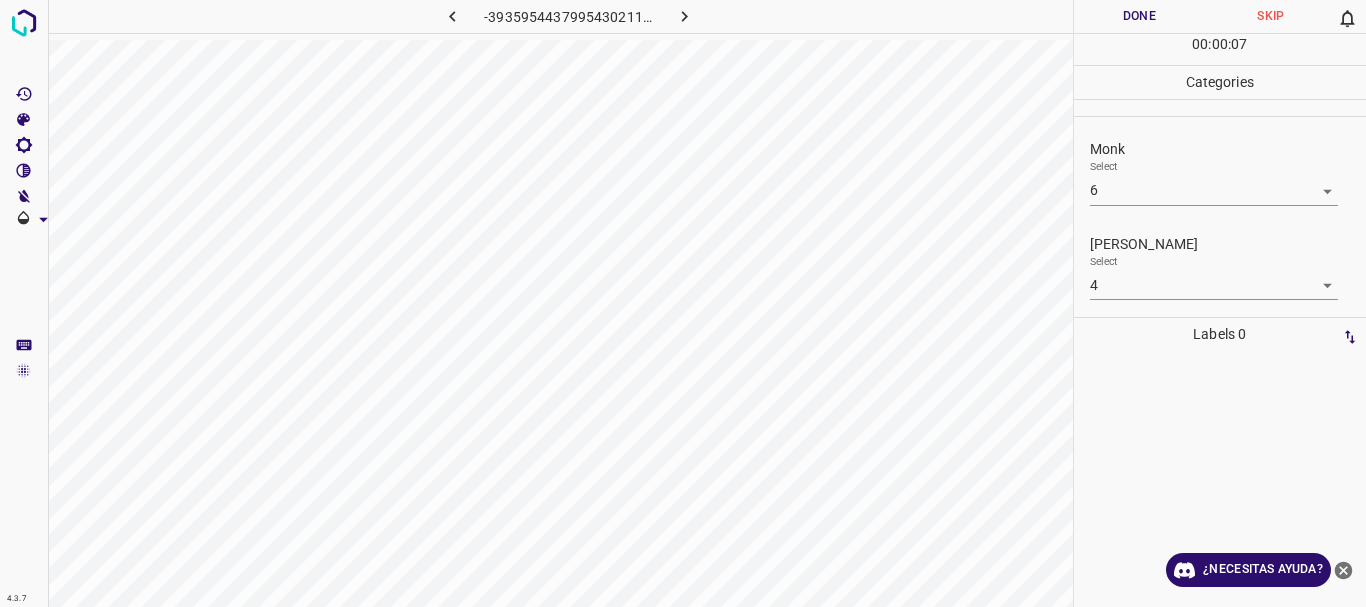 click 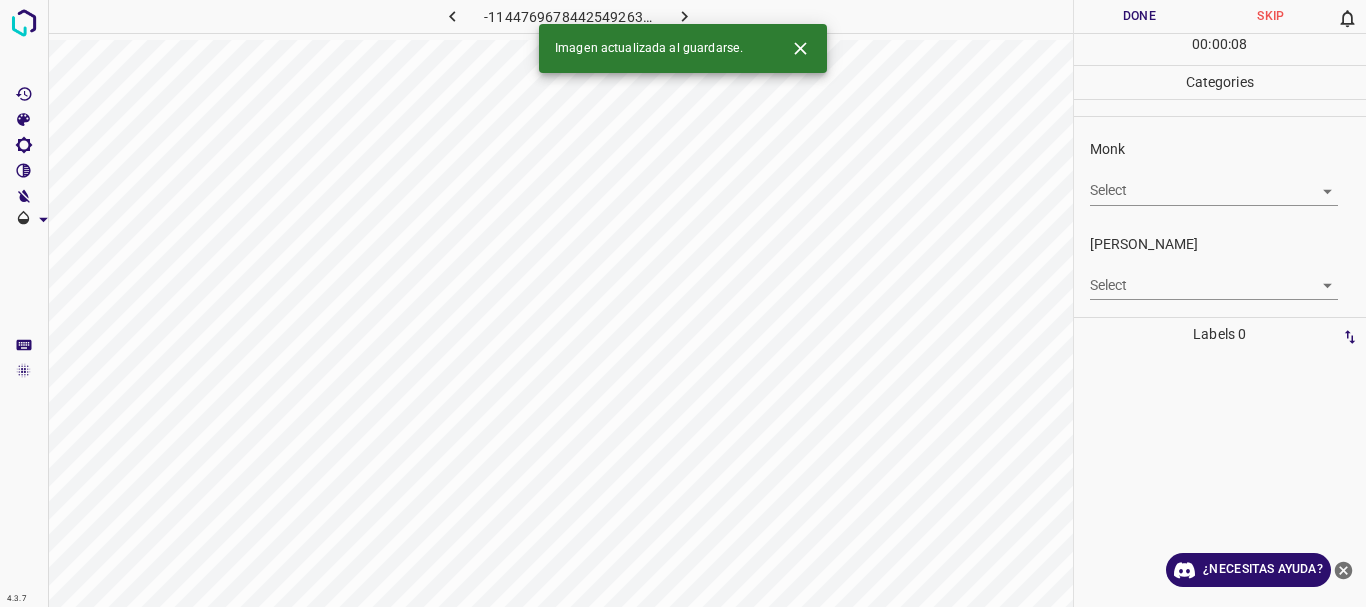 click on "4.3.7 -1144769678442549263.png Done Skip 0 00   : 00   : 08   Categories Monk   Select ​  [PERSON_NAME]   Select ​ Labels   0 Categories 1 Monk 2  [PERSON_NAME] Tools Space Change between modes (Draw & Edit) I Auto labeling R Restore zoom M Zoom in N Zoom out Delete Delete selecte label Filters Z Restore filters X Saturation filter C Brightness filter V Contrast filter B Gray scale filter General O Download Imagen actualizada al guardarse. ¿Necesitas ayuda? Texto original Valora esta traducción Tu opinión servirá para ayudar a mejorar el Traductor de Google - Texto - Esconder - Borrar" at bounding box center (683, 303) 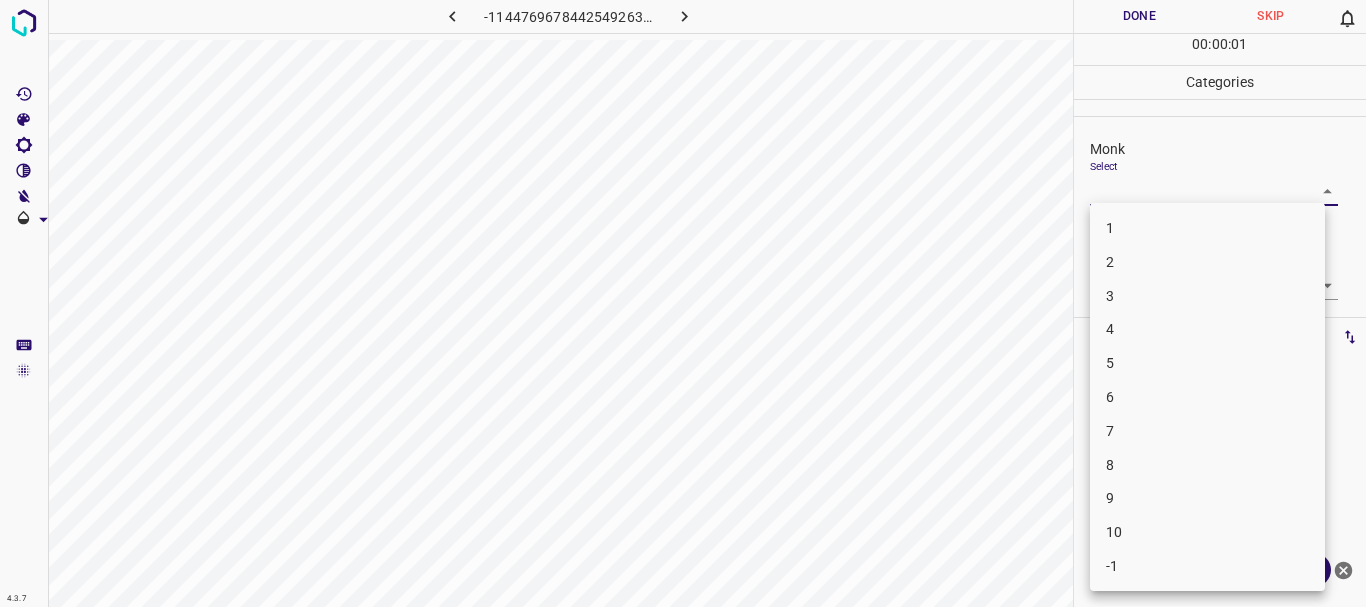 click on "5" at bounding box center [1207, 363] 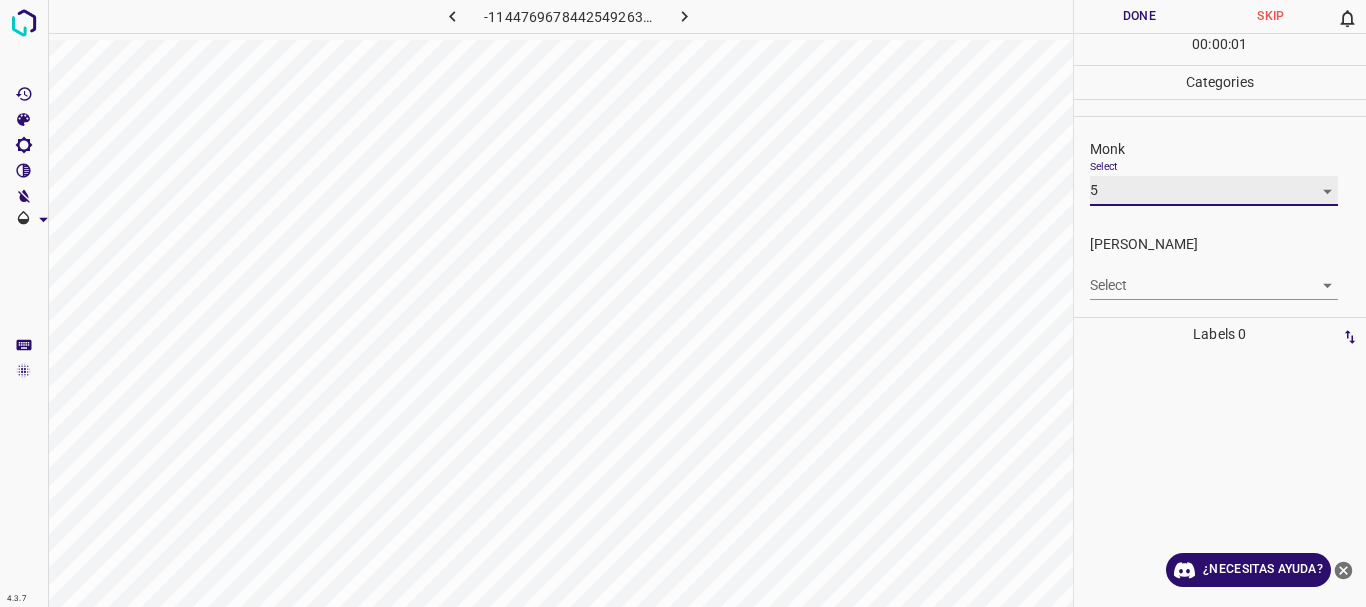 type on "5" 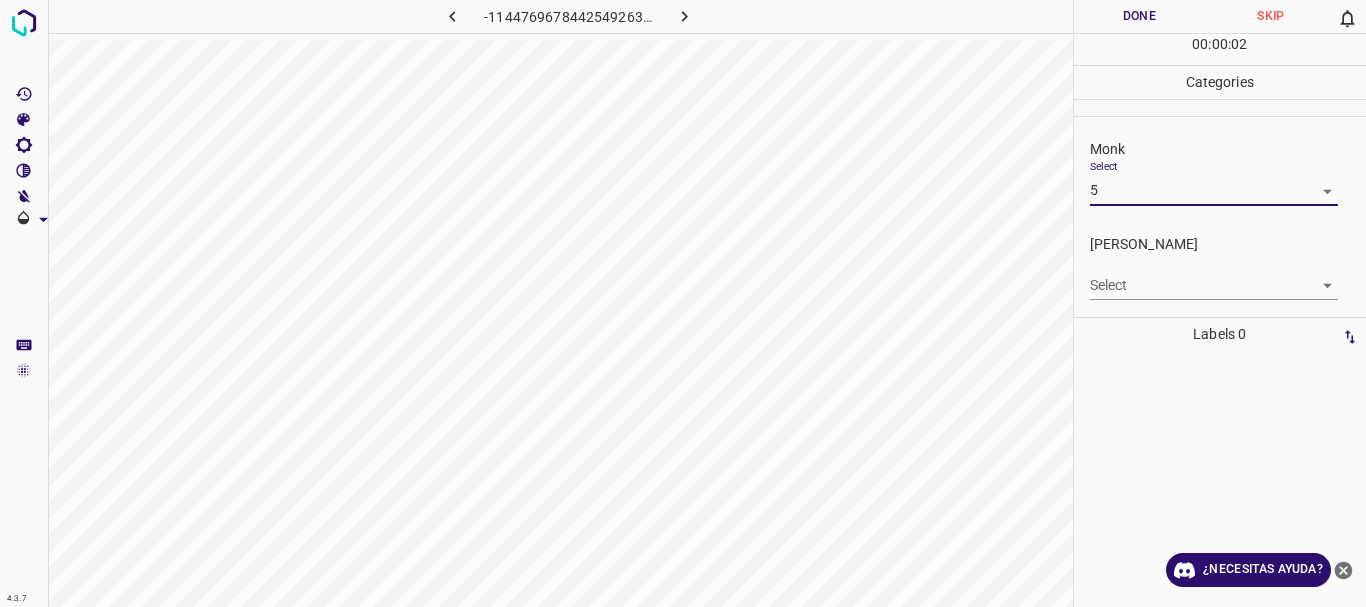 click on "4.3.7 -1144769678442549263.png Done Skip 0 00   : 00   : 02   Categories Monk   Select 5 5  [PERSON_NAME]   Select ​ Labels   0 Categories 1 Monk 2  [PERSON_NAME] Tools Space Change between modes (Draw & Edit) I Auto labeling R Restore zoom M Zoom in N Zoom out Delete Delete selecte label Filters Z Restore filters X Saturation filter C Brightness filter V Contrast filter B Gray scale filter General O Download ¿Necesitas ayuda? Texto original Valora esta traducción Tu opinión servirá para ayudar a mejorar el Traductor de Google - Texto - Esconder - Borrar" at bounding box center [683, 303] 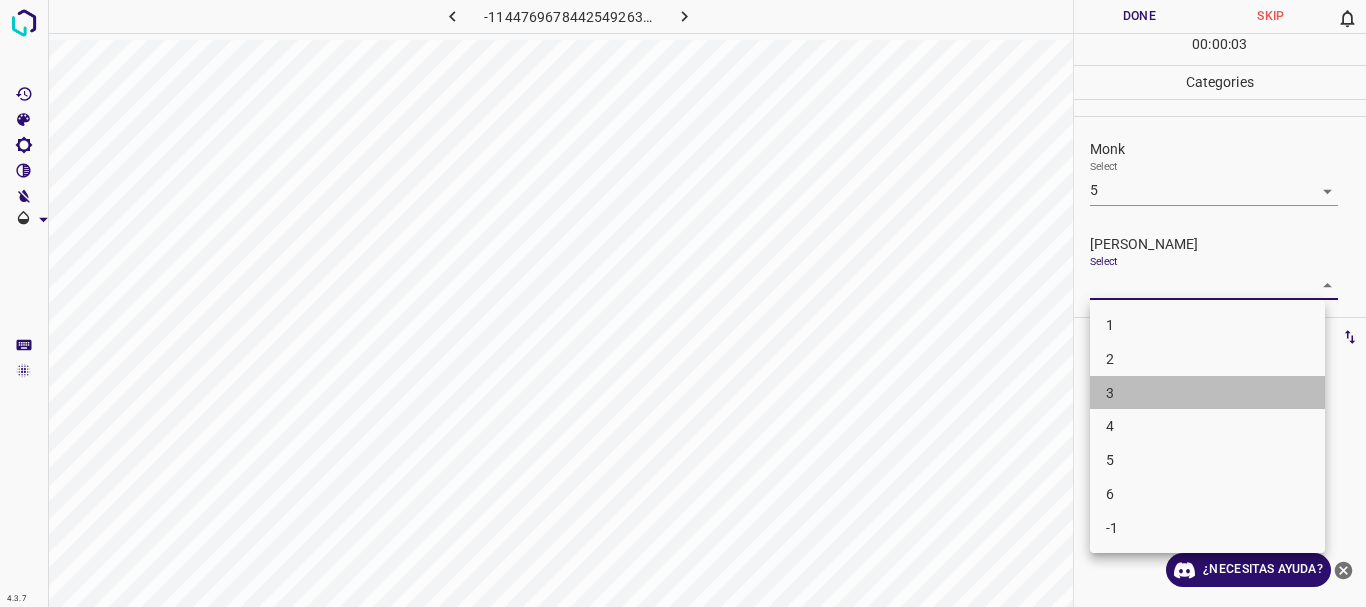 click on "3" at bounding box center (1207, 393) 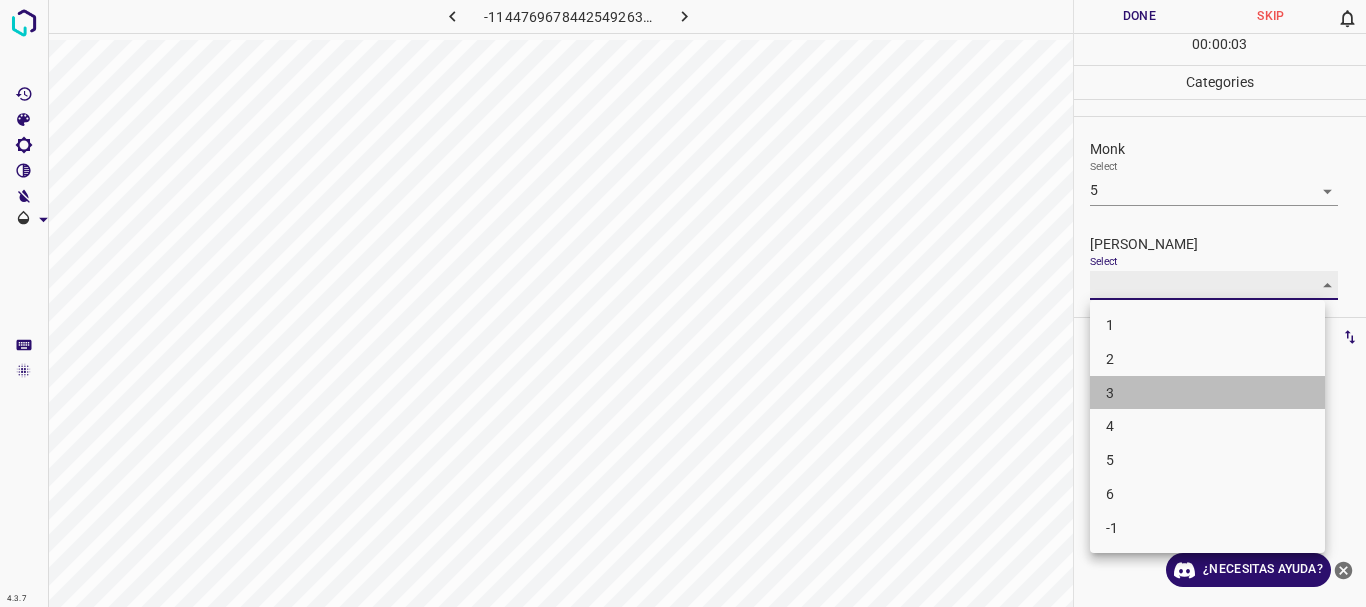type on "3" 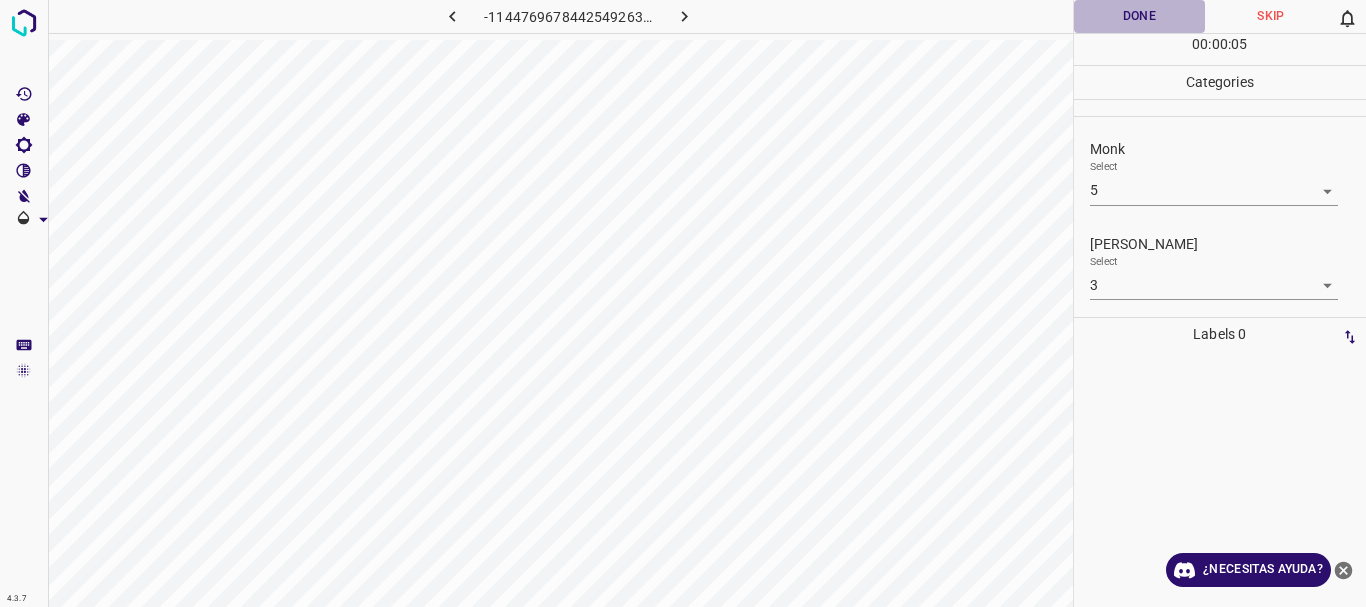 click on "Done" at bounding box center [1140, 16] 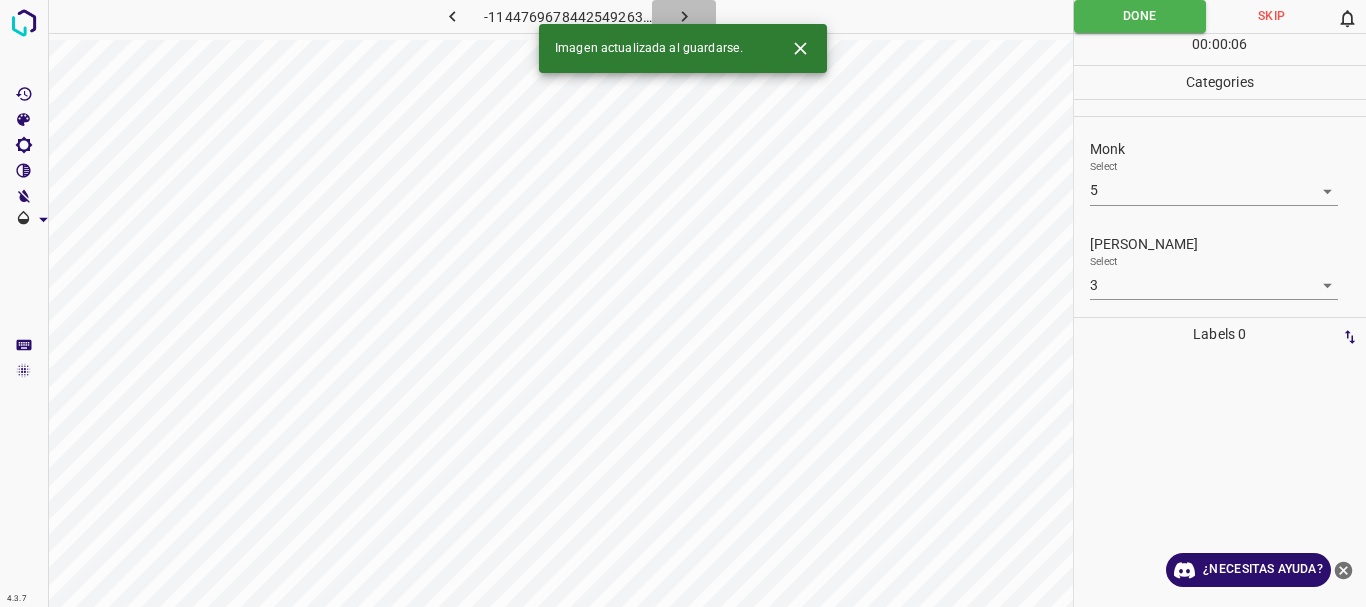 click 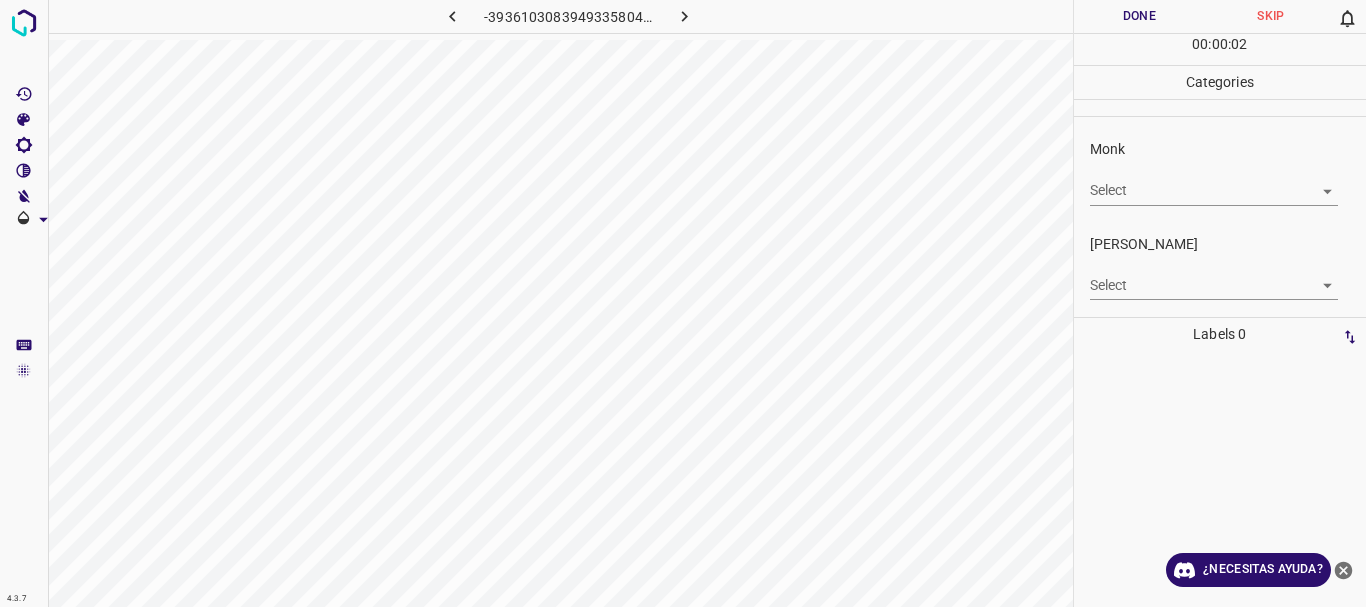 click on "4.3.7 -3936103083949335804.png Done Skip 0 00   : 00   : 02   Categories Monk   Select ​  [PERSON_NAME]   Select ​ Labels   0 Categories 1 Monk 2  [PERSON_NAME] Tools Space Change between modes (Draw & Edit) I Auto labeling R Restore zoom M Zoom in N Zoom out Delete Delete selecte label Filters Z Restore filters X Saturation filter C Brightness filter V Contrast filter B Gray scale filter General O Download ¿Necesitas ayuda? Texto original Valora esta traducción Tu opinión servirá para ayudar a mejorar el Traductor de Google - Texto - Esconder - Borrar" at bounding box center [683, 303] 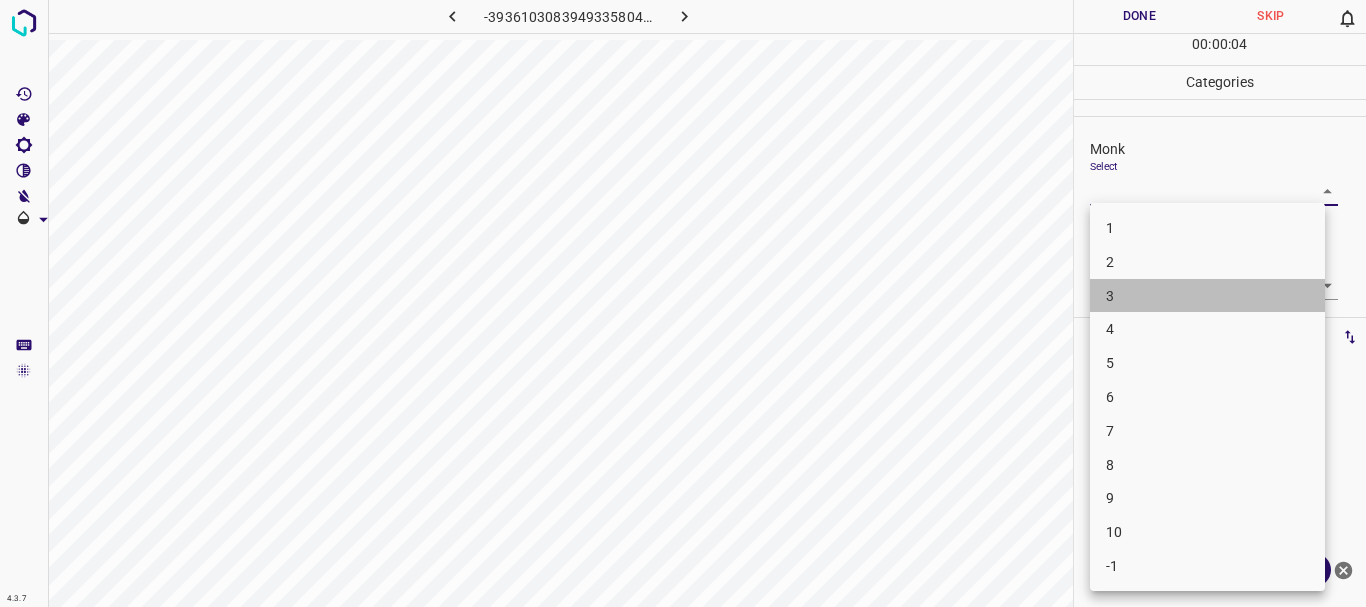 click on "3" at bounding box center [1207, 296] 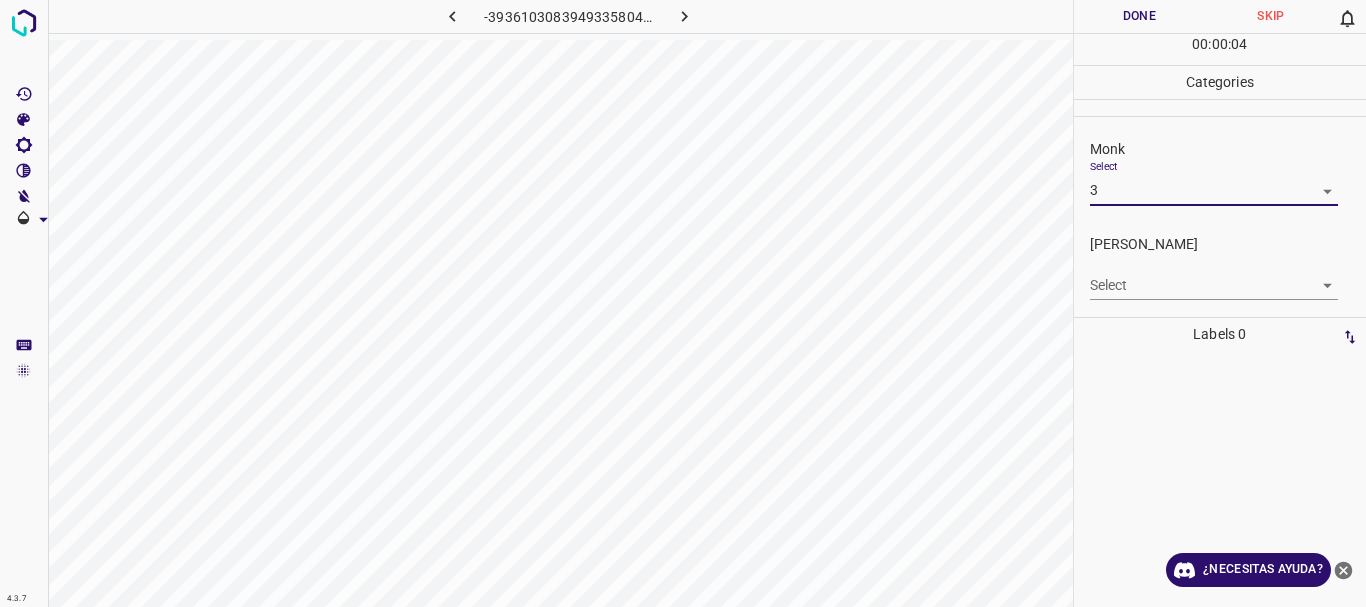 click on "5" at bounding box center [1207, 294] 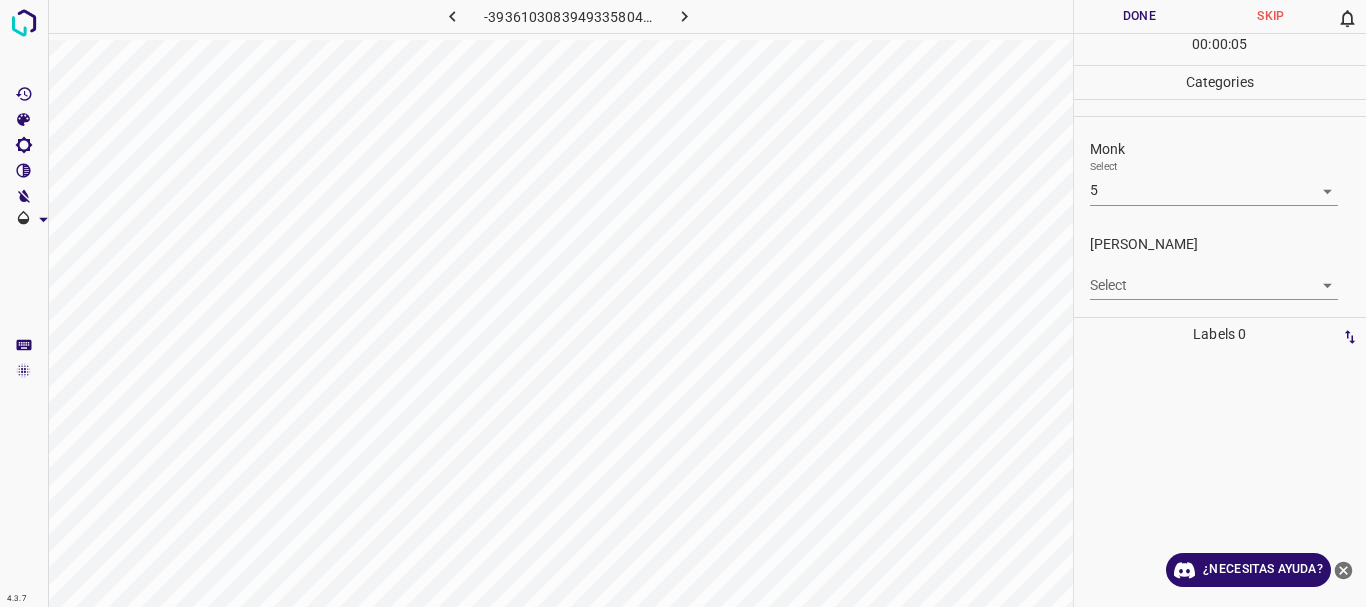 type on "5" 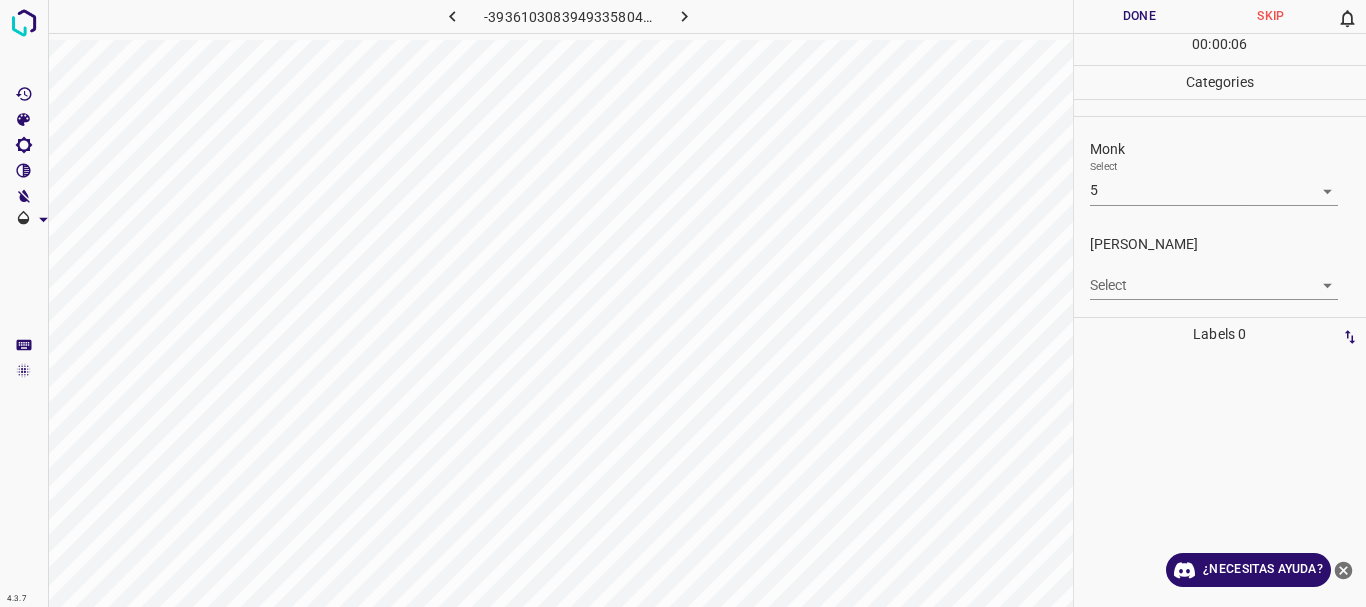 click on "4.3.7 -3936103083949335804.png Done Skip 0 00   : 00   : 06   Categories Monk   Select 5 5  [PERSON_NAME]   Select ​ Labels   0 Categories 1 Monk 2  [PERSON_NAME] Tools Space Change between modes (Draw & Edit) I Auto labeling R Restore zoom M Zoom in N Zoom out Delete Delete selecte label Filters Z Restore filters X Saturation filter C Brightness filter V Contrast filter B Gray scale filter General O Download ¿Necesitas ayuda? Texto original Valora esta traducción Tu opinión servirá para ayudar a mejorar el Traductor de Google - Texto - Esconder - Borrar" at bounding box center (683, 303) 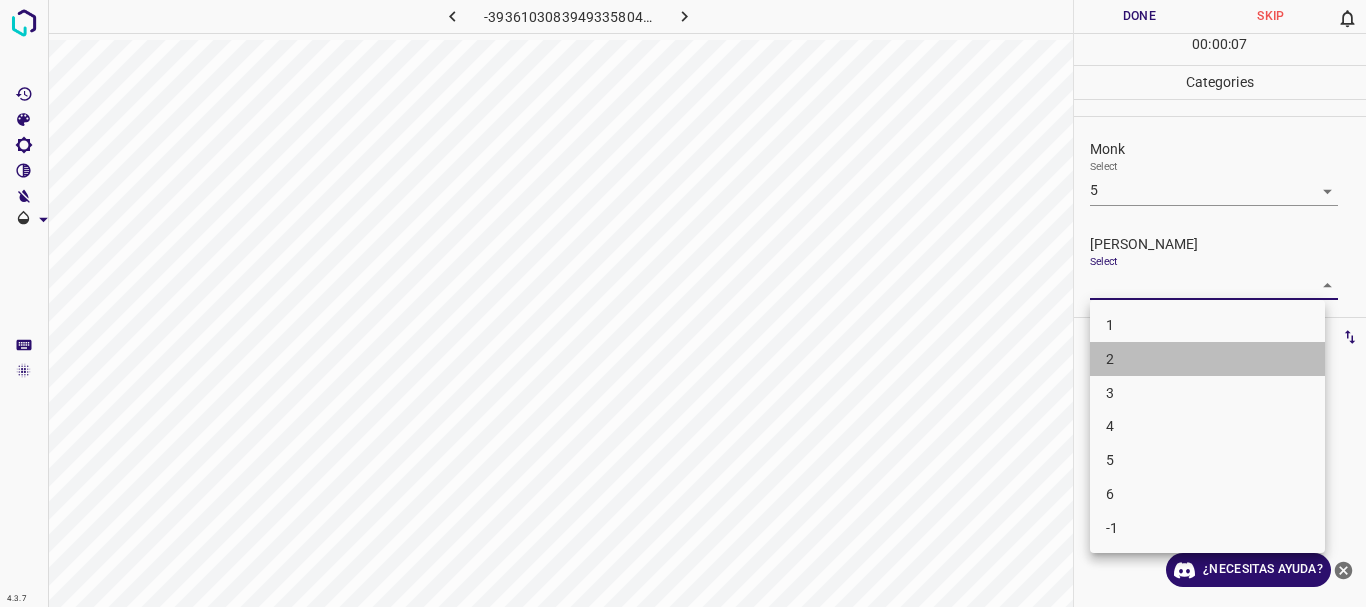 click on "2" at bounding box center [1207, 359] 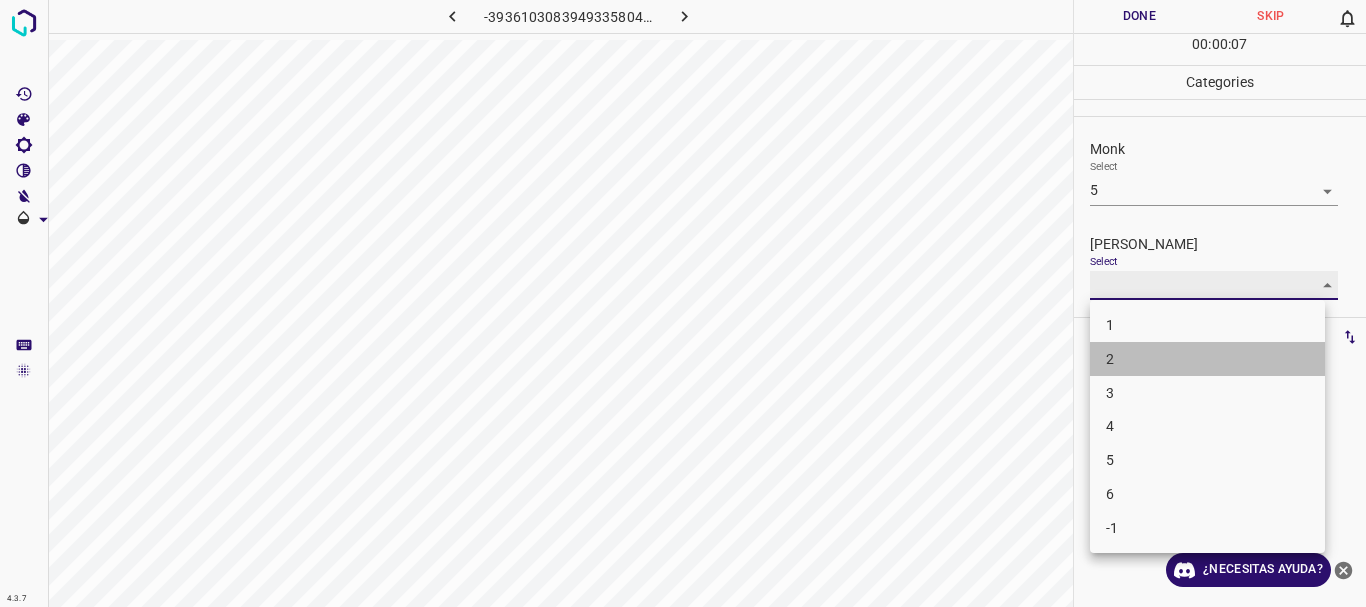 type on "2" 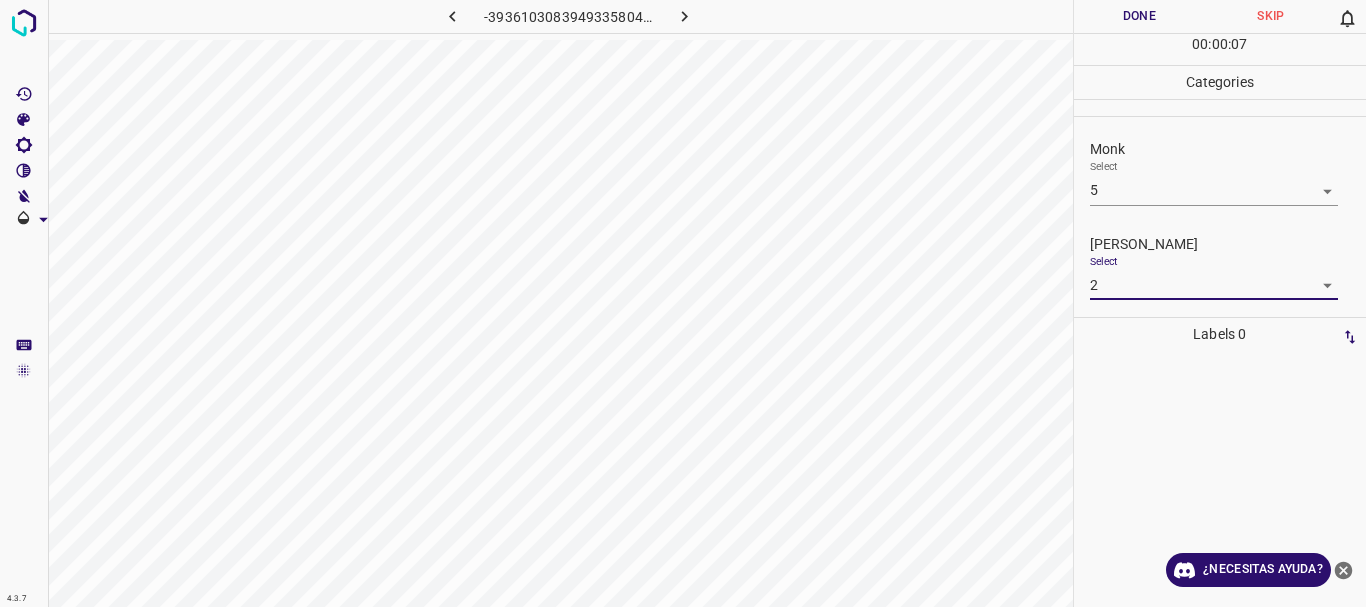 click at bounding box center [683, 303] 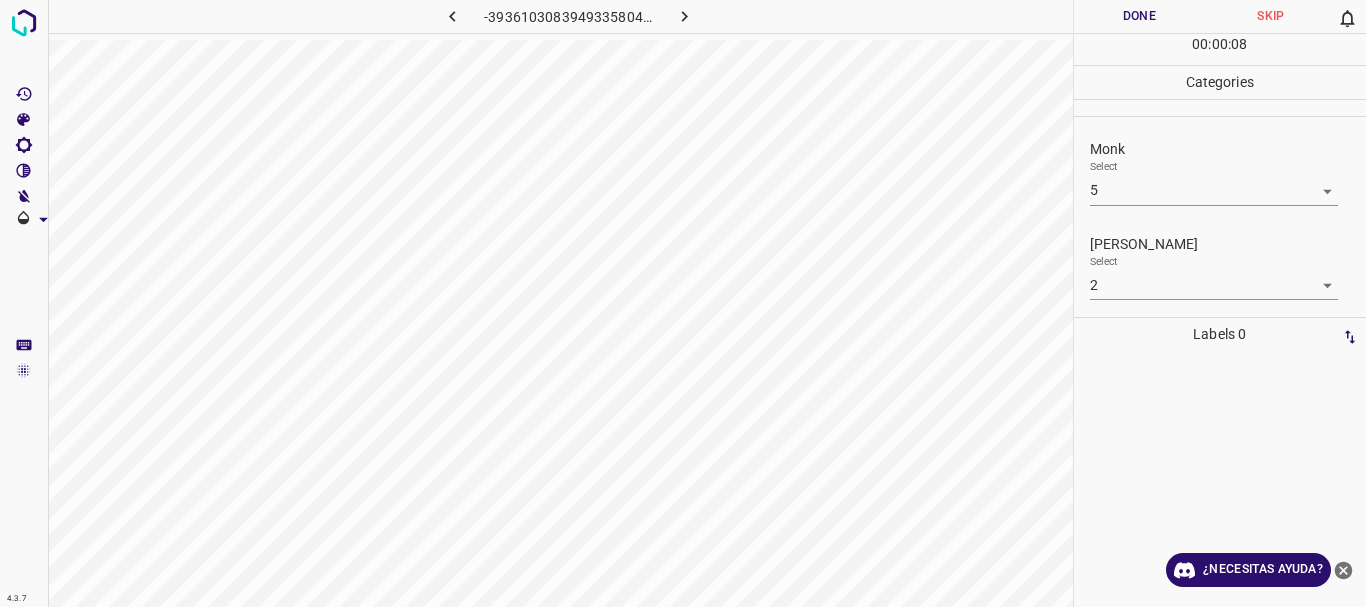 click on "4.3.7 -3936103083949335804.png Done Skip 0 00   : 00   : 08   Categories Monk   Select 5 5  [PERSON_NAME]   Select 2 2 Labels   0 Categories 1 Monk 2  [PERSON_NAME] Tools Space Change between modes (Draw & Edit) I Auto labeling R Restore zoom M Zoom in N Zoom out Delete Delete selecte label Filters Z Restore filters X Saturation filter C Brightness filter V Contrast filter B Gray scale filter General O Download ¿Necesitas ayuda? Texto original Valora esta traducción Tu opinión servirá para ayudar a mejorar el Traductor de Google - Texto - Esconder - Borrar" at bounding box center (683, 303) 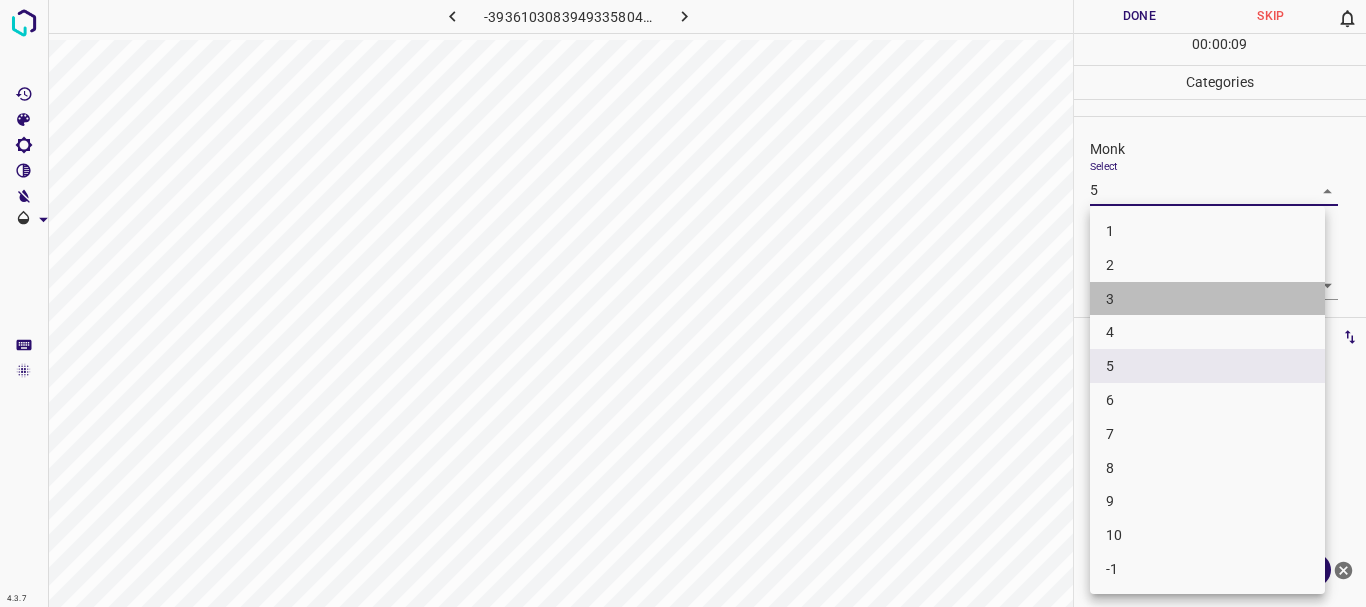 click on "3" at bounding box center (1207, 299) 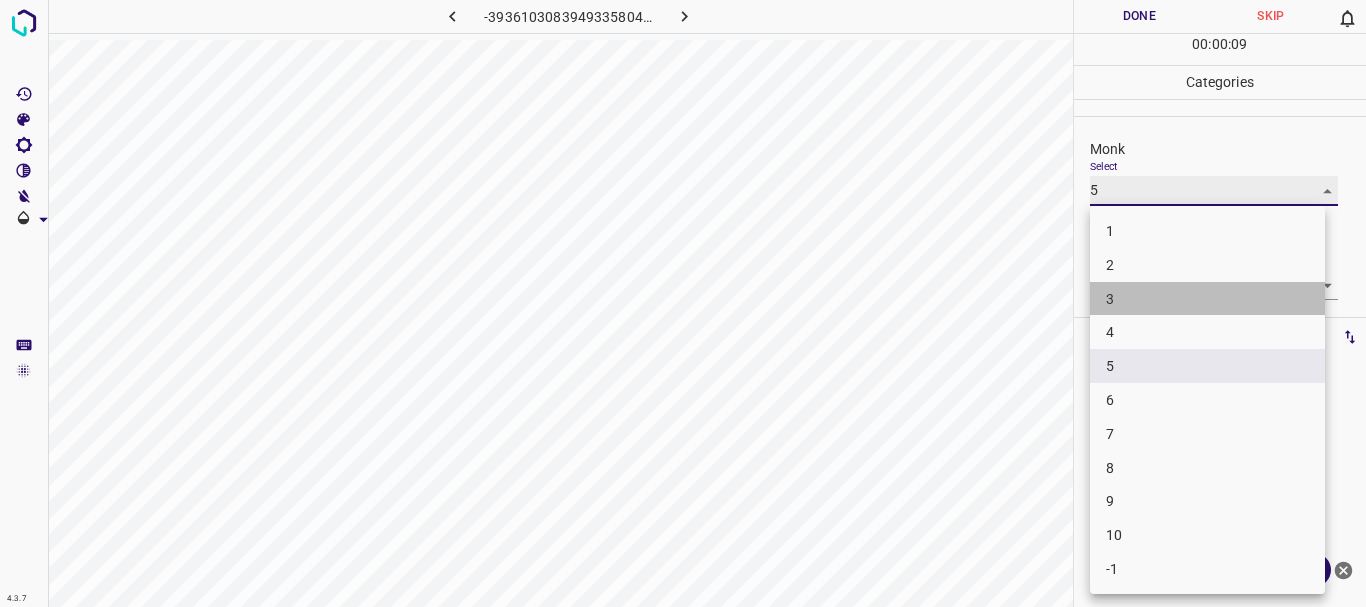 type on "3" 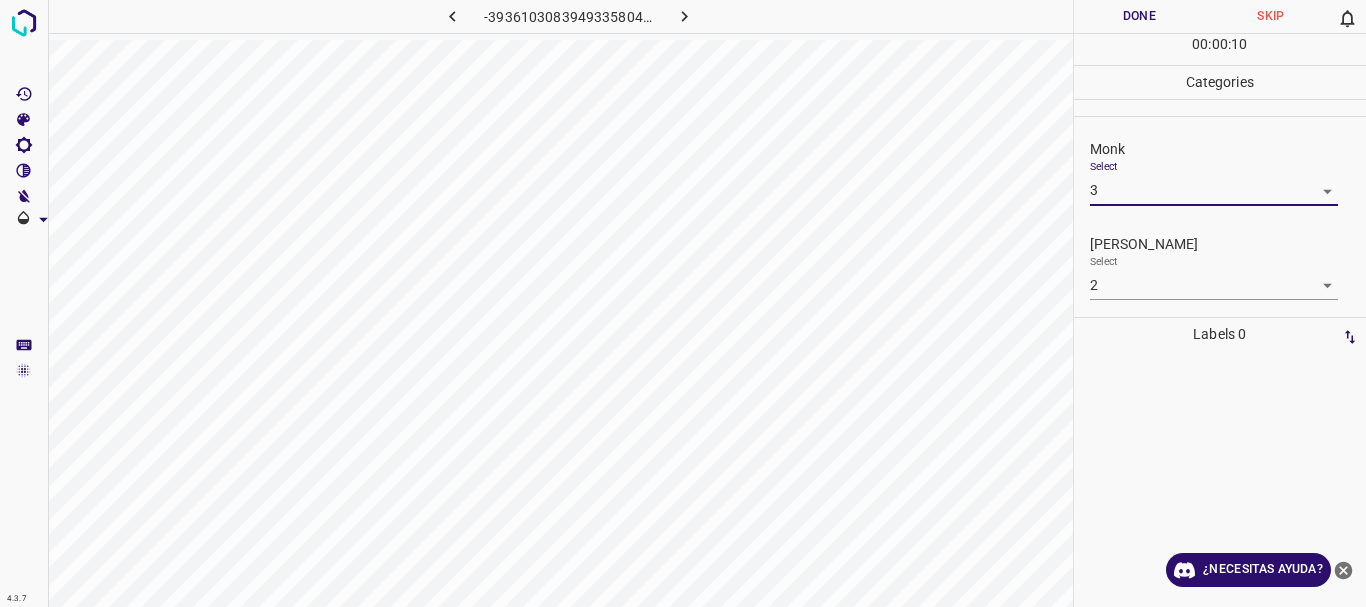 click on "Done" at bounding box center (1140, 16) 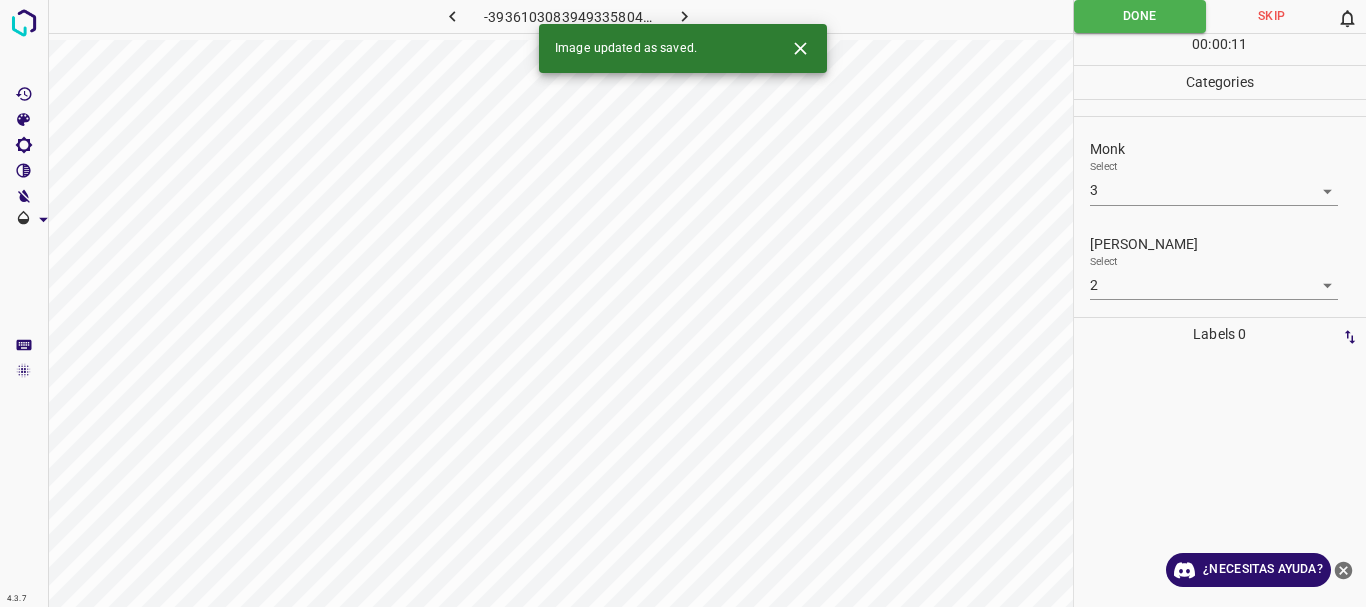 click at bounding box center [684, 16] 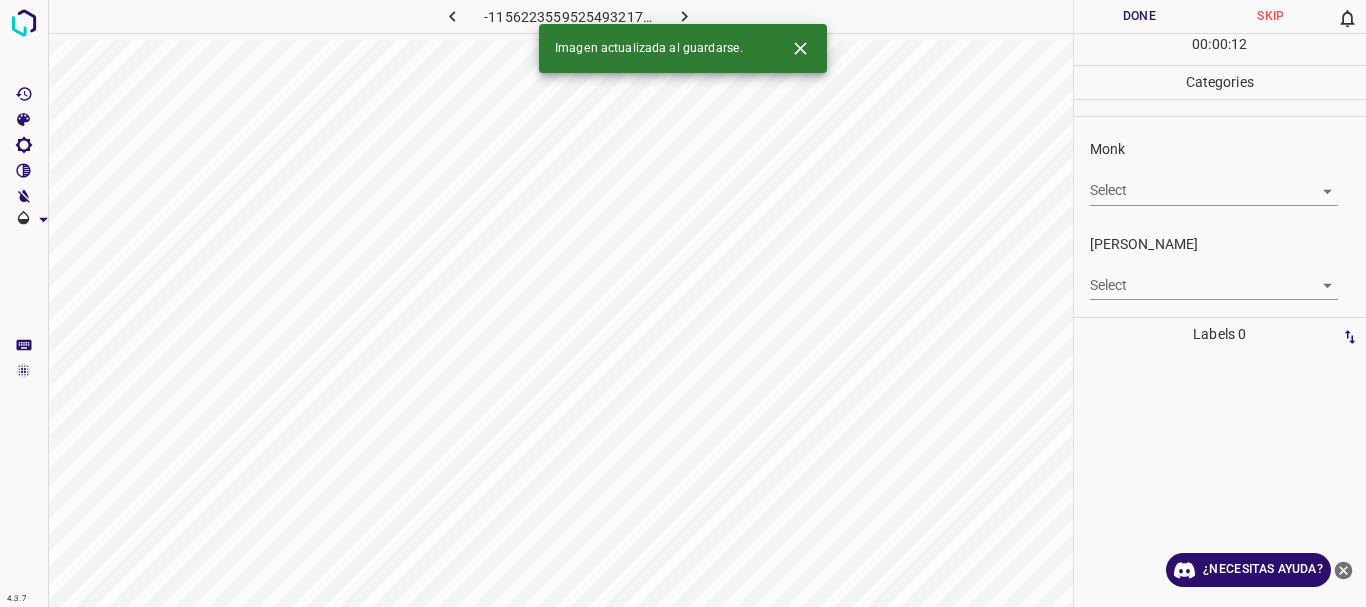 click on "4.3.7 -1156223559525493217.png Done Skip 0 00   : 00   : 12   Categories Monk   Select ​  [PERSON_NAME]   Select ​ Labels   0 Categories 1 Monk 2  [PERSON_NAME] Tools Space Change between modes (Draw & Edit) I Auto labeling R Restore zoom M Zoom in N Zoom out Delete Delete selecte label Filters Z Restore filters X Saturation filter C Brightness filter V Contrast filter B Gray scale filter General O Download Imagen actualizada al guardarse. ¿Necesitas ayuda? Texto original Valora esta traducción Tu opinión servirá para ayudar a mejorar el Traductor de Google - Texto - Esconder - Borrar" at bounding box center (683, 303) 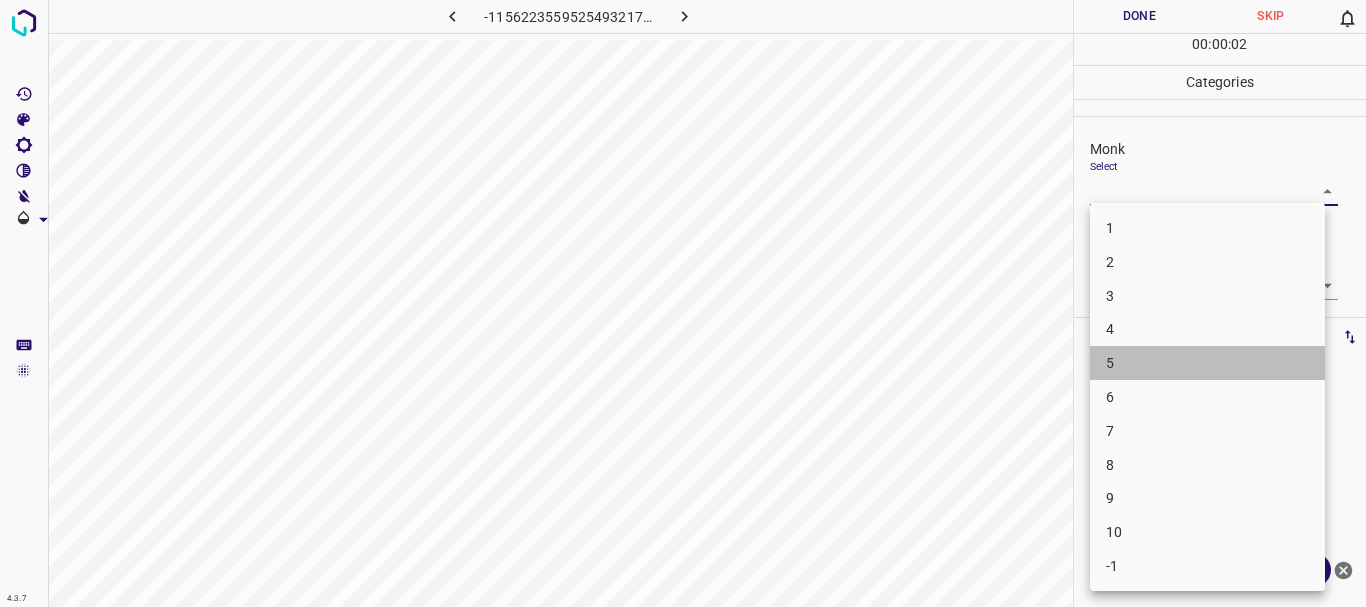 click on "5" at bounding box center (1207, 363) 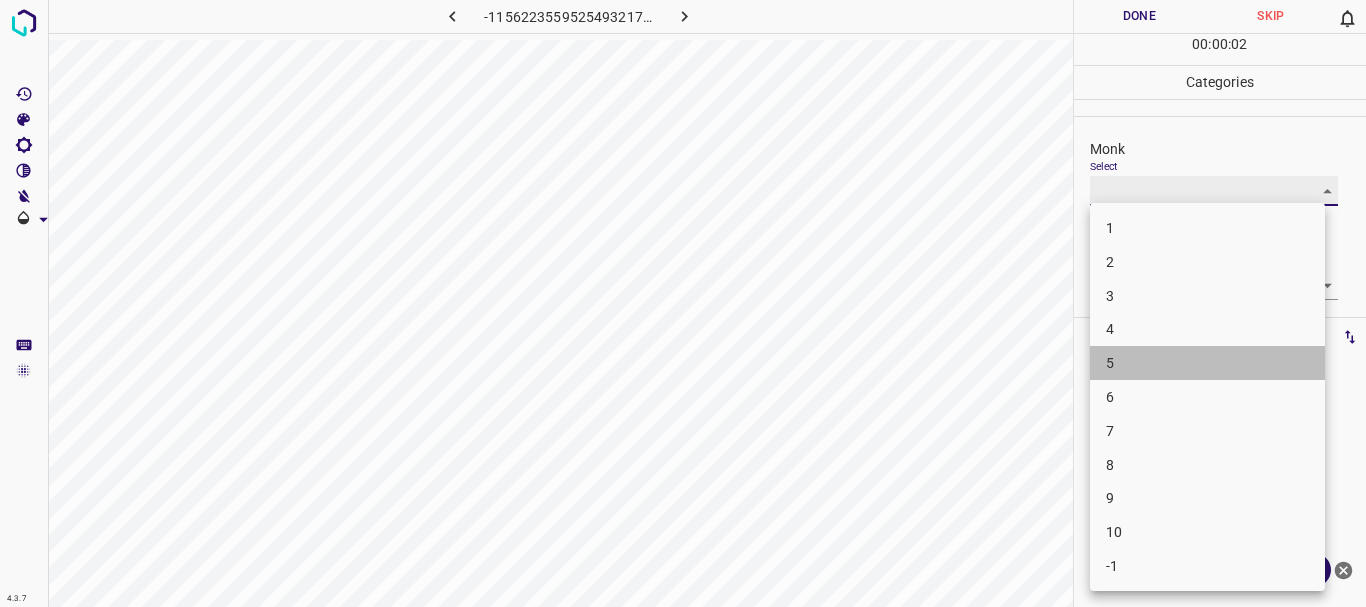 type on "5" 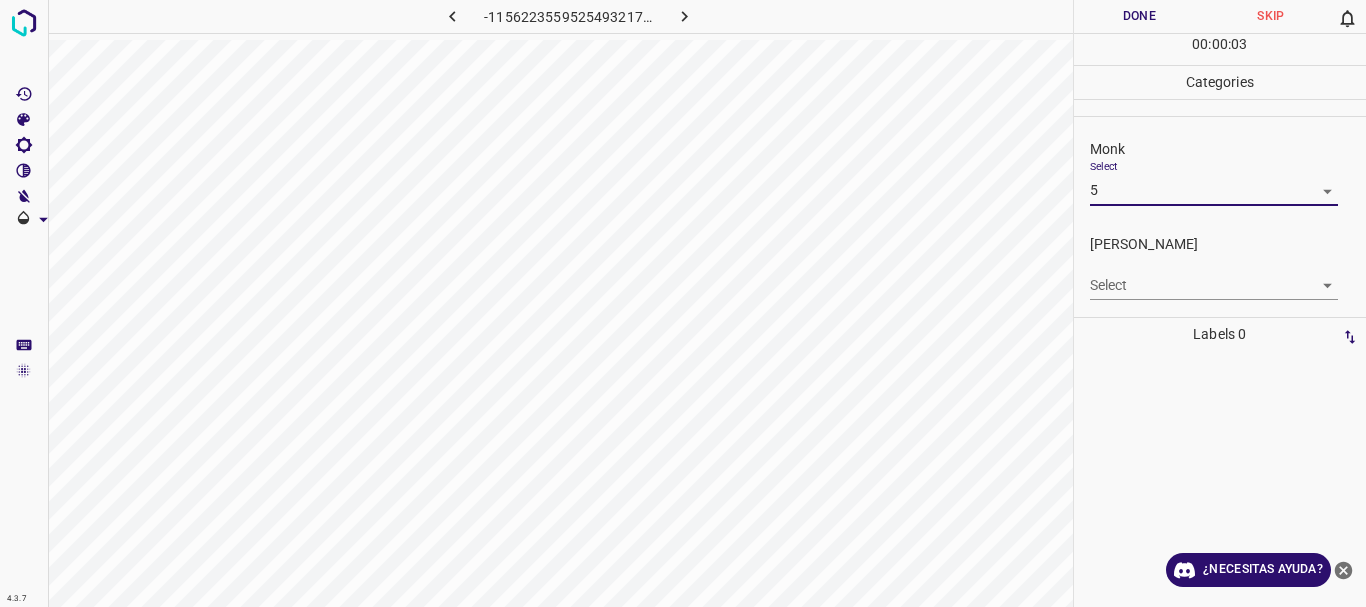 click on "4.3.7 -1156223559525493217.png Done Skip 0 00   : 00   : 03   Categories Monk   Select 5 5  [PERSON_NAME]   Select ​ Labels   0 Categories 1 Monk 2  [PERSON_NAME] Tools Space Change between modes (Draw & Edit) I Auto labeling R Restore zoom M Zoom in N Zoom out Delete Delete selecte label Filters Z Restore filters X Saturation filter C Brightness filter V Contrast filter B Gray scale filter General O Download ¿Necesitas ayuda? Texto original Valora esta traducción Tu opinión servirá para ayudar a mejorar el Traductor de Google - Texto - Esconder - Borrar 1 2 3 4 5 6 7 8 9 10 -1" at bounding box center [683, 303] 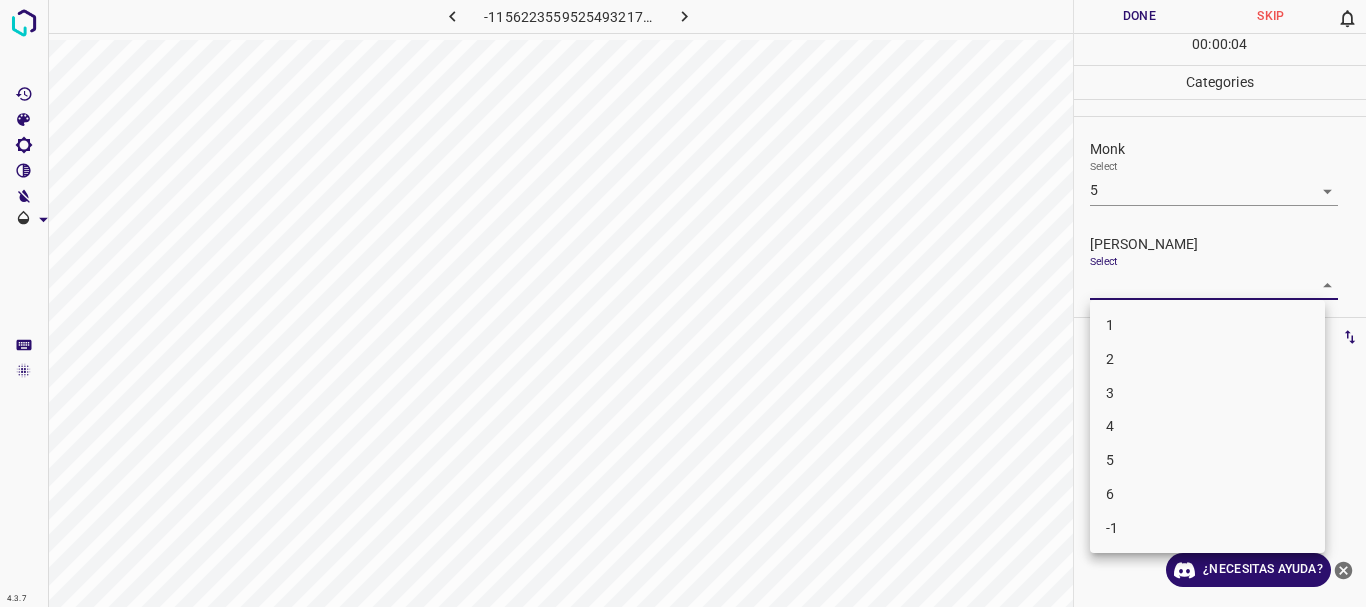 click on "4" at bounding box center [1207, 426] 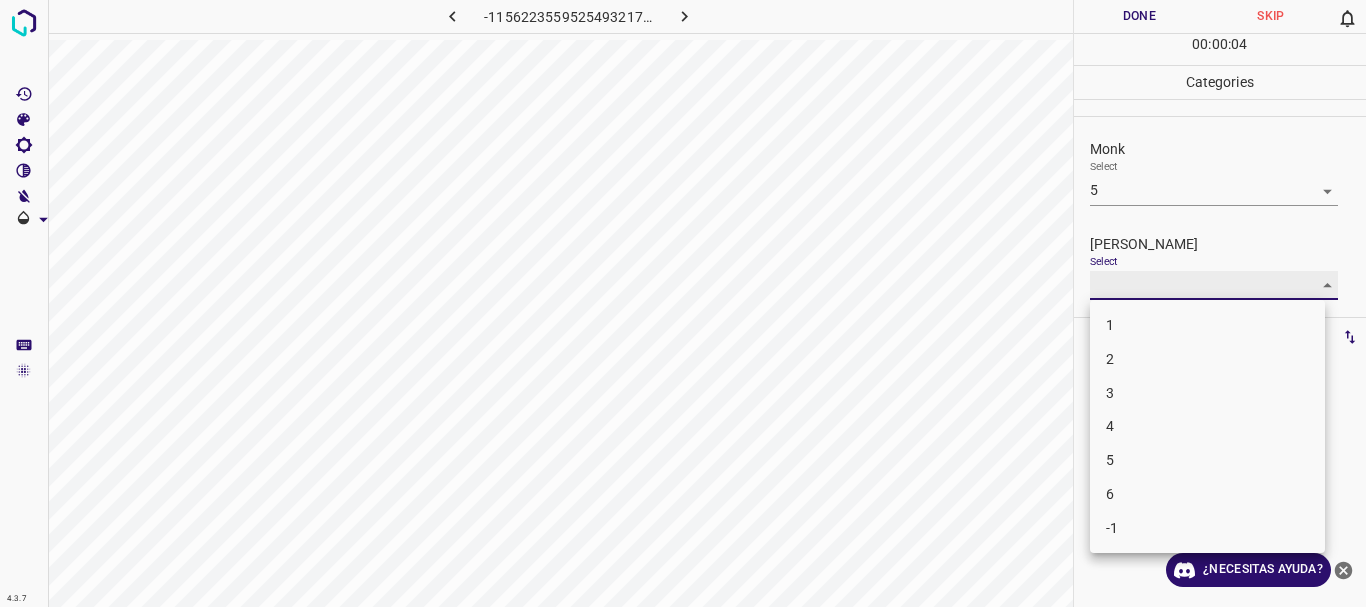 type on "4" 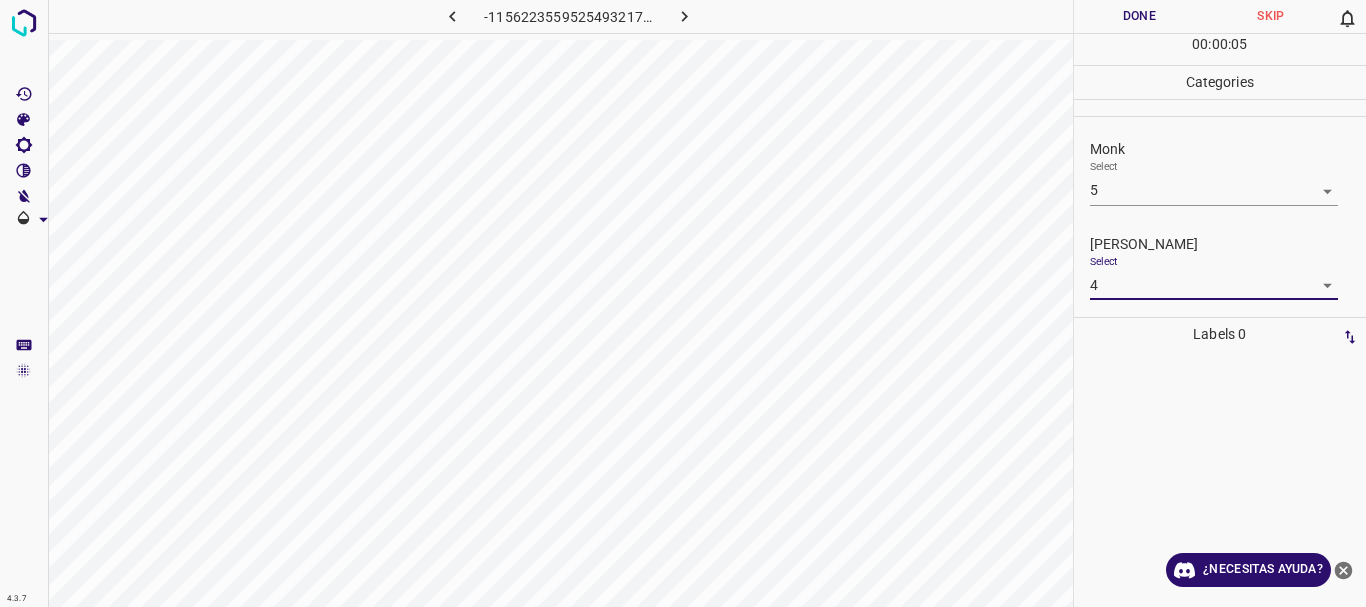 click on "Done" at bounding box center [1140, 16] 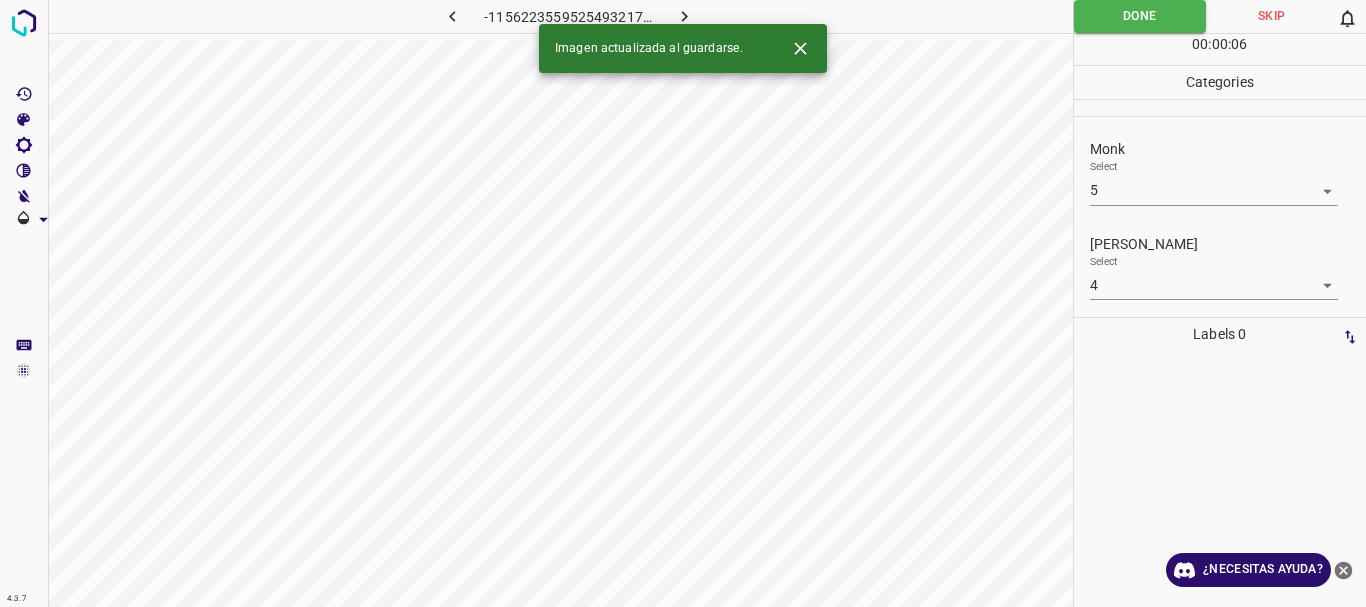 click 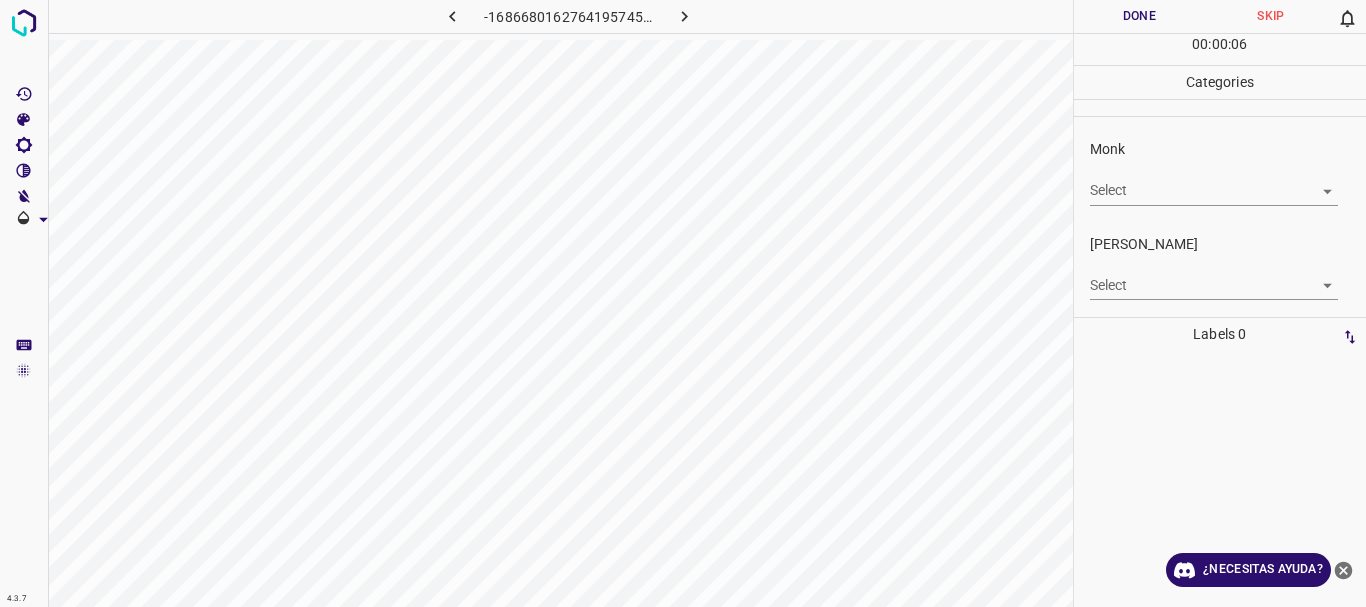 click on "4.3.7 -1686680162764195745.png Done Skip 0 00   : 00   : 06   Categories Monk   Select ​  [PERSON_NAME]   Select ​ Labels   0 Categories 1 Monk 2  [PERSON_NAME] Tools Space Change between modes (Draw & Edit) I Auto labeling R Restore zoom M Zoom in N Zoom out Delete Delete selecte label Filters Z Restore filters X Saturation filter C Brightness filter V Contrast filter B Gray scale filter General O Download ¿Necesitas ayuda? Texto original Valora esta traducción Tu opinión servirá para ayudar a mejorar el Traductor de Google - Texto - Esconder - Borrar" at bounding box center [683, 303] 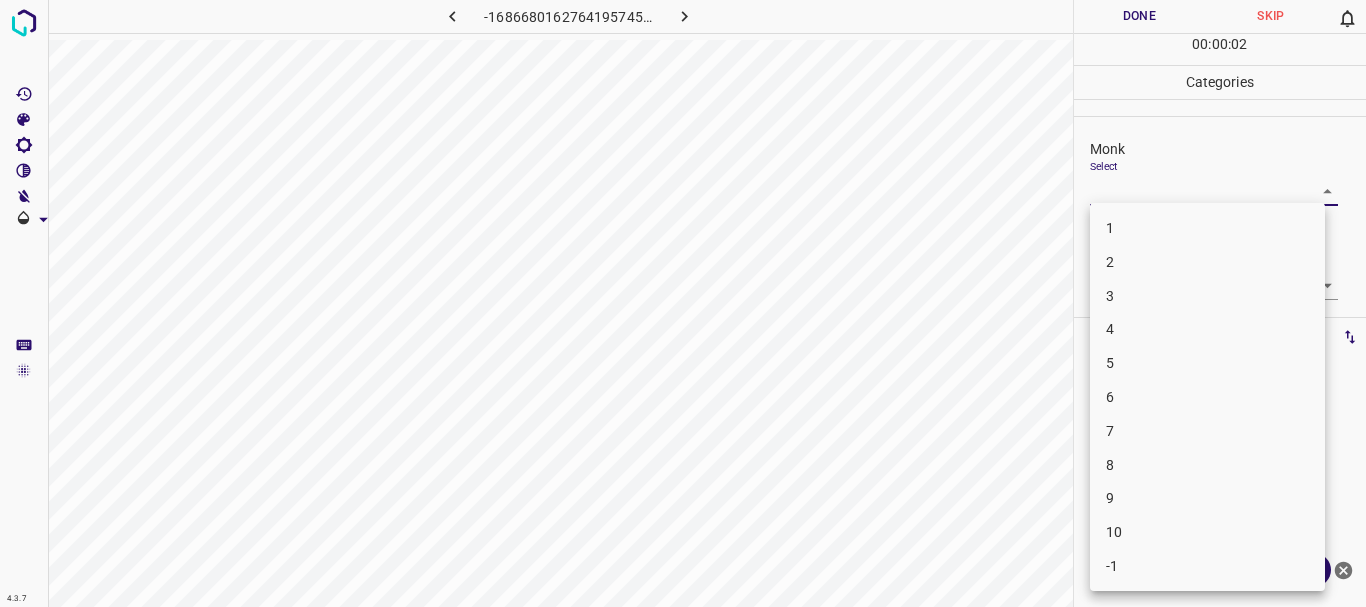 click on "3" at bounding box center (1207, 296) 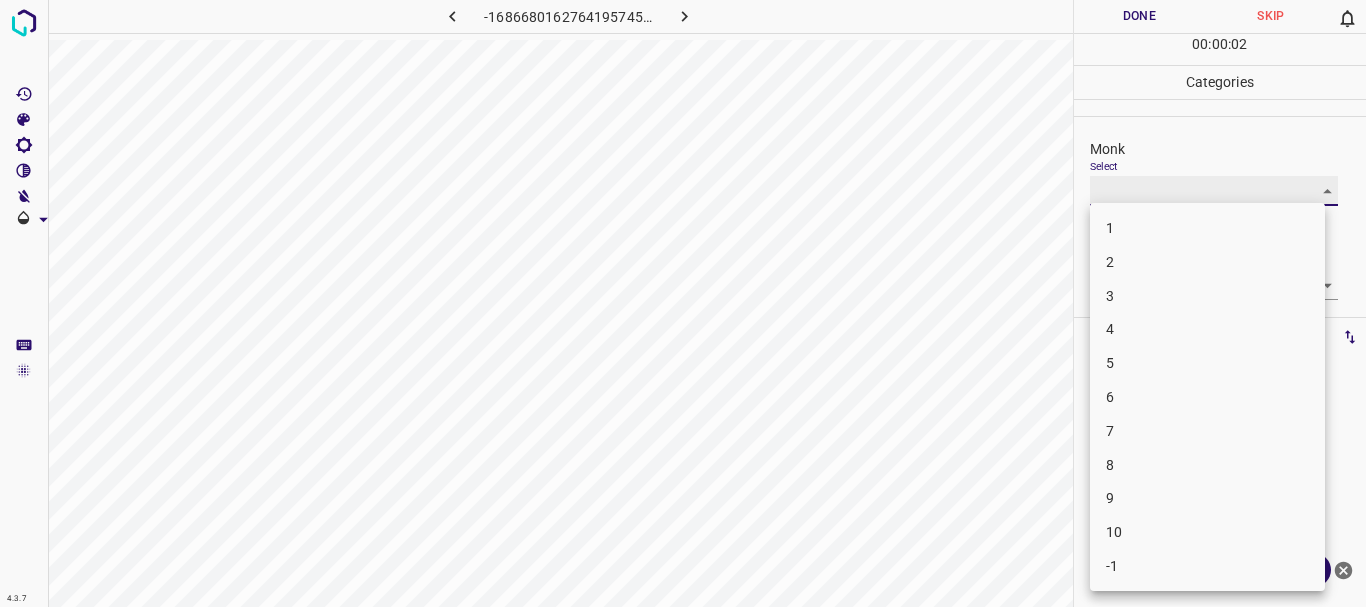 type on "3" 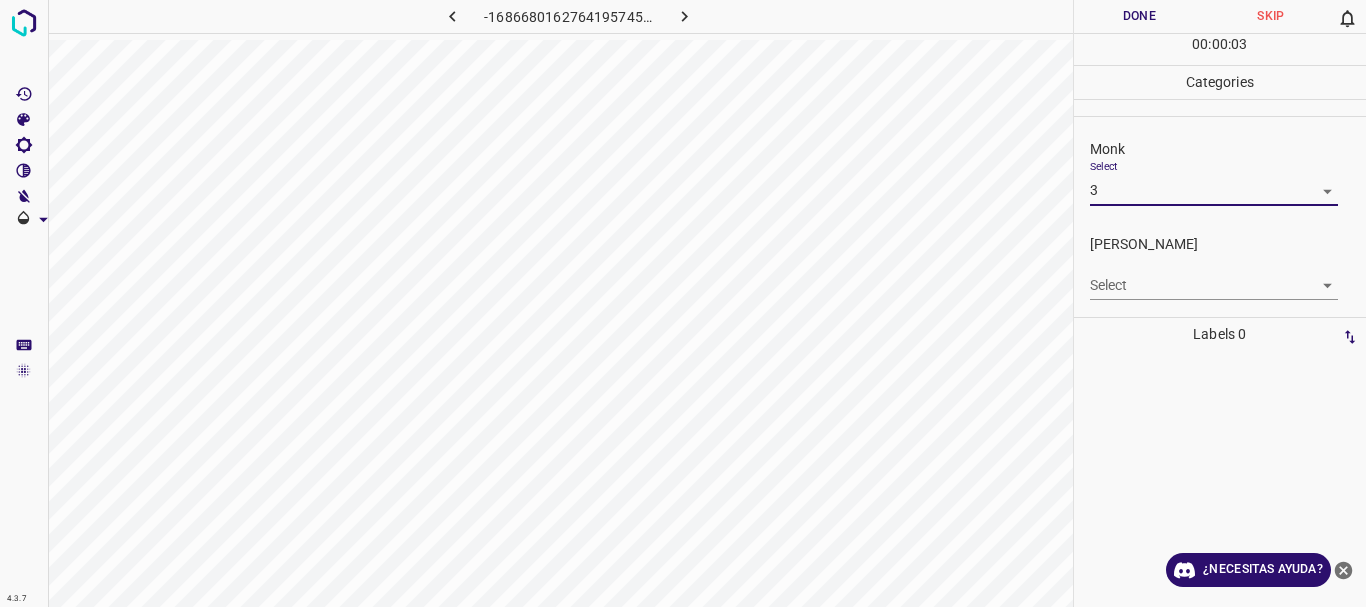 click on "4.3.7 -1686680162764195745.png Done Skip 0 00   : 00   : 03   Categories Monk   Select 3 3  [PERSON_NAME]   Select ​ Labels   0 Categories 1 Monk 2  [PERSON_NAME] Tools Space Change between modes (Draw & Edit) I Auto labeling R Restore zoom M Zoom in N Zoom out Delete Delete selecte label Filters Z Restore filters X Saturation filter C Brightness filter V Contrast filter B Gray scale filter General O Download ¿Necesitas ayuda? Texto original Valora esta traducción Tu opinión servirá para ayudar a mejorar el Traductor de Google - Texto - Esconder - Borrar" at bounding box center [683, 303] 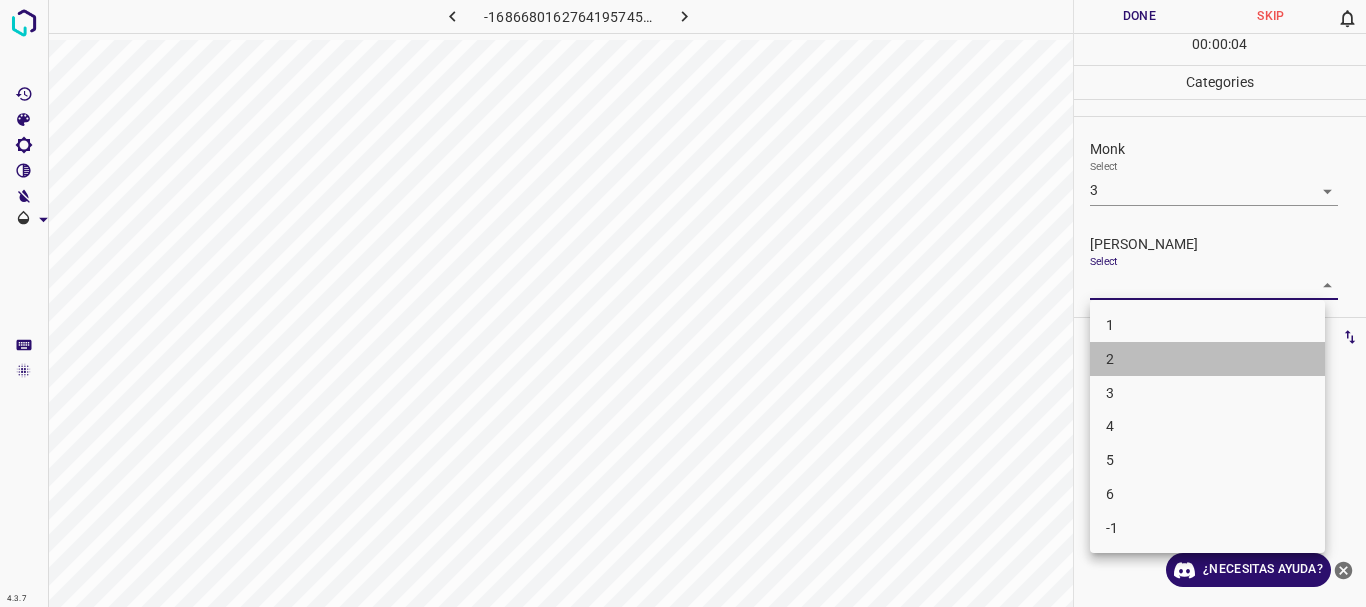 click on "2" at bounding box center [1207, 359] 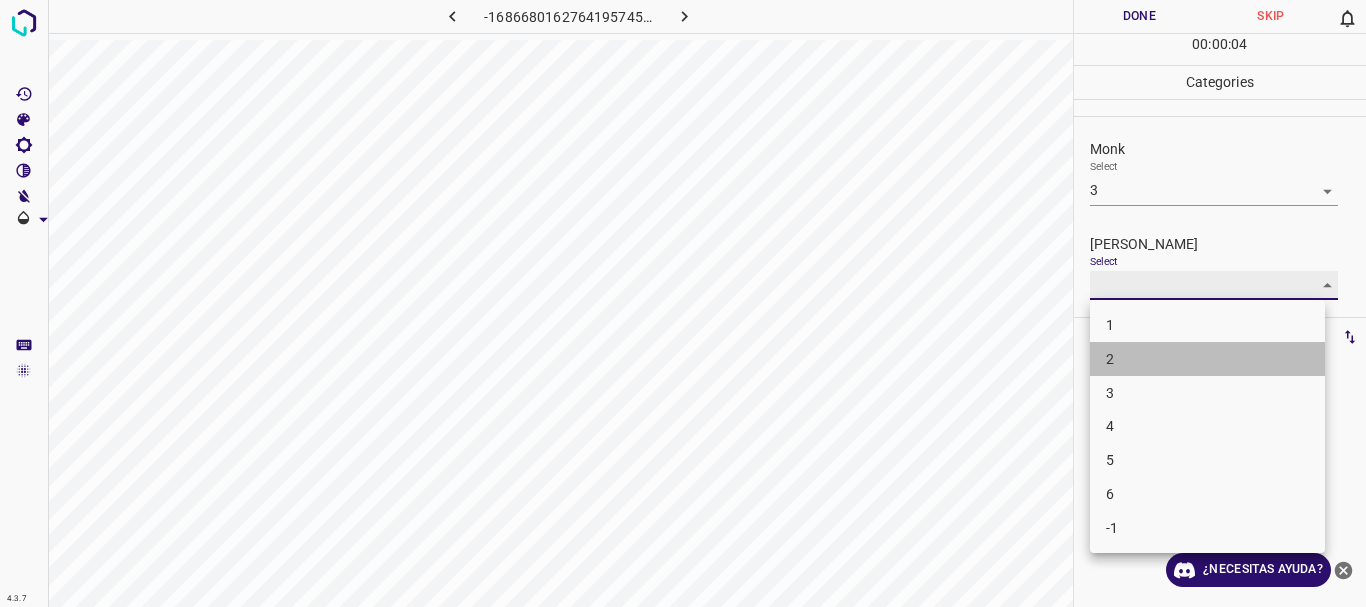 type on "2" 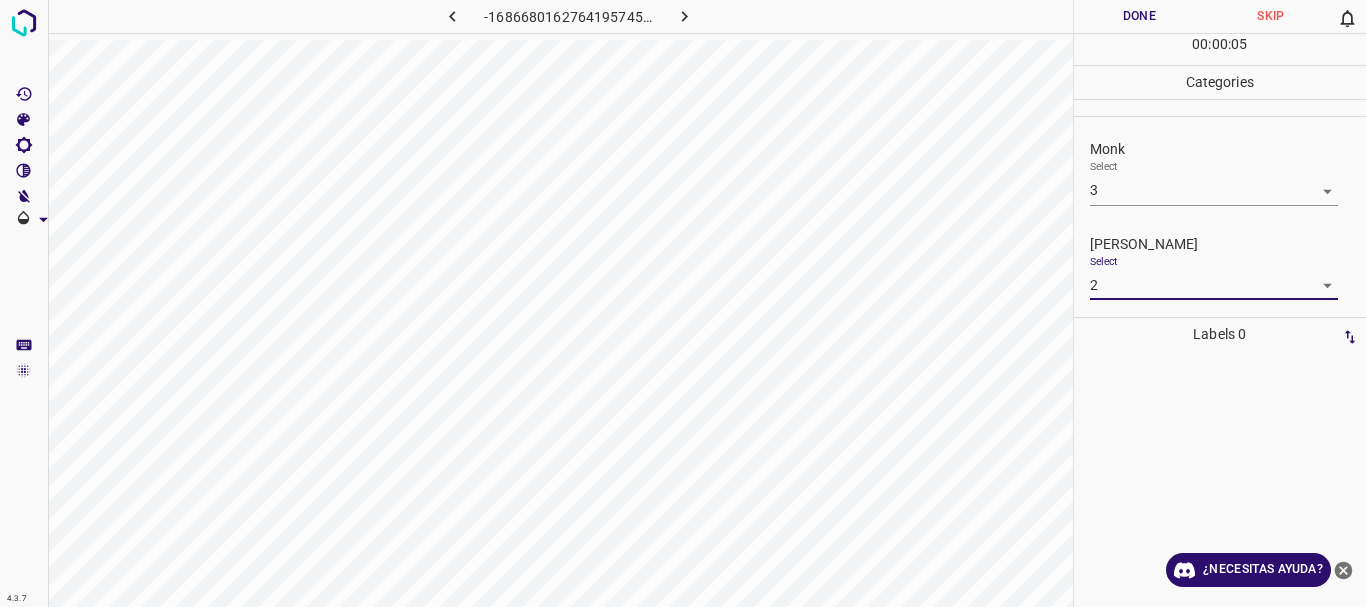 click on "Done" at bounding box center (1140, 16) 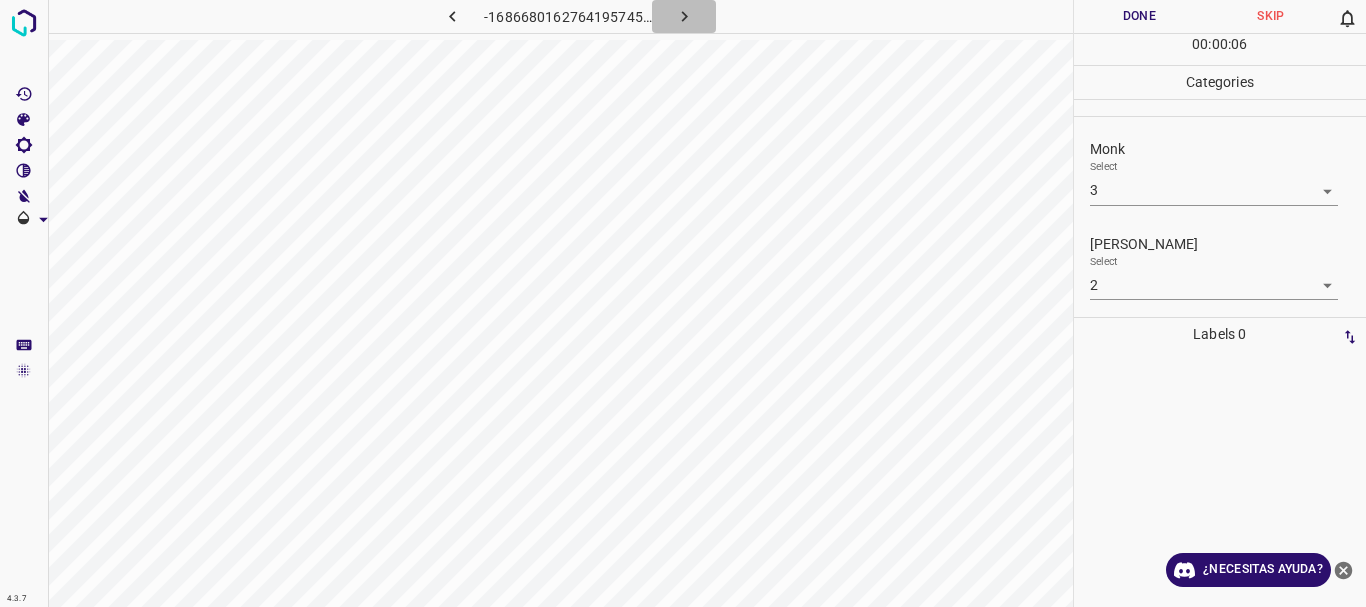 click 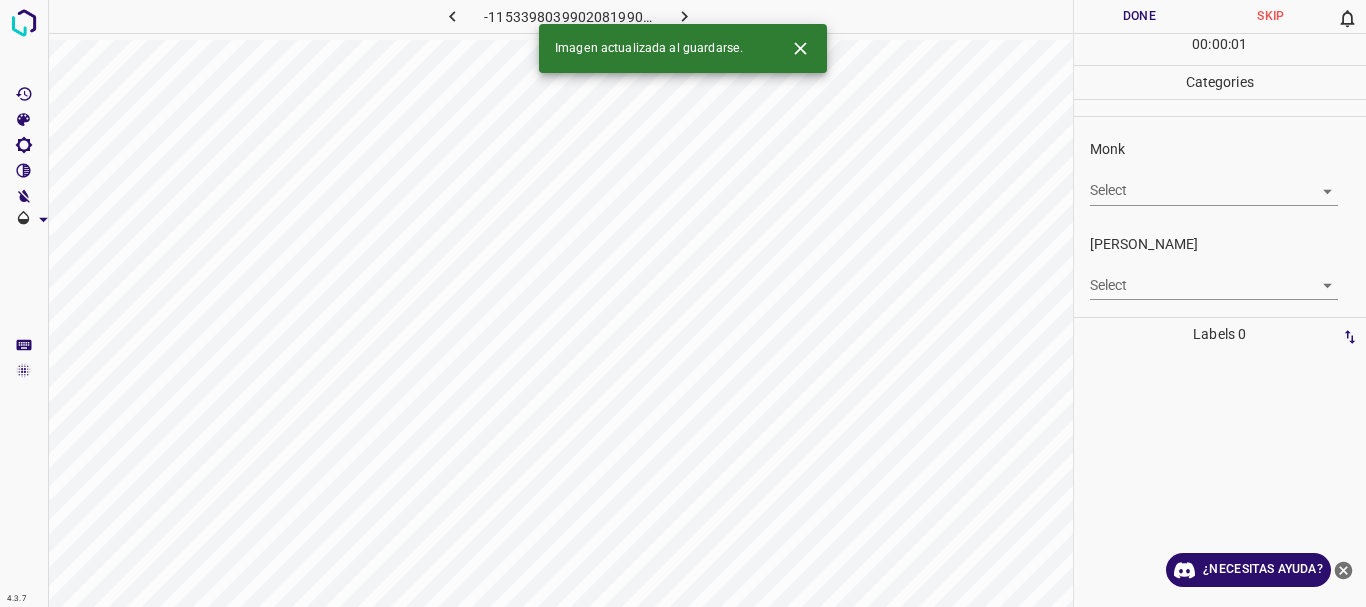 click on "4.3.7 -1153398039902081990.png Done Skip 0 00   : 00   : 01   Categories Monk   Select ​  [PERSON_NAME]   Select ​ Labels   0 Categories 1 Monk 2  [PERSON_NAME] Tools Space Change between modes (Draw & Edit) I Auto labeling R Restore zoom M Zoom in N Zoom out Delete Delete selecte label Filters Z Restore filters X Saturation filter C Brightness filter V Contrast filter B Gray scale filter General O Download Imagen actualizada al guardarse. ¿Necesitas ayuda? Texto original Valora esta traducción Tu opinión servirá para ayudar a mejorar el Traductor de Google - Texto - Esconder - Borrar" at bounding box center (683, 303) 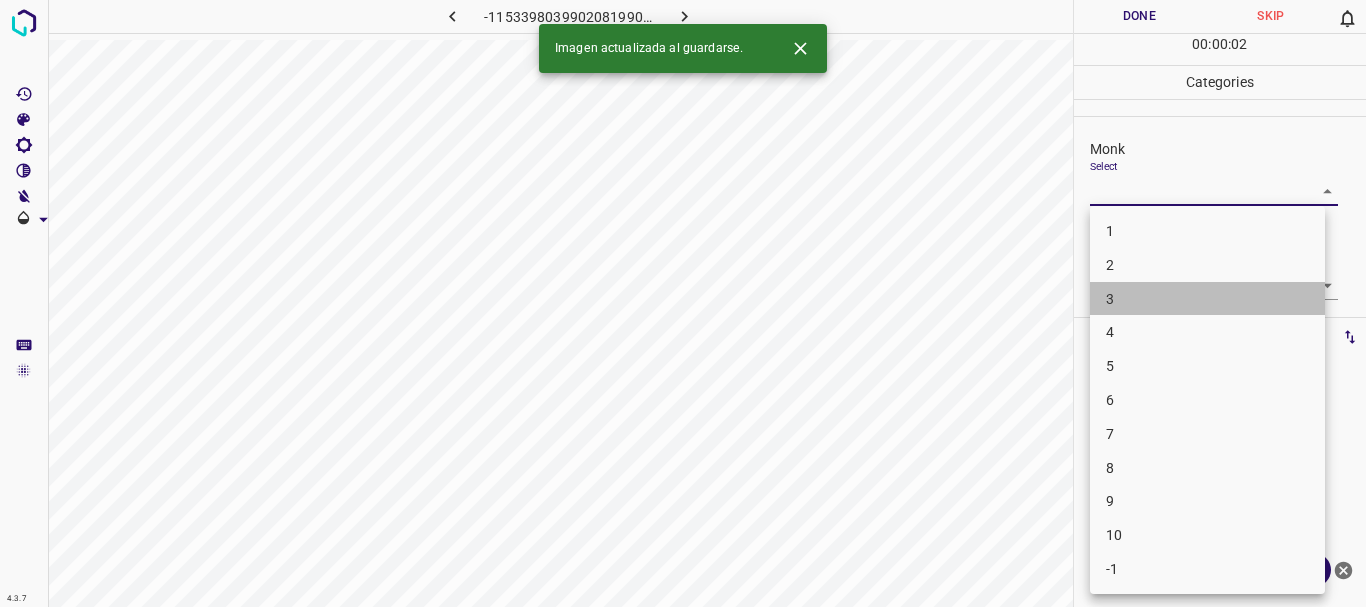 click on "3" at bounding box center [1207, 299] 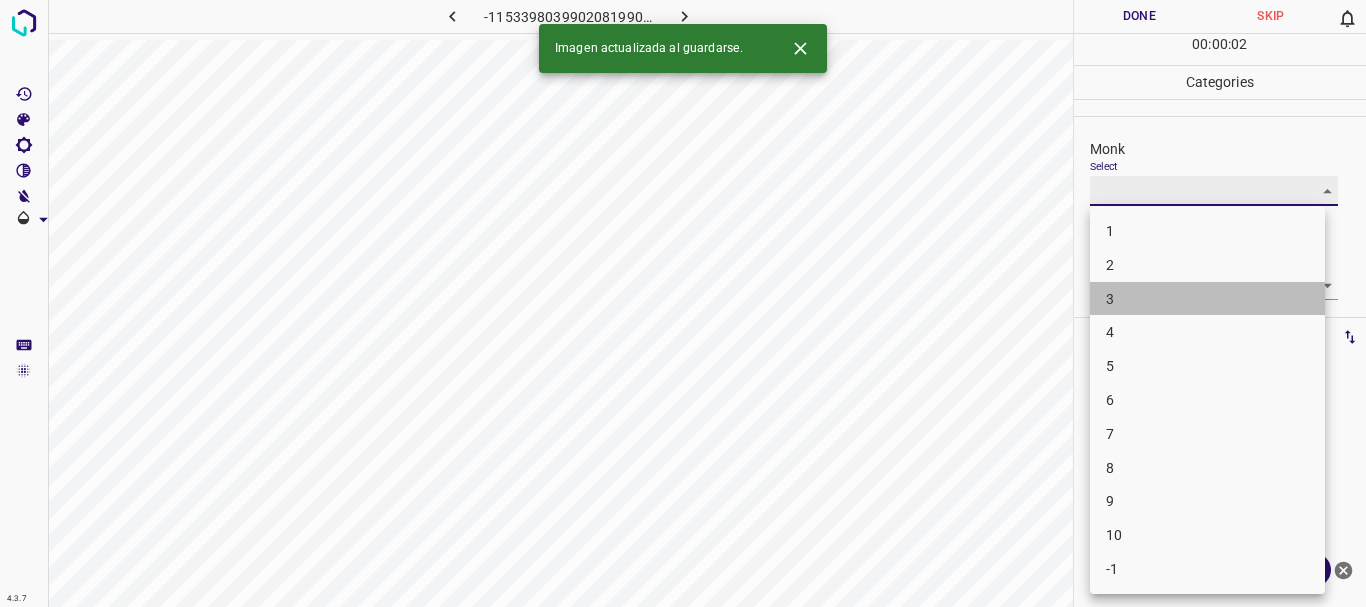 type on "3" 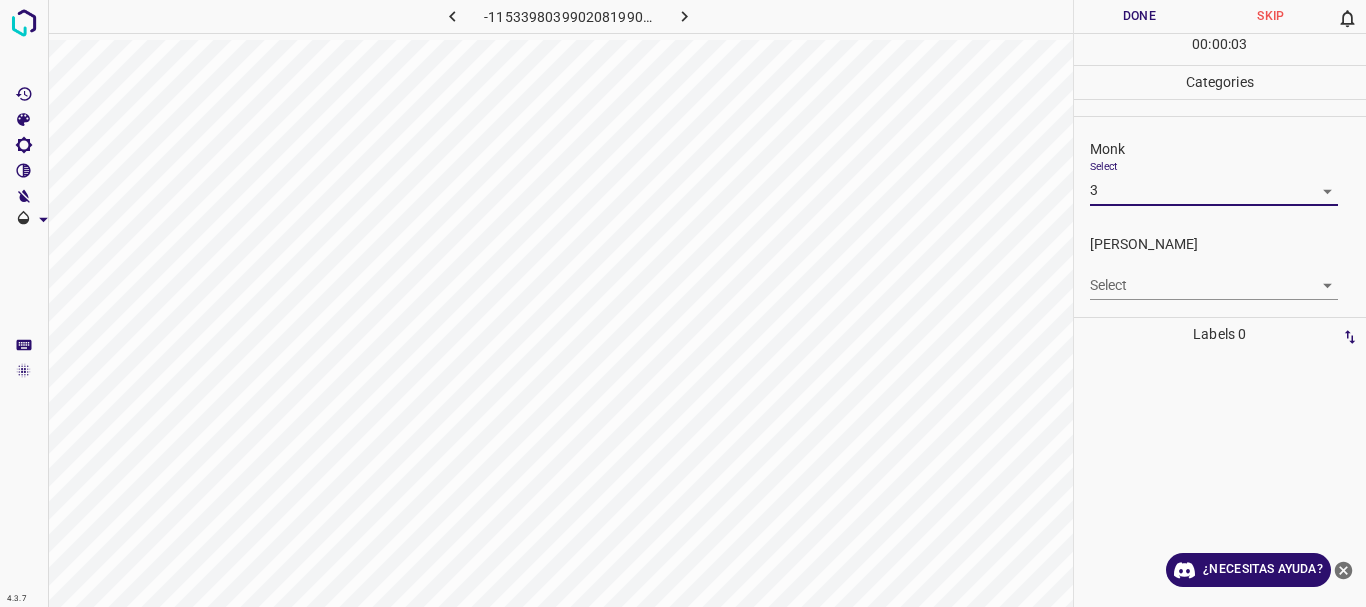 click on "4.3.7 -1153398039902081990.png Done Skip 0 00   : 00   : 03   Categories Monk   Select 3 3  [PERSON_NAME]   Select ​ Labels   0 Categories 1 Monk 2  [PERSON_NAME] Tools Space Change between modes (Draw & Edit) I Auto labeling R Restore zoom M Zoom in N Zoom out Delete Delete selecte label Filters Z Restore filters X Saturation filter C Brightness filter V Contrast filter B Gray scale filter General O Download ¿Necesitas ayuda? Texto original Valora esta traducción Tu opinión servirá para ayudar a mejorar el Traductor de Google - Texto - Esconder - Borrar" at bounding box center (683, 303) 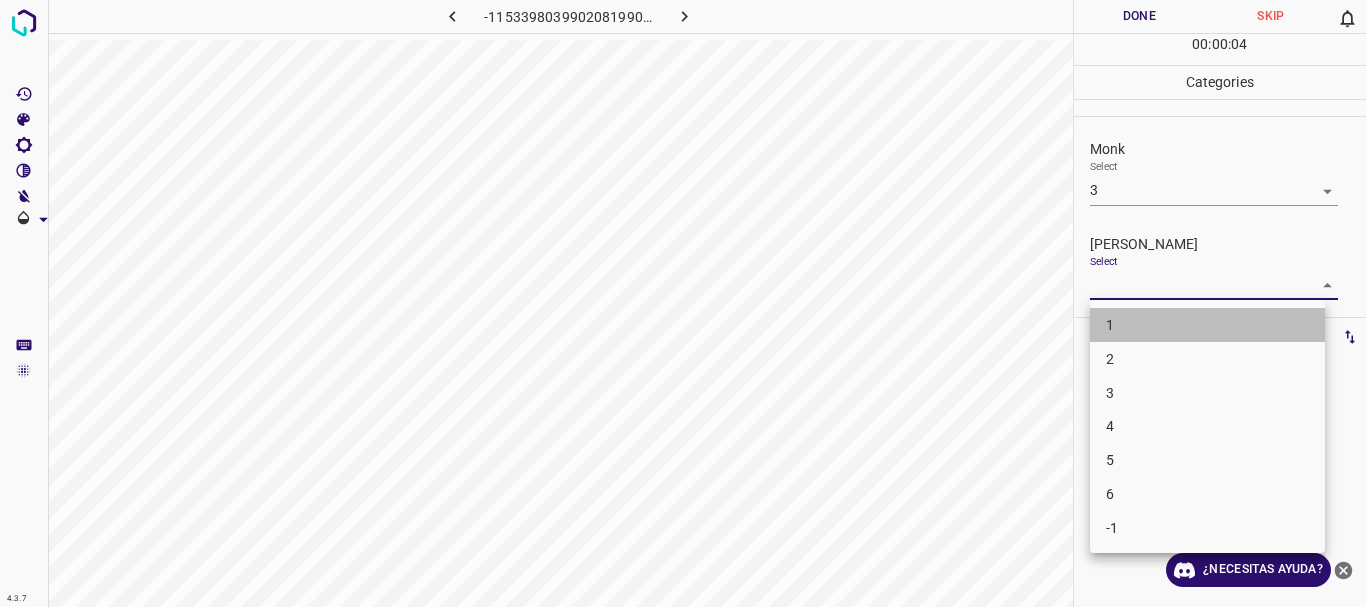 click on "1" at bounding box center [1207, 325] 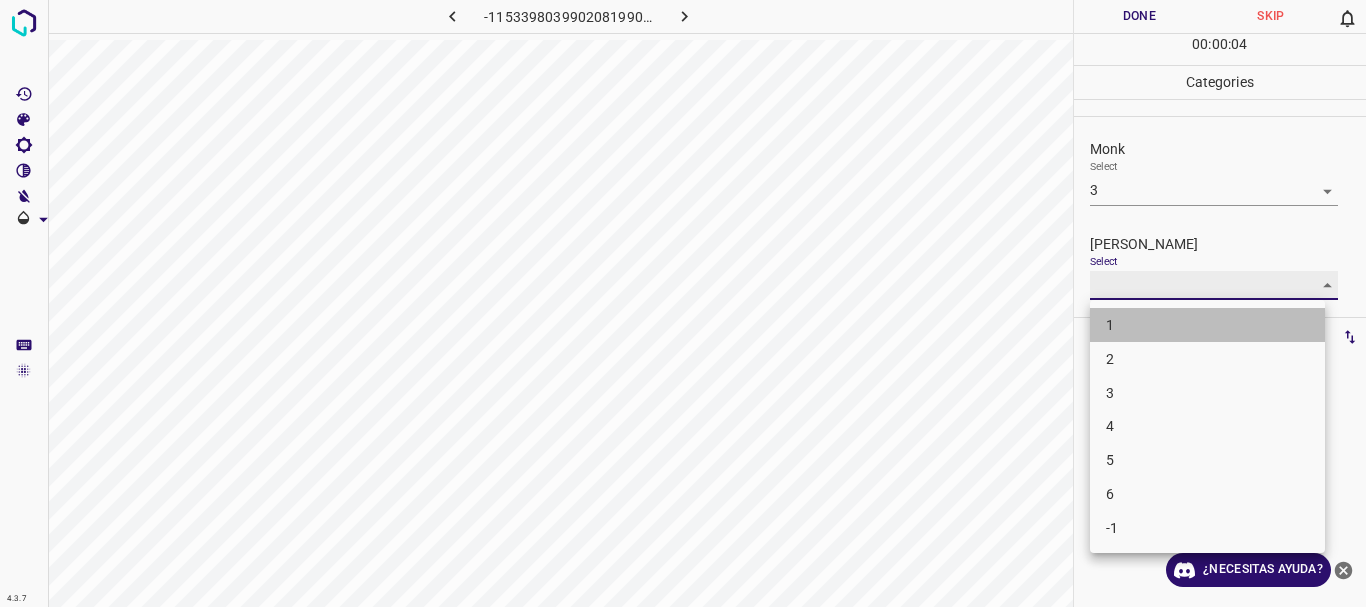 type on "1" 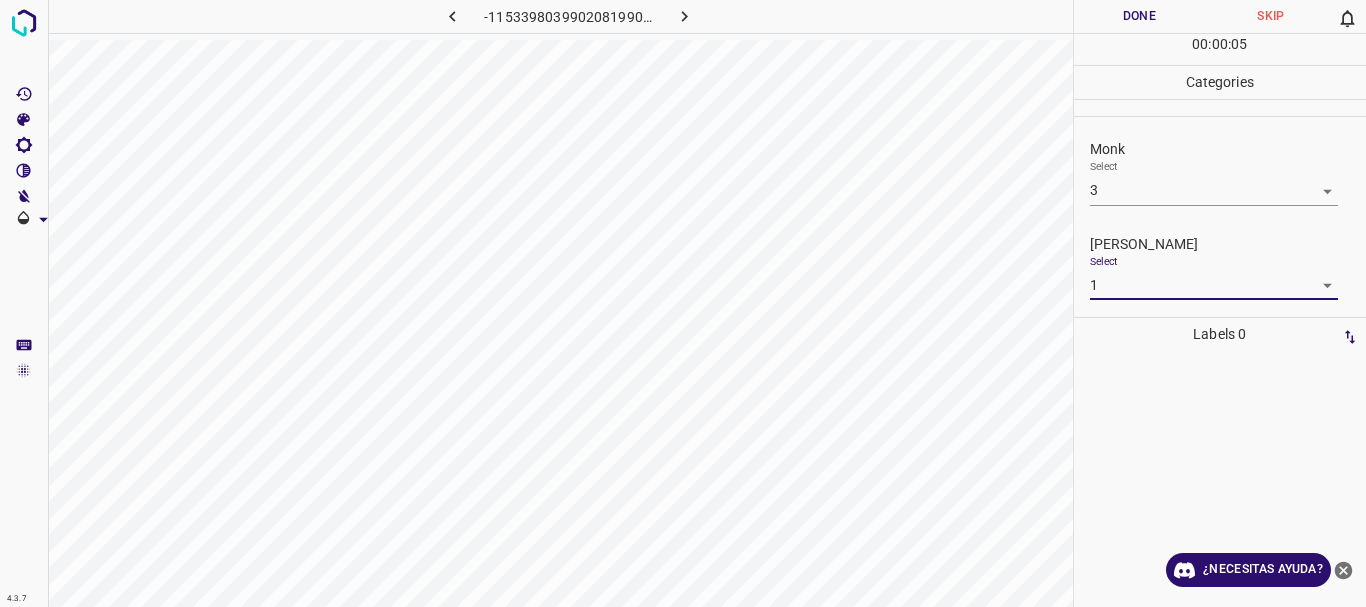 click on "Done" at bounding box center [1140, 16] 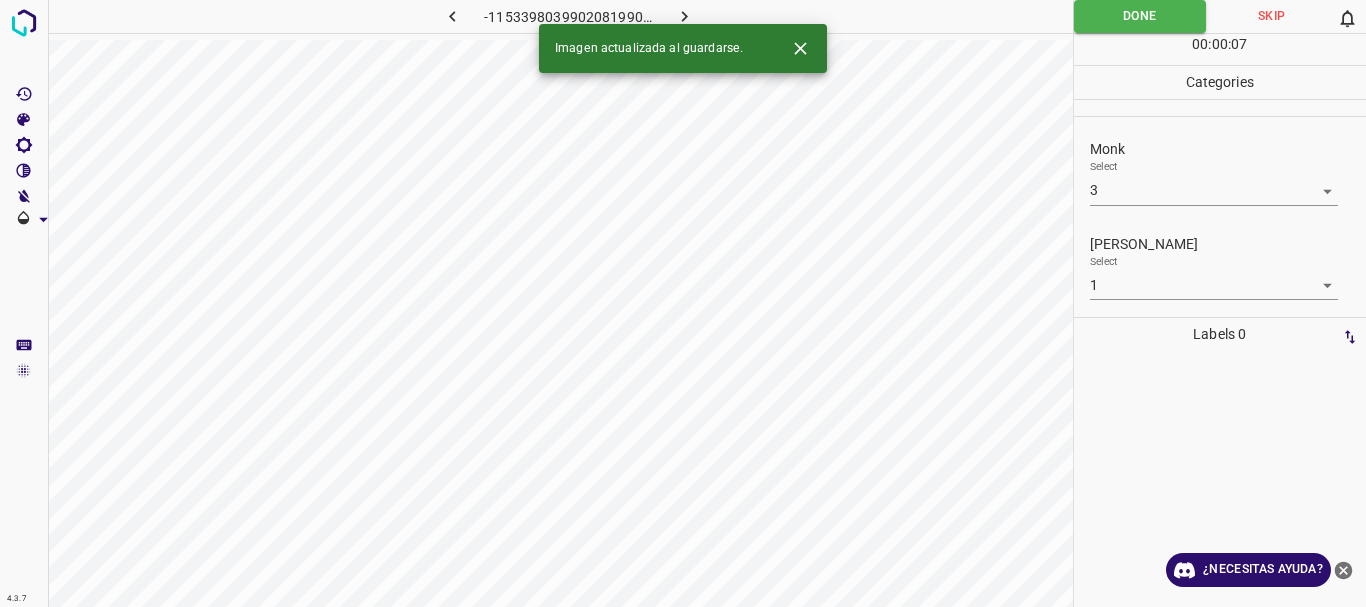 click 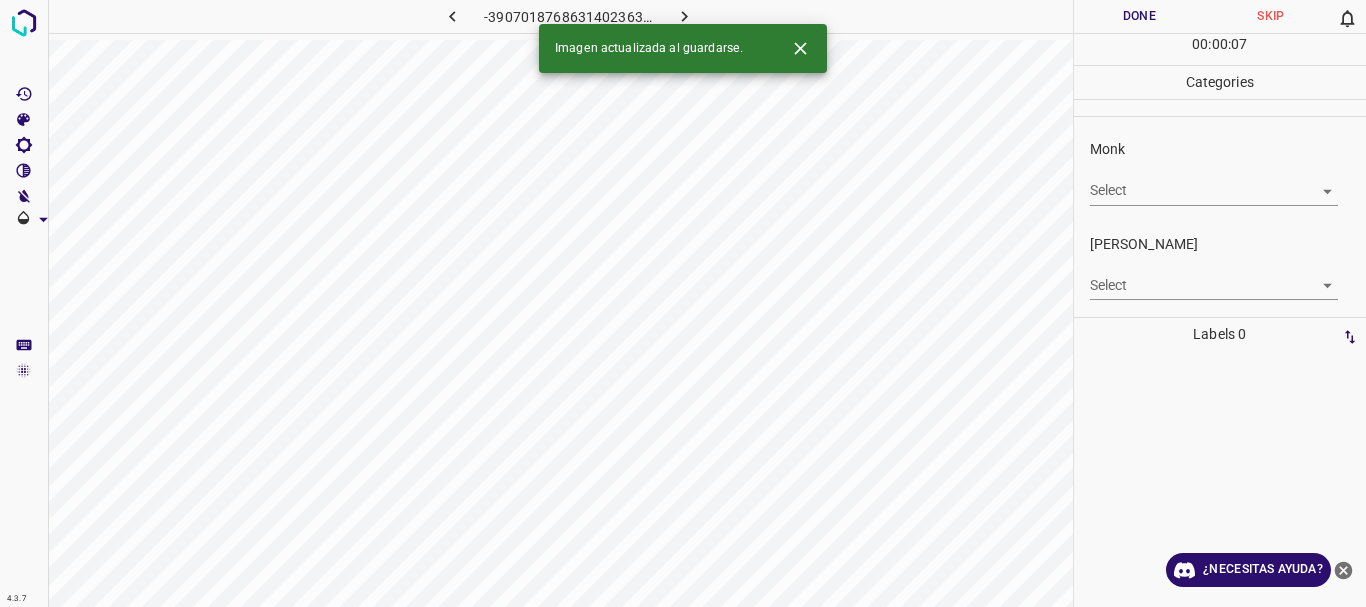 click on "4.3.7 -3907018768631402363.png Done Skip 0 00   : 00   : 07   Categories Monk   Select ​  [PERSON_NAME]   Select ​ Labels   0 Categories 1 Monk 2  [PERSON_NAME] Tools Space Change between modes (Draw & Edit) I Auto labeling R Restore zoom M Zoom in N Zoom out Delete Delete selecte label Filters Z Restore filters X Saturation filter C Brightness filter V Contrast filter B Gray scale filter General O Download Imagen actualizada al guardarse. ¿Necesitas ayuda? Texto original Valora esta traducción Tu opinión servirá para ayudar a mejorar el Traductor de Google - Texto - Esconder - Borrar" at bounding box center [683, 303] 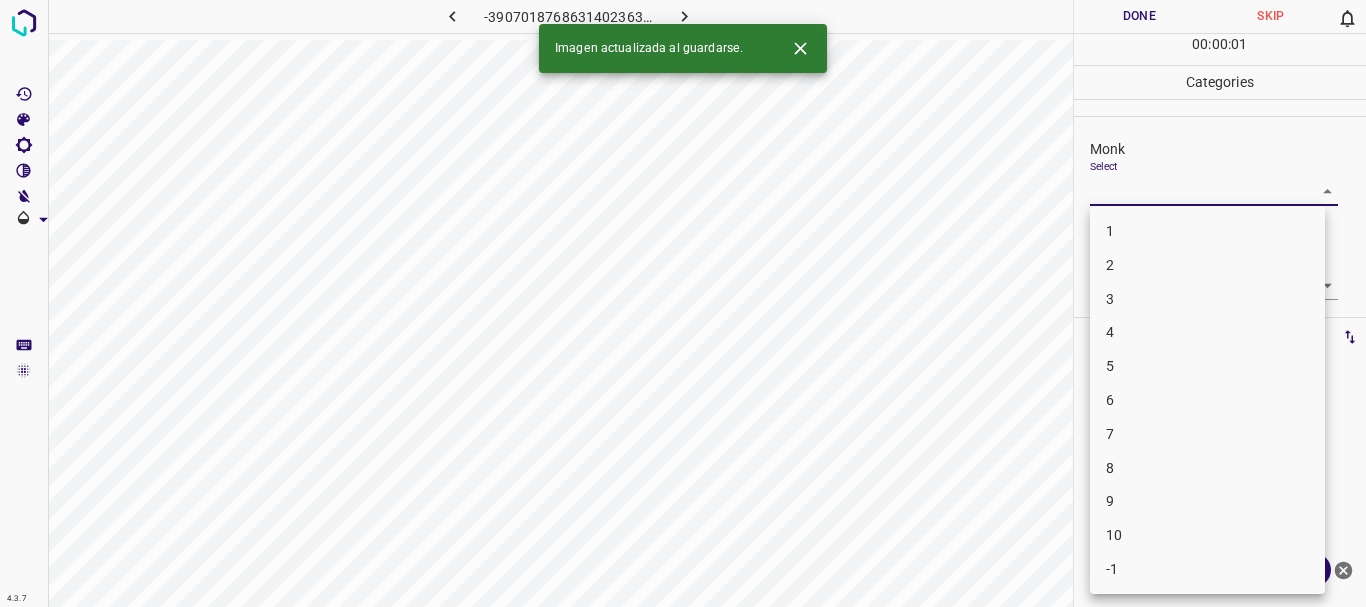 click on "4" at bounding box center (1207, 332) 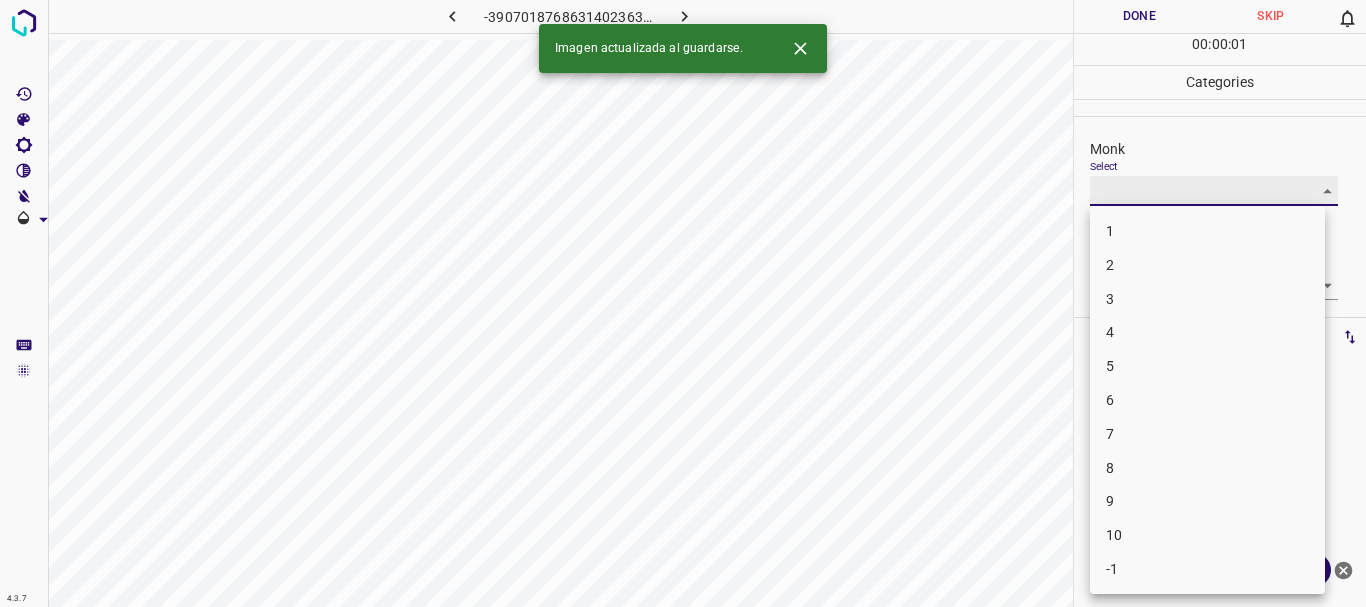 type on "4" 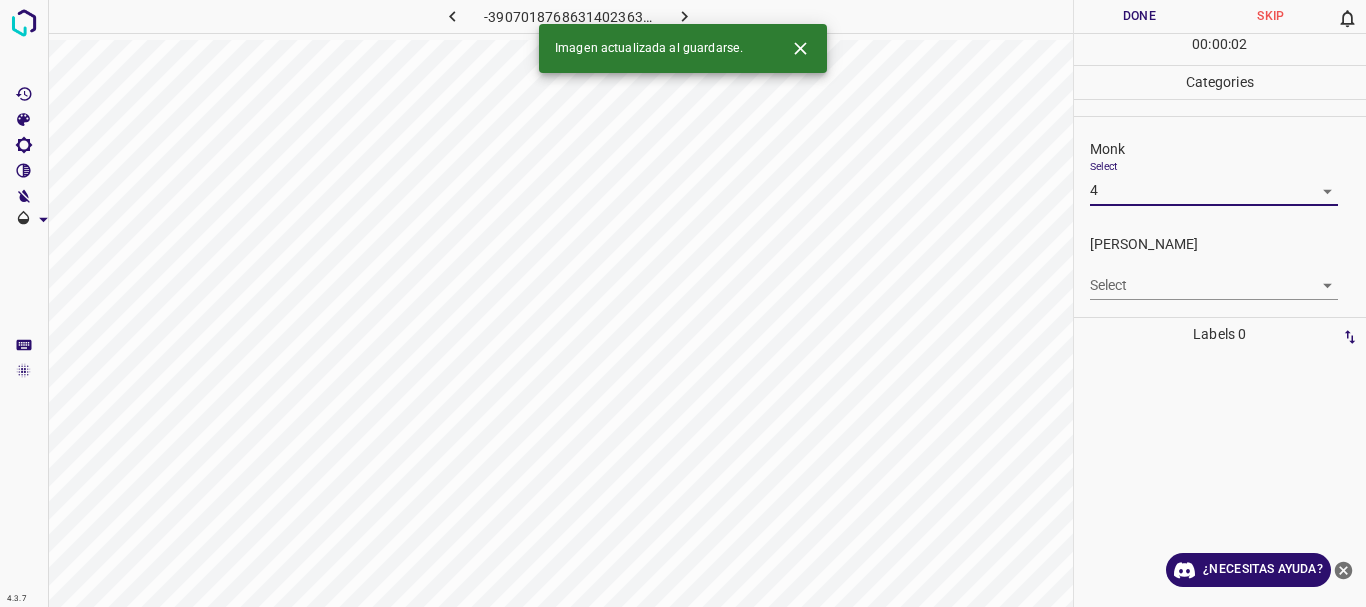 click on "4.3.7 -3907018768631402363.png Done Skip 0 00   : 00   : 02   Categories Monk   Select 4 4  [PERSON_NAME]   Select ​ Labels   0 Categories 1 Monk 2  [PERSON_NAME] Tools Space Change between modes (Draw & Edit) I Auto labeling R Restore zoom M Zoom in N Zoom out Delete Delete selecte label Filters Z Restore filters X Saturation filter C Brightness filter V Contrast filter B Gray scale filter General O Download Imagen actualizada al guardarse. ¿Necesitas ayuda? Texto original Valora esta traducción Tu opinión servirá para ayudar a mejorar el Traductor de Google - Texto - Esconder - Borrar" at bounding box center (683, 303) 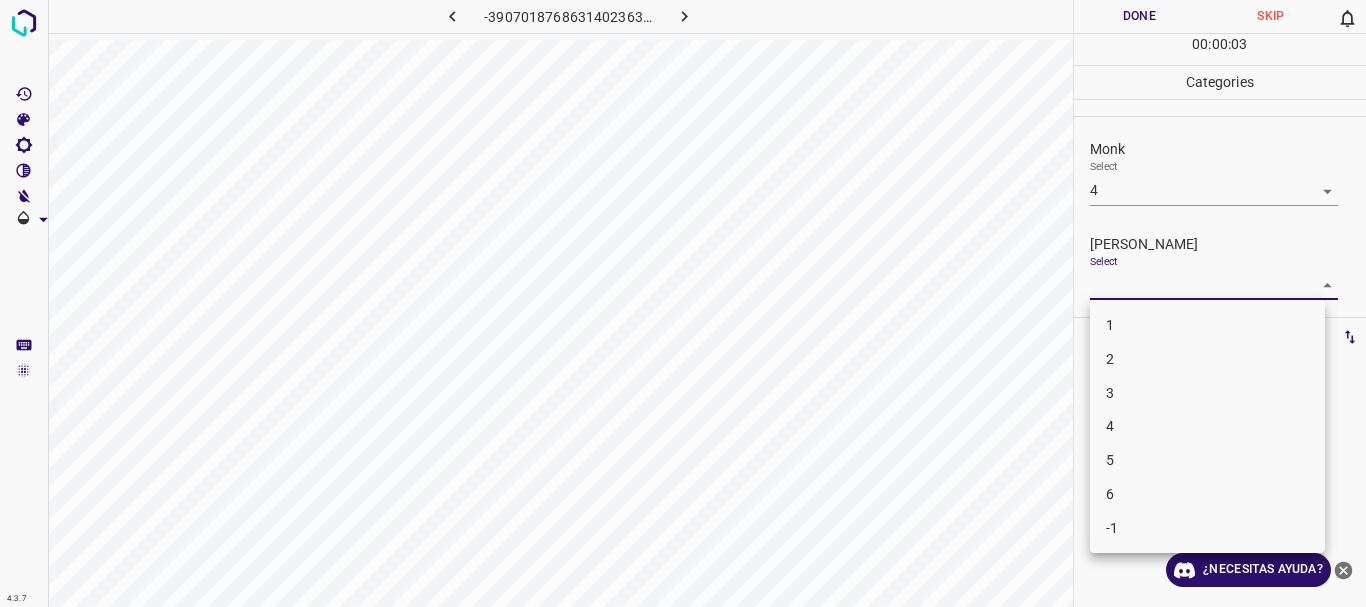 click on "2" at bounding box center [1207, 359] 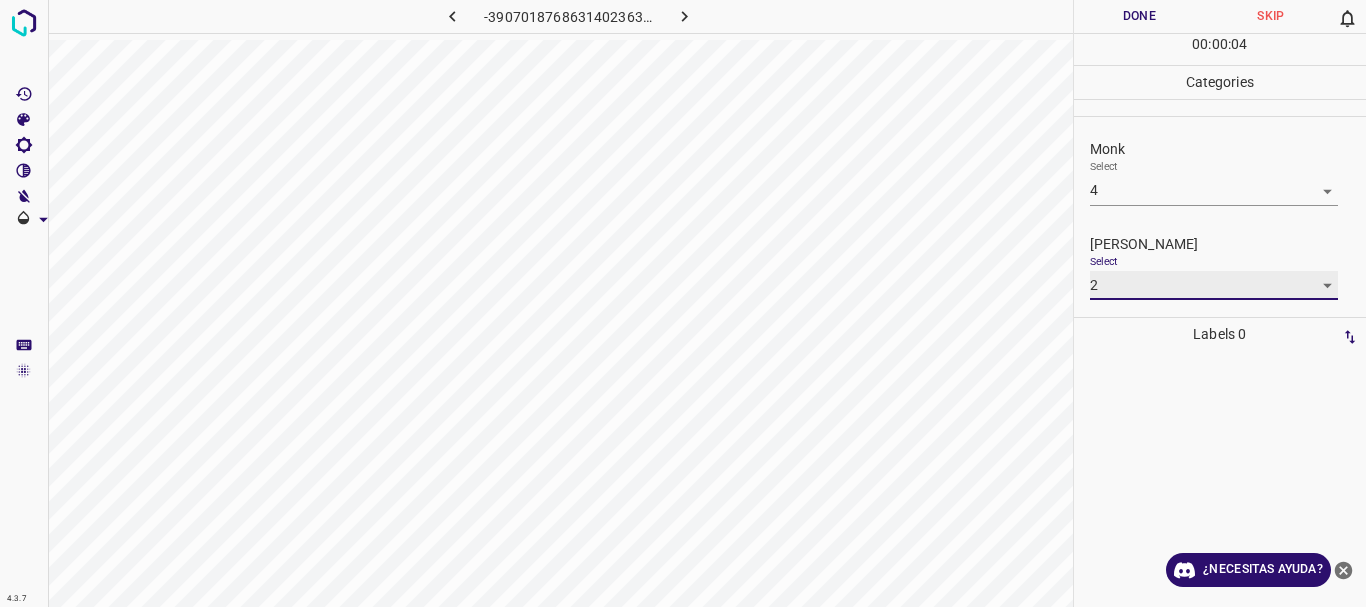 type on "2" 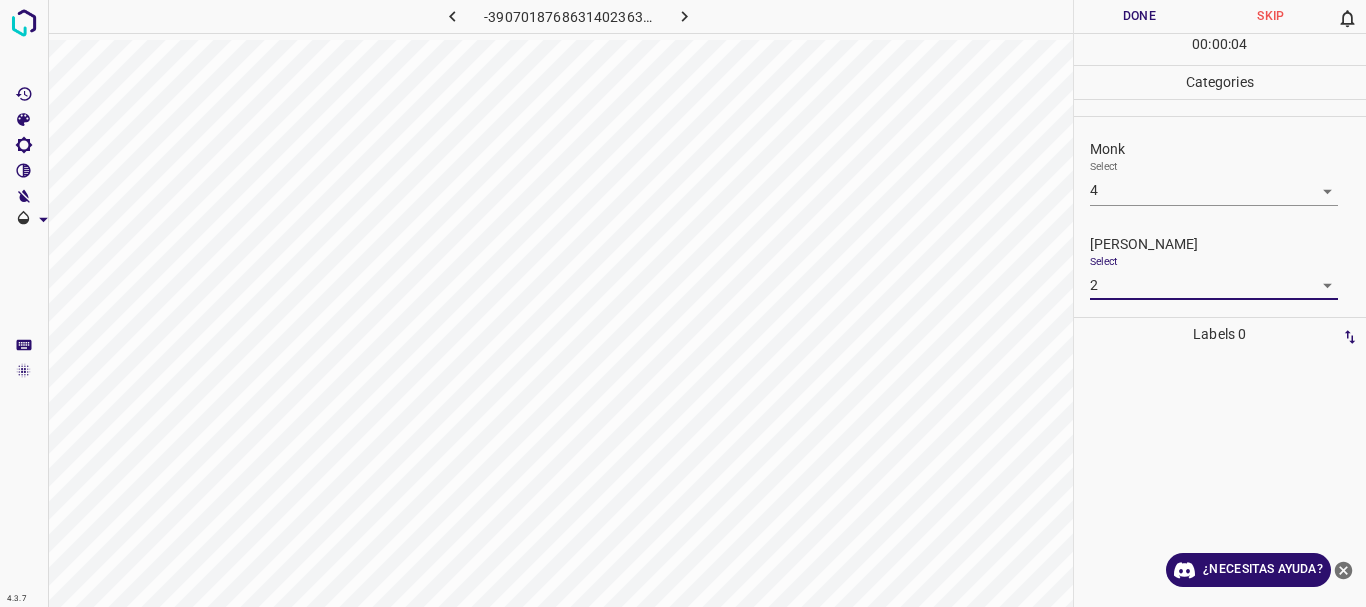 click on "Done" at bounding box center (1140, 16) 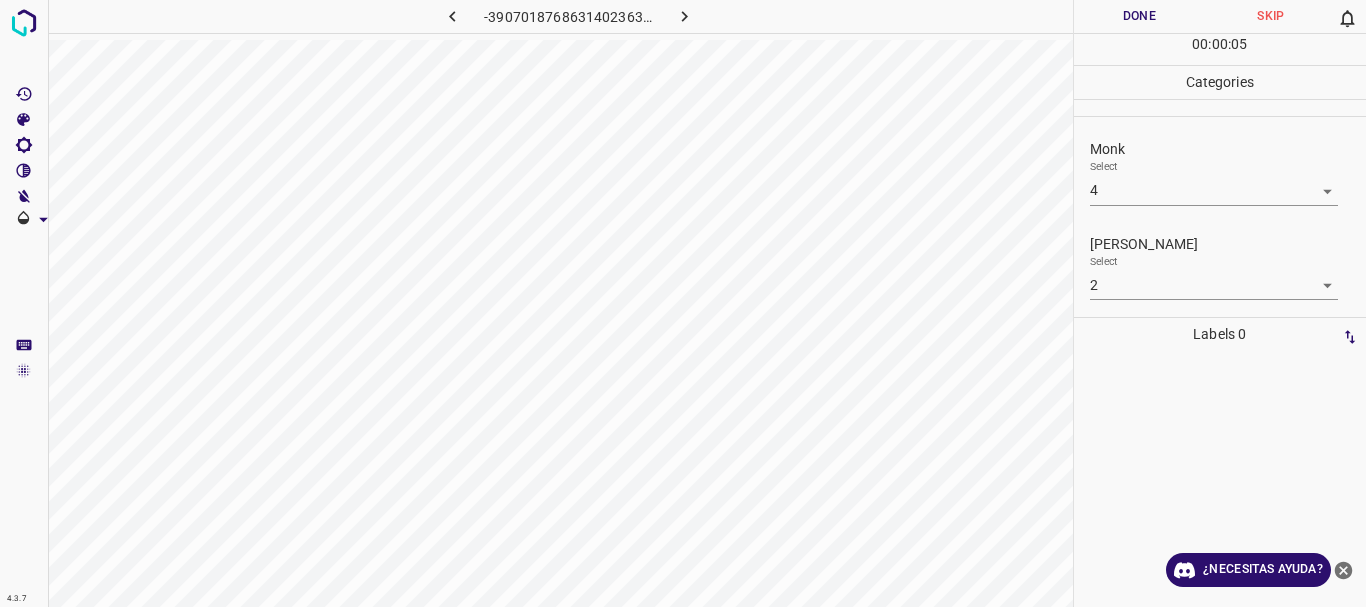 click 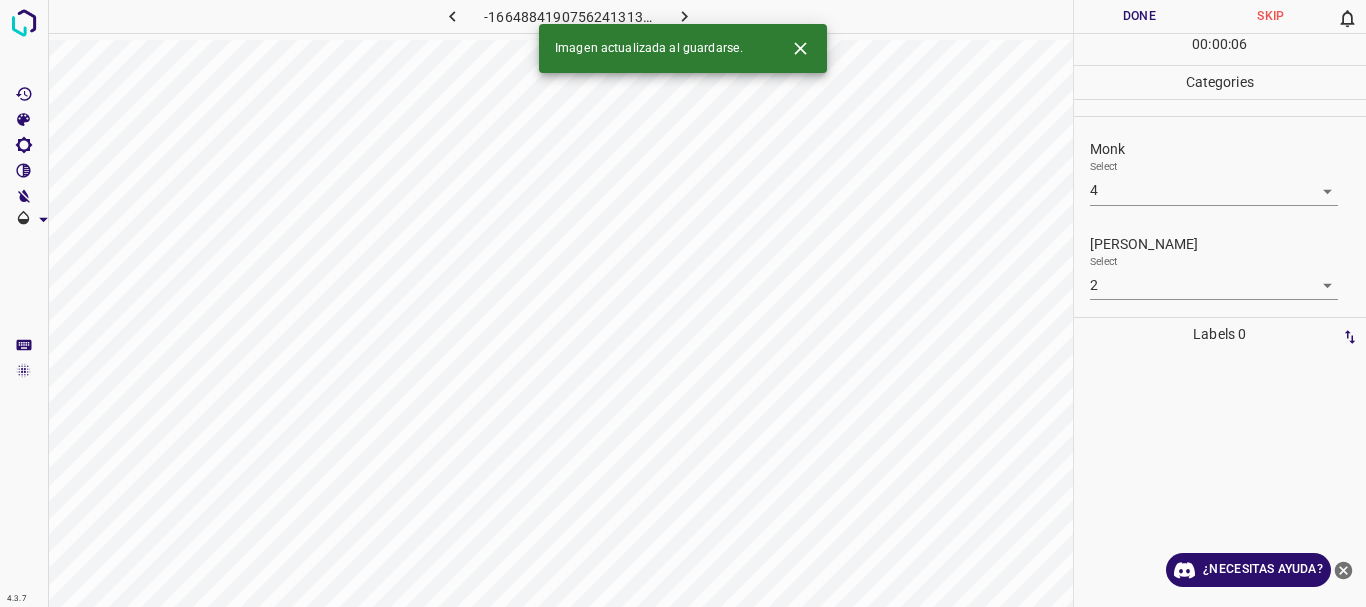 click 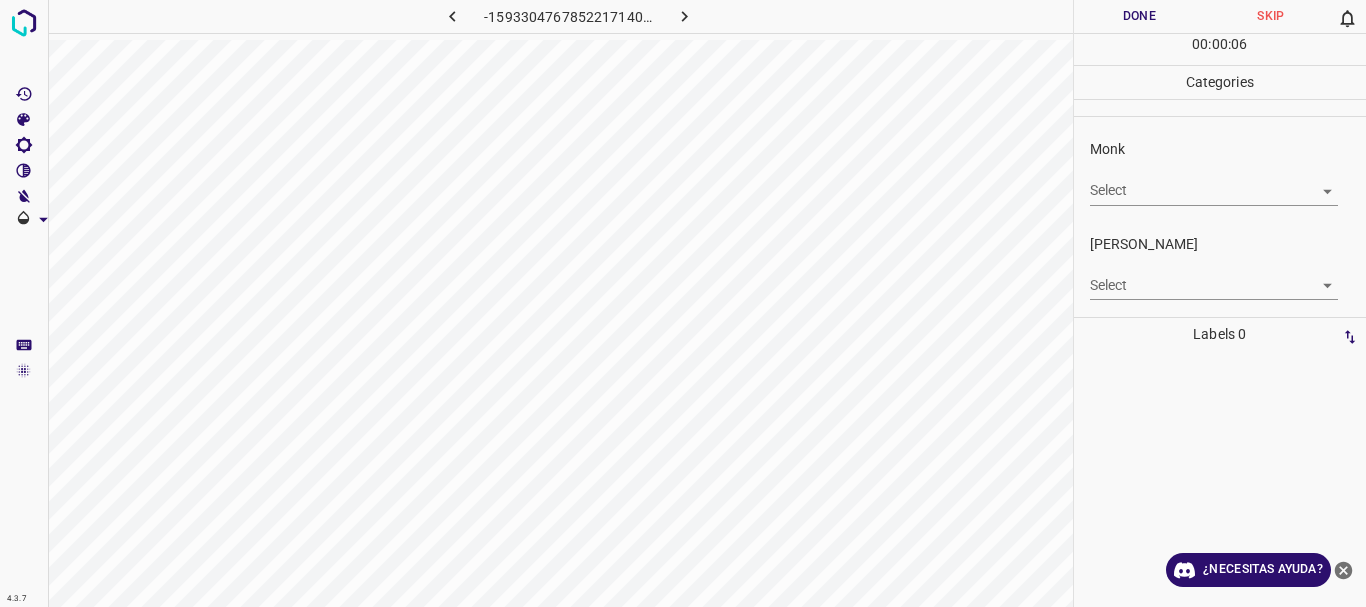 click 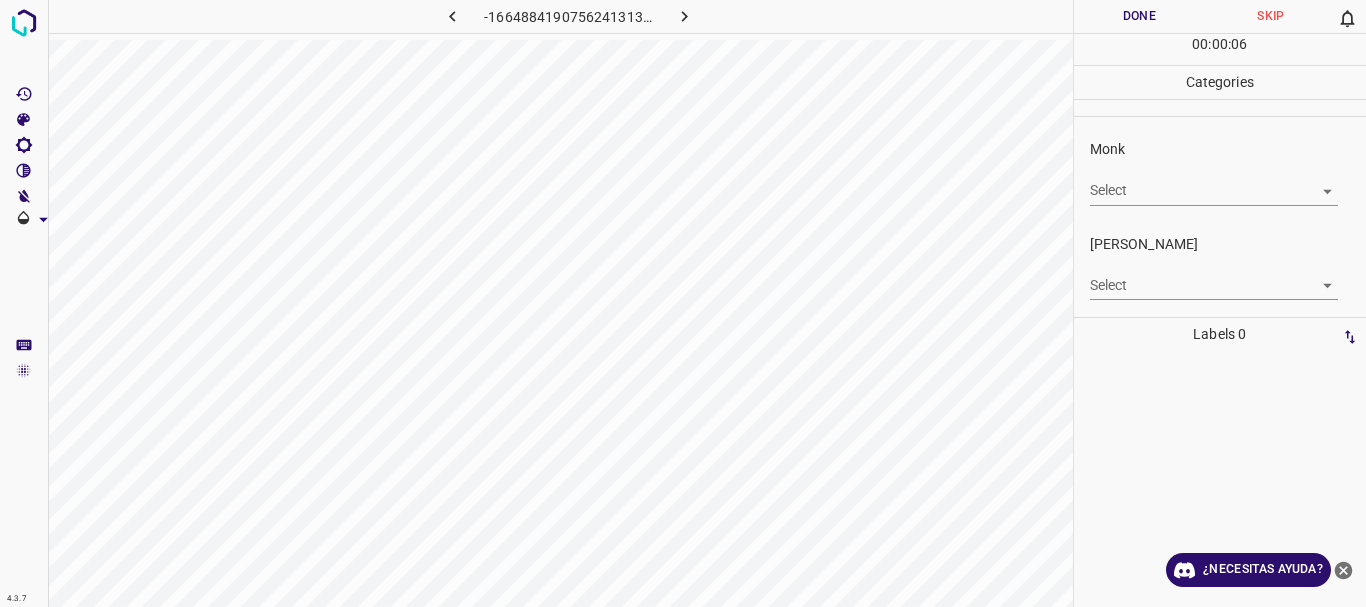 click on "4.3.7 -1664884190756241313.png Done Skip 0 00   : 00   : 06   Categories Monk   Select ​  [PERSON_NAME]   Select ​ Labels   0 Categories 1 Monk 2  [PERSON_NAME] Tools Space Change between modes (Draw & Edit) I Auto labeling R Restore zoom M Zoom in N Zoom out Delete Delete selecte label Filters Z Restore filters X Saturation filter C Brightness filter V Contrast filter B Gray scale filter General O Download ¿Necesitas ayuda? Texto original Valora esta traducción Tu opinión servirá para ayudar a mejorar el Traductor de Google - Texto - Esconder - Borrar" at bounding box center [683, 303] 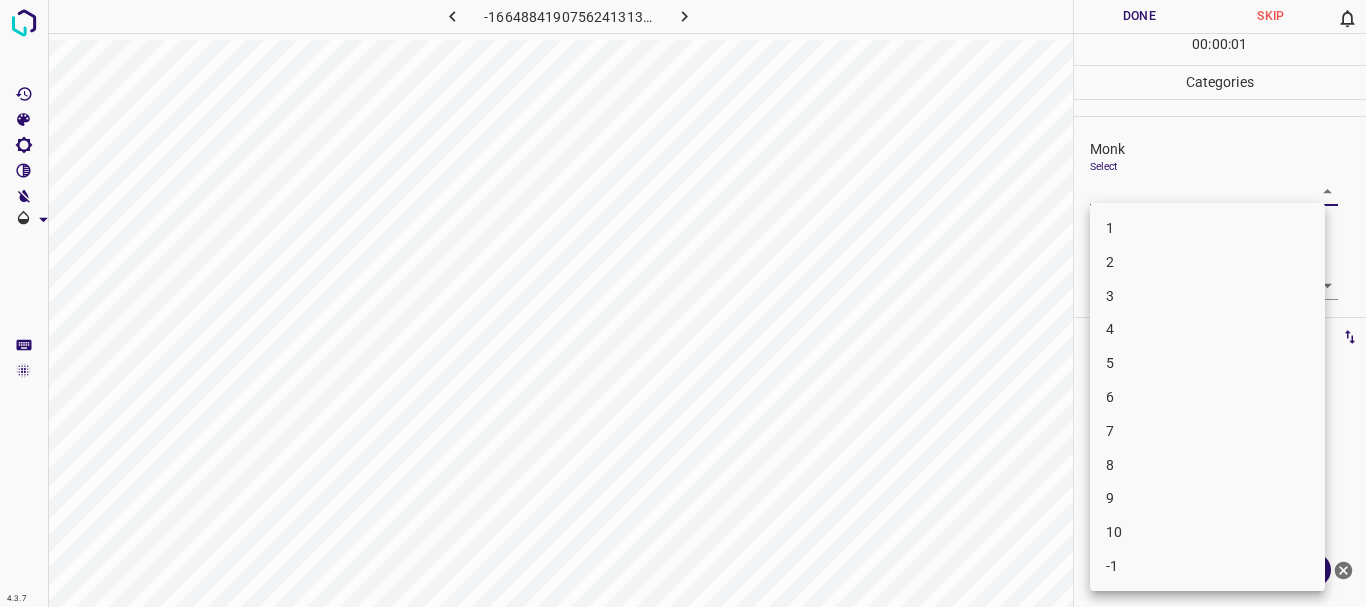 click on "4" at bounding box center [1207, 329] 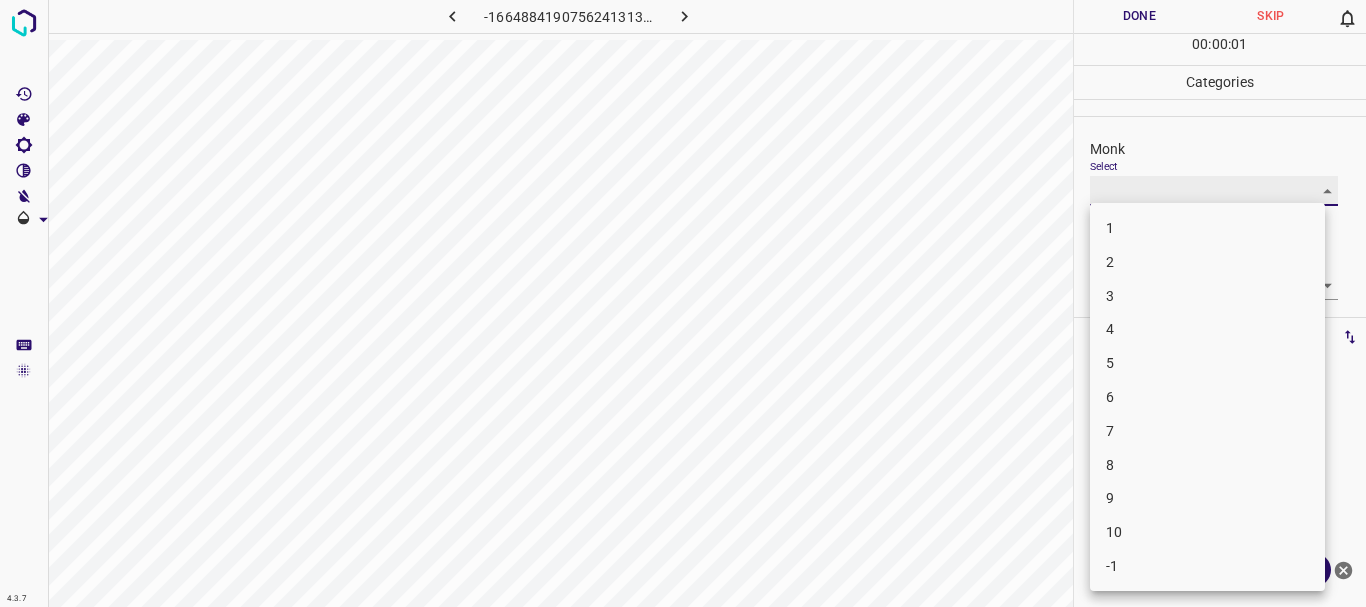 type on "4" 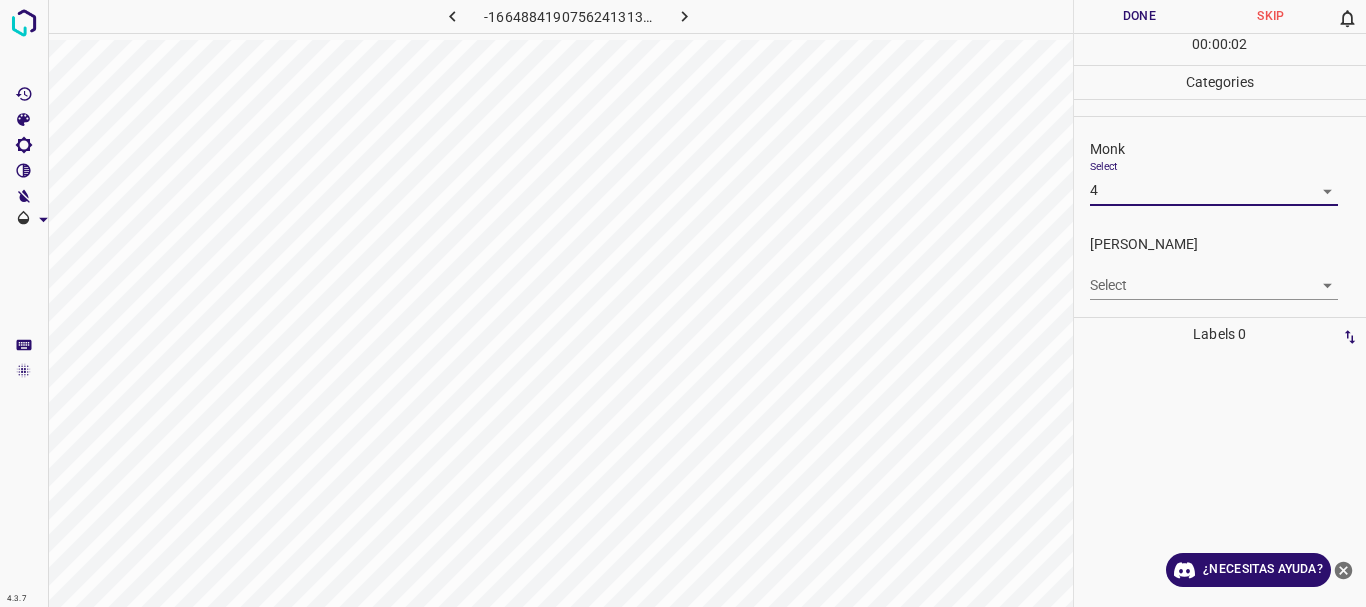 click on "4.3.7 -1664884190756241313.png Done Skip 0 00   : 00   : 02   Categories Monk   Select 4 4  [PERSON_NAME]   Select ​ Labels   0 Categories 1 Monk 2  [PERSON_NAME] Tools Space Change between modes (Draw & Edit) I Auto labeling R Restore zoom M Zoom in N Zoom out Delete Delete selecte label Filters Z Restore filters X Saturation filter C Brightness filter V Contrast filter B Gray scale filter General O Download ¿Necesitas ayuda? Texto original Valora esta traducción Tu opinión servirá para ayudar a mejorar el Traductor de Google - Texto - Esconder - Borrar" at bounding box center [683, 303] 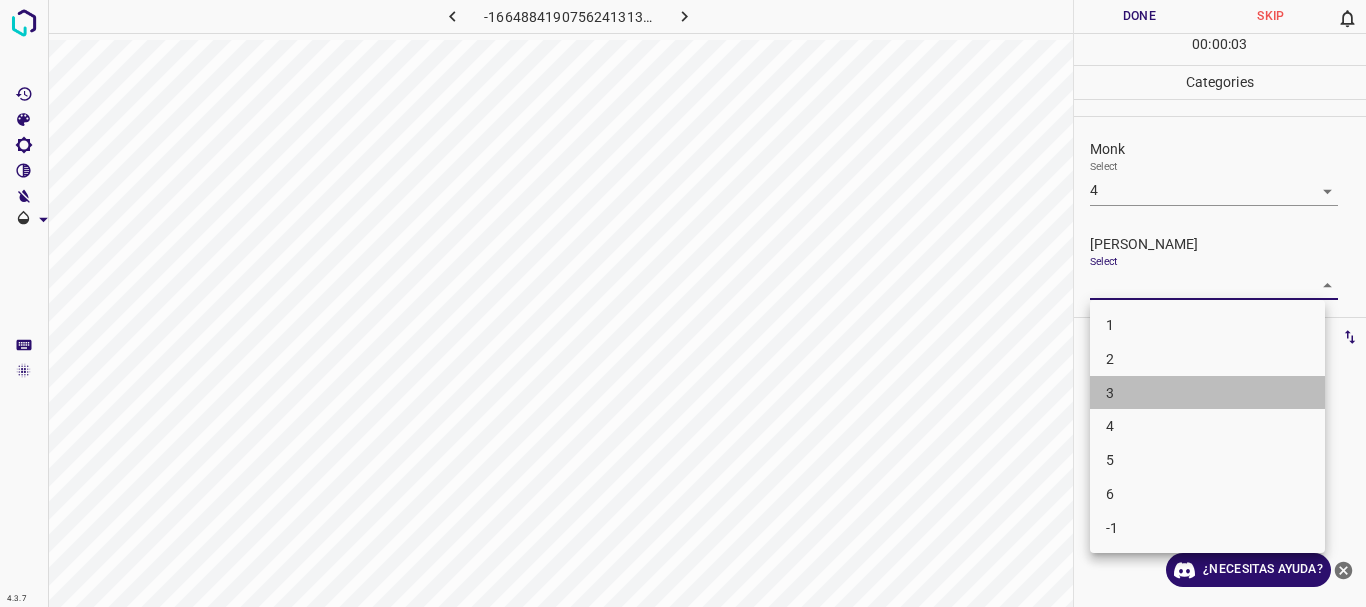 click on "3" at bounding box center (1207, 393) 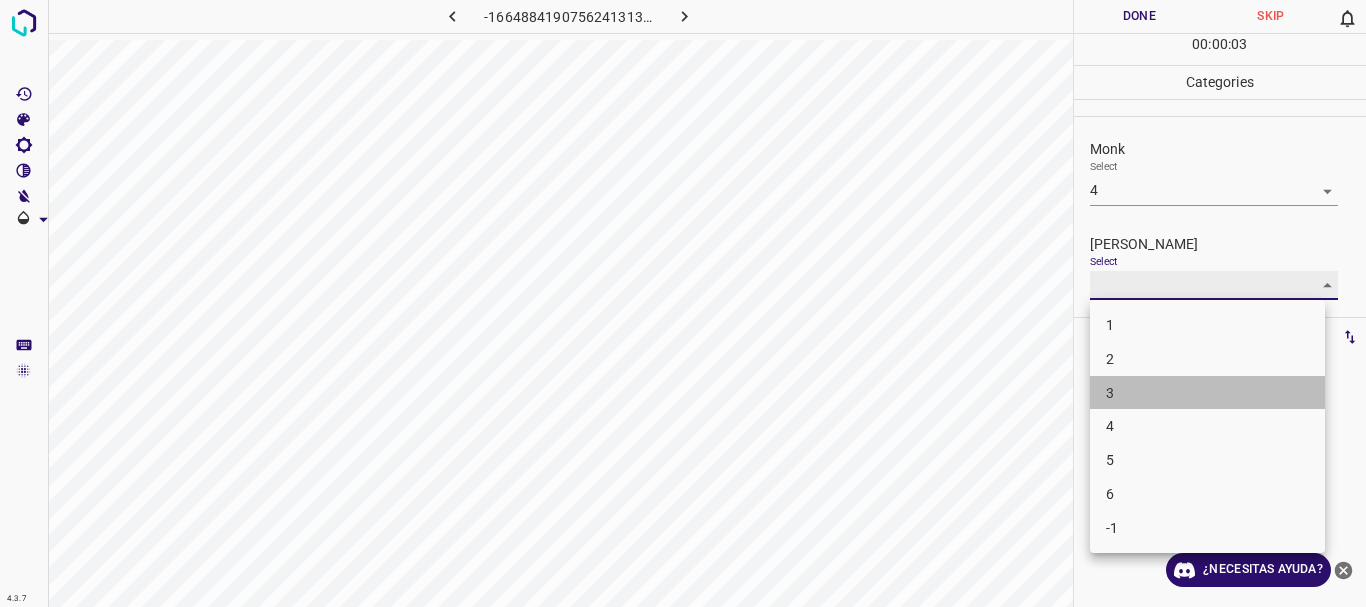 type on "3" 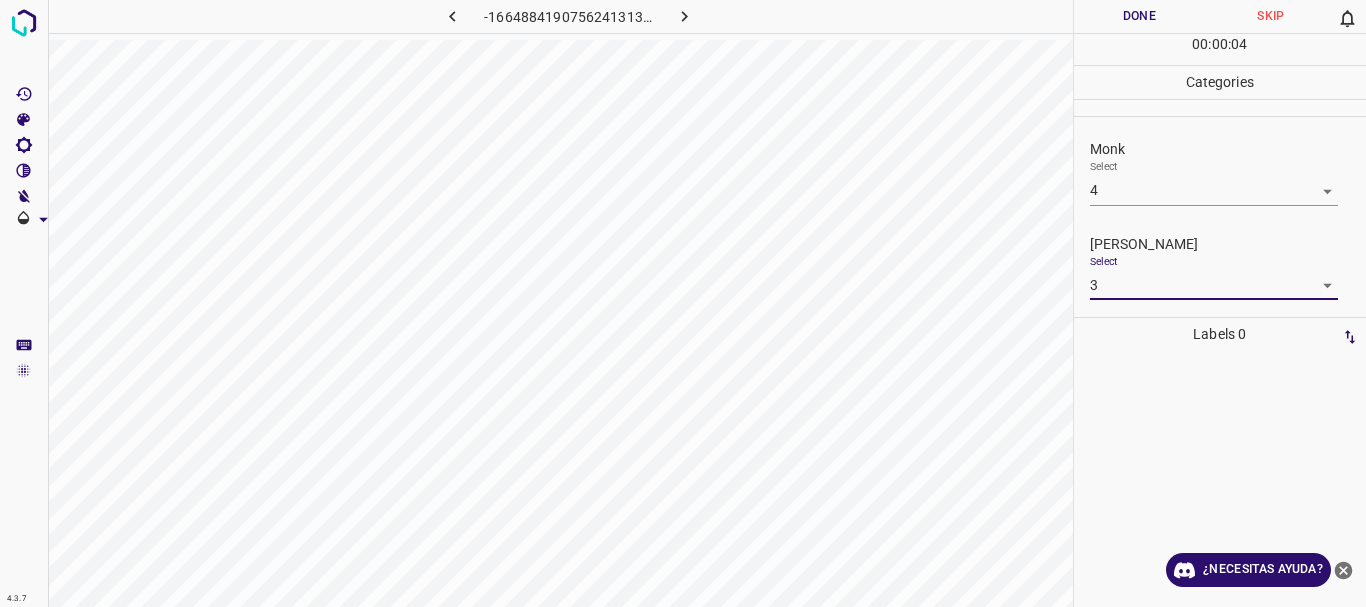 click on "Done" at bounding box center (1140, 16) 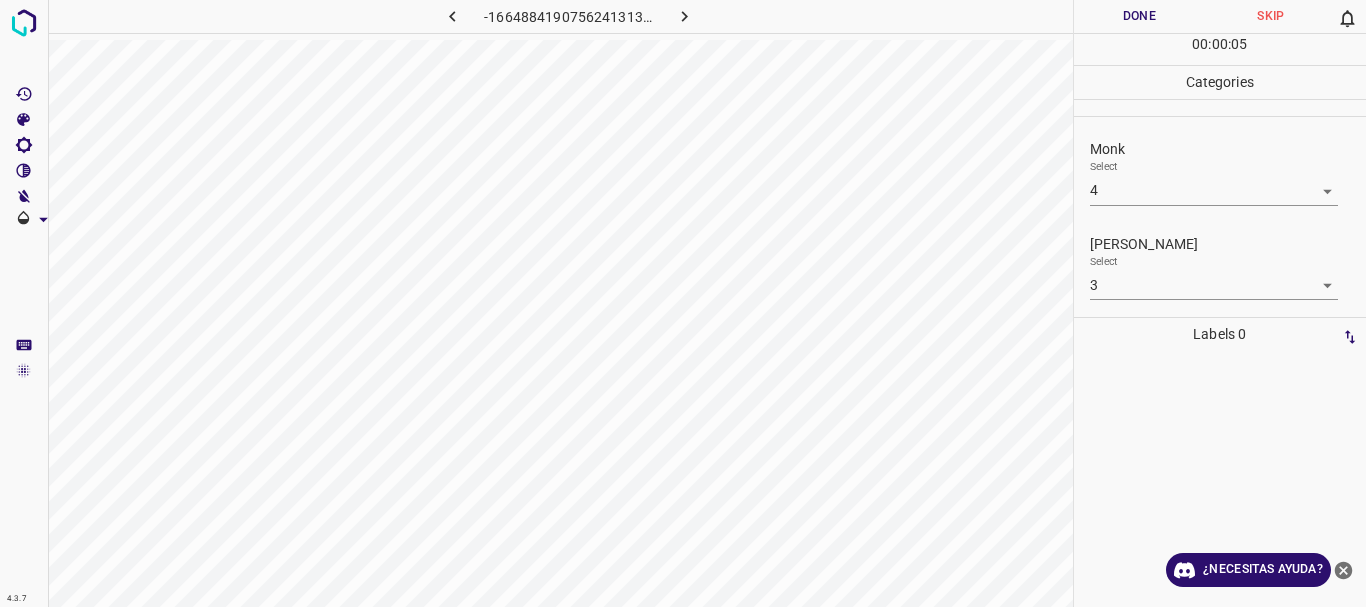 click 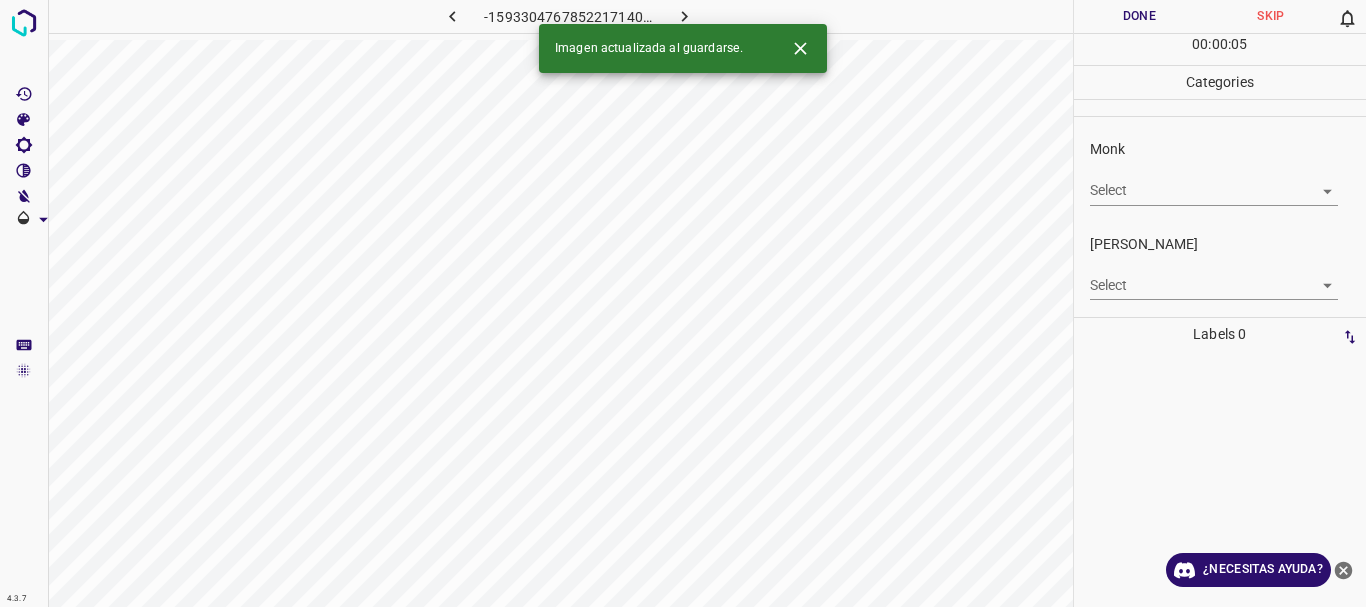 click on "4.3.7 -1593304767852217140.png Done Skip 0 00   : 00   : 05   Categories Monk   Select ​  [PERSON_NAME]   Select ​ Labels   0 Categories 1 Monk 2  [PERSON_NAME] Tools Space Change between modes (Draw & Edit) I Auto labeling R Restore zoom M Zoom in N Zoom out Delete Delete selecte label Filters Z Restore filters X Saturation filter C Brightness filter V Contrast filter B Gray scale filter General O Download Imagen actualizada al guardarse. ¿Necesitas ayuda? Texto original Valora esta traducción Tu opinión servirá para ayudar a mejorar el Traductor de Google - Texto - Esconder - Borrar" at bounding box center [683, 303] 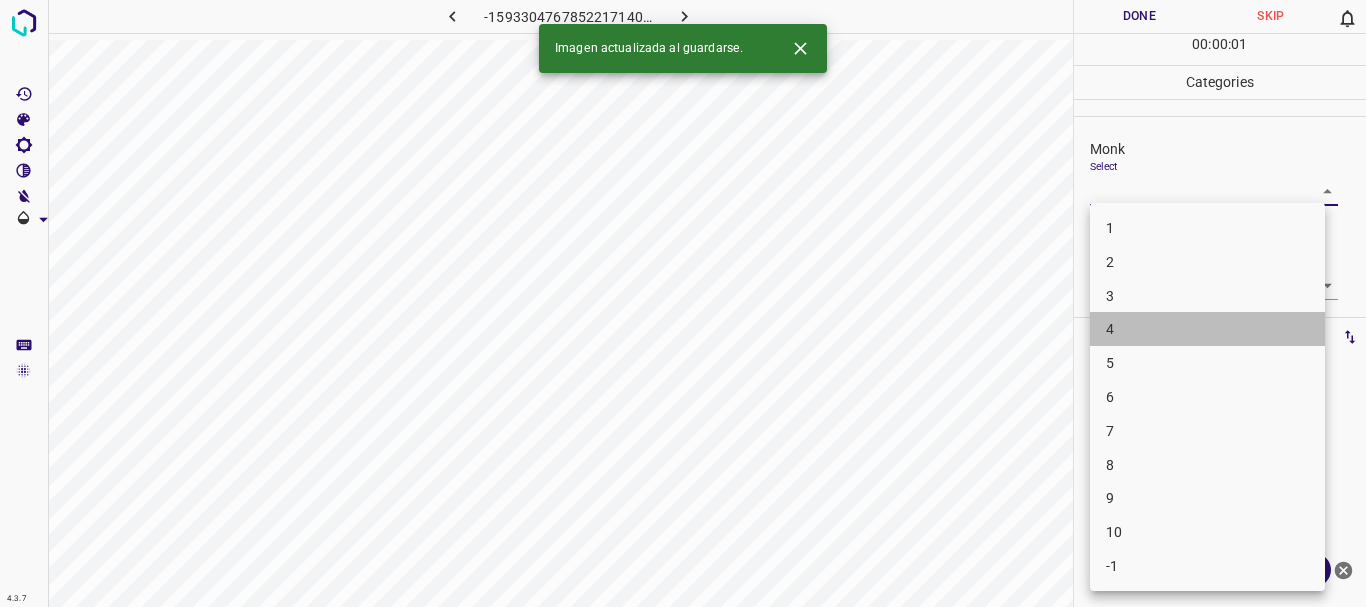 click on "4" at bounding box center (1207, 329) 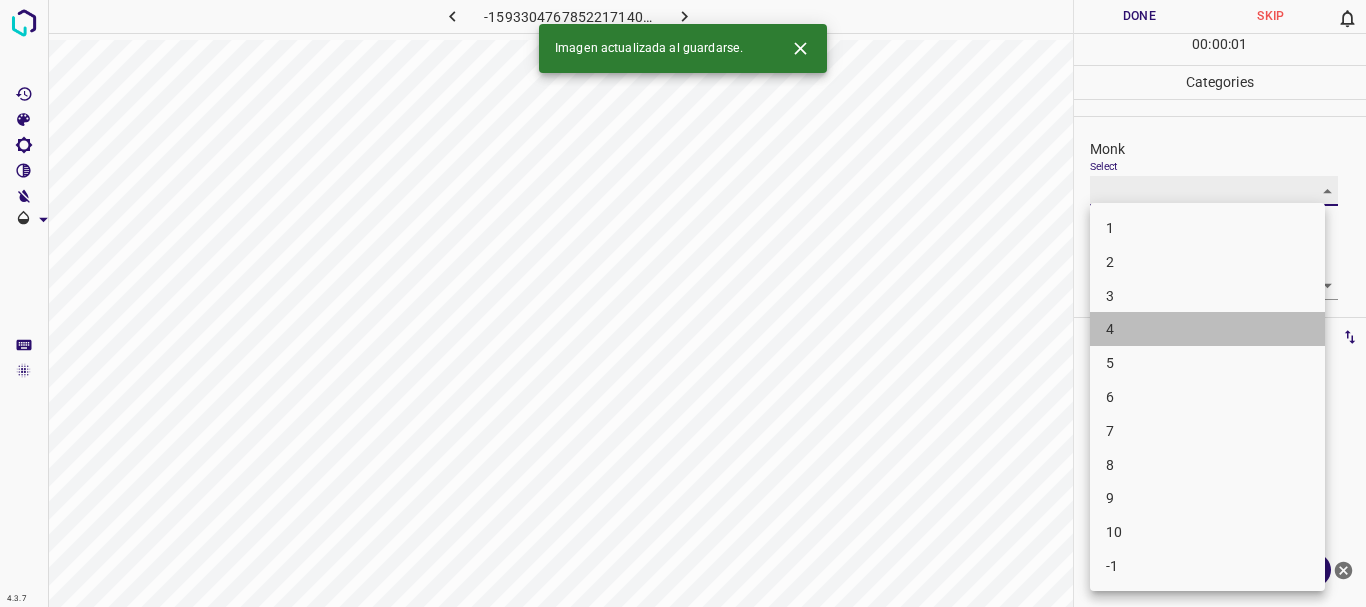 type on "4" 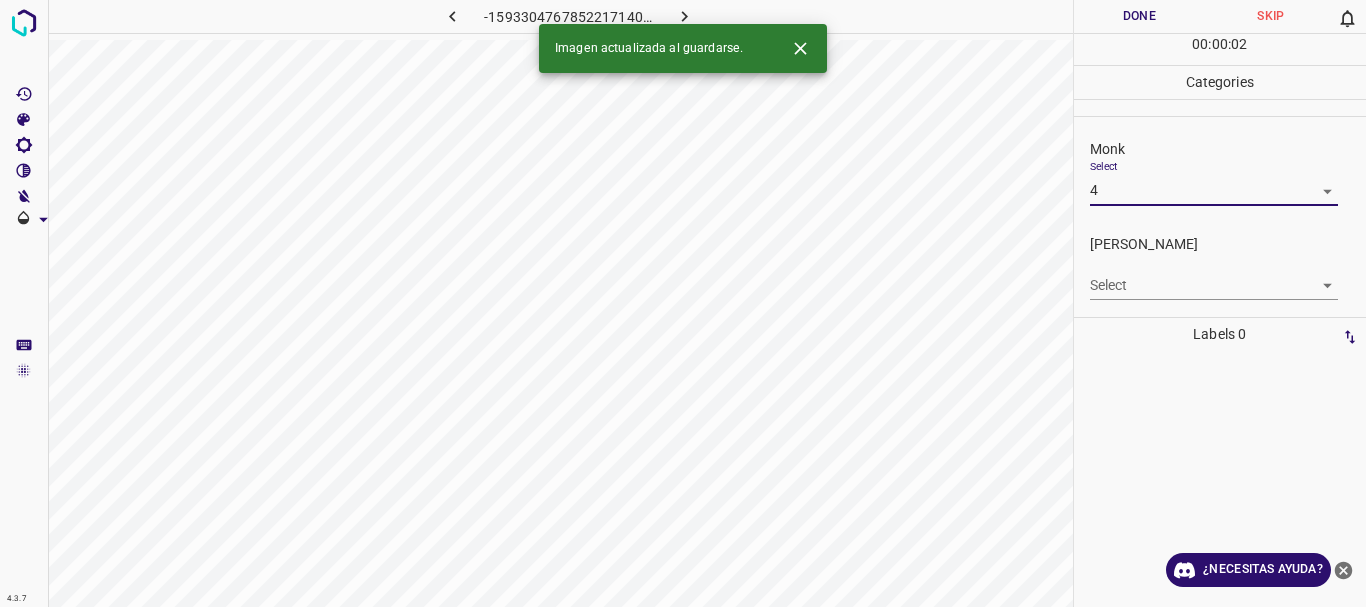 click on "4.3.7 -1593304767852217140.png Done Skip 0 00   : 00   : 02   Categories Monk   Select 4 4  [PERSON_NAME]   Select ​ Labels   0 Categories 1 Monk 2  [PERSON_NAME] Tools Space Change between modes (Draw & Edit) I Auto labeling R Restore zoom M Zoom in N Zoom out Delete Delete selecte label Filters Z Restore filters X Saturation filter C Brightness filter V Contrast filter B Gray scale filter General O Download Imagen actualizada al guardarse. ¿Necesitas ayuda? Texto original Valora esta traducción Tu opinión servirá para ayudar a mejorar el Traductor de Google - Texto - Esconder - Borrar" at bounding box center [683, 303] 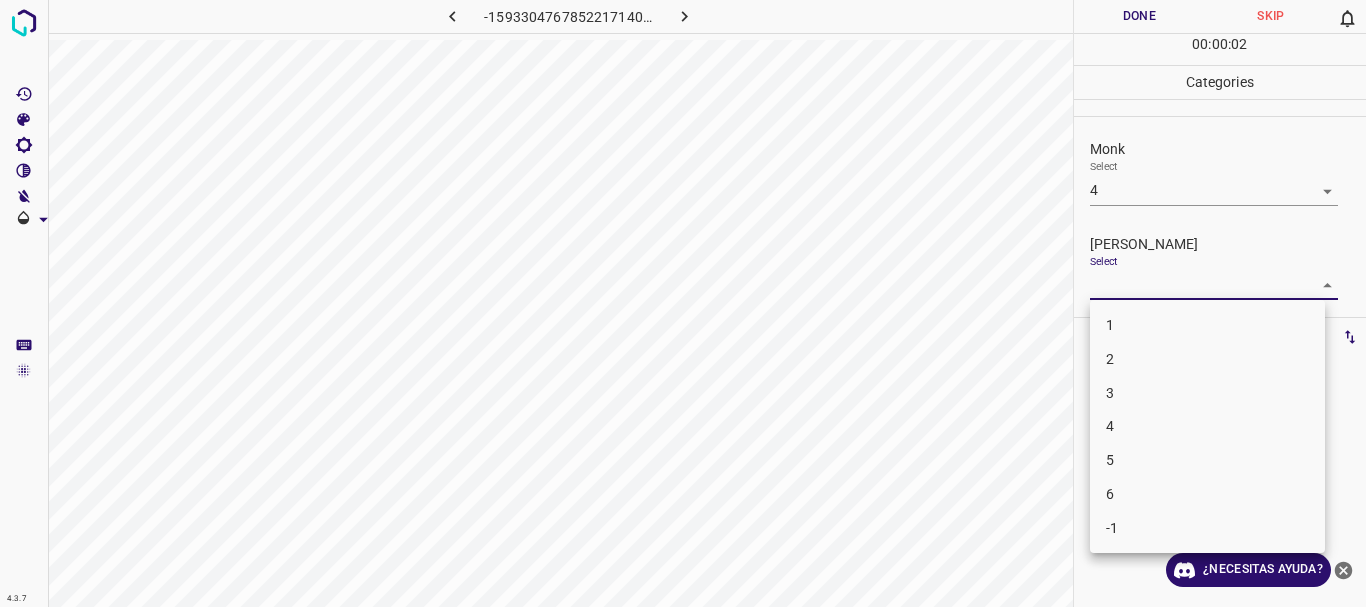 click on "3" at bounding box center (1207, 393) 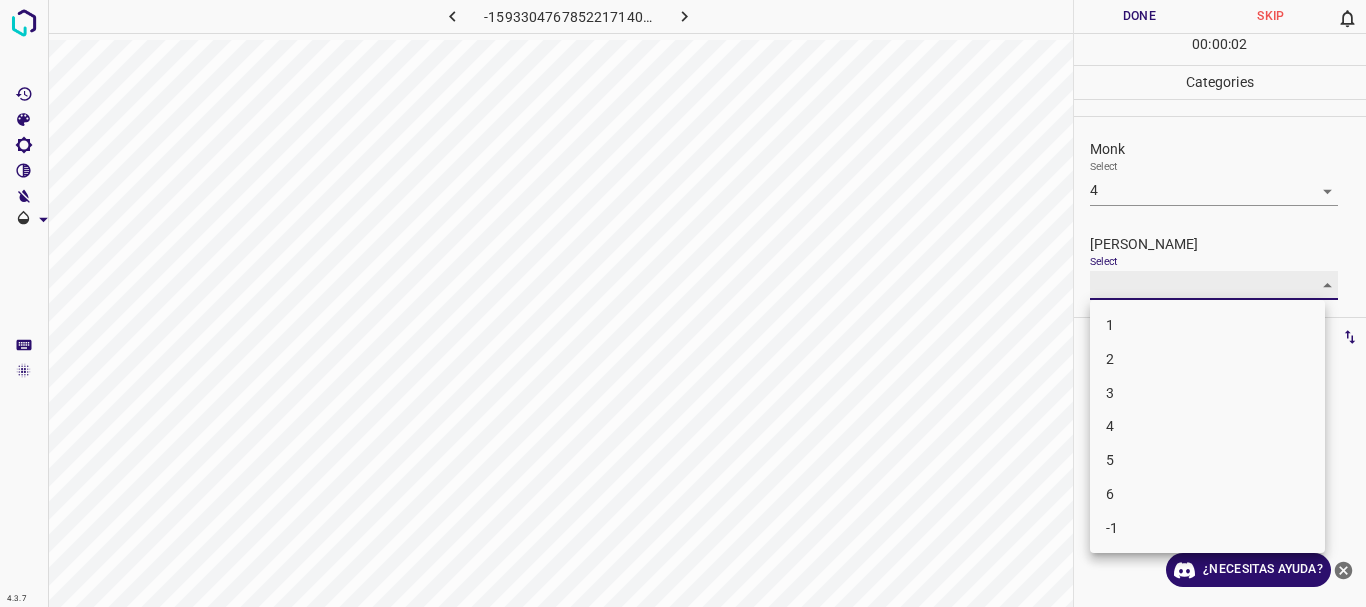 type on "3" 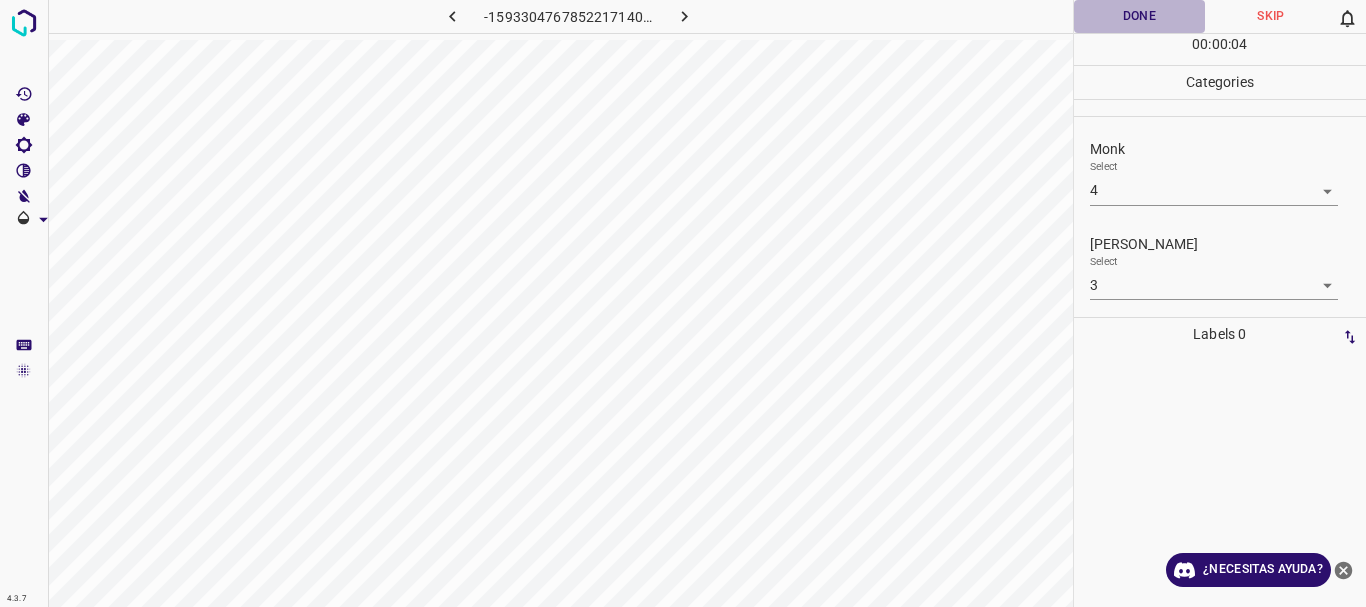 click on "Done" at bounding box center (1140, 16) 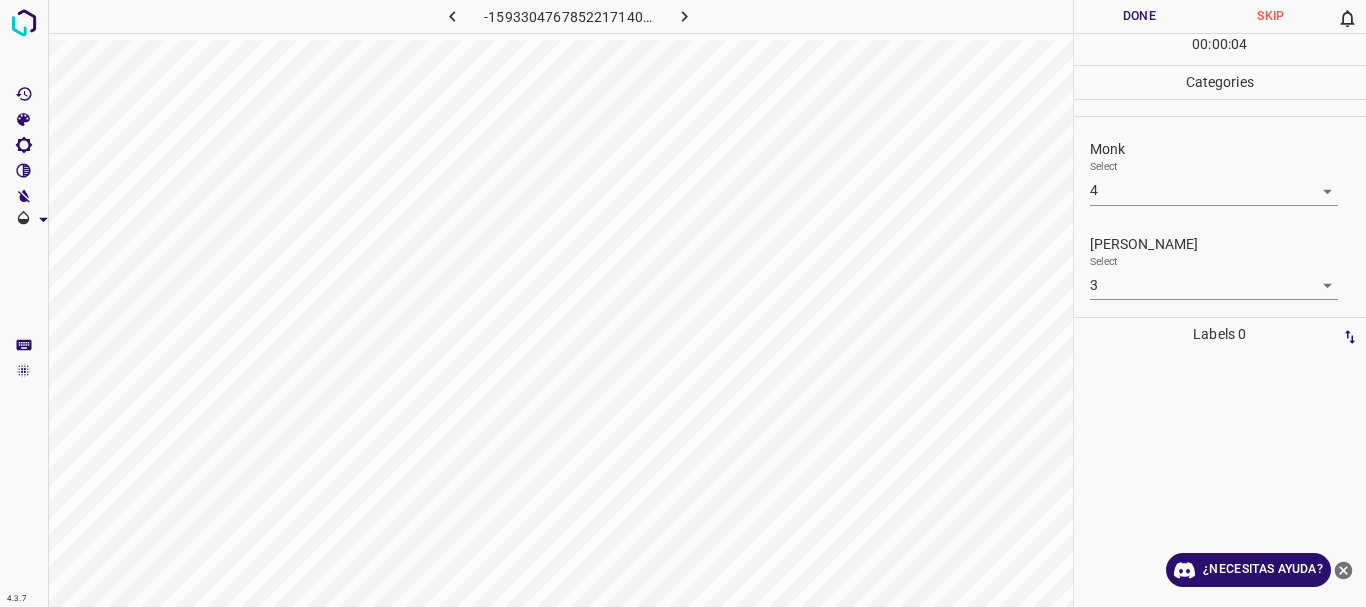 click at bounding box center [684, 16] 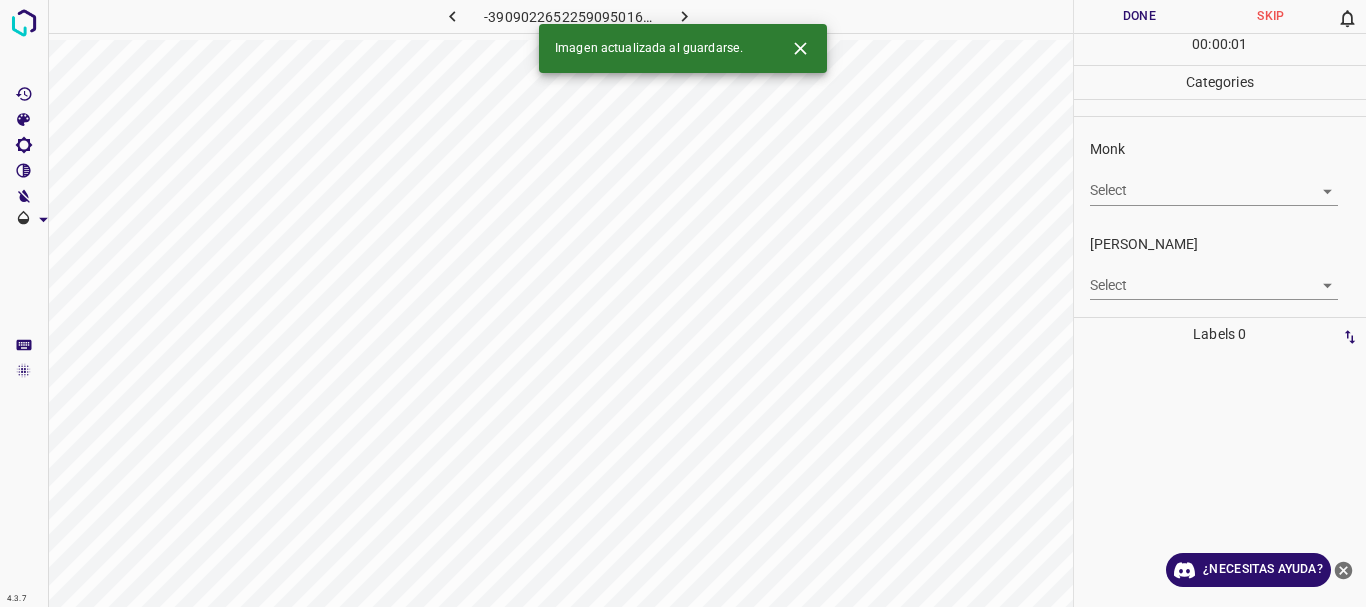 click on "4.3.7 -3909022652259095016.png Done Skip 0 00   : 00   : 01   Categories Monk   Select ​  [PERSON_NAME]   Select ​ Labels   0 Categories 1 Monk 2  [PERSON_NAME] Tools Space Change between modes (Draw & Edit) I Auto labeling R Restore zoom M Zoom in N Zoom out Delete Delete selecte label Filters Z Restore filters X Saturation filter C Brightness filter V Contrast filter B Gray scale filter General O Download Imagen actualizada al guardarse. ¿Necesitas ayuda? Texto original Valora esta traducción Tu opinión servirá para ayudar a mejorar el Traductor de Google - Texto - Esconder - Borrar" at bounding box center [683, 303] 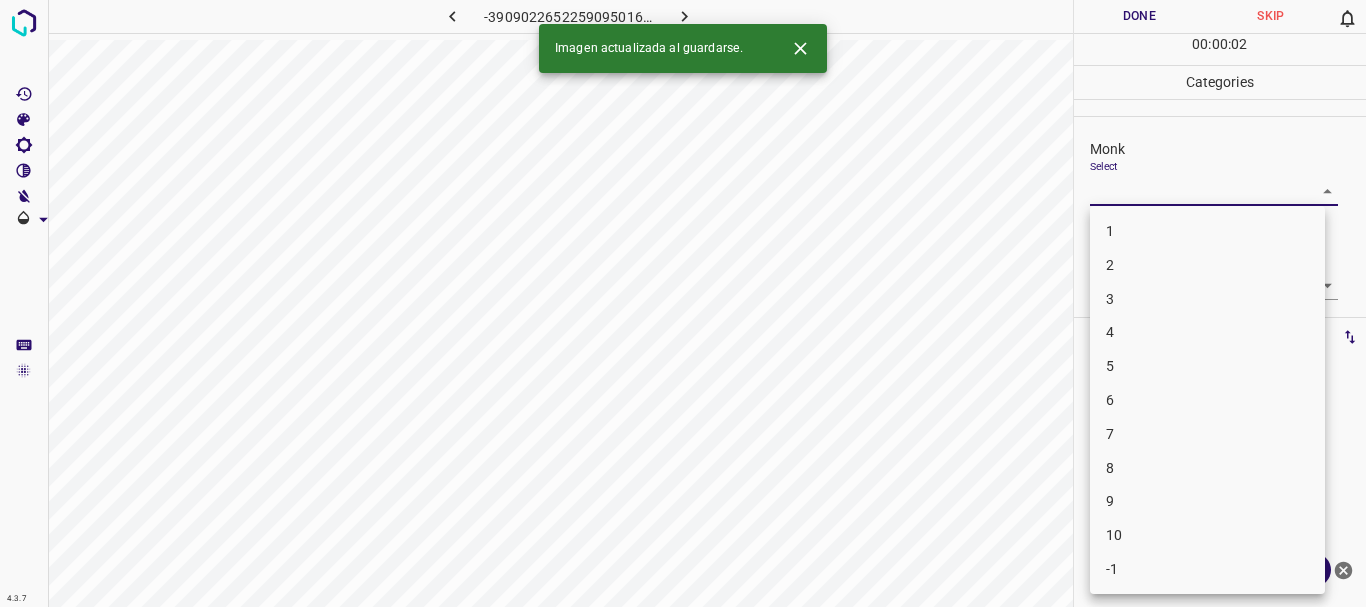 click on "4" at bounding box center (1207, 332) 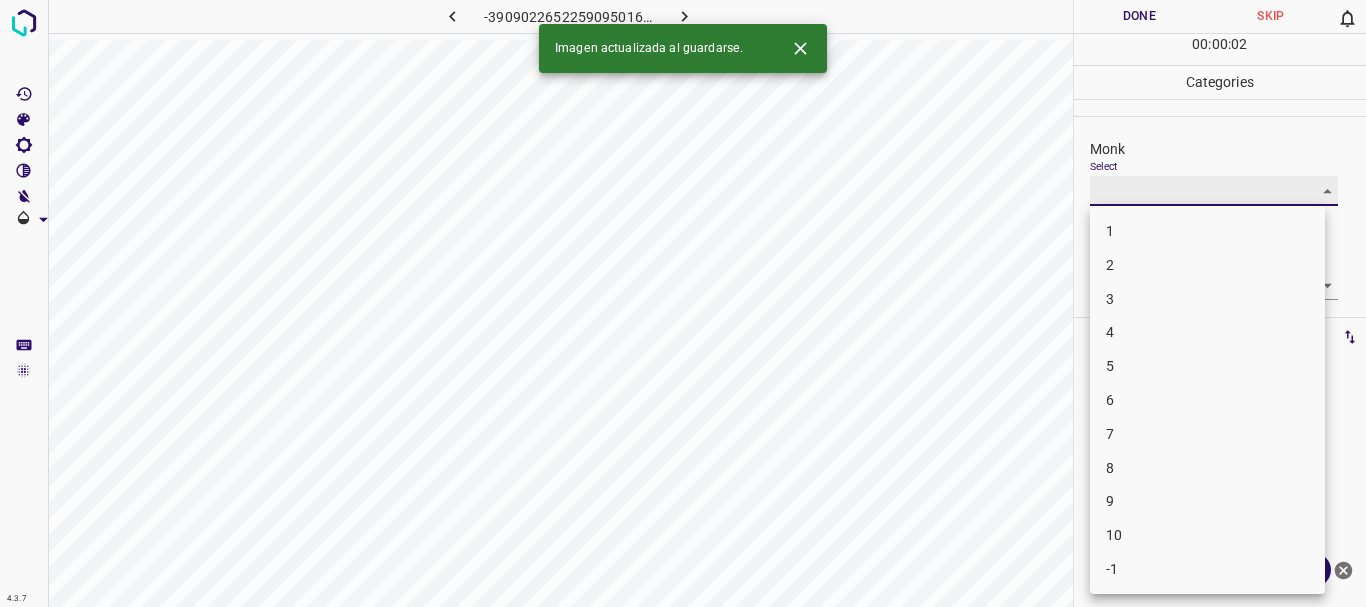 type on "4" 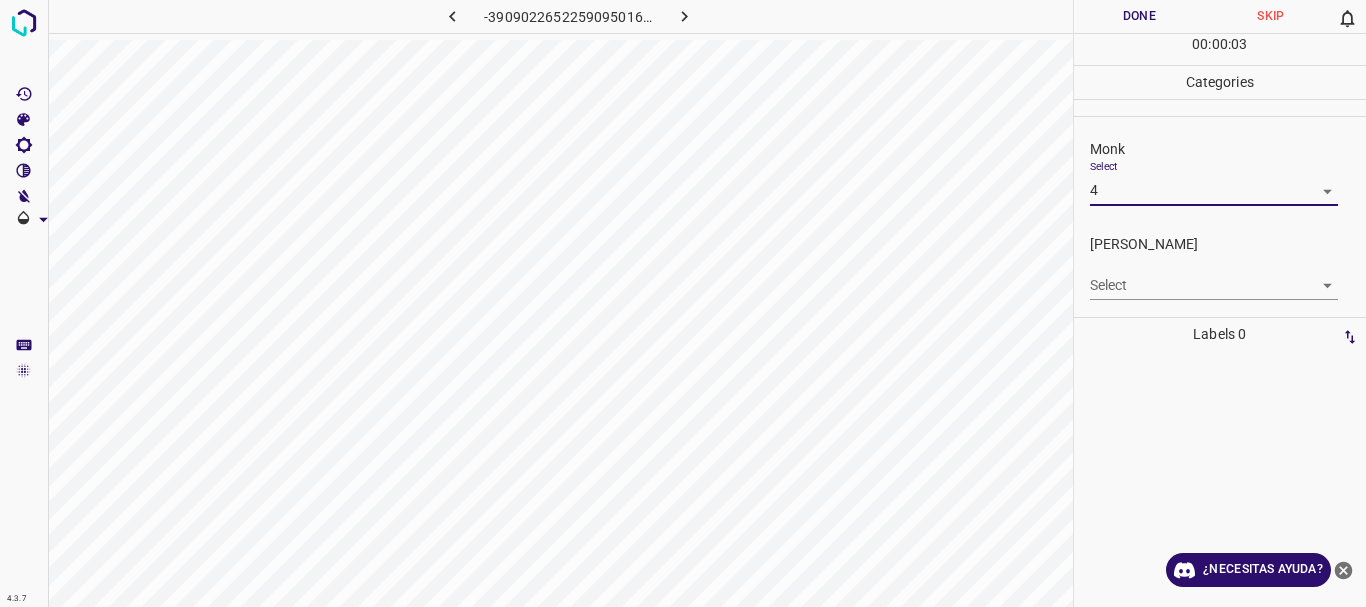 click on "4.3.7 -3909022652259095016.png Done Skip 0 00   : 00   : 03   Categories Monk   Select 4 4  [PERSON_NAME]   Select ​ Labels   0 Categories 1 Monk 2  [PERSON_NAME] Tools Space Change between modes (Draw & Edit) I Auto labeling R Restore zoom M Zoom in N Zoom out Delete Delete selecte label Filters Z Restore filters X Saturation filter C Brightness filter V Contrast filter B Gray scale filter General O Download ¿Necesitas ayuda? Texto original Valora esta traducción Tu opinión servirá para ayudar a mejorar el Traductor de Google - Texto - Esconder - Borrar 1 2 3 4 5 6 7 8 9 10 -1" at bounding box center [683, 303] 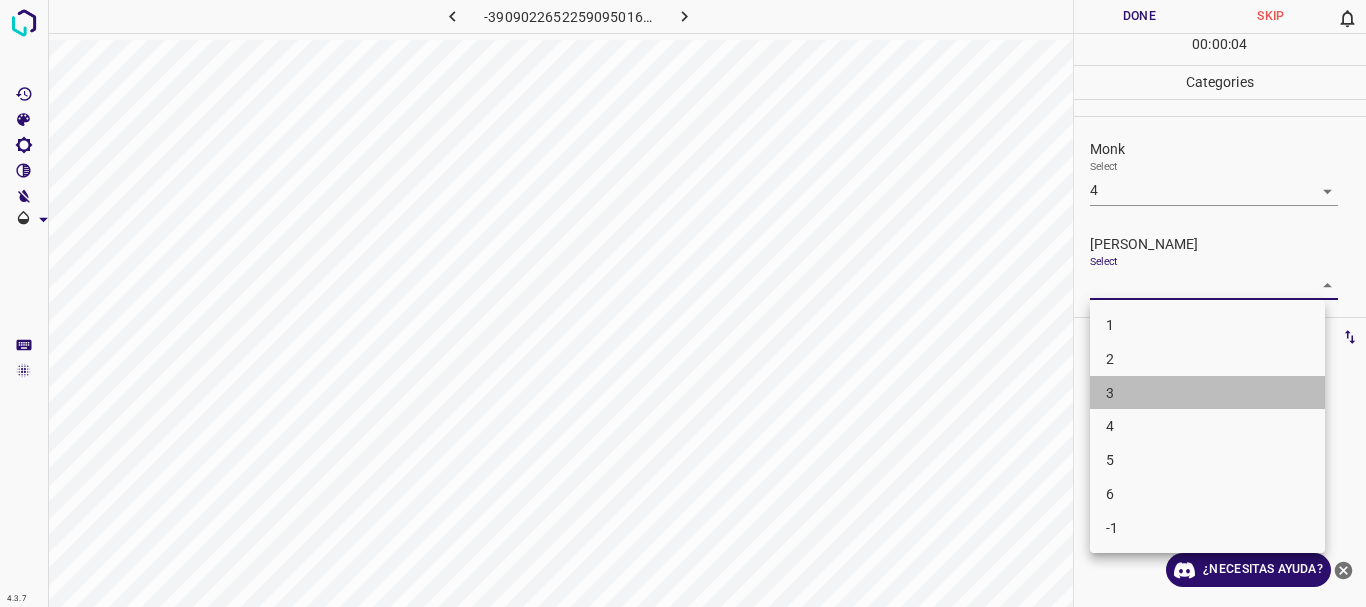 click on "3" at bounding box center (1207, 393) 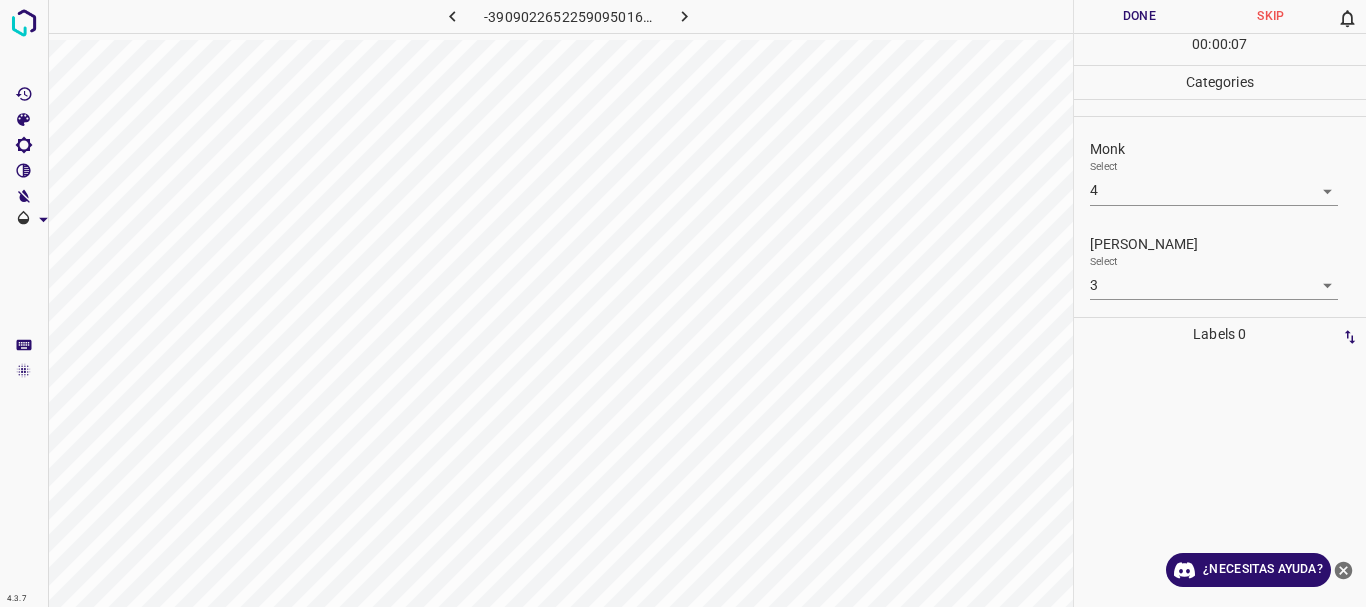 click on "[PERSON_NAME]   Select 3 3" at bounding box center [1220, 267] 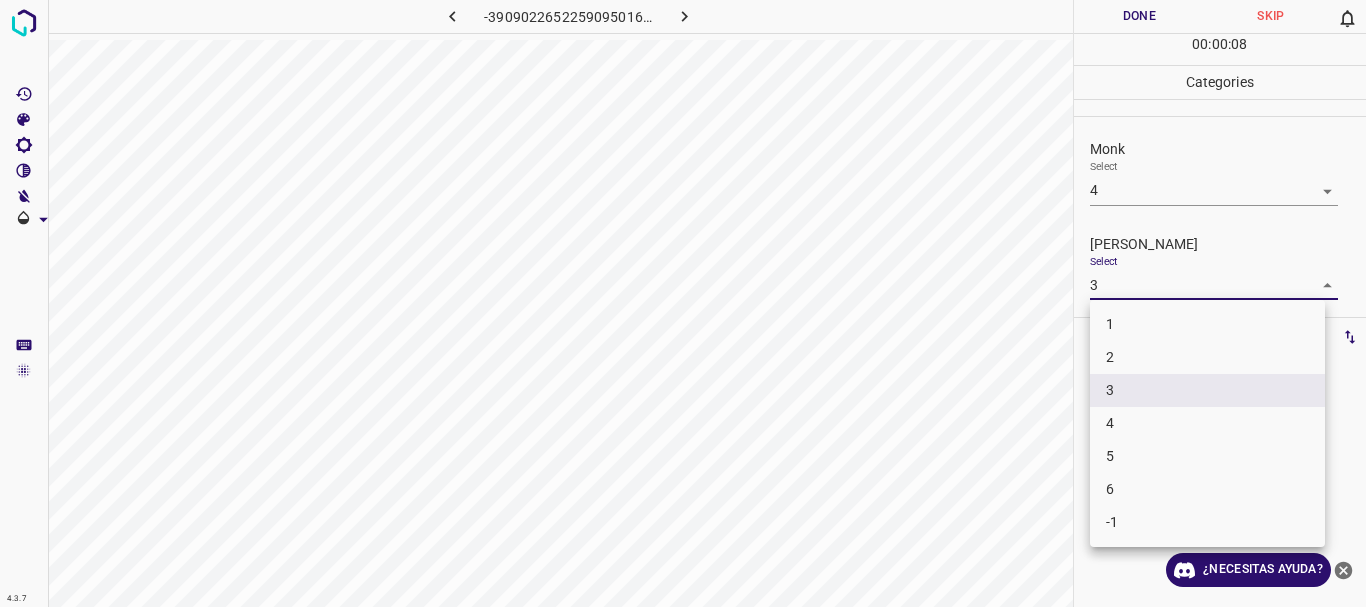 click on "2" at bounding box center [1207, 357] 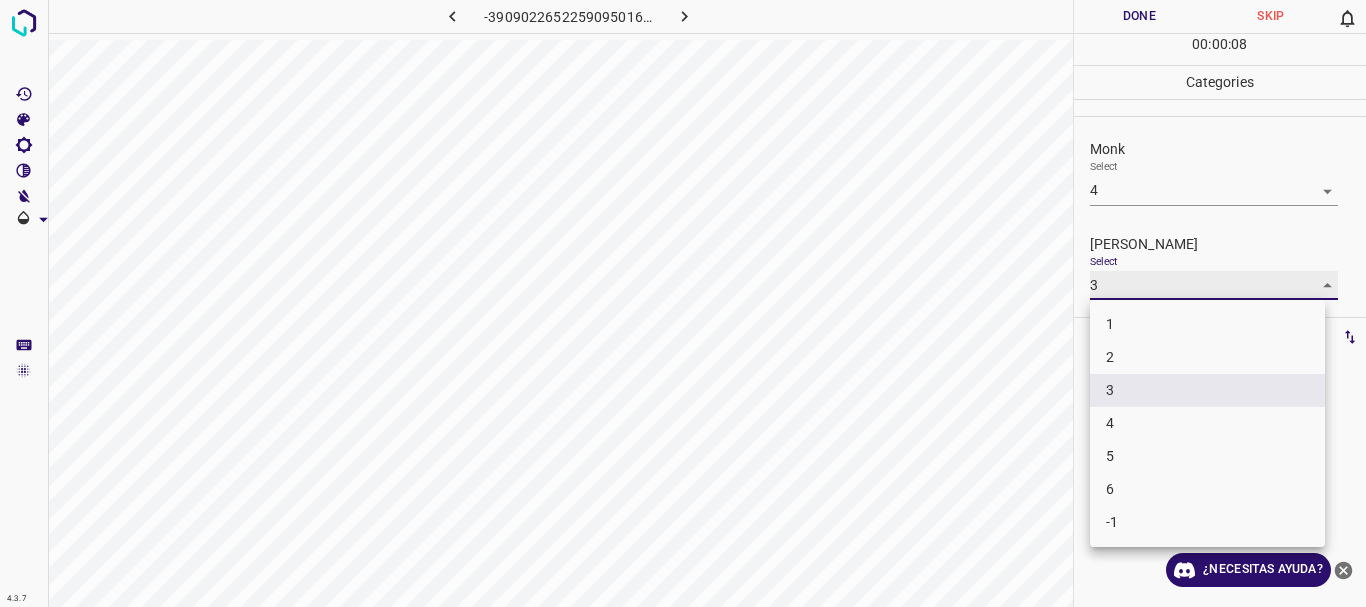 type on "2" 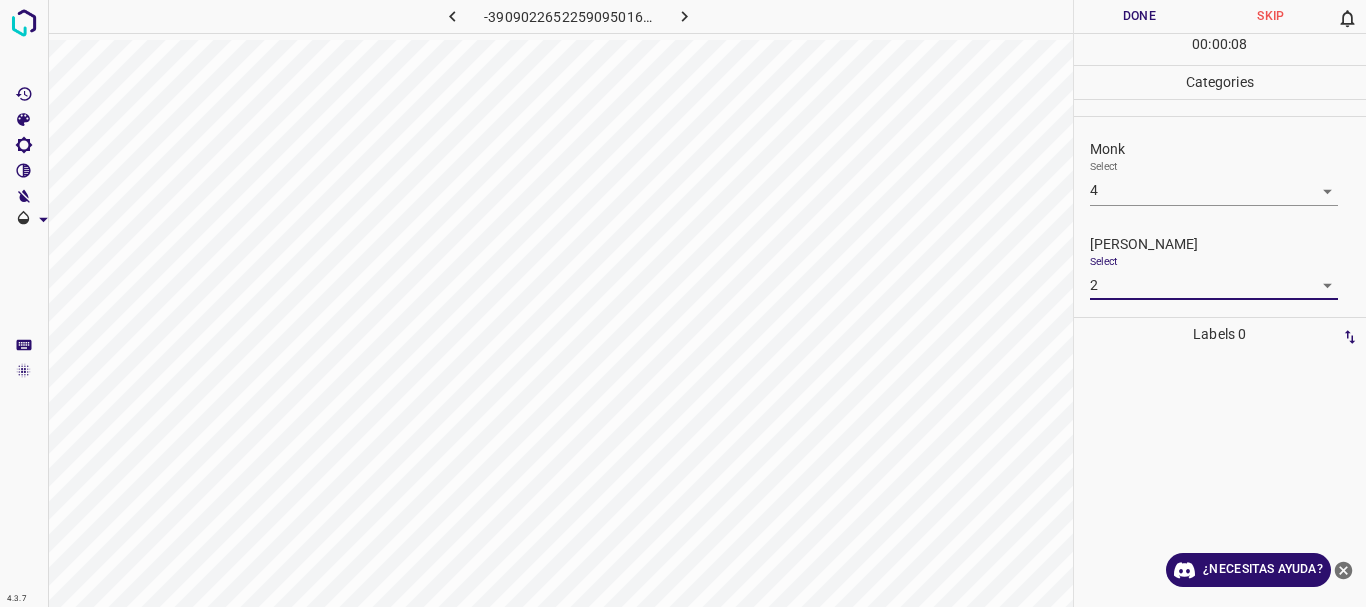 click at bounding box center [683, 303] 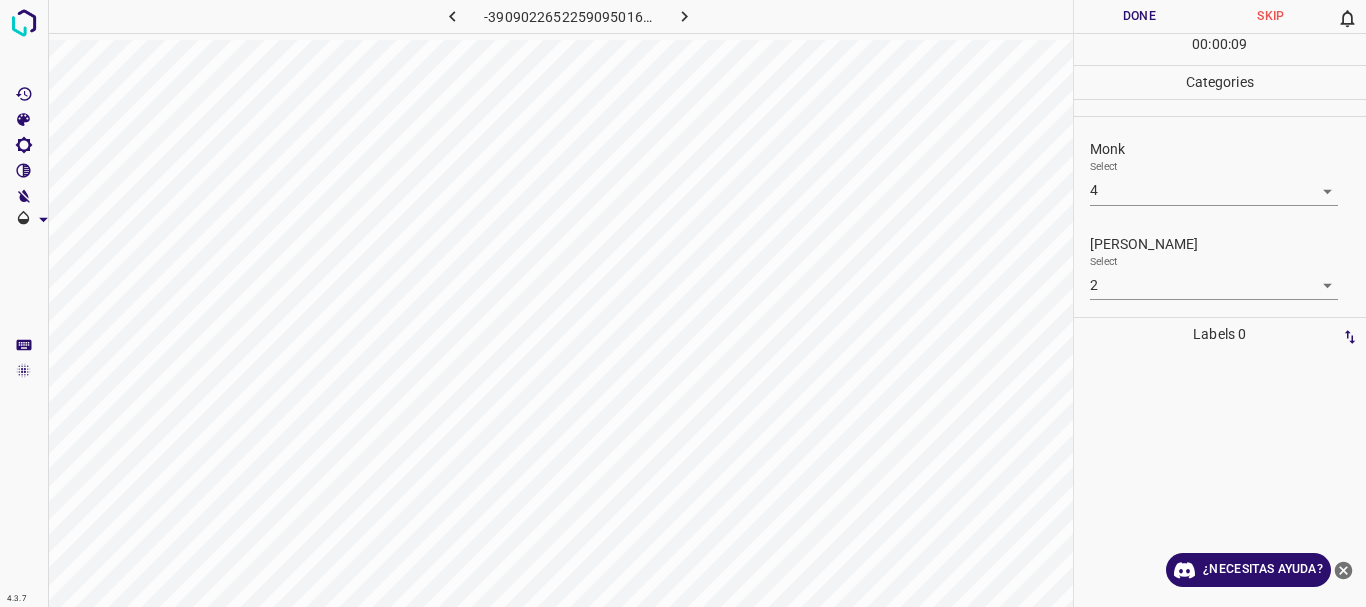 click on "Done" at bounding box center [1140, 16] 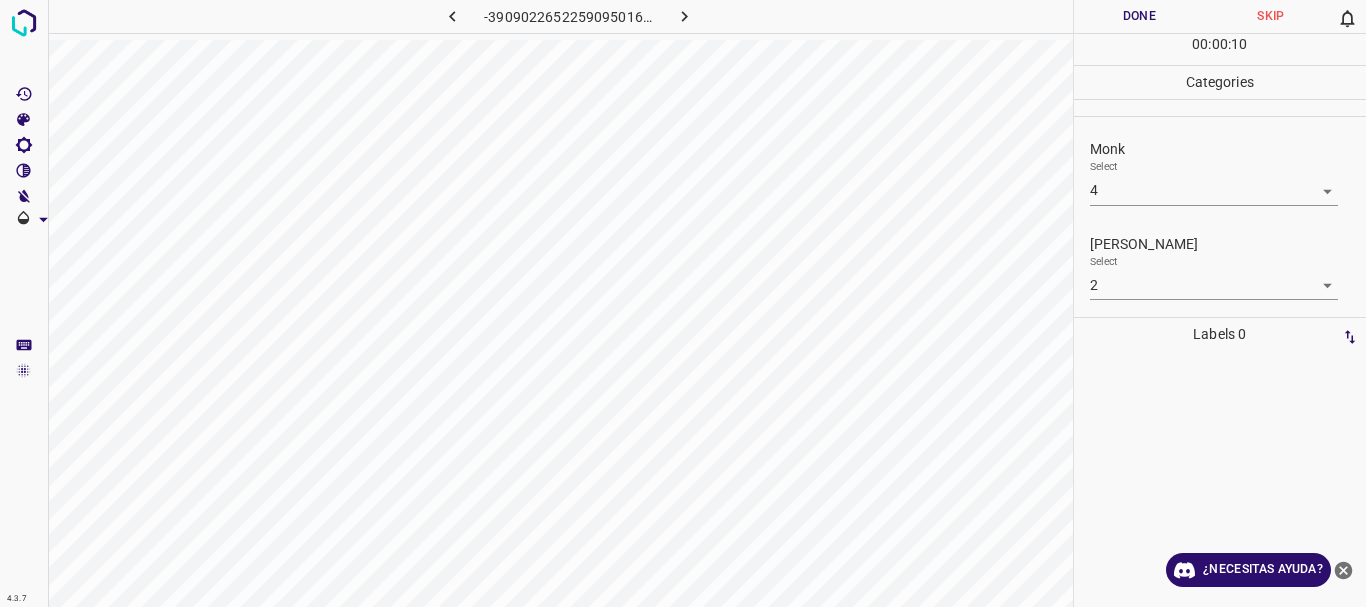 click on "Done" at bounding box center (1140, 16) 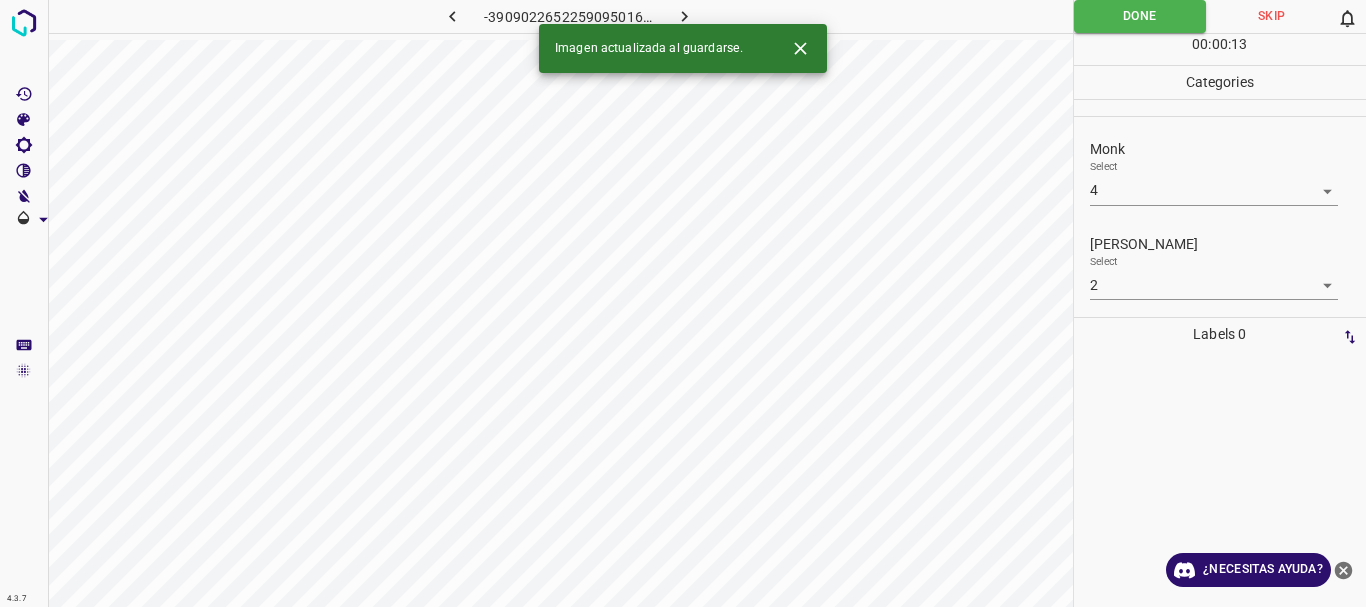 click 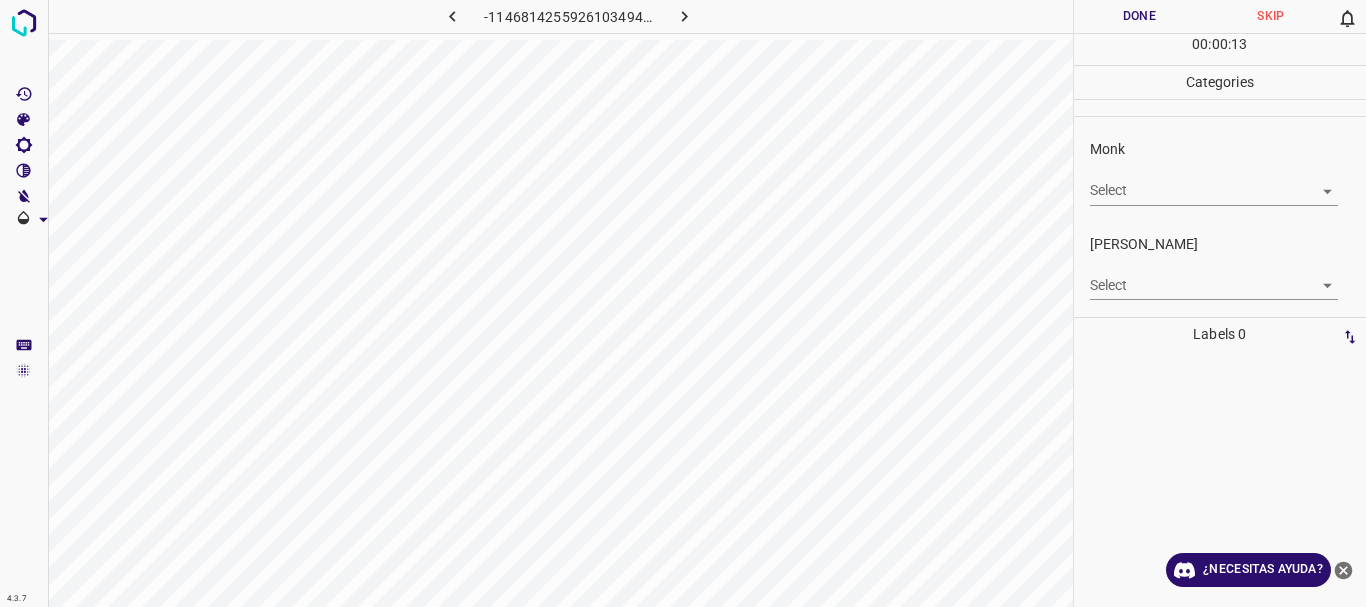 click on "4.3.7 -1146814255926103494.png Done Skip 0 00   : 00   : 13   Categories Monk   Select ​  [PERSON_NAME]   Select ​ Labels   0 Categories 1 Monk 2  [PERSON_NAME] Tools Space Change between modes (Draw & Edit) I Auto labeling R Restore zoom M Zoom in N Zoom out Delete Delete selecte label Filters Z Restore filters X Saturation filter C Brightness filter V Contrast filter B Gray scale filter General O Download ¿Necesitas ayuda? Texto original Valora esta traducción Tu opinión servirá para ayudar a mejorar el Traductor de Google - Texto - Esconder - Borrar" at bounding box center [683, 303] 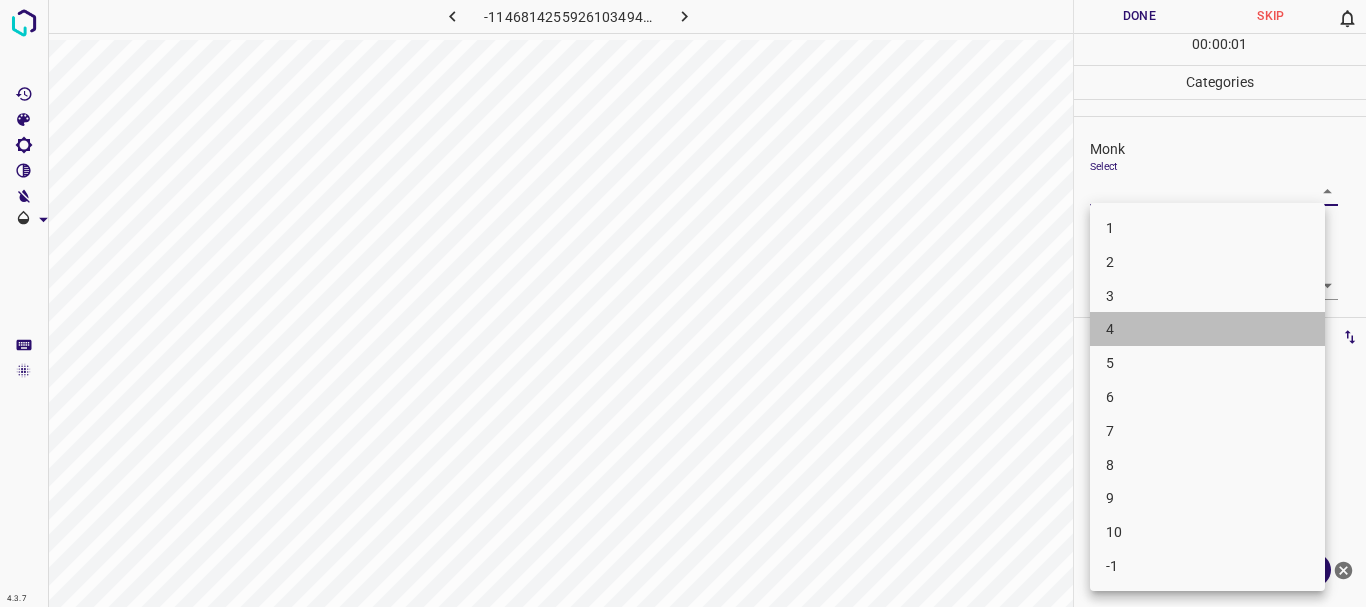 click on "4" at bounding box center [1207, 329] 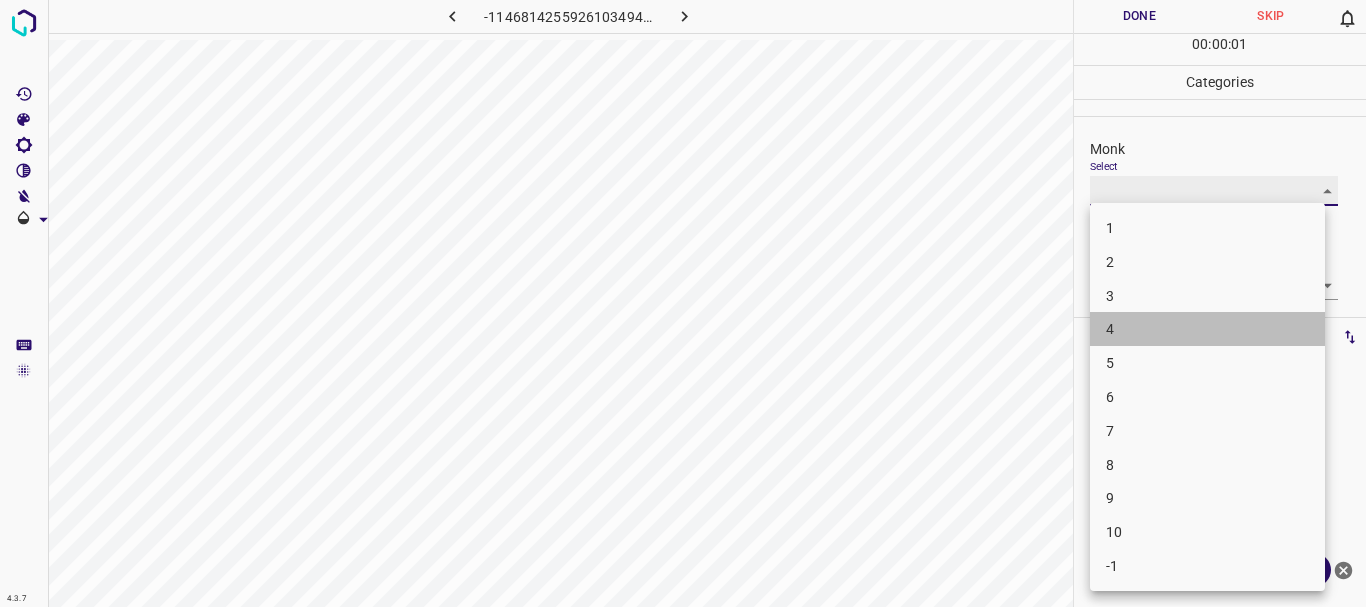 type on "4" 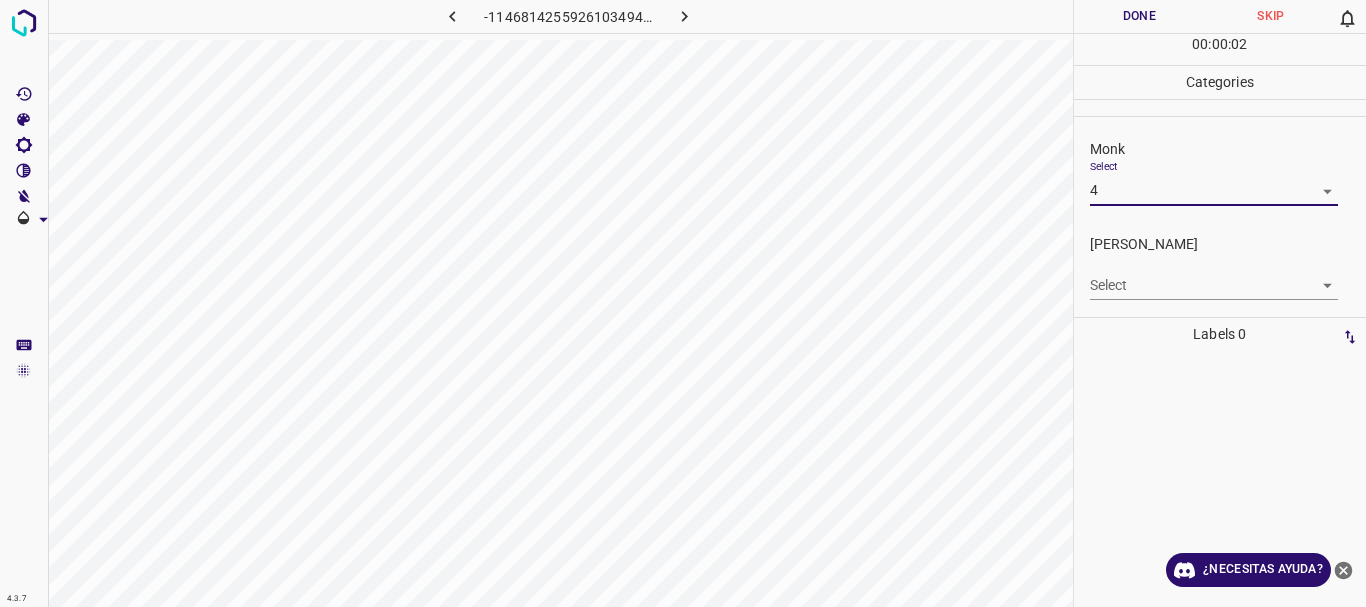 click on "4.3.7 -1146814255926103494.png Done Skip 0 00   : 00   : 02   Categories Monk   Select 4 4  [PERSON_NAME]   Select ​ Labels   0 Categories 1 Monk 2  [PERSON_NAME] Tools Space Change between modes (Draw & Edit) I Auto labeling R Restore zoom M Zoom in N Zoom out Delete Delete selecte label Filters Z Restore filters X Saturation filter C Brightness filter V Contrast filter B Gray scale filter General O Download ¿Necesitas ayuda? Texto original Valora esta traducción Tu opinión servirá para ayudar a mejorar el Traductor de Google - Texto - Esconder - Borrar" at bounding box center (683, 303) 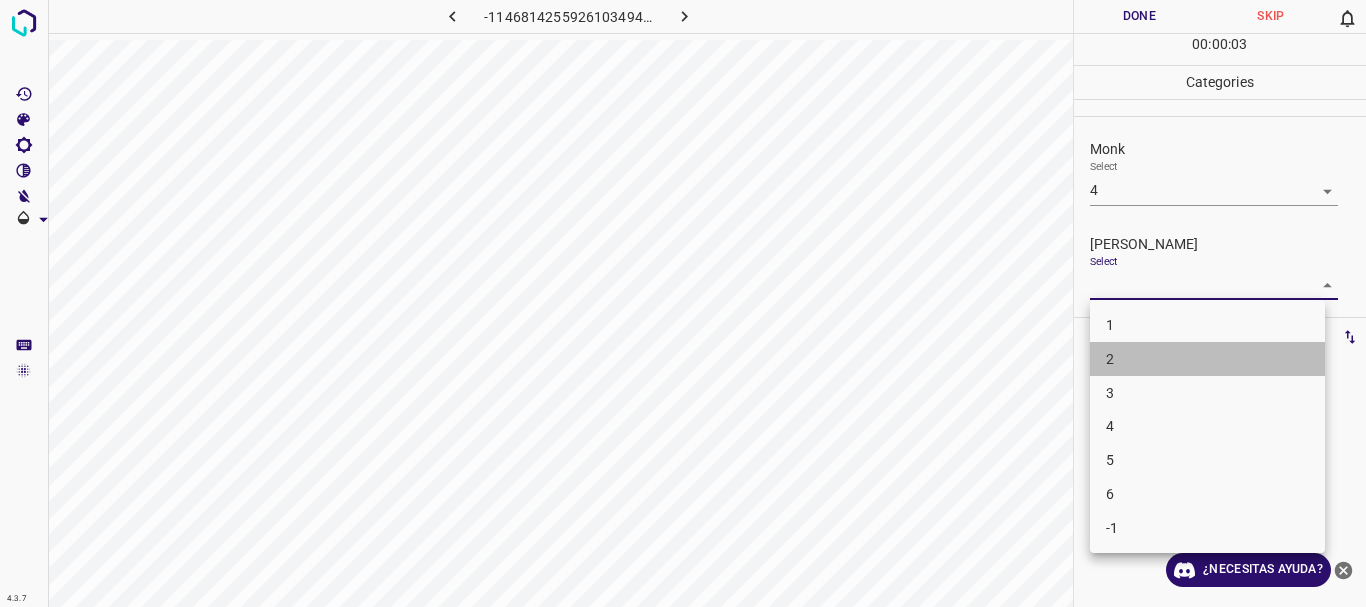 click on "2" at bounding box center (1207, 359) 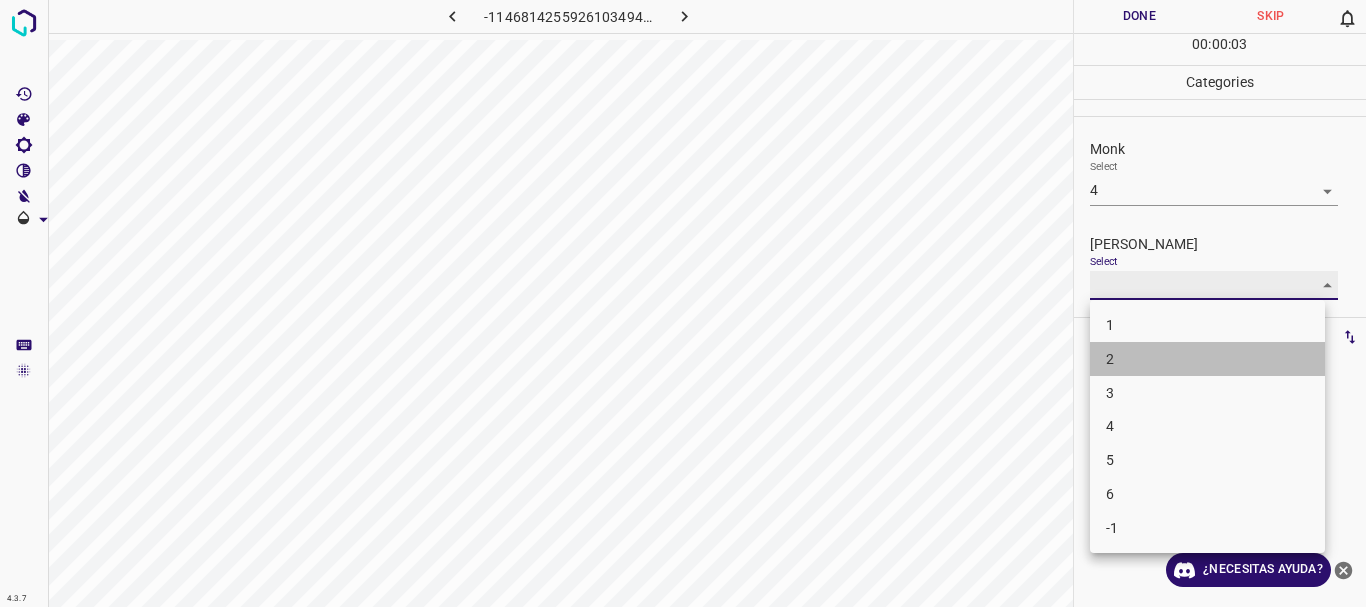 type on "2" 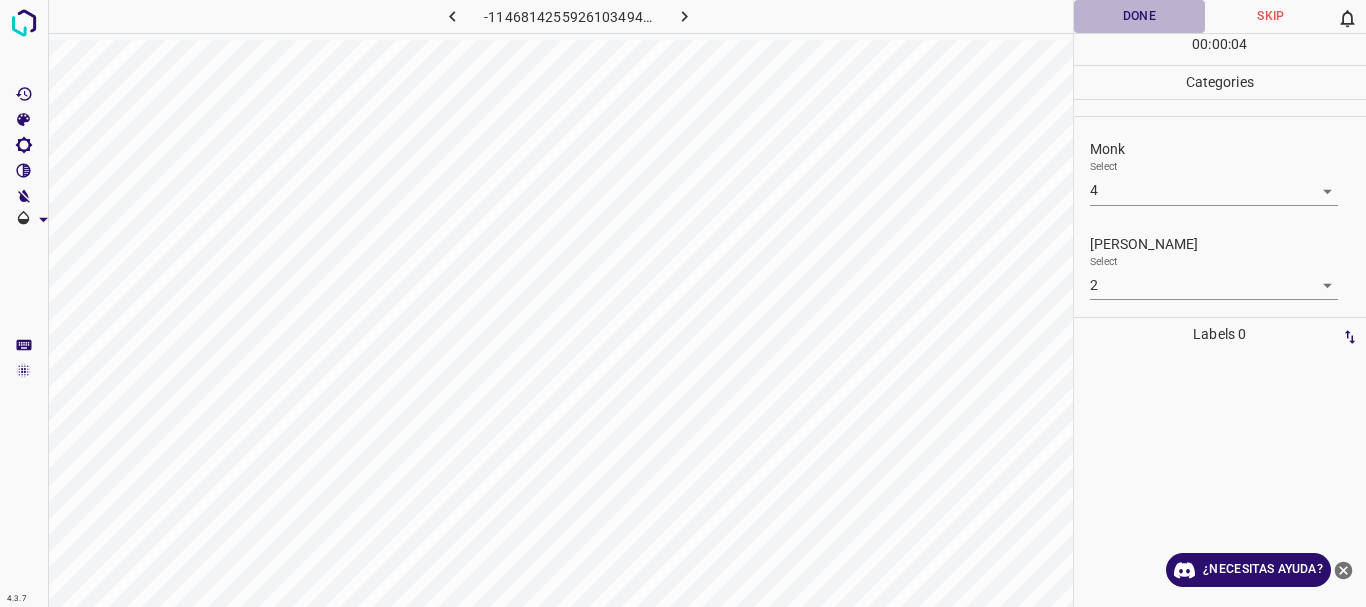 click on "Done" at bounding box center [1140, 16] 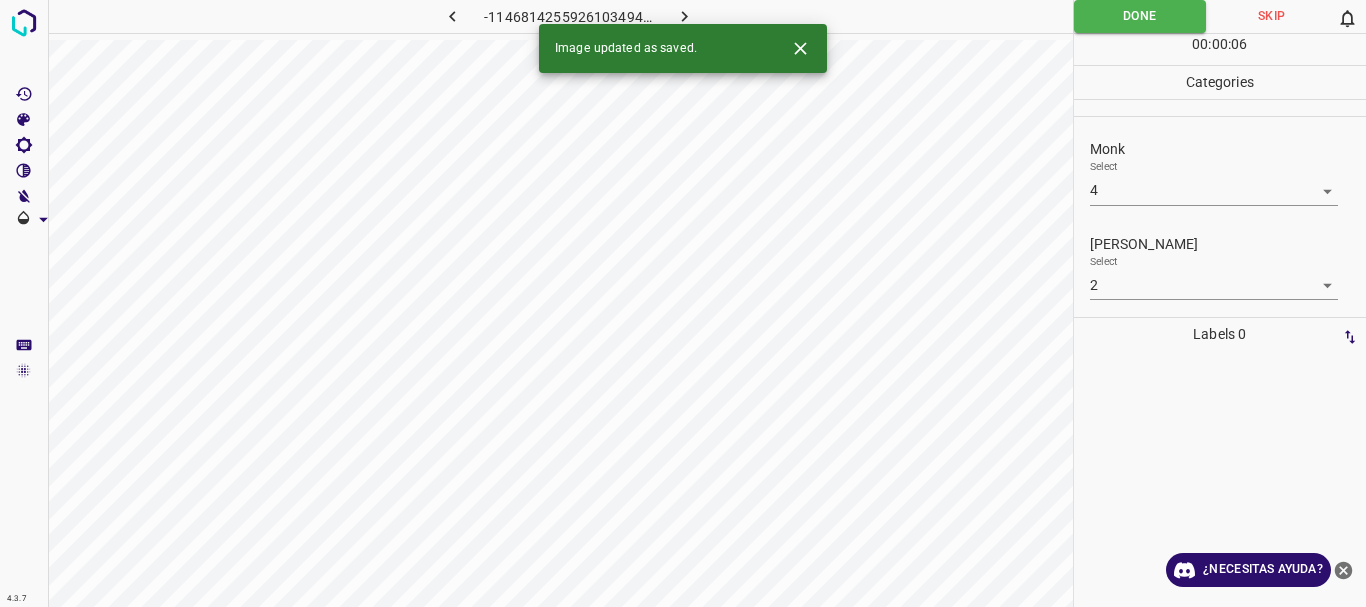 click 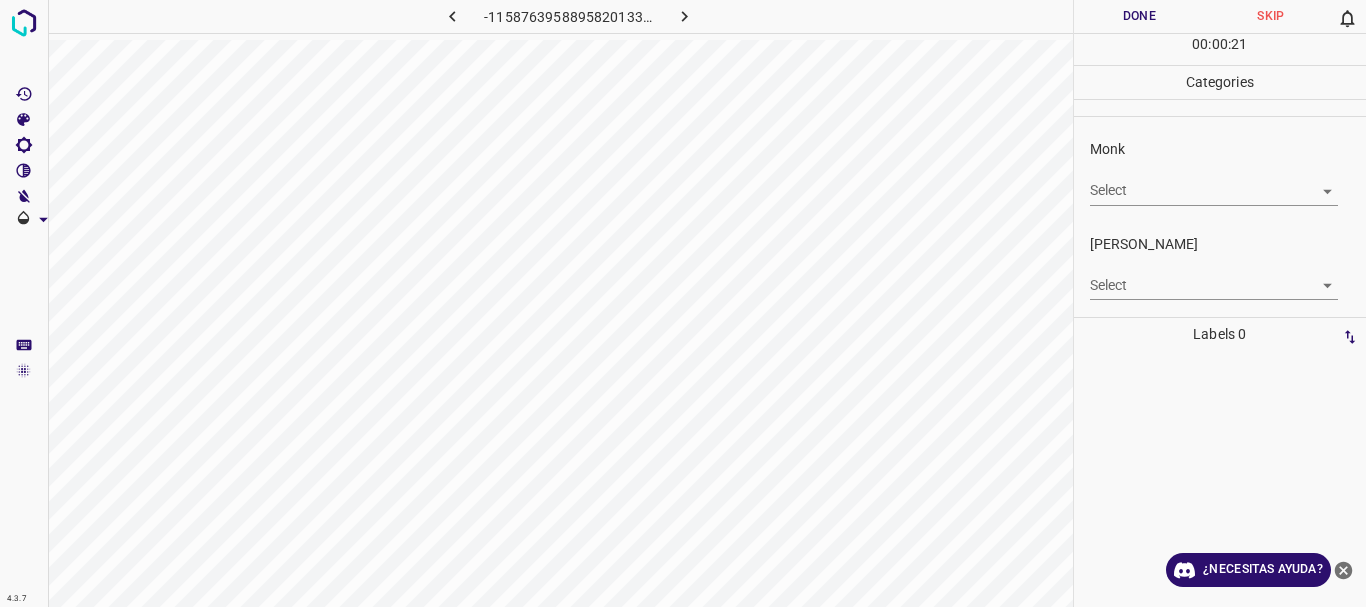 click on "Select ​" at bounding box center (1214, 182) 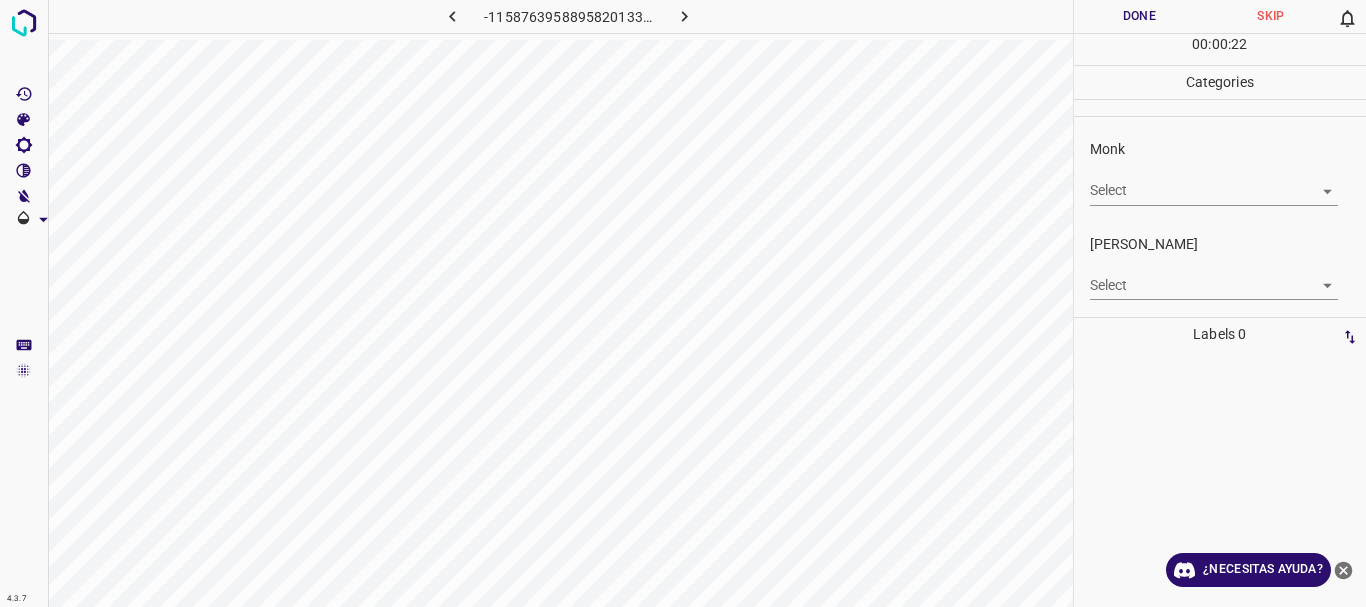 click on "4.3.7 -1158763958895820133.png Done Skip 0 00   : 00   : 22   Categories Monk   Select ​  [PERSON_NAME]   Select ​ Labels   0 Categories 1 Monk 2  [PERSON_NAME] Tools Space Change between modes (Draw & Edit) I Auto labeling R Restore zoom M Zoom in N Zoom out Delete Delete selecte label Filters Z Restore filters X Saturation filter C Brightness filter V Contrast filter B Gray scale filter General O Download ¿Necesitas ayuda? Texto original Valora esta traducción Tu opinión servirá para ayudar a mejorar el Traductor de Google - Texto - Esconder - Borrar" at bounding box center [683, 303] 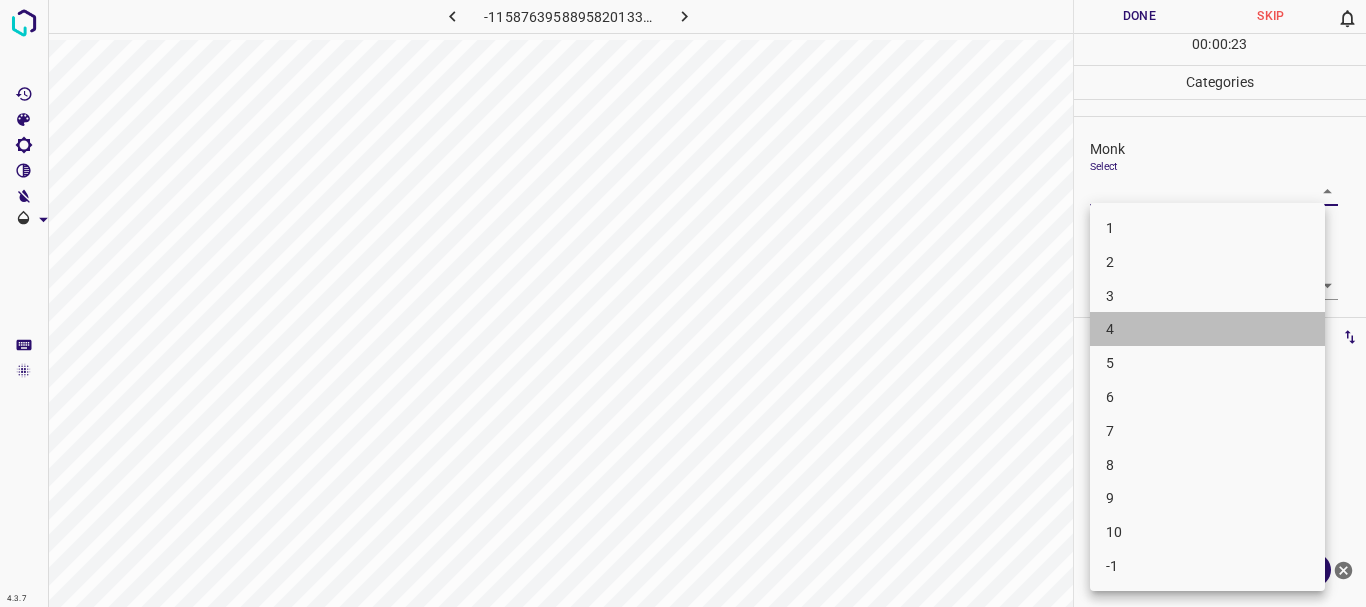 click on "4" at bounding box center (1207, 329) 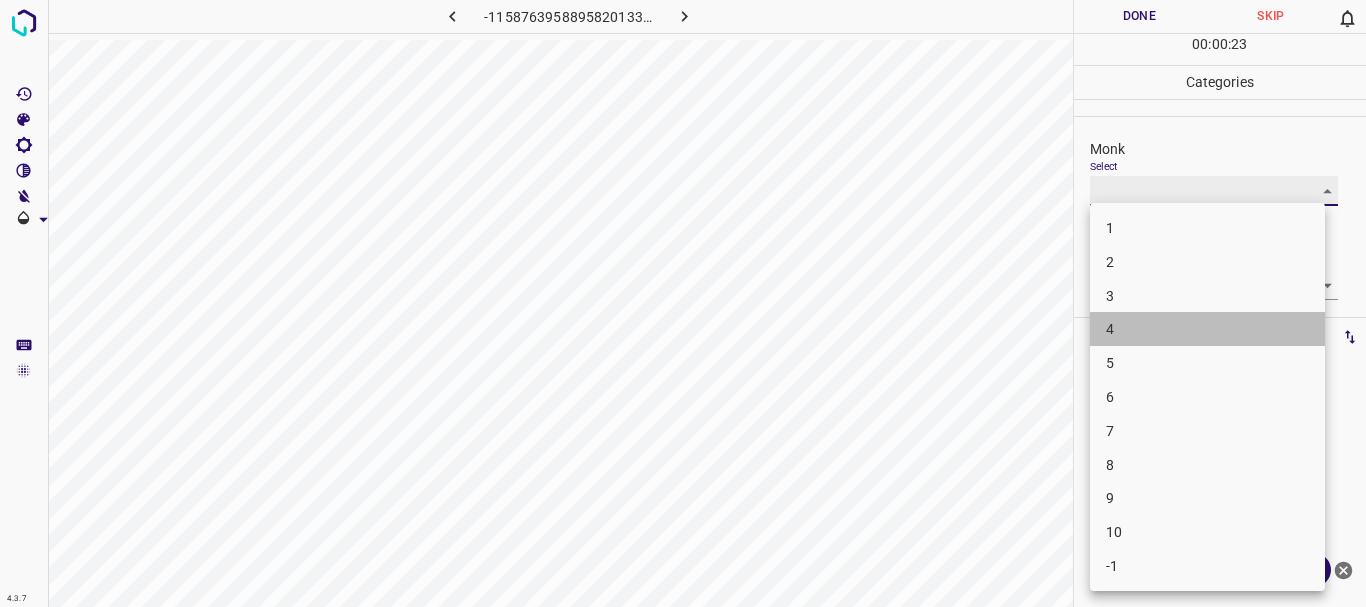type on "4" 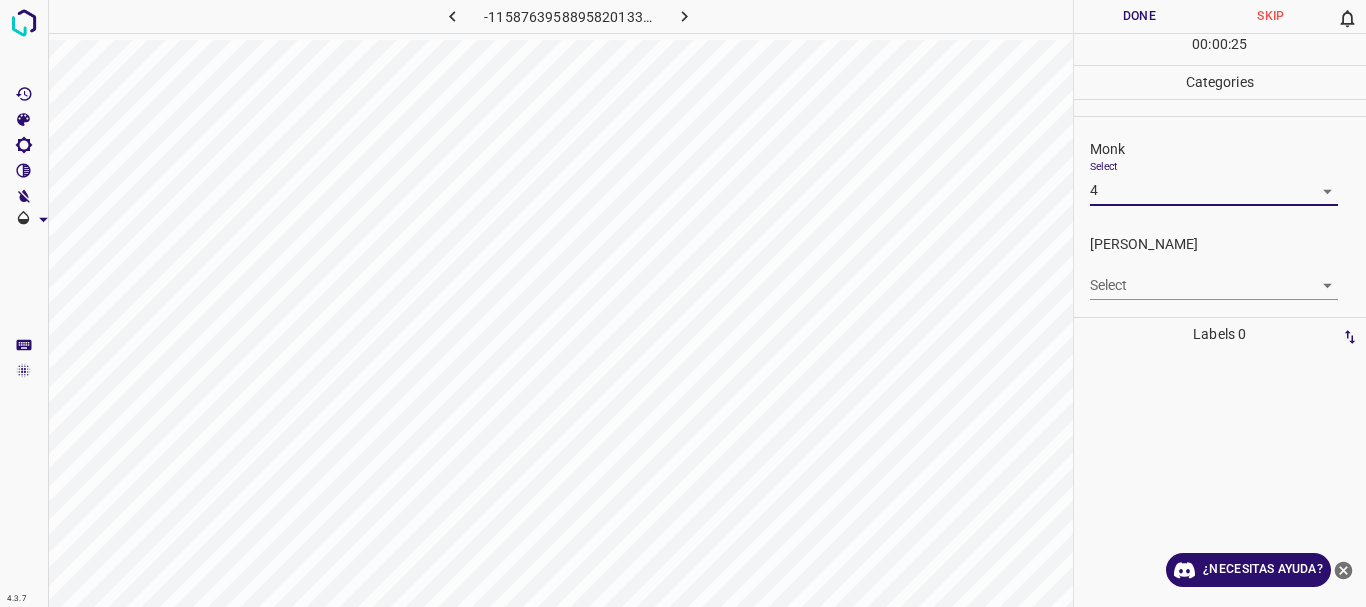 click on "4.3.7 -1158763958895820133.png Done Skip 0 00   : 00   : 25   Categories Monk   Select 4 4  [PERSON_NAME]   Select ​ Labels   0 Categories 1 Monk 2  [PERSON_NAME] Tools Space Change between modes (Draw & Edit) I Auto labeling R Restore zoom M Zoom in N Zoom out Delete Delete selecte label Filters Z Restore filters X Saturation filter C Brightness filter V Contrast filter B Gray scale filter General O Download ¿Necesitas ayuda? Texto original Valora esta traducción Tu opinión servirá para ayudar a mejorar el Traductor de Google - Texto - Esconder - Borrar" at bounding box center (683, 303) 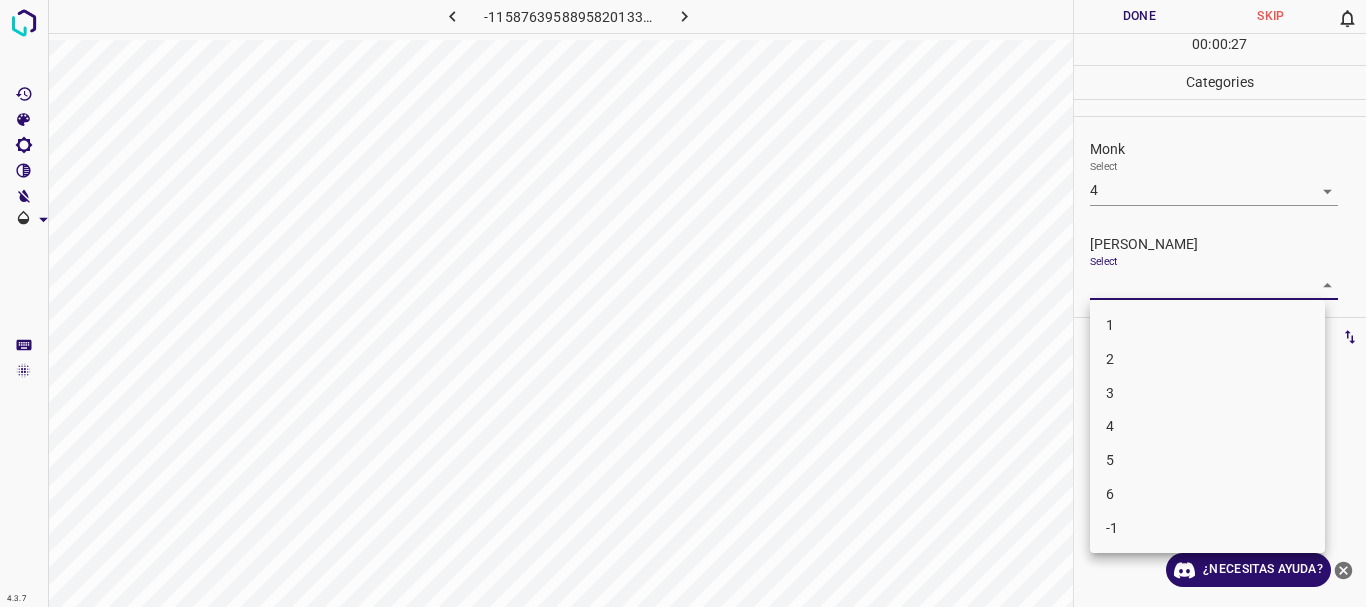 click on "2" at bounding box center (1207, 359) 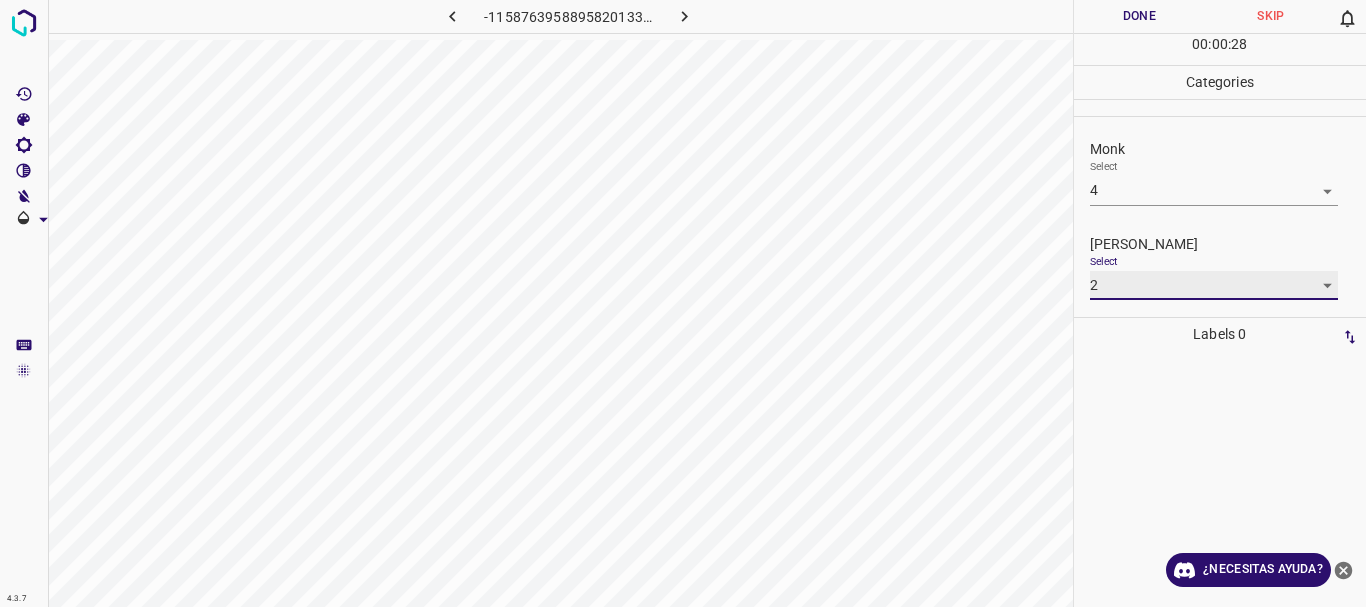 type on "2" 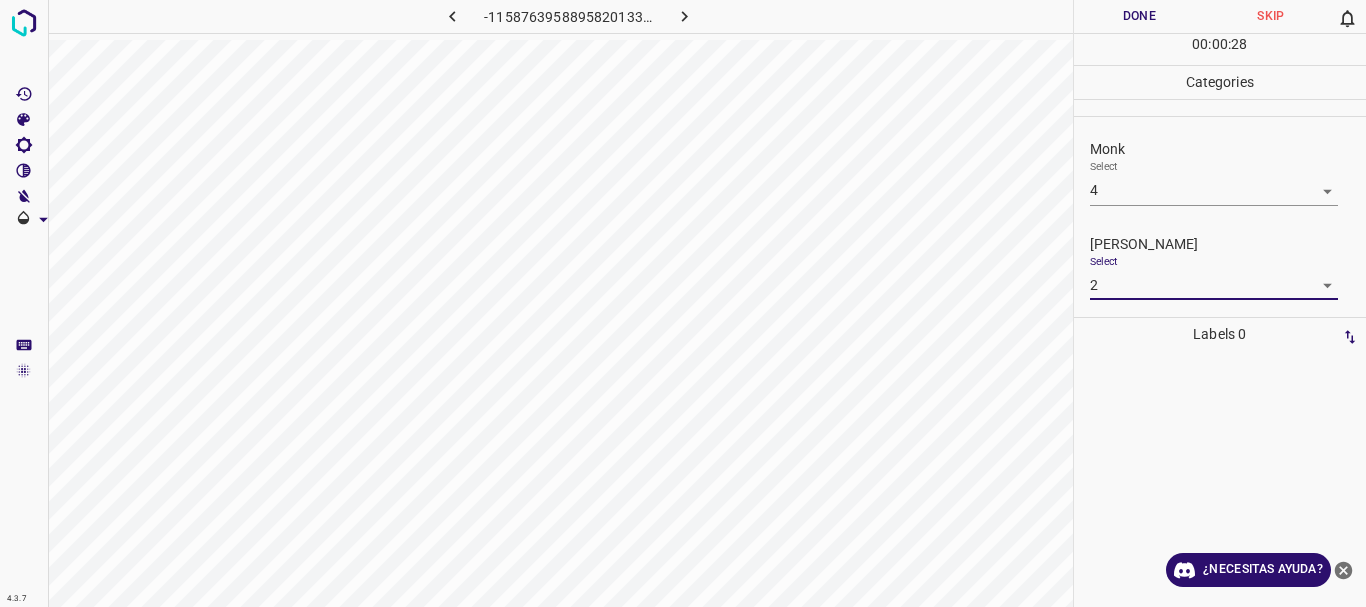 drag, startPoint x: 1160, startPoint y: 0, endPoint x: 1114, endPoint y: 9, distance: 46.872166 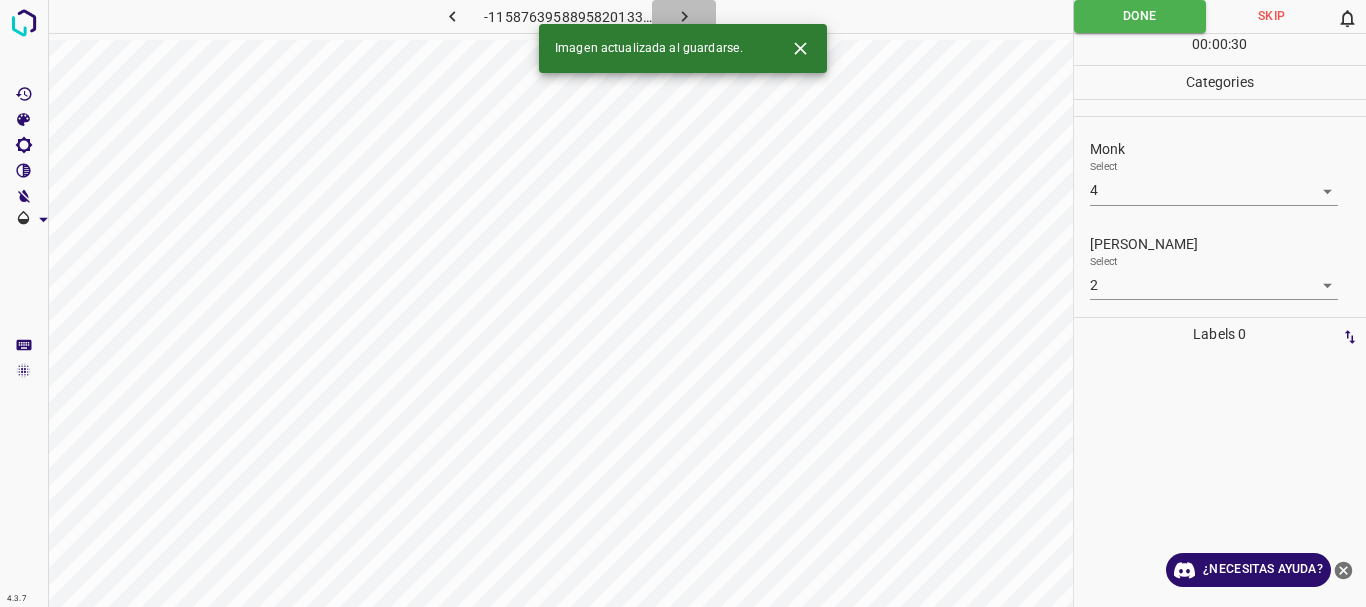 click 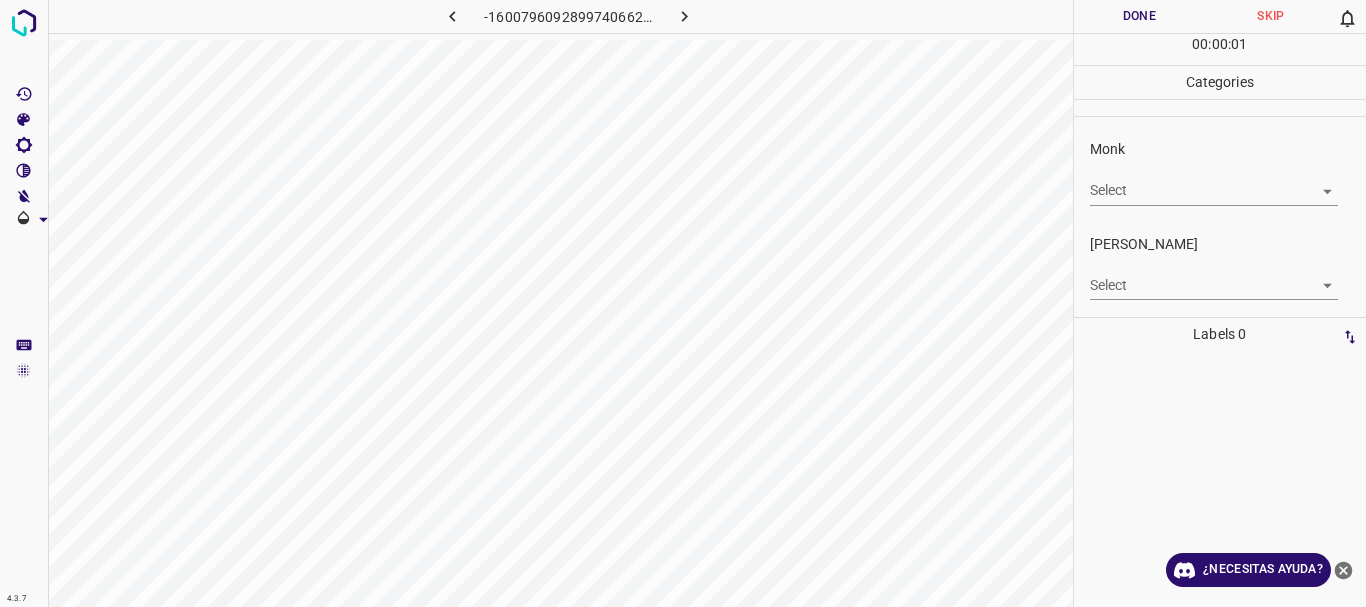 click on "4.3.7 -1600796092899740662.png Done Skip 0 00   : 00   : 01   Categories Monk   Select ​  [PERSON_NAME]   Select ​ Labels   0 Categories 1 Monk 2  [PERSON_NAME] Tools Space Change between modes (Draw & Edit) I Auto labeling R Restore zoom M Zoom in N Zoom out Delete Delete selecte label Filters Z Restore filters X Saturation filter C Brightness filter V Contrast filter B Gray scale filter General O Download ¿Necesitas ayuda? Texto original Valora esta traducción Tu opinión servirá para ayudar a mejorar el Traductor de Google - Texto - Esconder - Borrar" at bounding box center (683, 303) 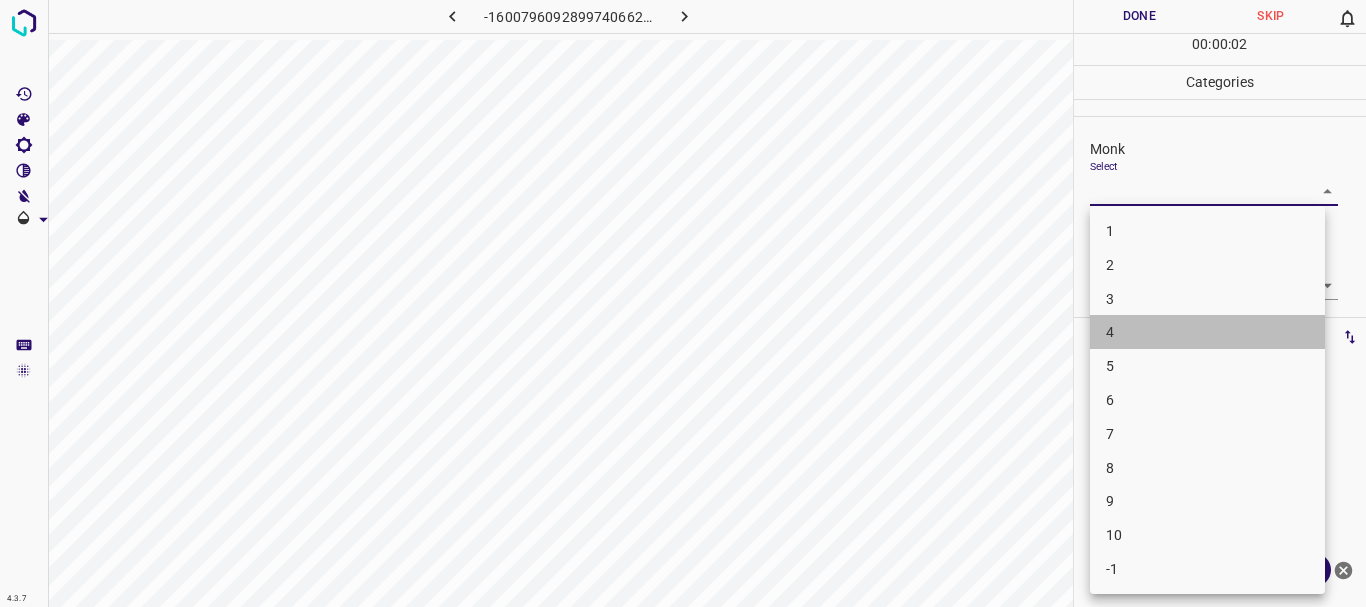 drag, startPoint x: 1122, startPoint y: 324, endPoint x: 1135, endPoint y: 283, distance: 43.011627 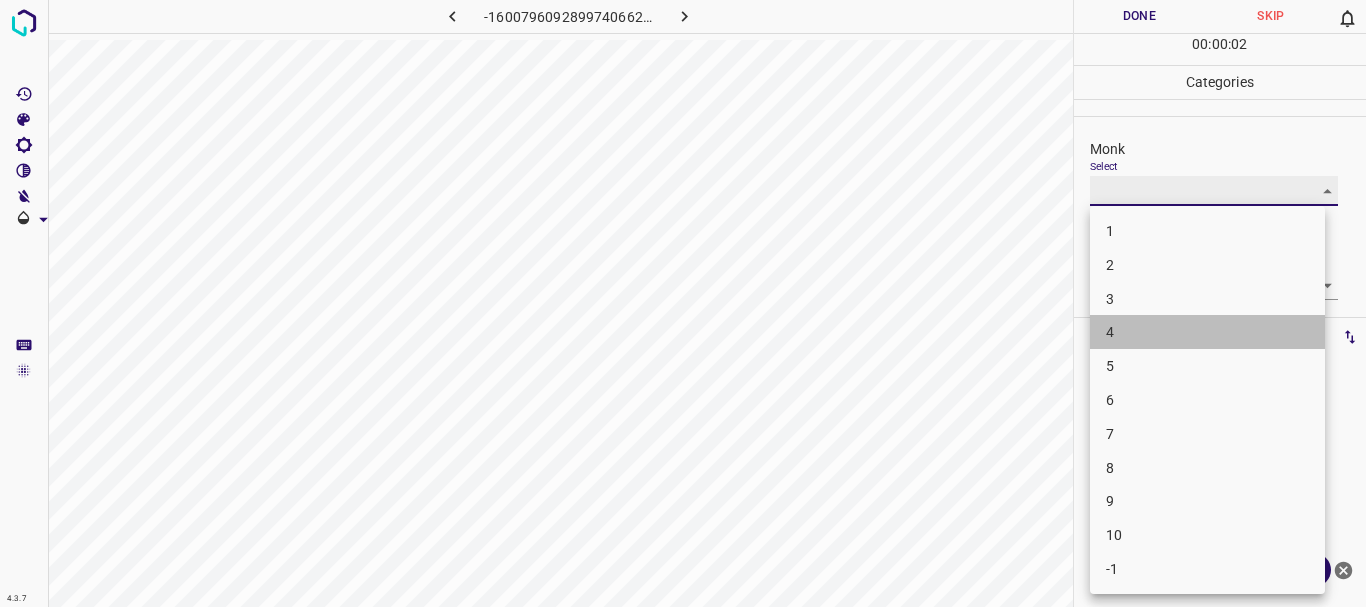 type on "4" 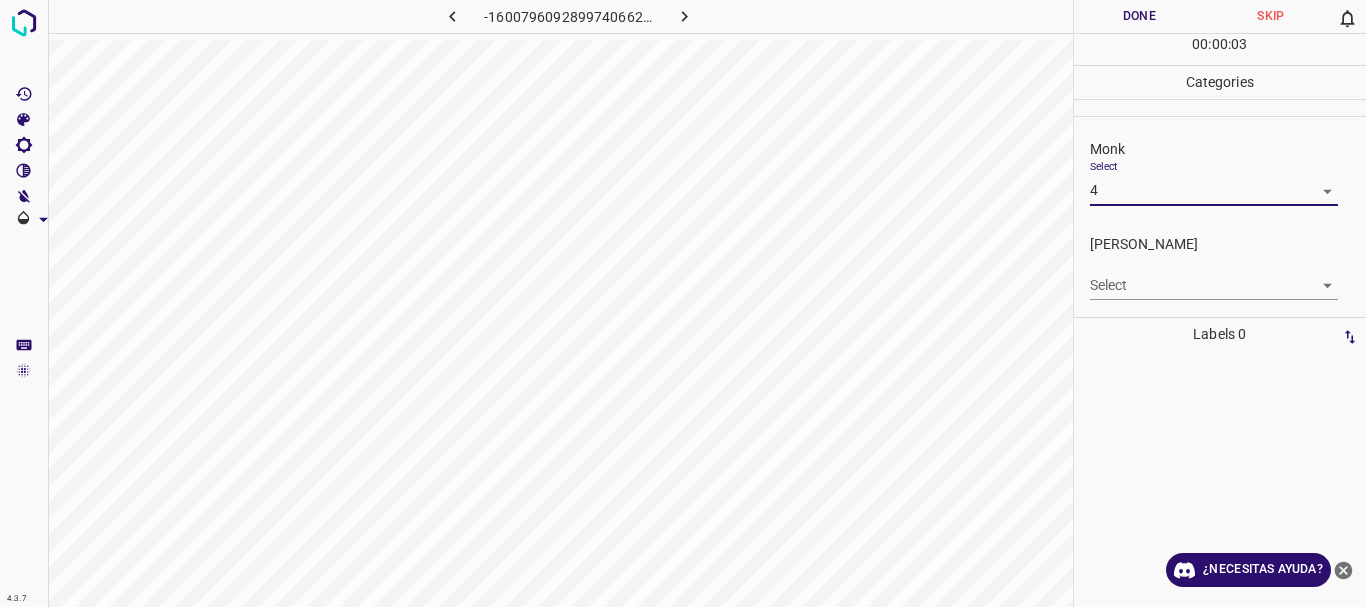 click on "4.3.7 -1600796092899740662.png Done Skip 0 00   : 00   : 03   Categories Monk   Select 4 4  [PERSON_NAME]   Select ​ Labels   0 Categories 1 Monk 2  [PERSON_NAME] Tools Space Change between modes (Draw & Edit) I Auto labeling R Restore zoom M Zoom in N Zoom out Delete Delete selecte label Filters Z Restore filters X Saturation filter C Brightness filter V Contrast filter B Gray scale filter General O Download ¿Necesitas ayuda? Texto original Valora esta traducción Tu opinión servirá para ayudar a mejorar el Traductor de Google - Texto - Esconder - Borrar" at bounding box center [683, 303] 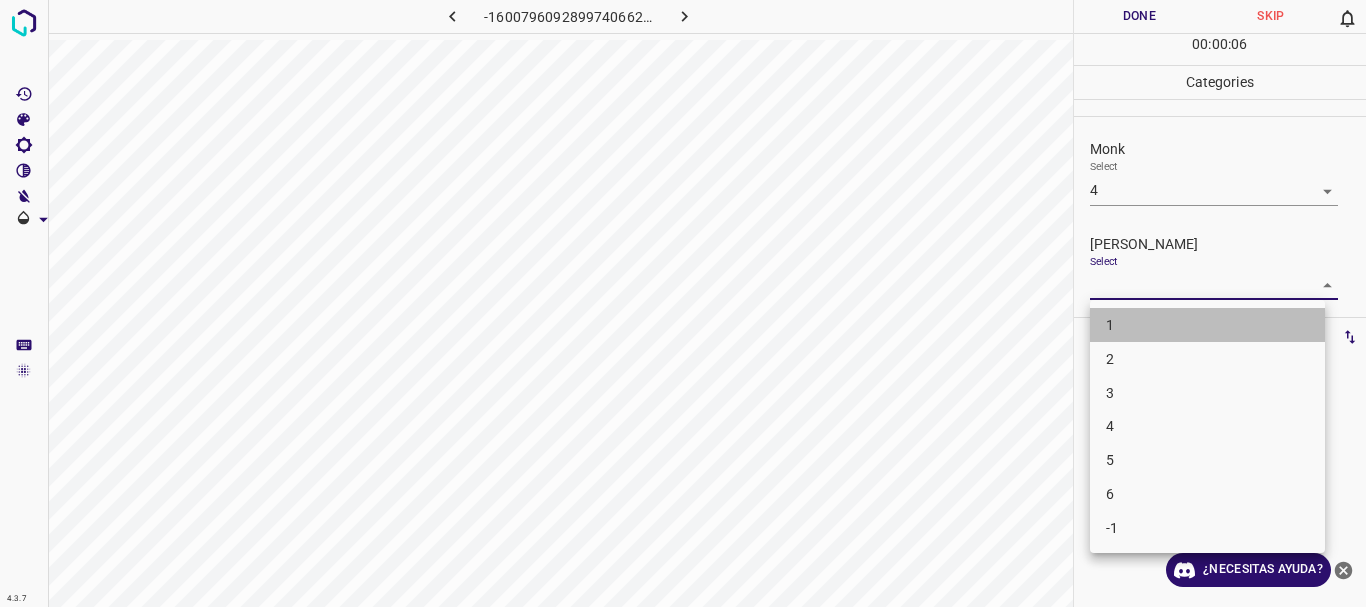 click on "1" at bounding box center (1207, 325) 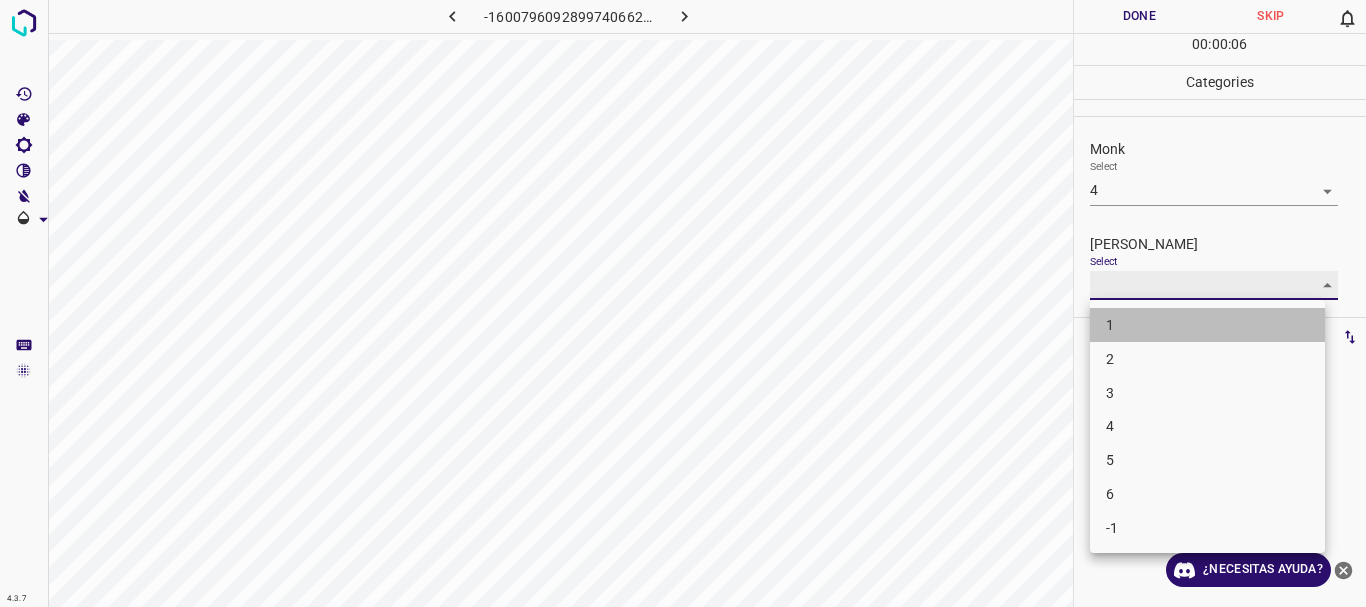type on "1" 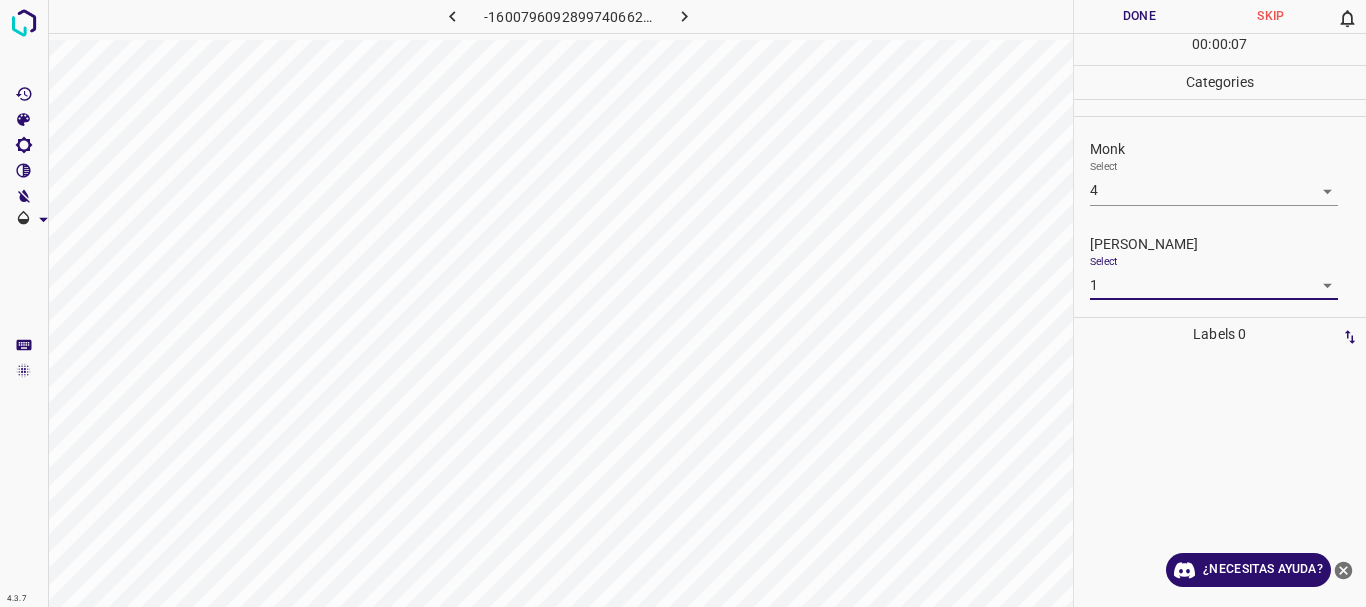 click on "Done" at bounding box center [1140, 16] 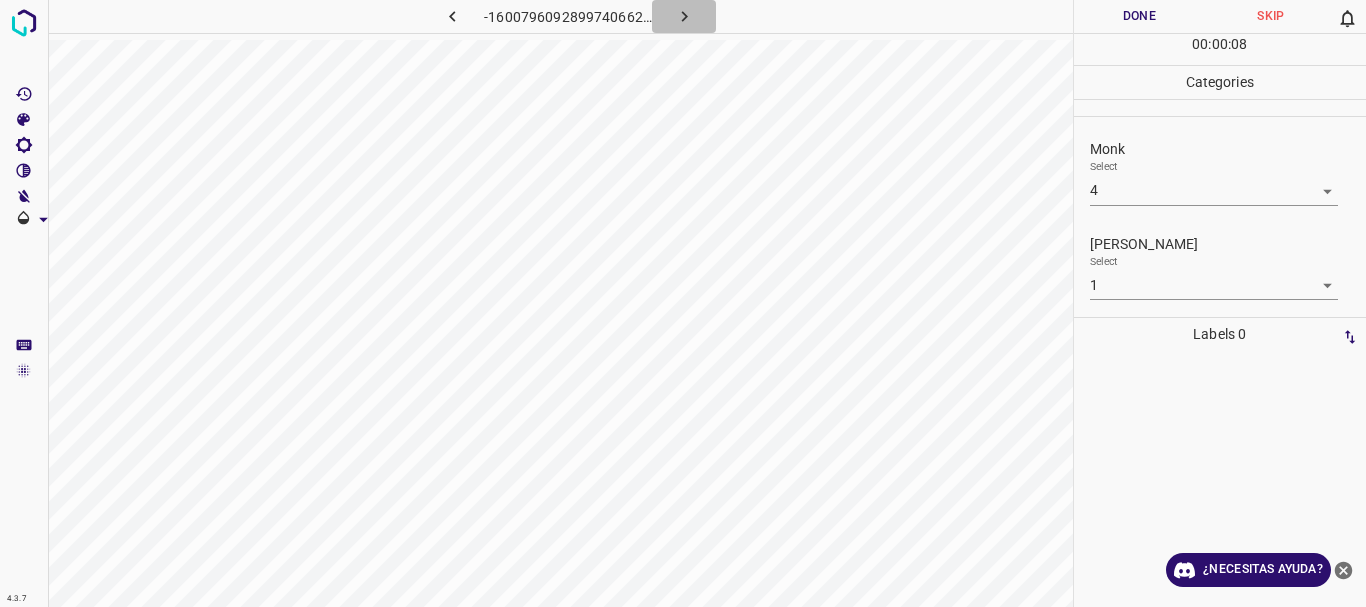click 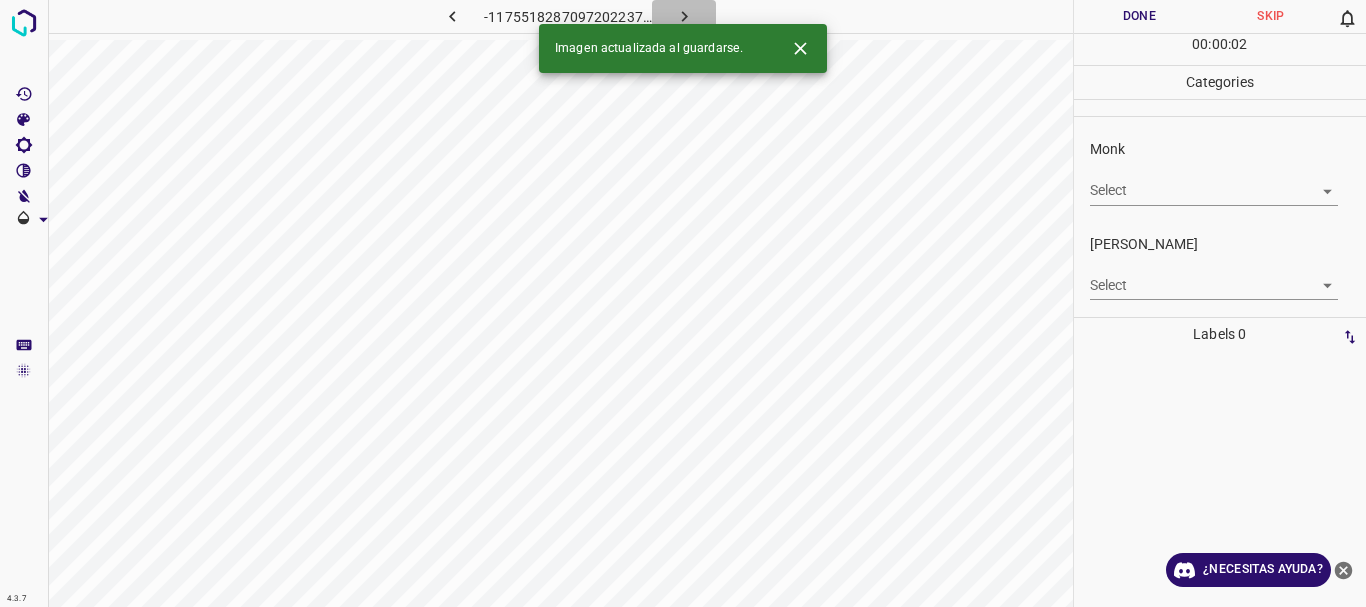 click 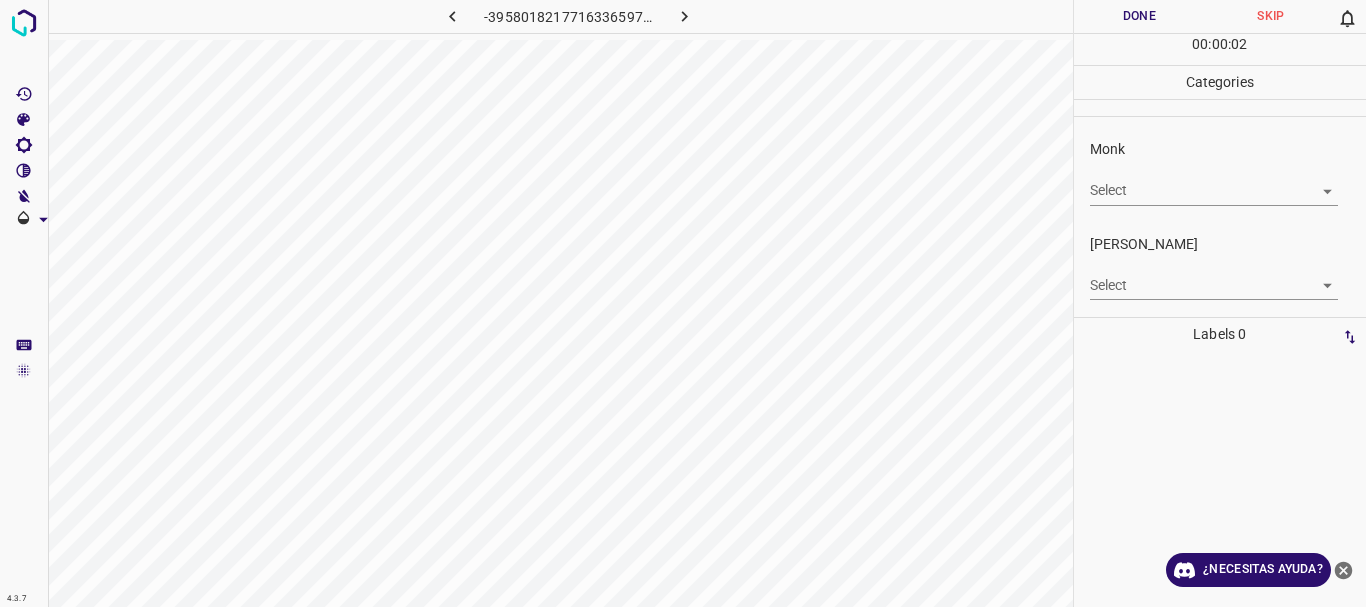 click 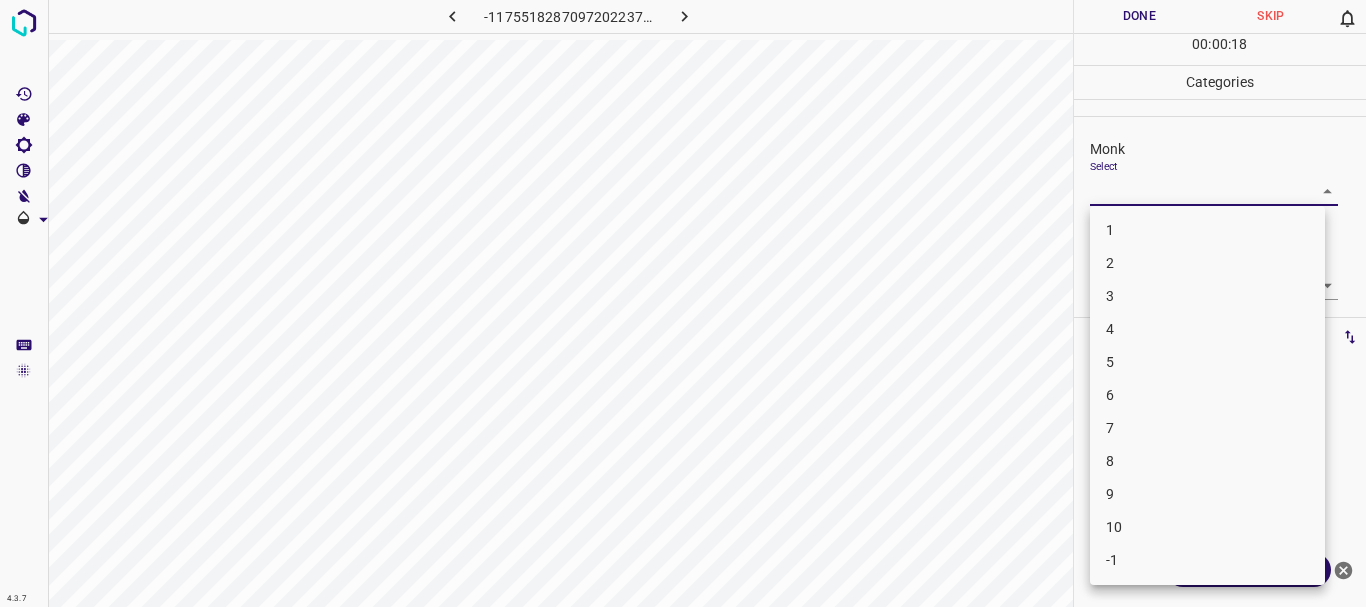 click on "4.3.7 -1175518287097202237.png Done Skip 0 00   : 00   : 18   Categories Monk   Select ​  [PERSON_NAME]   Select ​ Labels   0 Categories 1 Monk 2  [PERSON_NAME] Tools Space Change between modes (Draw & Edit) I Auto labeling R Restore zoom M Zoom in N Zoom out Delete Delete selecte label Filters Z Restore filters X Saturation filter C Brightness filter V Contrast filter B Gray scale filter General O Download ¿Necesitas ayuda? Texto original Valora esta traducción Tu opinión servirá para ayudar a mejorar el Traductor de Google - Texto - Esconder - Borrar 1 2 3 4 5 6 7 8 9 10 -1" at bounding box center (683, 303) 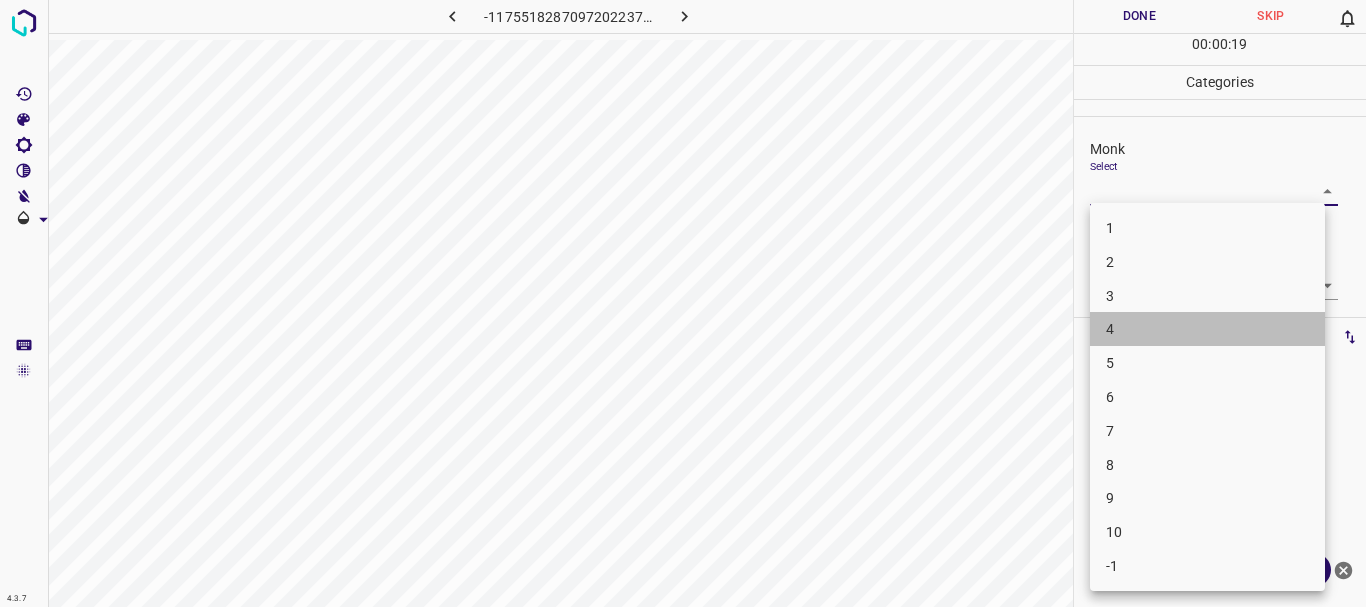 click on "4" at bounding box center (1207, 329) 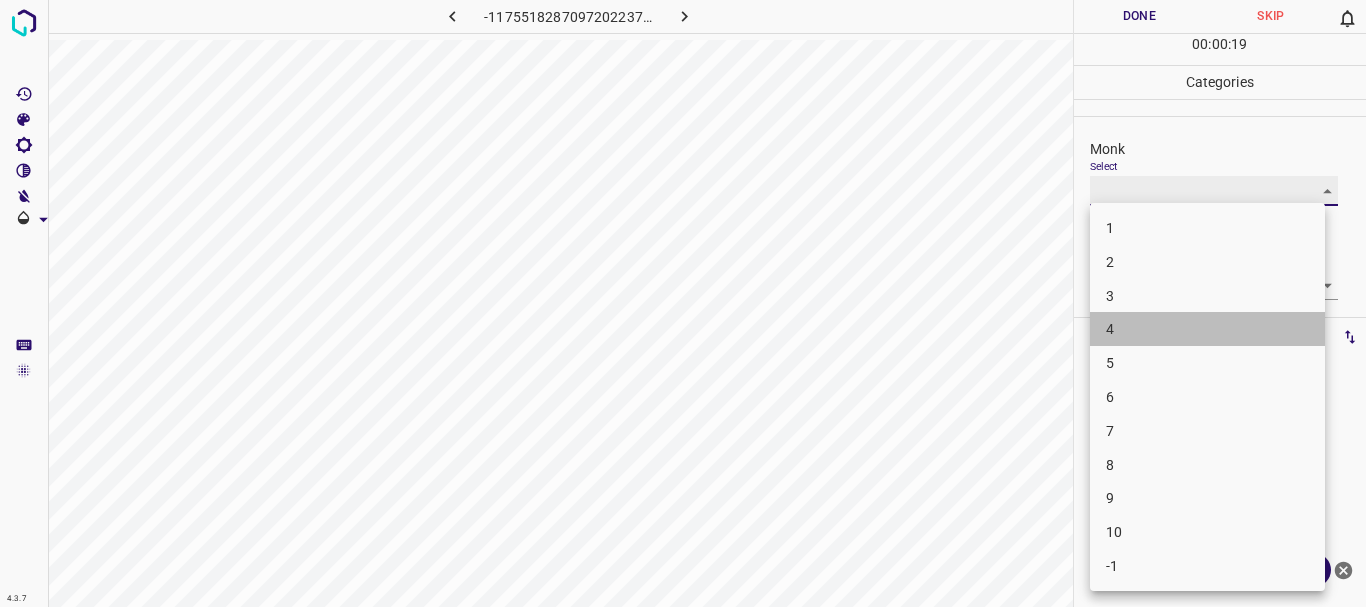 type on "4" 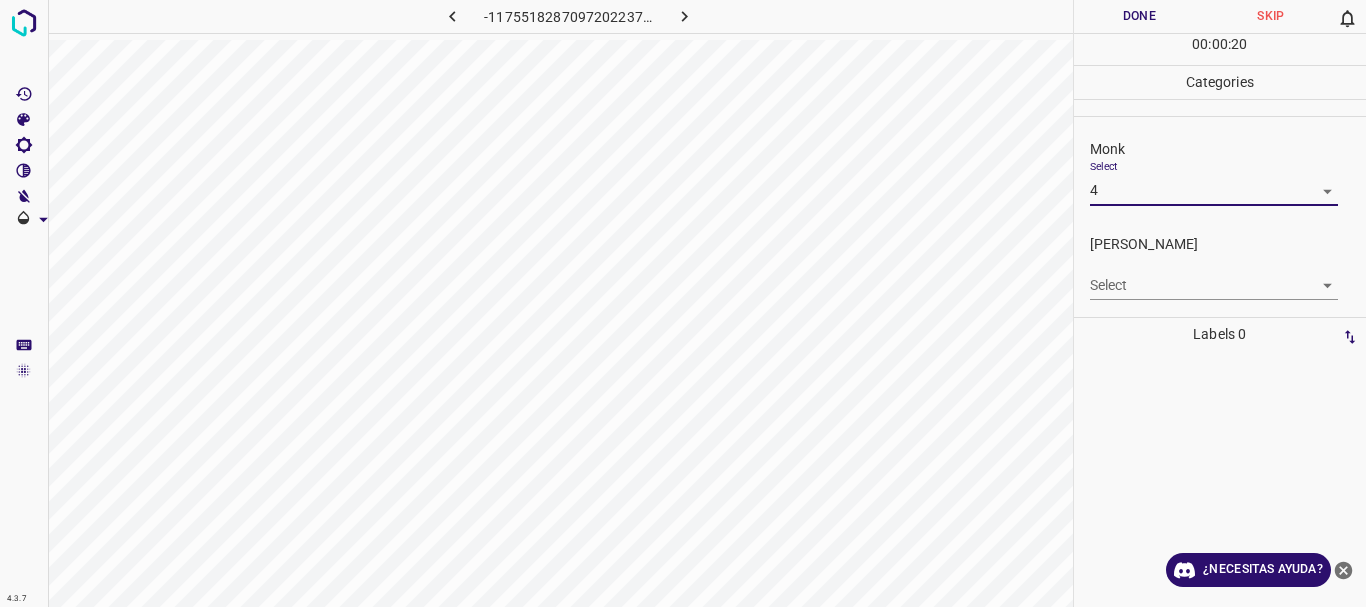 click on "4.3.7 -1175518287097202237.png Done Skip 0 00   : 00   : 20   Categories Monk   Select 4 4  [PERSON_NAME]   Select ​ Labels   0 Categories 1 Monk 2  [PERSON_NAME] Tools Space Change between modes (Draw & Edit) I Auto labeling R Restore zoom M Zoom in N Zoom out Delete Delete selecte label Filters Z Restore filters X Saturation filter C Brightness filter V Contrast filter B Gray scale filter General O Download ¿Necesitas ayuda? Texto original Valora esta traducción Tu opinión servirá para ayudar a mejorar el Traductor de Google - Texto - Esconder - Borrar" at bounding box center (683, 303) 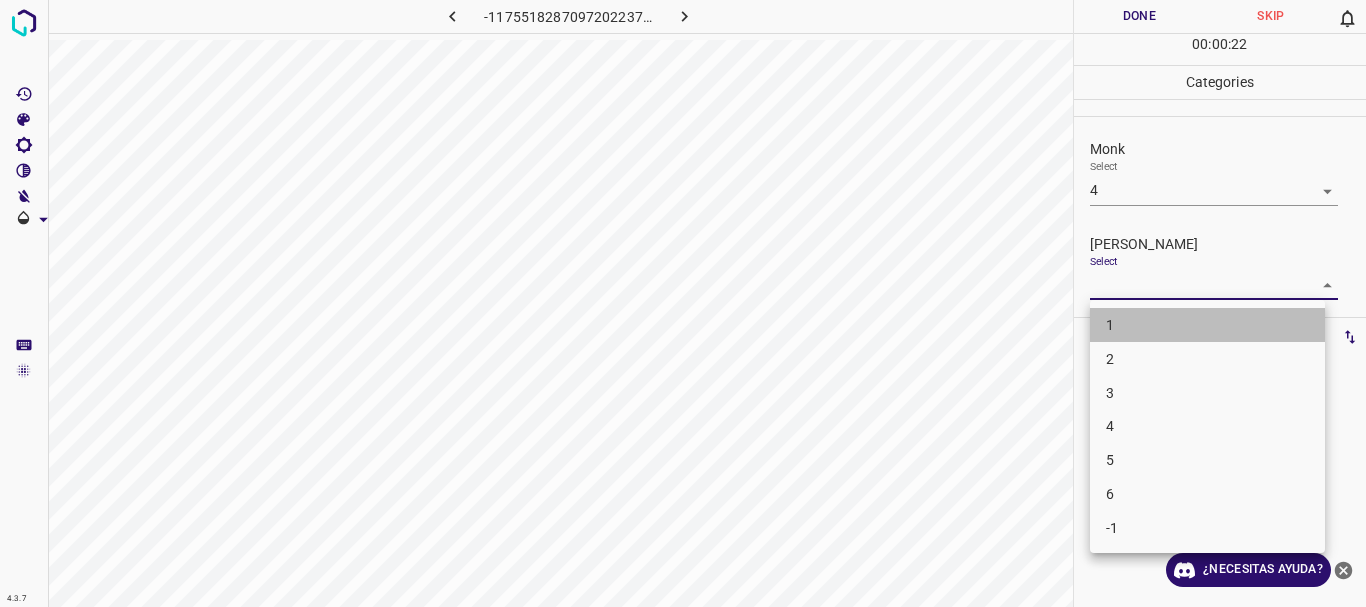 click on "1" at bounding box center (1207, 325) 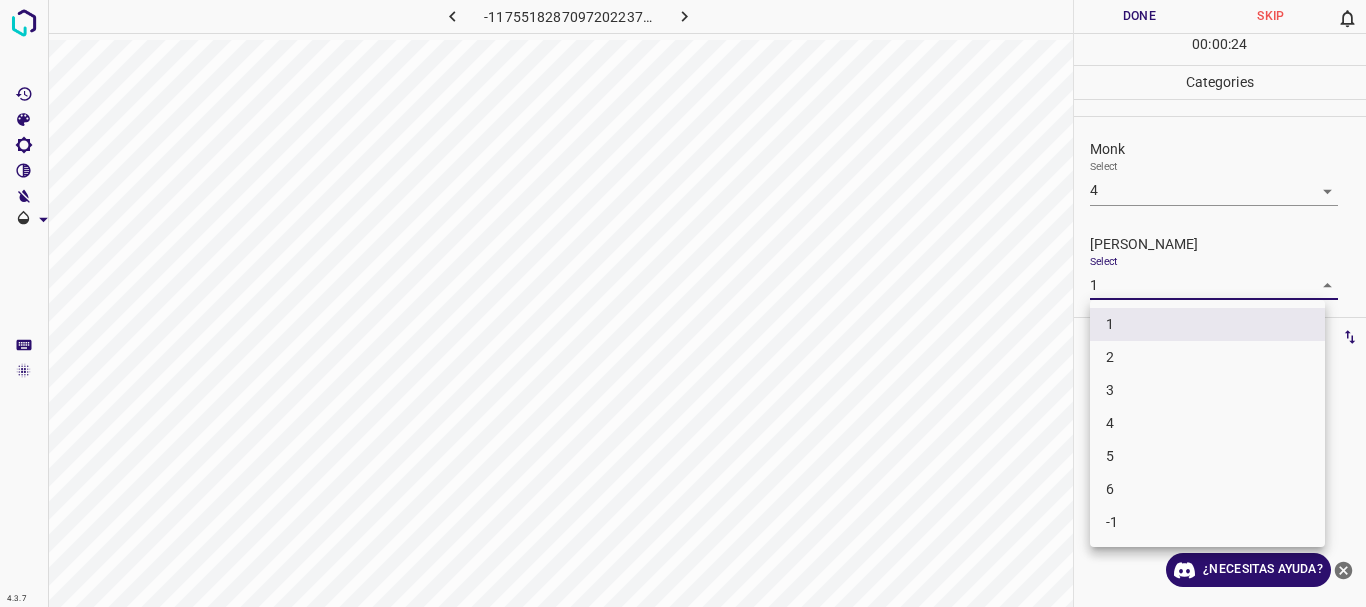 drag, startPoint x: 1094, startPoint y: 289, endPoint x: 1123, endPoint y: 297, distance: 30.083218 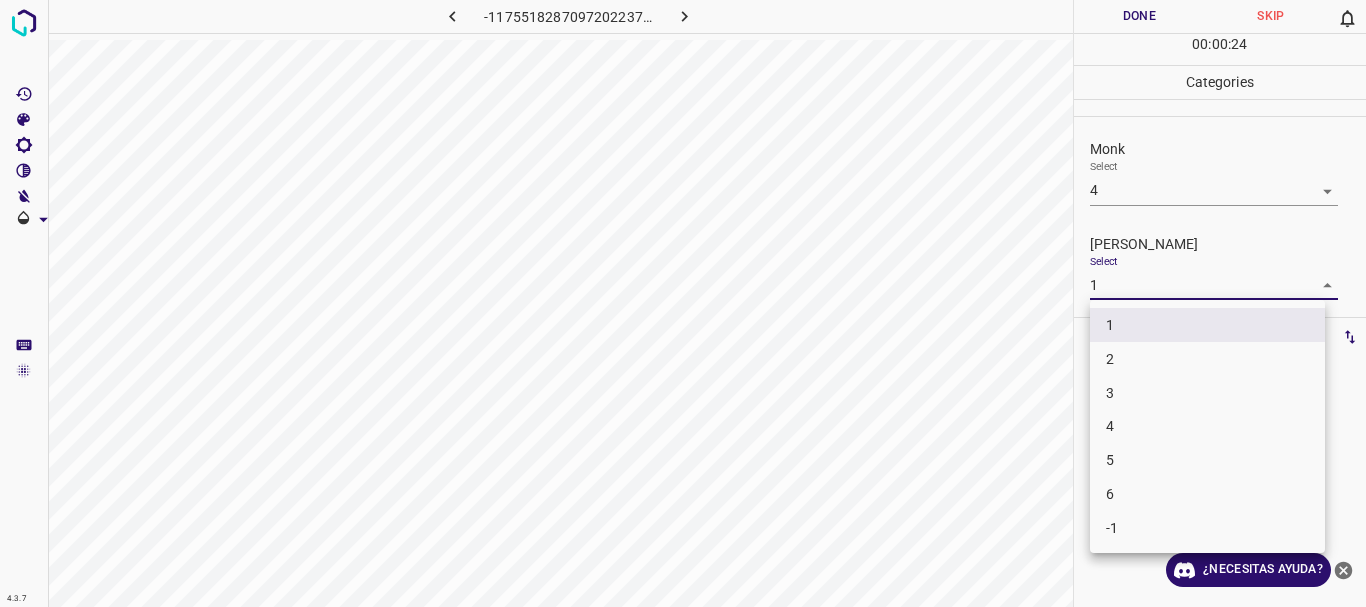 drag, startPoint x: 1112, startPoint y: 345, endPoint x: 1118, endPoint y: 58, distance: 287.0627 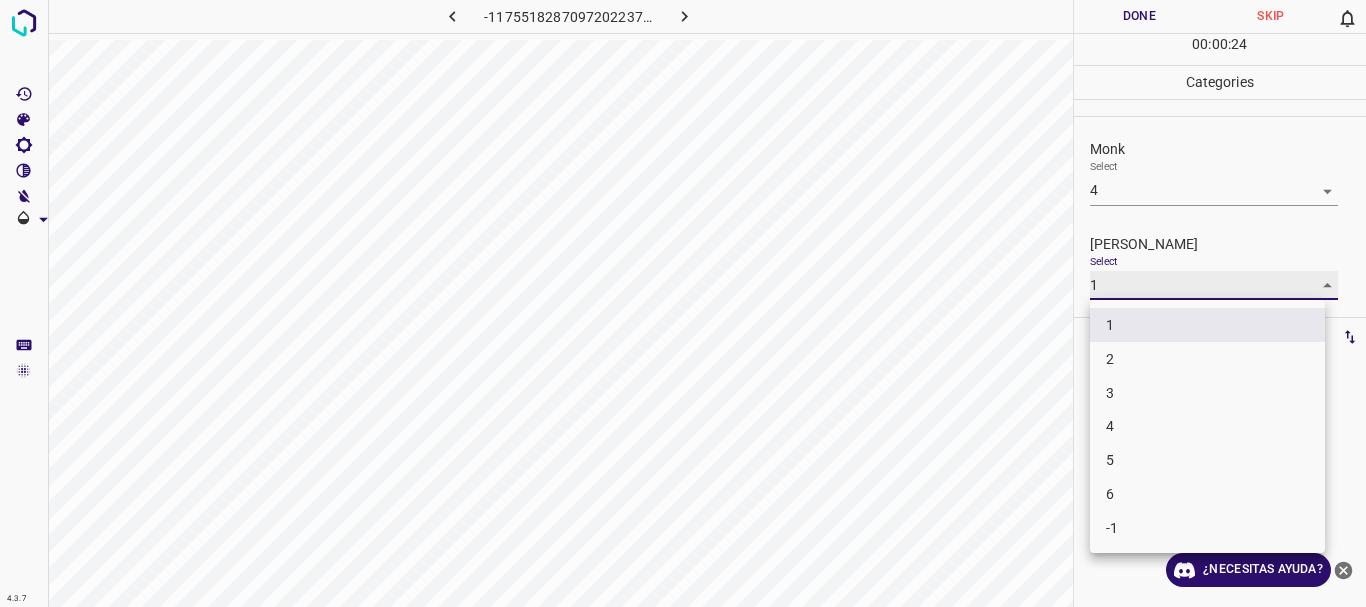 type on "2" 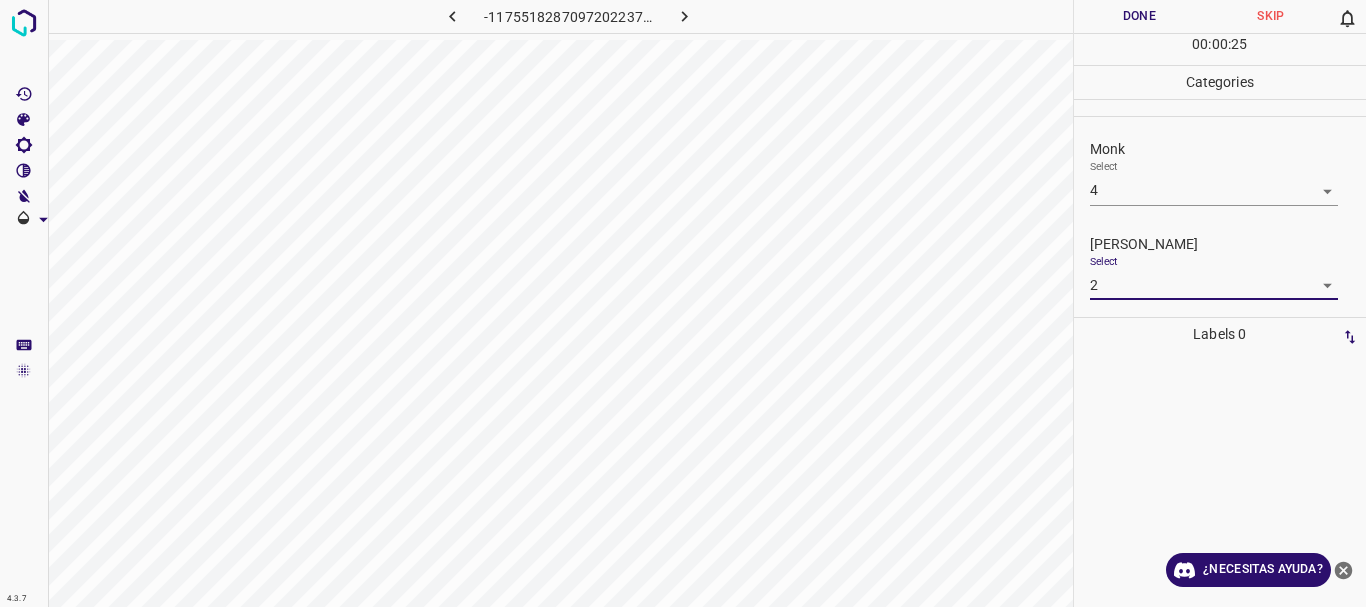 click on "Done" at bounding box center (1140, 16) 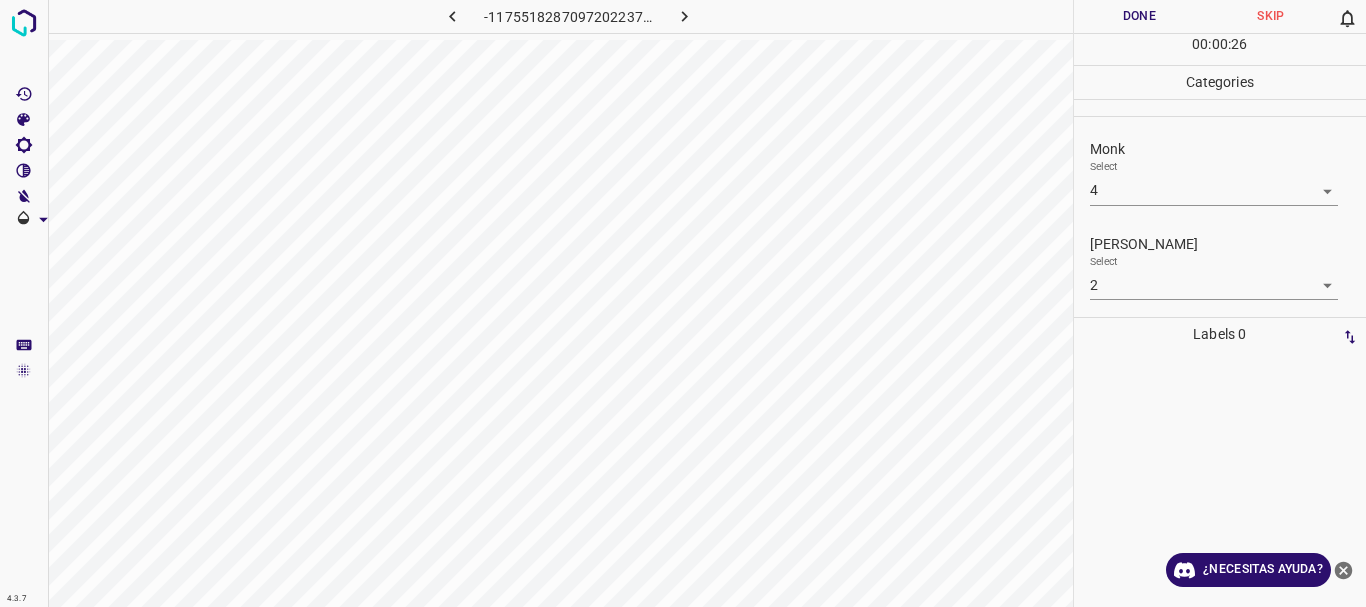 click at bounding box center (684, 16) 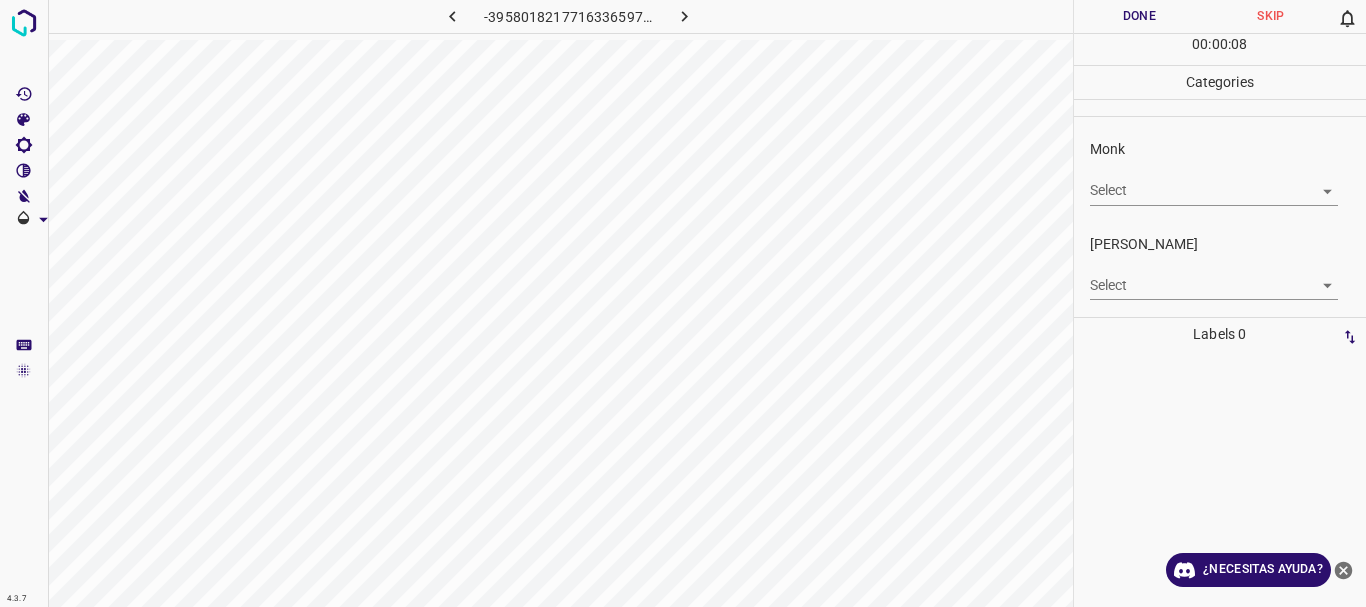 click on "4.3.7 -3958018217716336597.png Done Skip 0 00   : 00   : 08   Categories Monk   Select ​  [PERSON_NAME]   Select ​ Labels   0 Categories 1 Monk 2  [PERSON_NAME] Tools Space Change between modes (Draw & Edit) I Auto labeling R Restore zoom M Zoom in N Zoom out Delete Delete selecte label Filters Z Restore filters X Saturation filter C Brightness filter V Contrast filter B Gray scale filter General O Download ¿Necesitas ayuda? Texto original Valora esta traducción Tu opinión servirá para ayudar a mejorar el Traductor de Google - Texto - Esconder - Borrar" at bounding box center [683, 303] 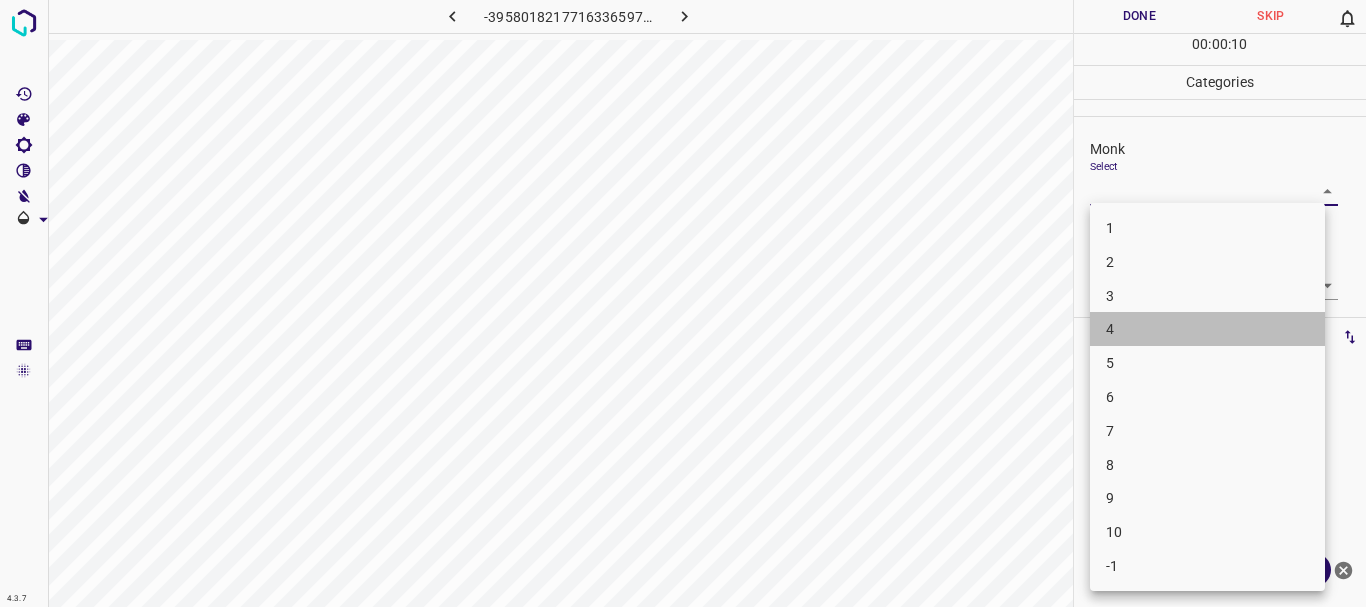 click on "4" at bounding box center [1207, 329] 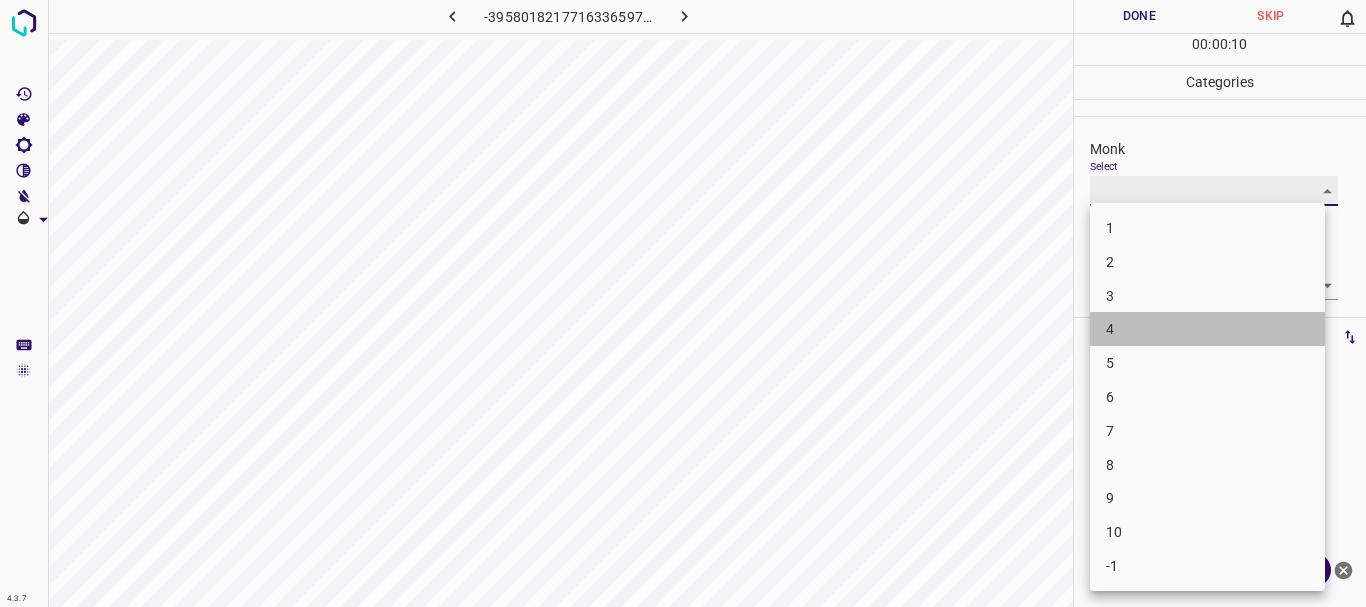 type on "4" 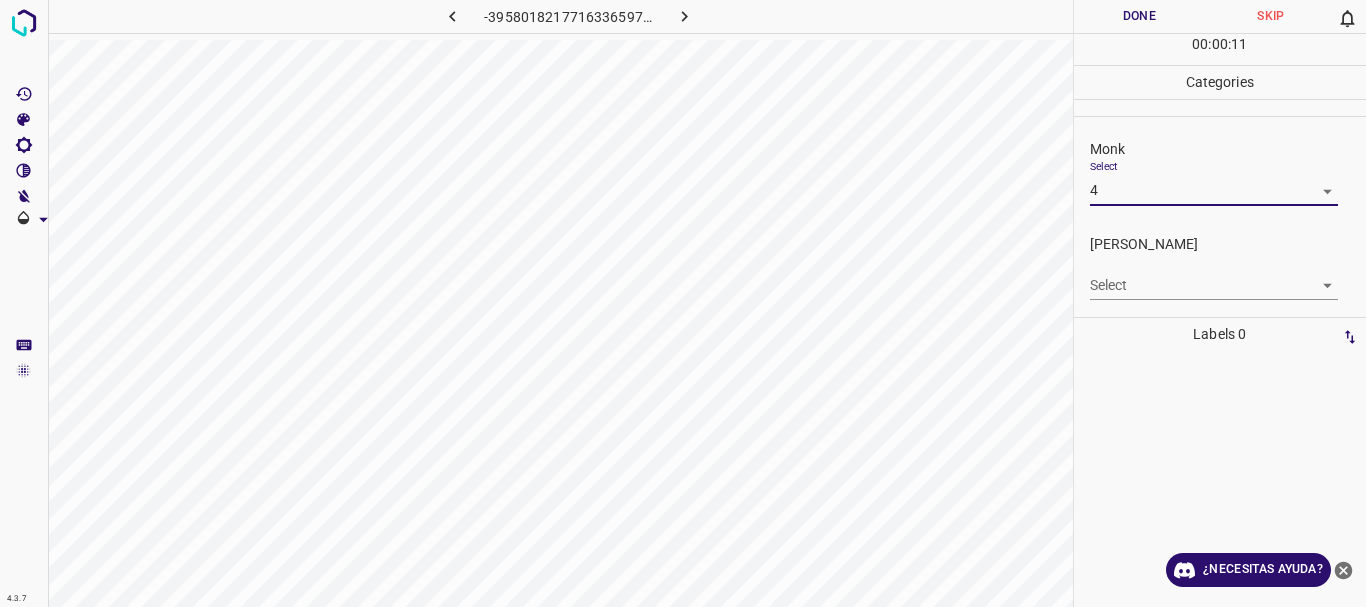 click on "4.3.7 -3958018217716336597.png Done Skip 0 00   : 00   : 11   Categories Monk   Select 4 4  [PERSON_NAME]   Select ​ Labels   0 Categories 1 Monk 2  [PERSON_NAME] Tools Space Change between modes (Draw & Edit) I Auto labeling R Restore zoom M Zoom in N Zoom out Delete Delete selecte label Filters Z Restore filters X Saturation filter C Brightness filter V Contrast filter B Gray scale filter General O Download ¿Necesitas ayuda? Texto original Valora esta traducción Tu opinión servirá para ayudar a mejorar el Traductor de Google - Texto - Esconder - Borrar" at bounding box center (683, 303) 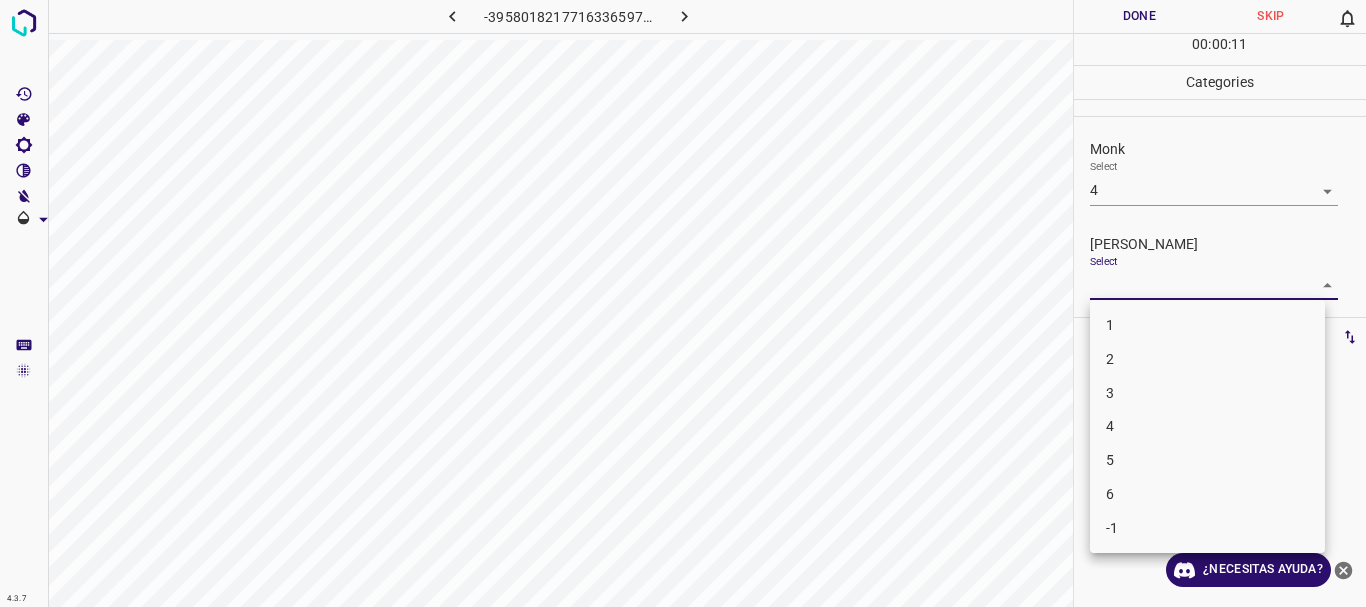 click on "3" at bounding box center [1110, 392] 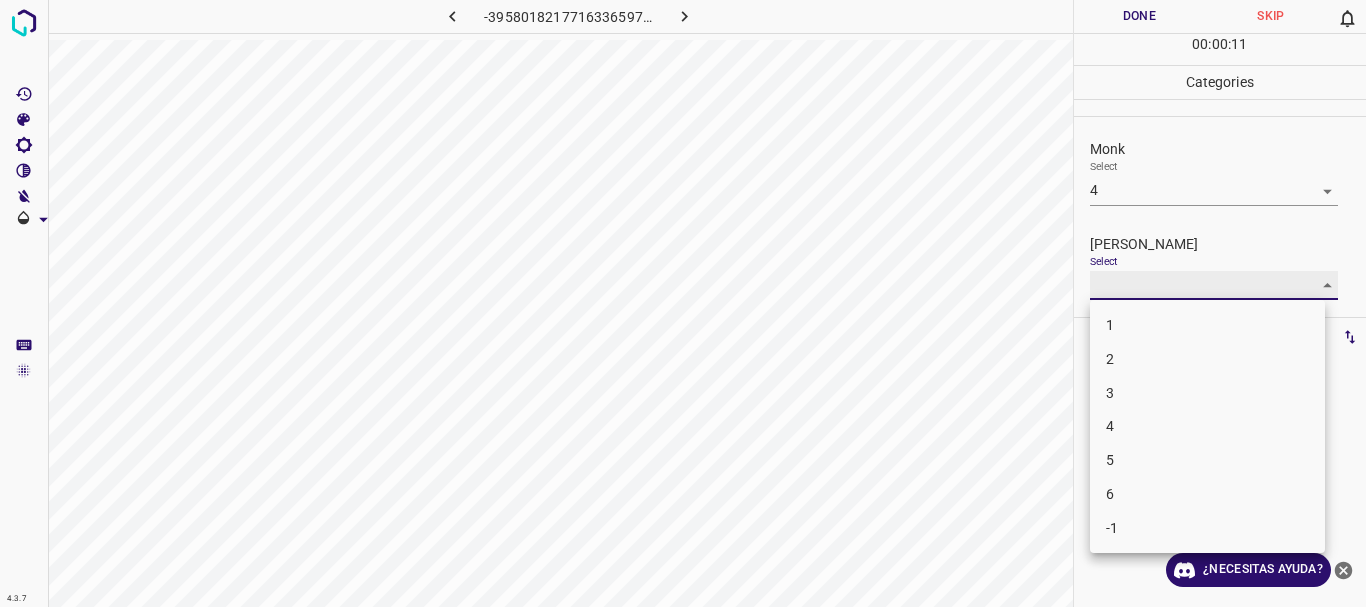 type on "3" 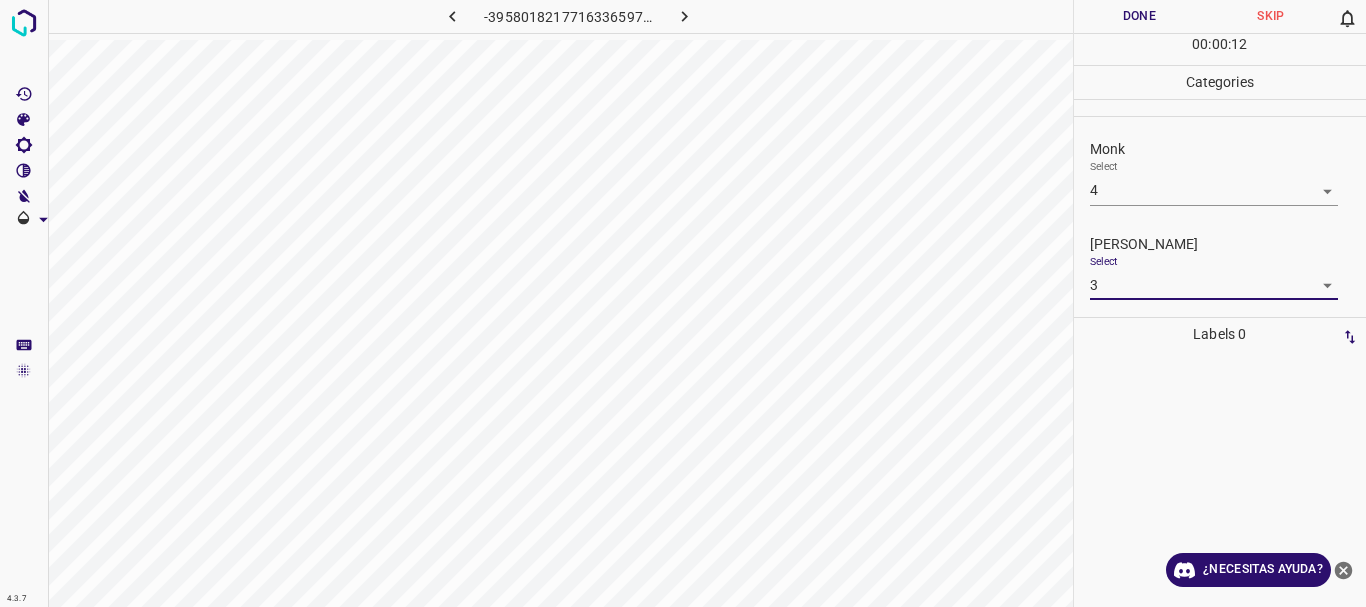 click on "Done" at bounding box center (1140, 16) 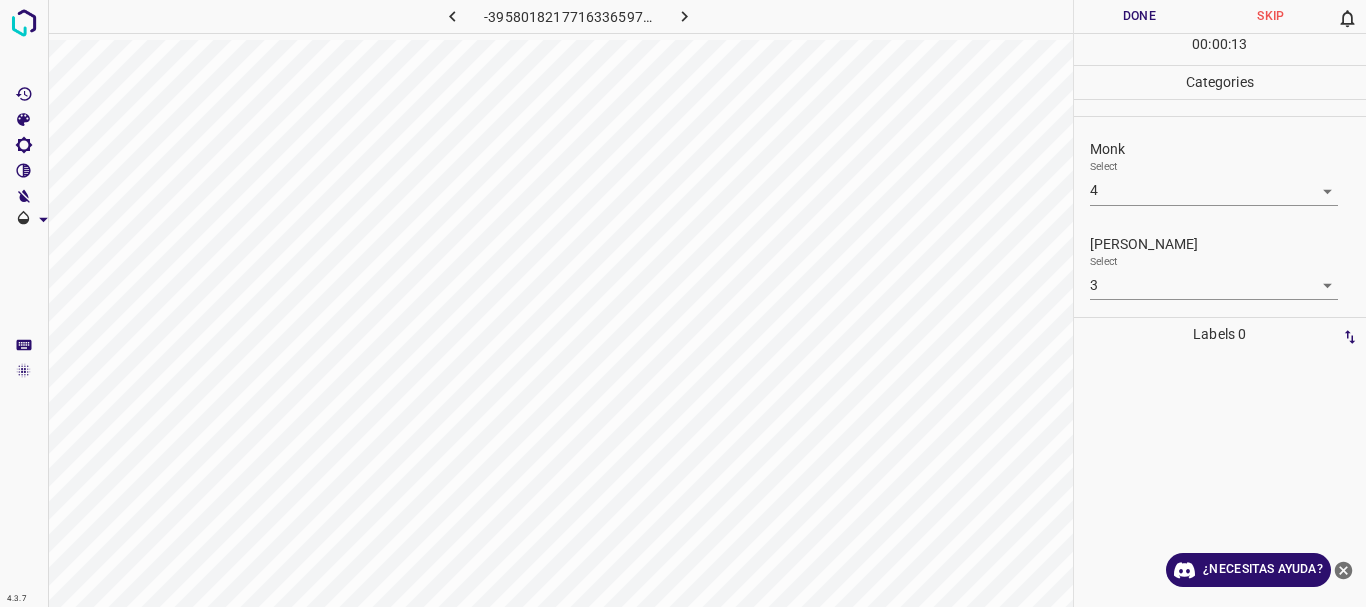 click on "Done" at bounding box center [1140, 16] 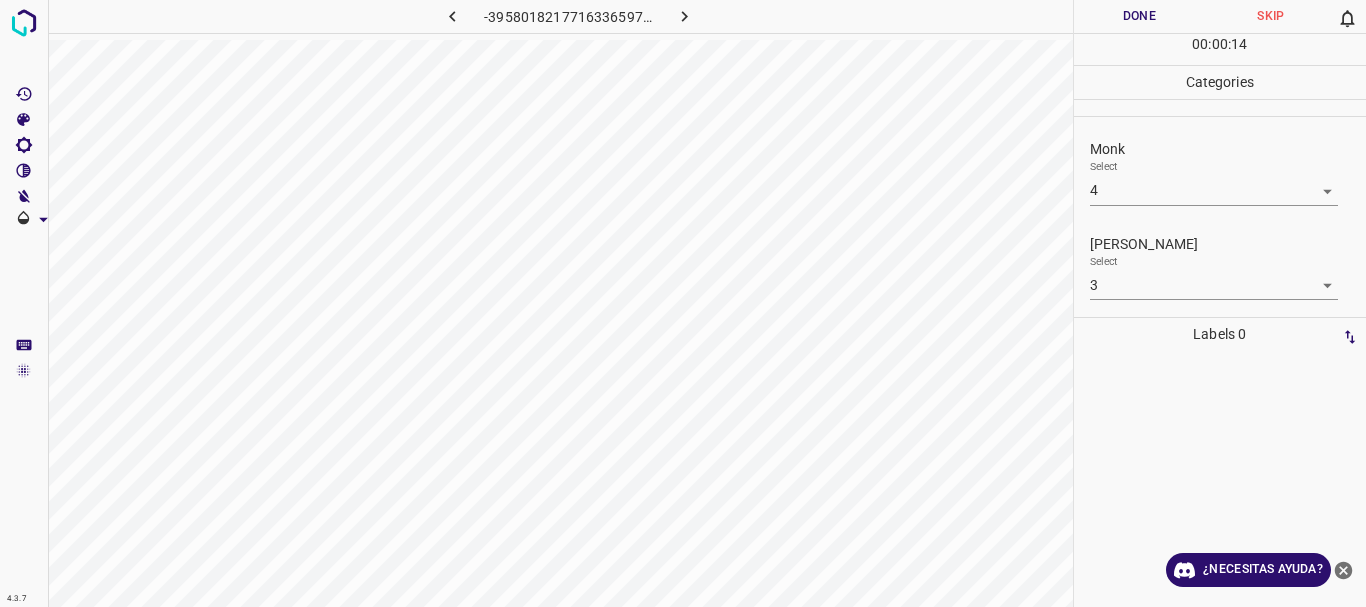 click 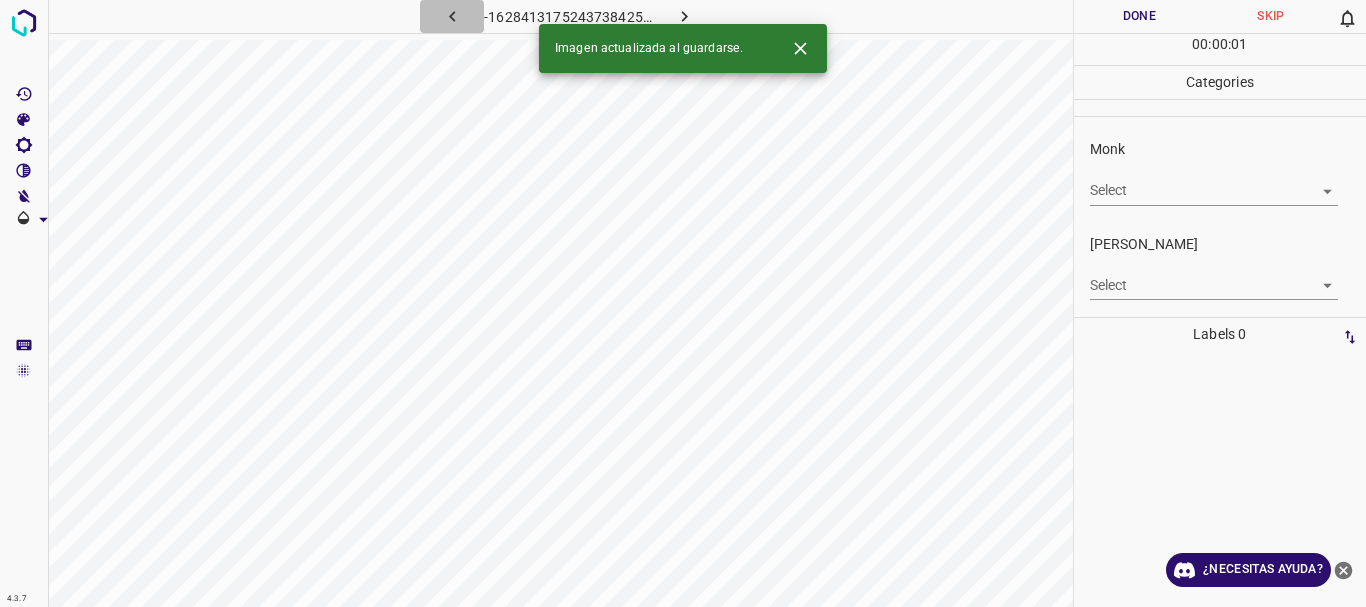 click at bounding box center [452, 16] 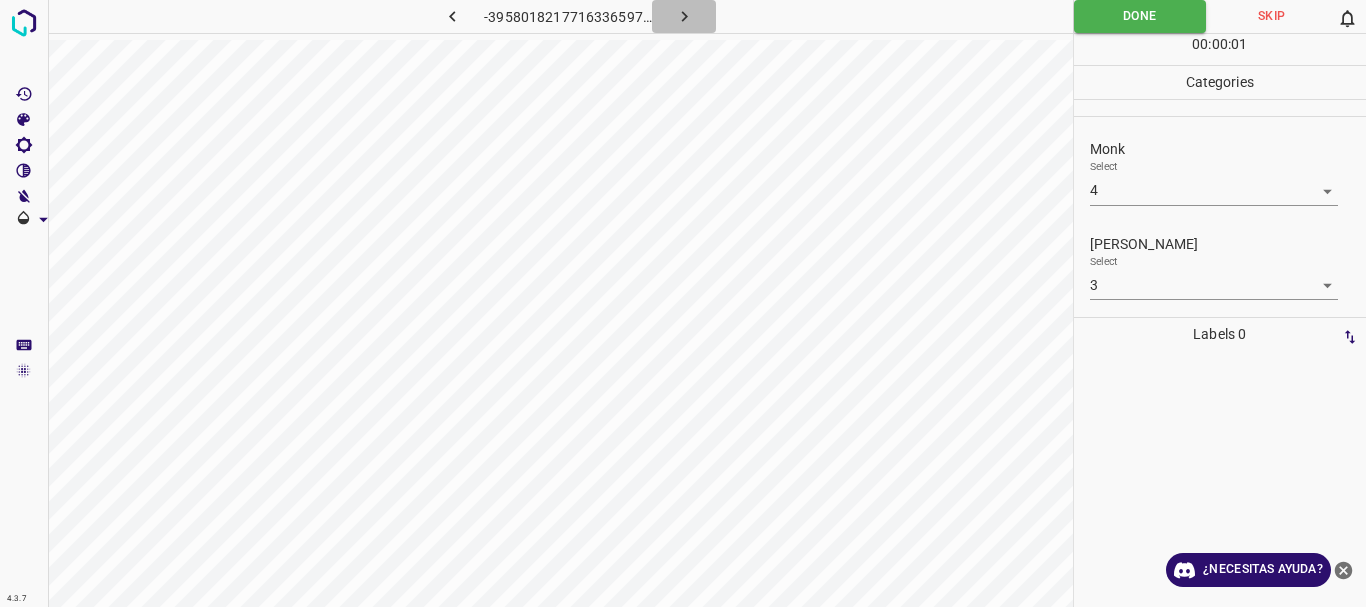 click 